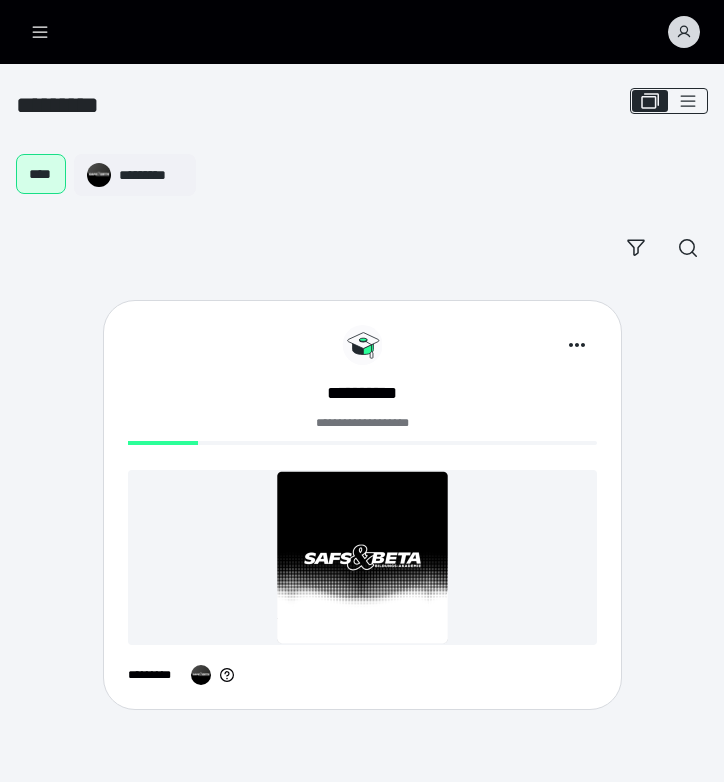 scroll, scrollTop: 0, scrollLeft: 0, axis: both 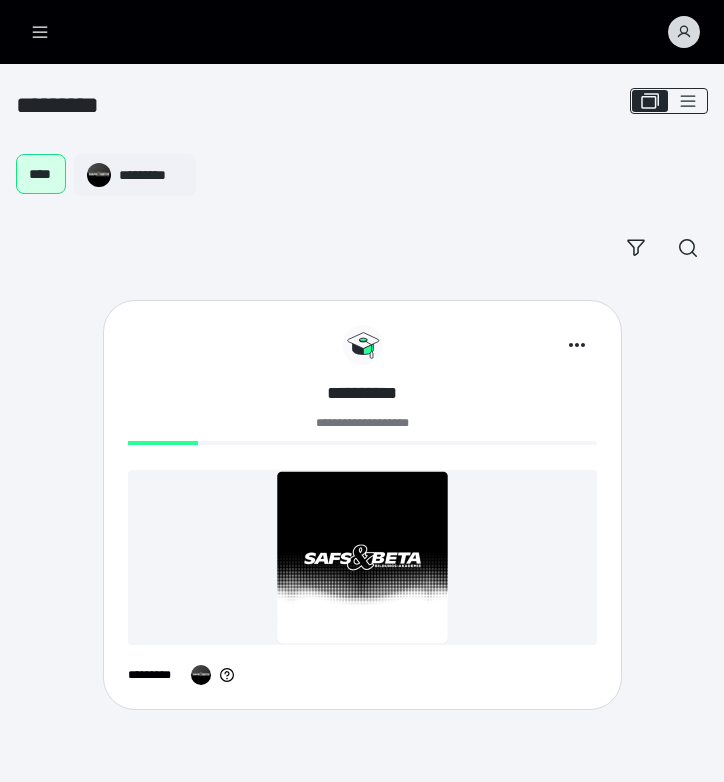 click on "**********" at bounding box center [362, 393] 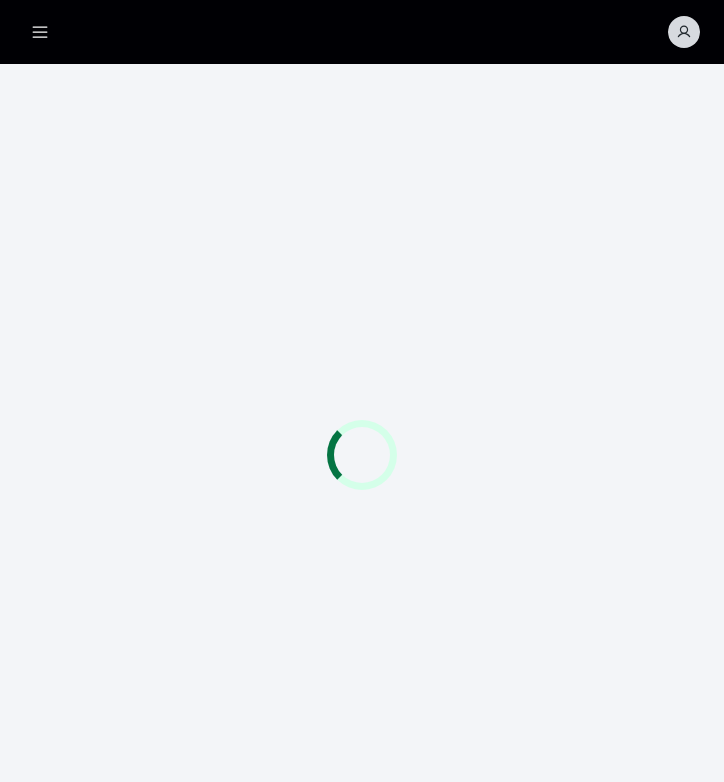 scroll, scrollTop: 0, scrollLeft: 0, axis: both 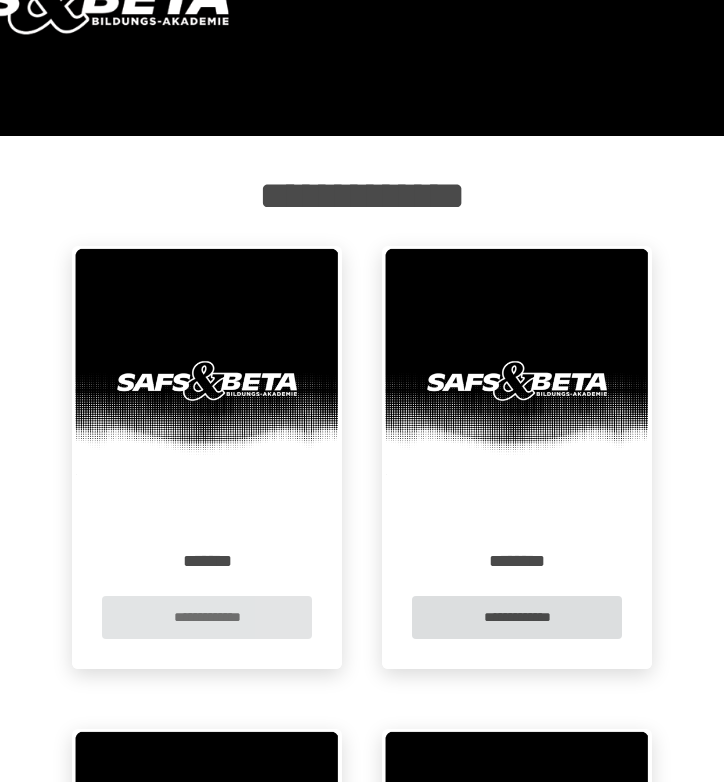 click on "**********" at bounding box center [207, 617] 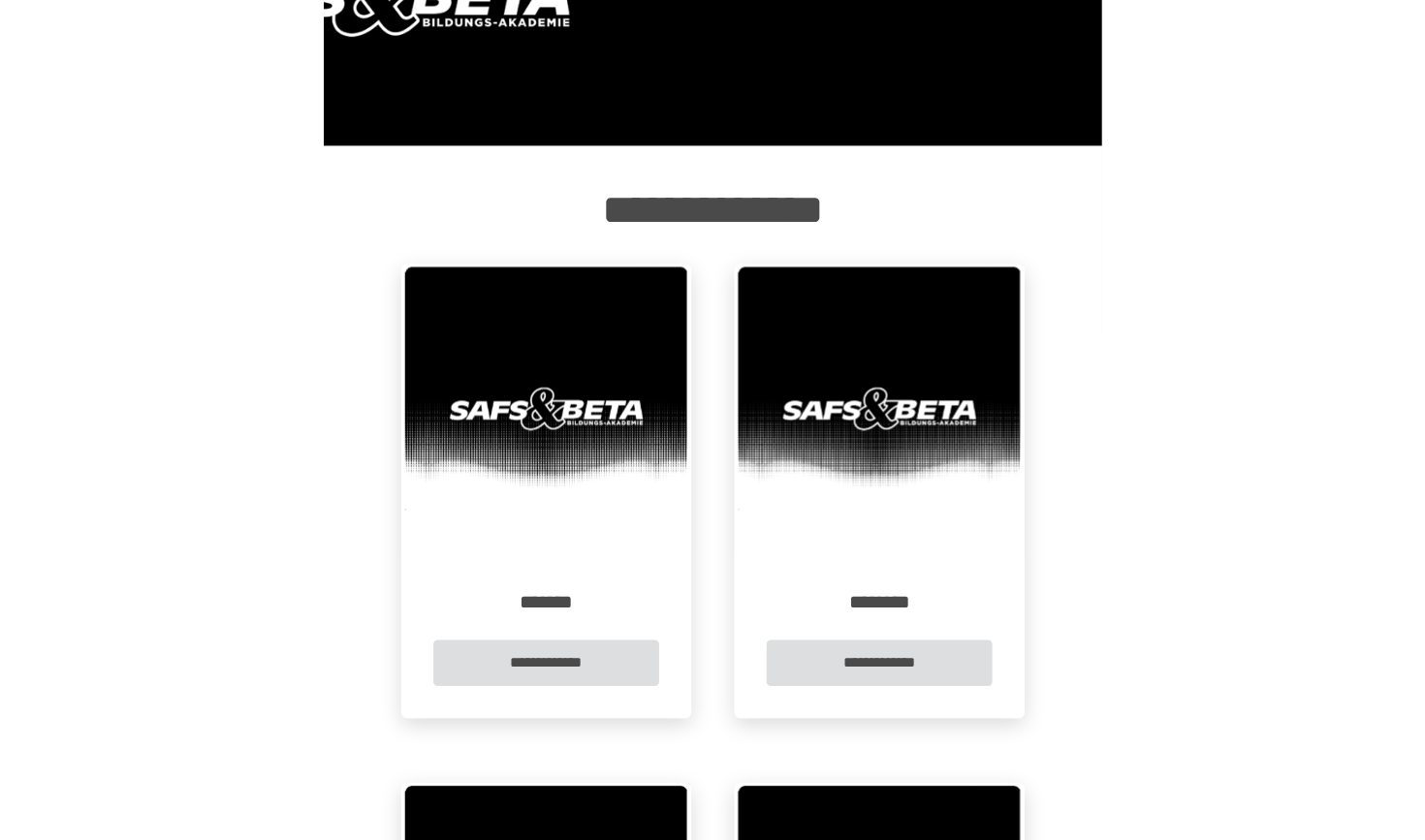 scroll, scrollTop: 0, scrollLeft: 0, axis: both 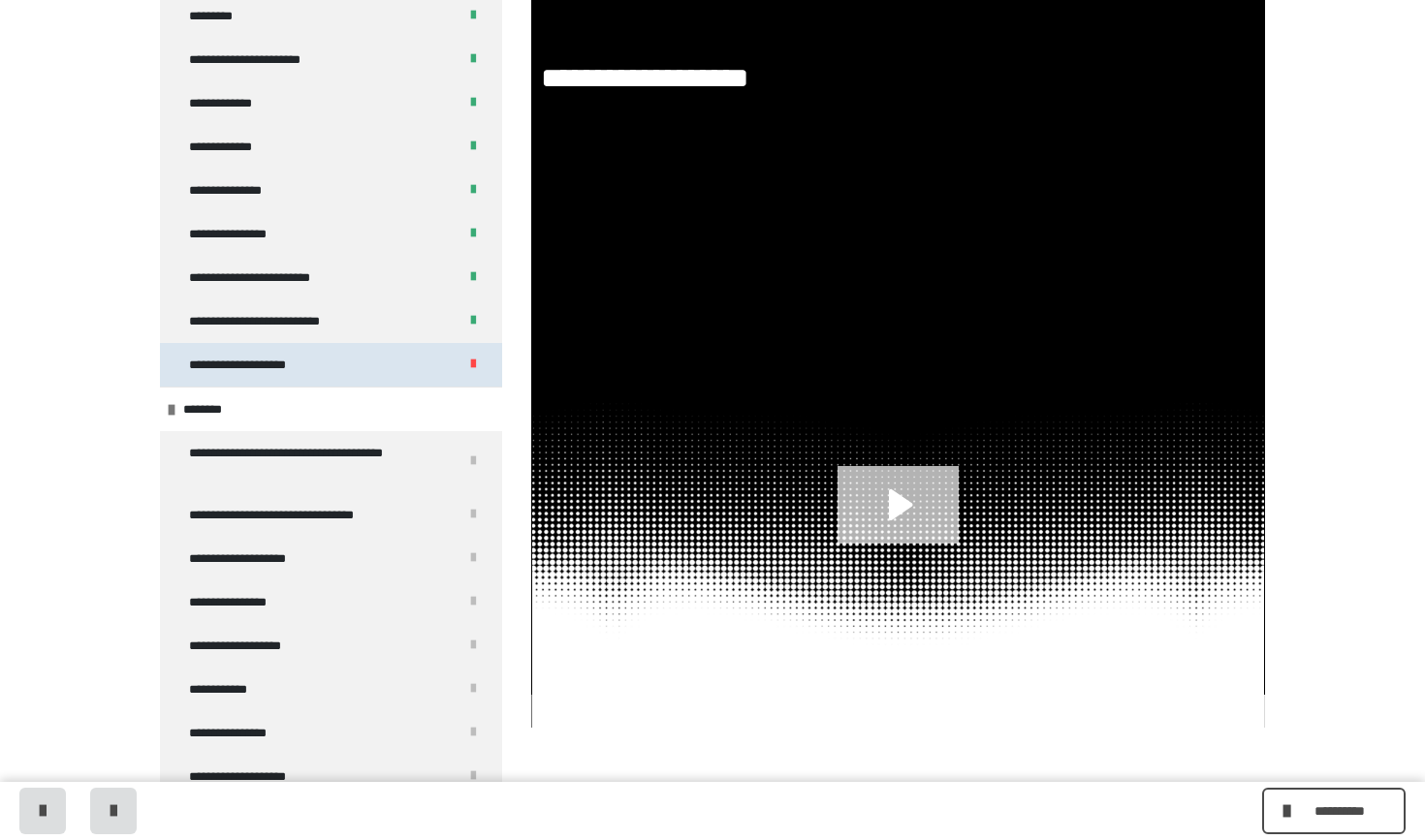 click on "**********" at bounding box center [331, 364] 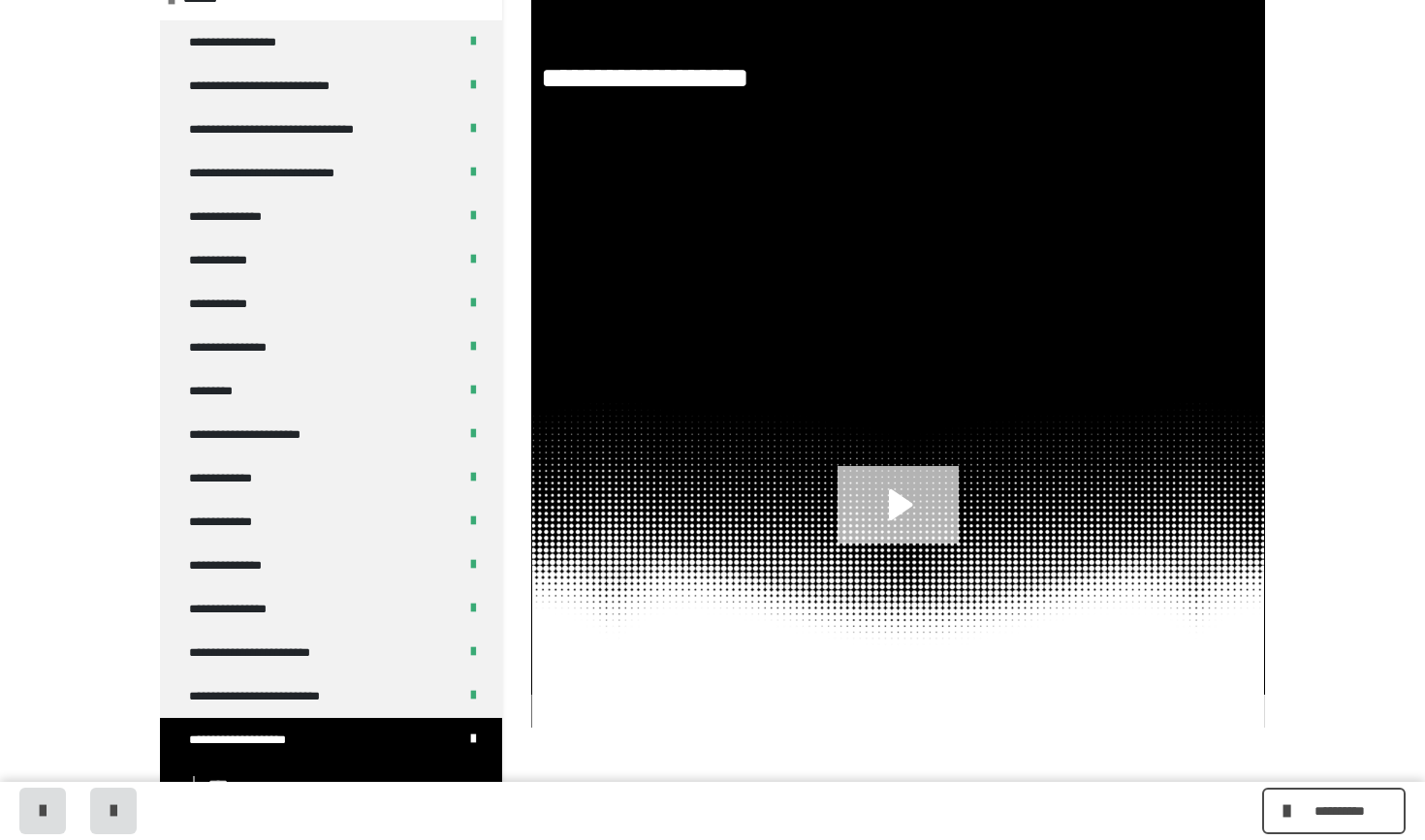 scroll, scrollTop: 0, scrollLeft: 0, axis: both 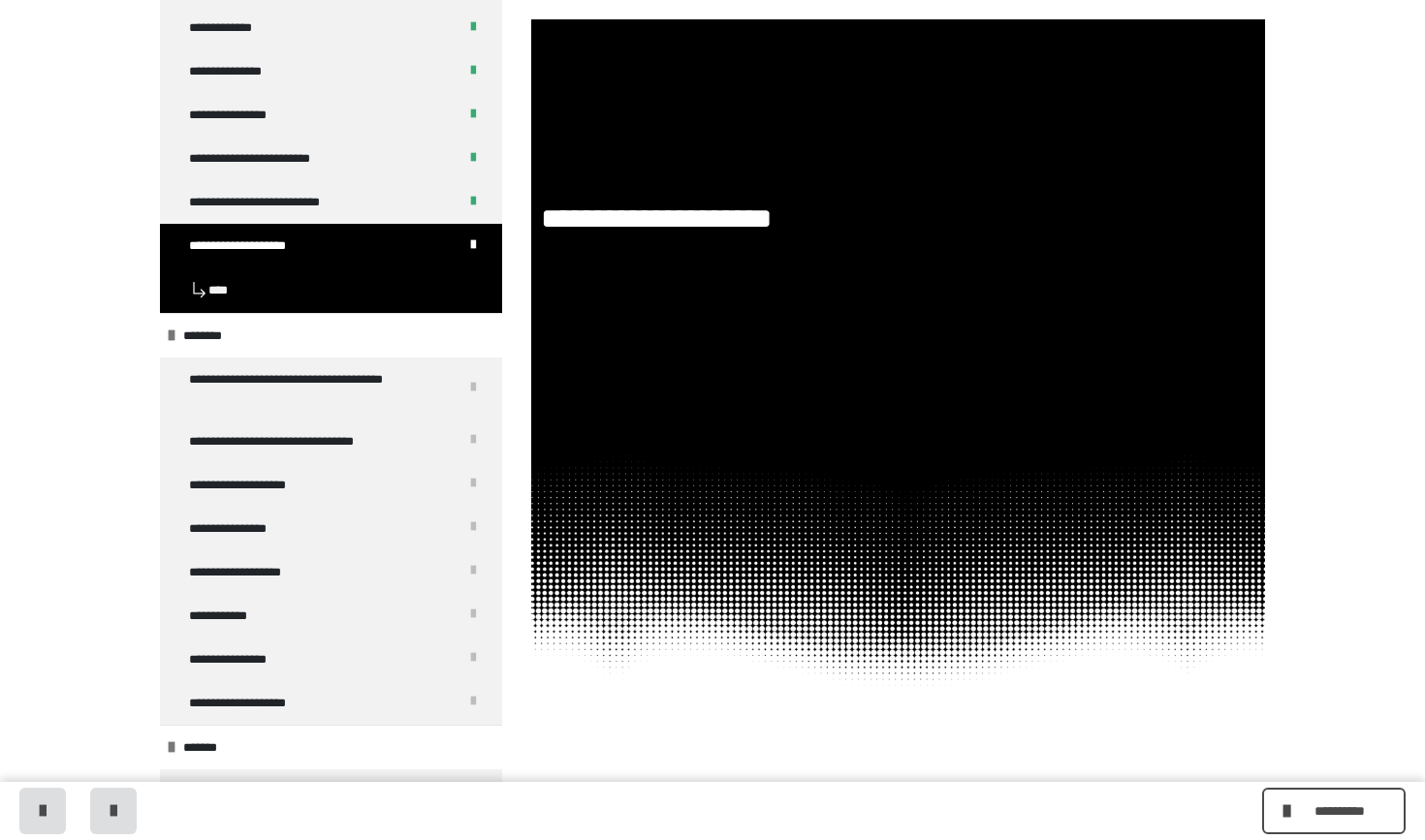 click at bounding box center (331, -80) 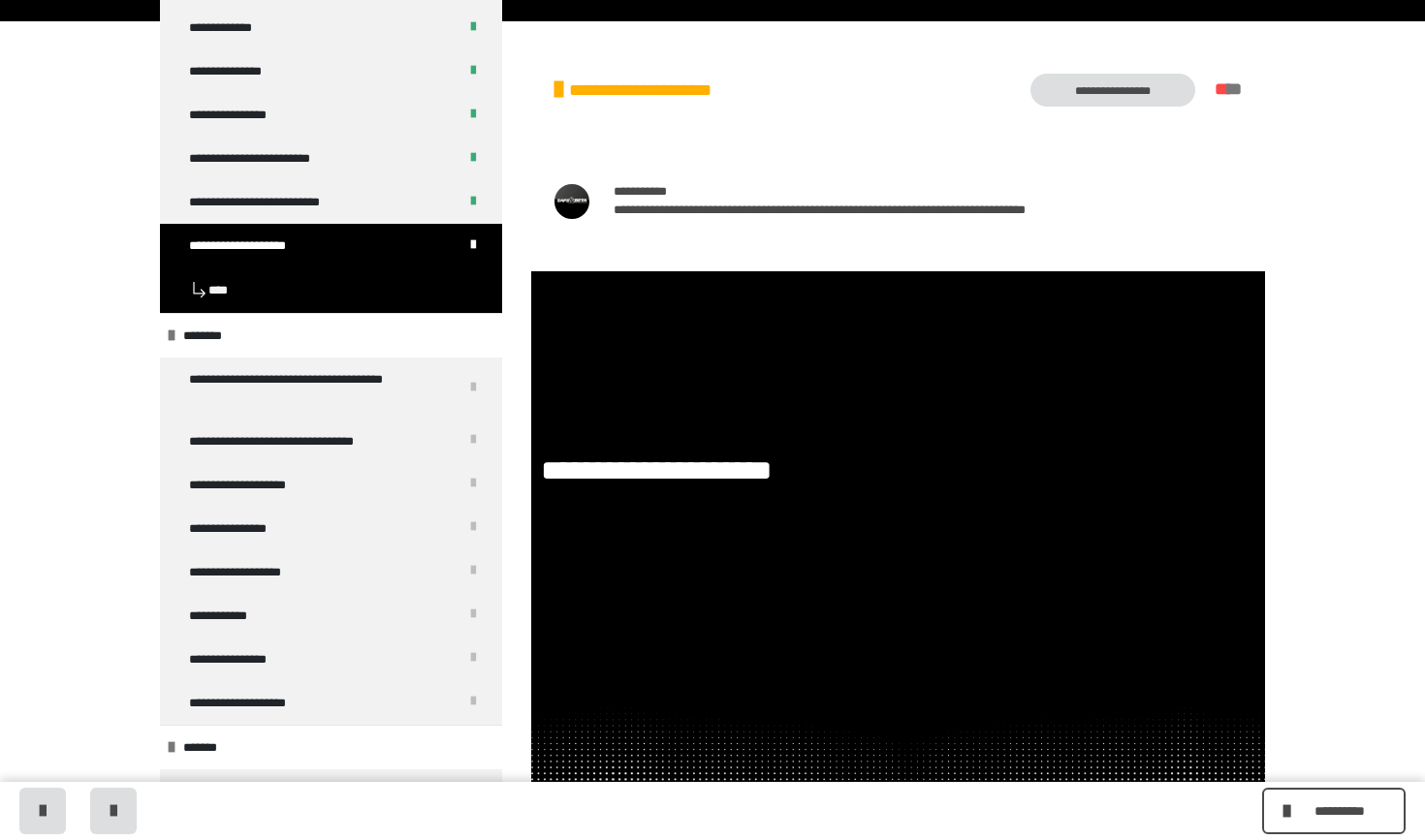 scroll, scrollTop: -16, scrollLeft: 0, axis: vertical 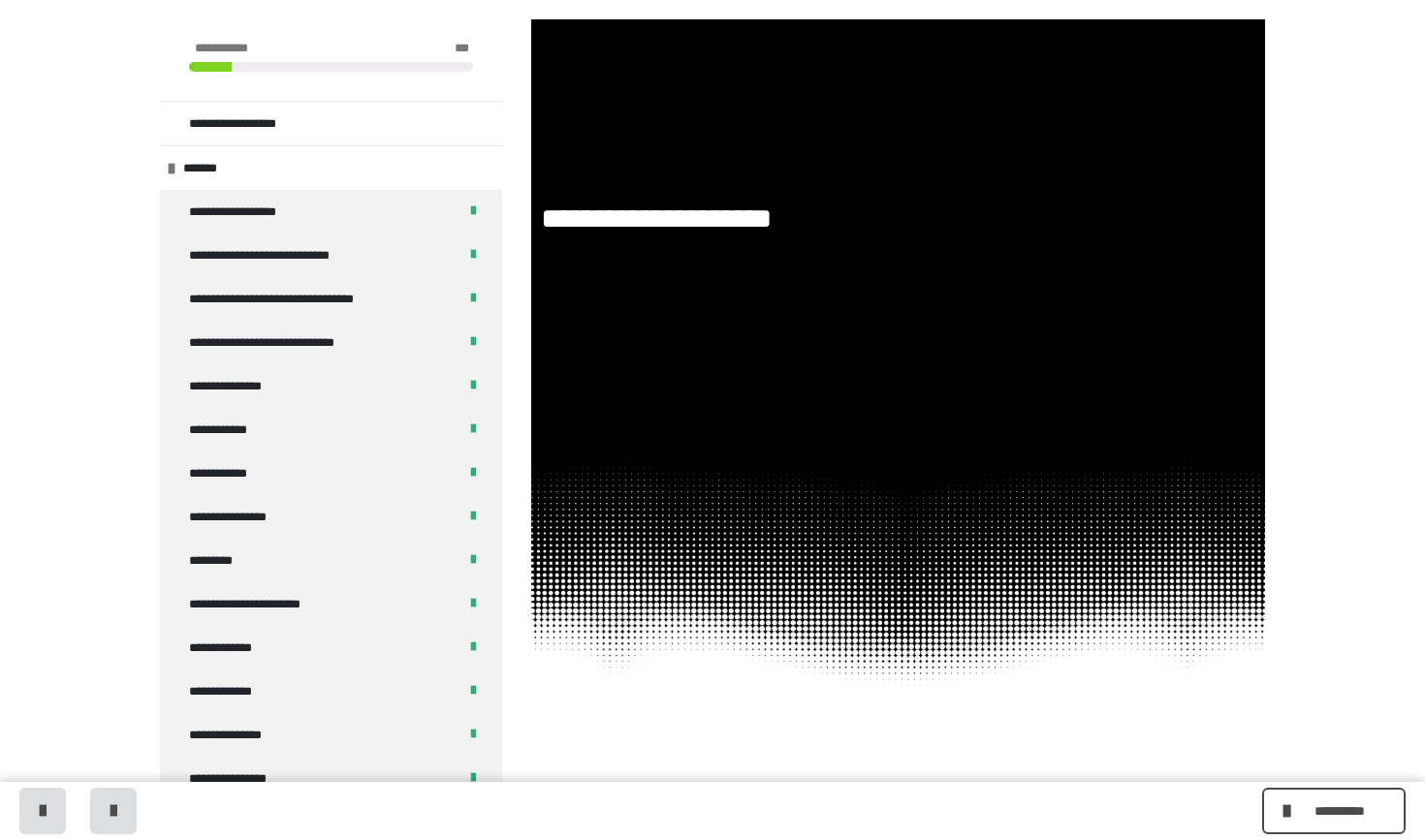 click on "**********" at bounding box center [898, 759] 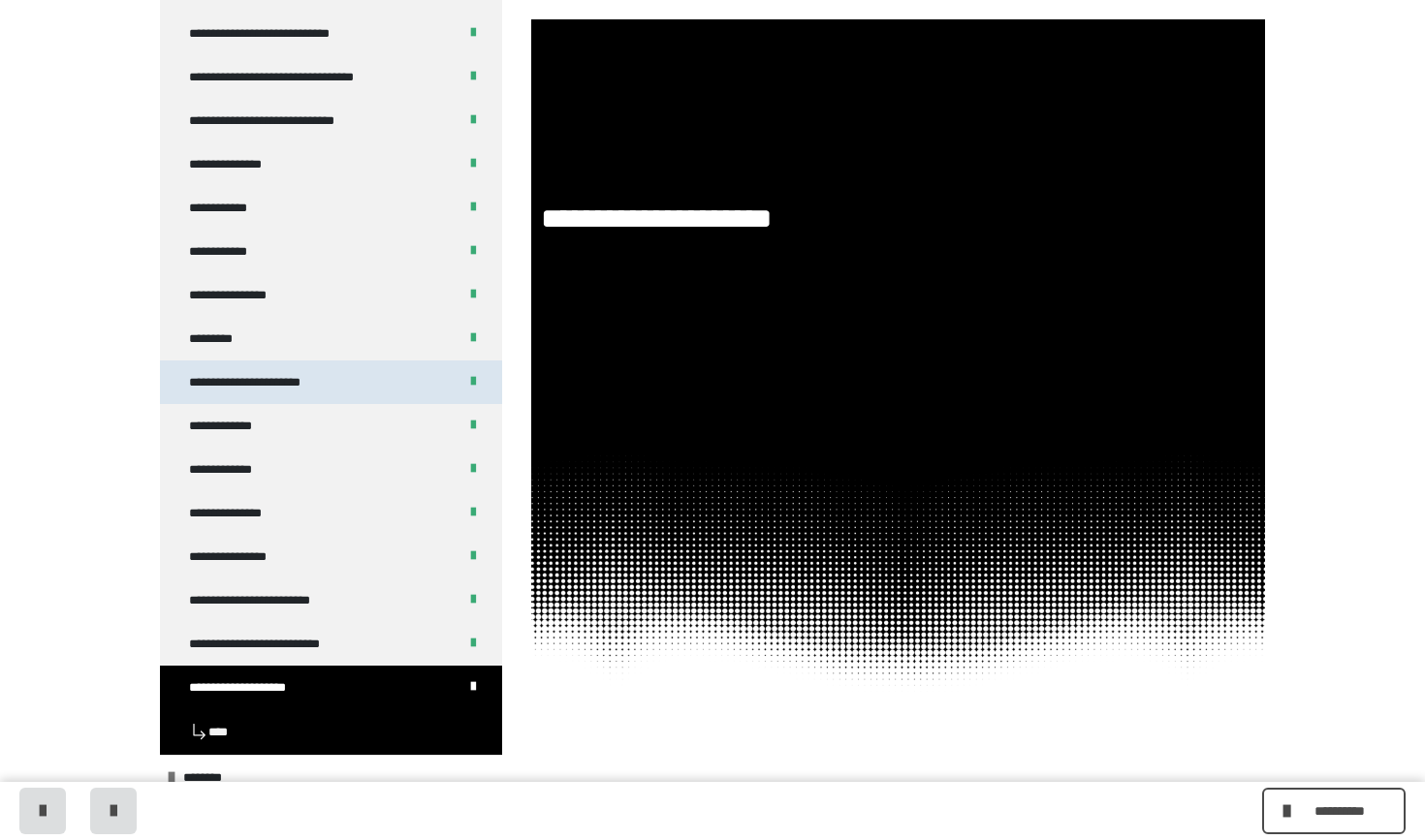 scroll, scrollTop: 321, scrollLeft: 0, axis: vertical 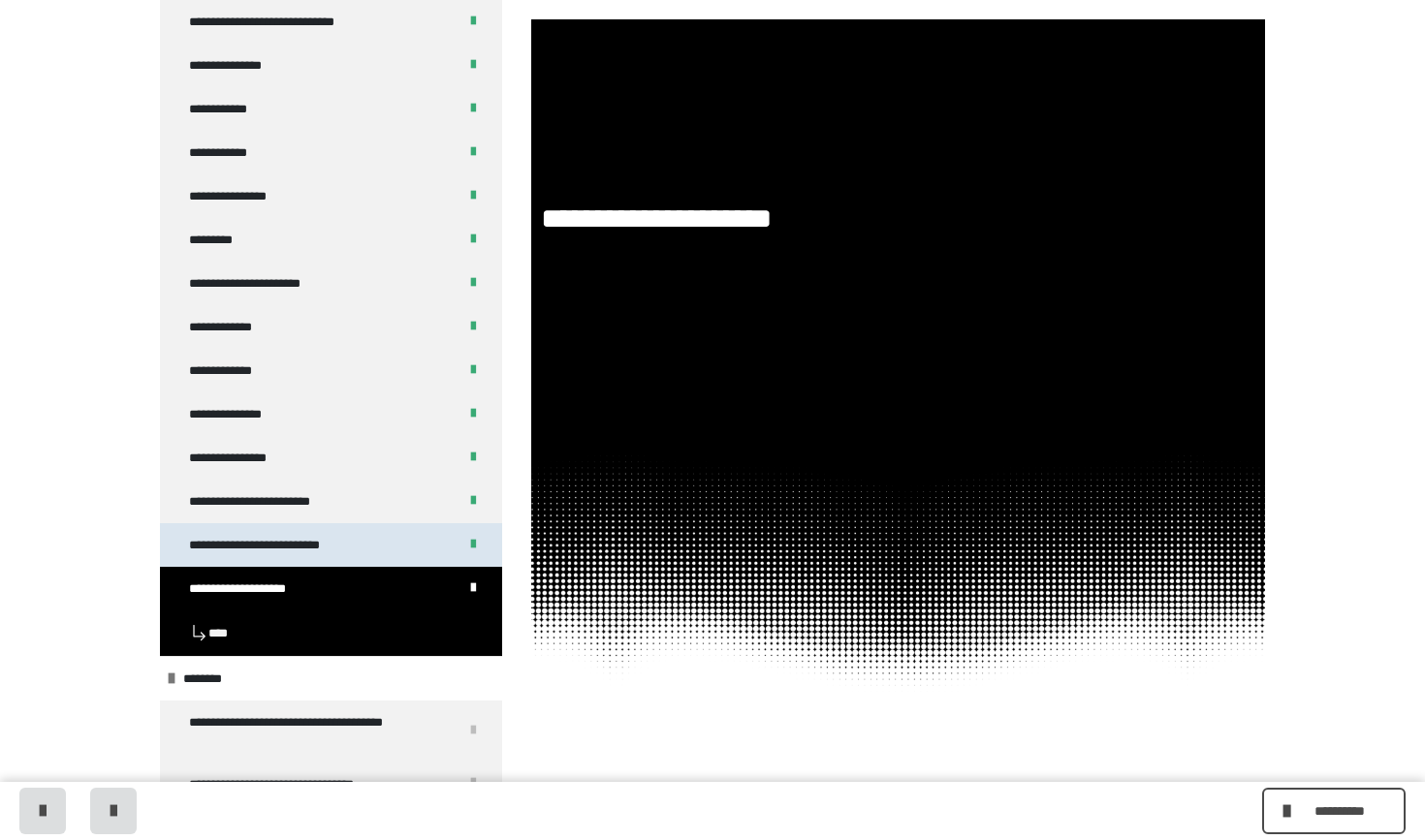 click on "**********" at bounding box center (280, 544) 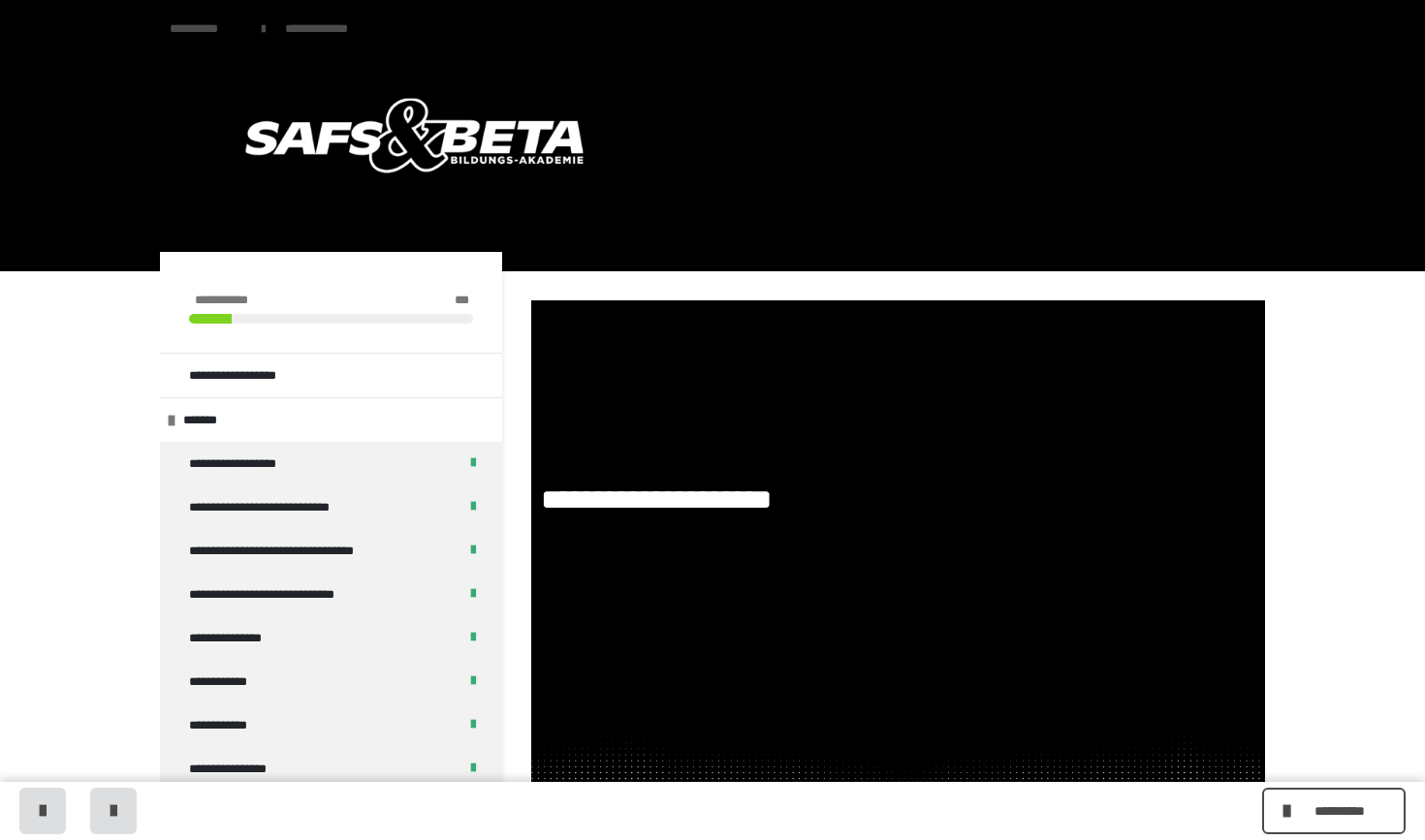 scroll, scrollTop: 0, scrollLeft: 0, axis: both 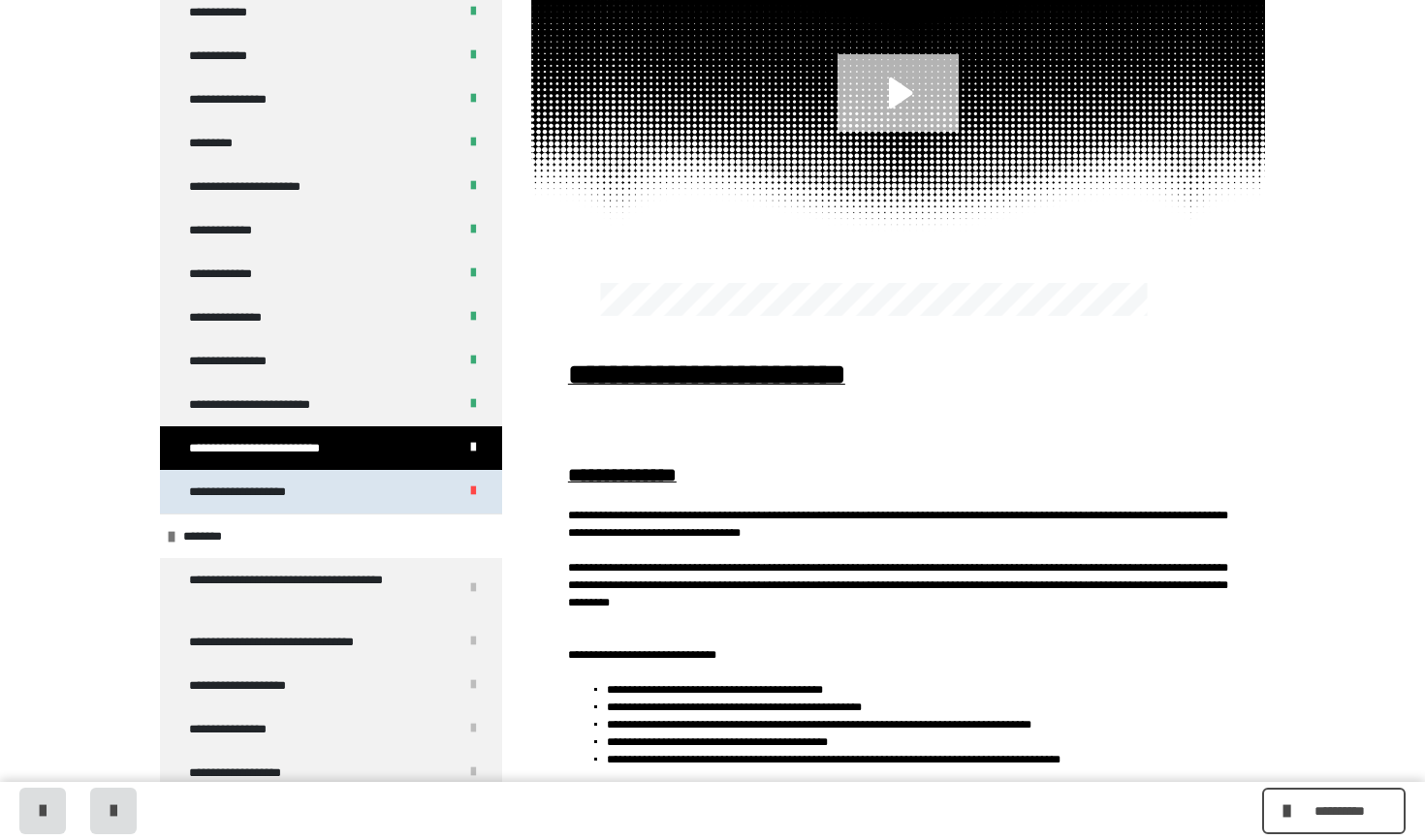 click on "**********" at bounding box center (331, 491) 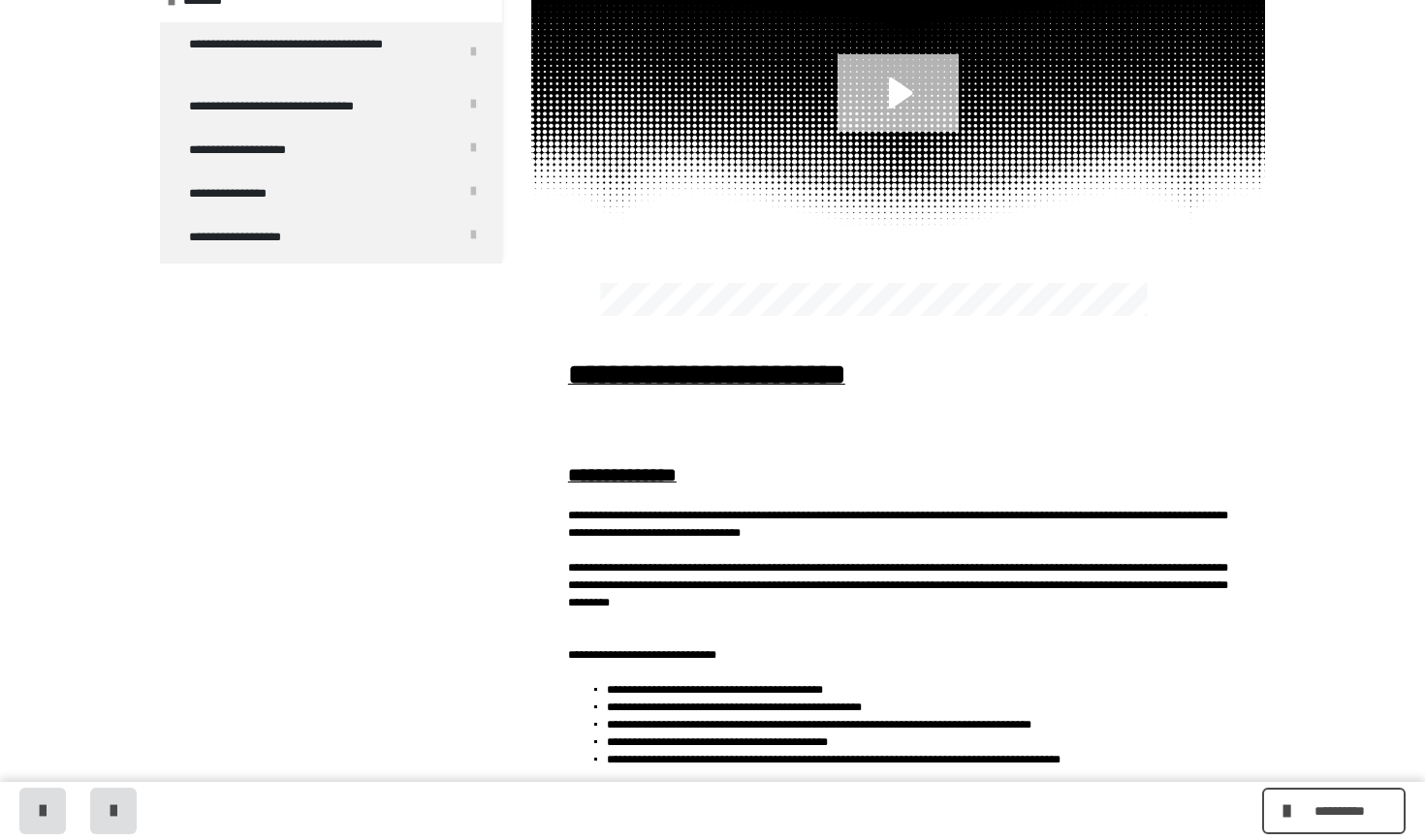 scroll, scrollTop: 0, scrollLeft: 0, axis: both 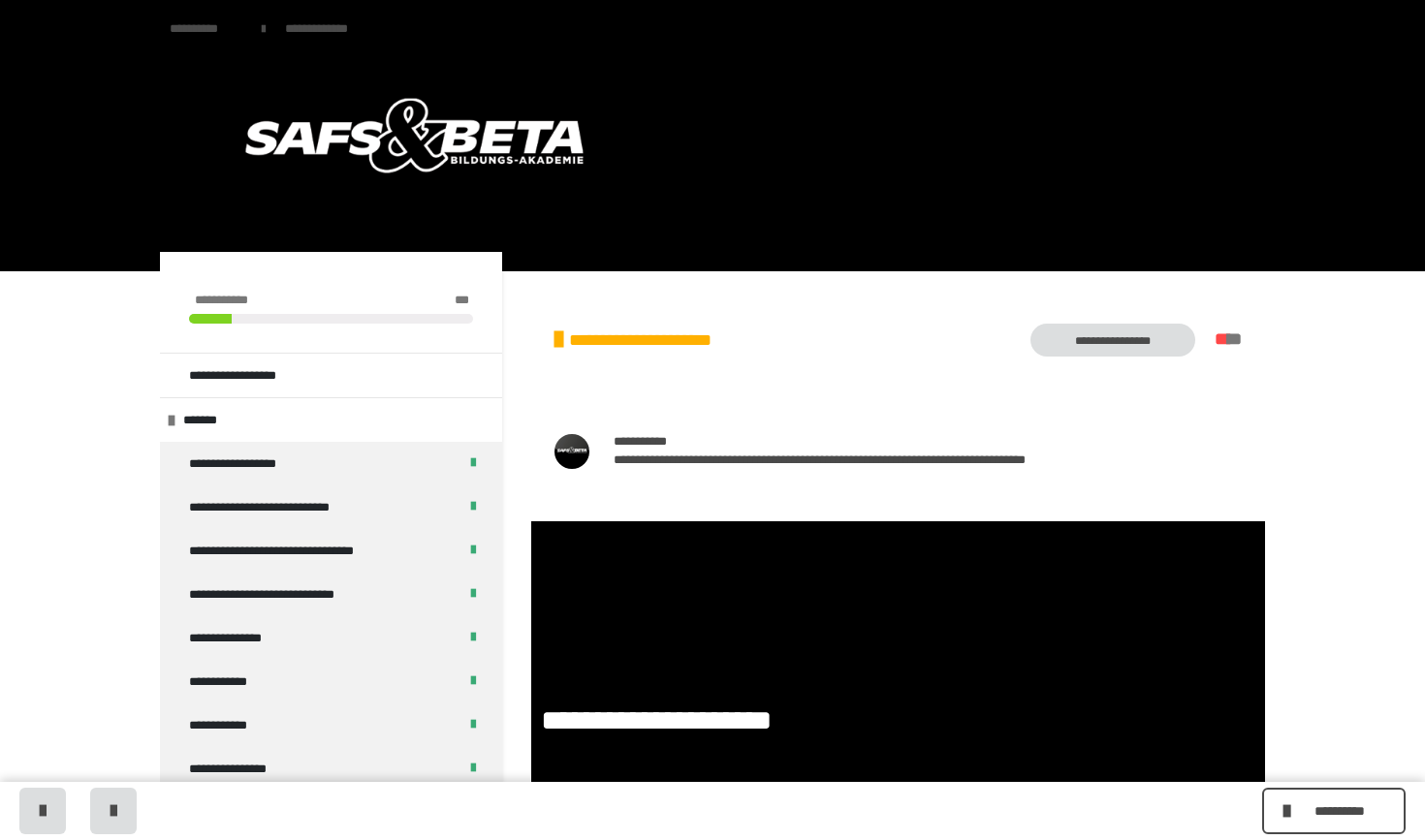 click on "**********" at bounding box center (1113, 340) 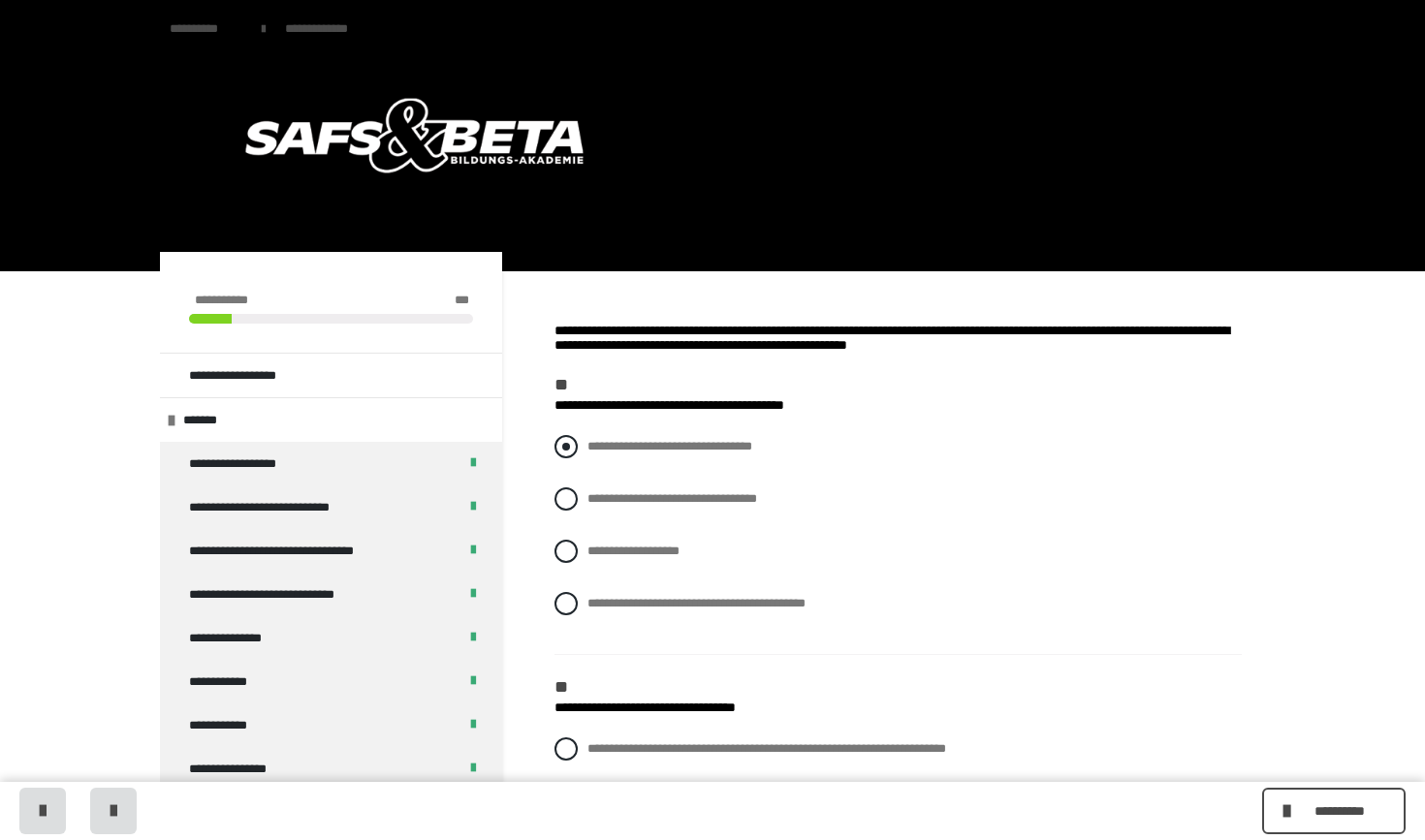 click at bounding box center [566, 447] 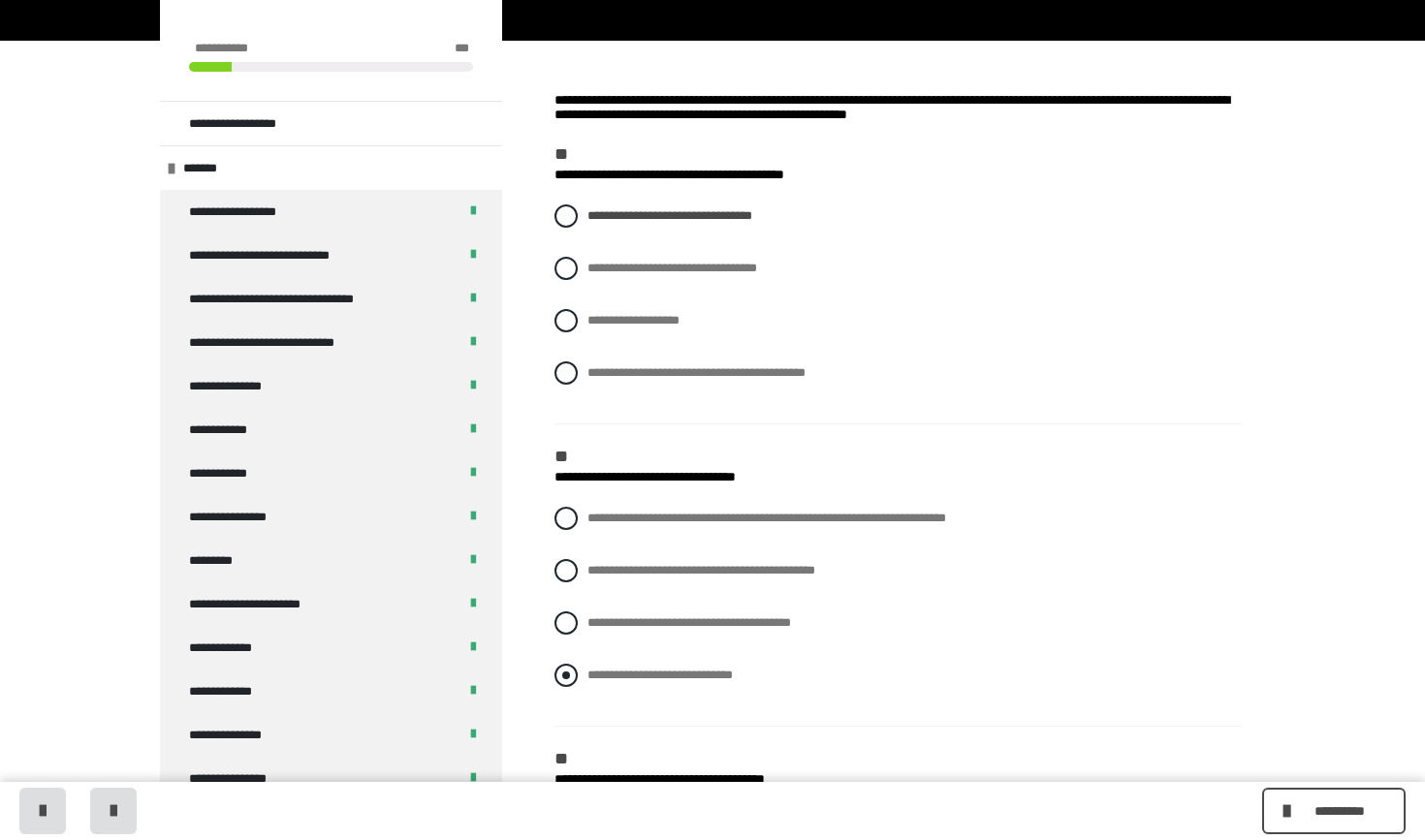 scroll, scrollTop: 235, scrollLeft: 0, axis: vertical 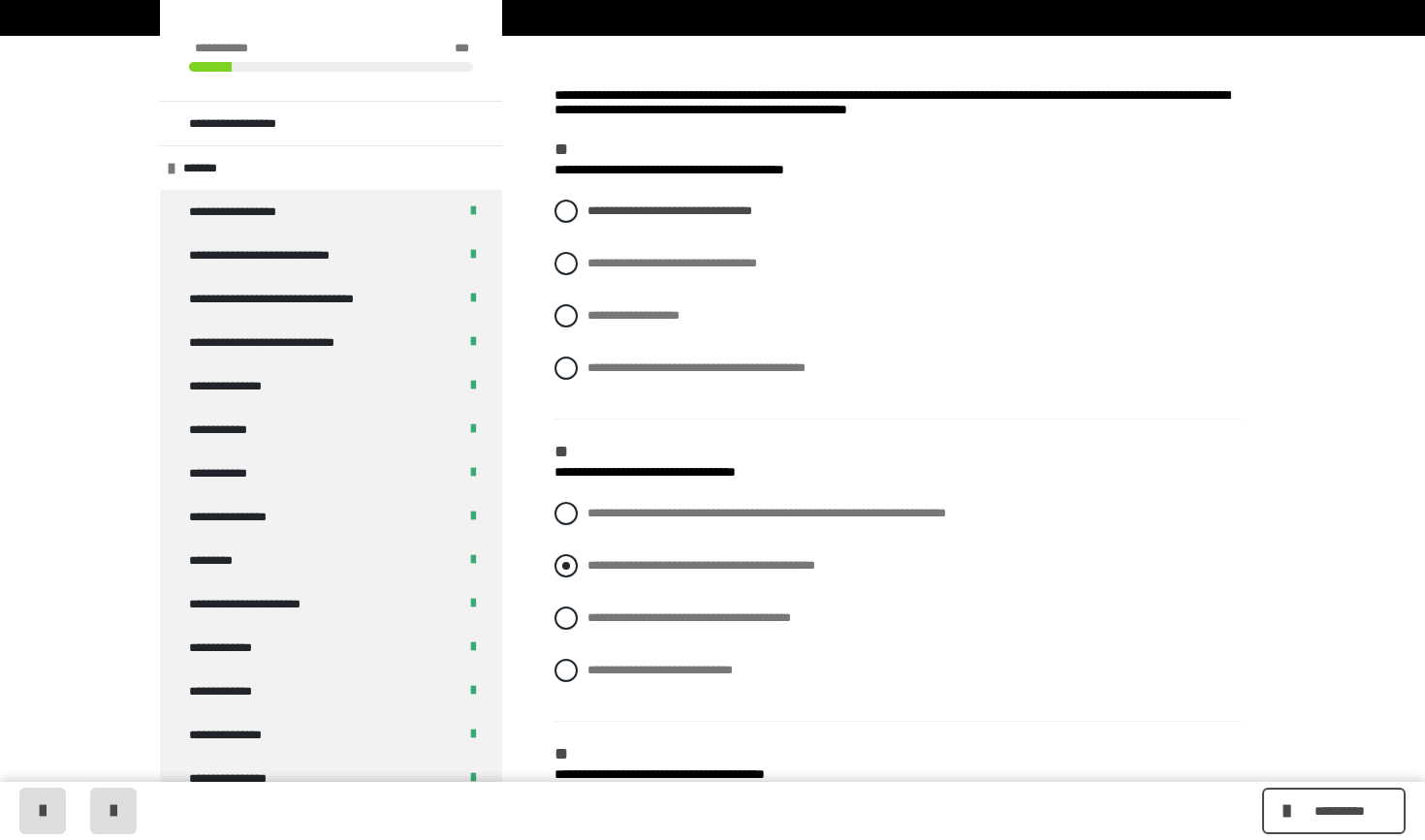 click at bounding box center (566, 566) 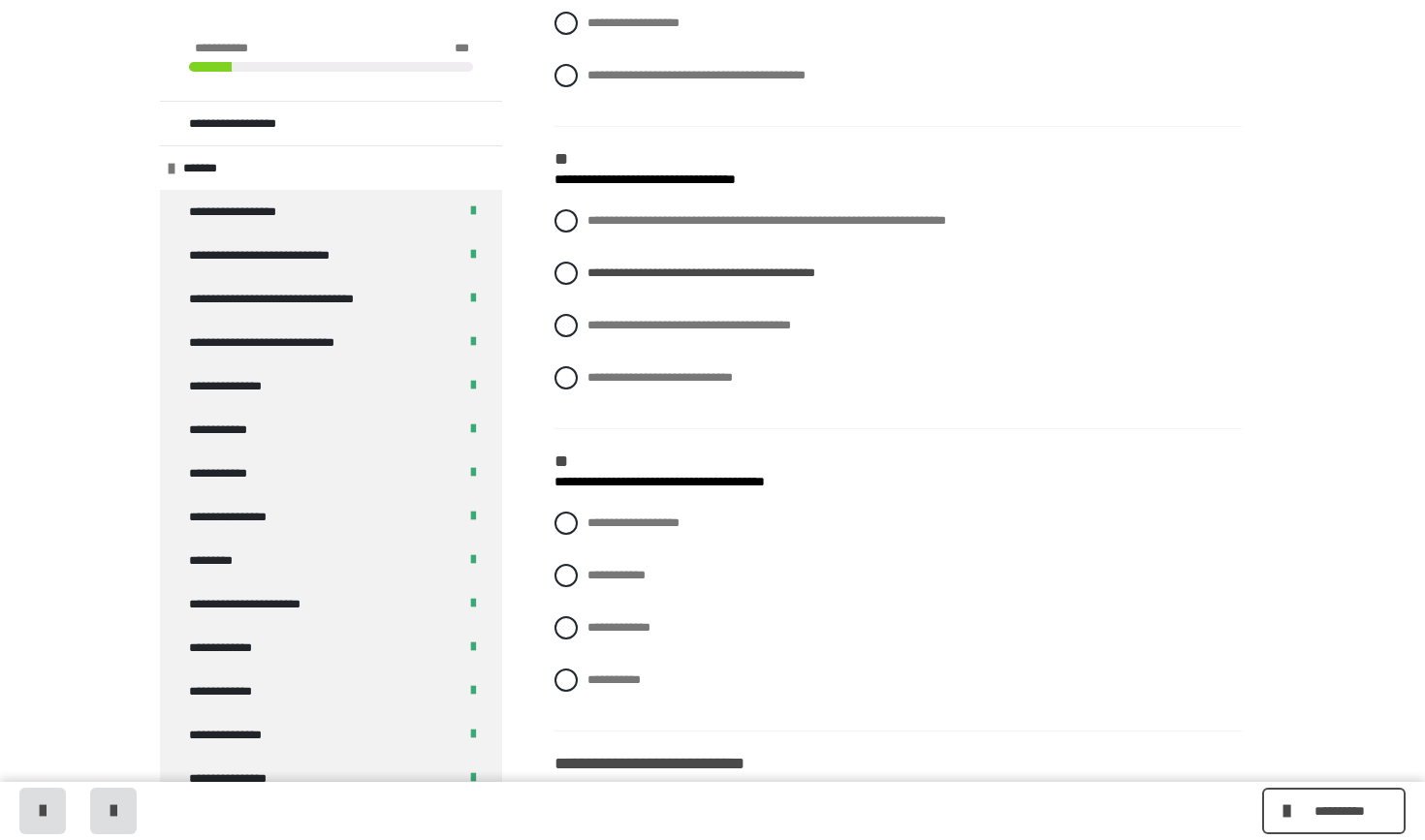scroll, scrollTop: 537, scrollLeft: 0, axis: vertical 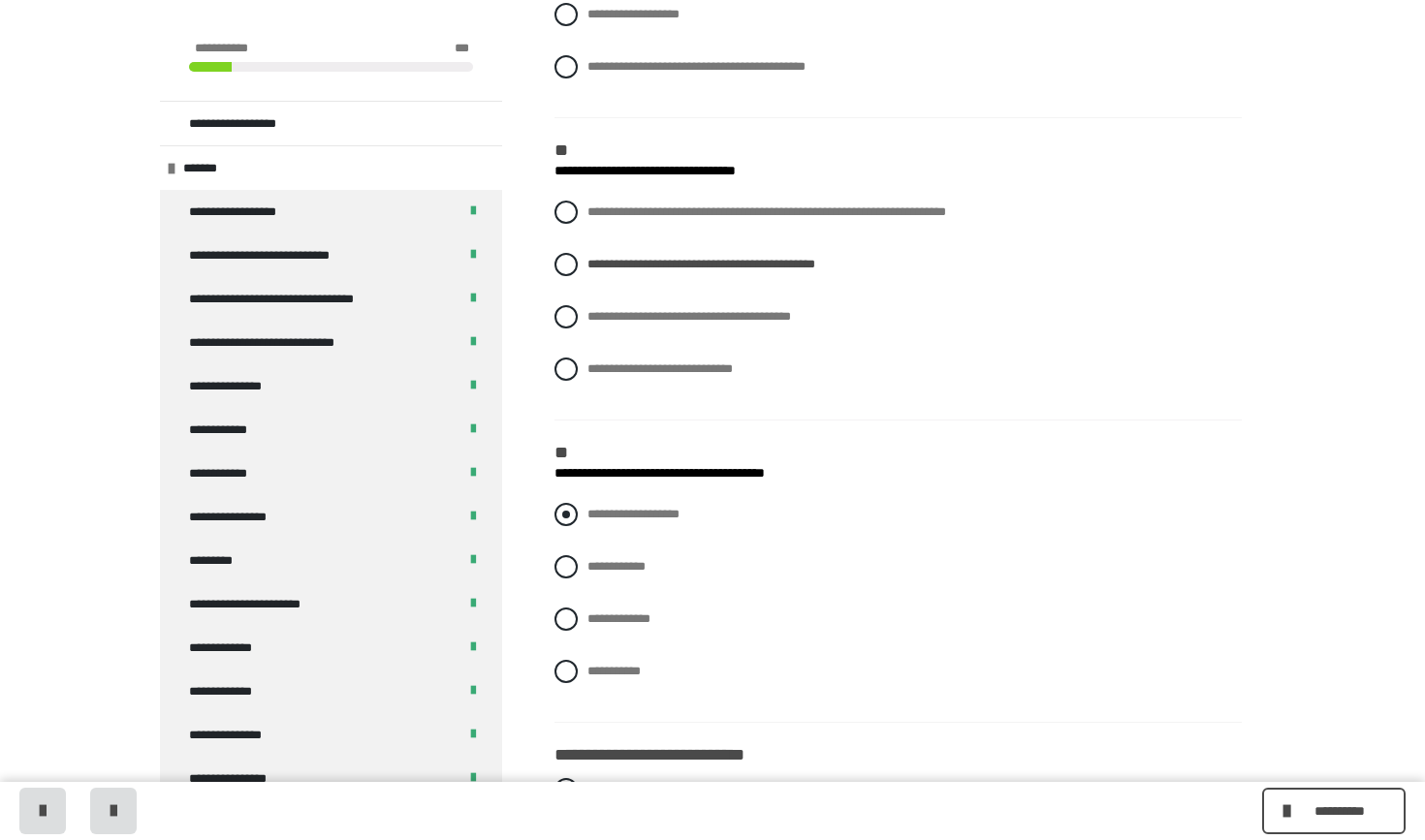 click at bounding box center (566, 514) 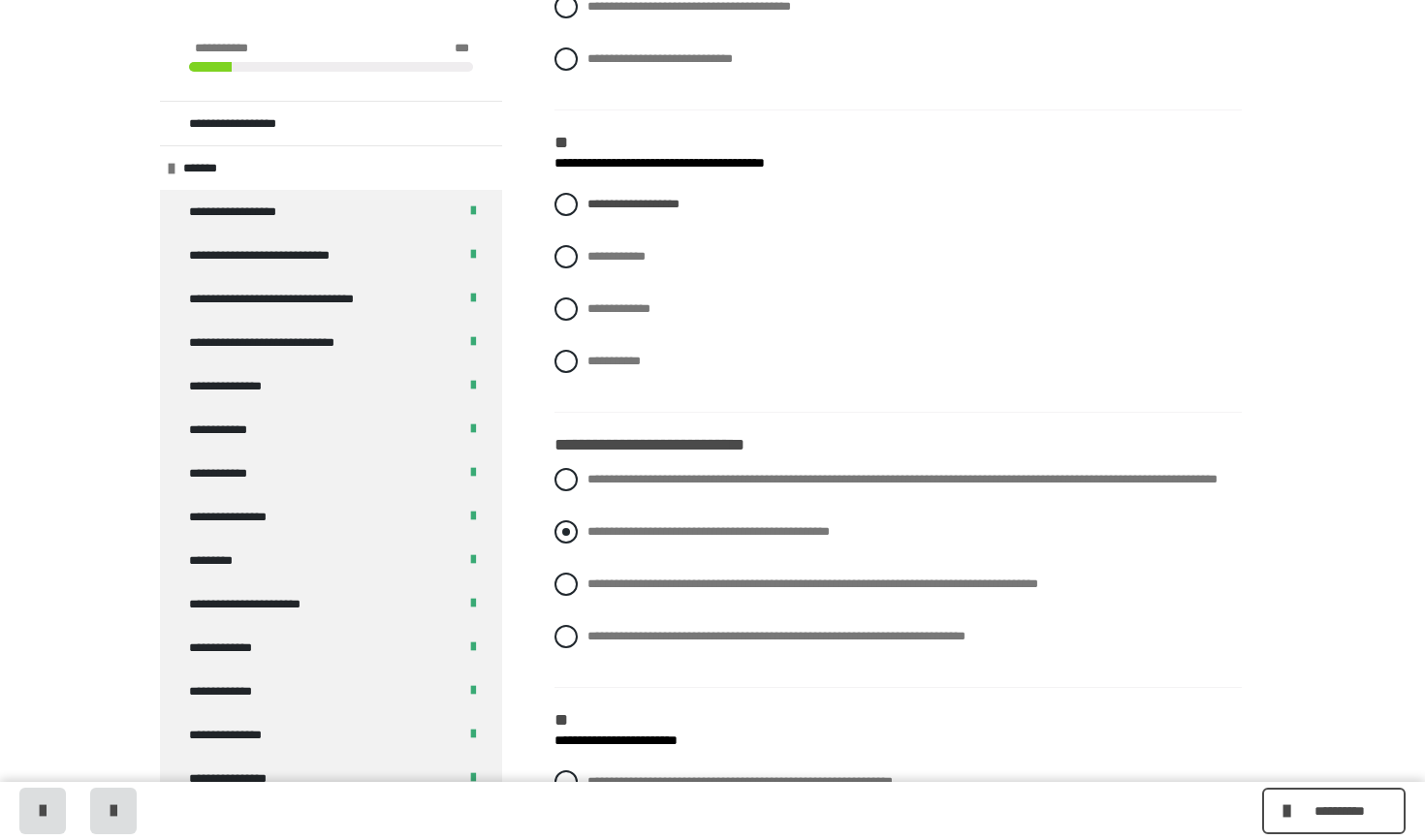 scroll, scrollTop: 856, scrollLeft: 0, axis: vertical 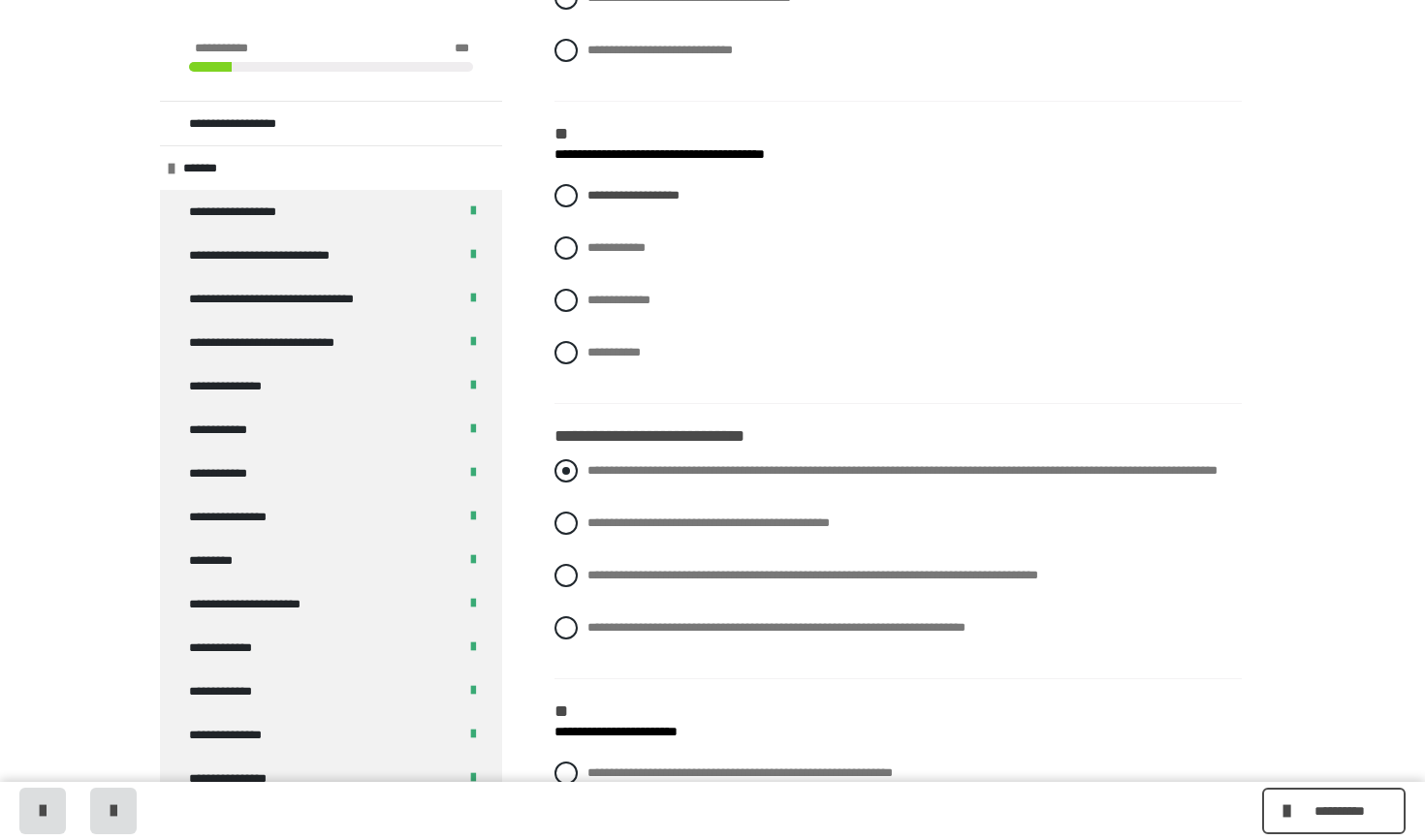 click at bounding box center (566, 471) 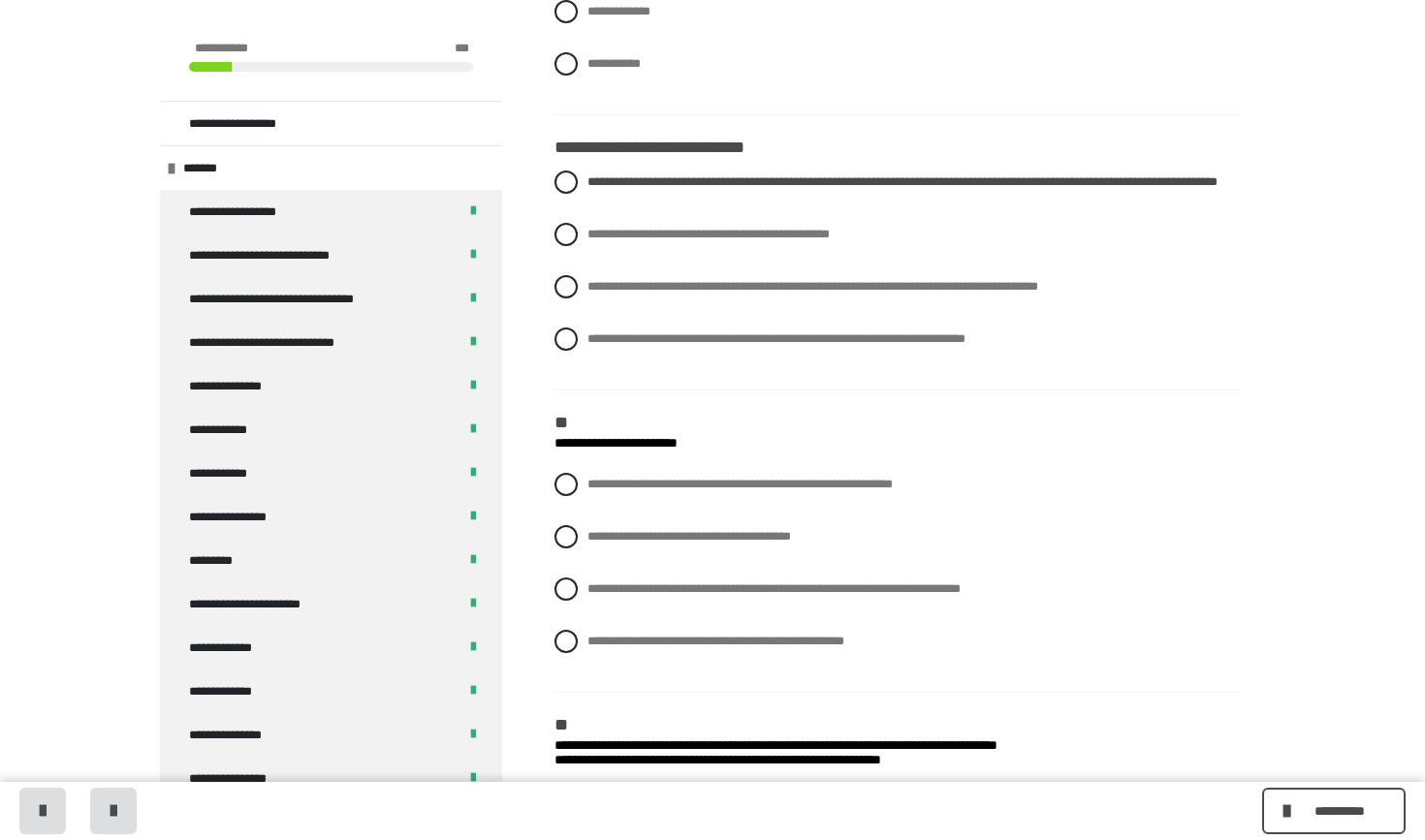 scroll, scrollTop: 1169, scrollLeft: 0, axis: vertical 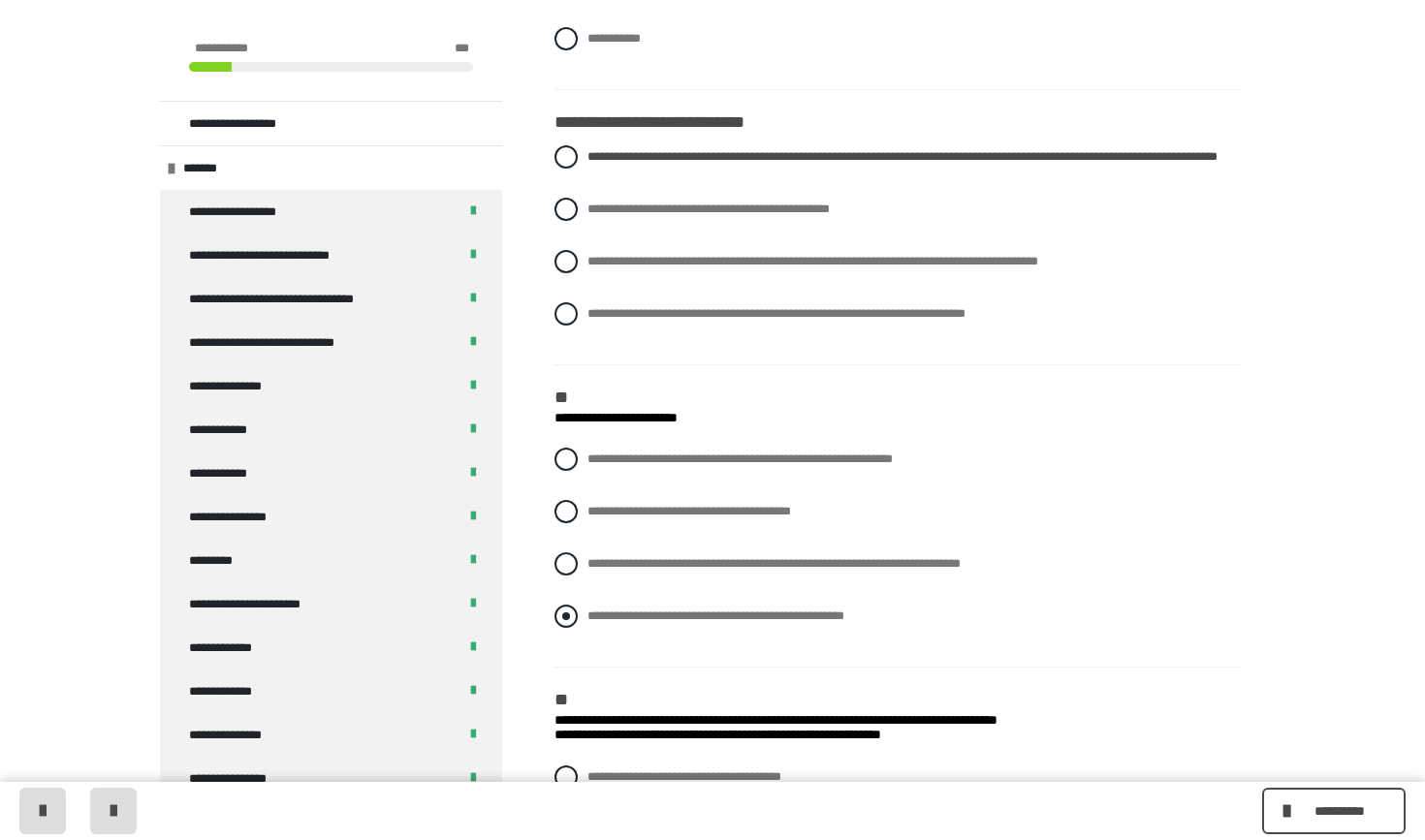 click on "**********" at bounding box center [898, 616] 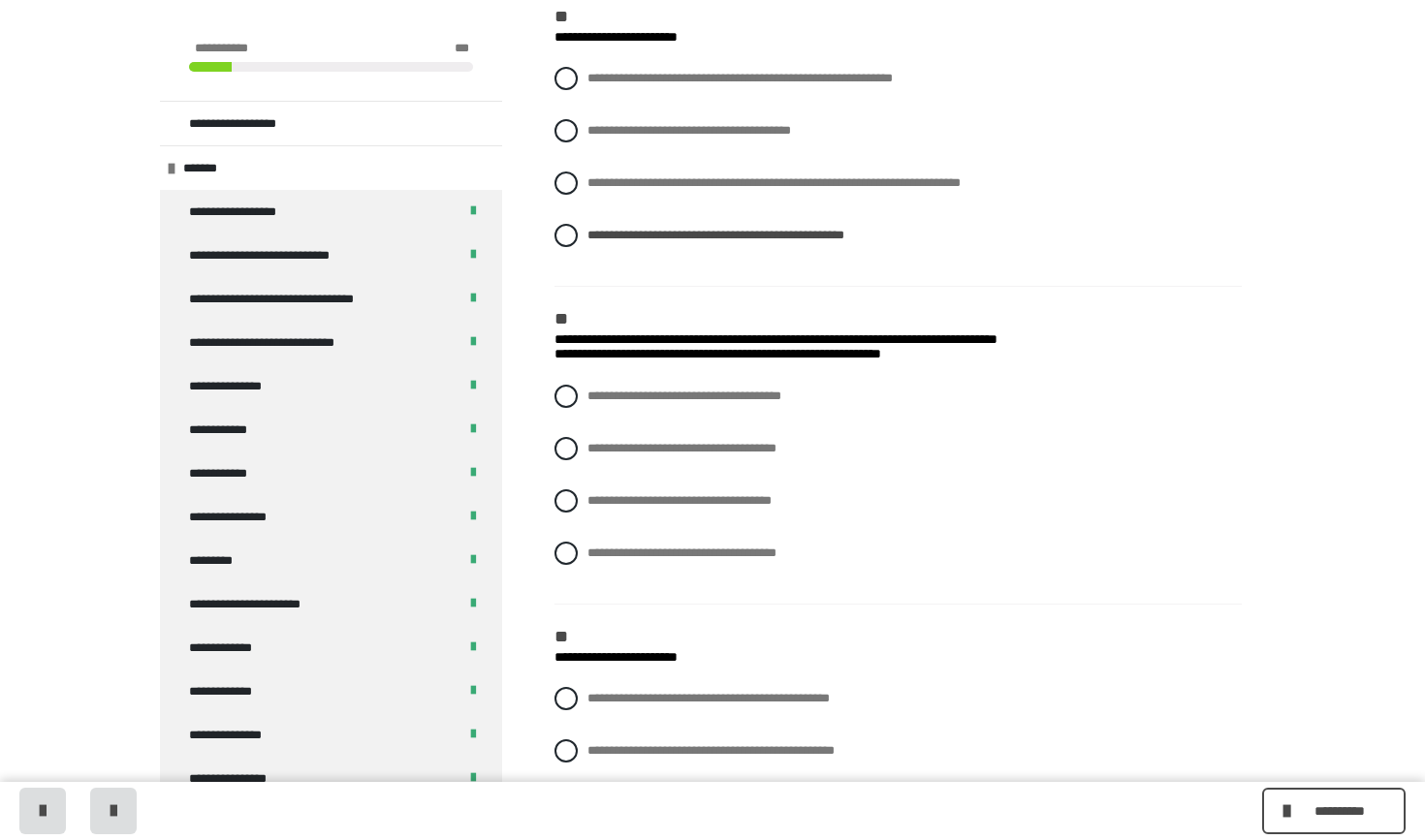scroll, scrollTop: 1555, scrollLeft: 0, axis: vertical 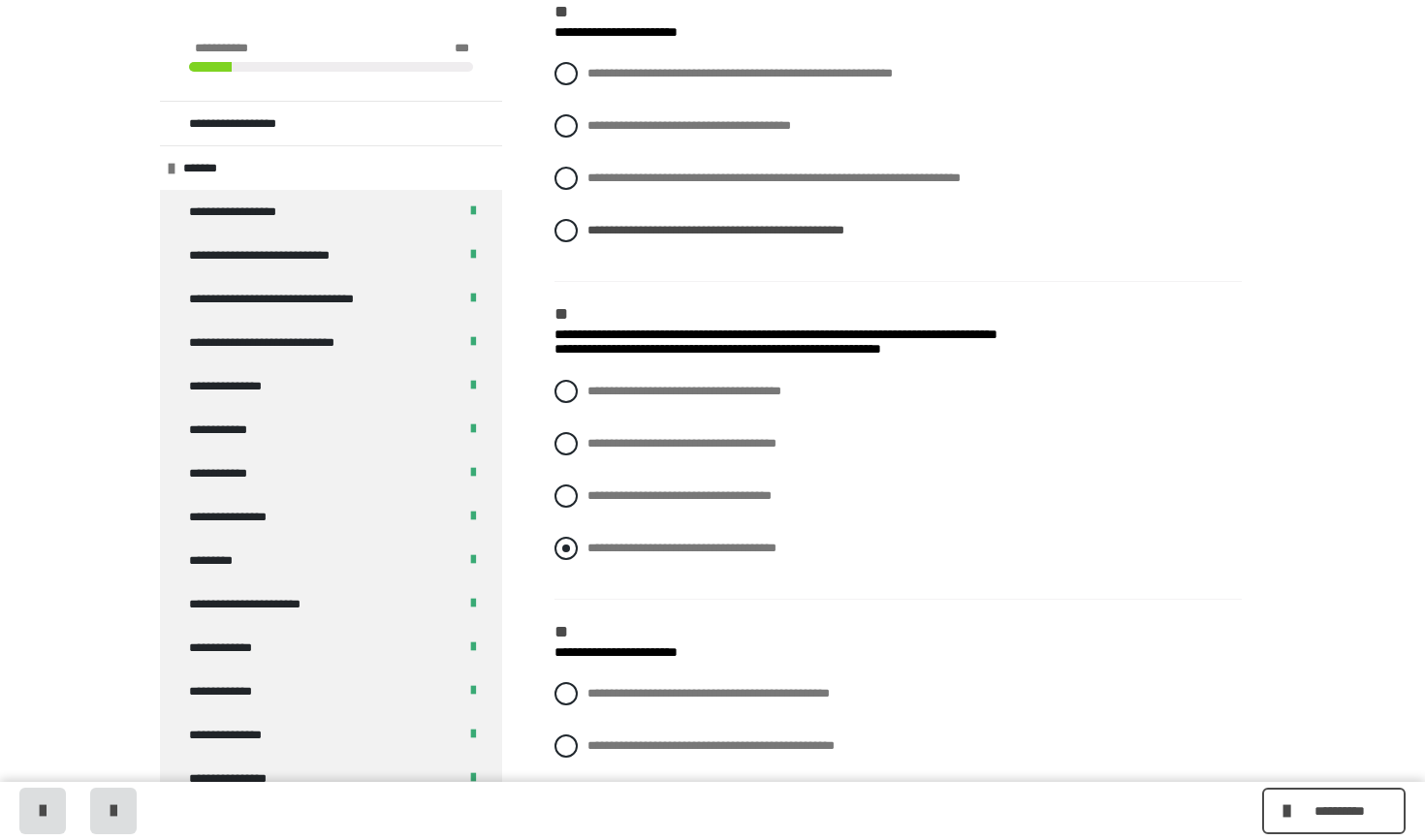 click at bounding box center (566, 548) 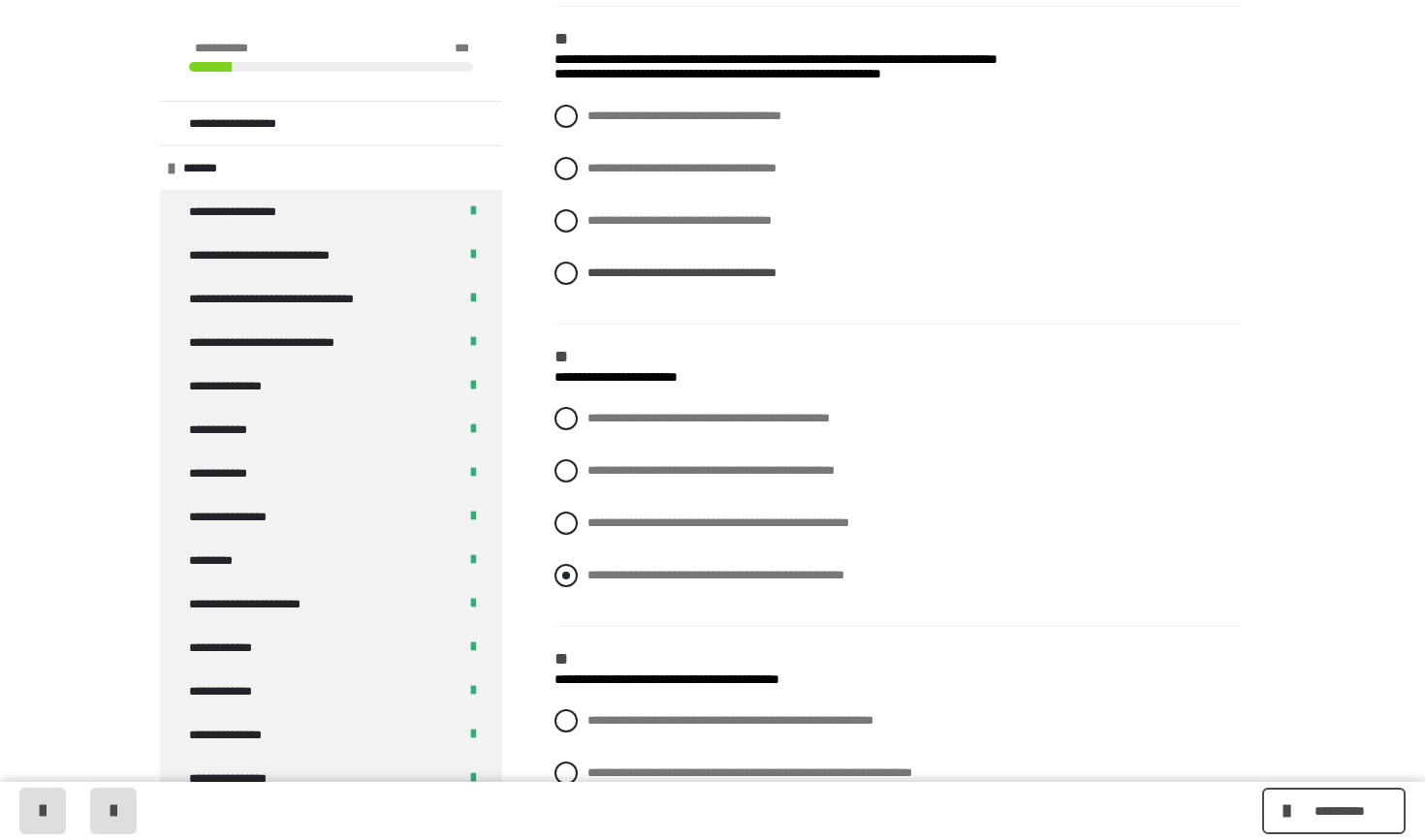 scroll, scrollTop: 1831, scrollLeft: 0, axis: vertical 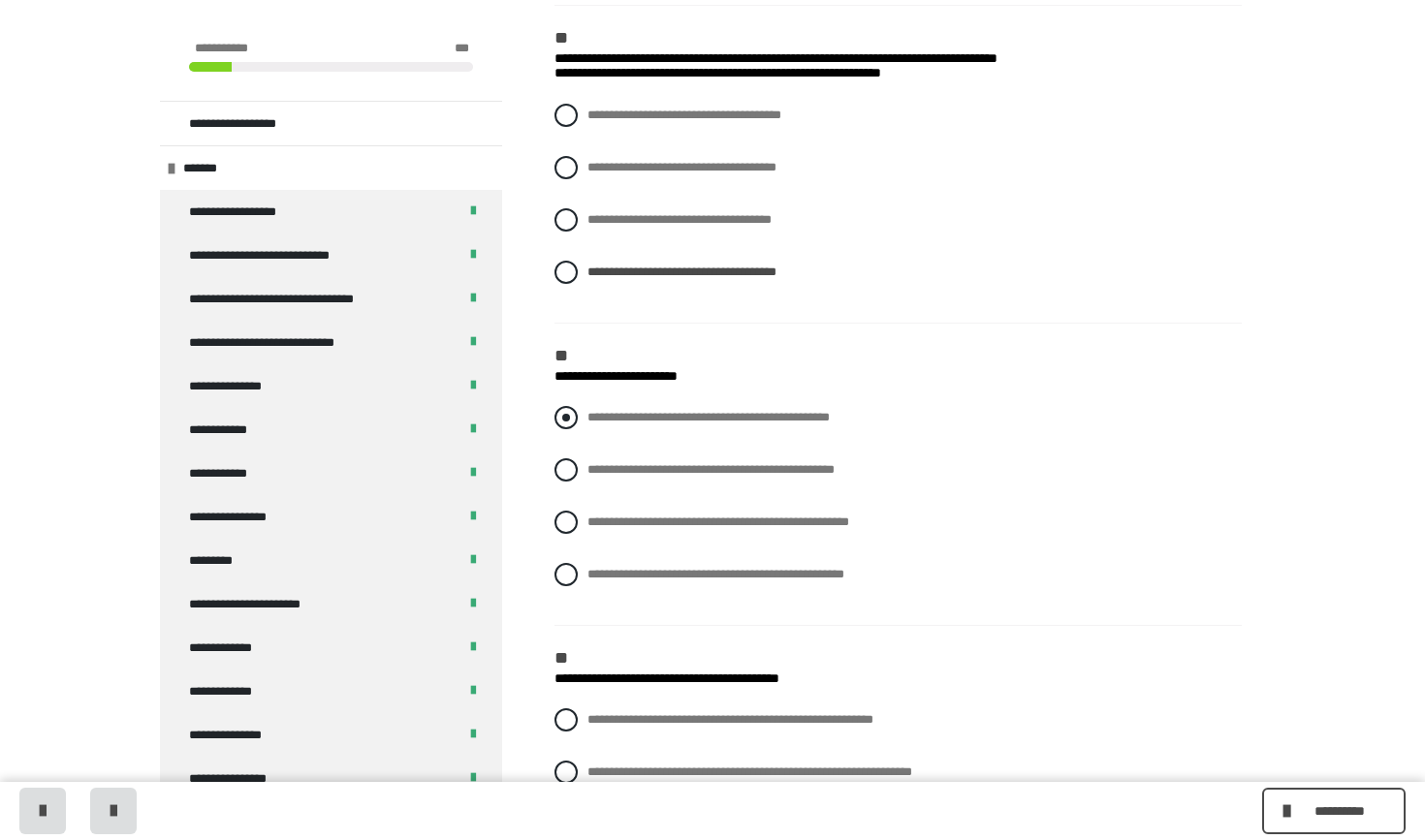 click at bounding box center (566, 418) 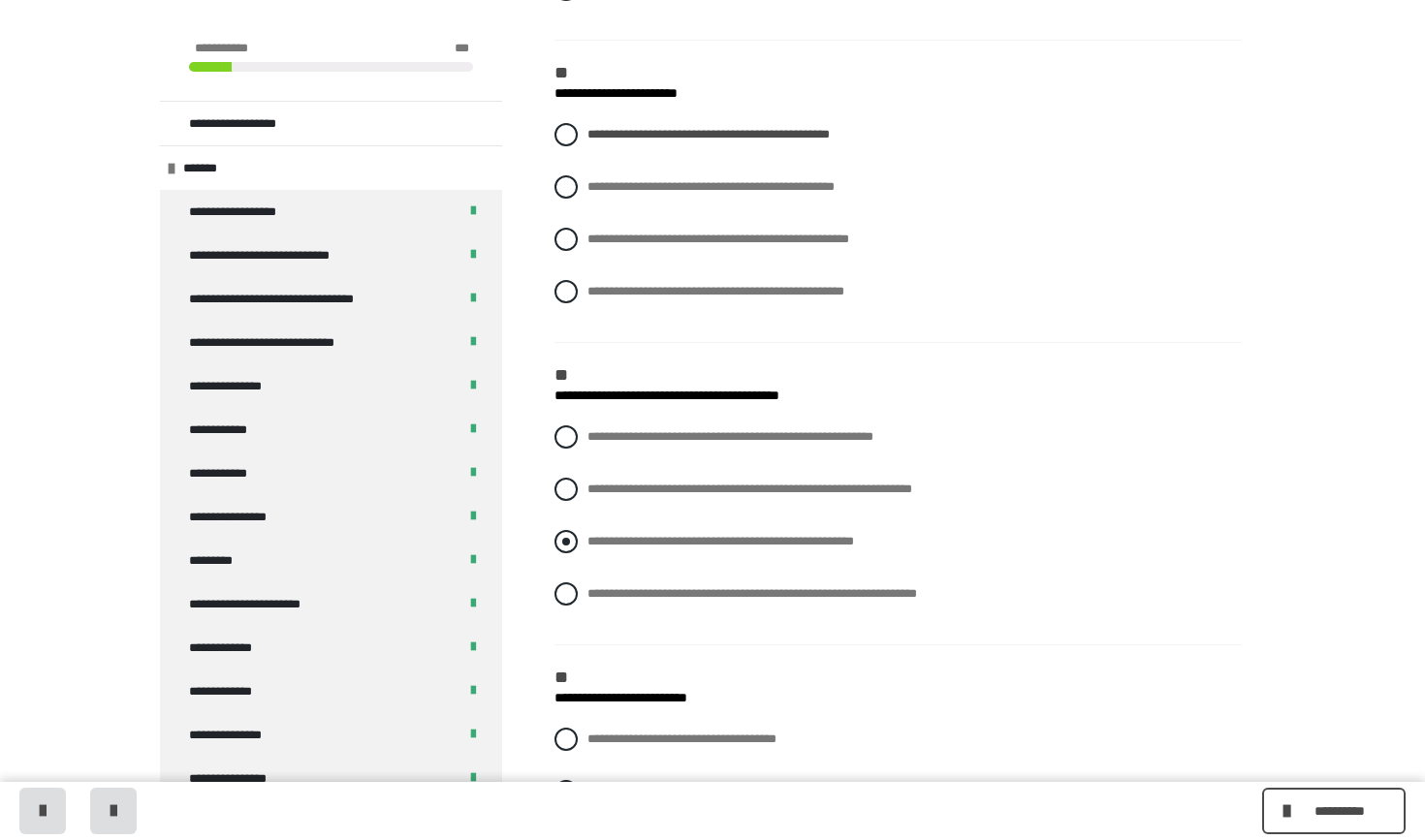 scroll, scrollTop: 2117, scrollLeft: 0, axis: vertical 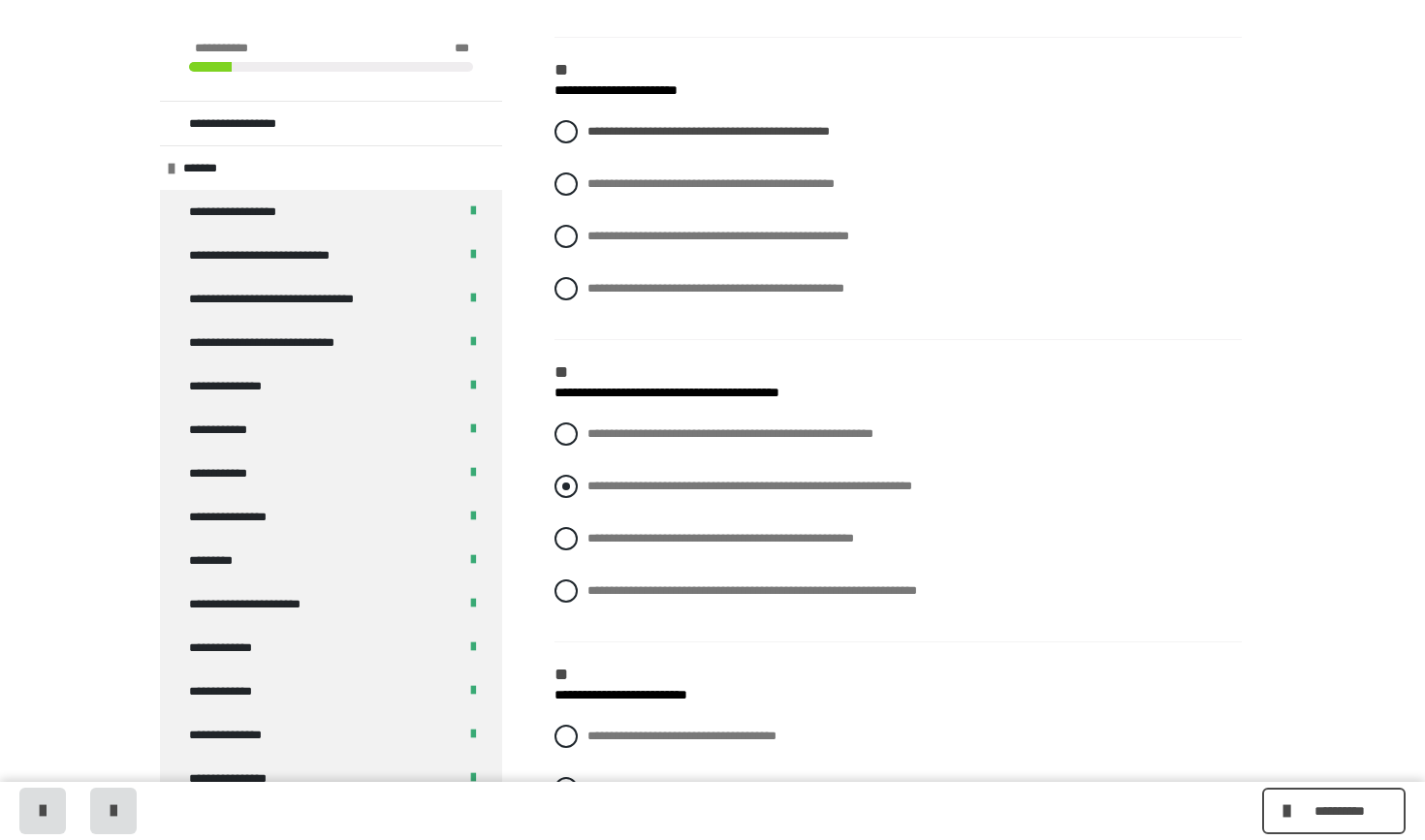click at bounding box center (566, 486) 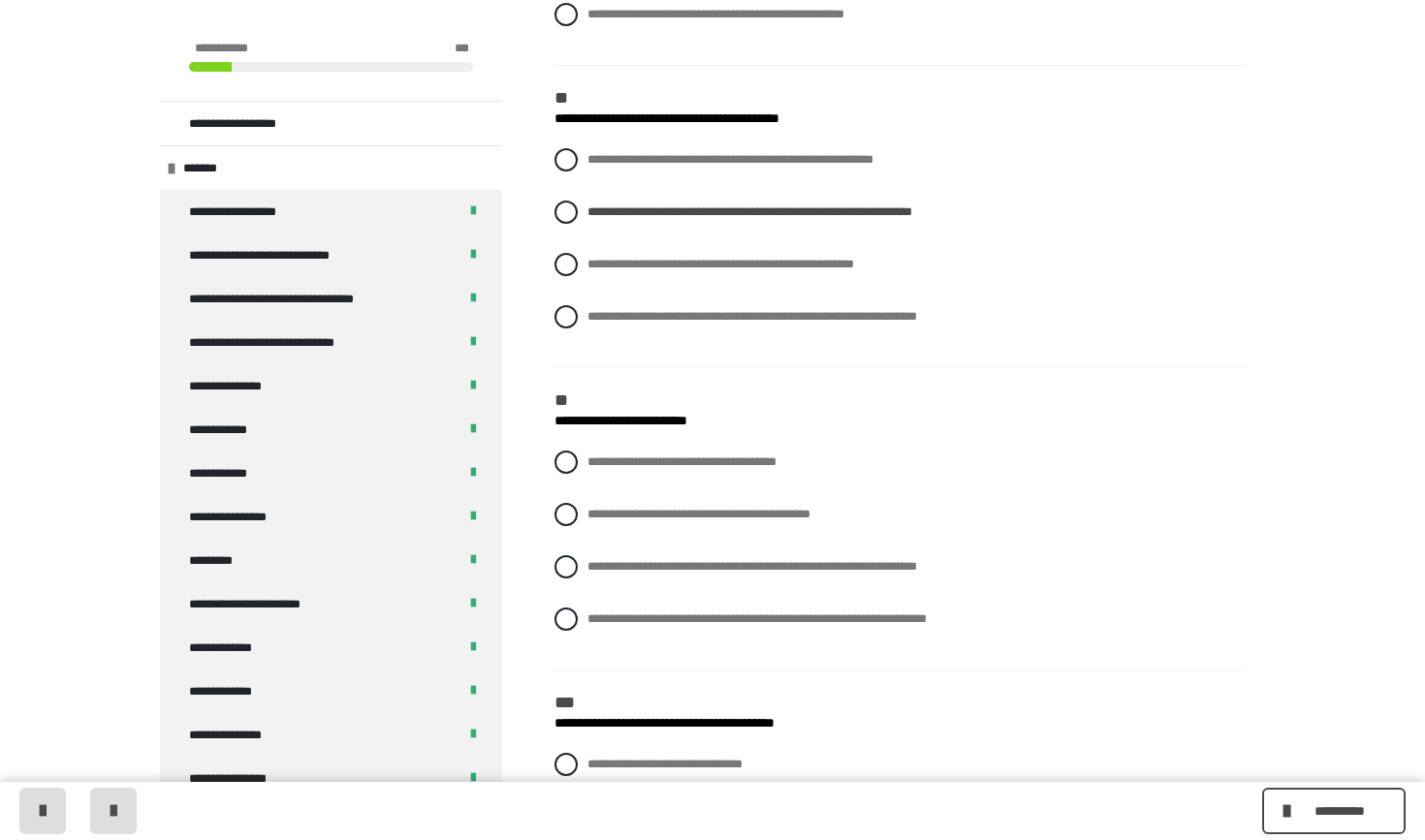 scroll, scrollTop: 2394, scrollLeft: 0, axis: vertical 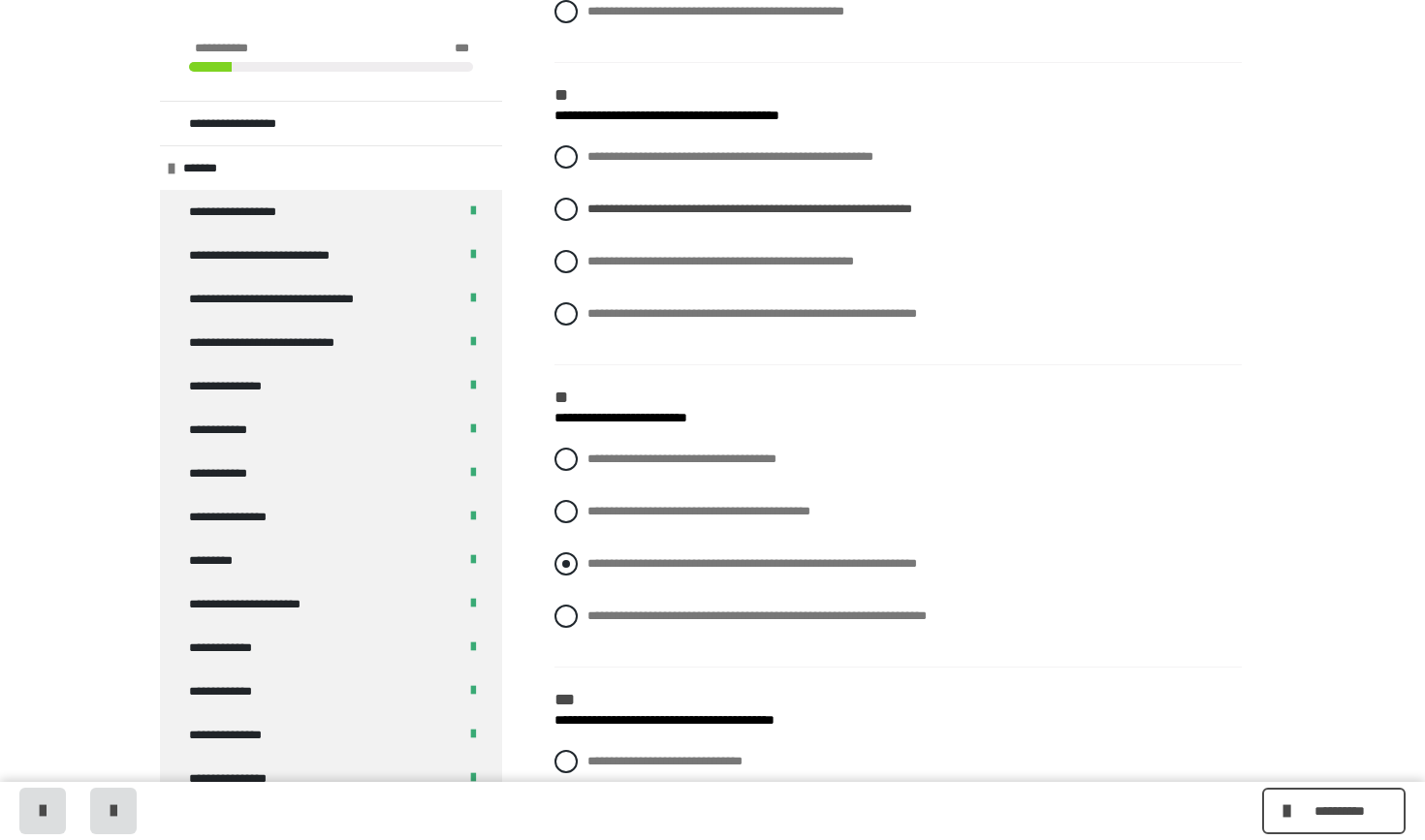 click at bounding box center [566, 564] 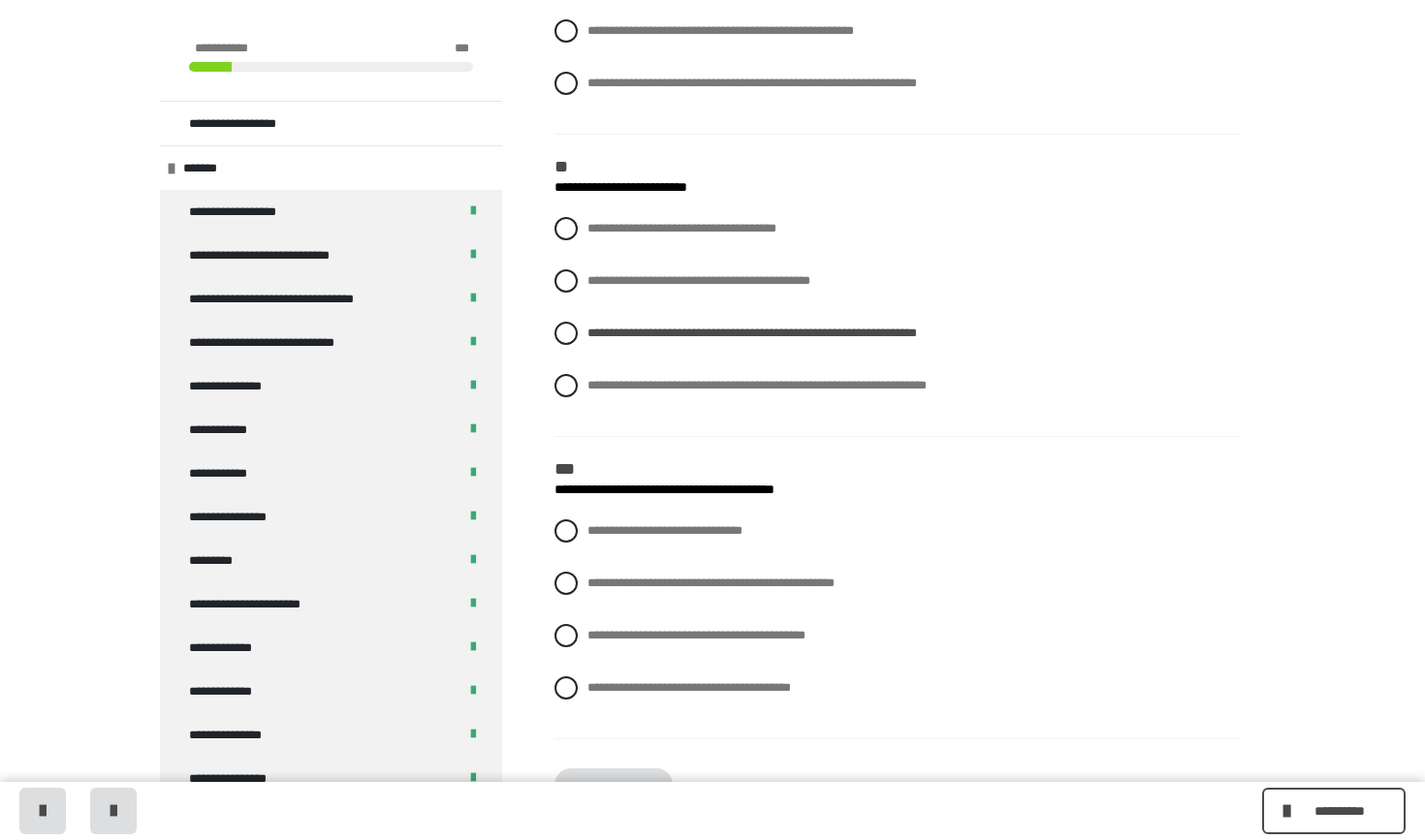 scroll, scrollTop: 2638, scrollLeft: 0, axis: vertical 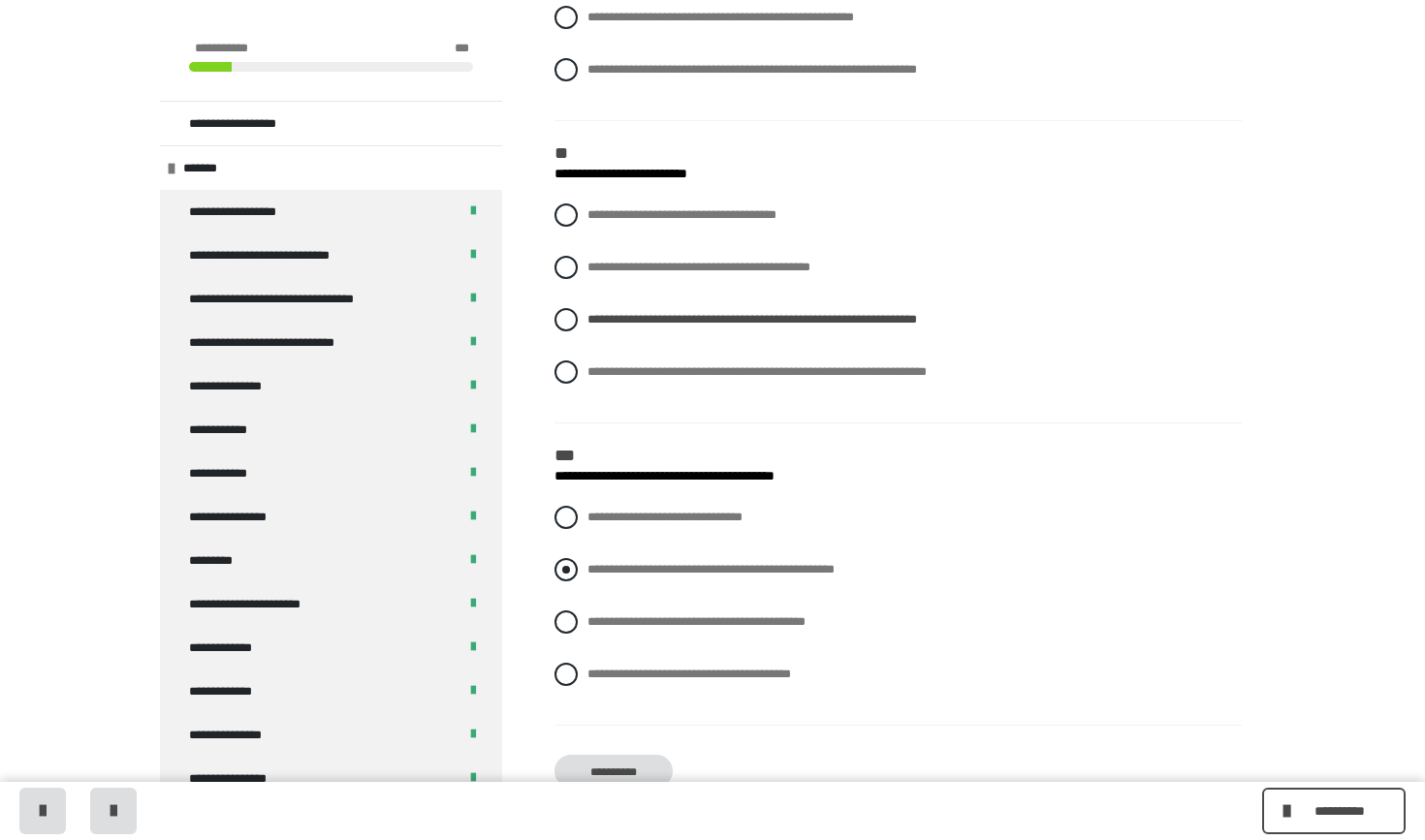 click at bounding box center [566, 570] 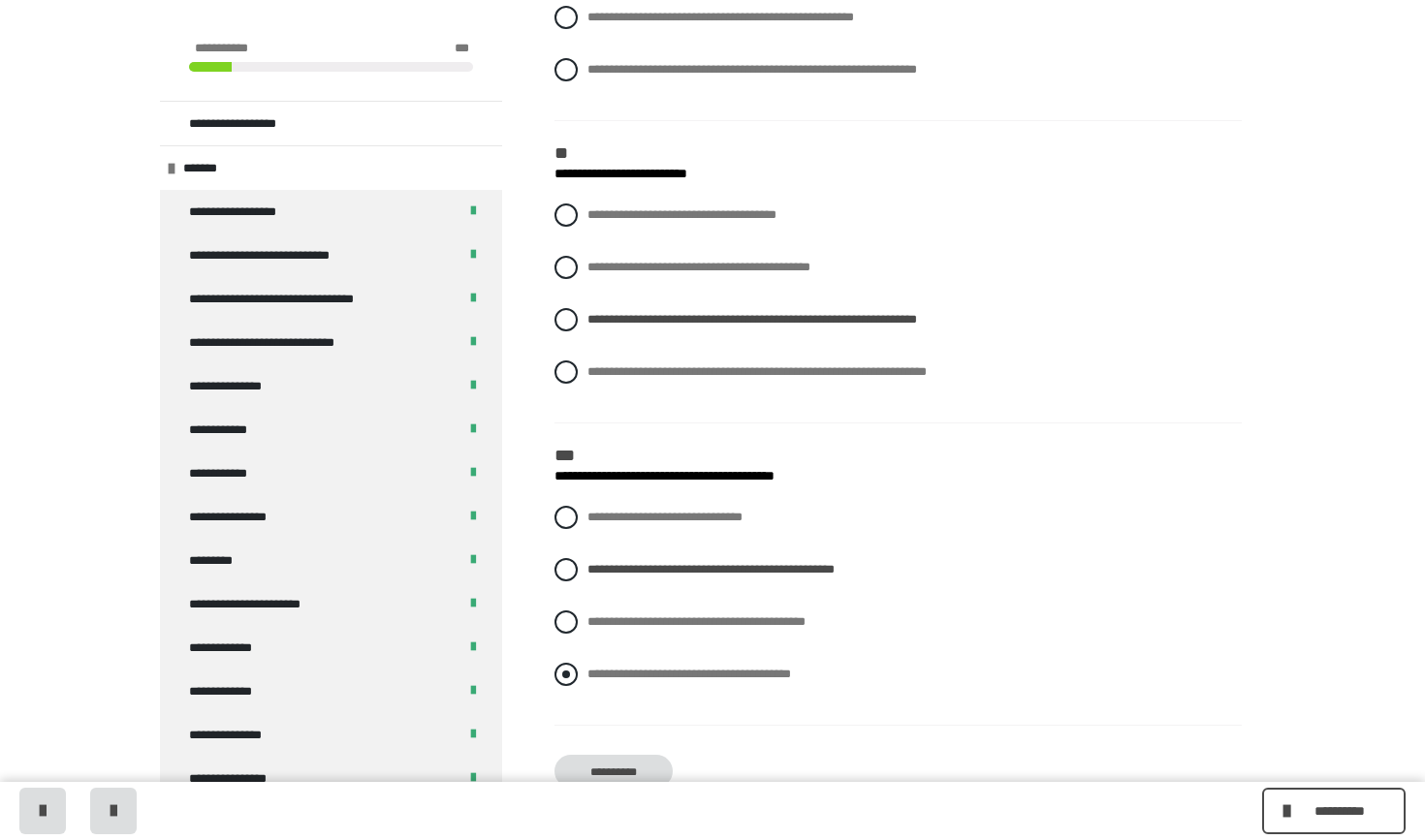 click on "**********" at bounding box center [898, 674] 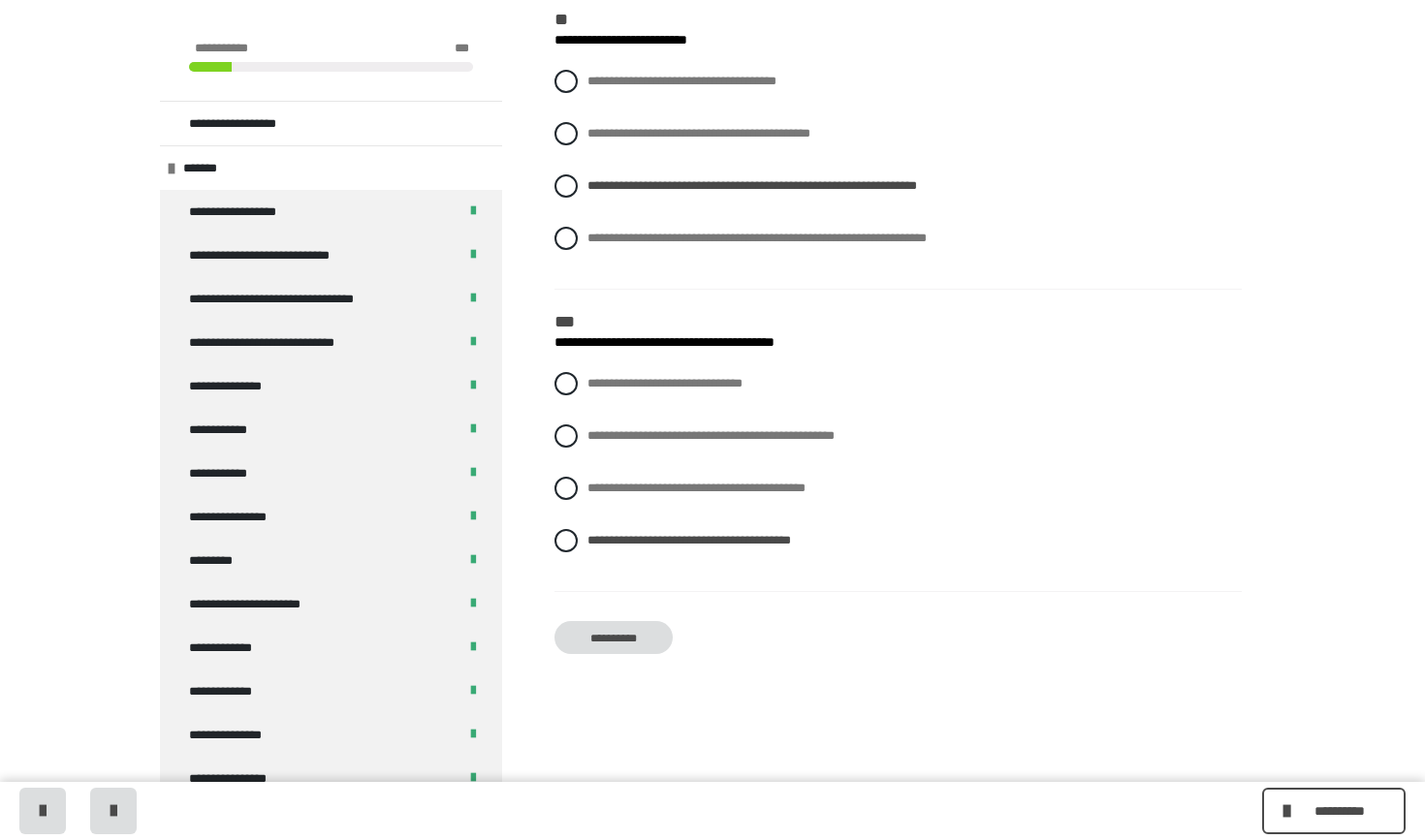 scroll, scrollTop: 2797, scrollLeft: 0, axis: vertical 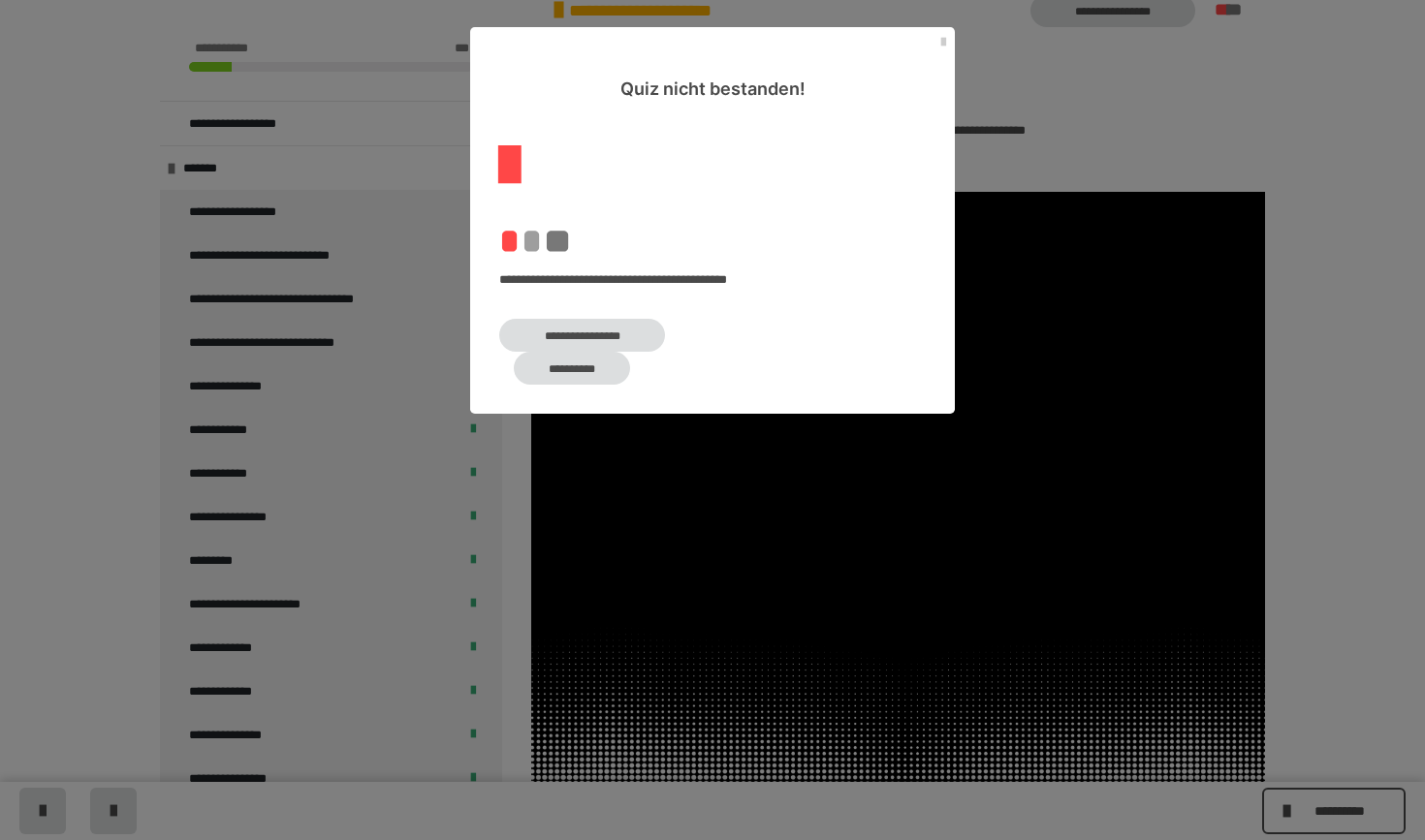 click on "**********" at bounding box center (582, 335) 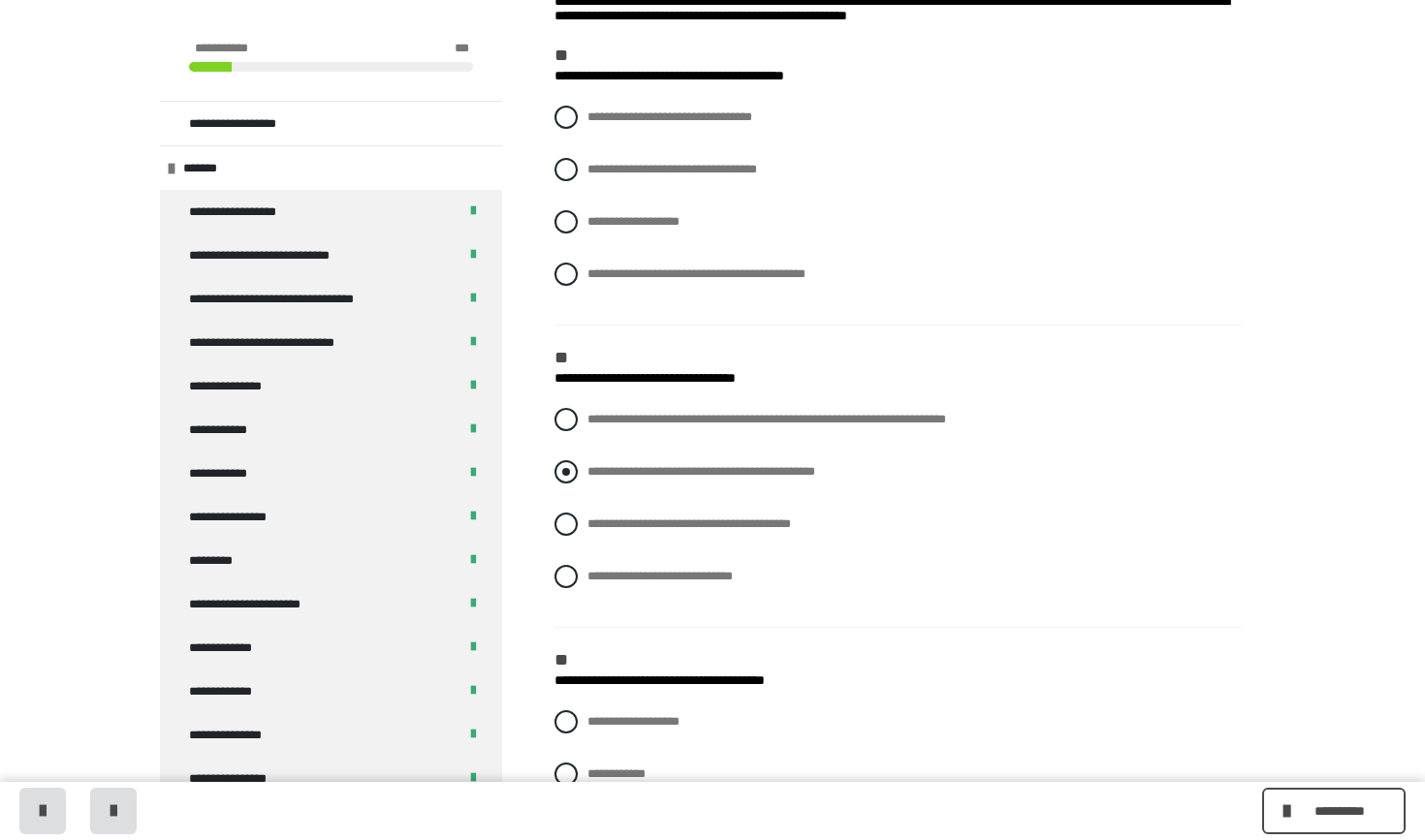 click at bounding box center [566, 472] 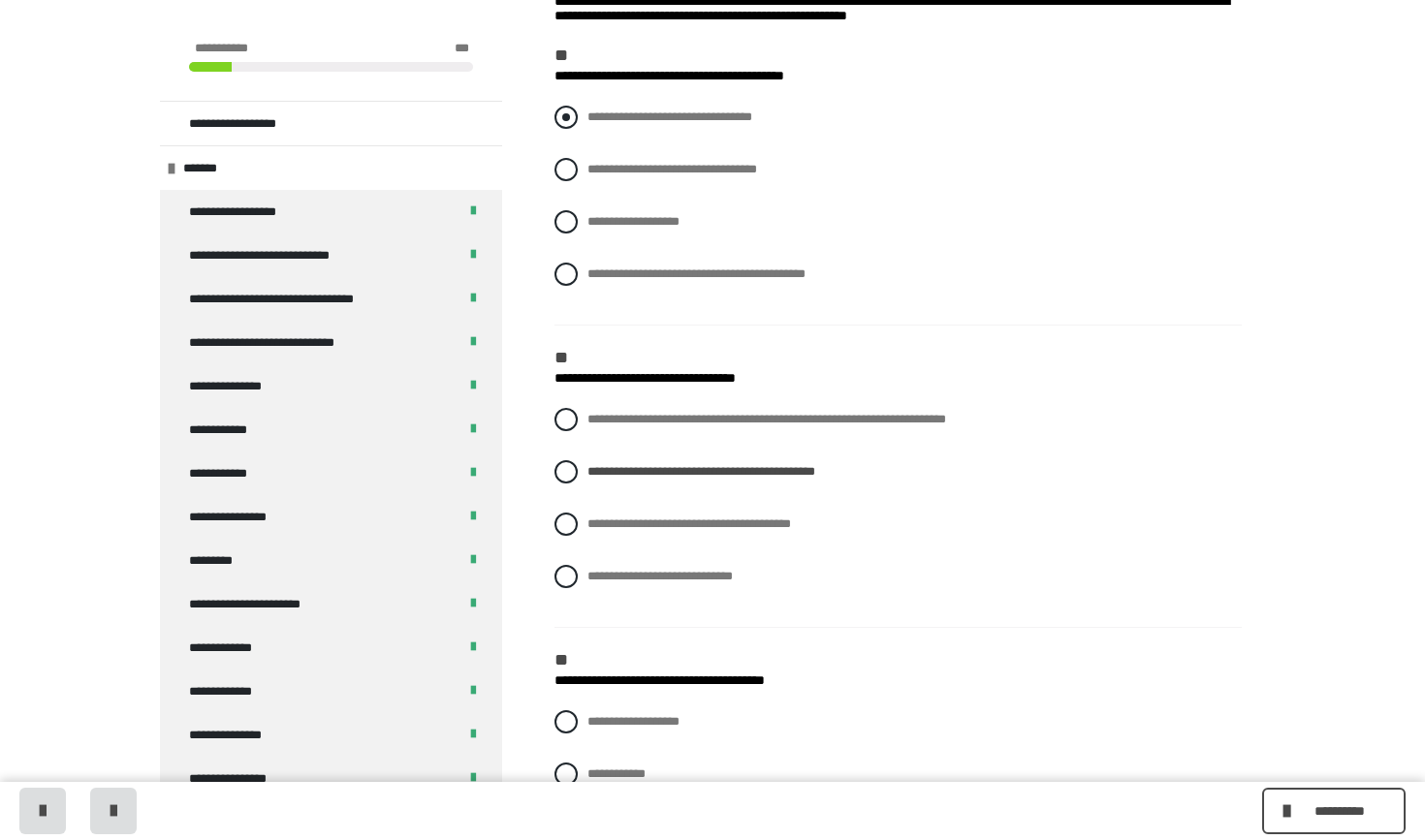 click at bounding box center [566, 117] 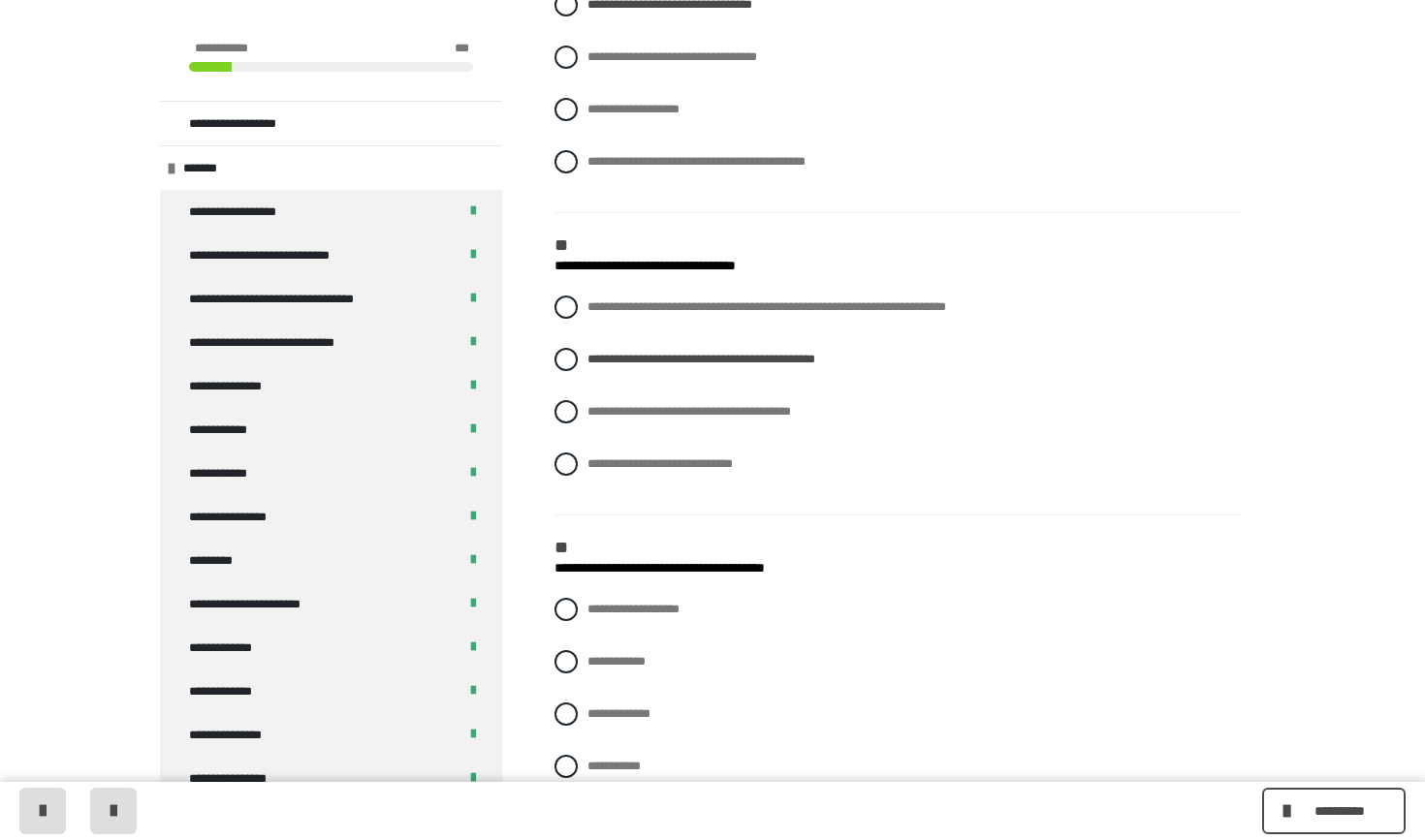 scroll, scrollTop: 490, scrollLeft: 0, axis: vertical 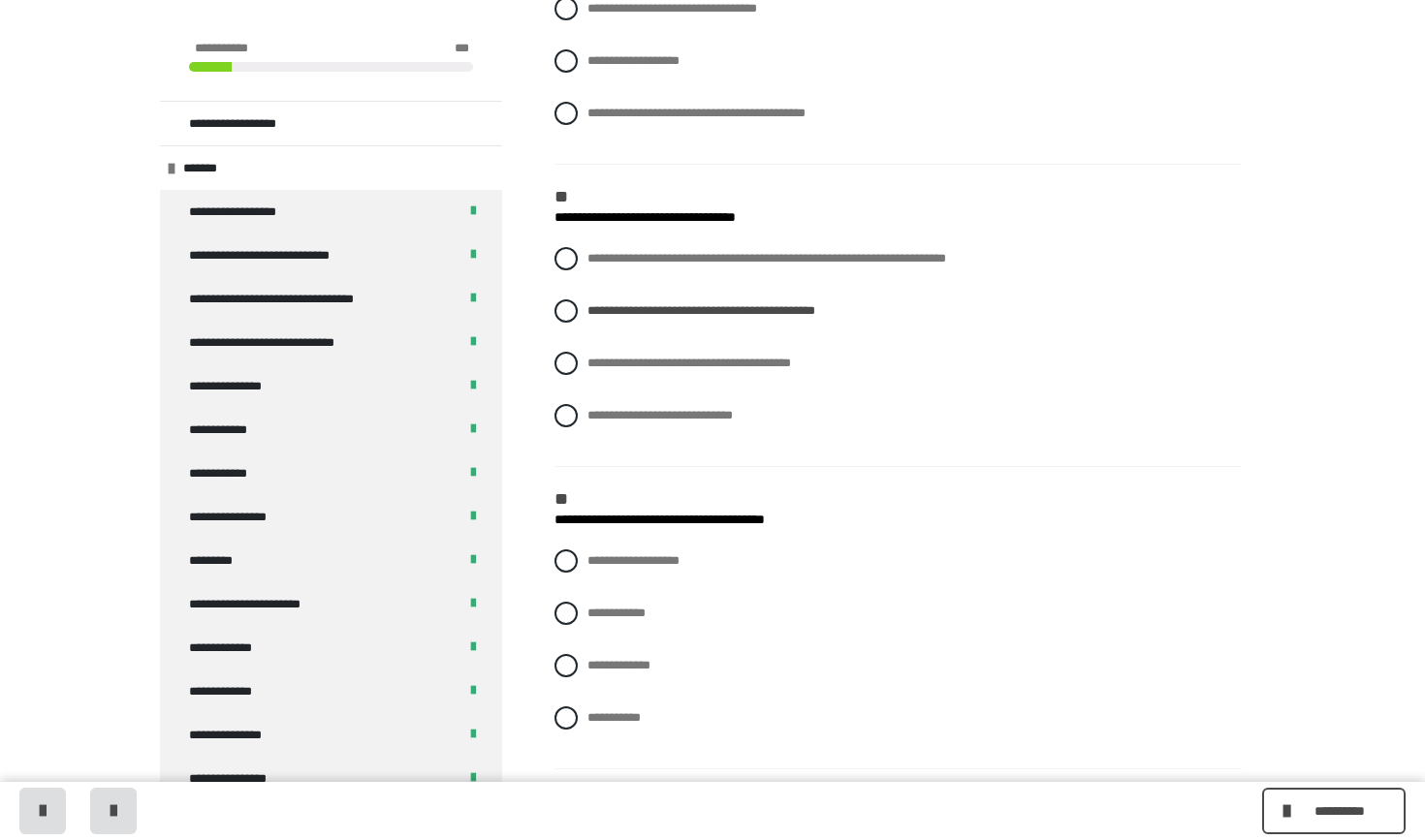 click on "**********" at bounding box center (898, 507) 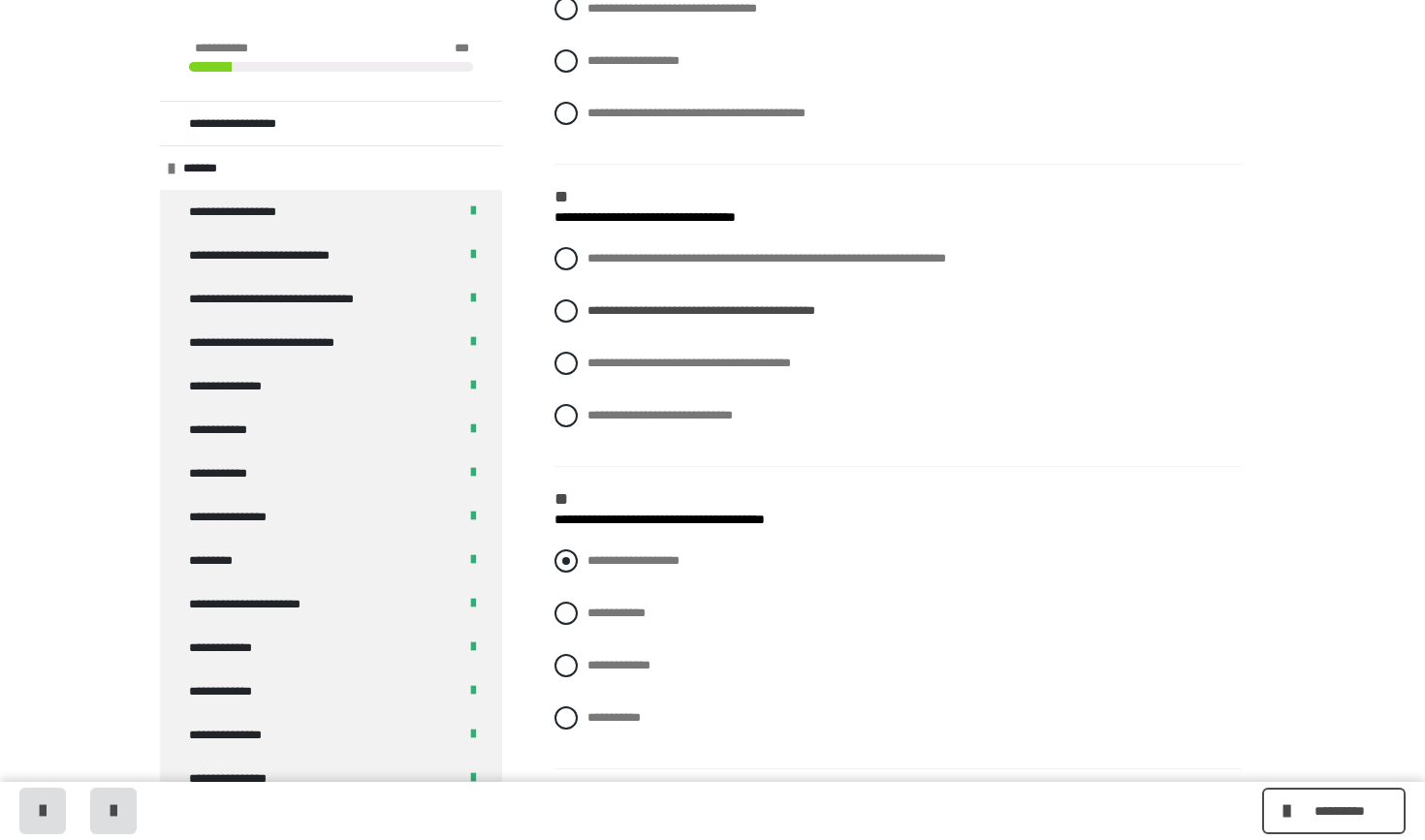 click at bounding box center (566, 561) 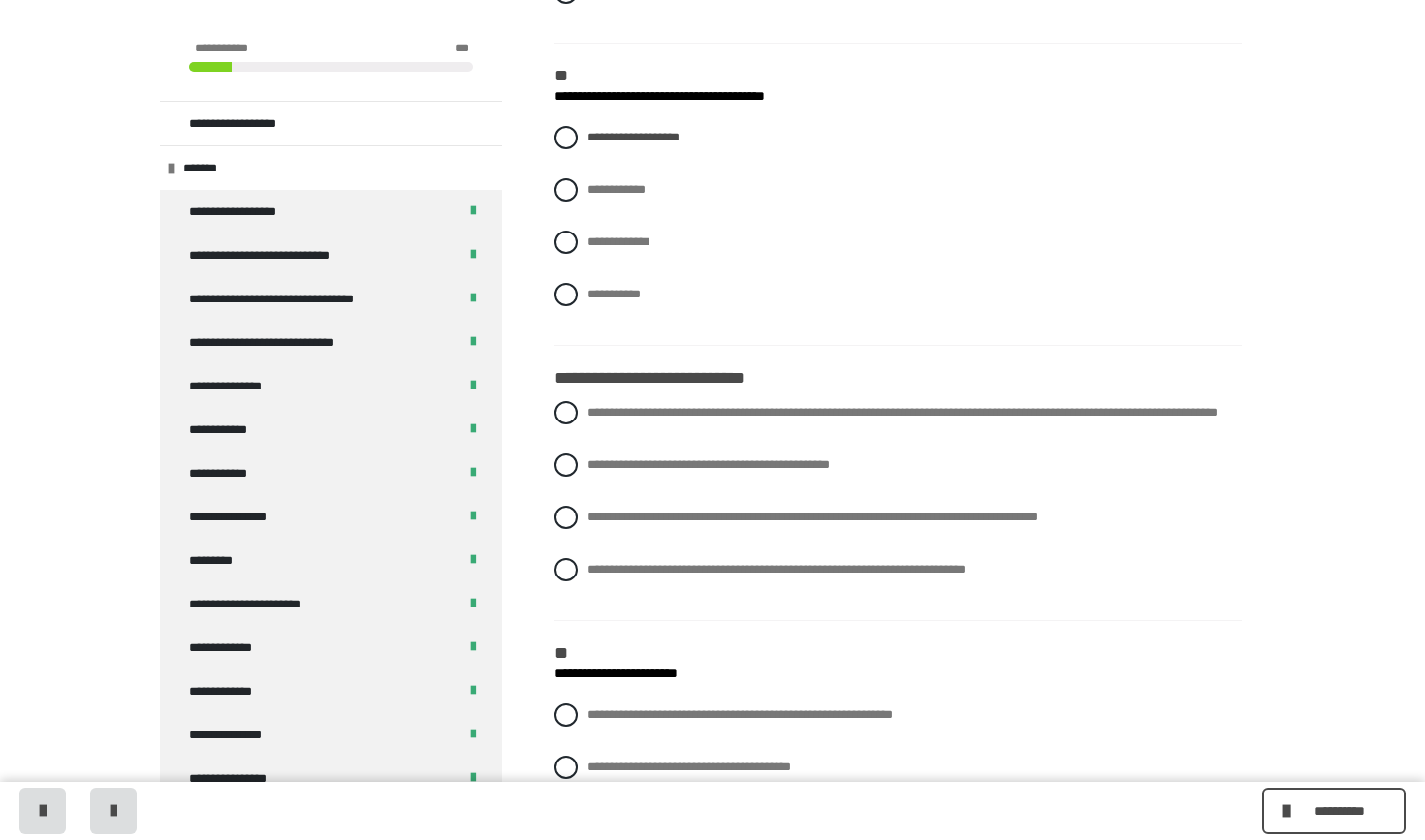 scroll, scrollTop: 934, scrollLeft: 0, axis: vertical 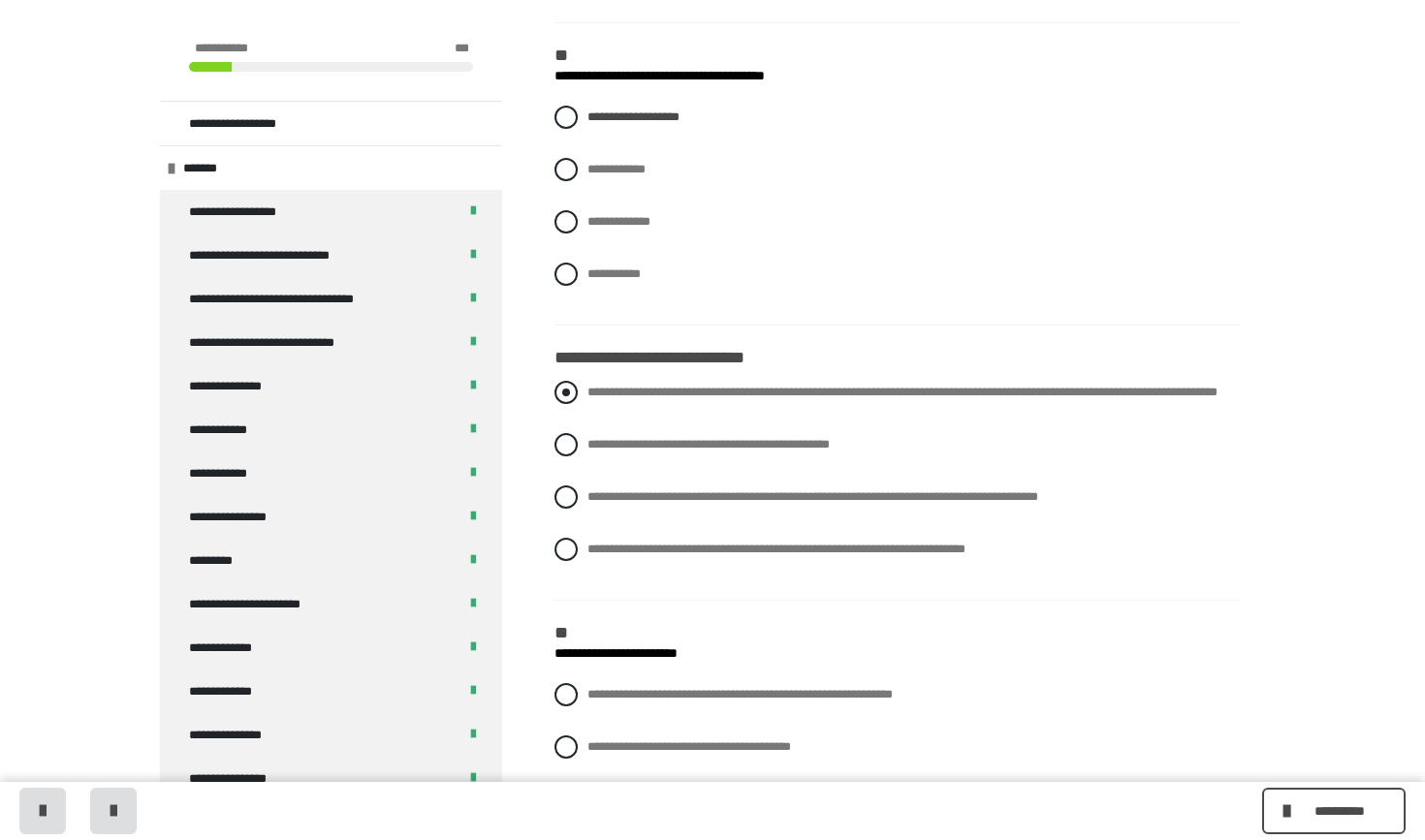 click on "**********" at bounding box center (898, 392) 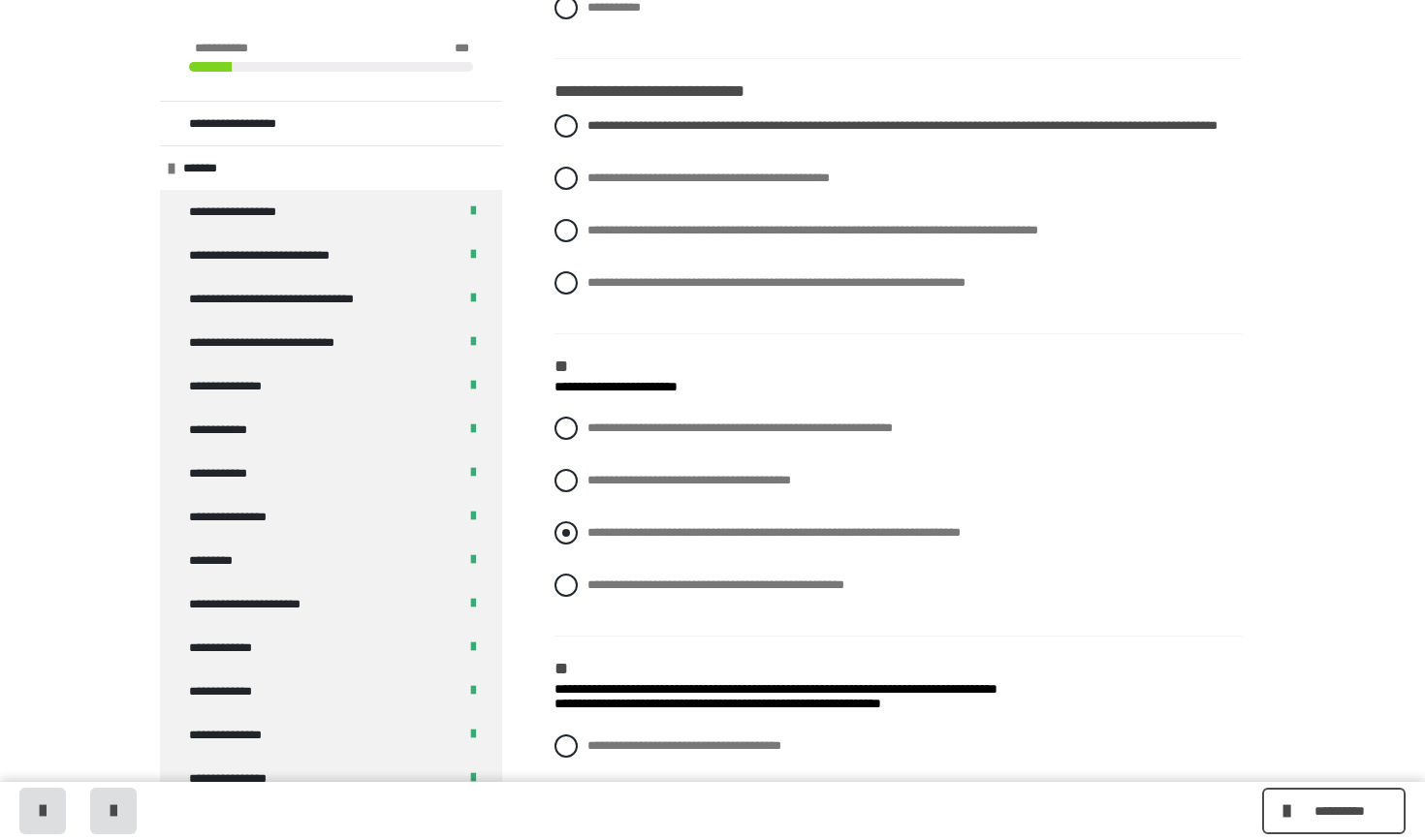 scroll, scrollTop: 1209, scrollLeft: 0, axis: vertical 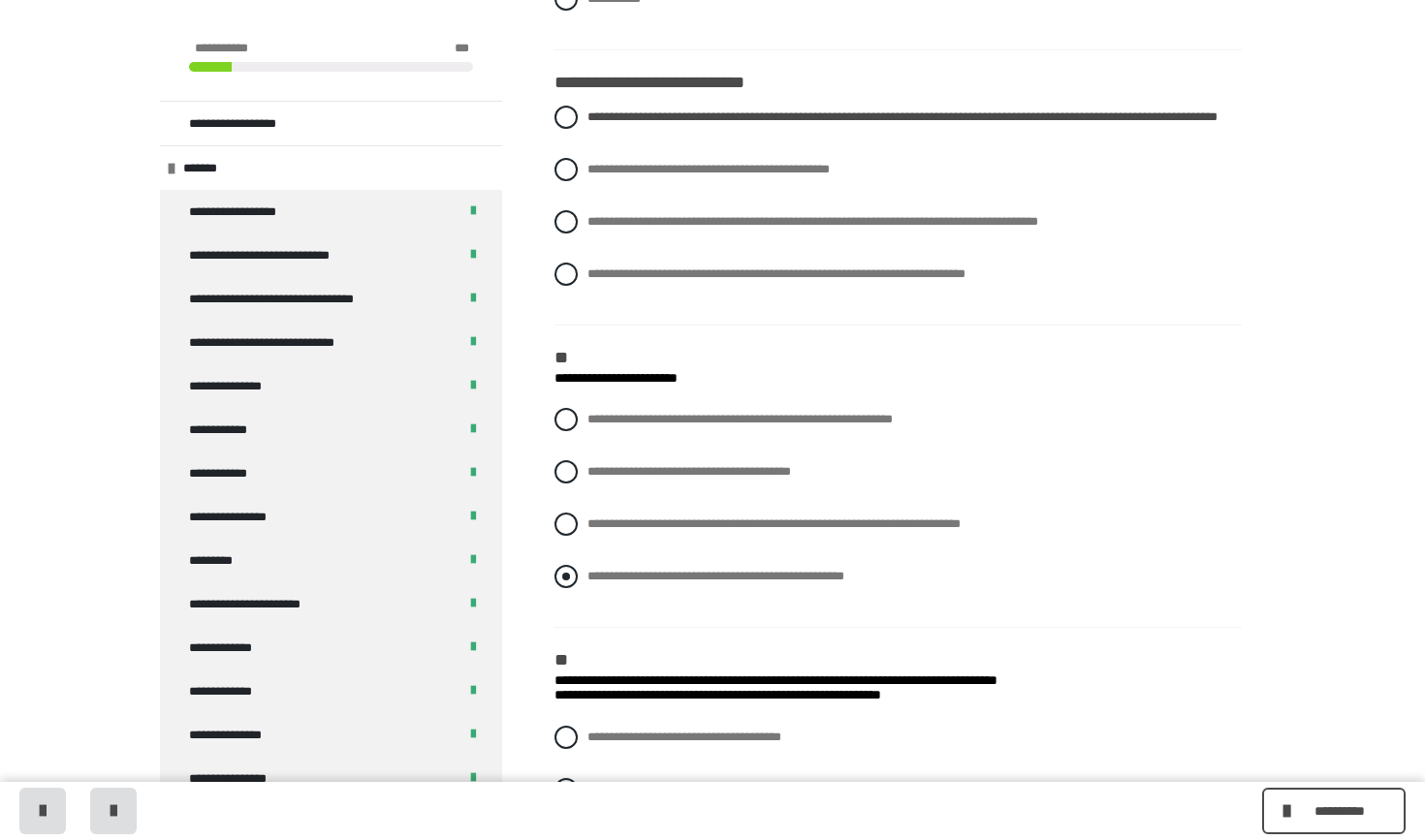 click on "**********" at bounding box center (898, 576) 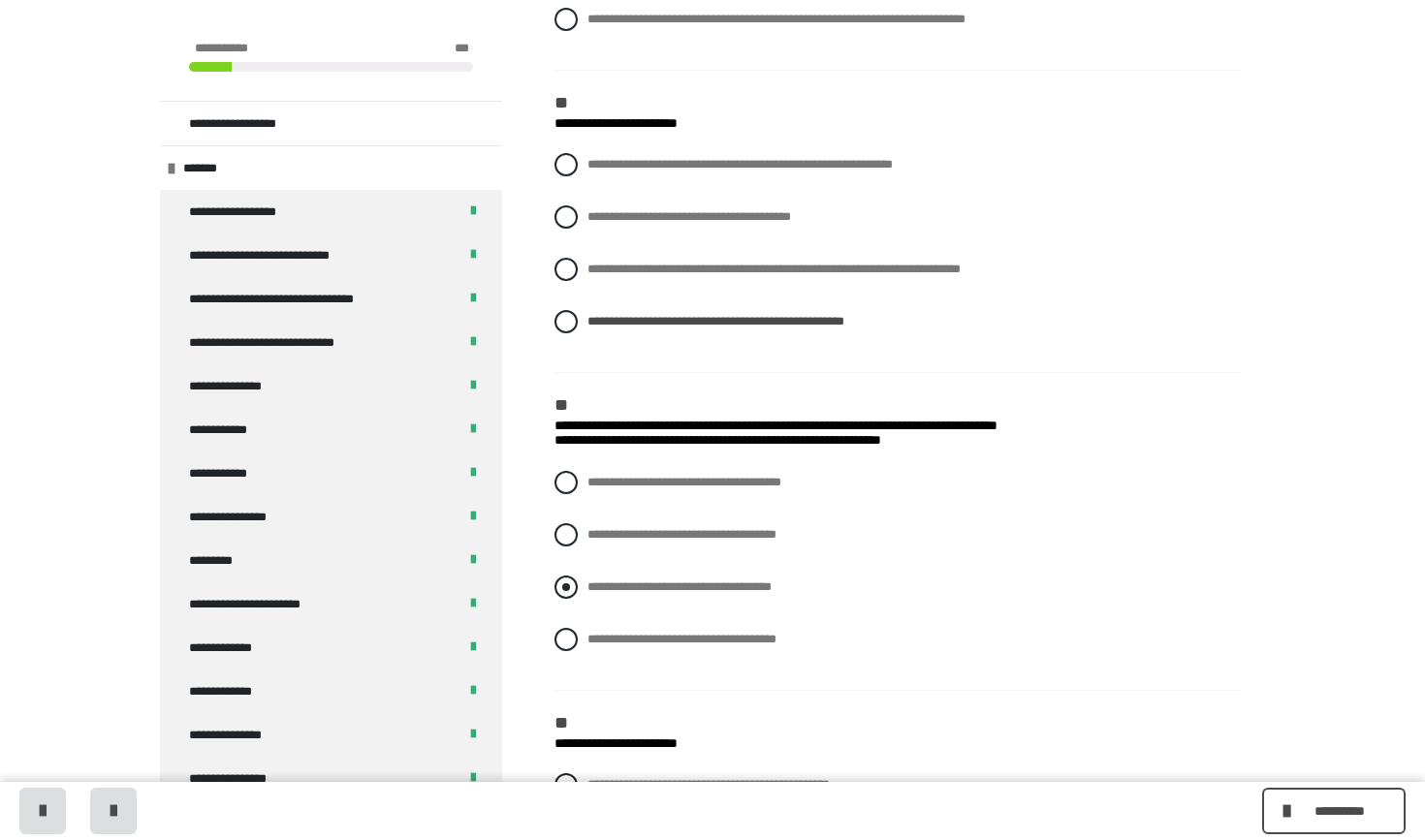 scroll, scrollTop: 1466, scrollLeft: 0, axis: vertical 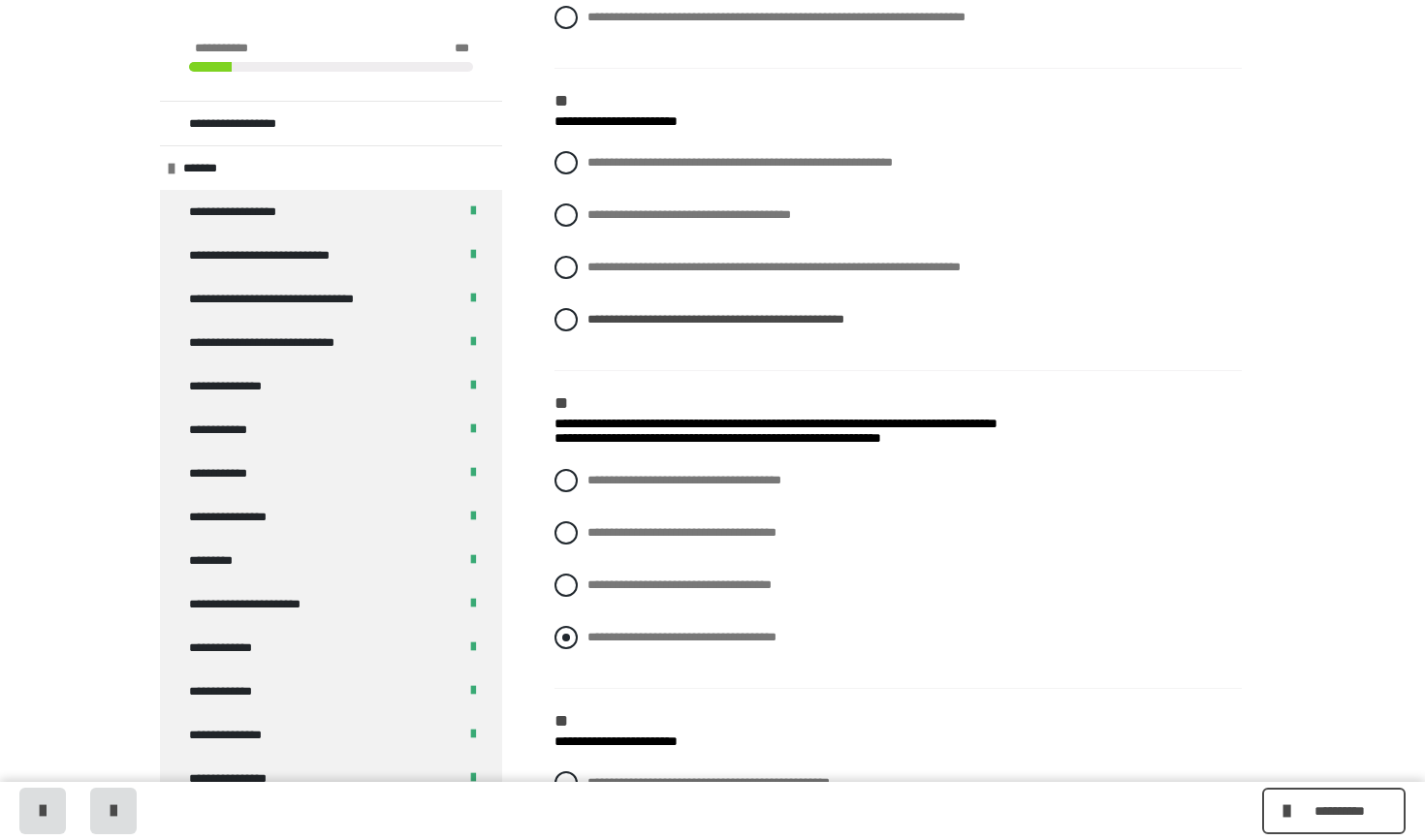 click at bounding box center [566, 638] 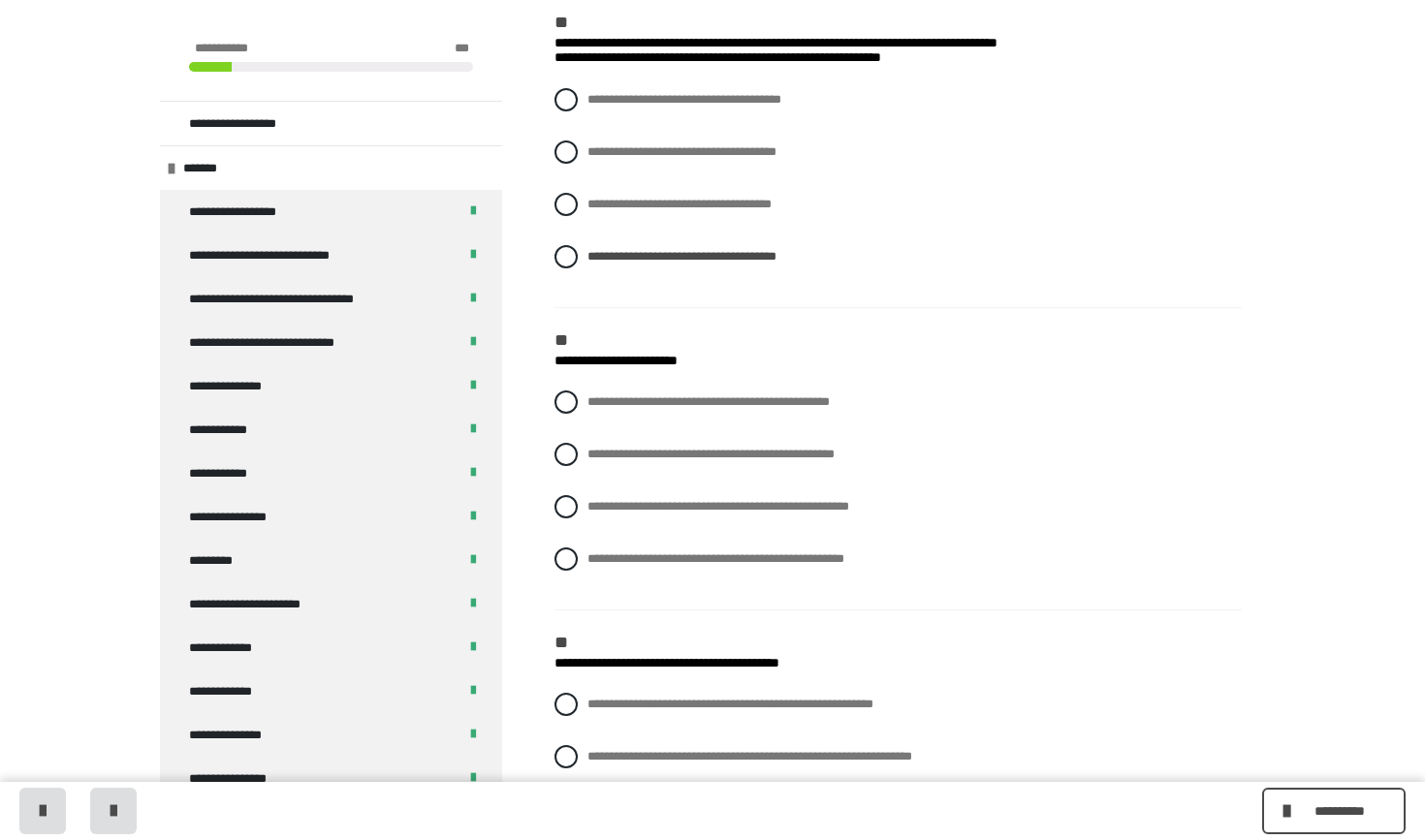 scroll, scrollTop: 1853, scrollLeft: 0, axis: vertical 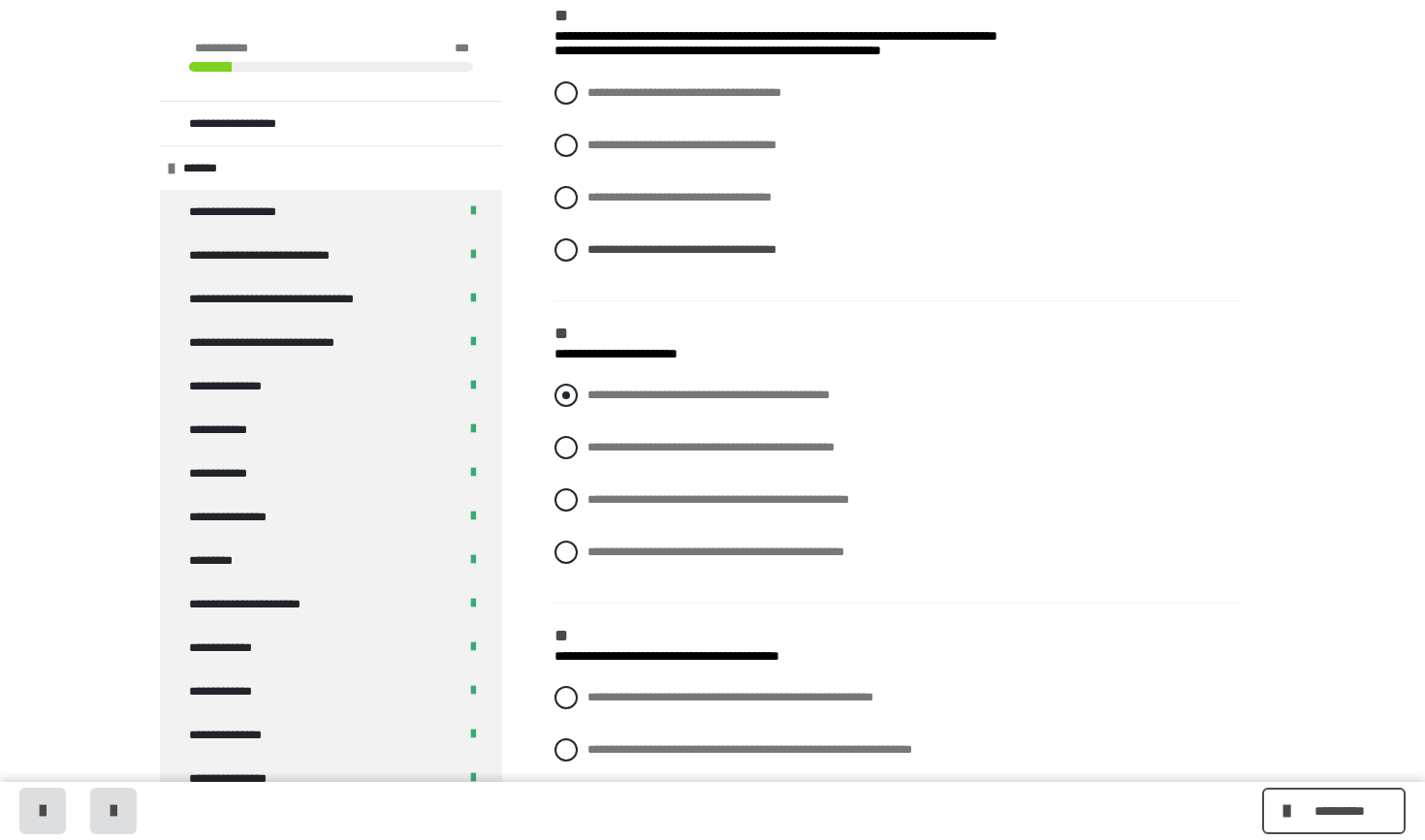 click at bounding box center [566, 395] 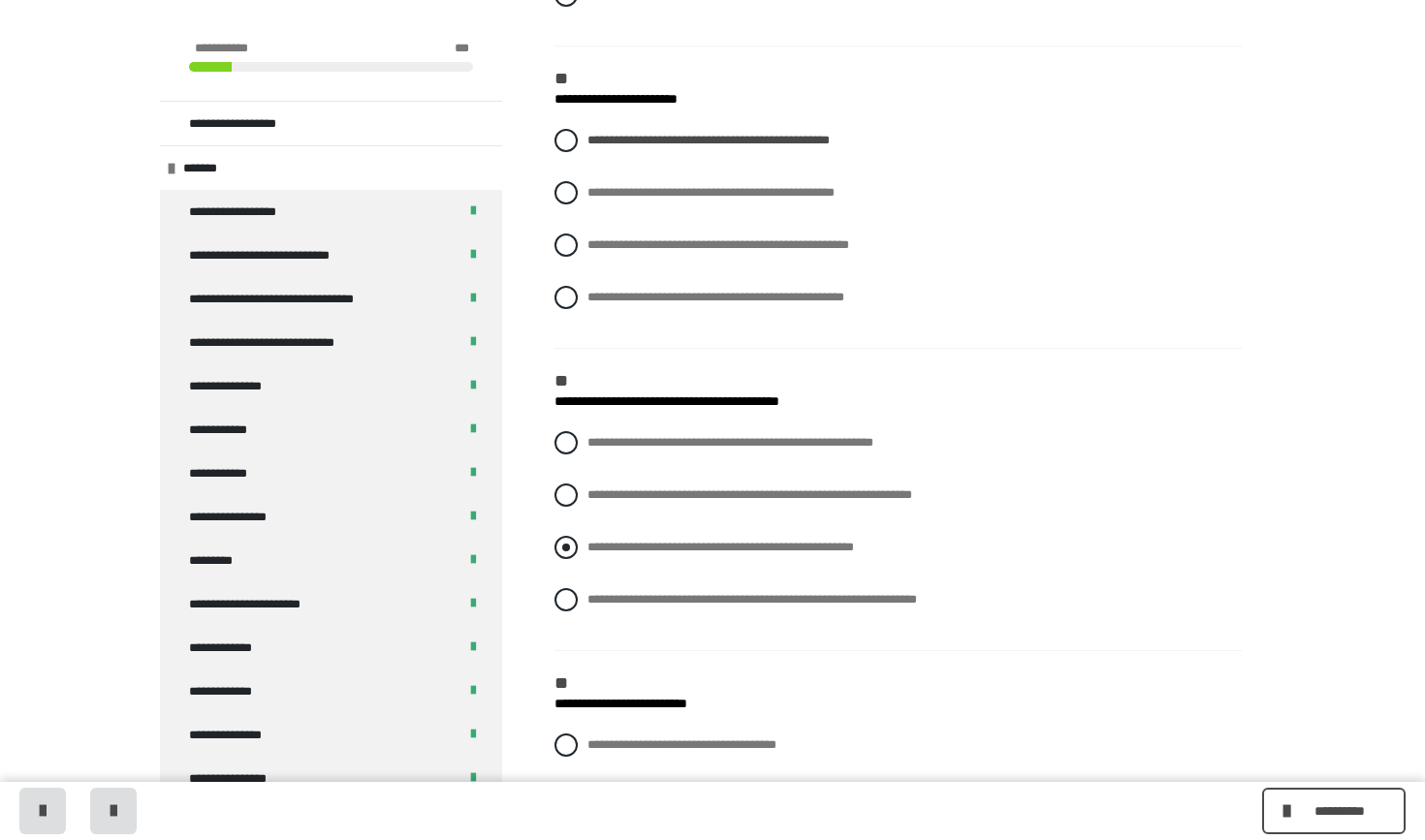 scroll, scrollTop: 2127, scrollLeft: 0, axis: vertical 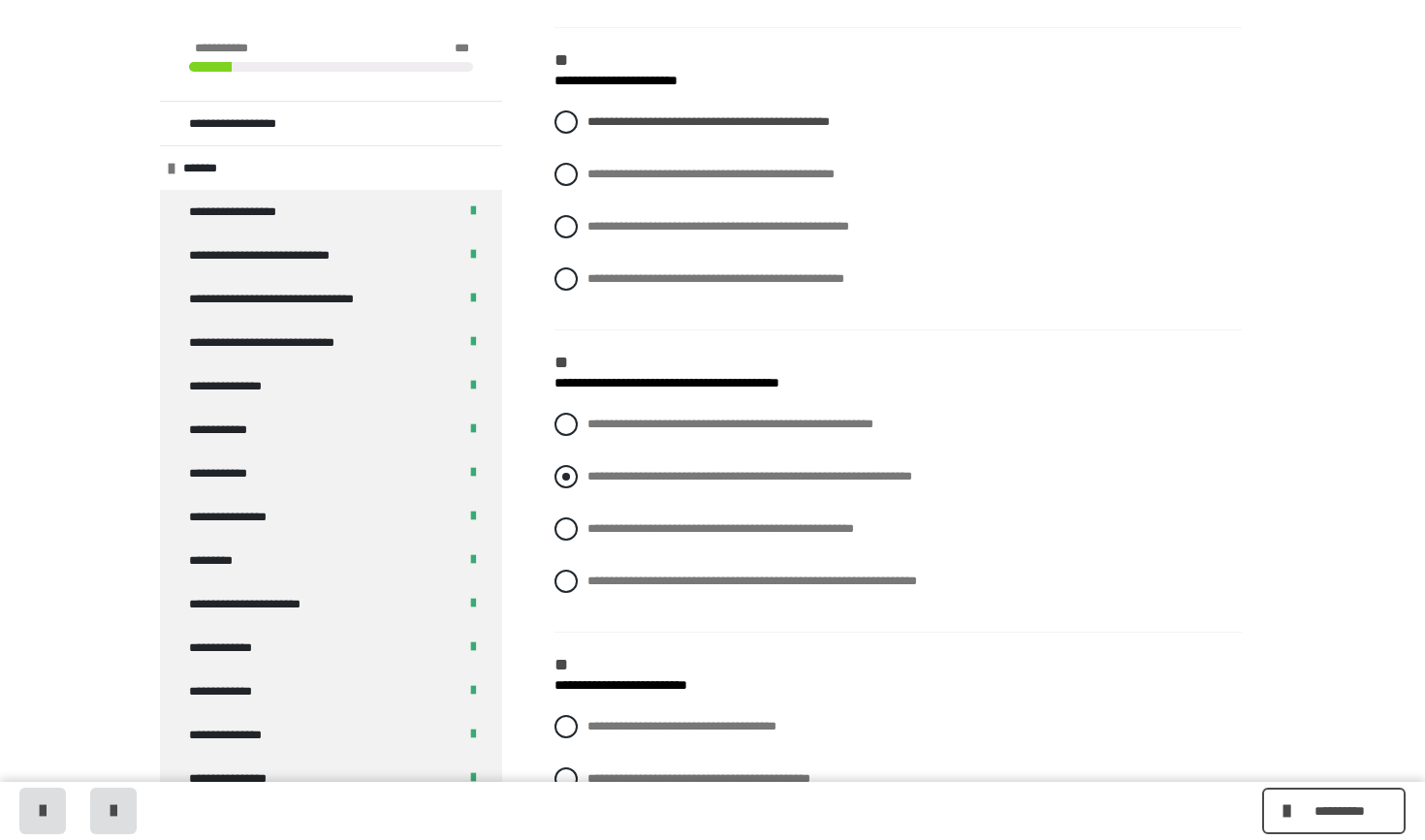 click at bounding box center [566, 477] 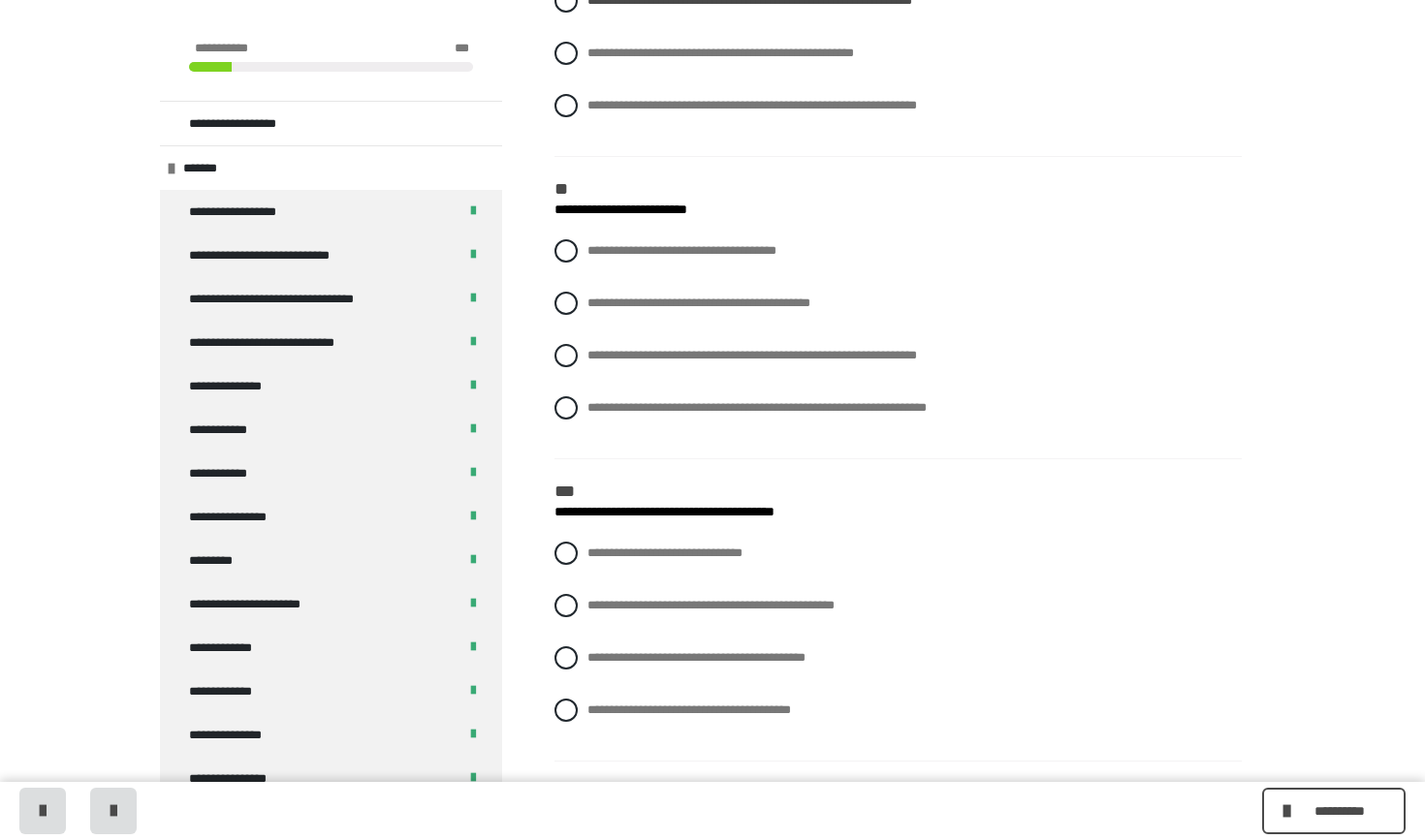 scroll, scrollTop: 2603, scrollLeft: 0, axis: vertical 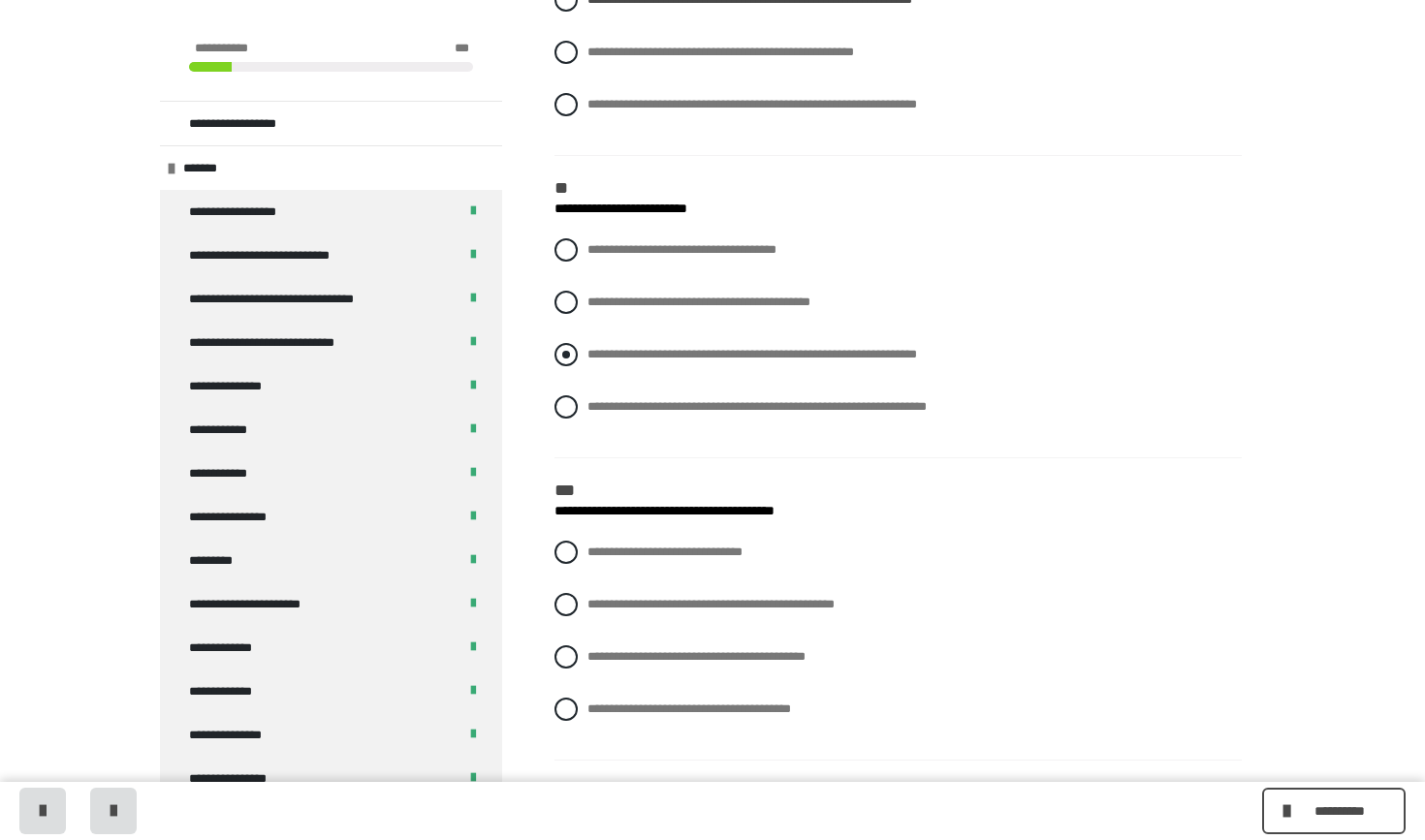 click at bounding box center (566, 355) 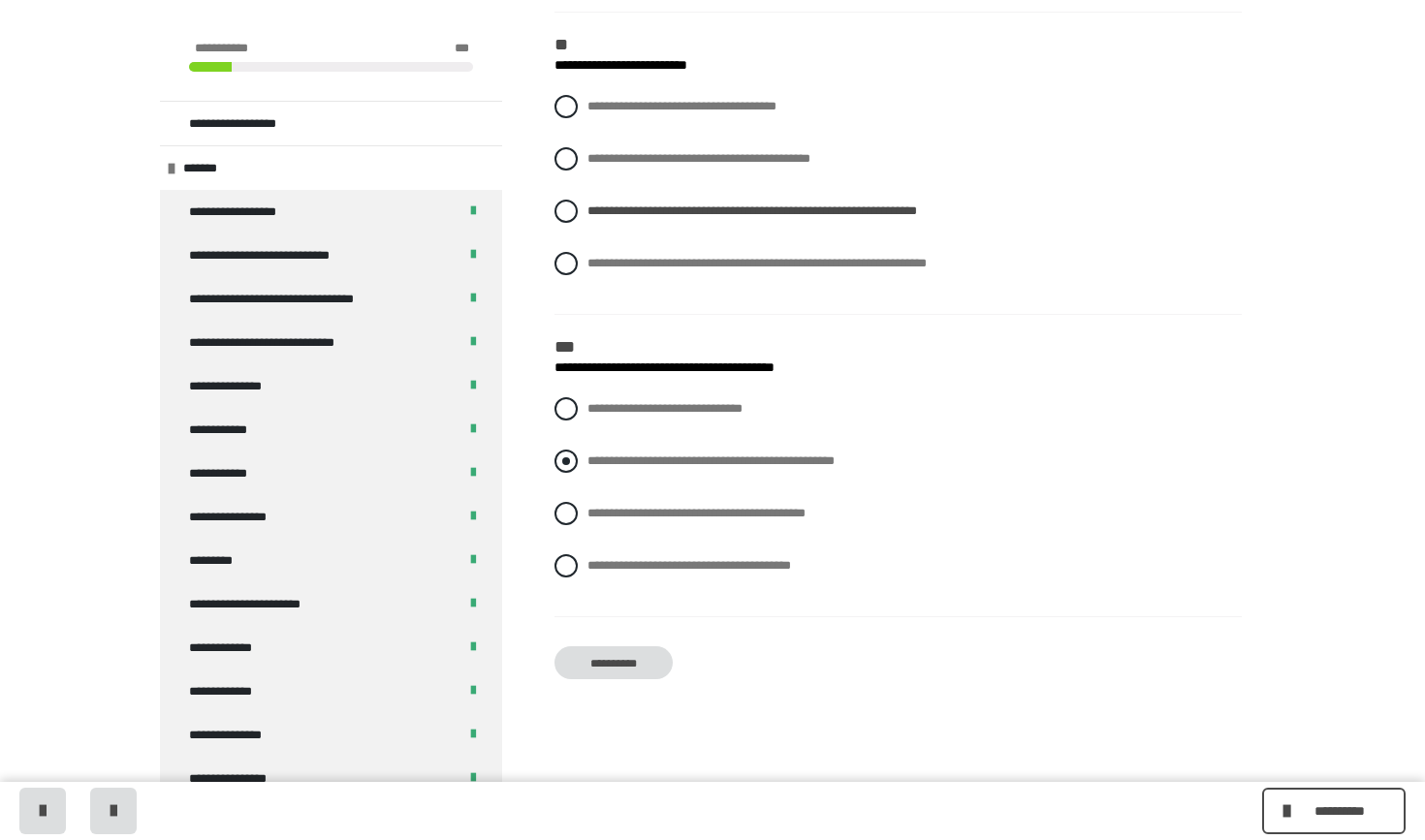 scroll, scrollTop: 2754, scrollLeft: 0, axis: vertical 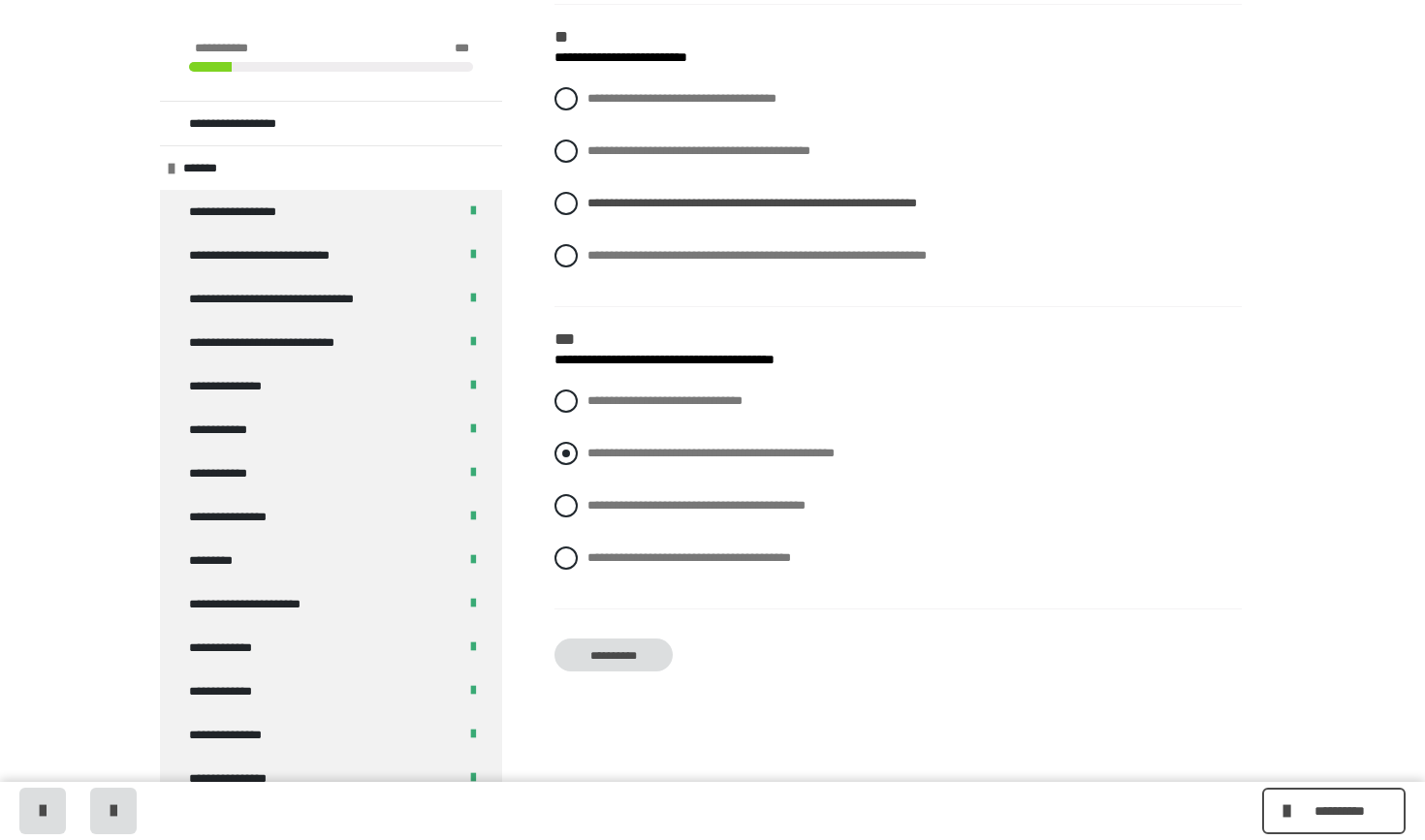 click on "**********" at bounding box center [898, 453] 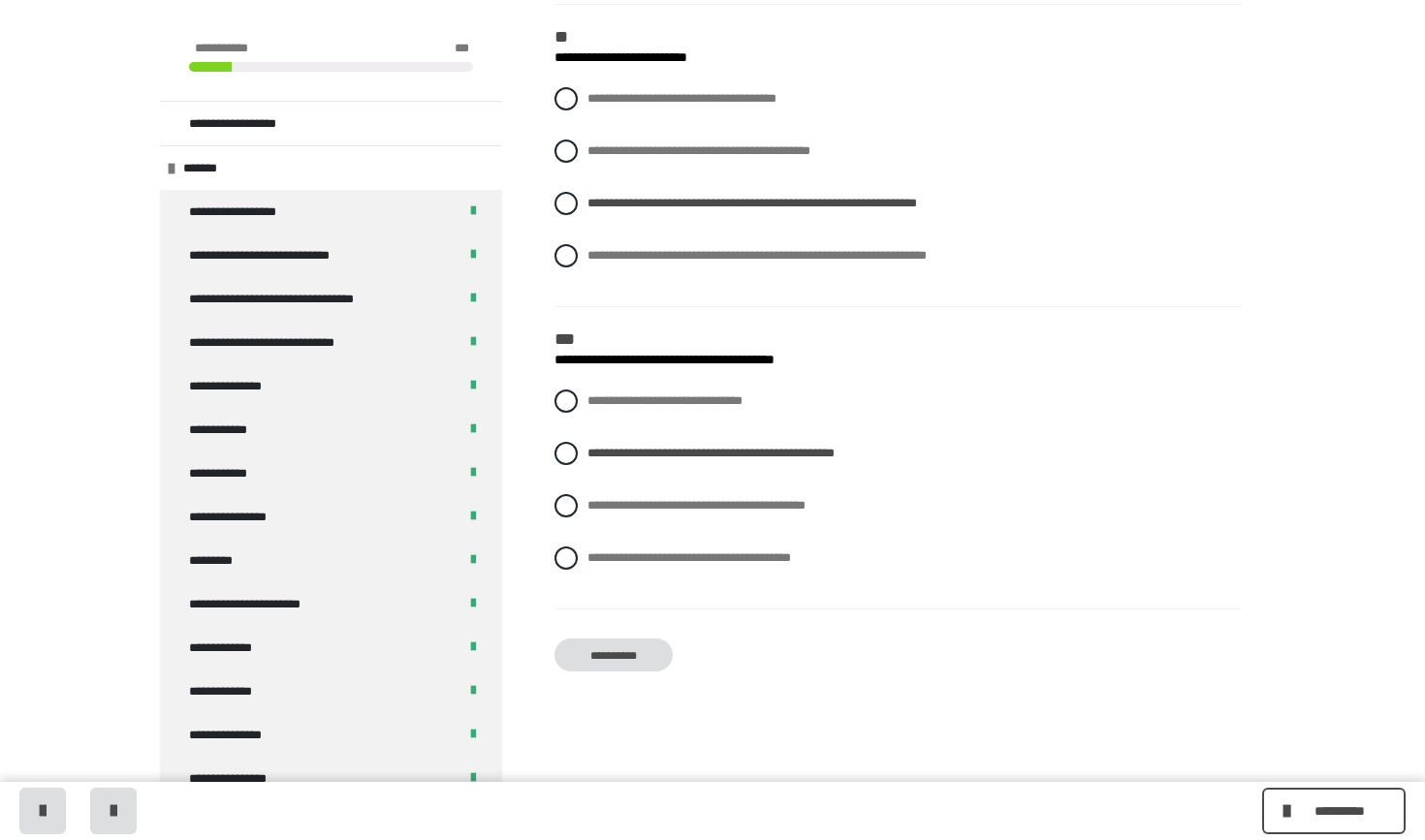 click on "**********" at bounding box center (614, 655) 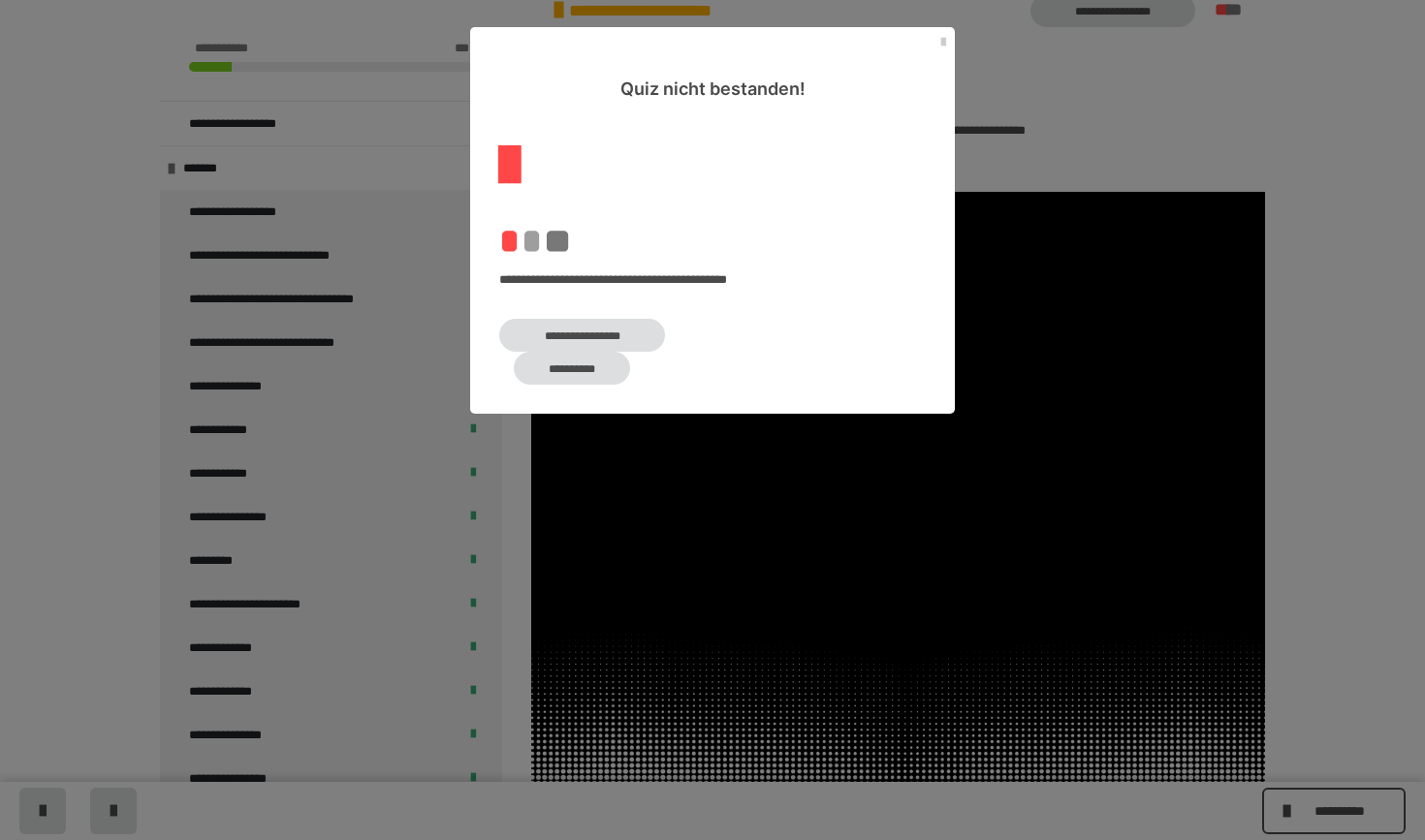 click on "**********" at bounding box center (582, 335) 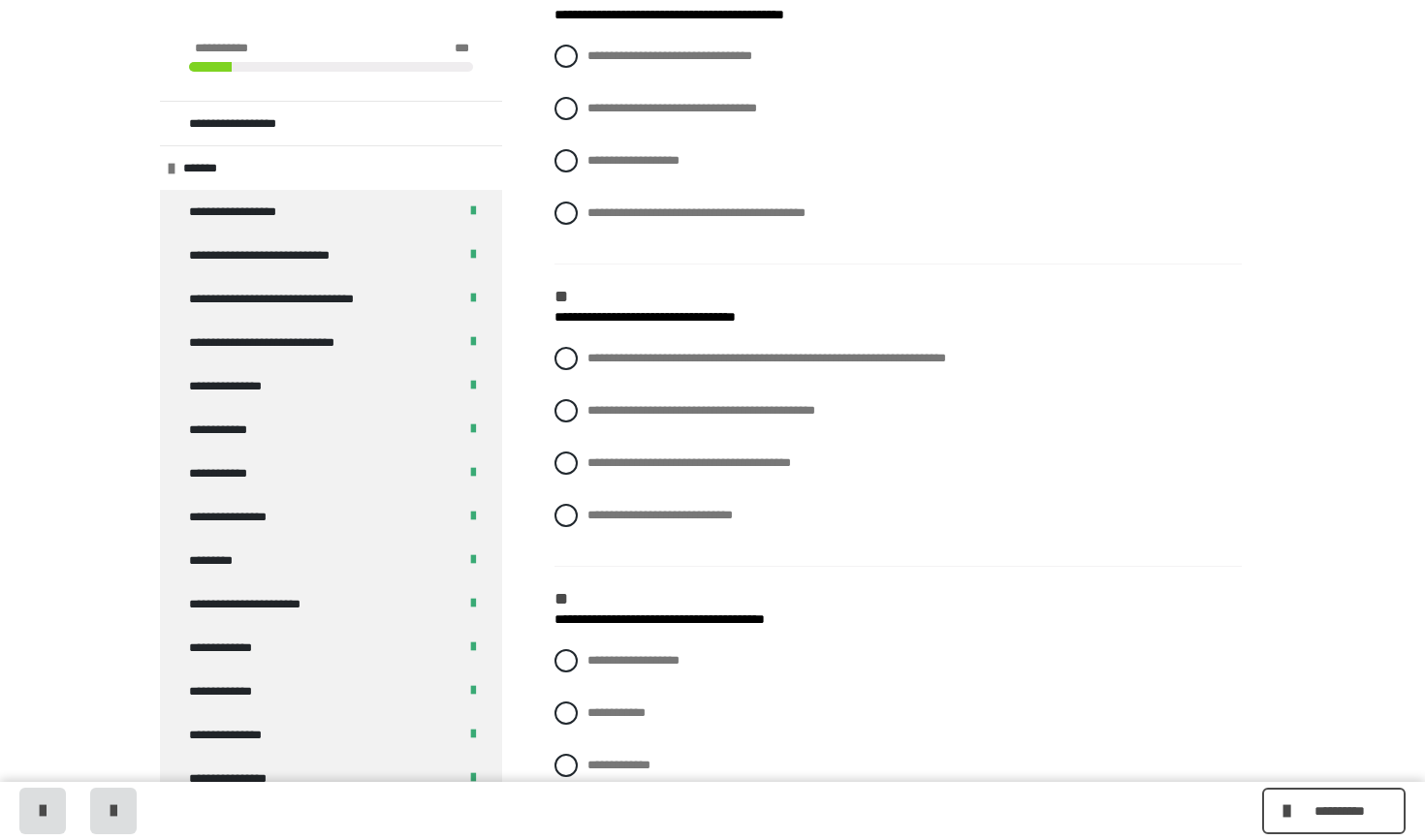 scroll, scrollTop: 366, scrollLeft: 0, axis: vertical 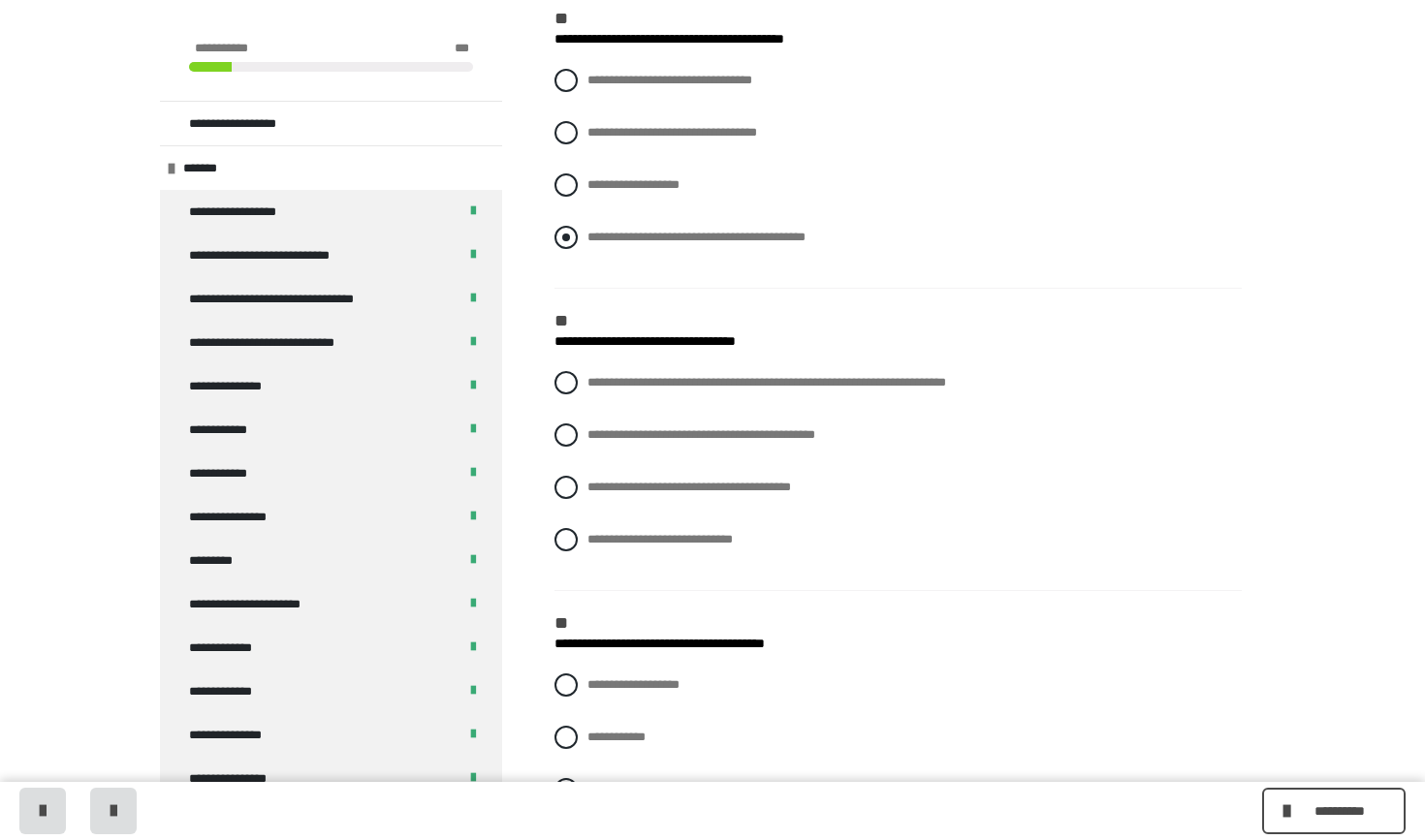 drag, startPoint x: 951, startPoint y: 169, endPoint x: 952, endPoint y: 238, distance: 69.00725 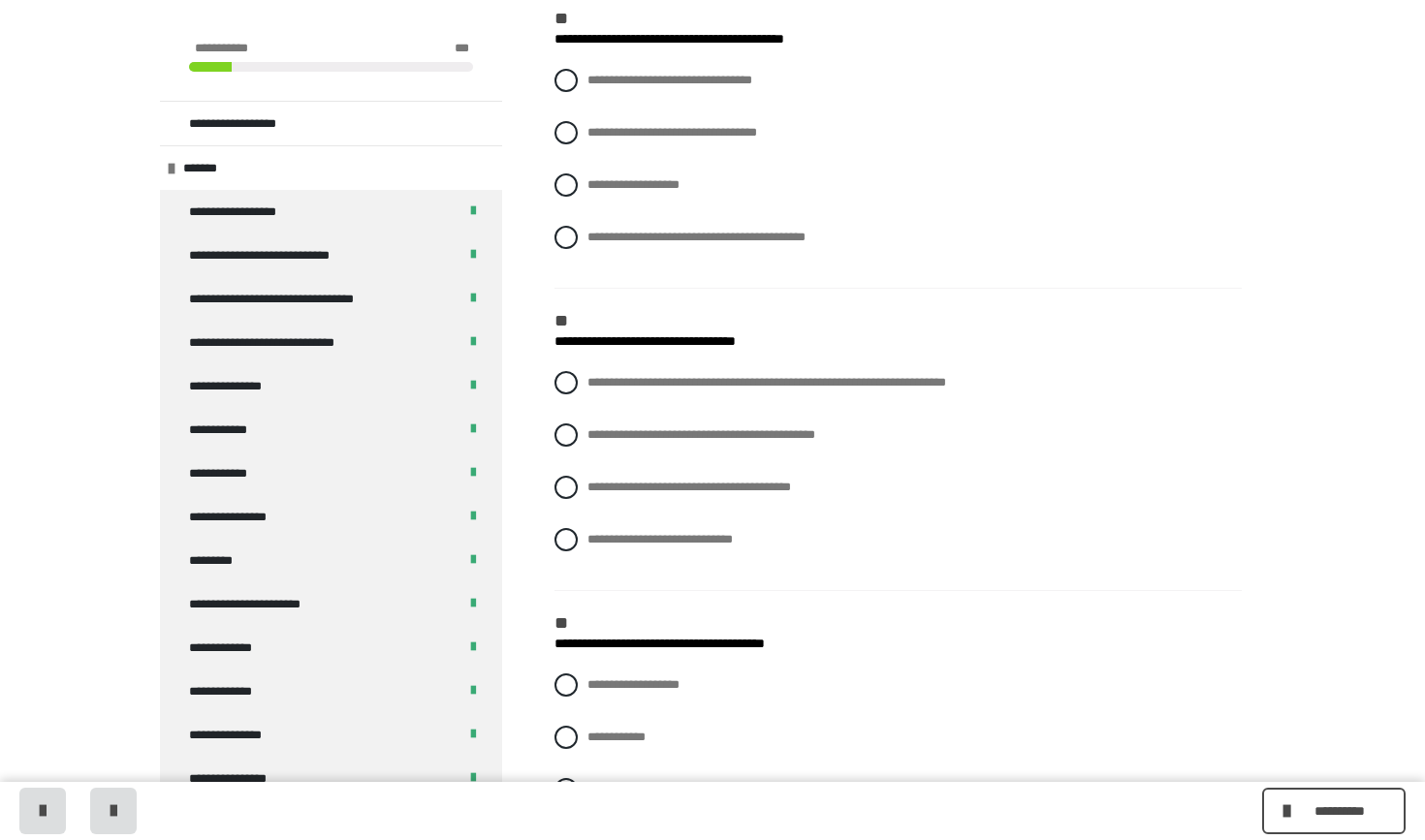click on "**********" at bounding box center [898, 173] 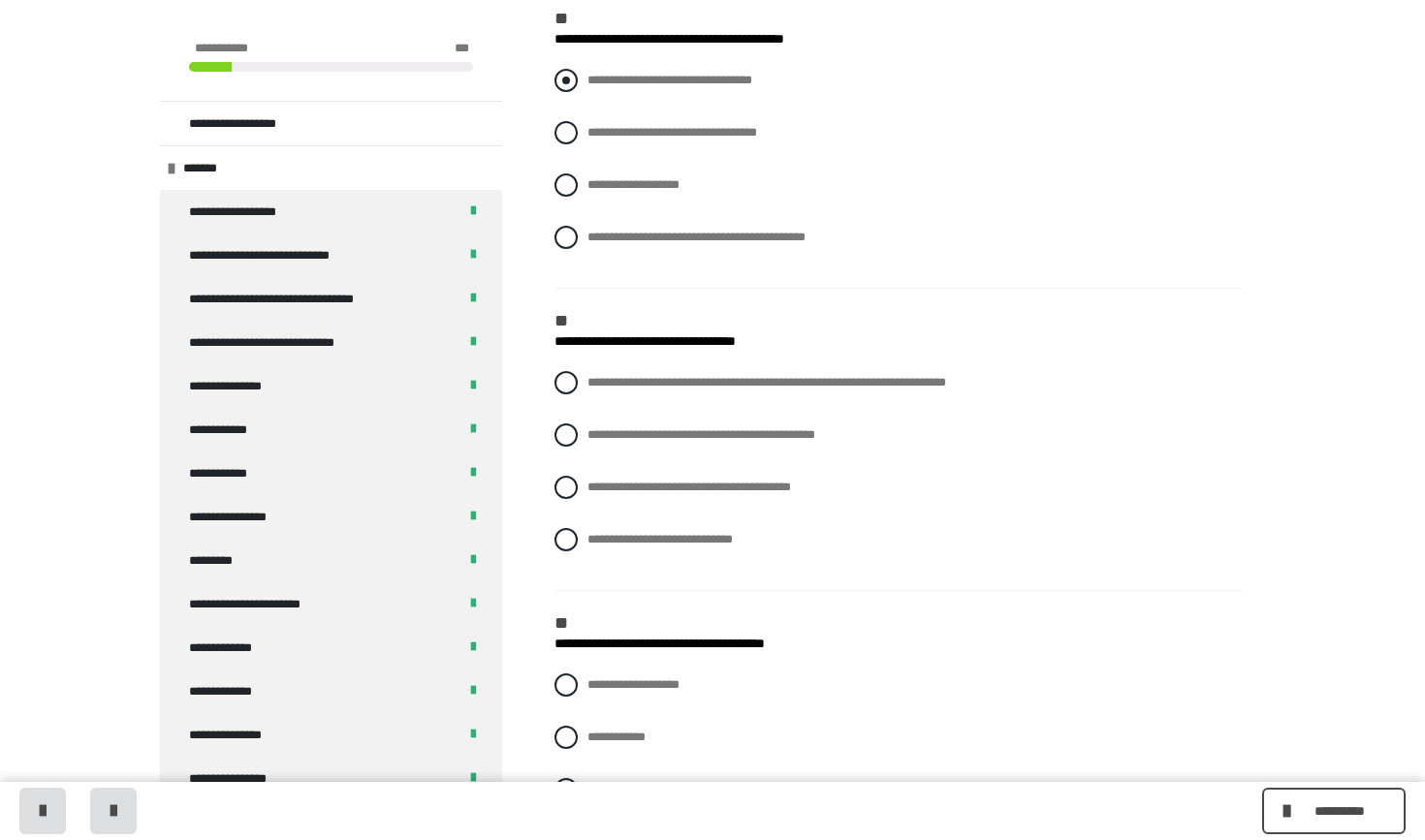 click at bounding box center (566, 80) 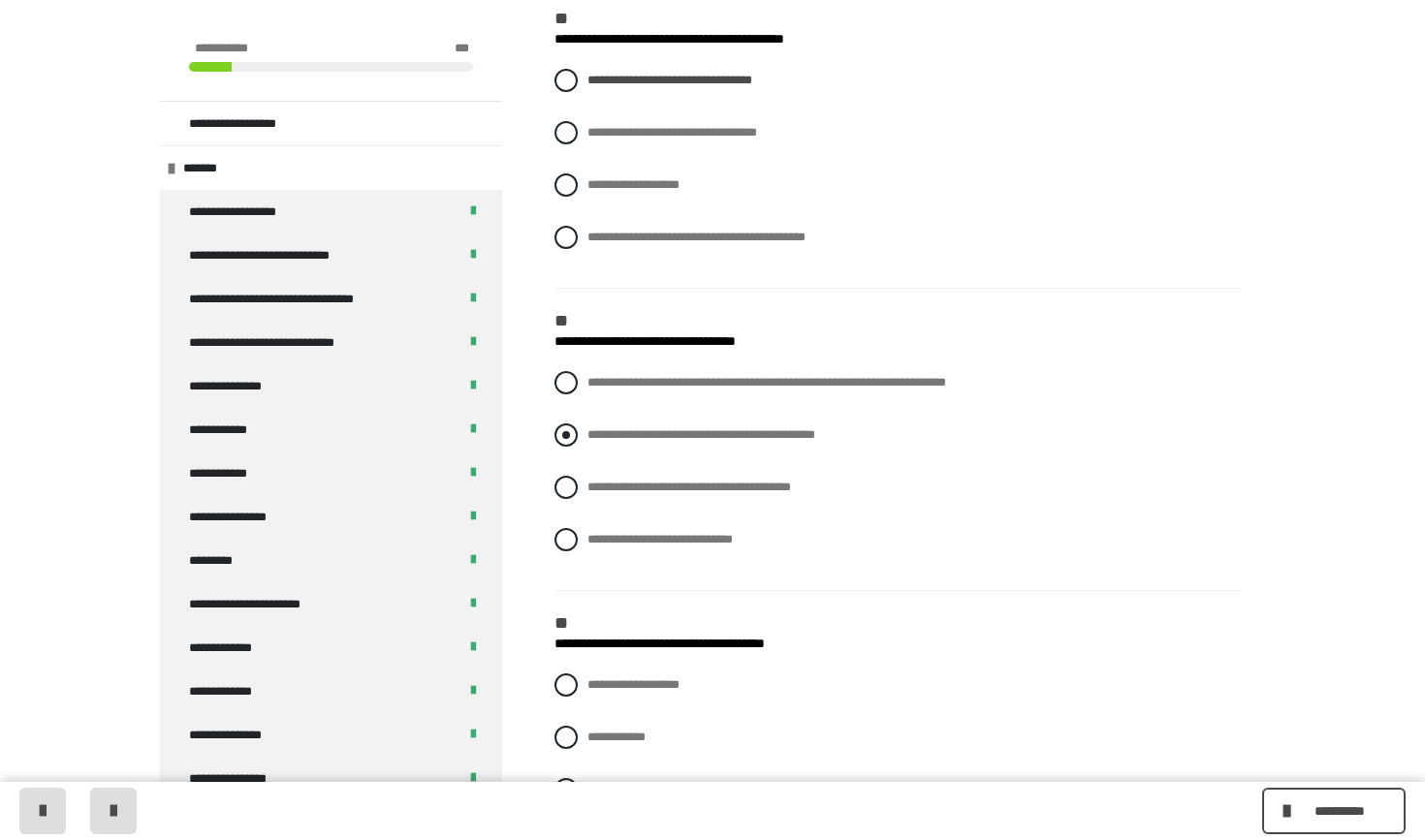 click on "**********" at bounding box center [898, 435] 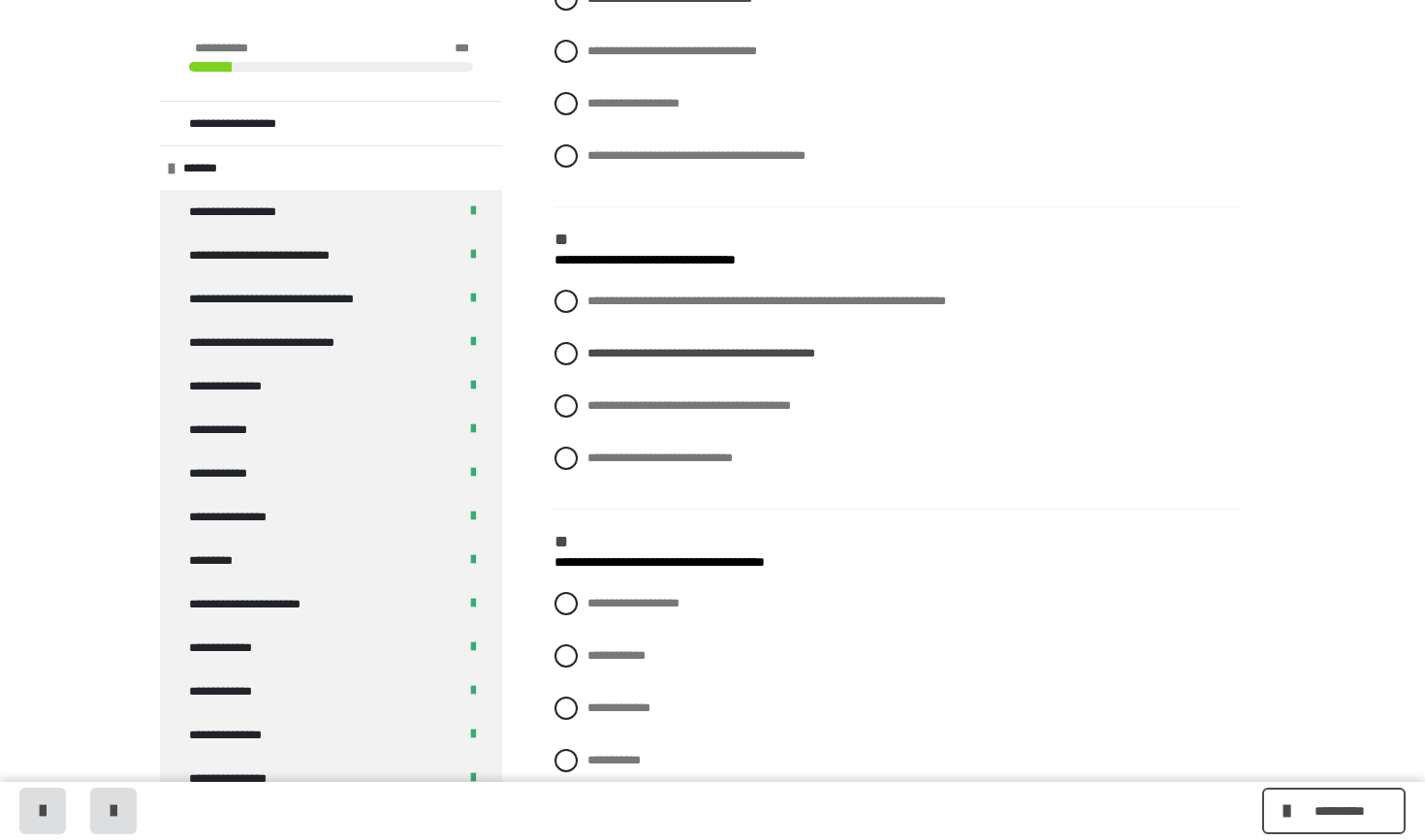 scroll, scrollTop: 483, scrollLeft: 0, axis: vertical 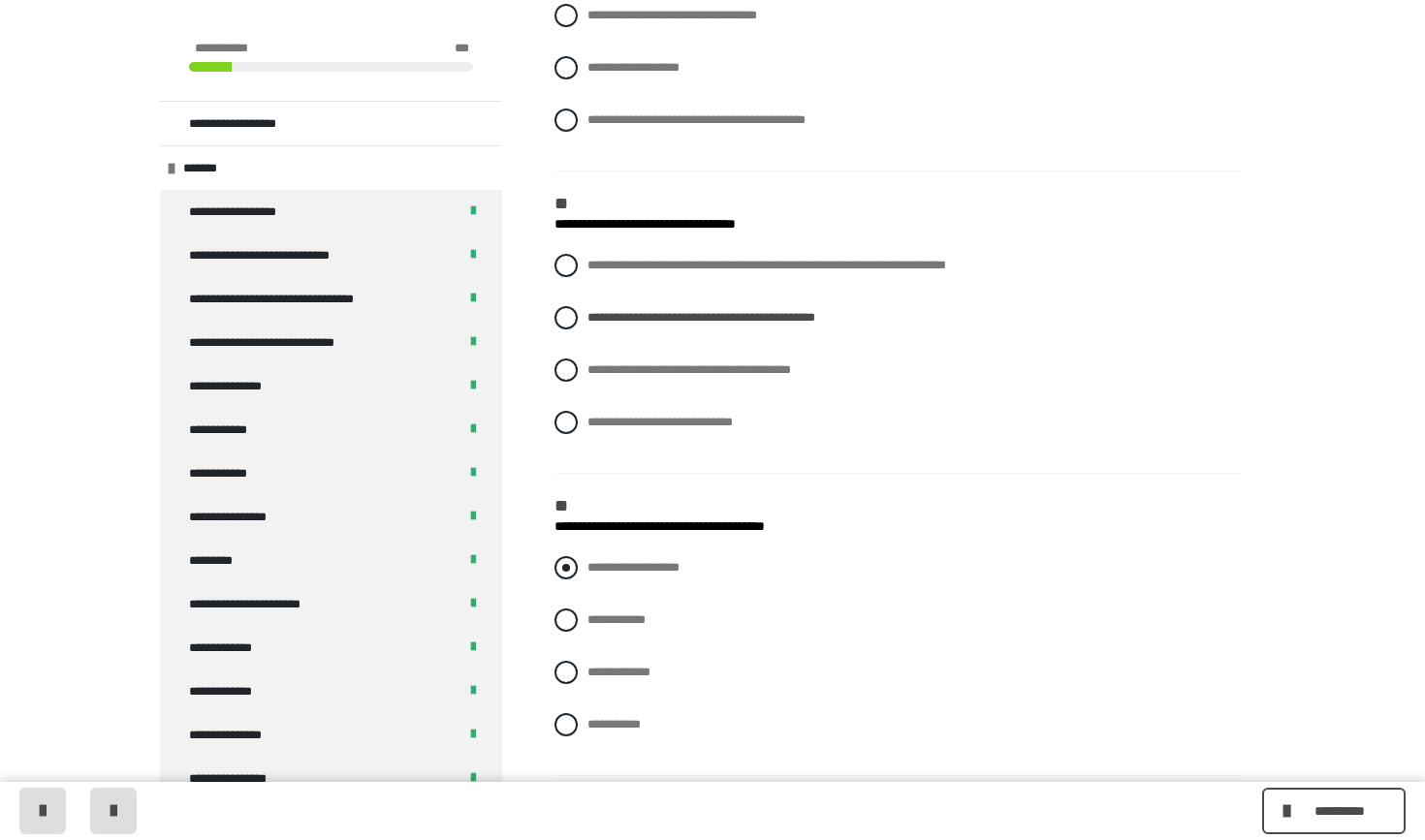 click at bounding box center [566, 568] 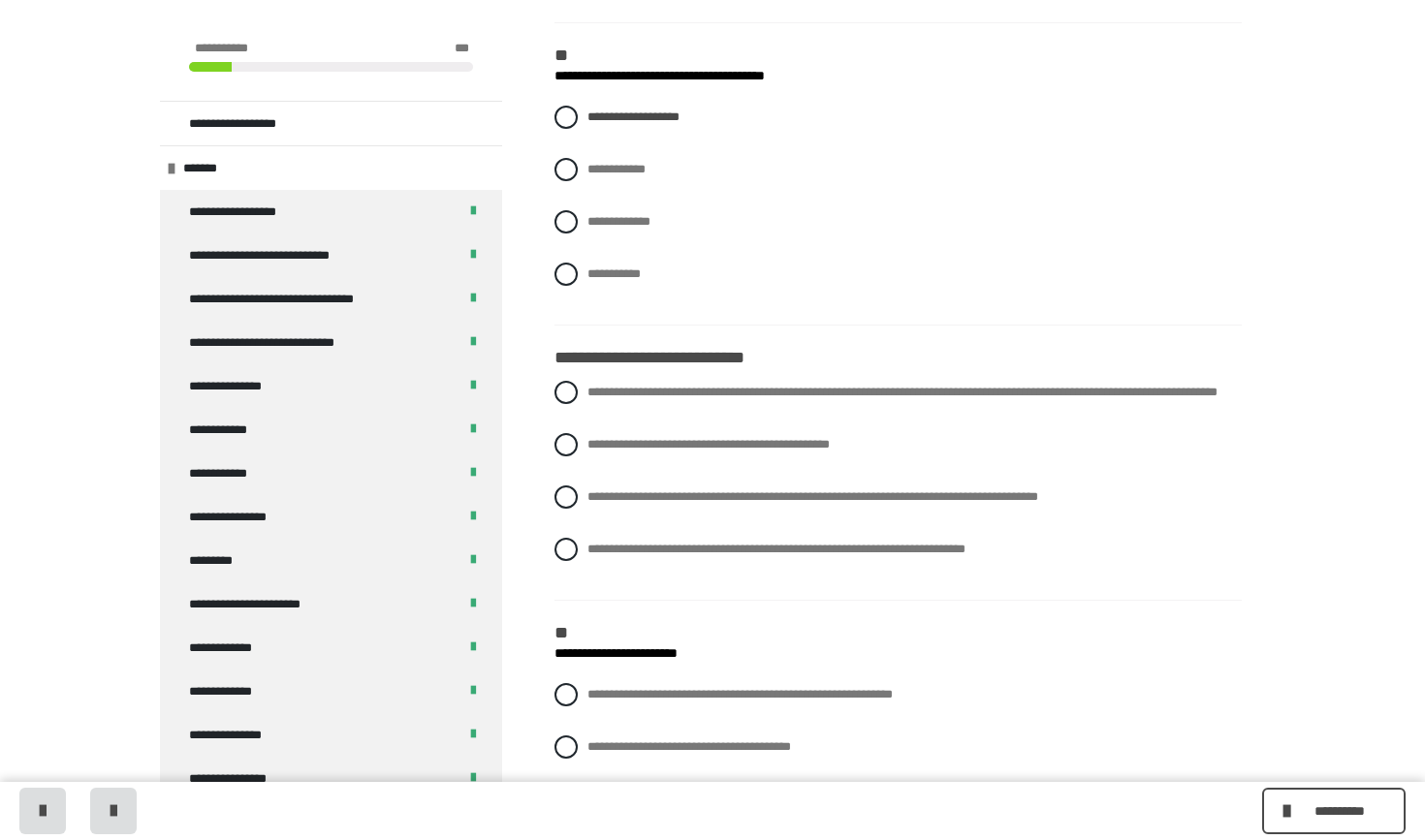 scroll, scrollTop: 940, scrollLeft: 0, axis: vertical 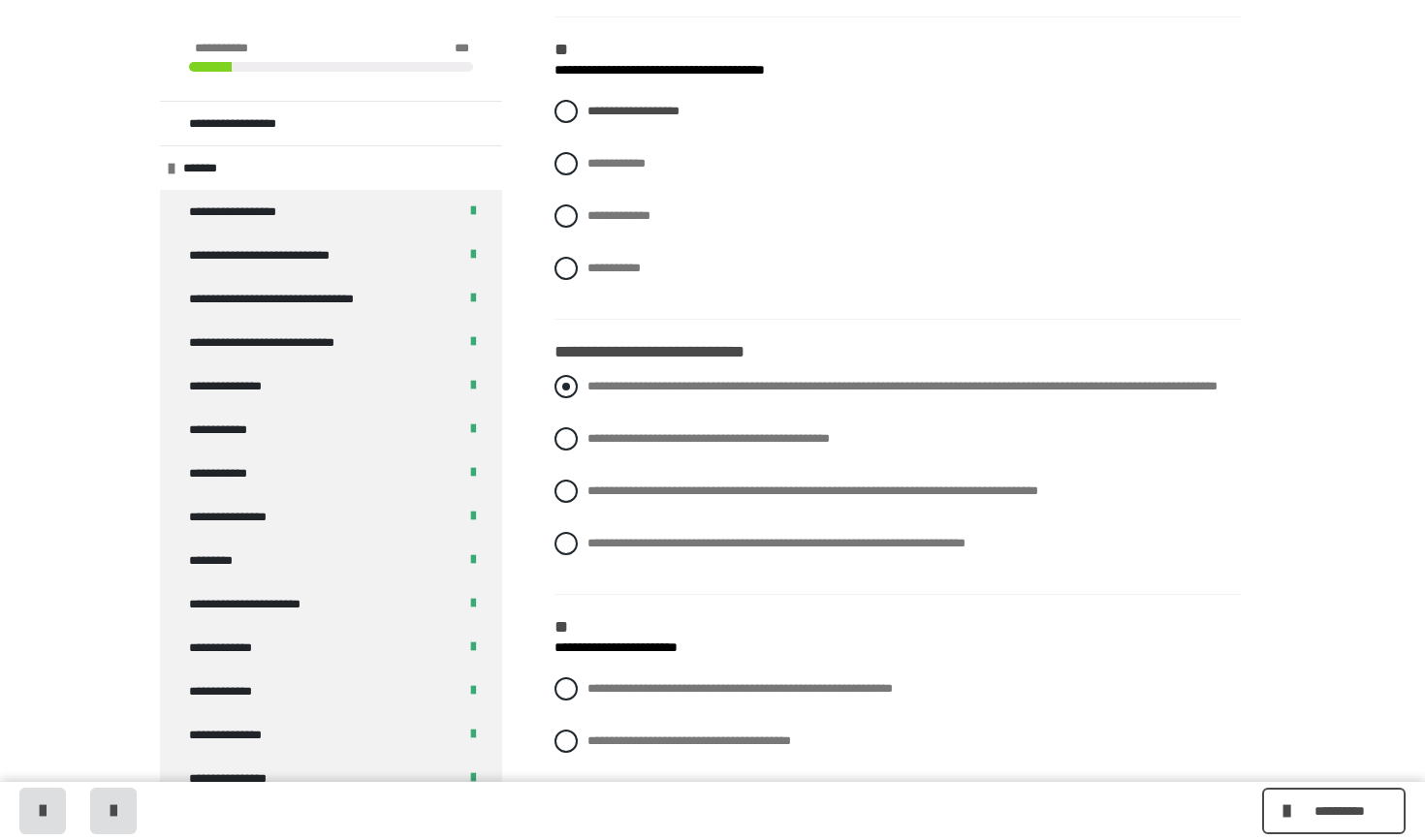 click at bounding box center [566, 387] 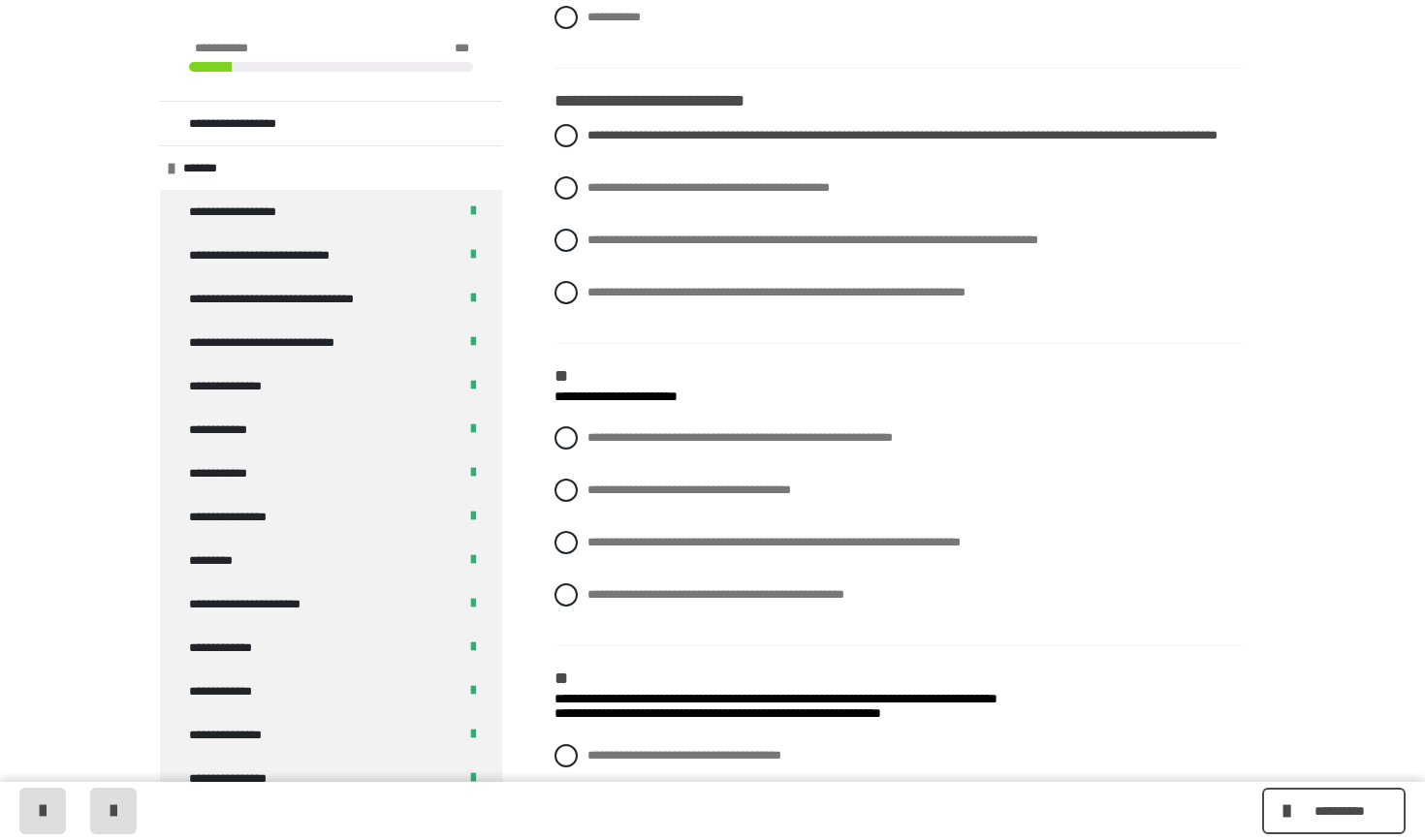 scroll, scrollTop: 1202, scrollLeft: 0, axis: vertical 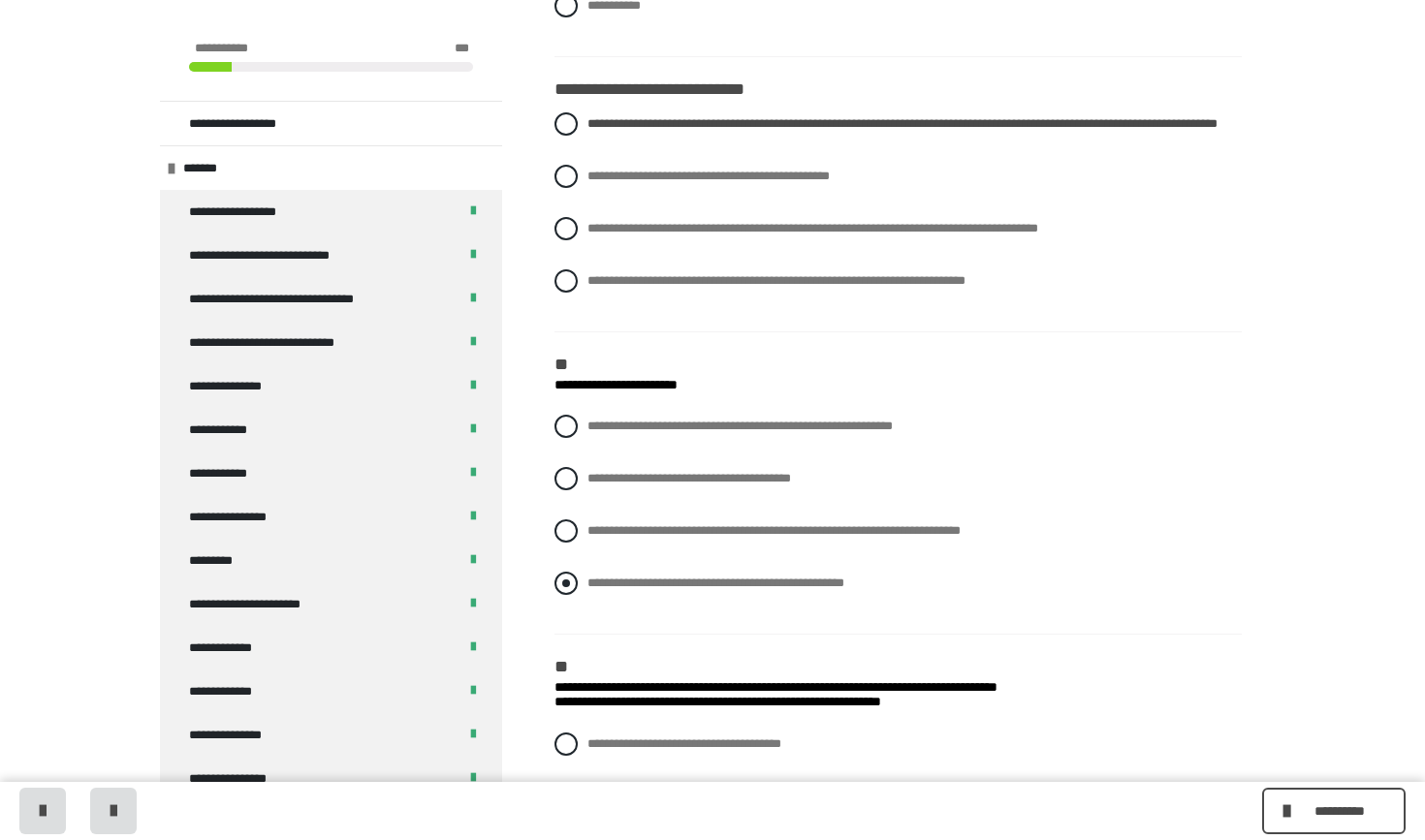 click at bounding box center [566, 583] 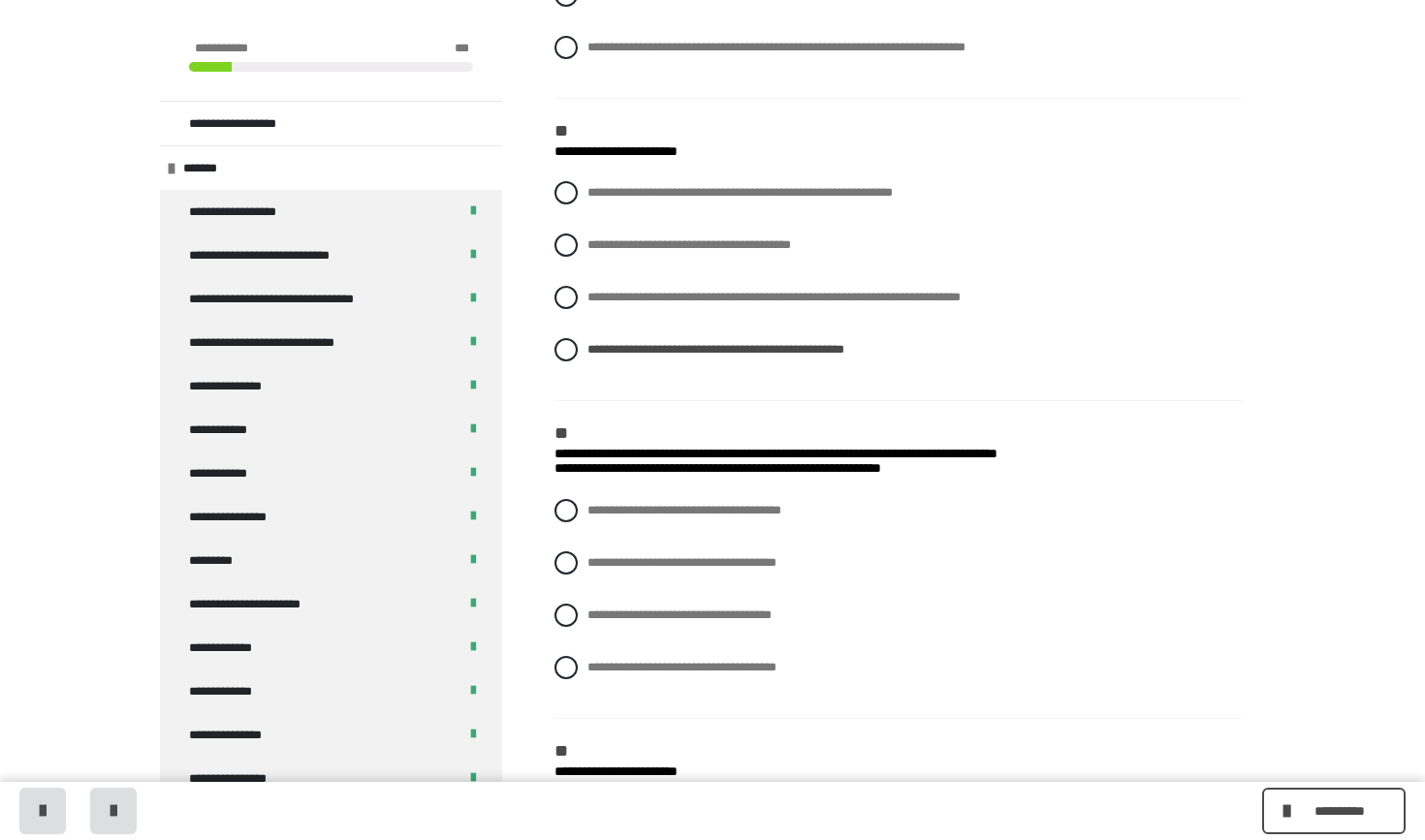 scroll, scrollTop: 1476, scrollLeft: 0, axis: vertical 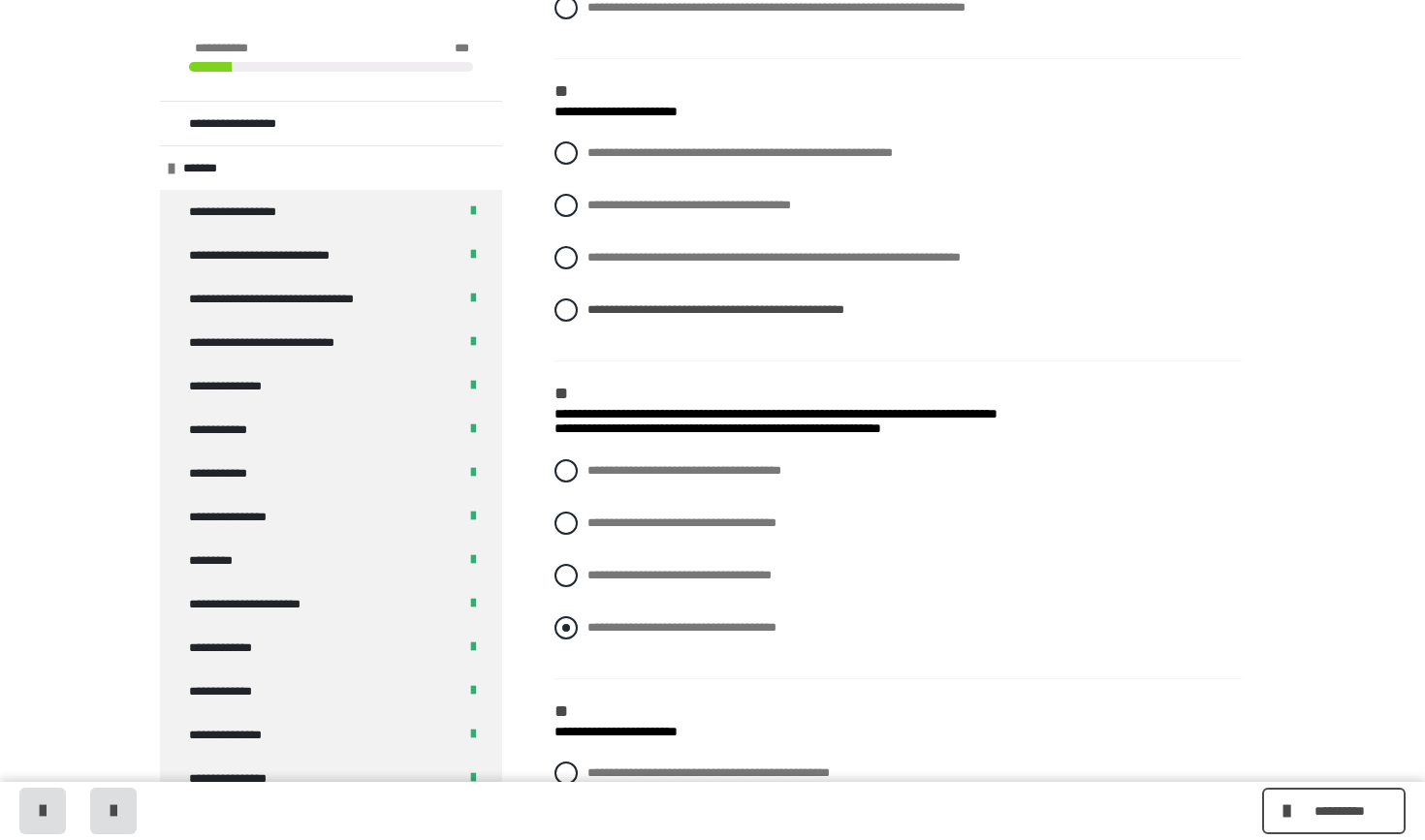 click at bounding box center [566, 628] 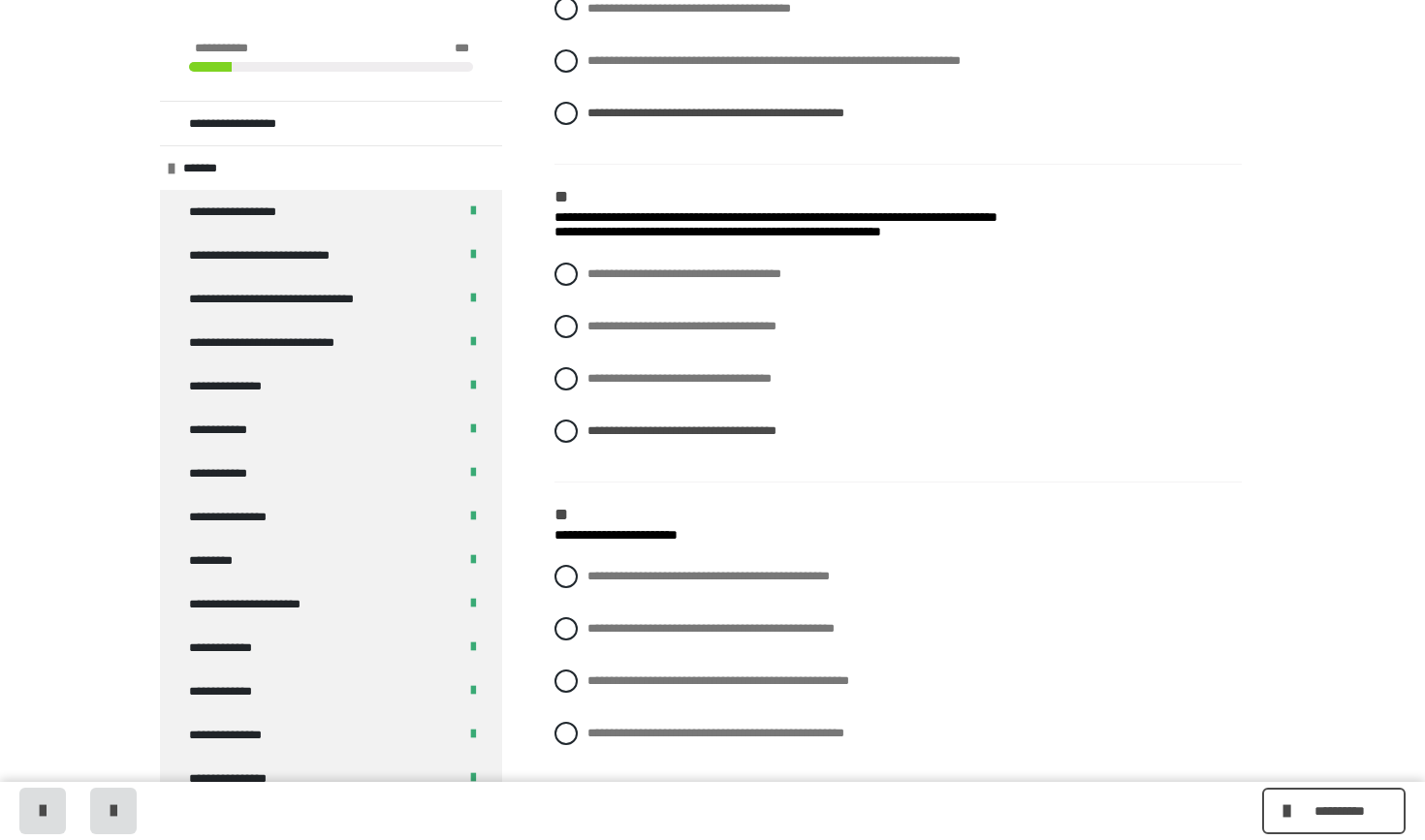 click on "**********" at bounding box center [898, 669] 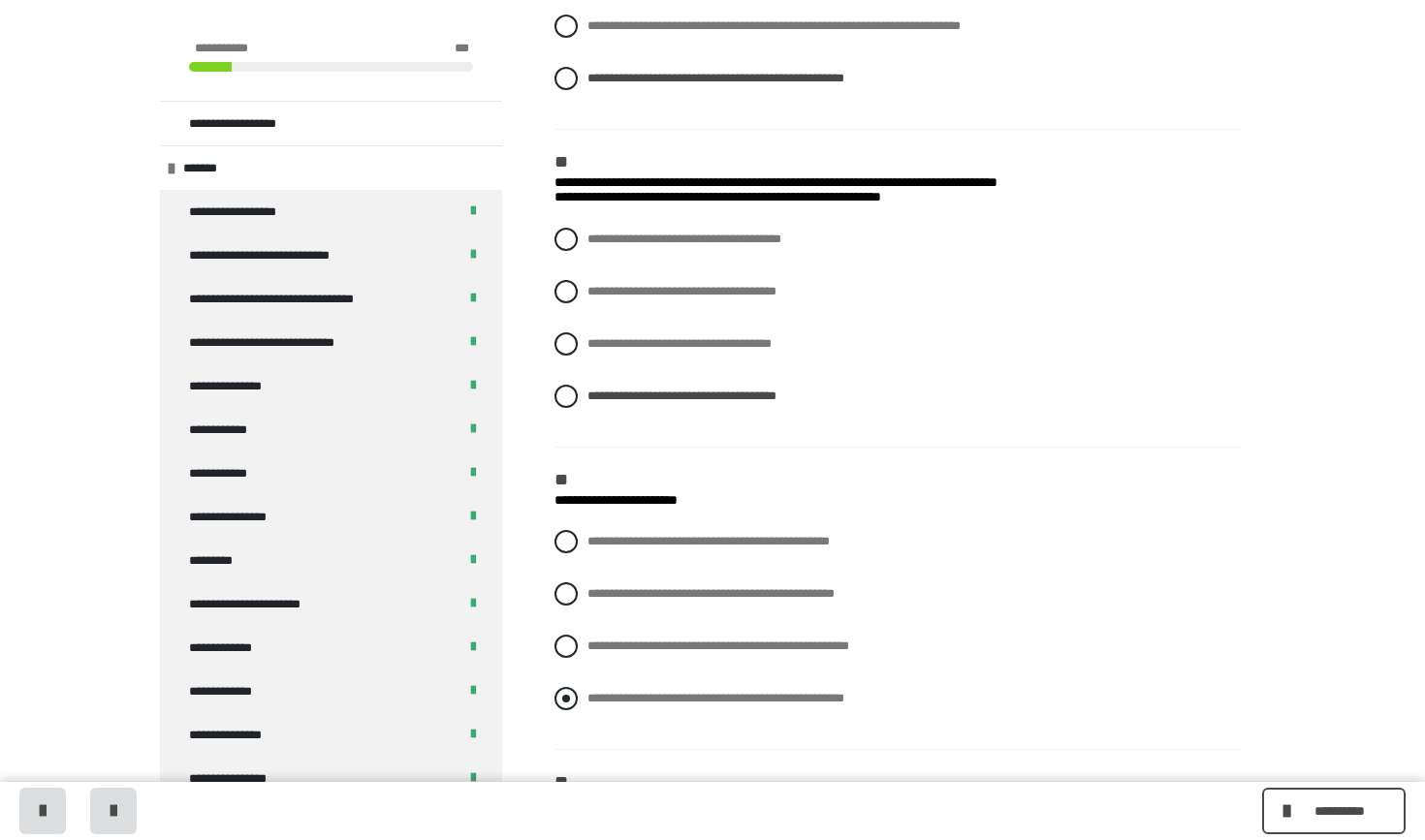 scroll, scrollTop: 1709, scrollLeft: 0, axis: vertical 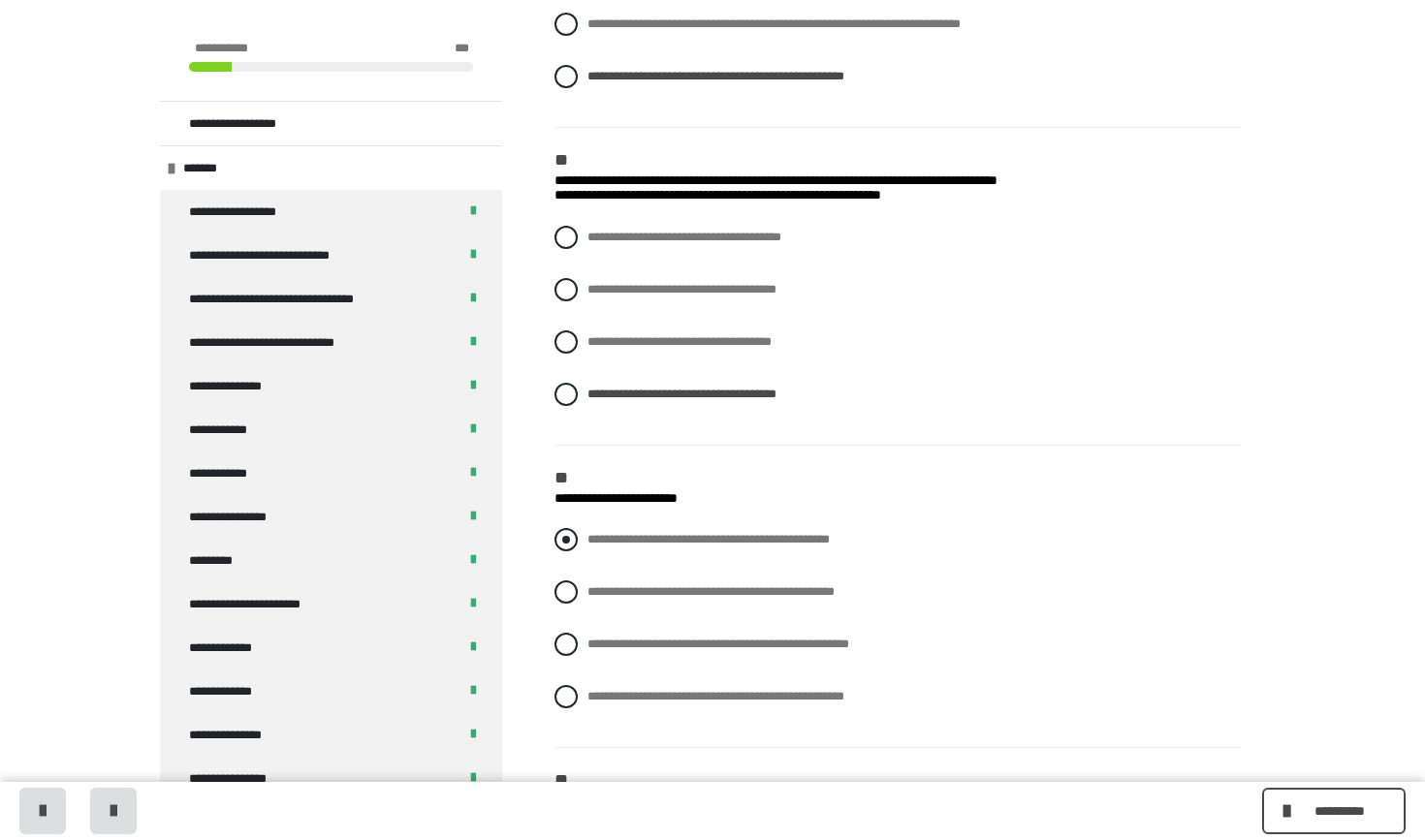 click at bounding box center (566, 540) 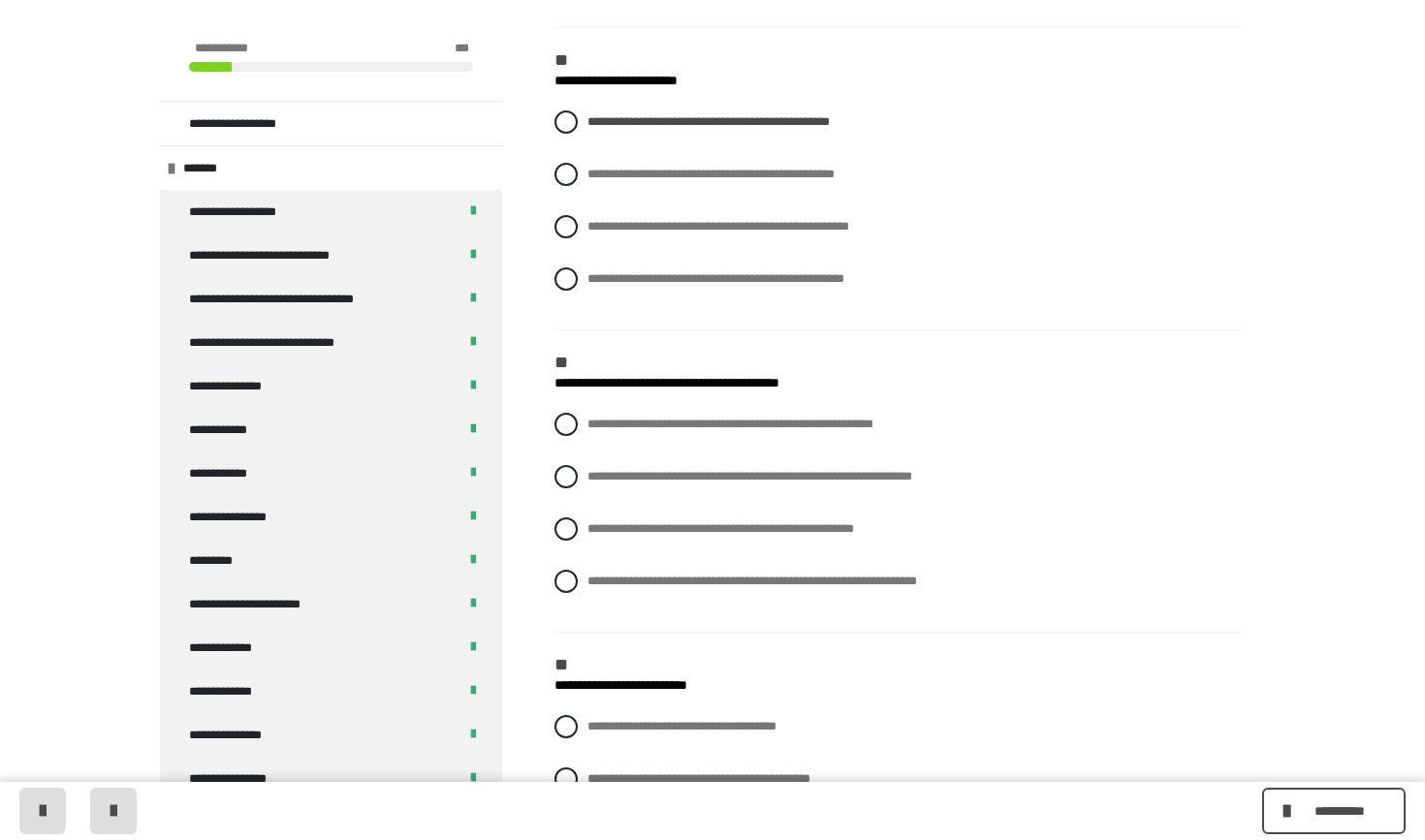 scroll, scrollTop: 2140, scrollLeft: 0, axis: vertical 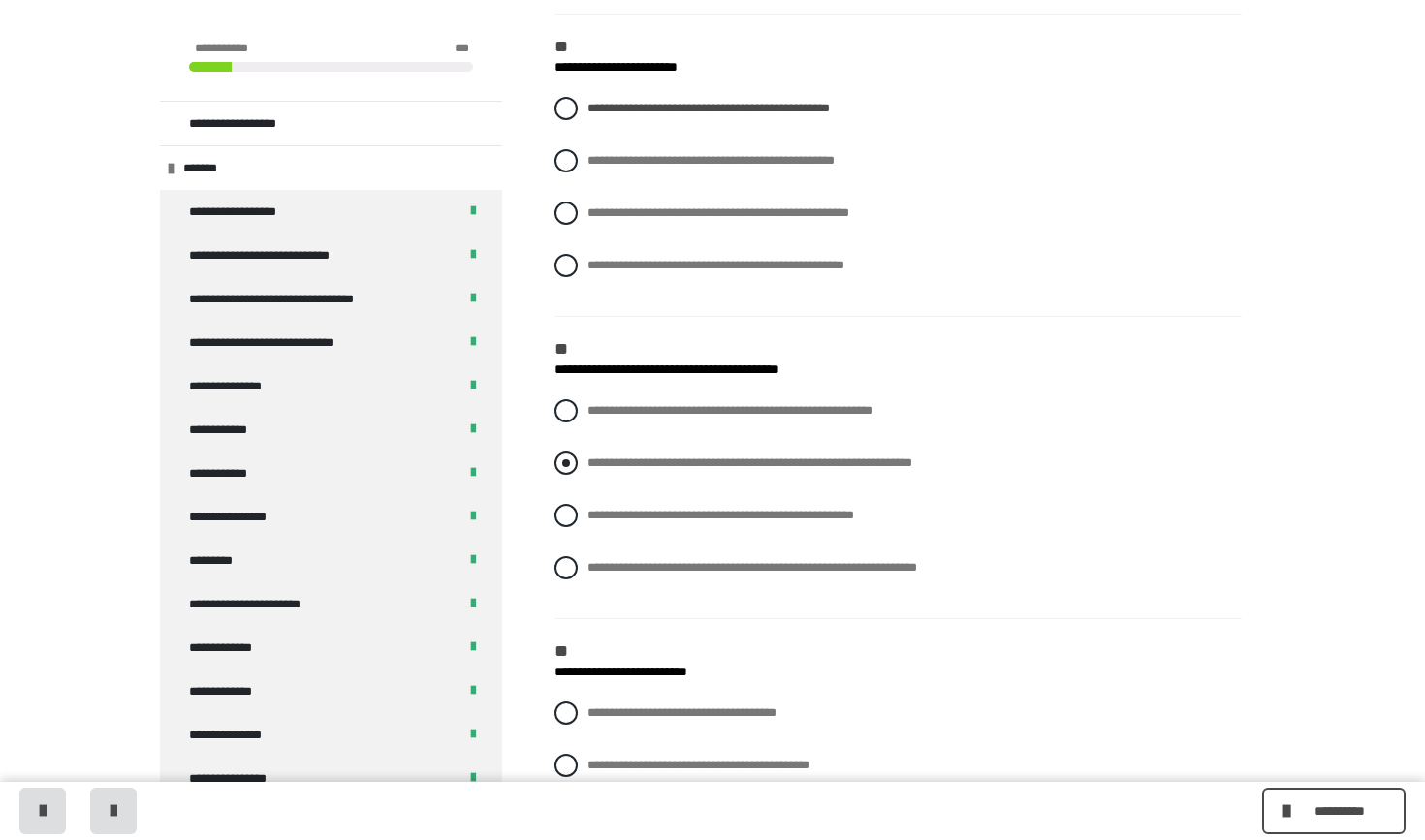 click on "**********" at bounding box center [898, 463] 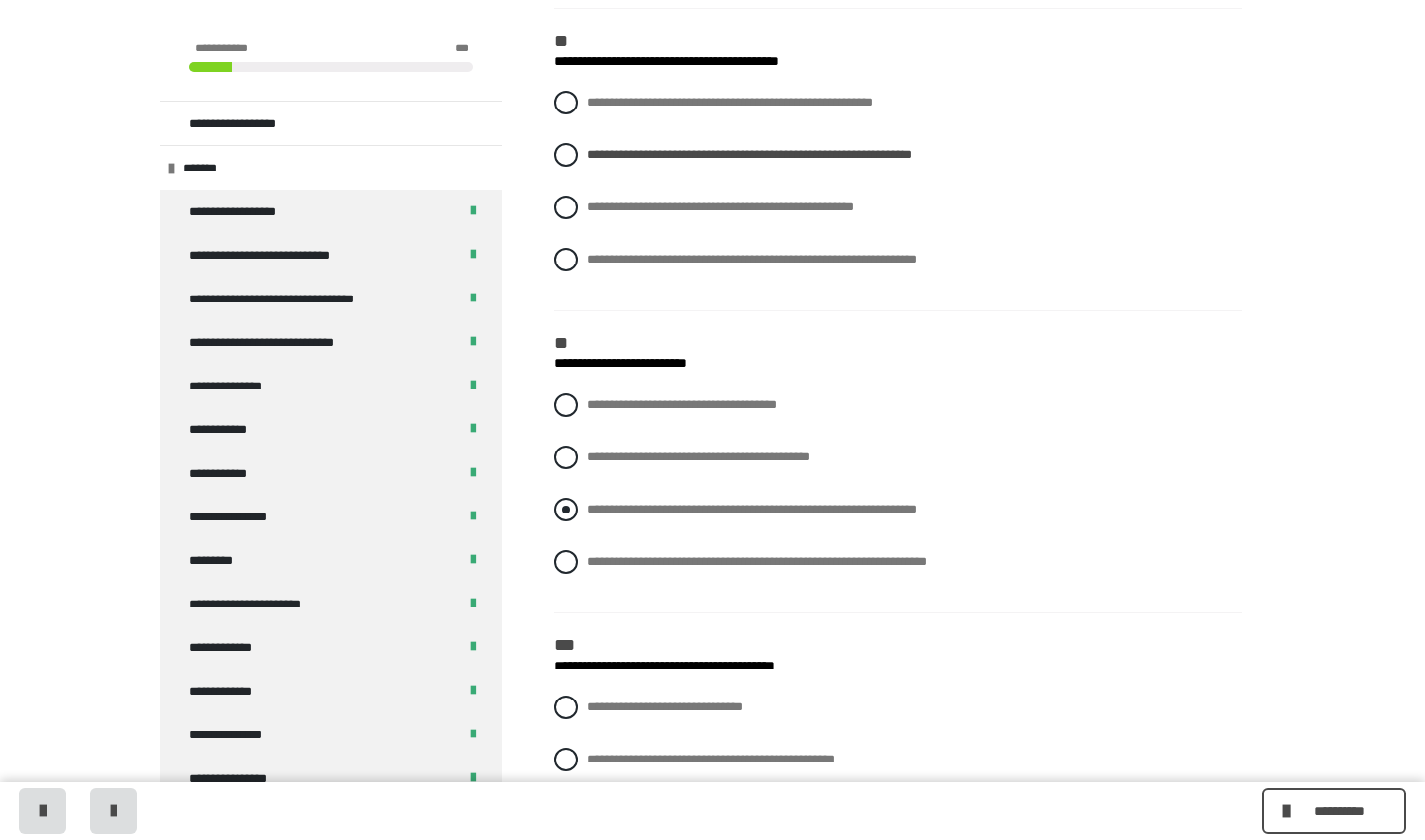scroll, scrollTop: 2456, scrollLeft: 0, axis: vertical 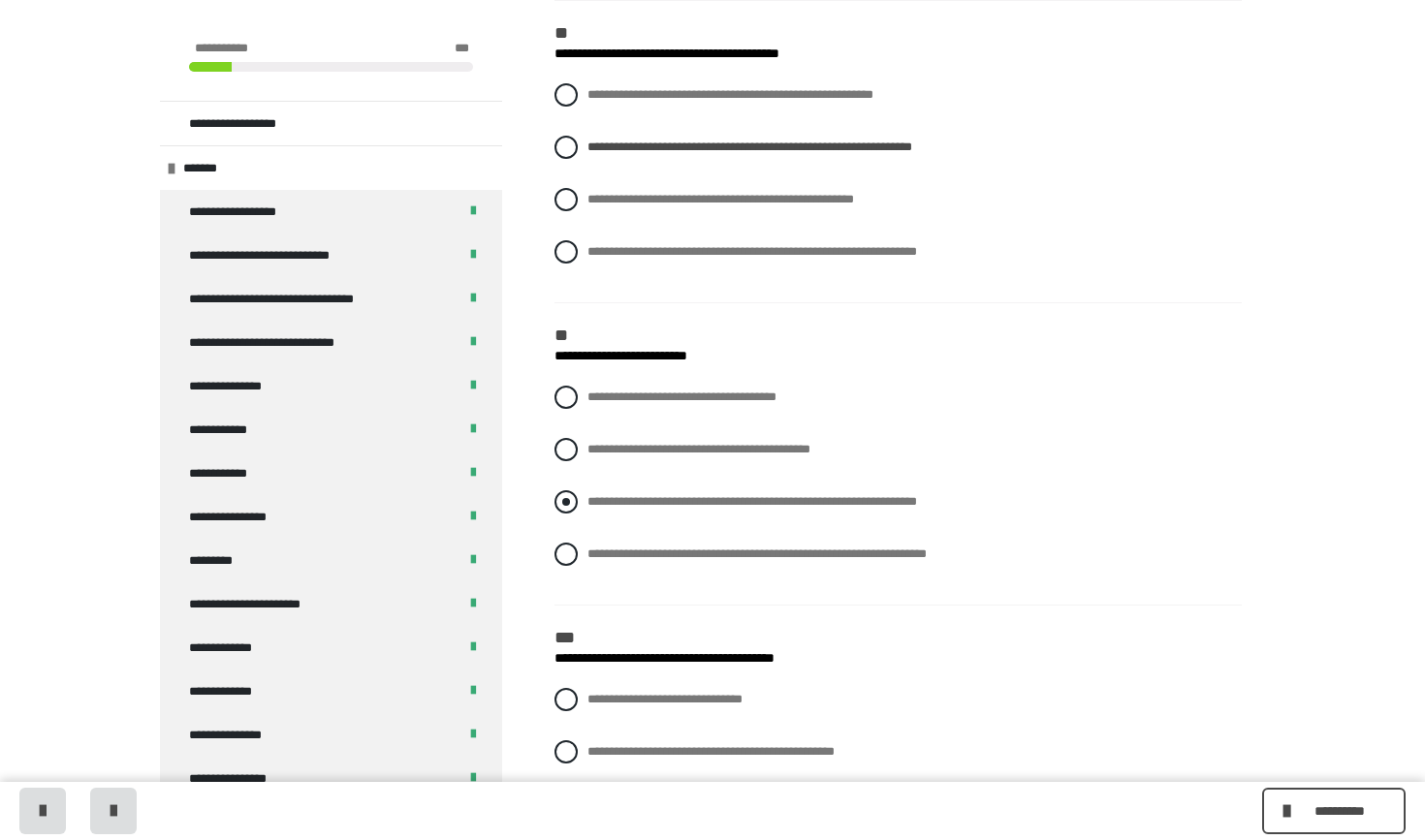 click on "**********" at bounding box center (898, 502) 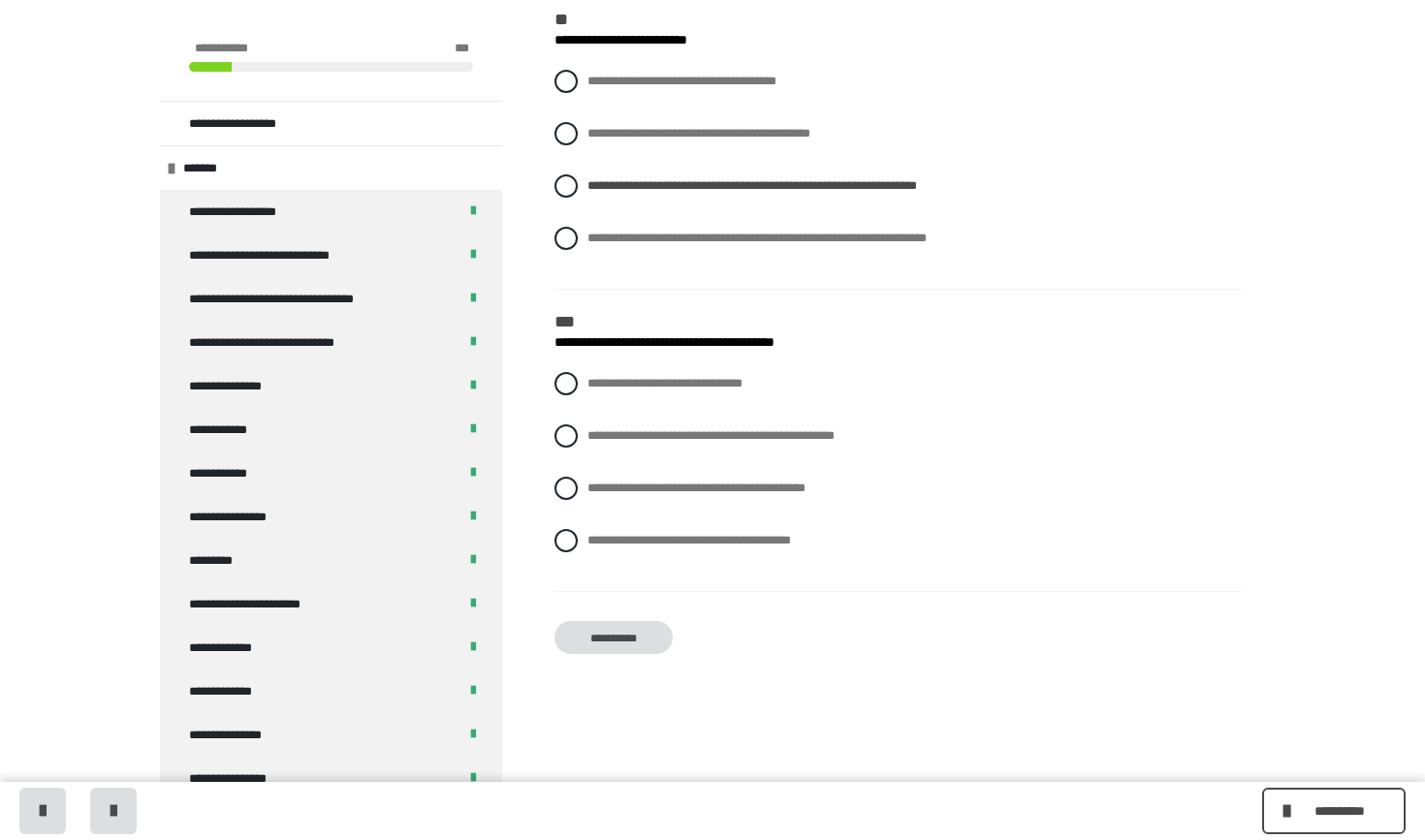 scroll, scrollTop: 2797, scrollLeft: 0, axis: vertical 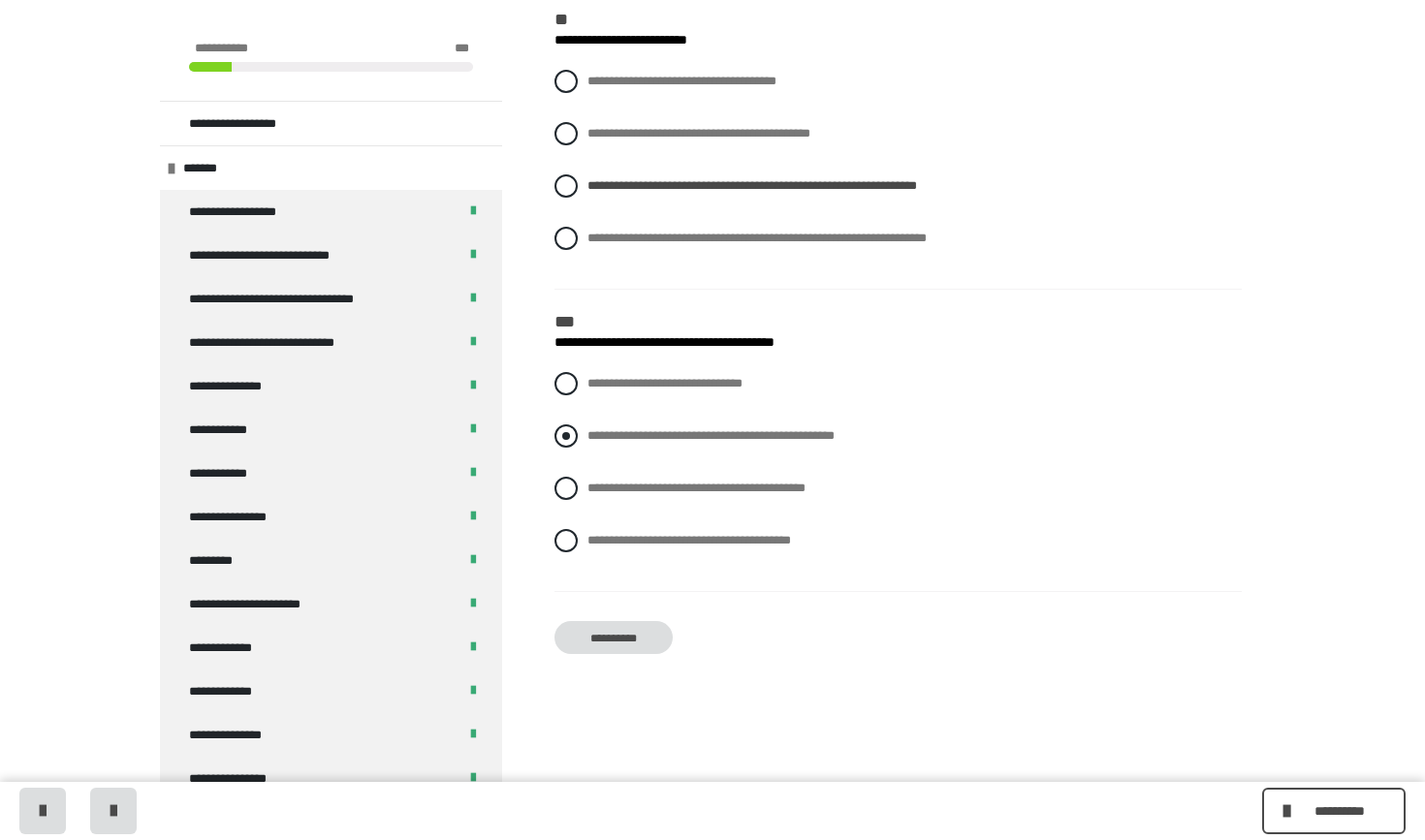 click on "**********" at bounding box center [898, 436] 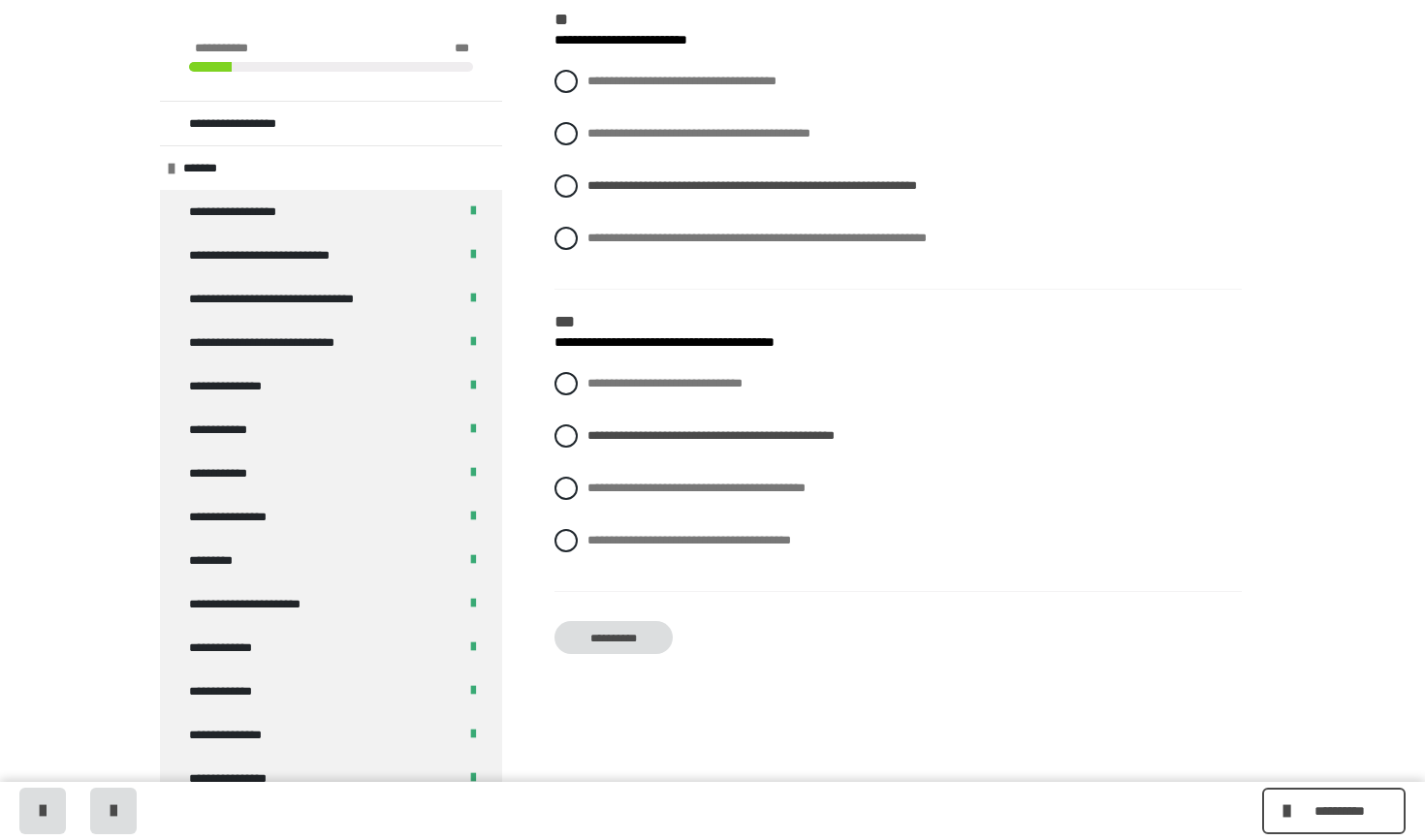 click on "**********" at bounding box center (614, 638) 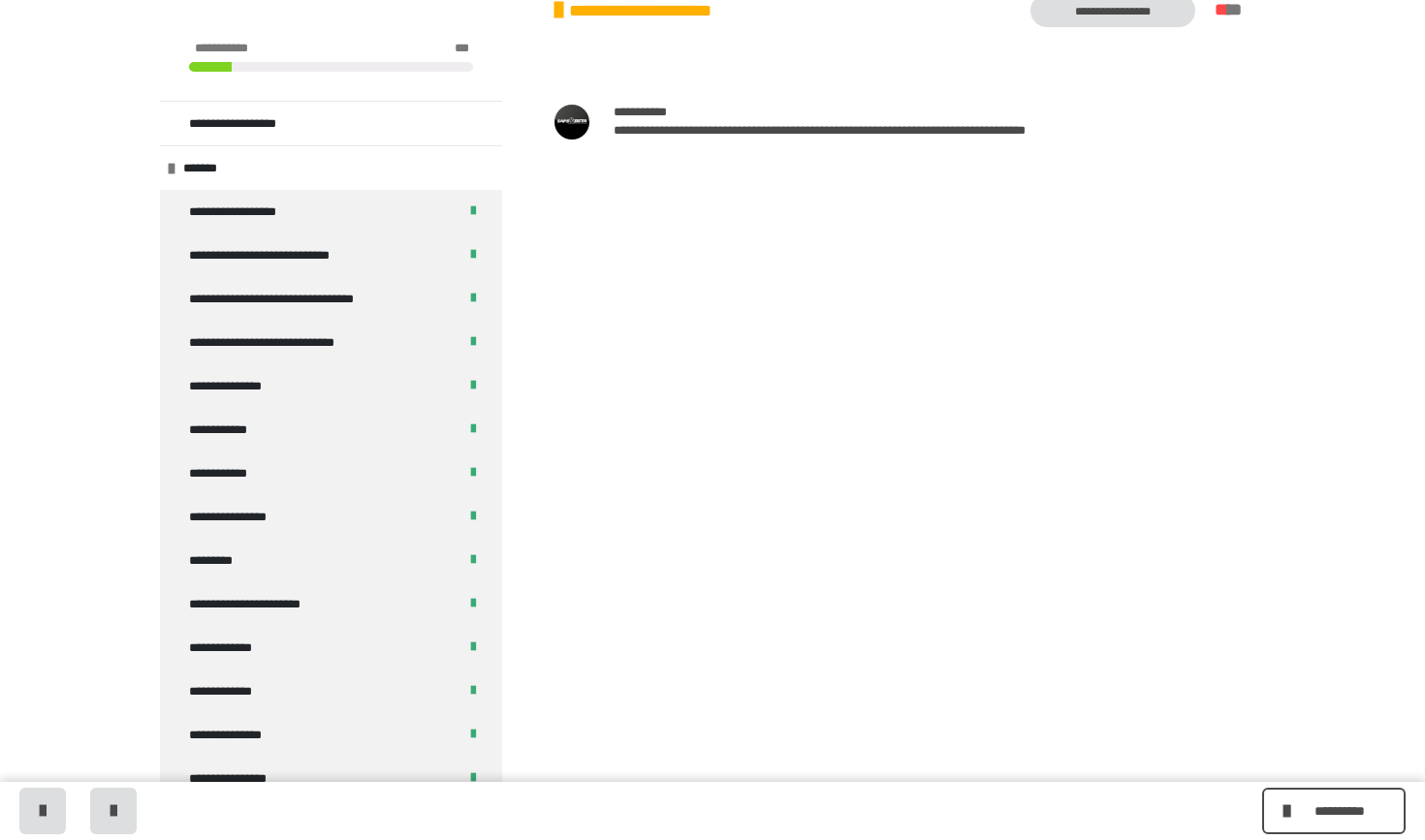 scroll, scrollTop: 329, scrollLeft: 0, axis: vertical 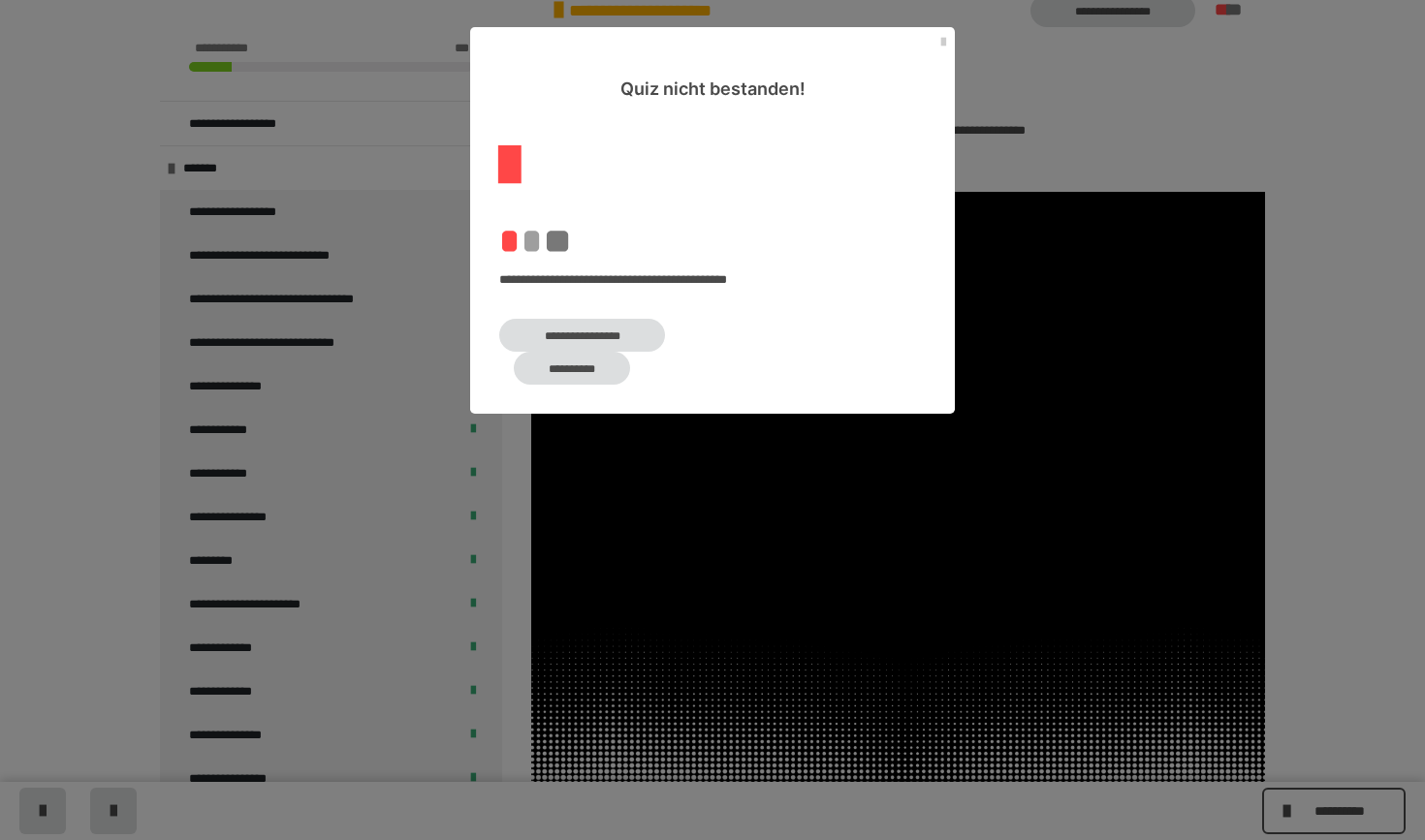 click on "**********" at bounding box center [582, 335] 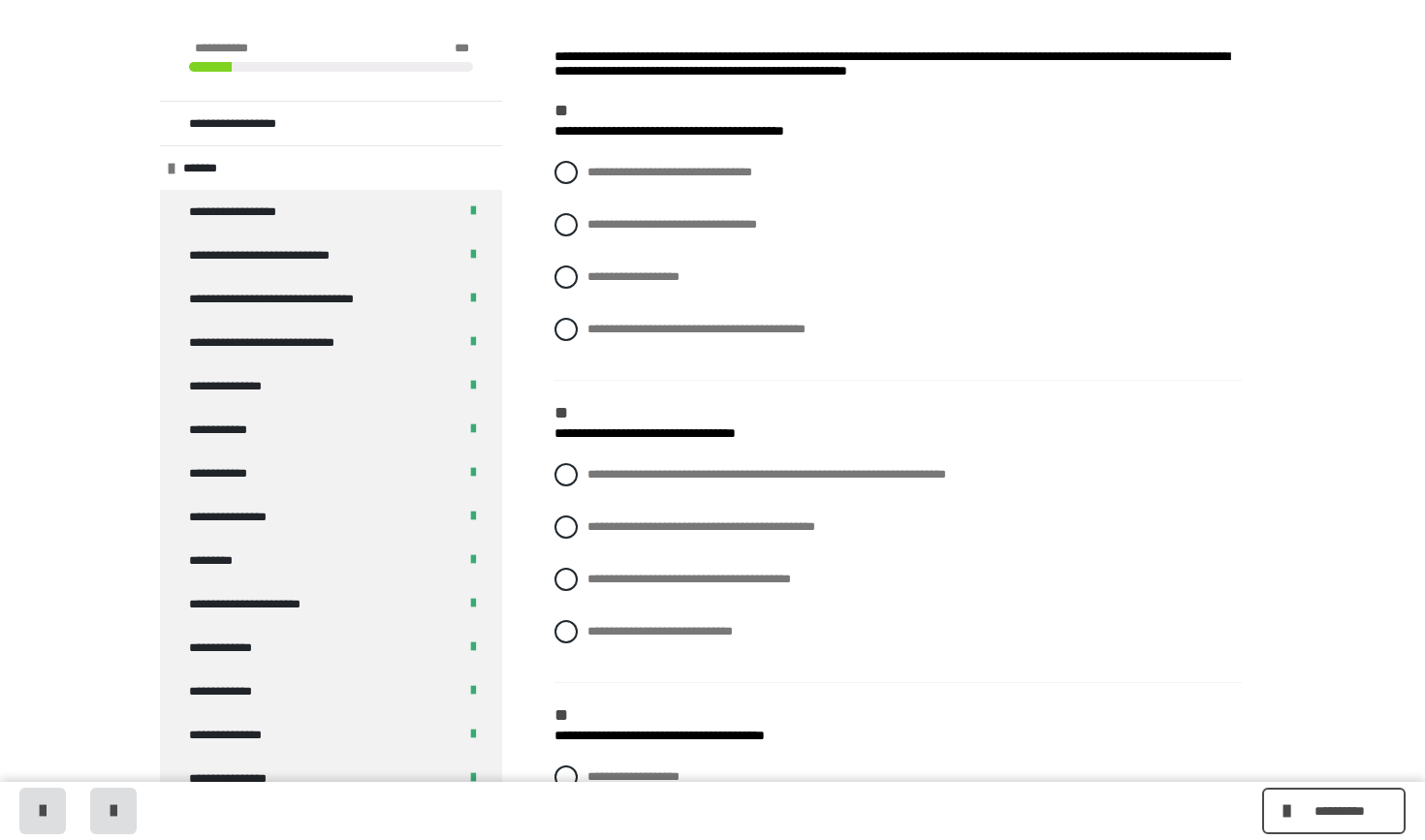 scroll, scrollTop: 273, scrollLeft: 0, axis: vertical 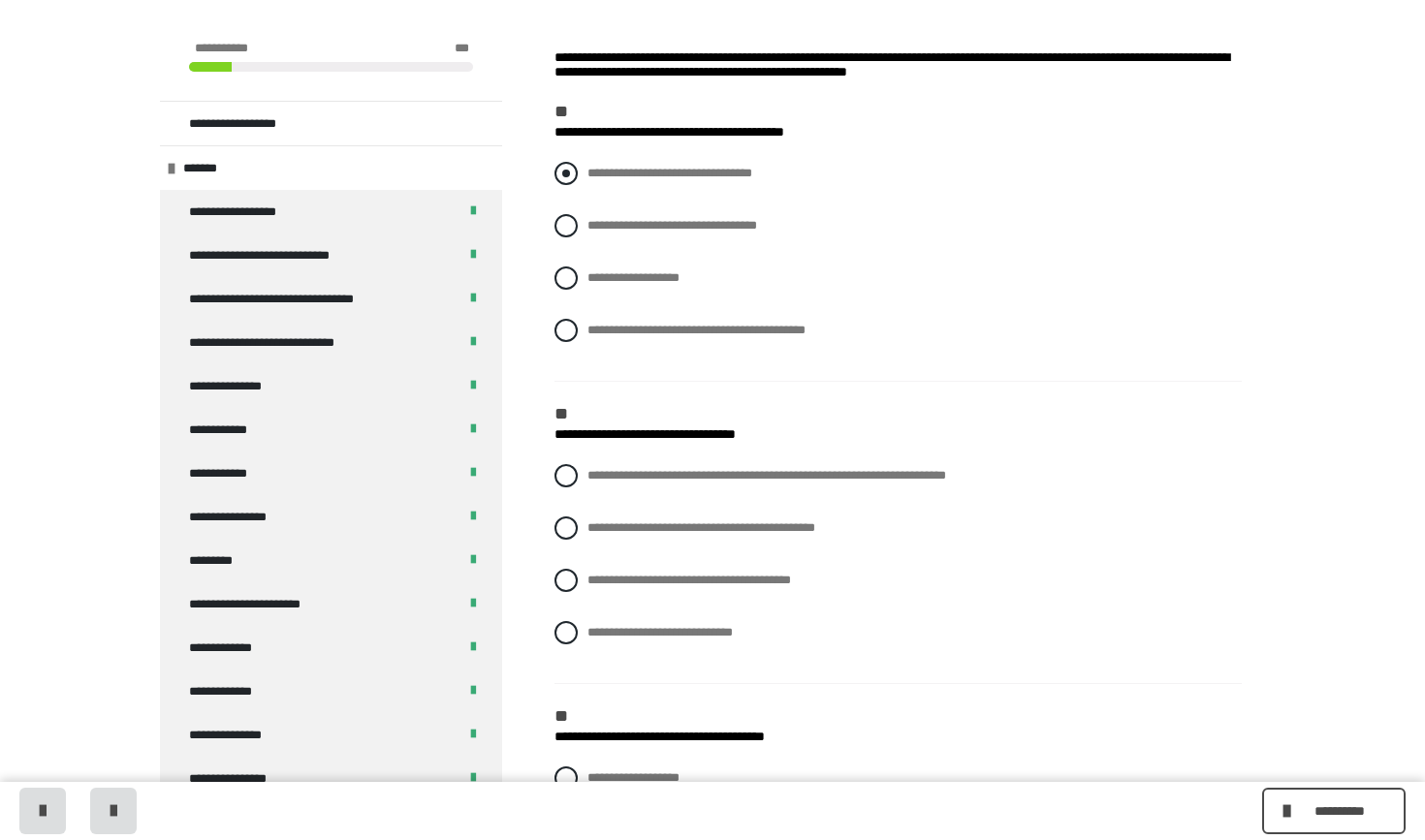 click on "**********" at bounding box center [898, 173] 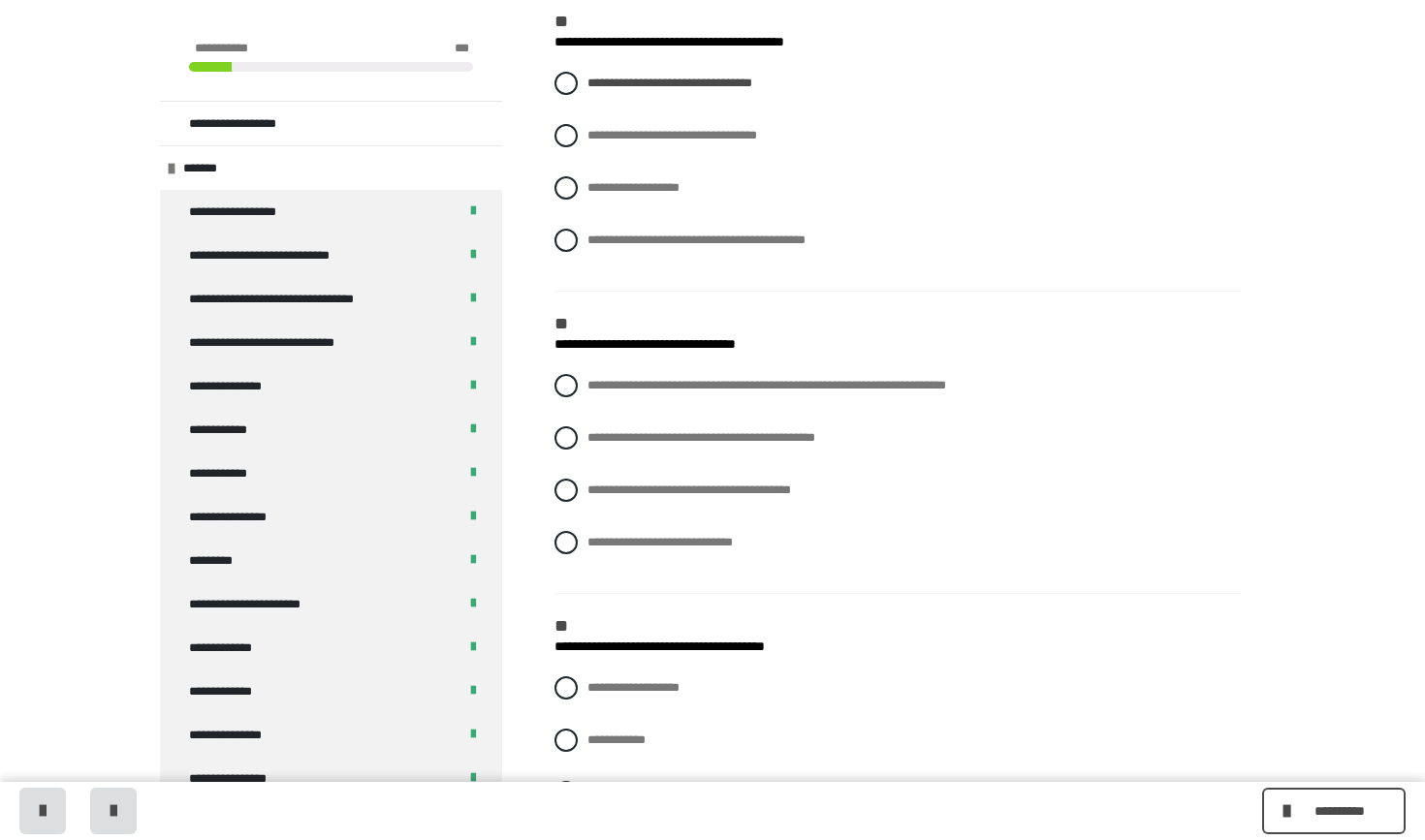 scroll, scrollTop: 366, scrollLeft: 0, axis: vertical 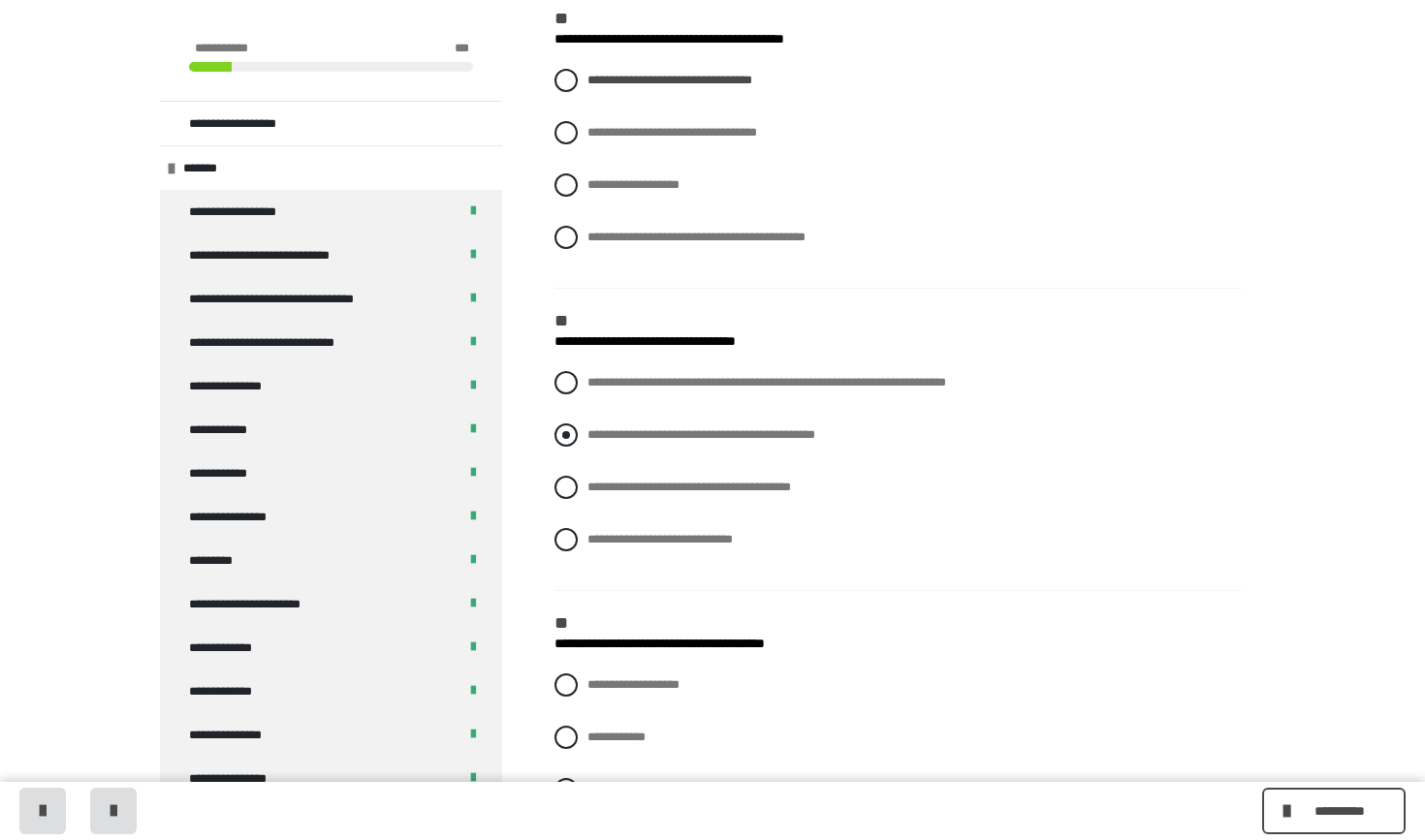 click at bounding box center (566, 435) 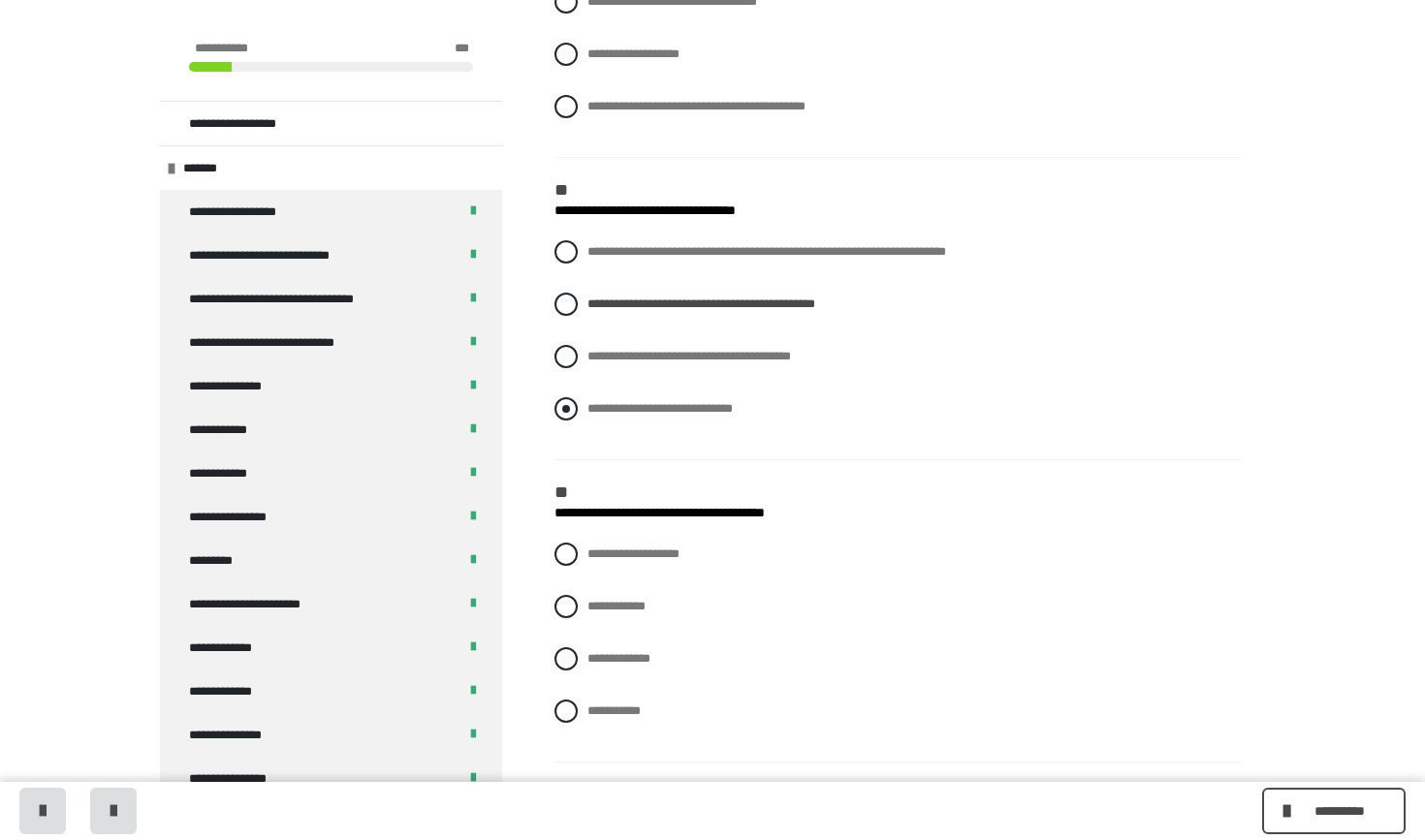 scroll, scrollTop: 501, scrollLeft: 0, axis: vertical 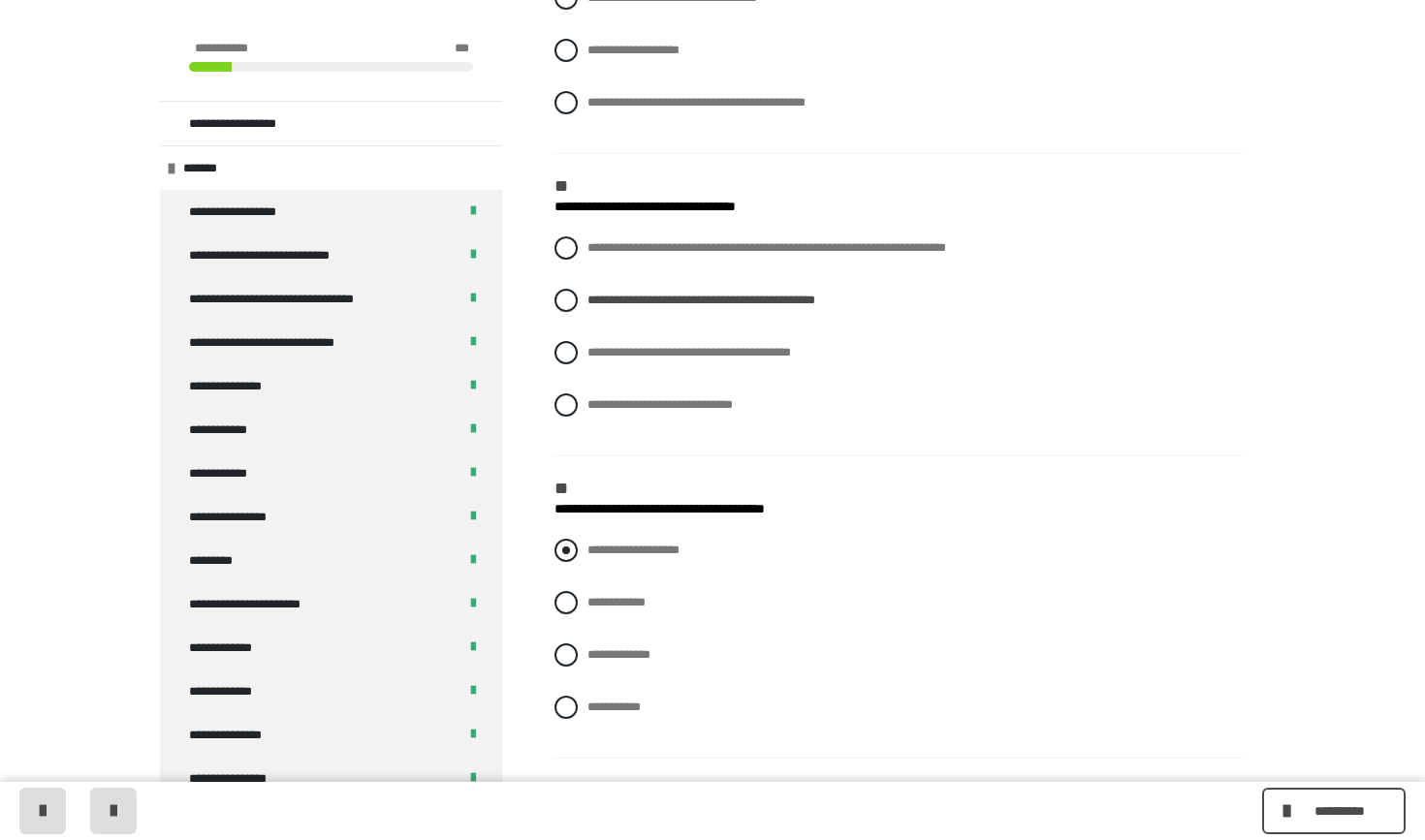 click on "**********" at bounding box center (898, 550) 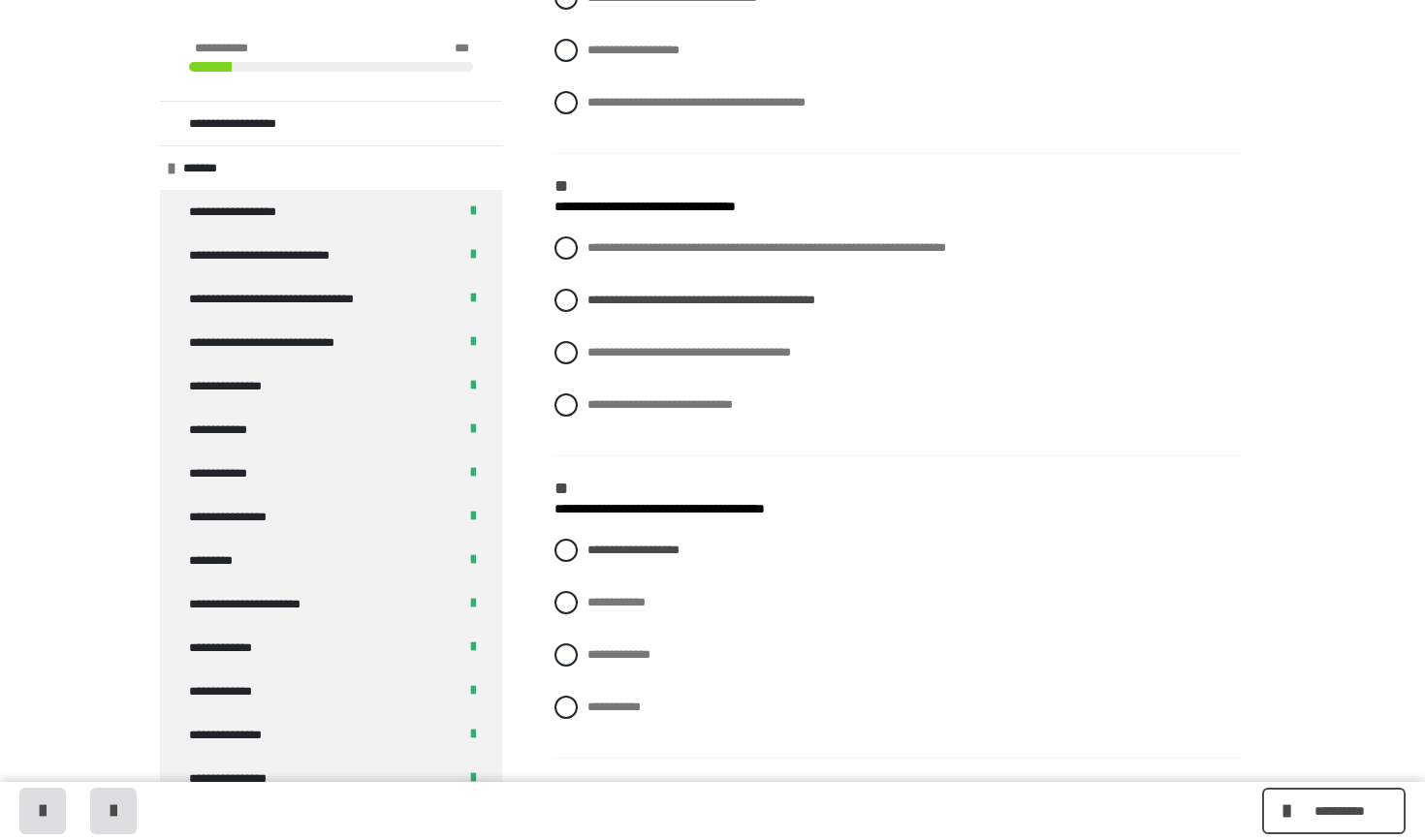 click on "**********" at bounding box center [898, 643] 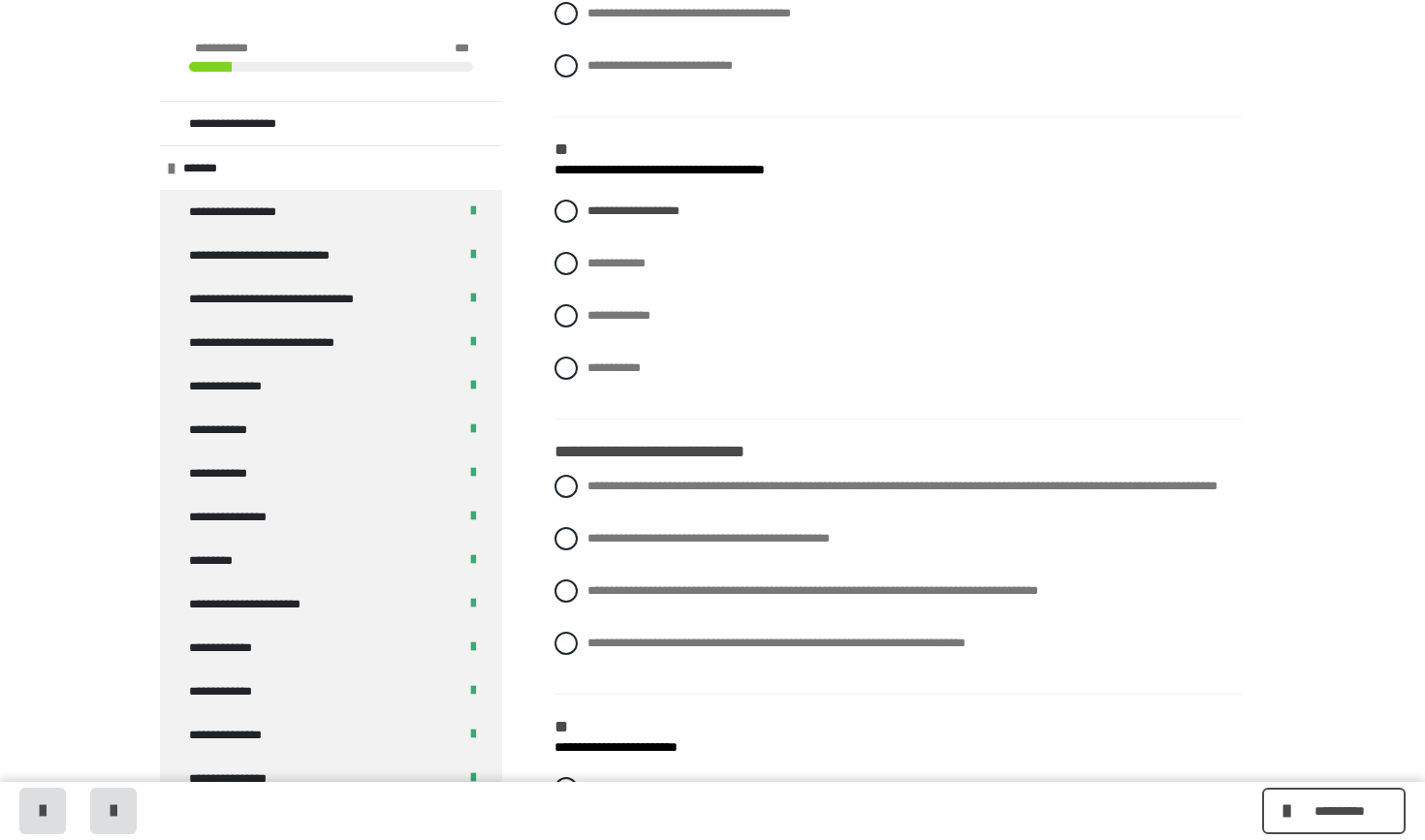 scroll, scrollTop: 857, scrollLeft: 0, axis: vertical 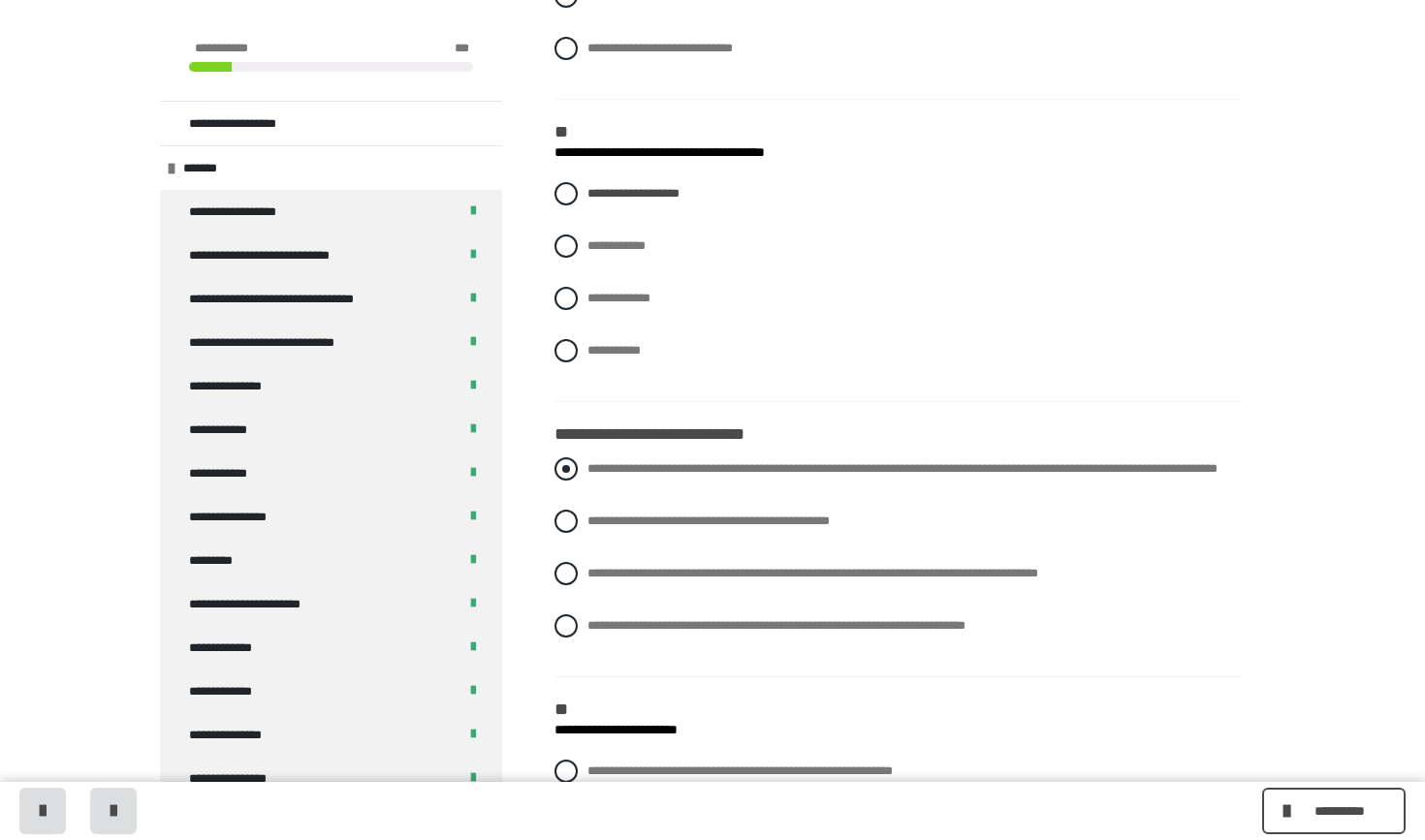 click at bounding box center [566, 469] 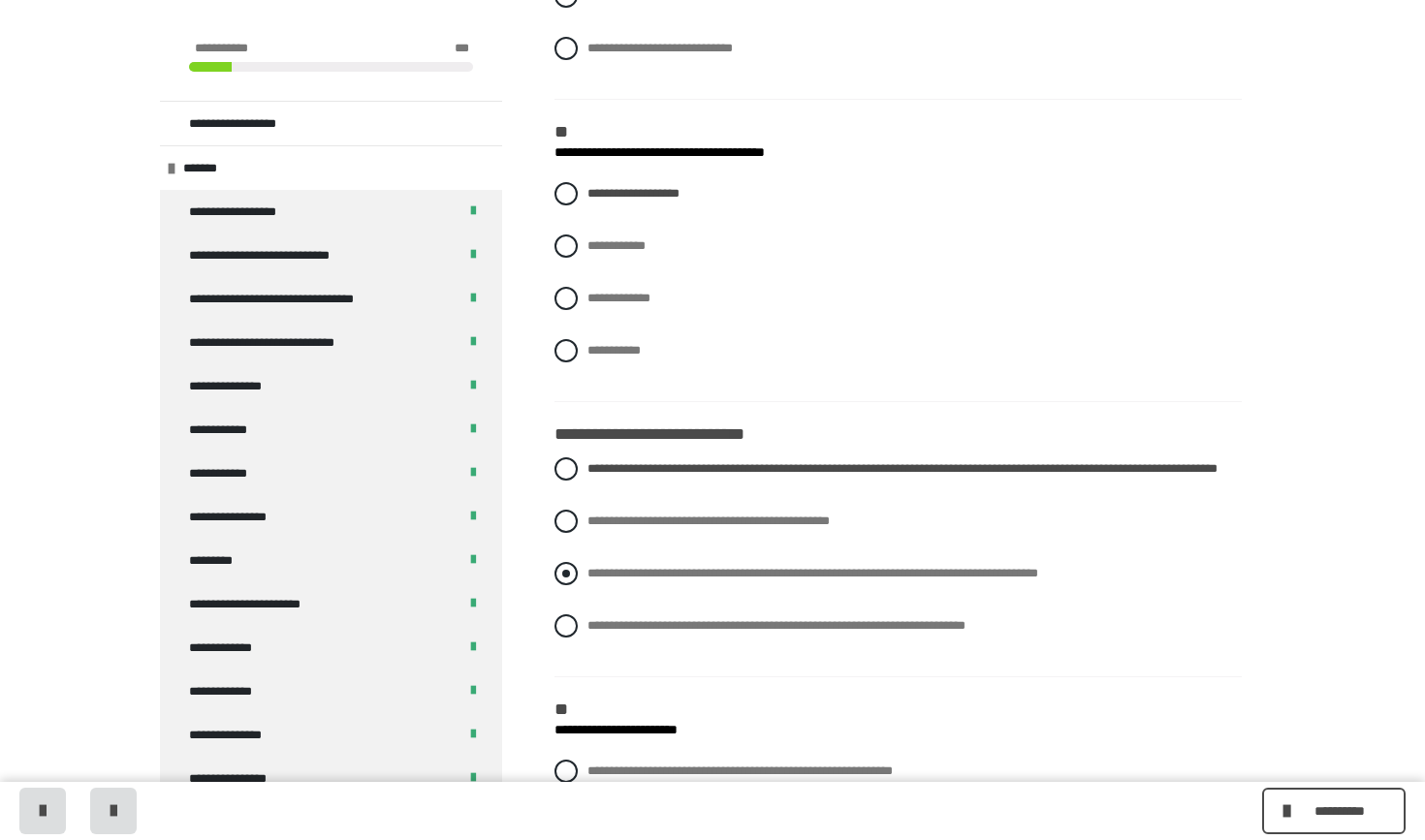 click at bounding box center [566, 574] 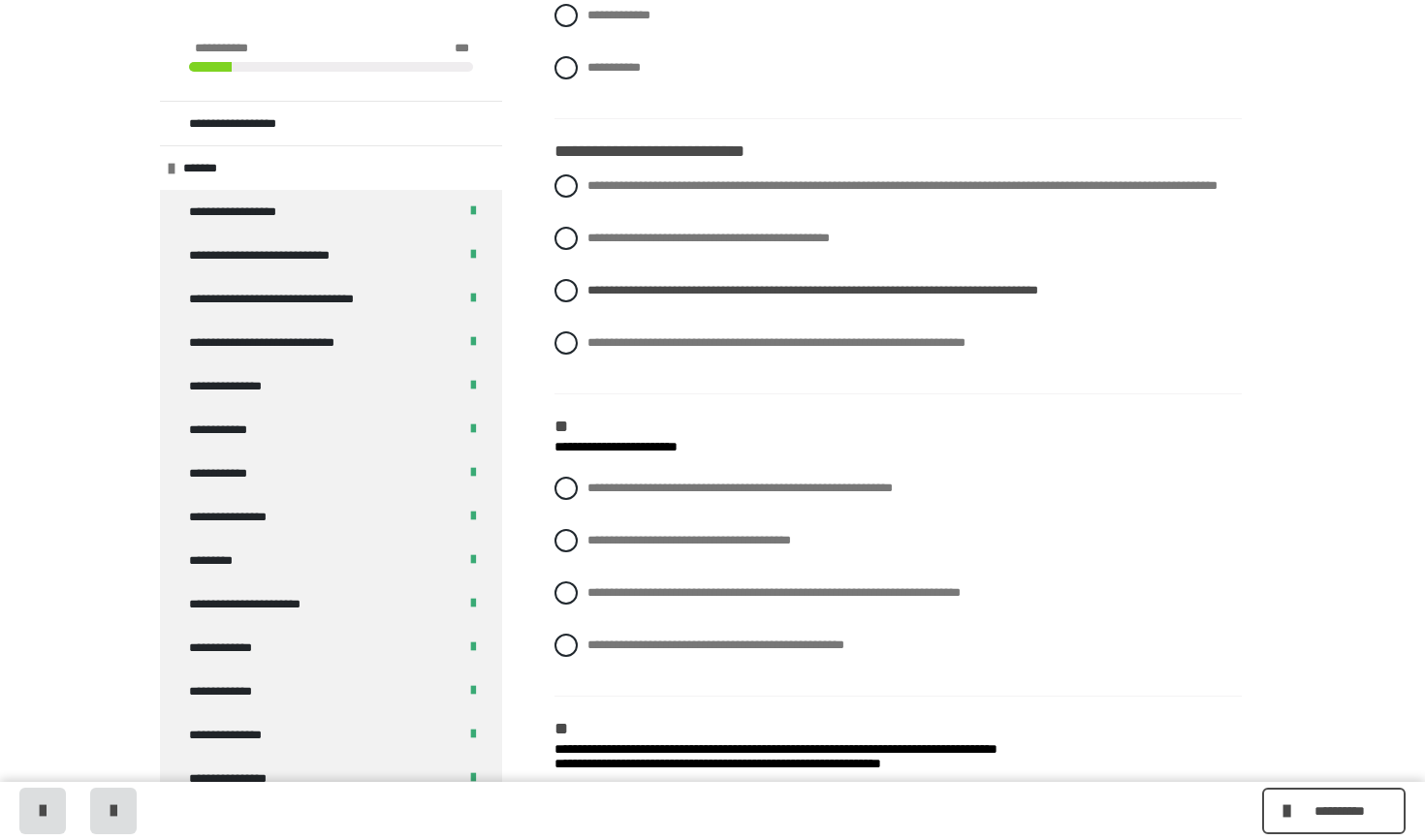 scroll, scrollTop: 1148, scrollLeft: 0, axis: vertical 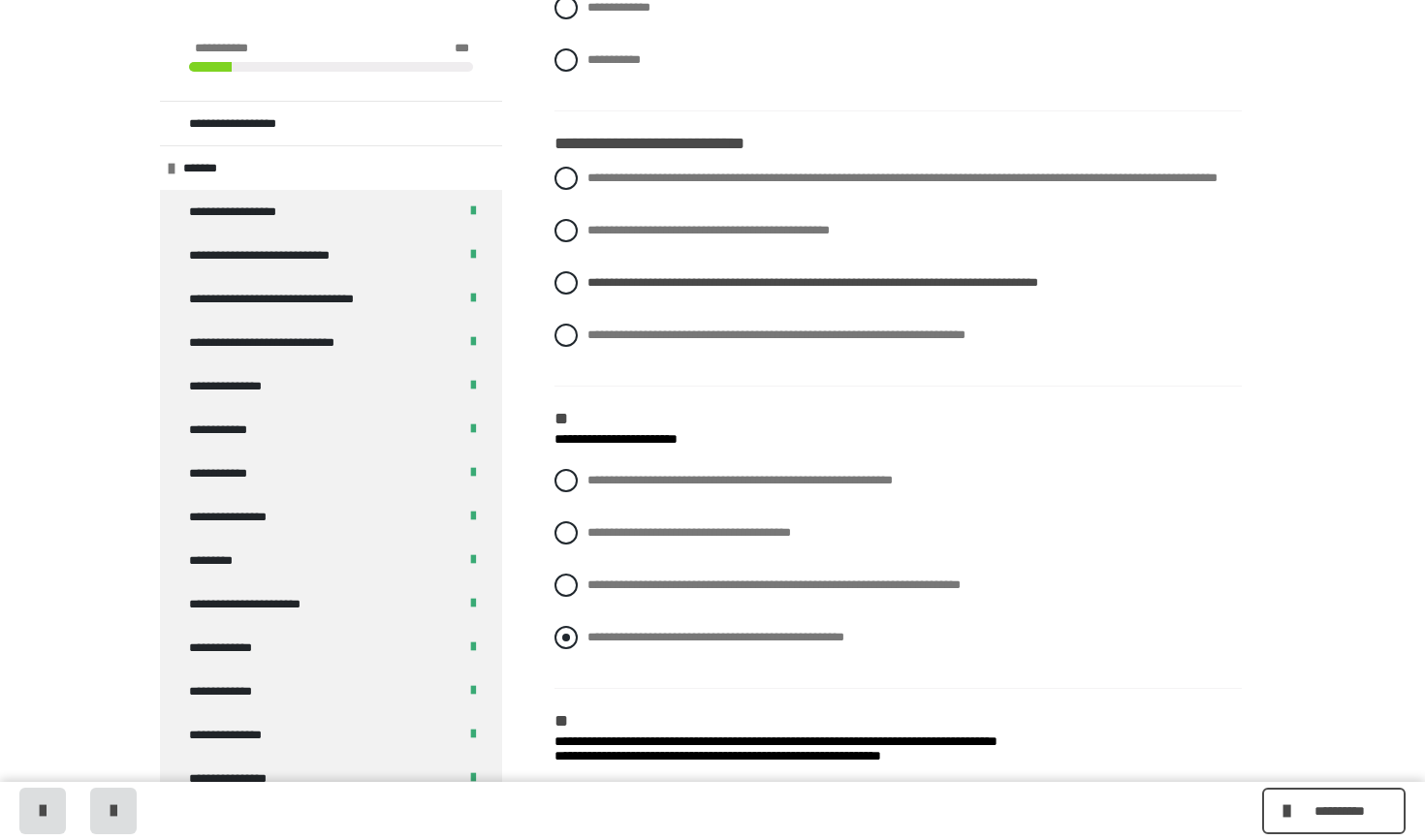 click at bounding box center [566, 638] 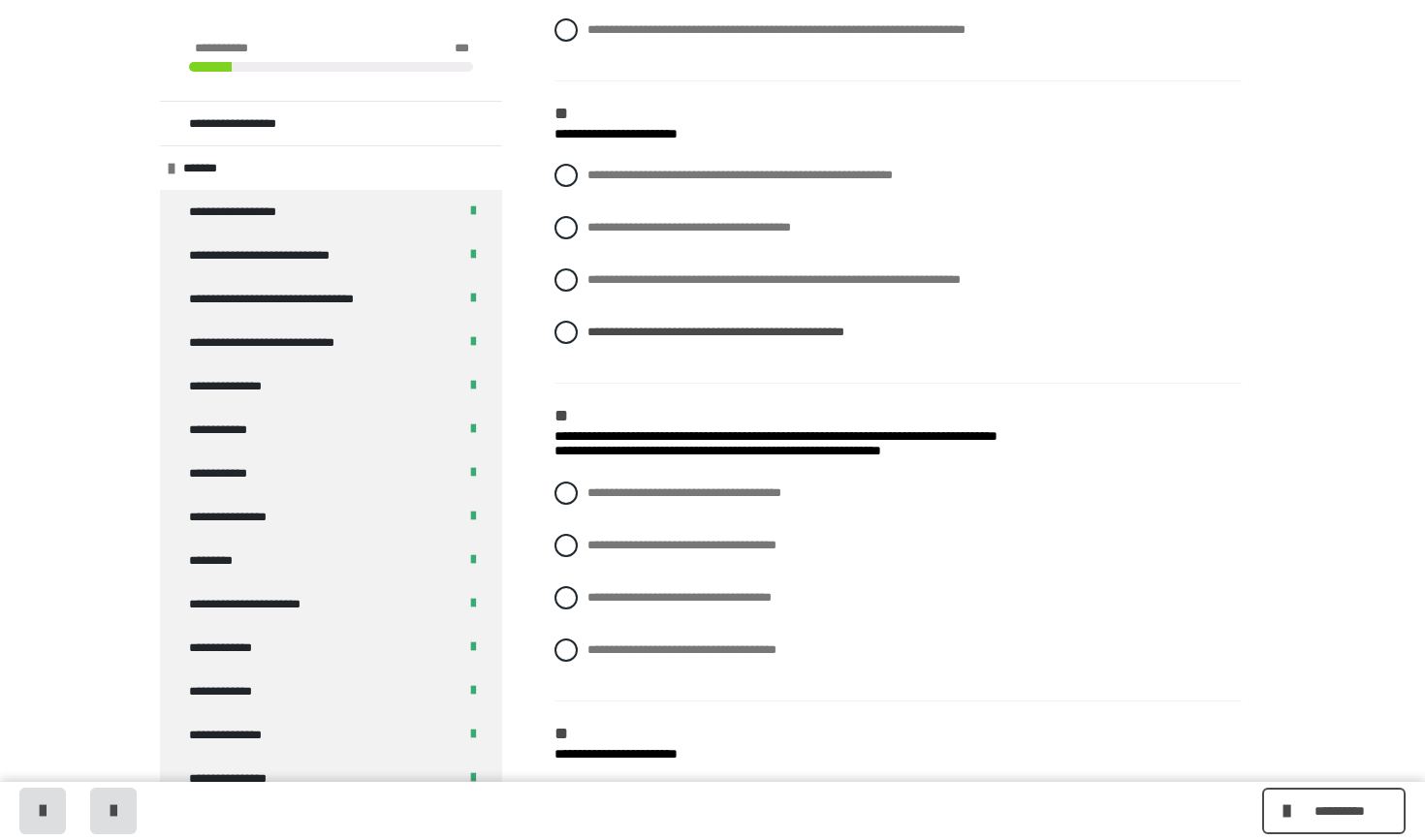 scroll, scrollTop: 1456, scrollLeft: 0, axis: vertical 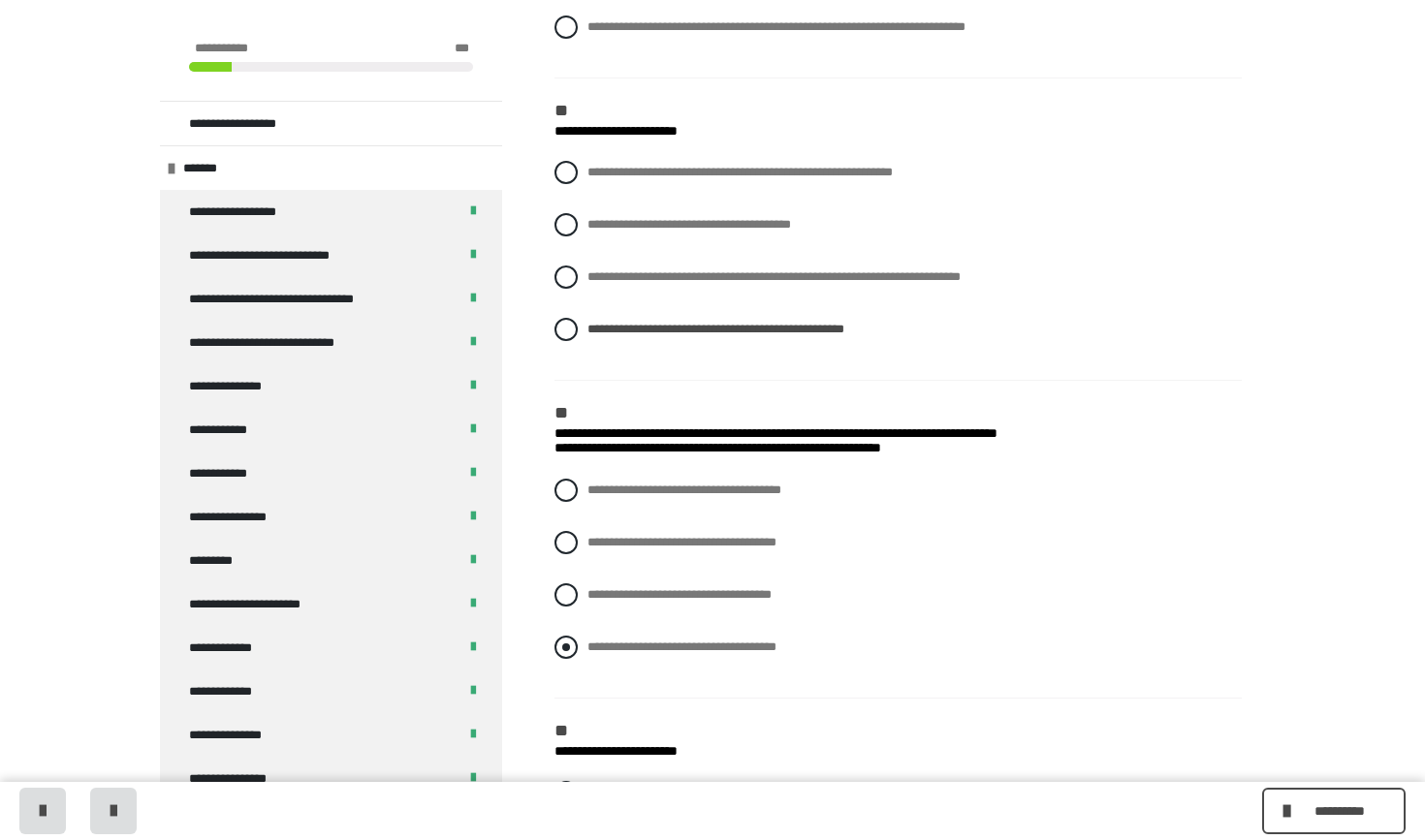 click at bounding box center (566, 647) 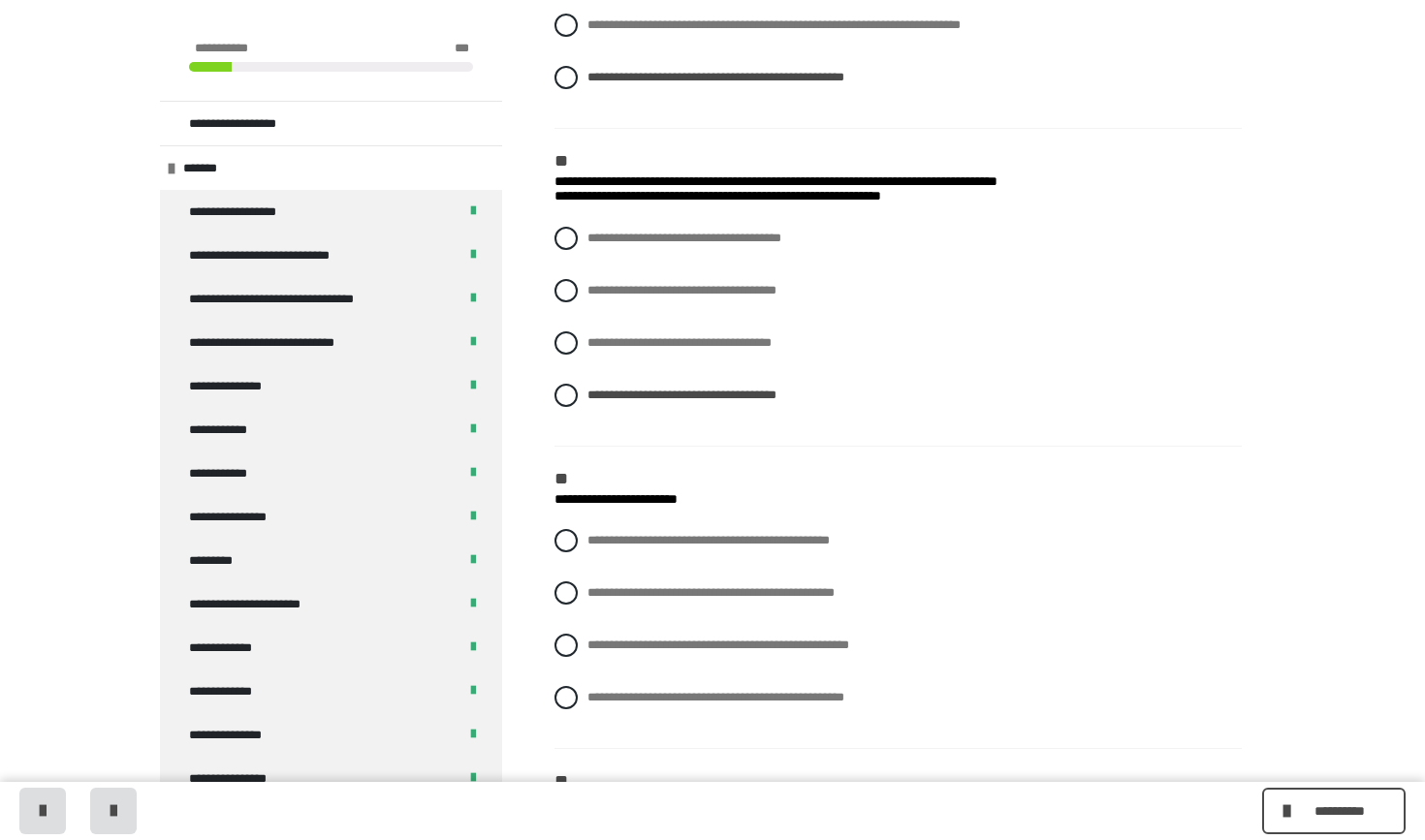 scroll, scrollTop: 1735, scrollLeft: 0, axis: vertical 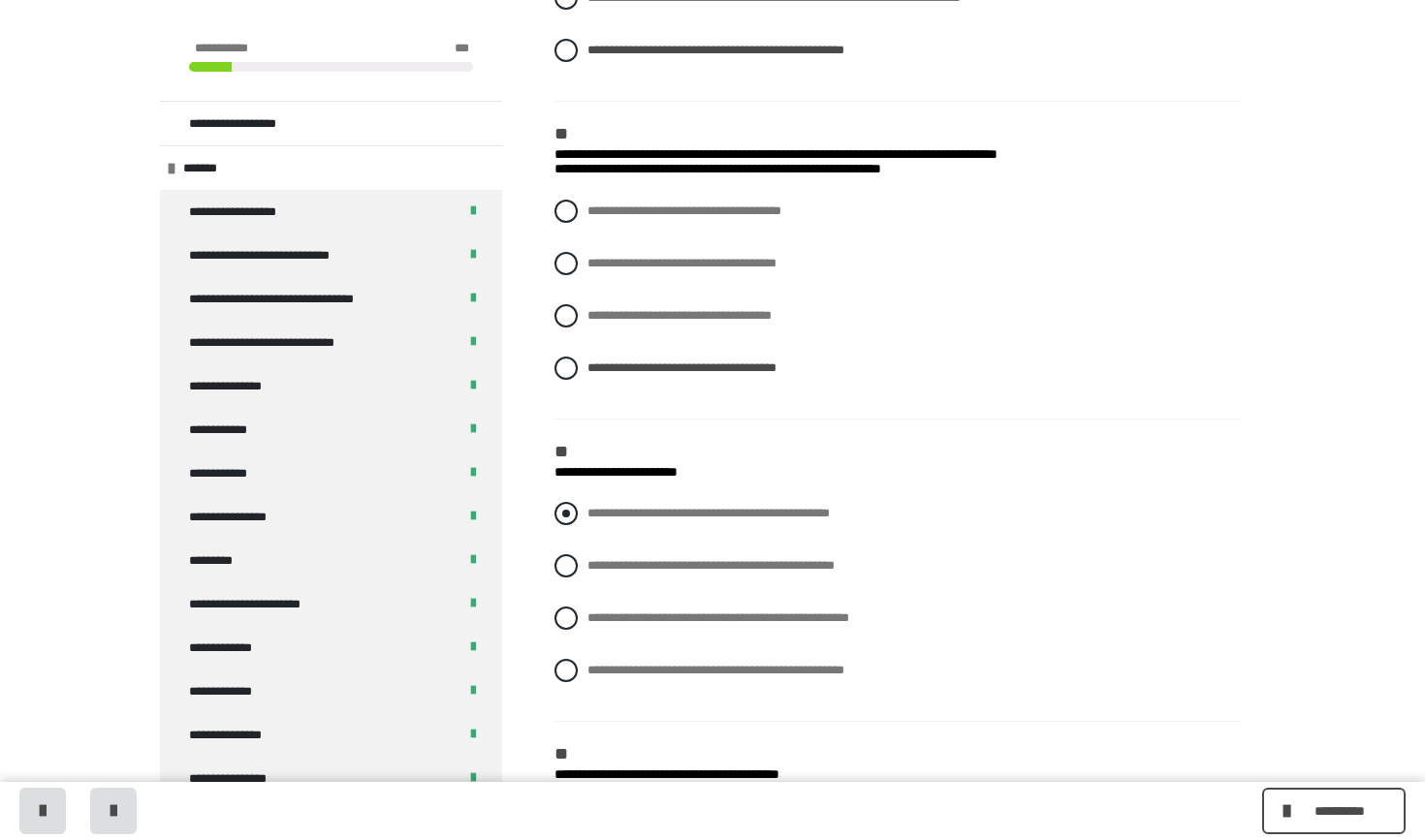 click at bounding box center [566, 513] 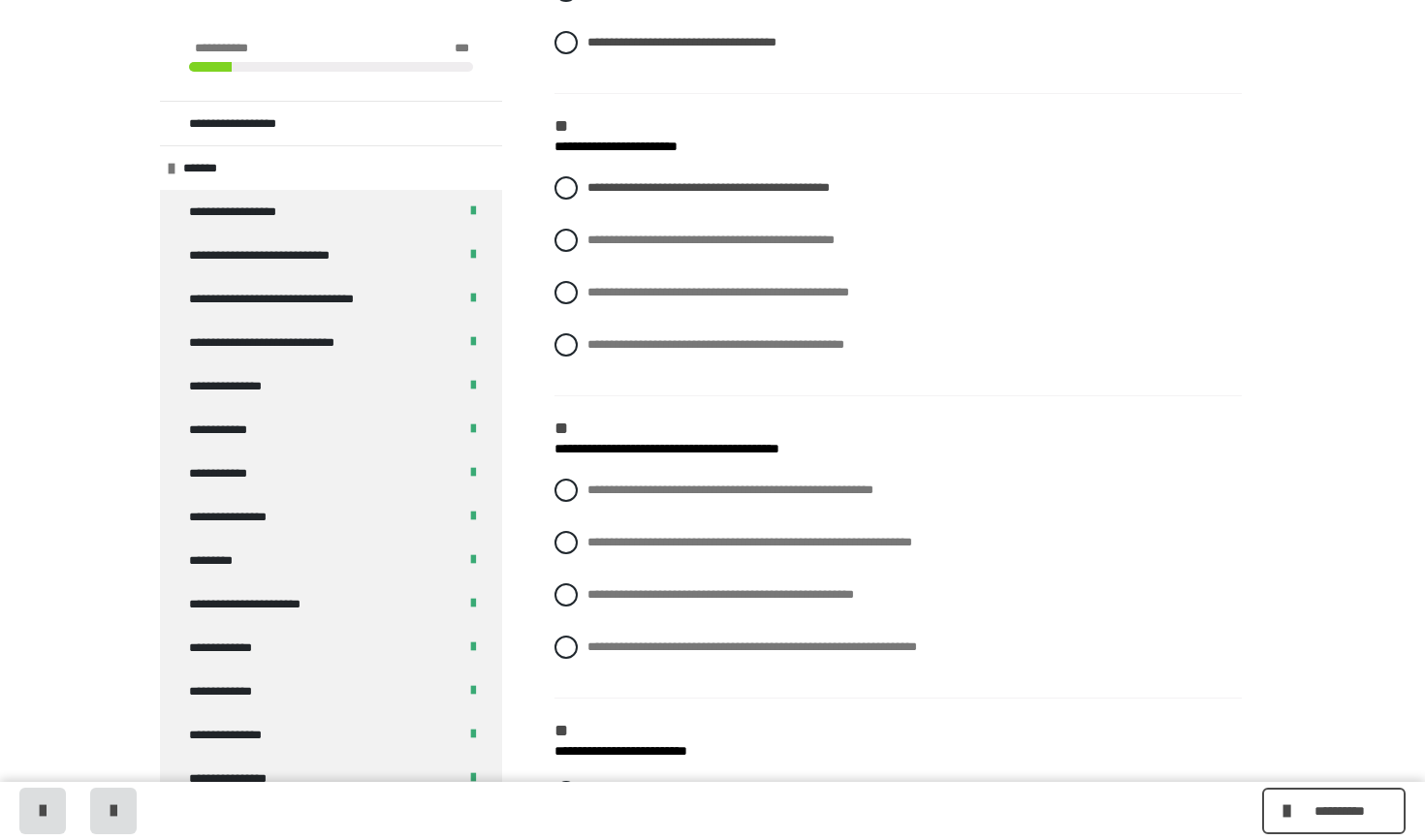 scroll, scrollTop: 2069, scrollLeft: 0, axis: vertical 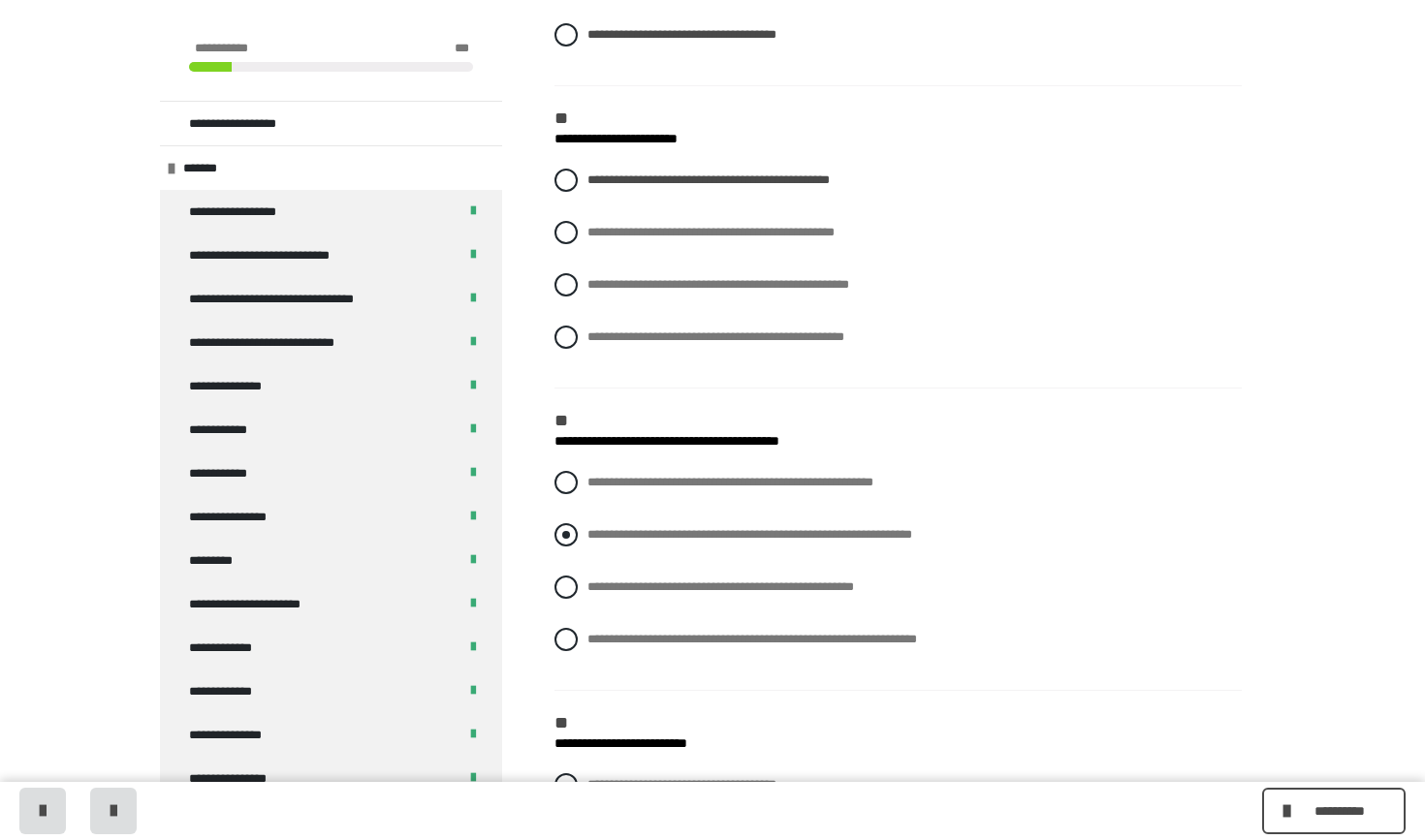click at bounding box center (566, 535) 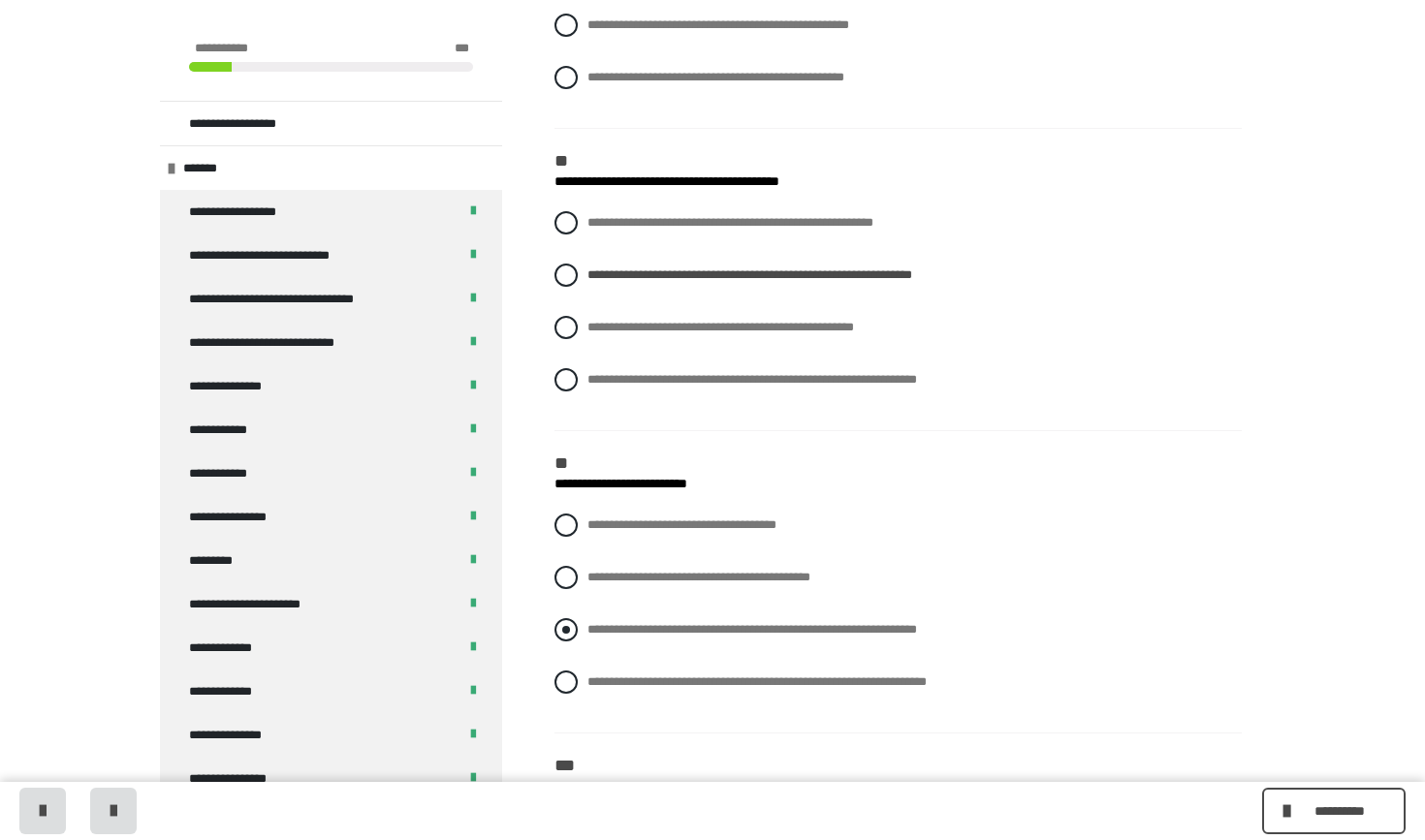 scroll, scrollTop: 2335, scrollLeft: 0, axis: vertical 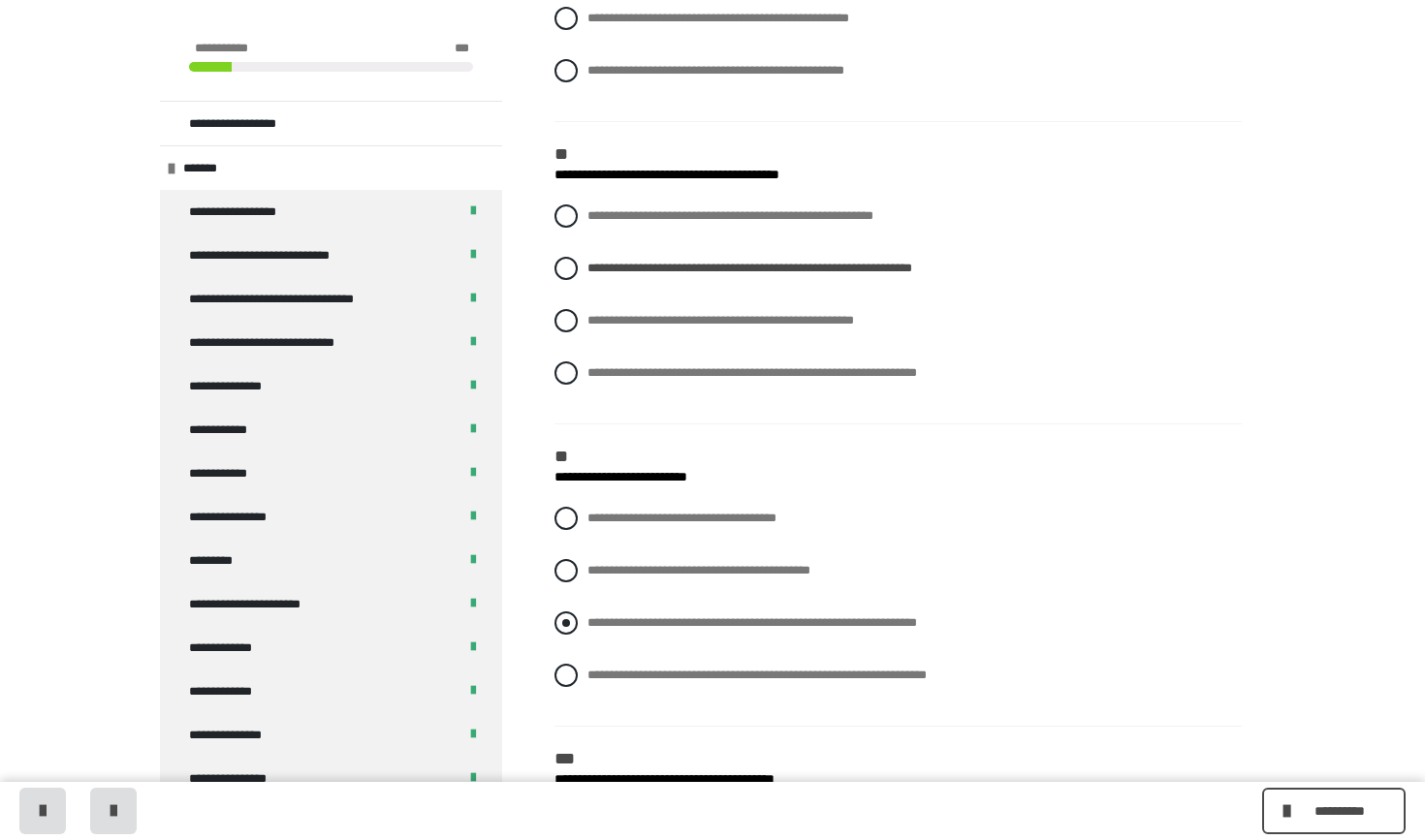 click on "**********" at bounding box center [898, 623] 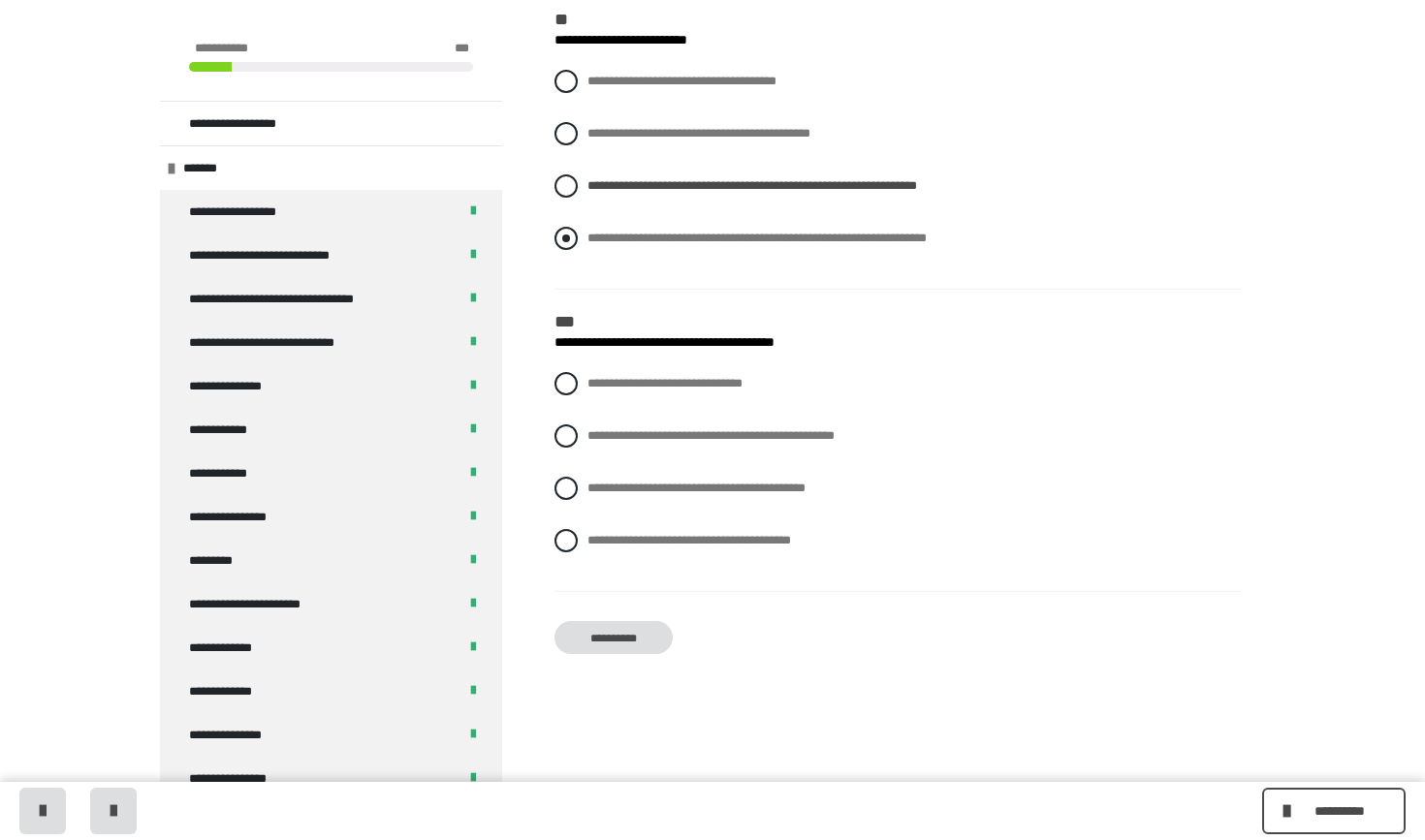 scroll, scrollTop: 2785, scrollLeft: 0, axis: vertical 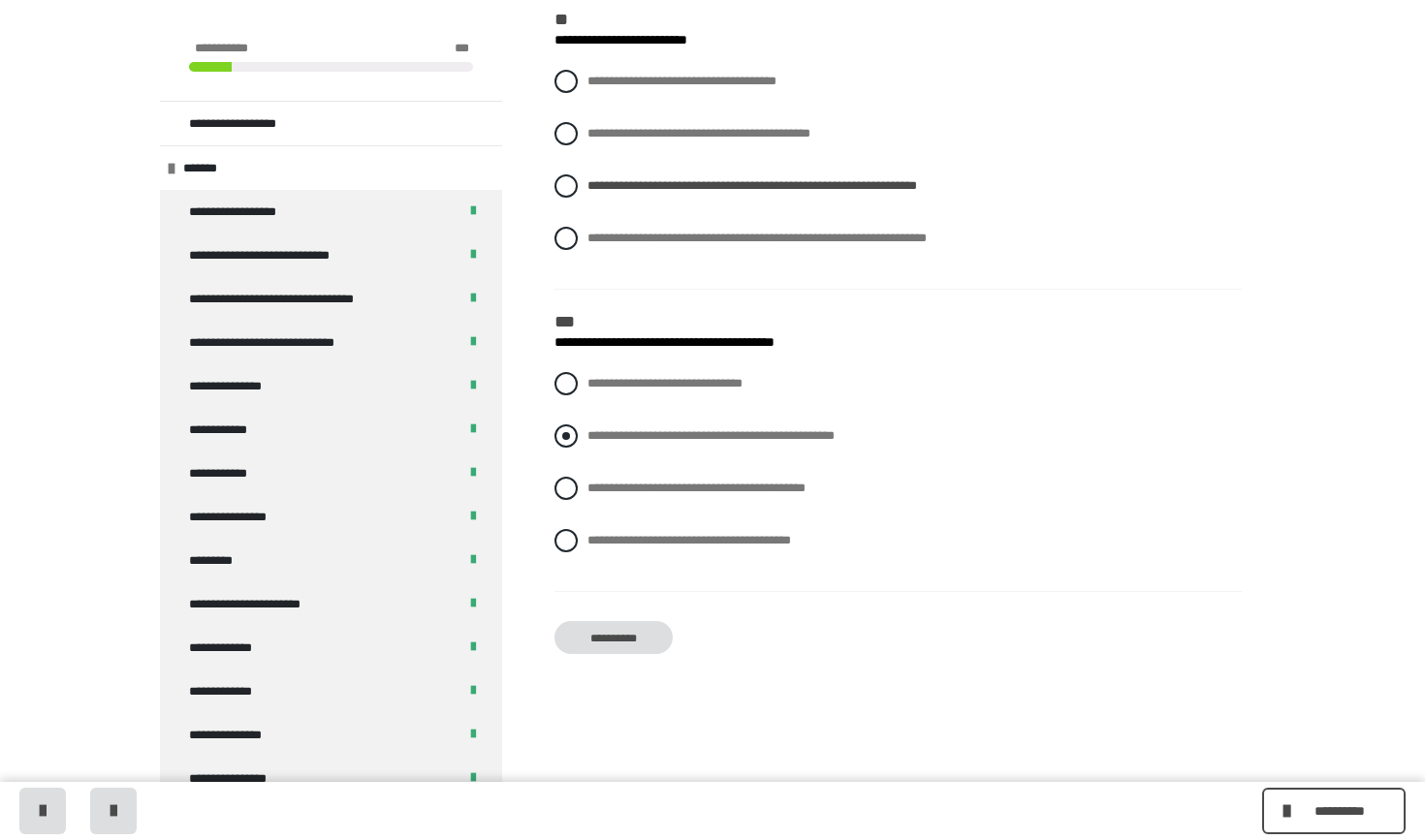 click at bounding box center (566, 436) 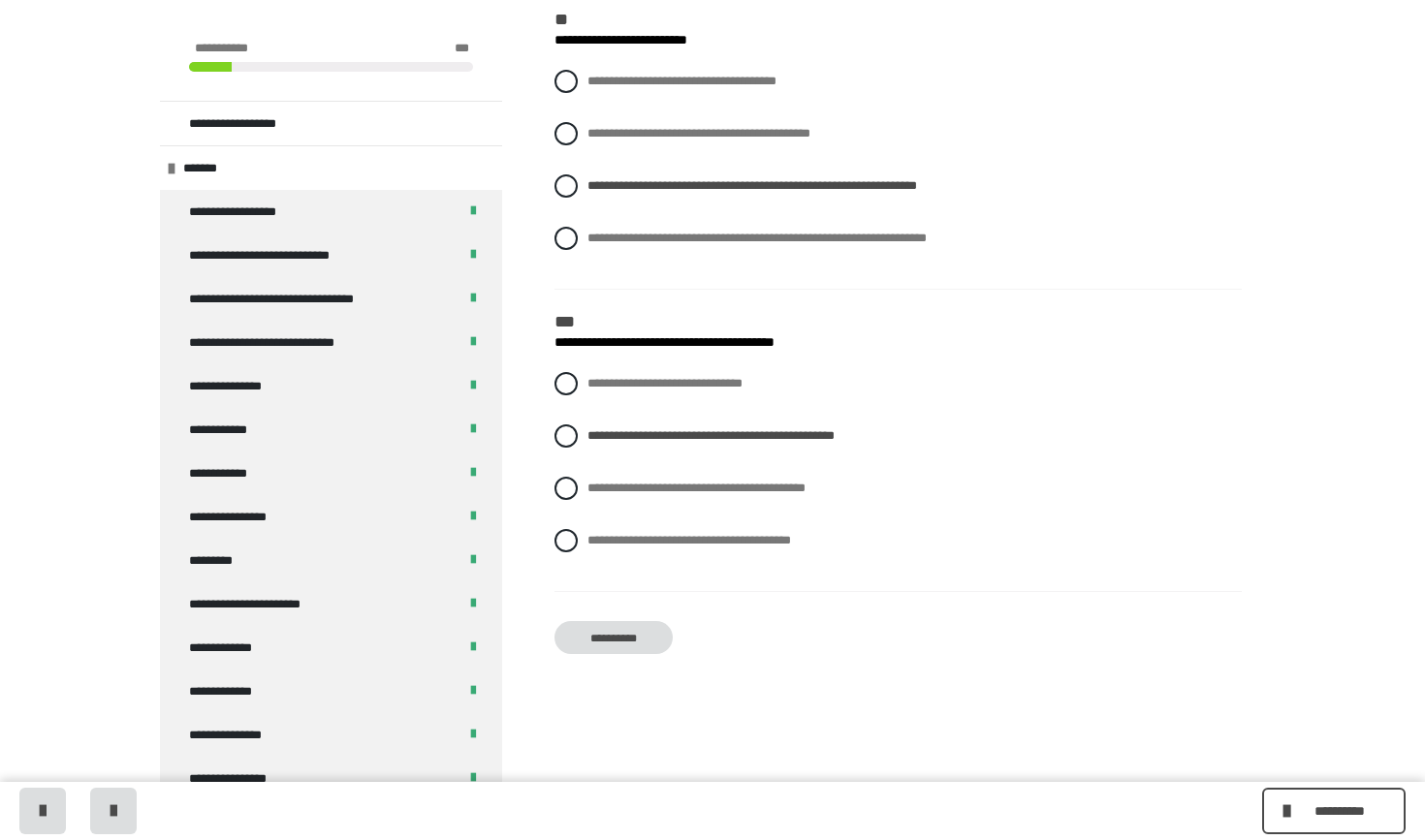 click on "**********" at bounding box center [614, 638] 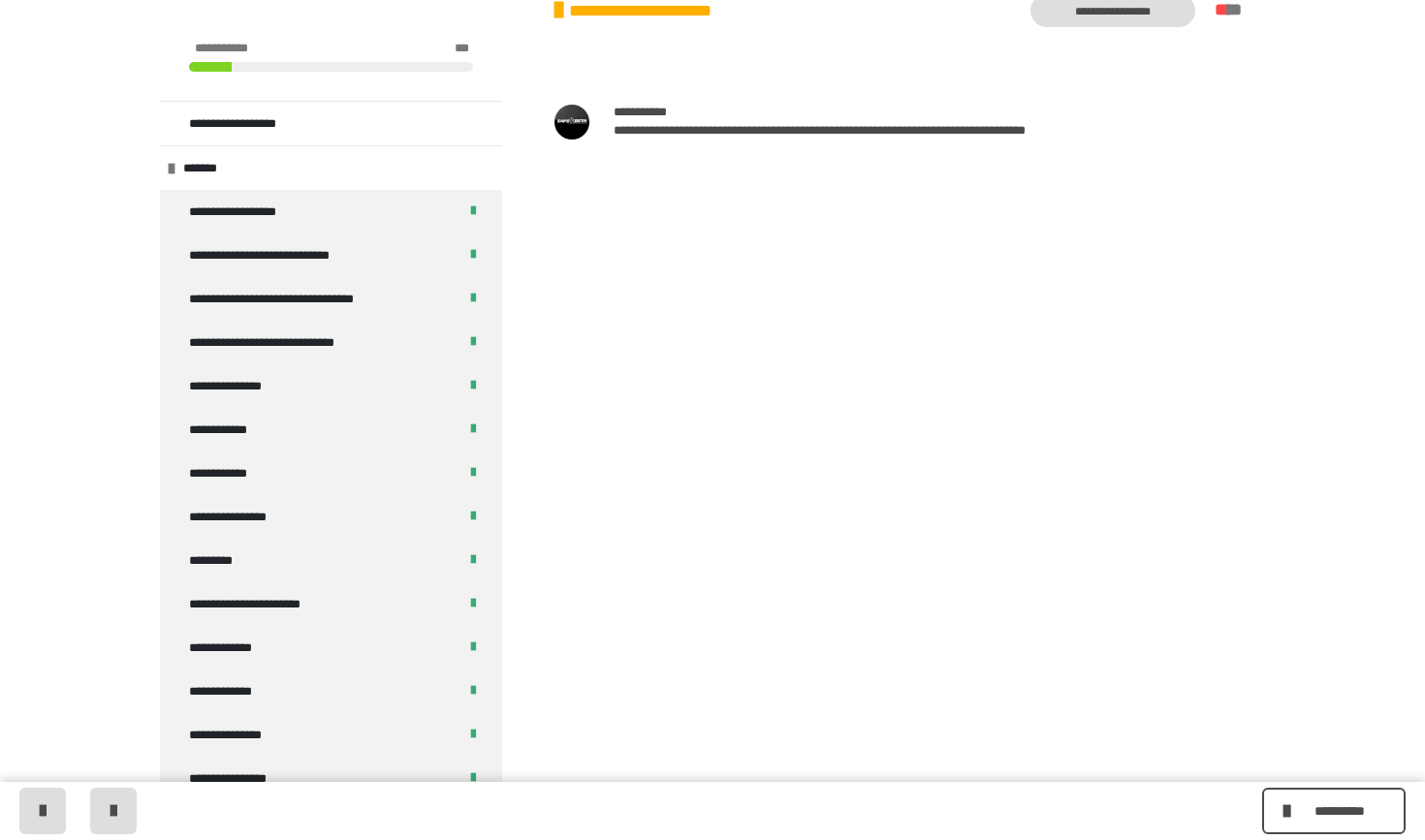 scroll, scrollTop: 329, scrollLeft: 0, axis: vertical 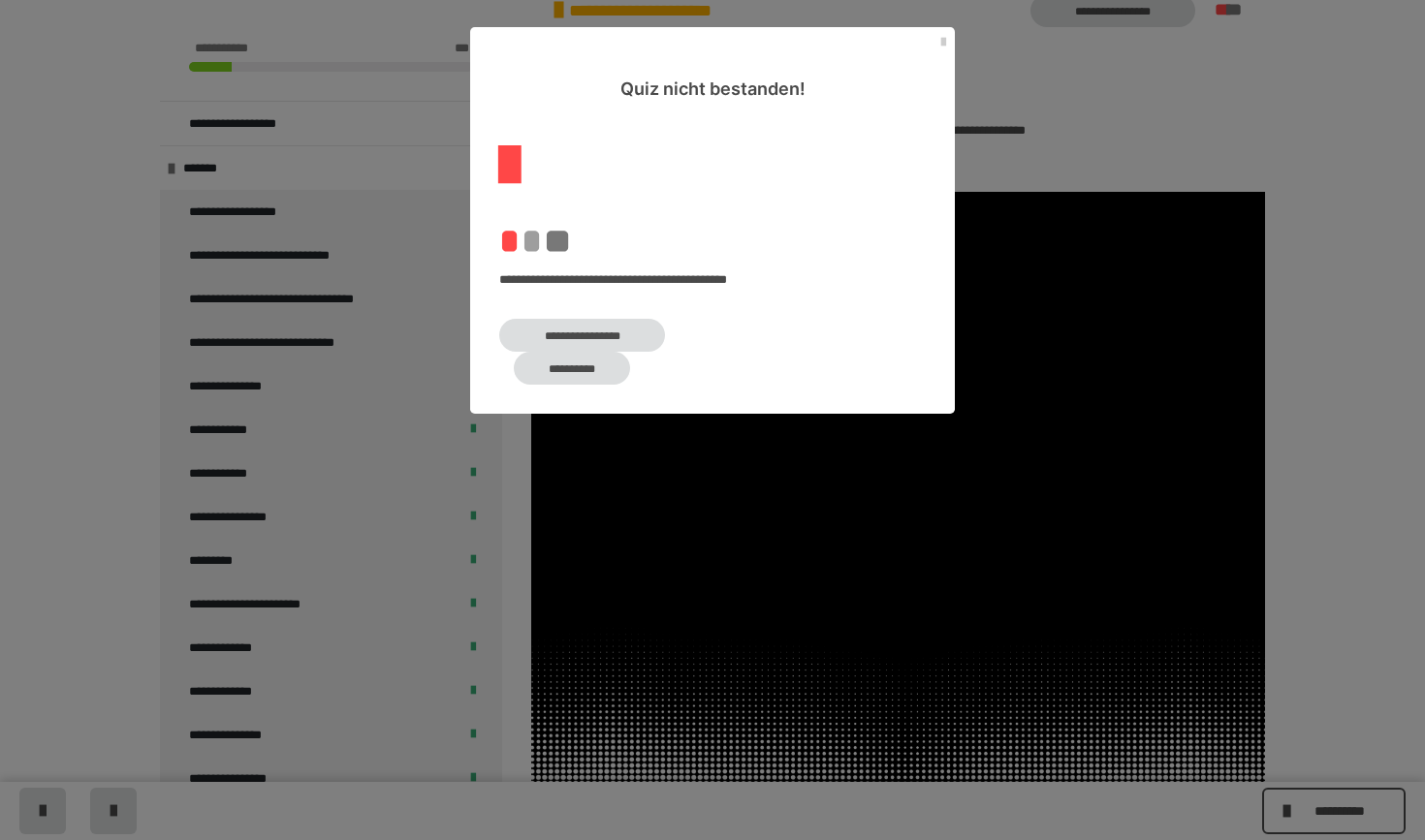 click on "**********" at bounding box center (582, 335) 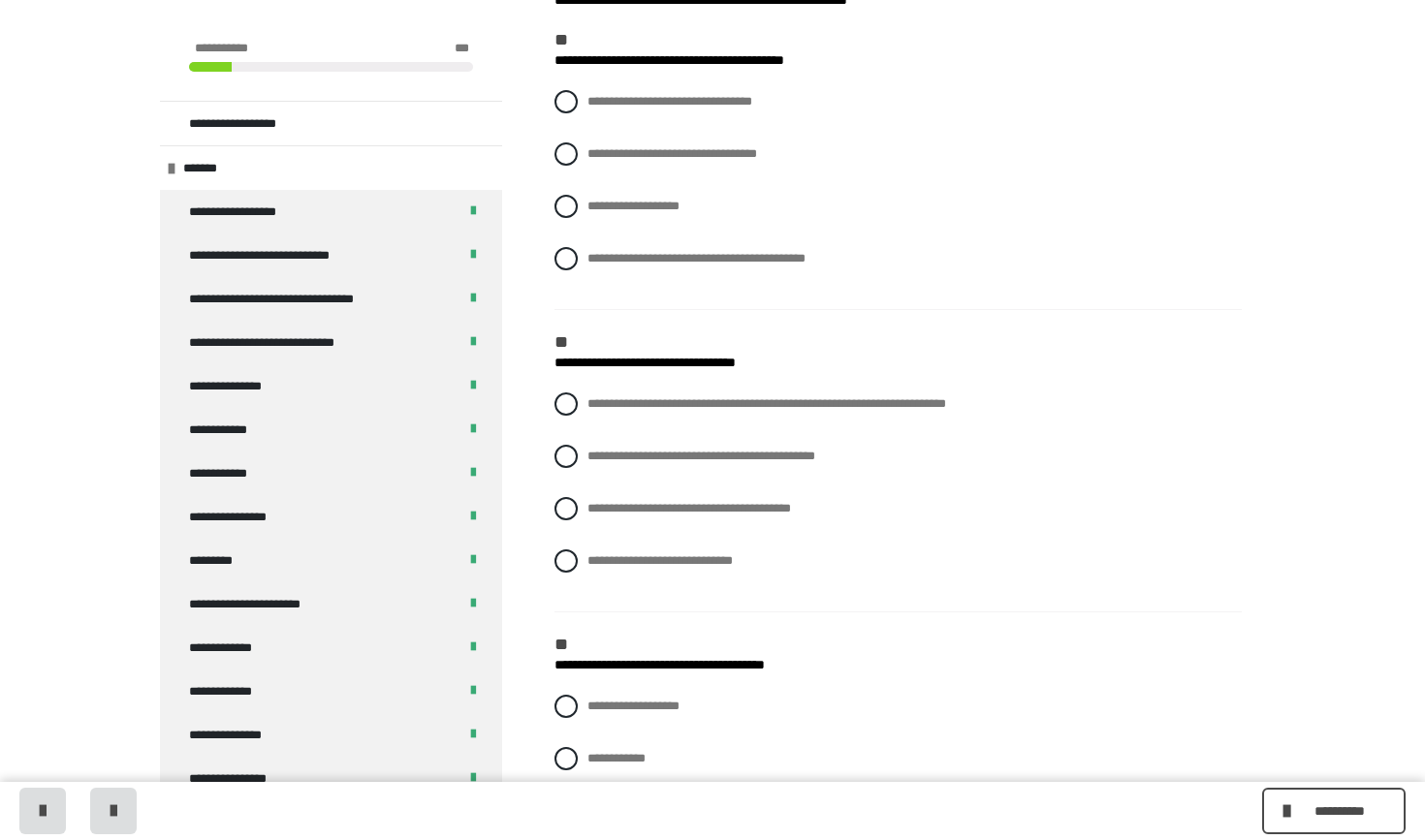 scroll, scrollTop: 346, scrollLeft: 0, axis: vertical 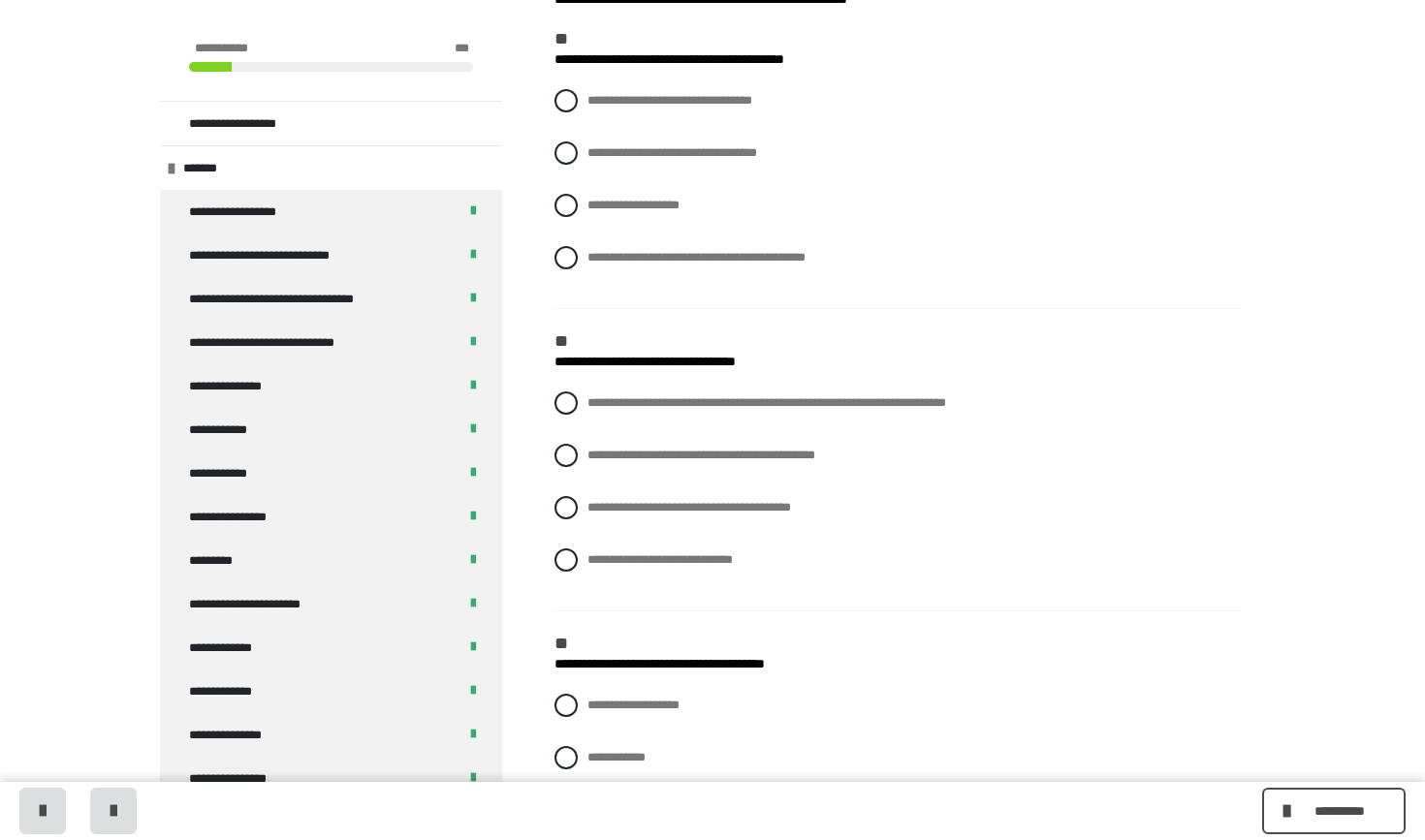 click on "**********" at bounding box center [898, 496] 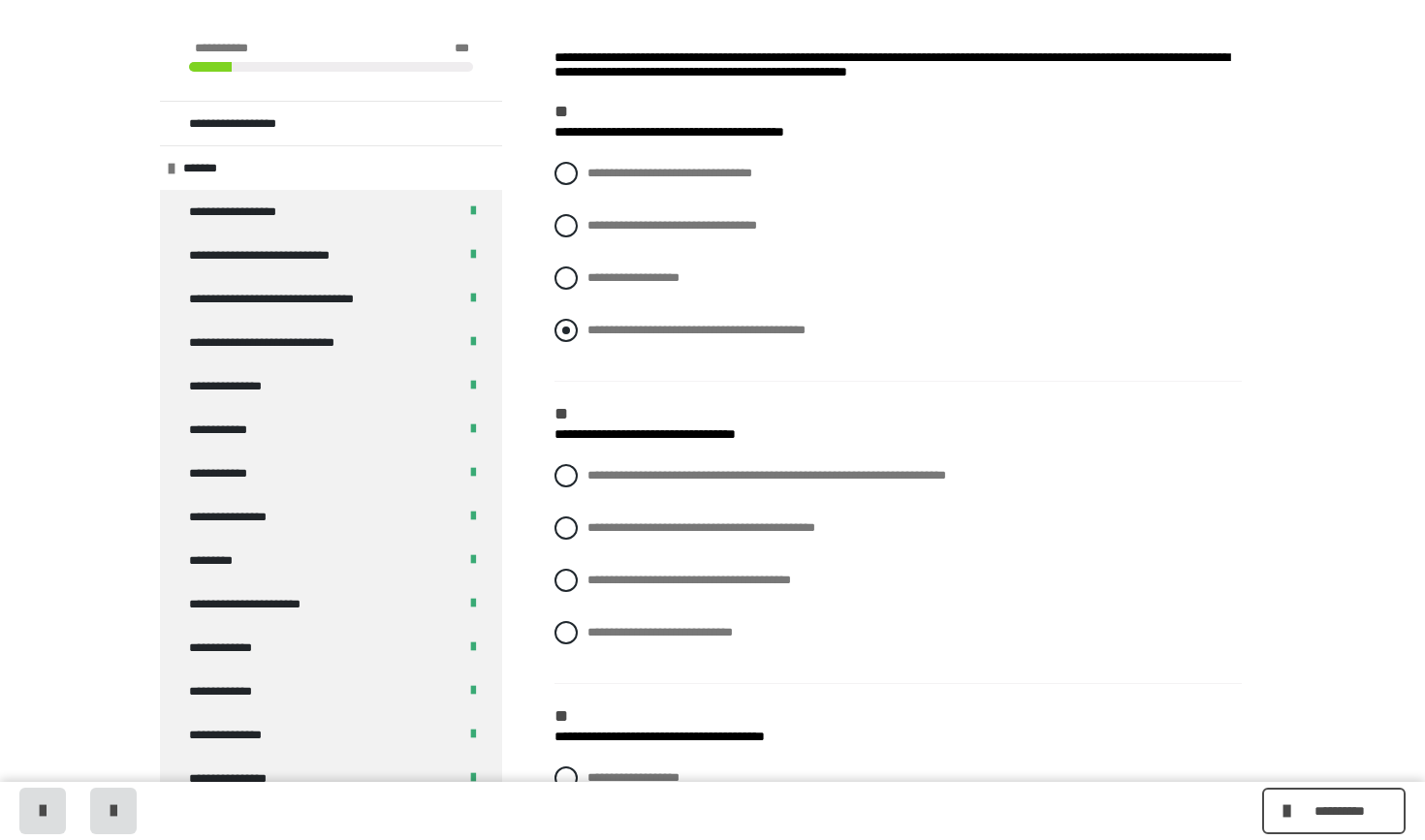 scroll, scrollTop: 270, scrollLeft: 0, axis: vertical 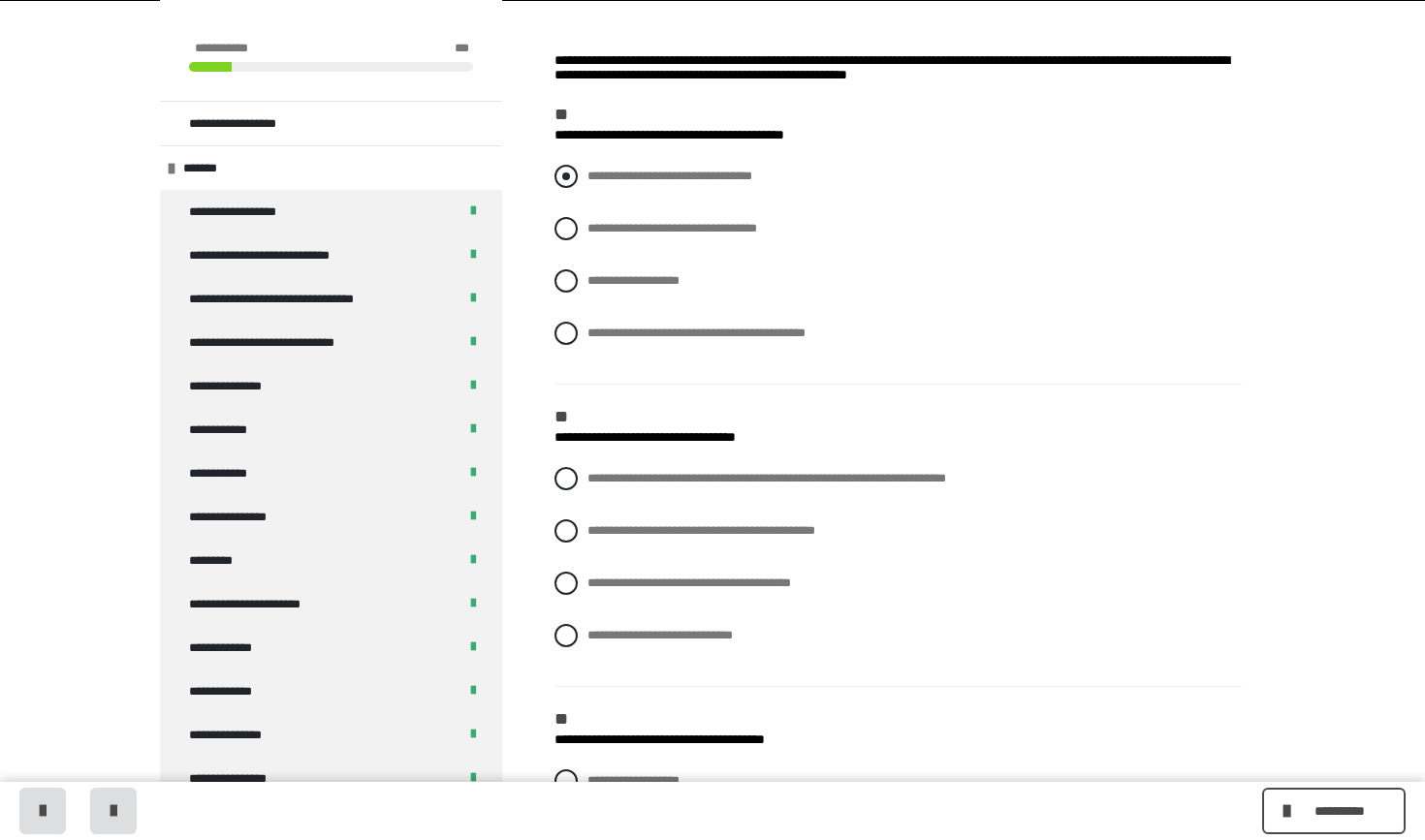 click on "**********" at bounding box center [670, 175] 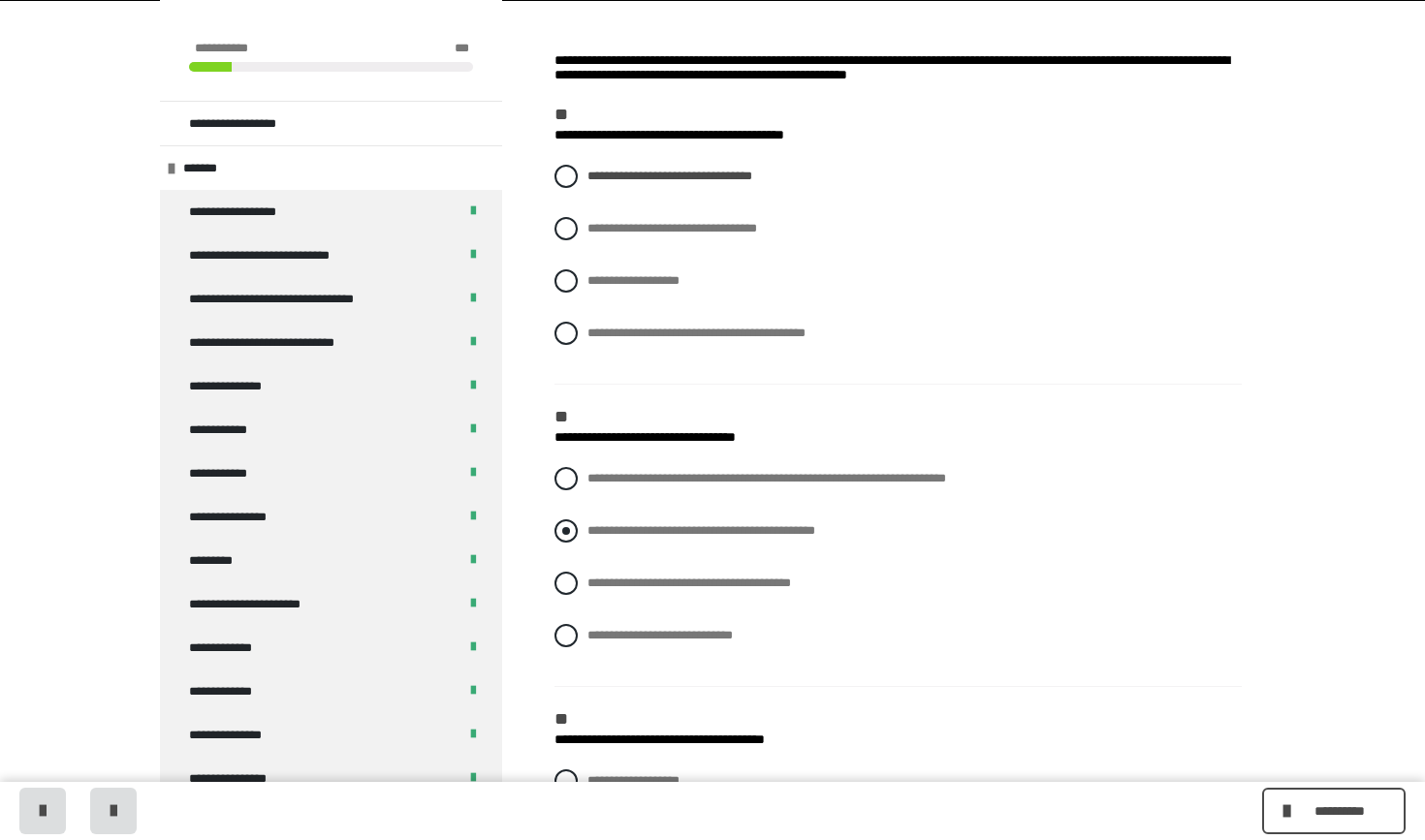 click on "**********" at bounding box center [898, 531] 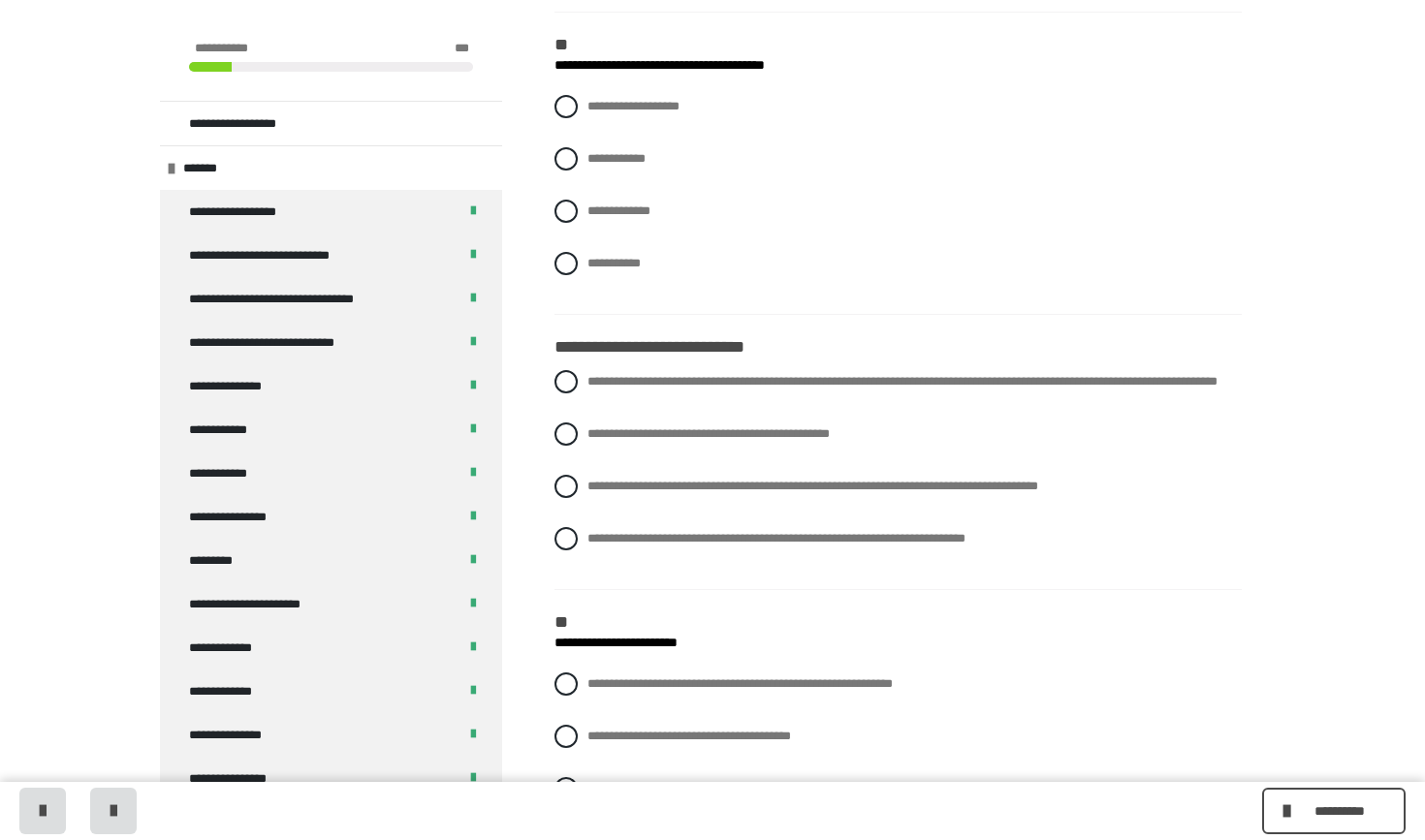 scroll, scrollTop: 960, scrollLeft: 0, axis: vertical 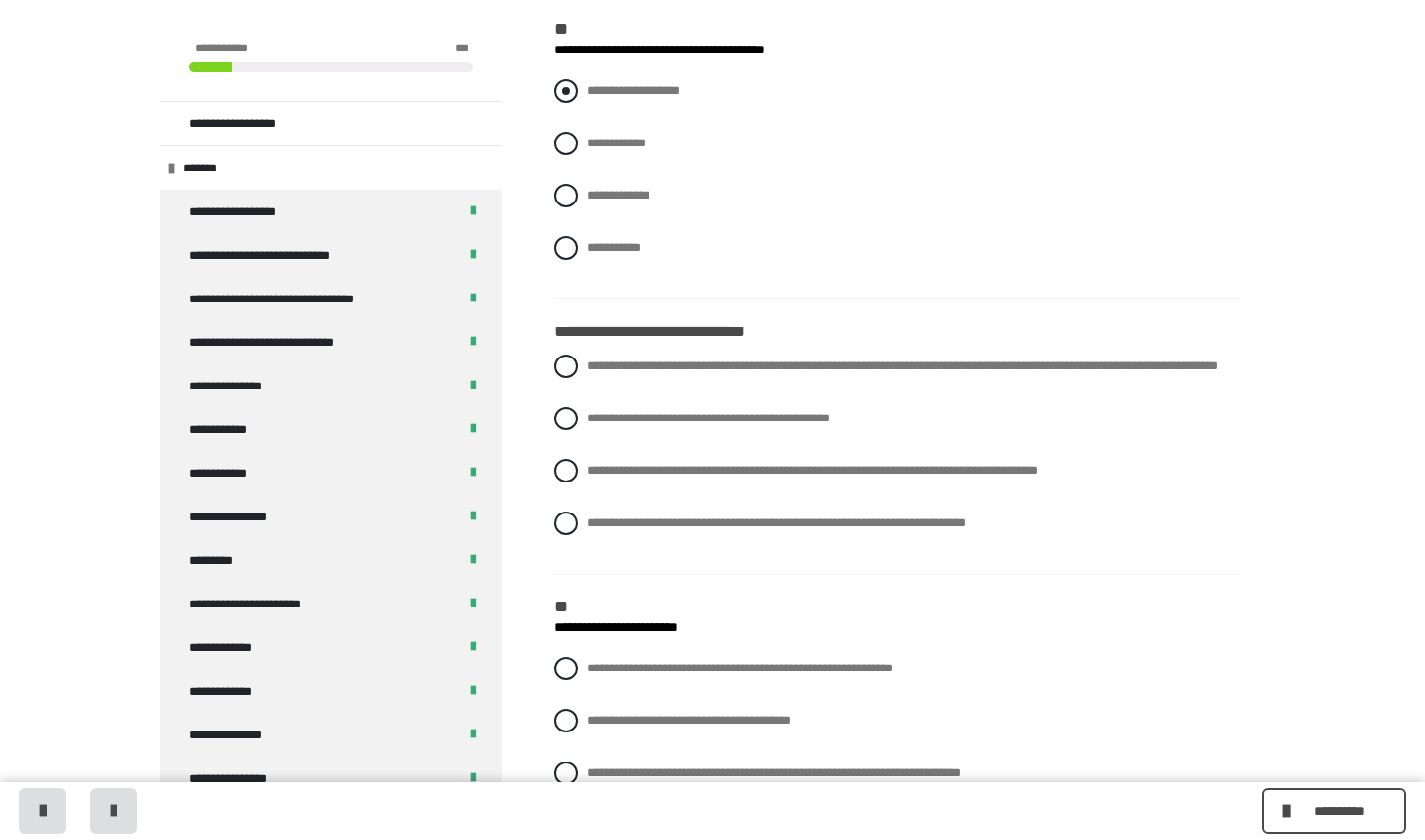 click on "**********" at bounding box center (898, 91) 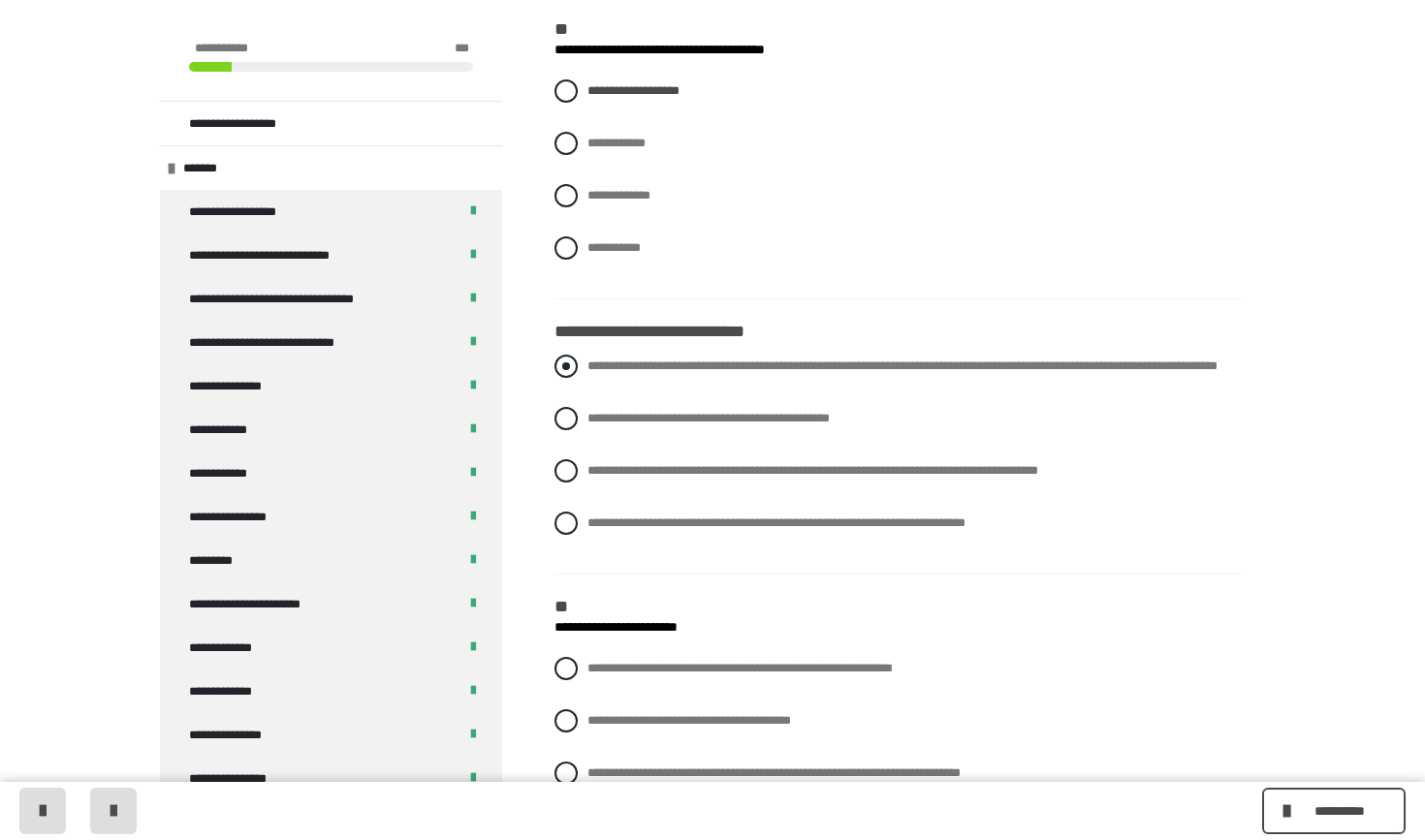 click at bounding box center (566, 366) 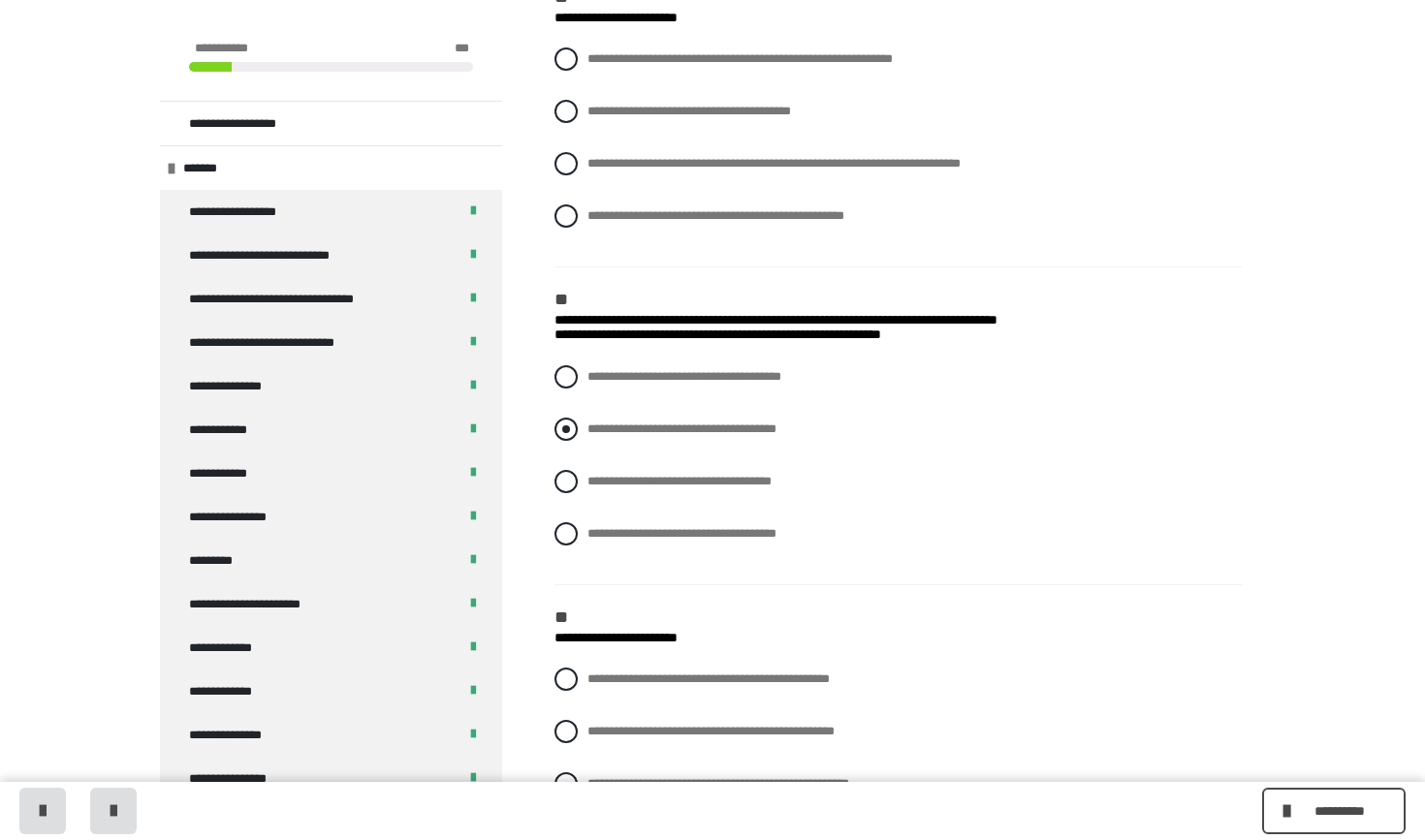 scroll, scrollTop: 1571, scrollLeft: 0, axis: vertical 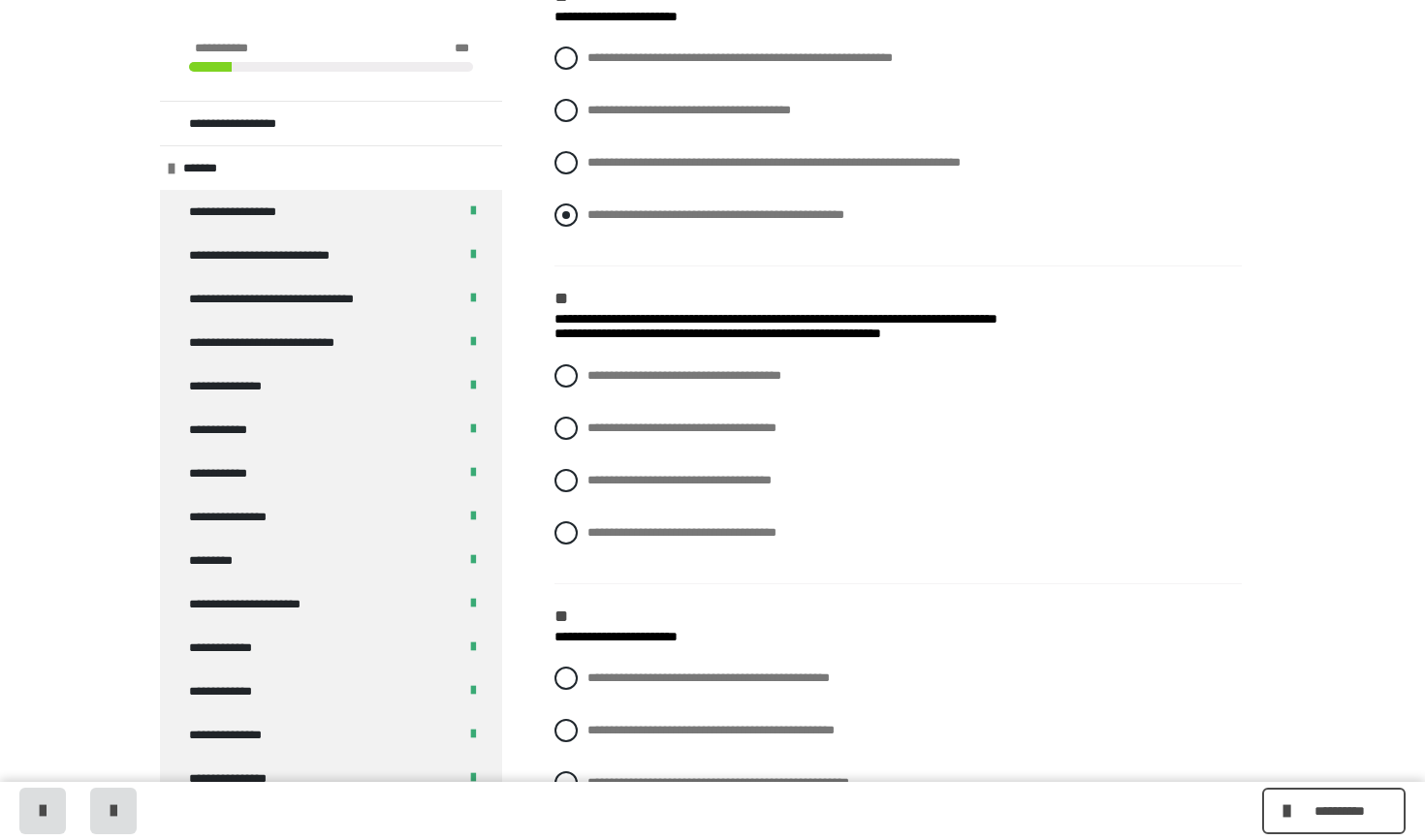 click at bounding box center [566, 215] 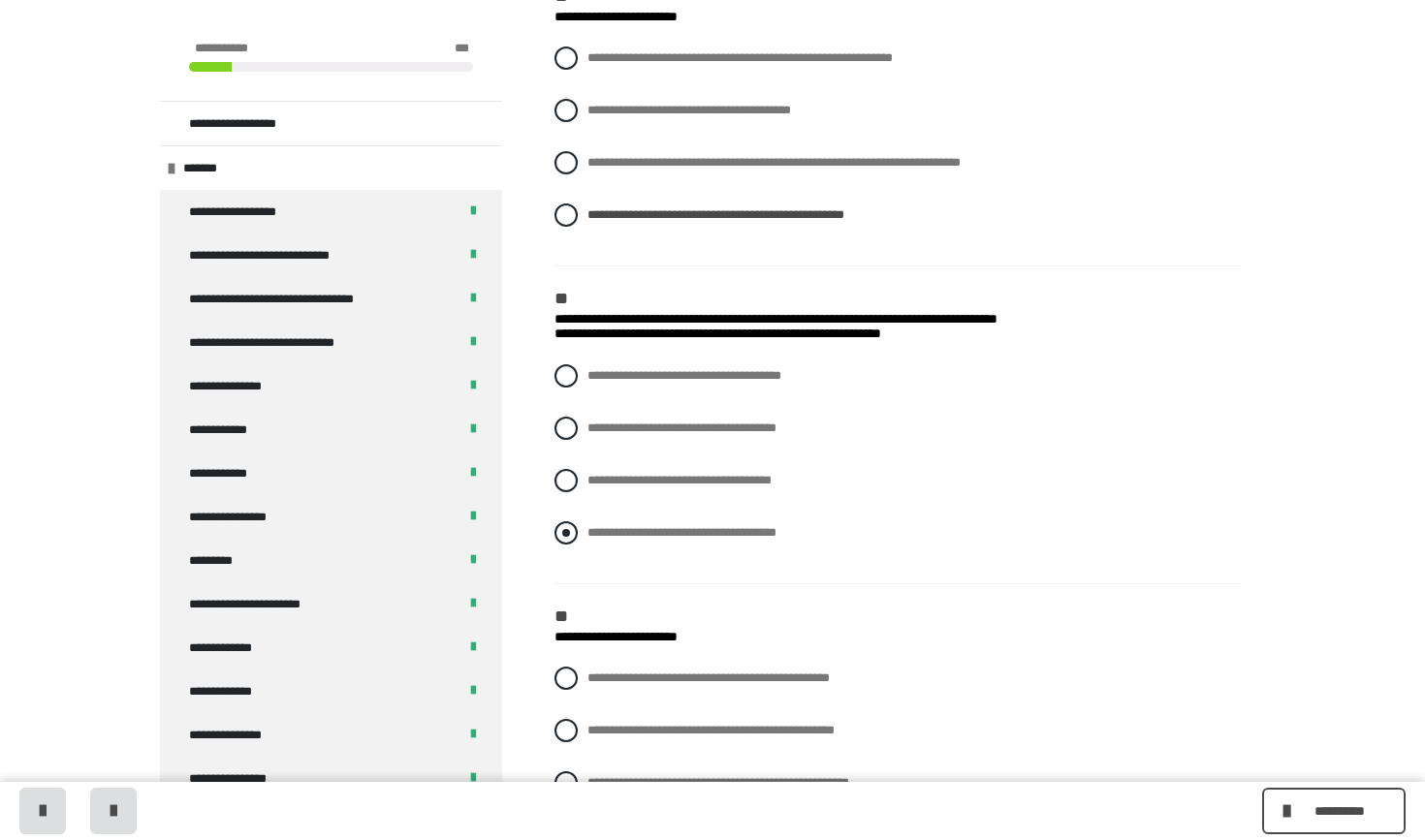click at bounding box center (566, 533) 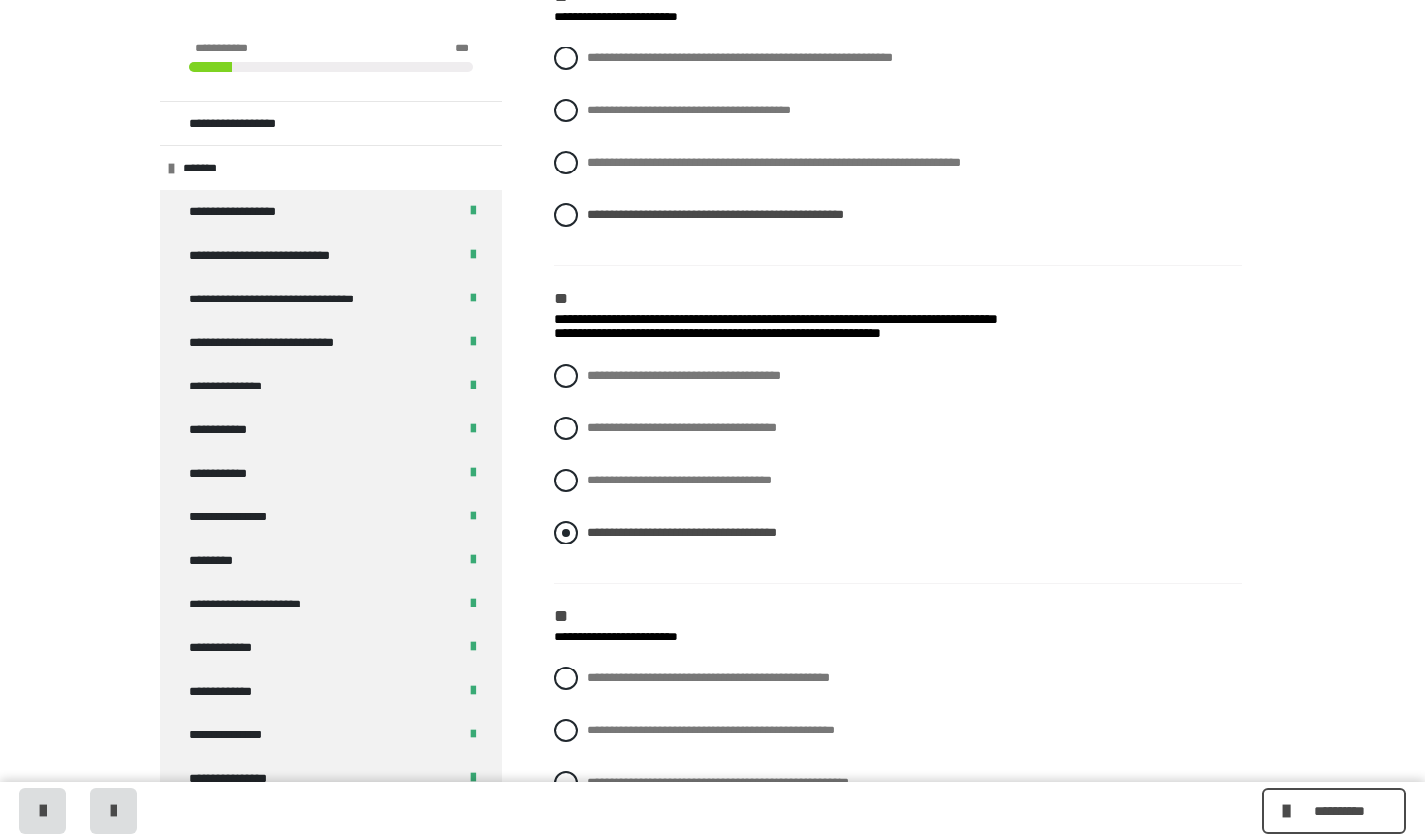 click at bounding box center (566, 533) 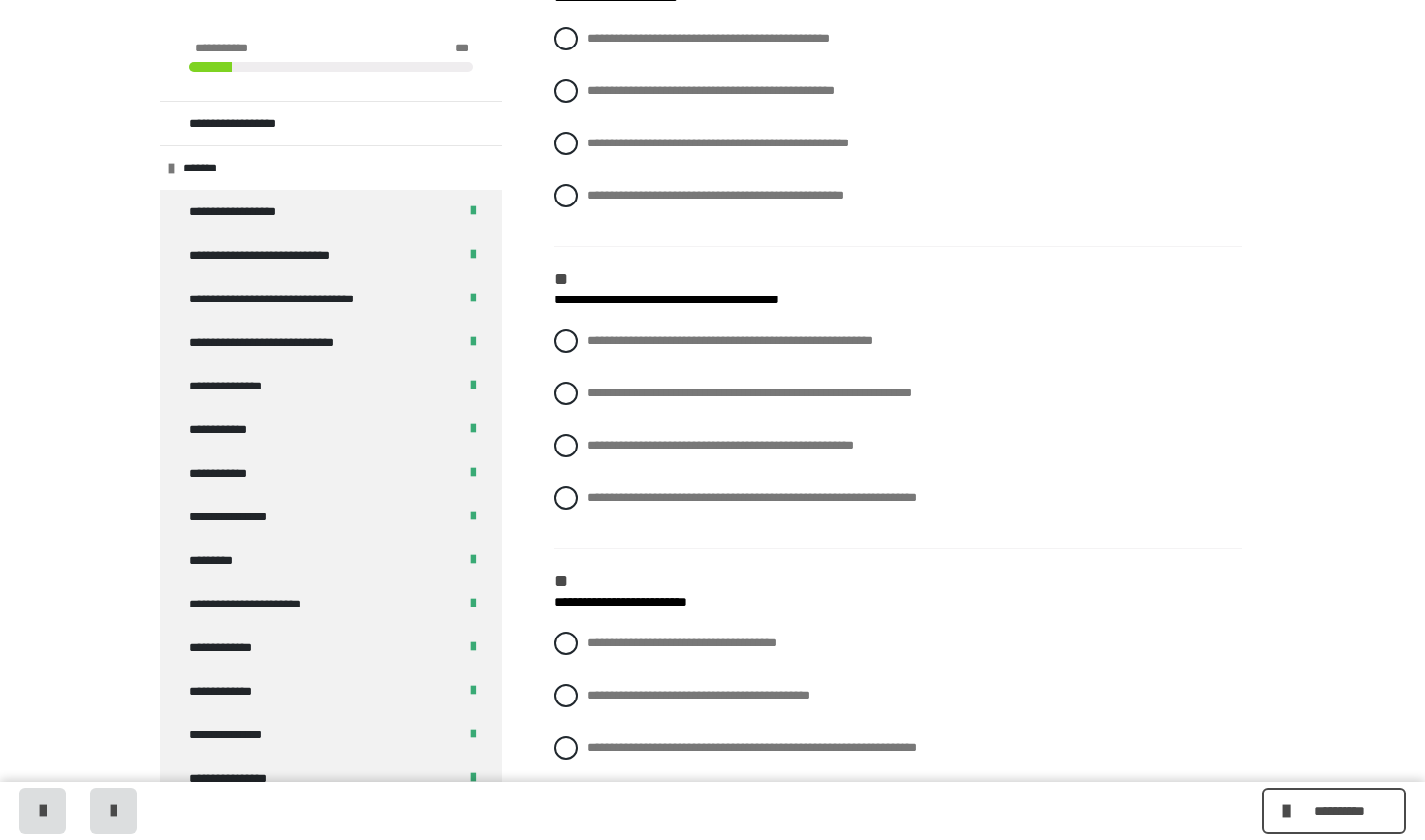scroll, scrollTop: 2213, scrollLeft: 0, axis: vertical 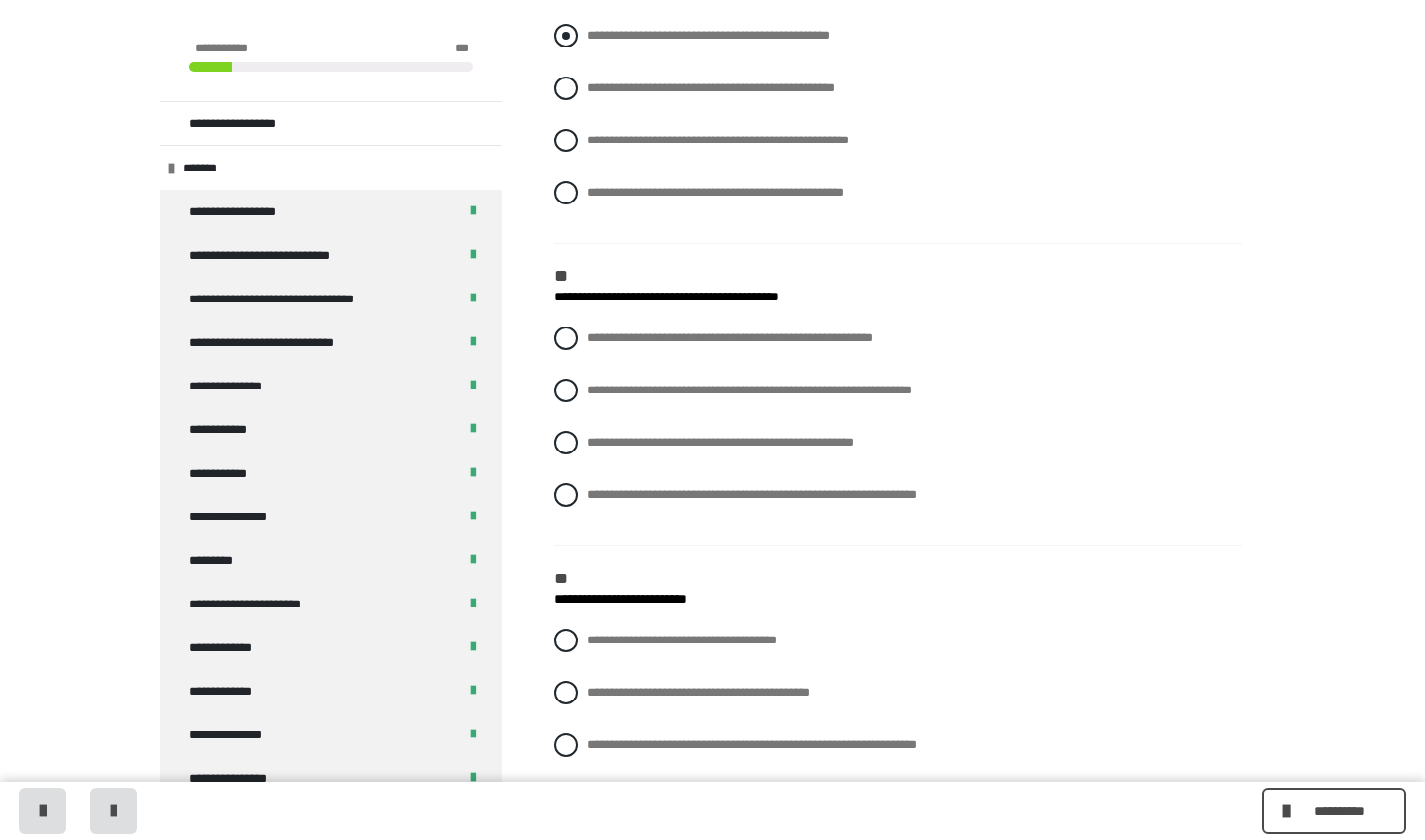 click at bounding box center (566, 36) 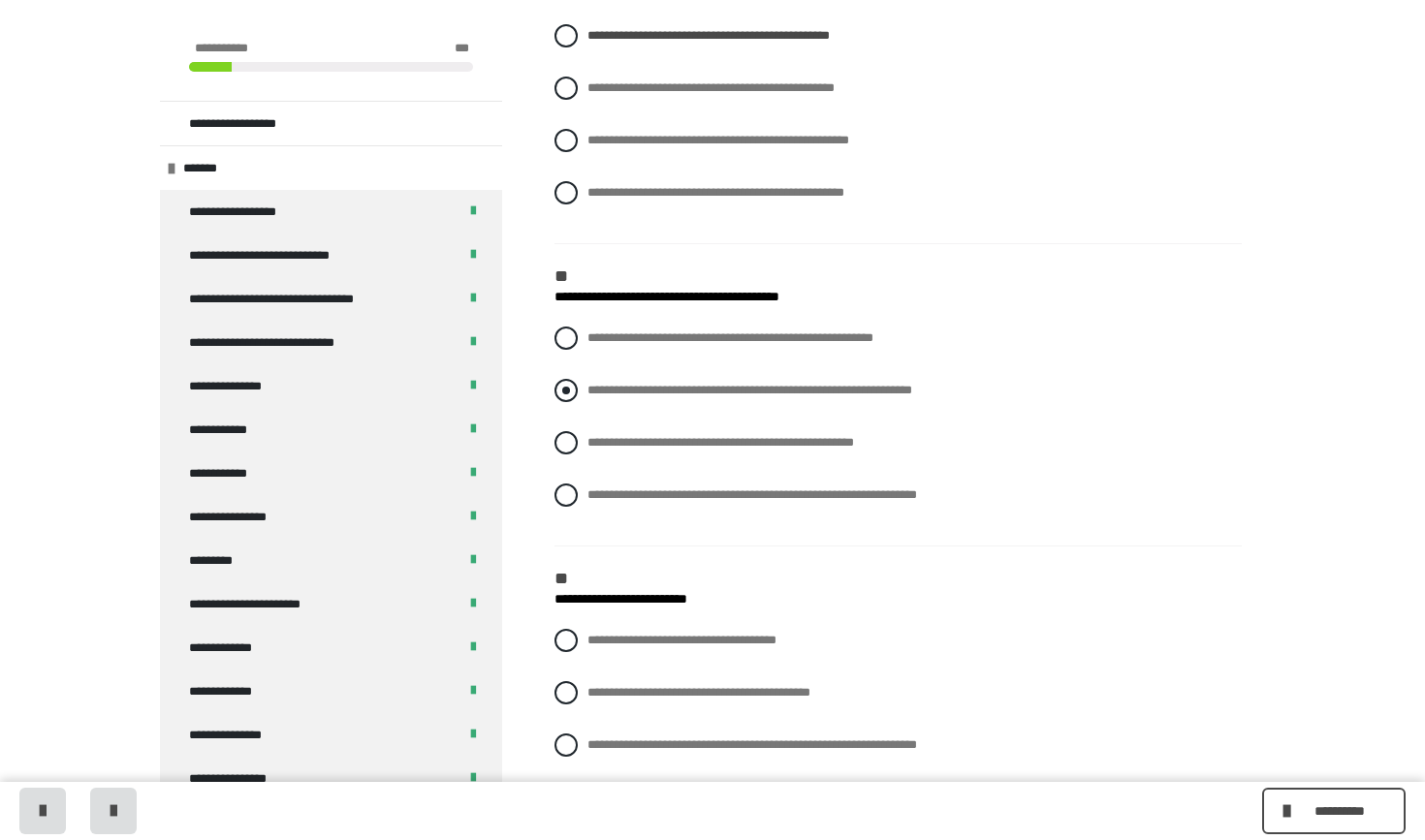 click at bounding box center (566, 390) 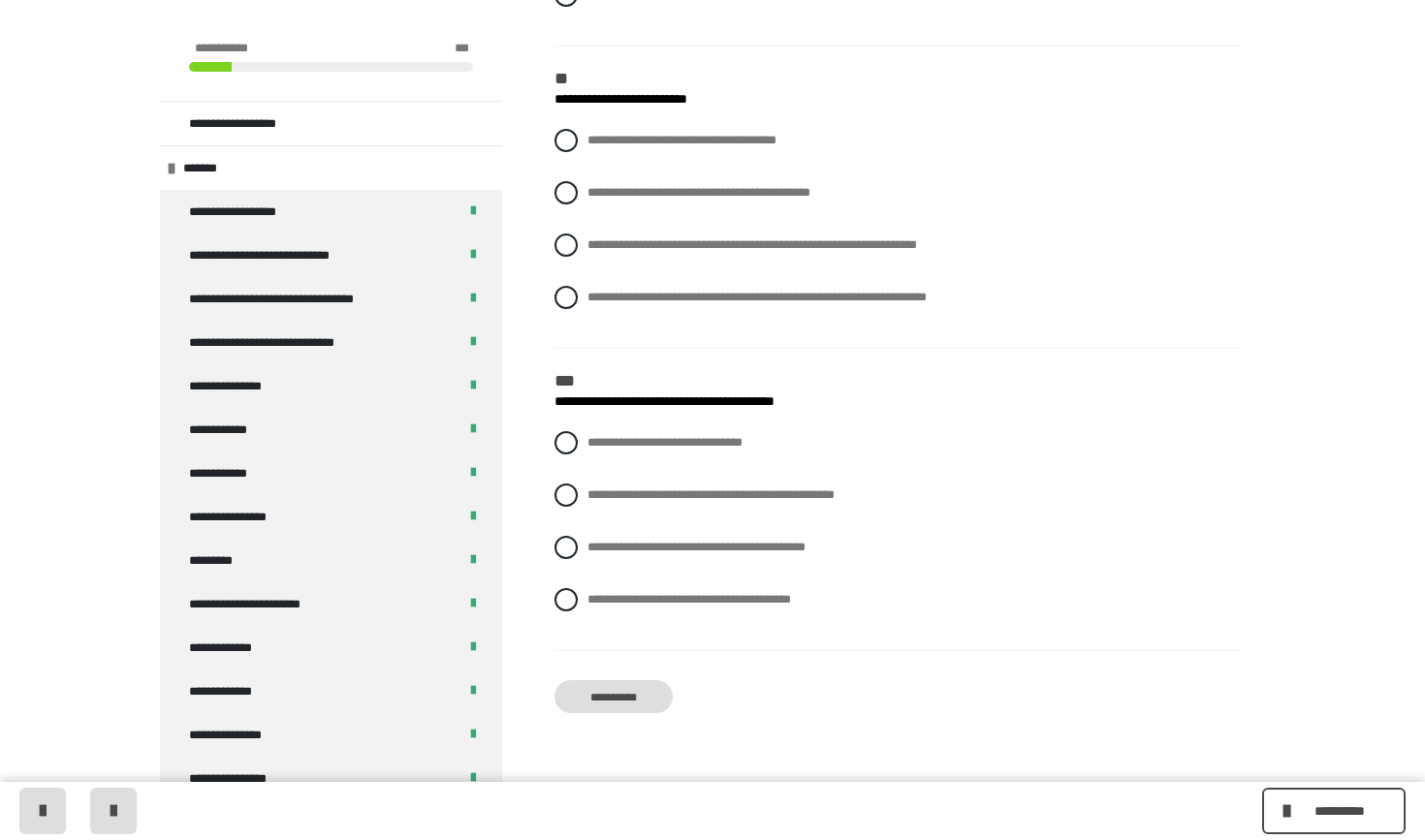 scroll, scrollTop: 2734, scrollLeft: 0, axis: vertical 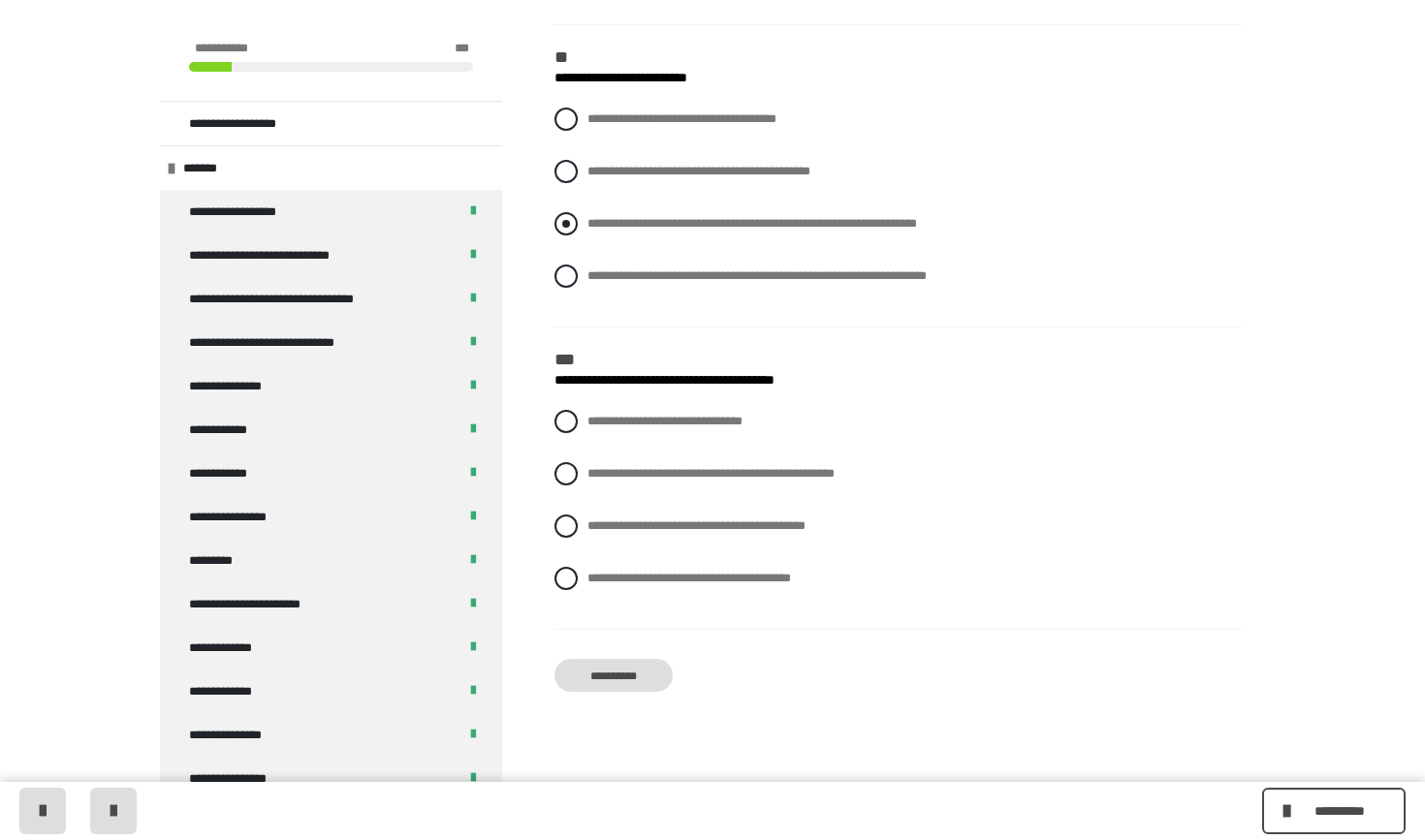 click at bounding box center (566, 224) 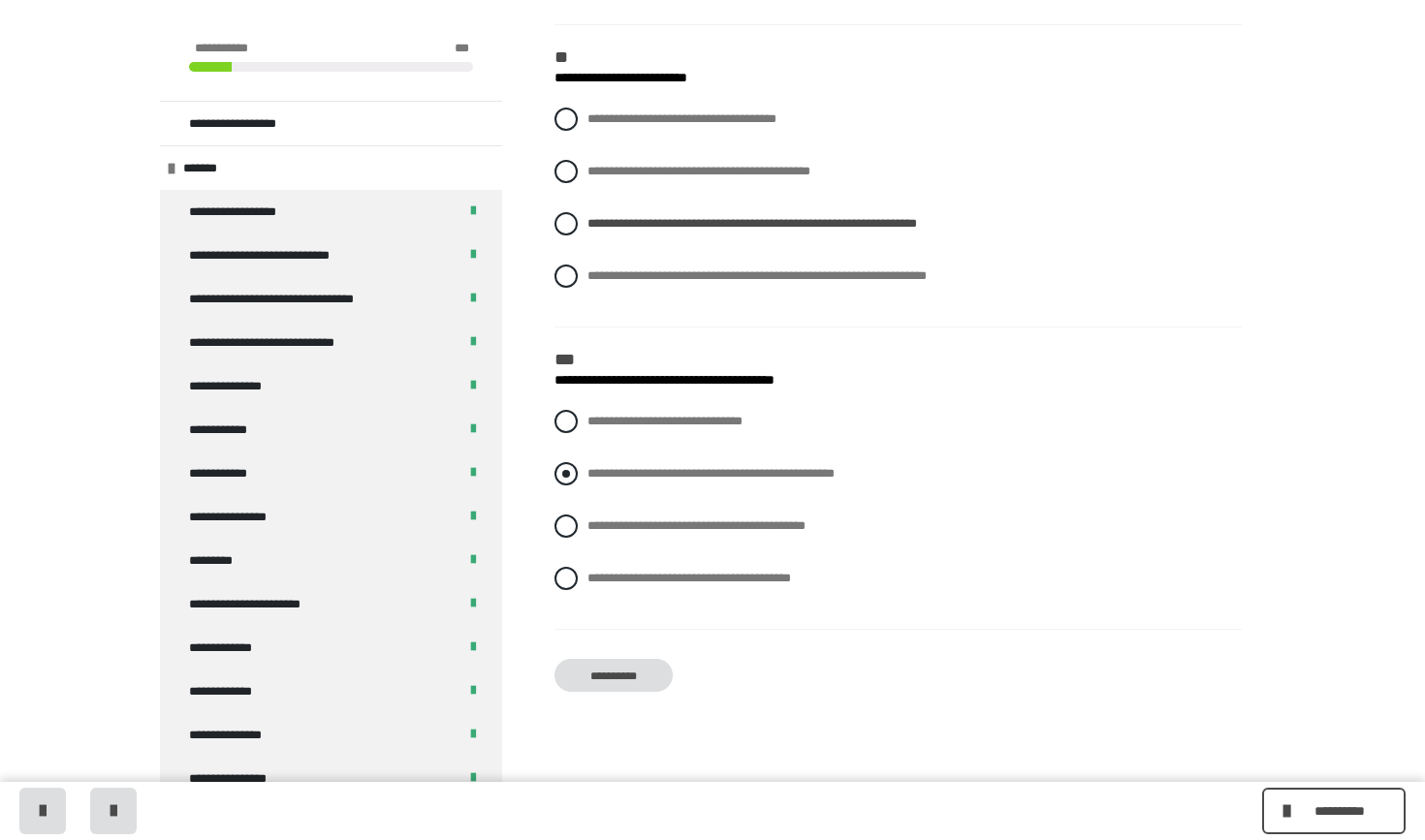 click at bounding box center (566, 474) 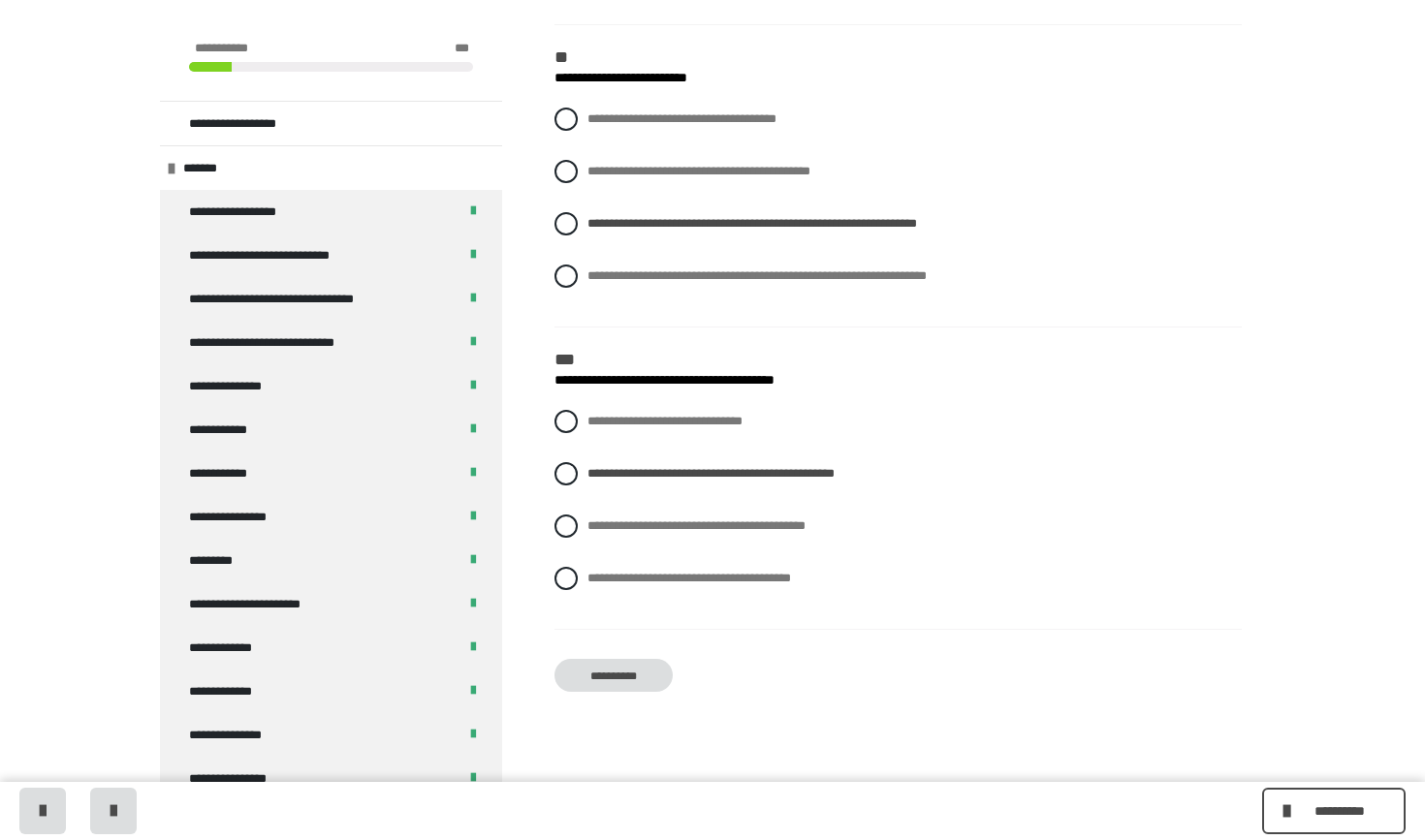 click on "**********" at bounding box center [614, 675] 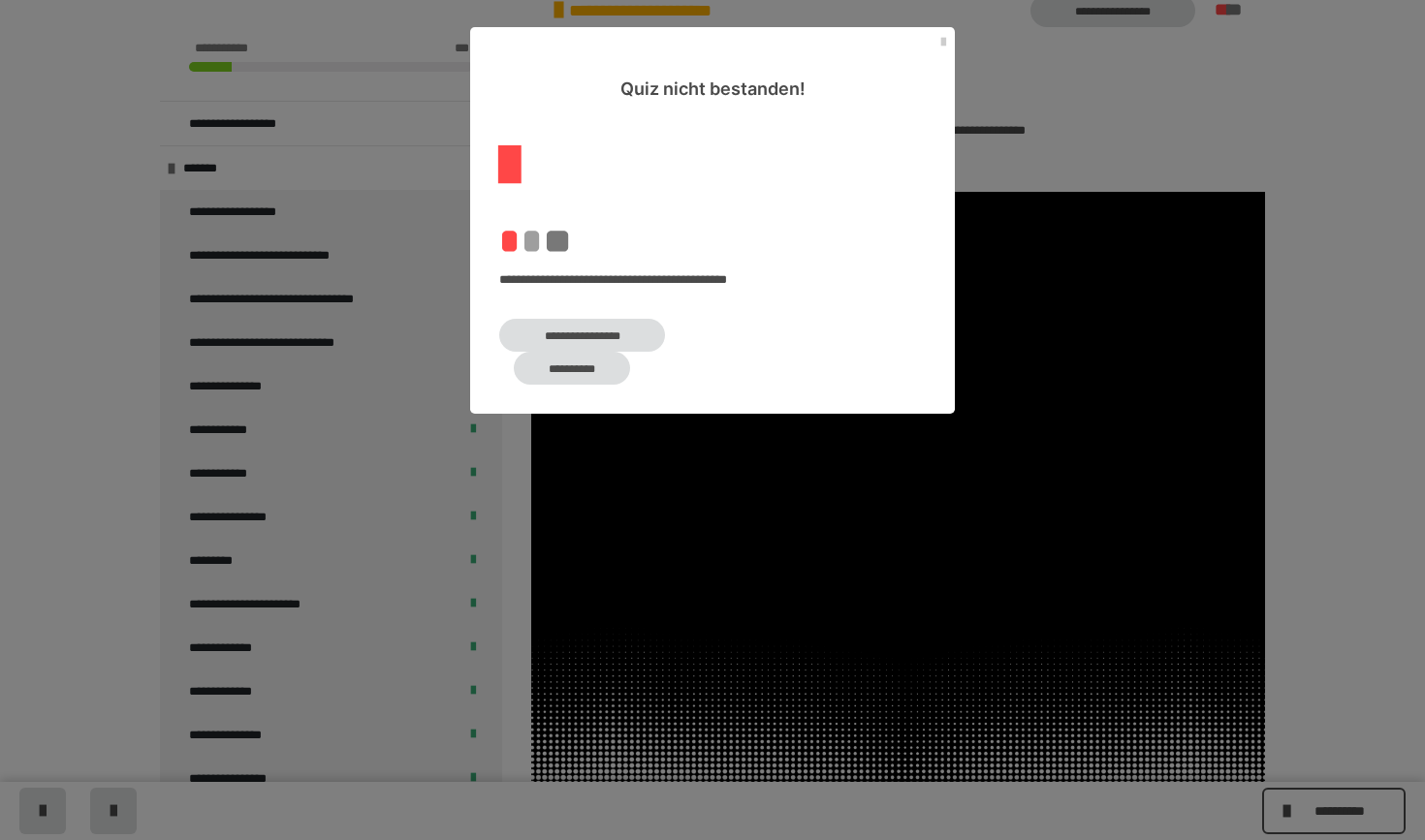 click on "**********" at bounding box center (582, 335) 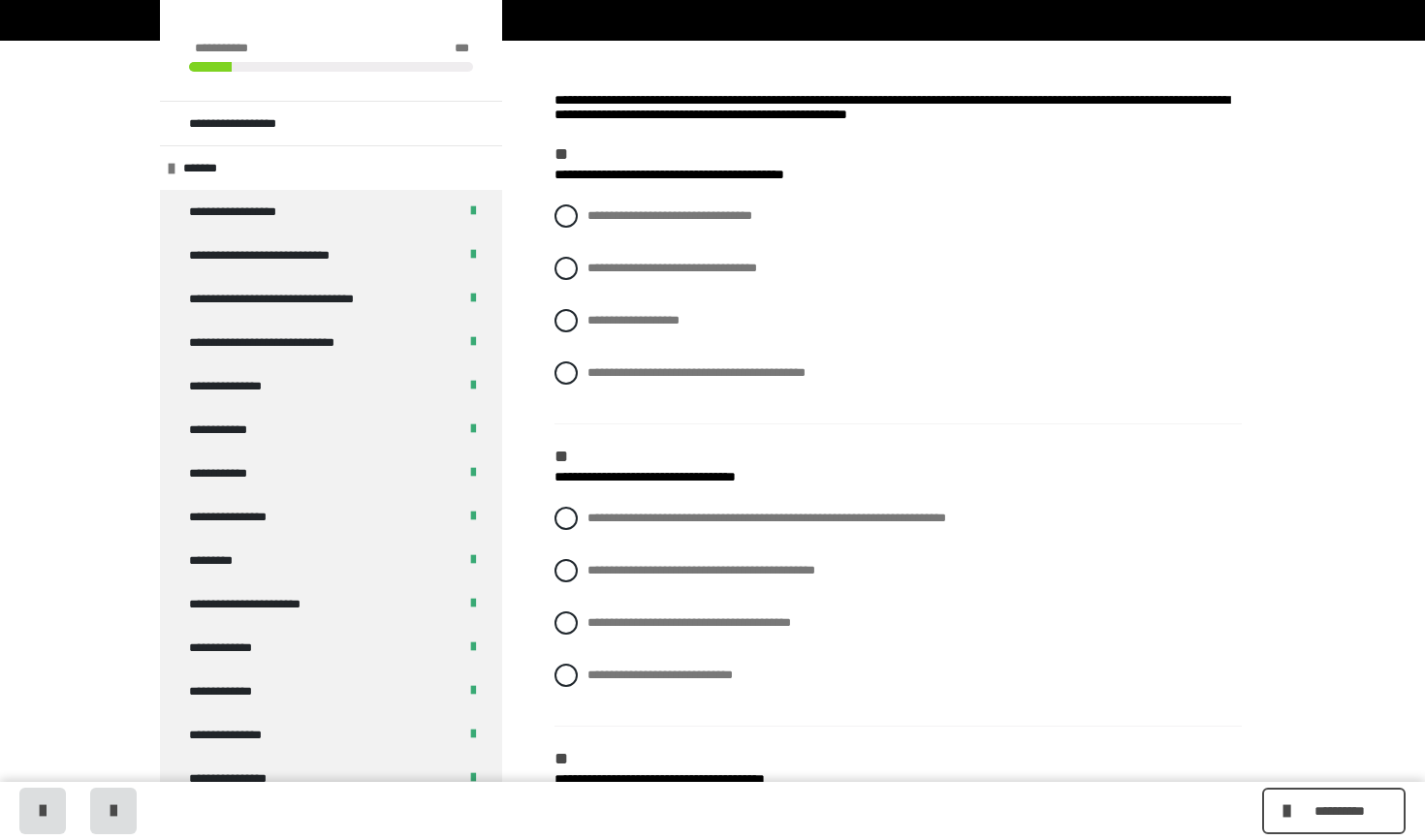 scroll, scrollTop: 223, scrollLeft: 0, axis: vertical 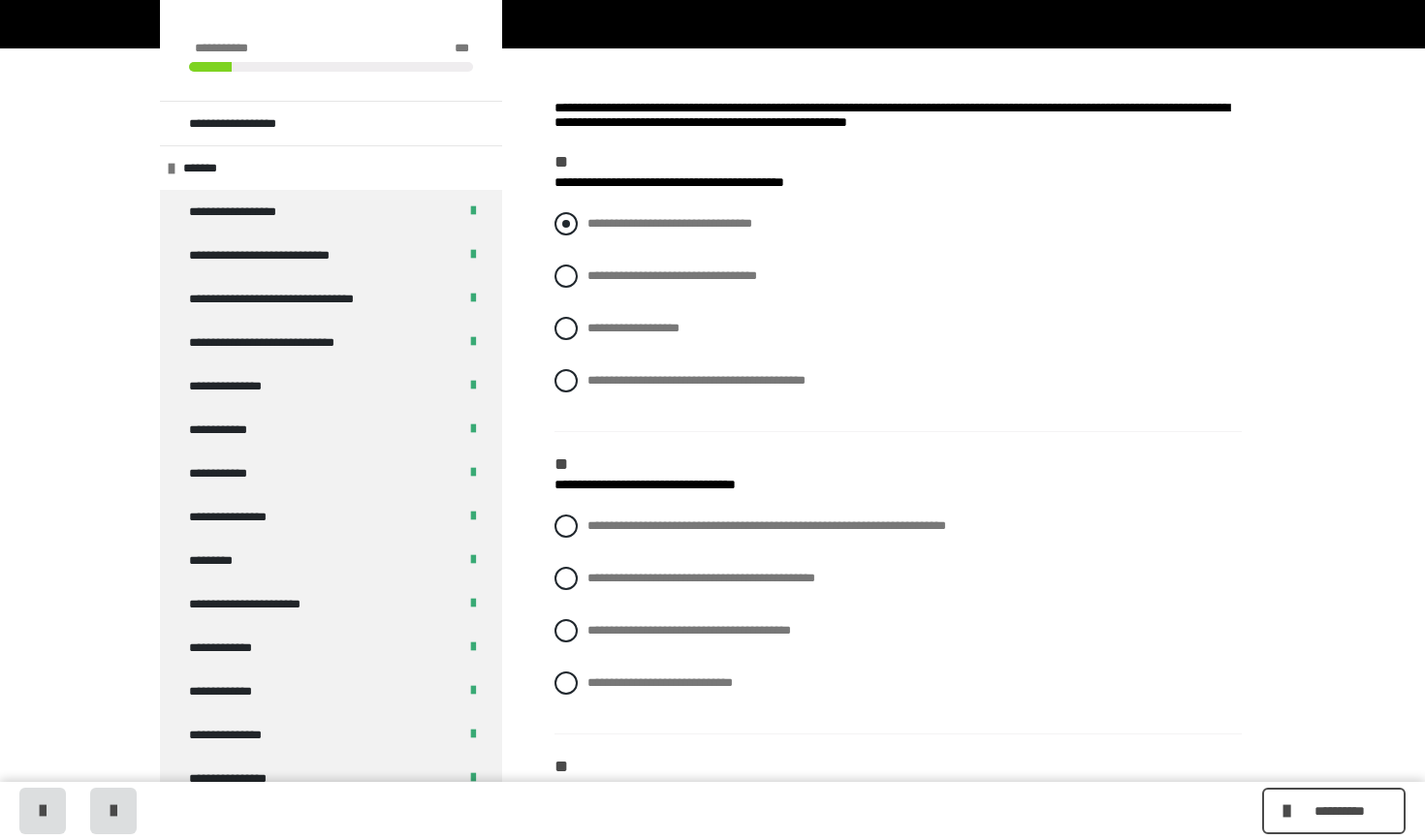 click at bounding box center (566, 224) 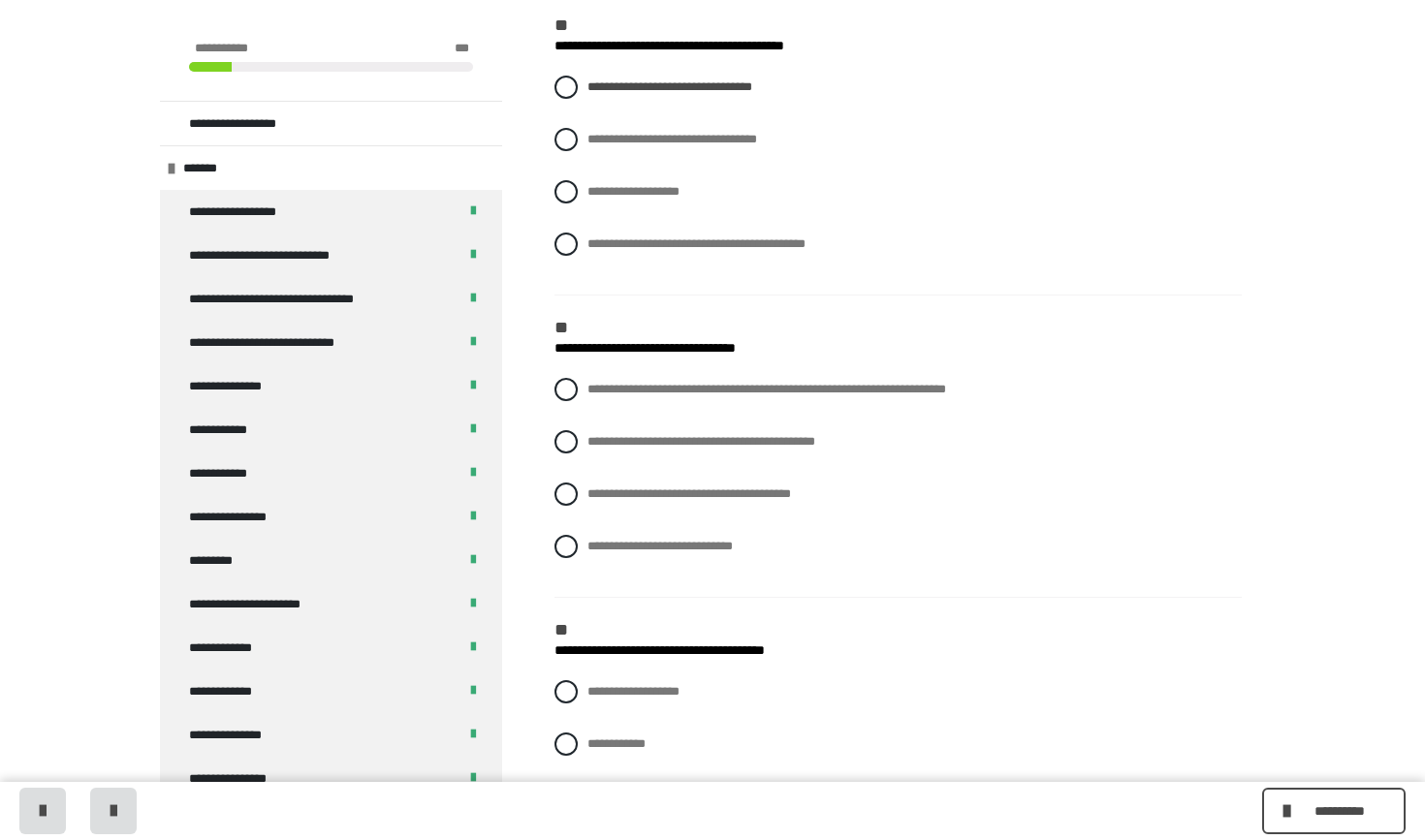 scroll, scrollTop: 360, scrollLeft: 0, axis: vertical 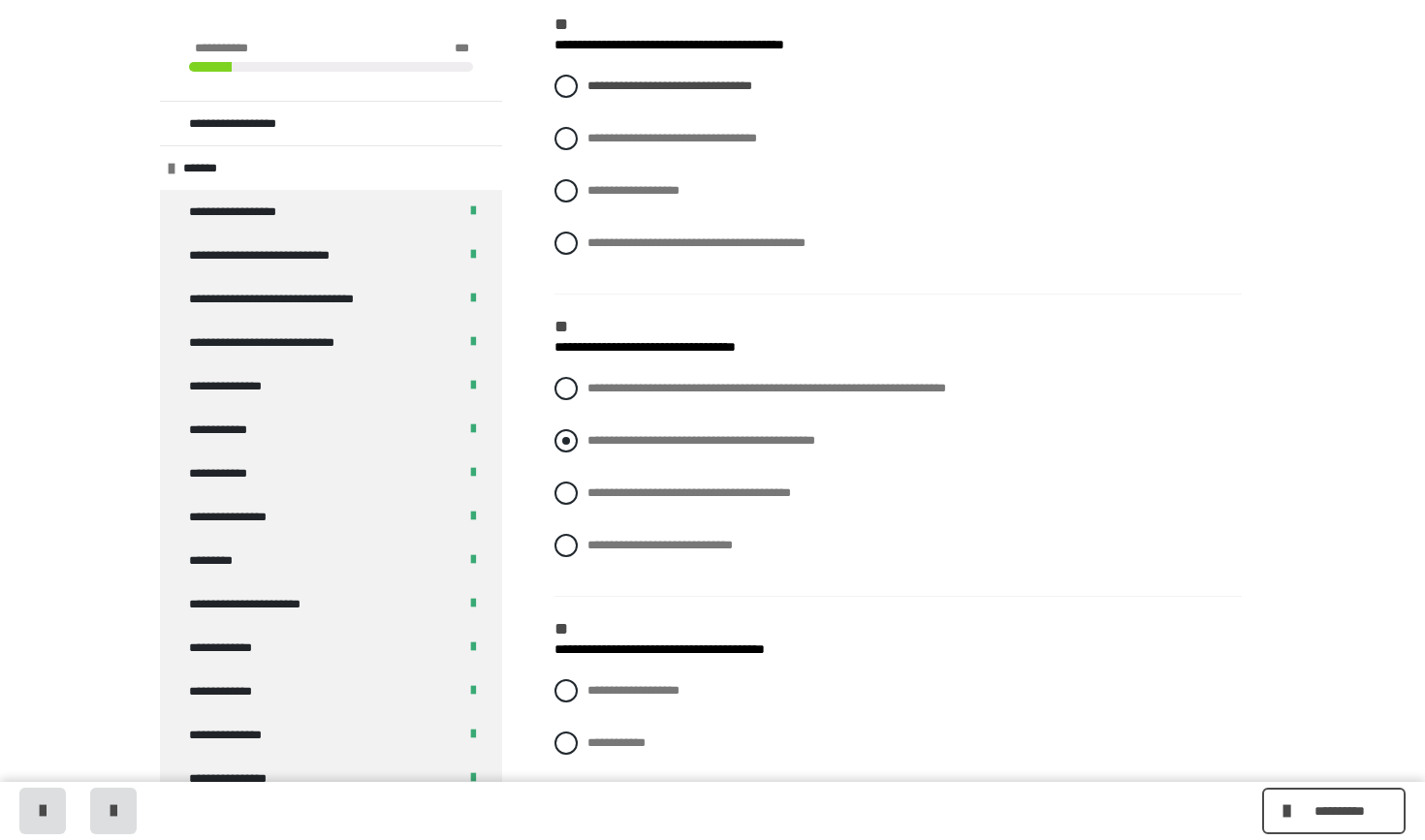 click on "**********" at bounding box center [898, 441] 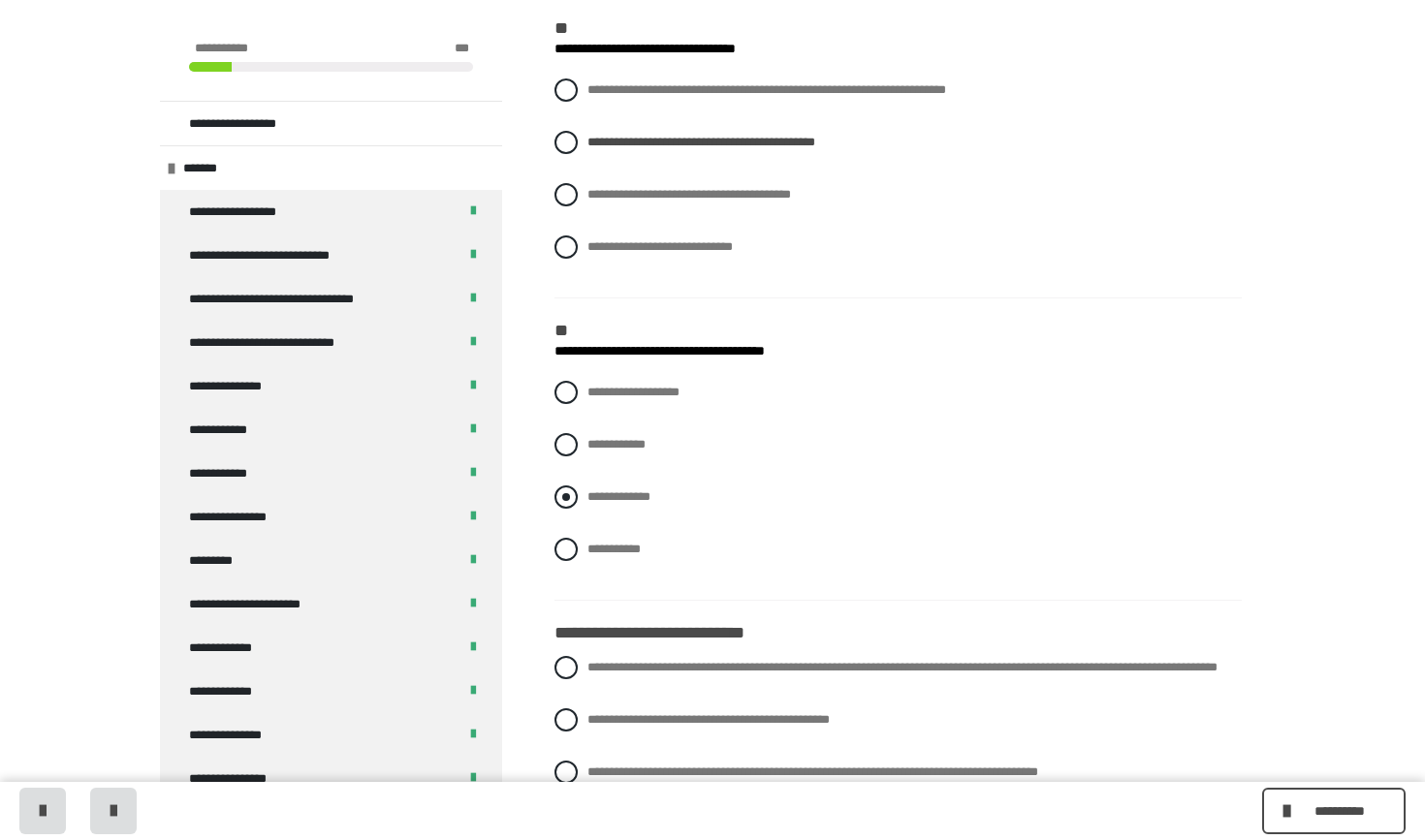 scroll, scrollTop: 662, scrollLeft: 0, axis: vertical 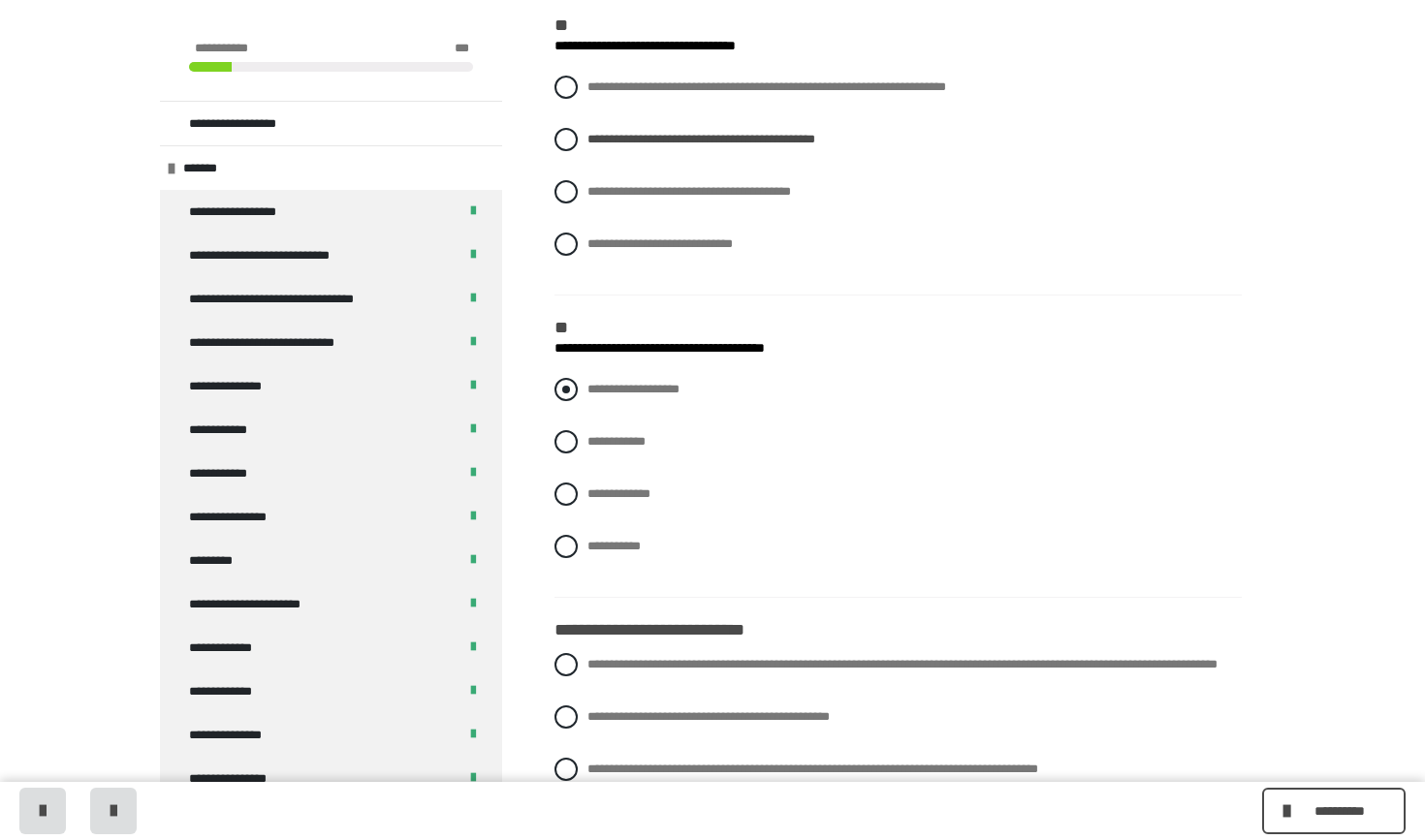 click at bounding box center (566, 389) 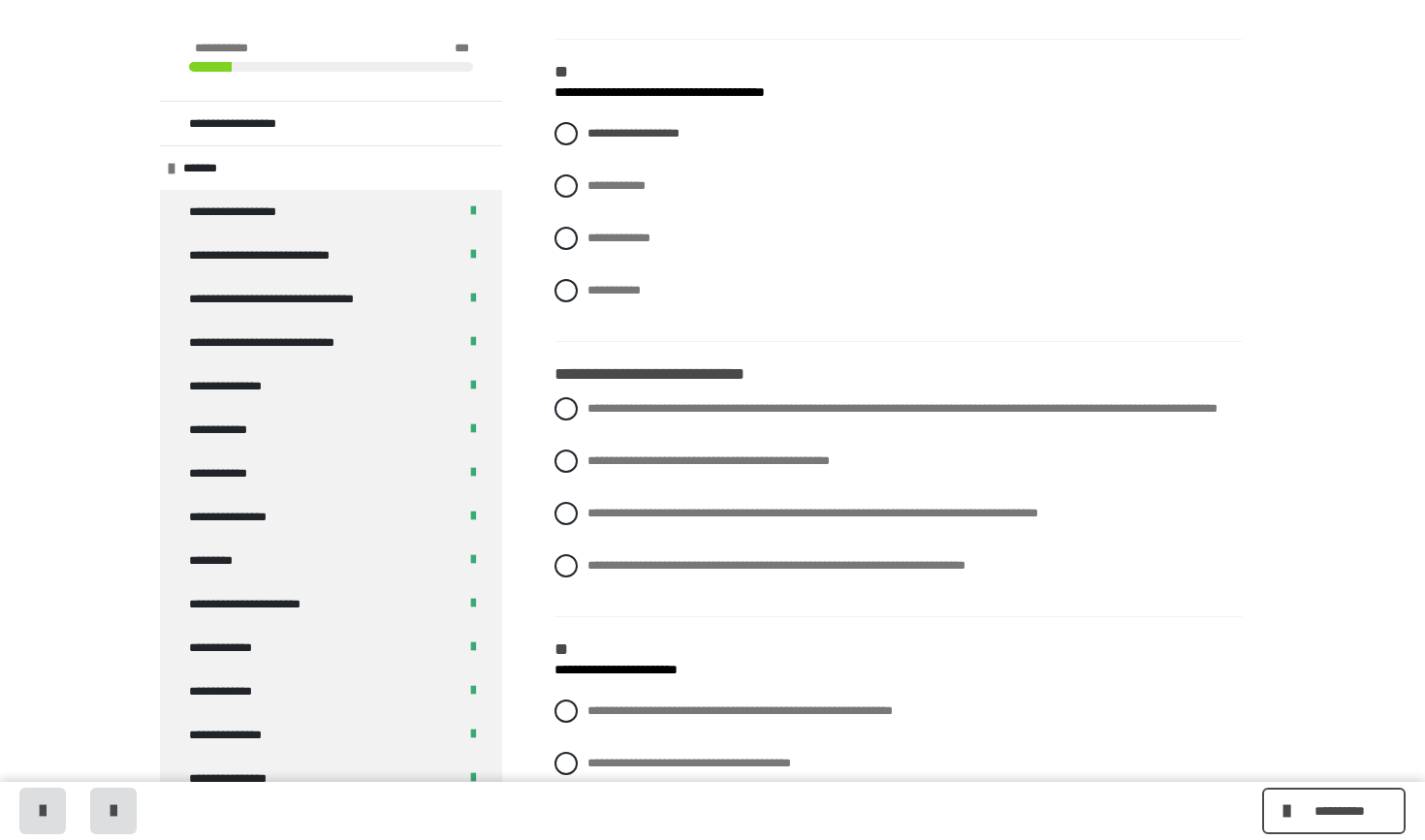 scroll, scrollTop: 954, scrollLeft: 0, axis: vertical 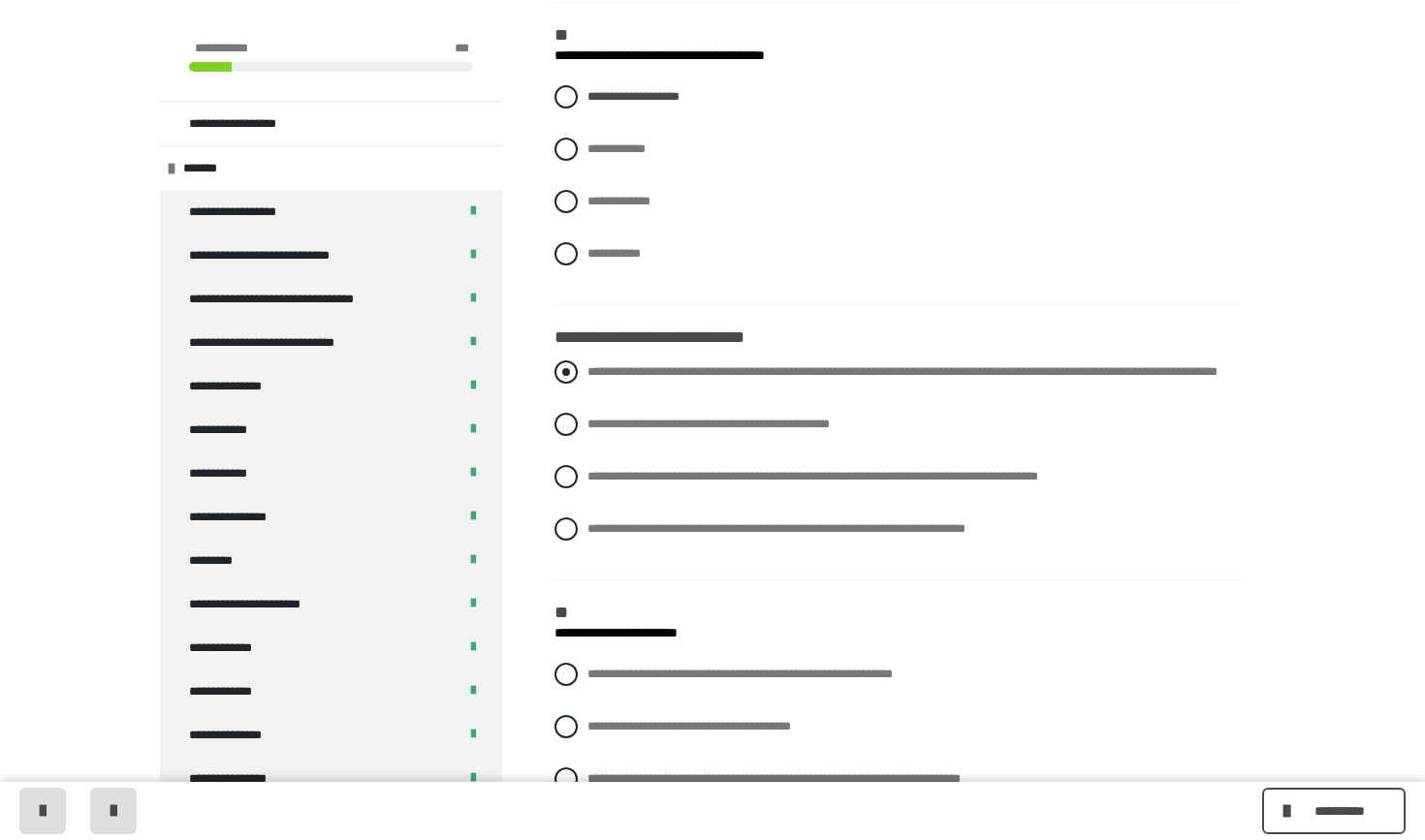 click on "**********" at bounding box center (898, 372) 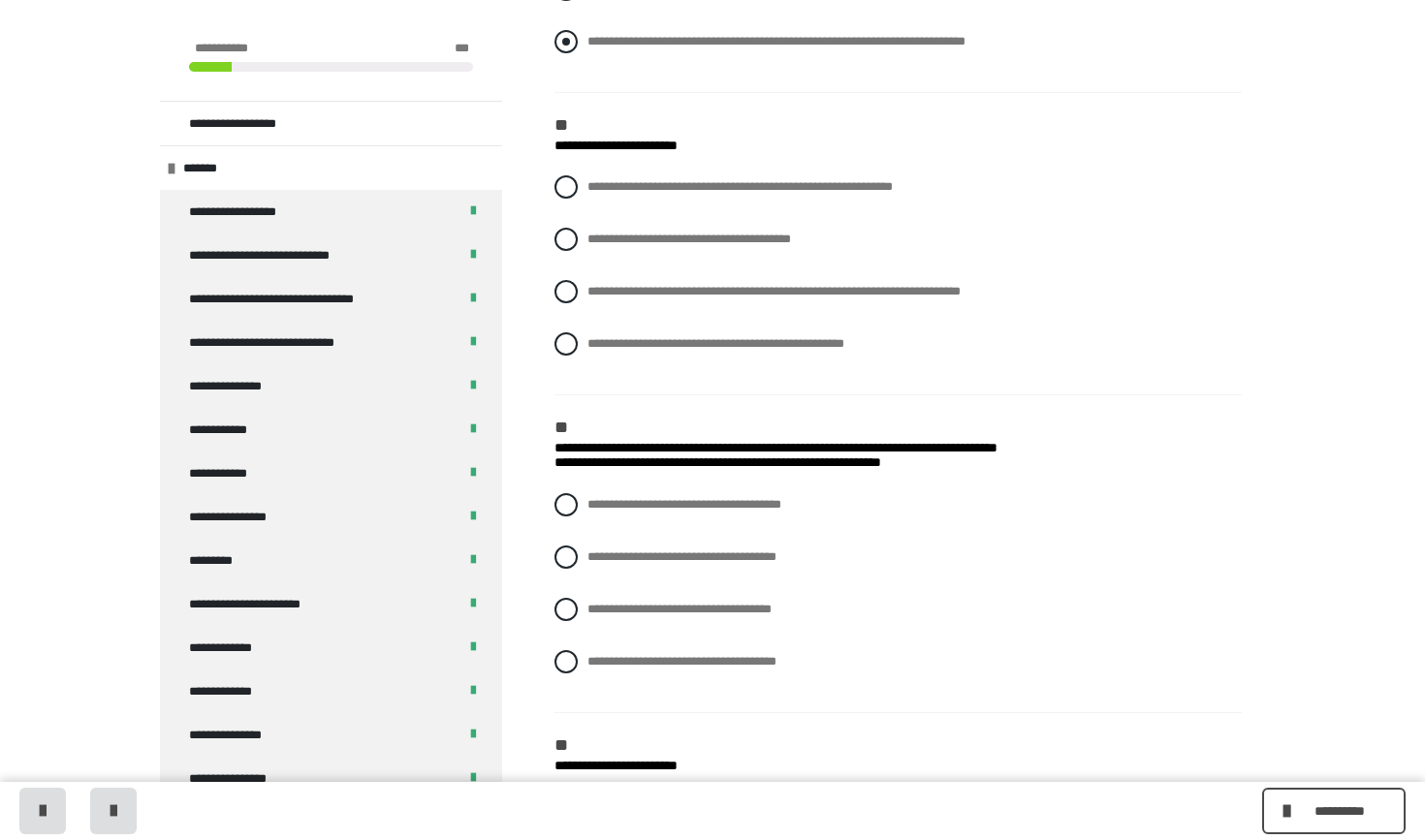scroll, scrollTop: 1448, scrollLeft: 0, axis: vertical 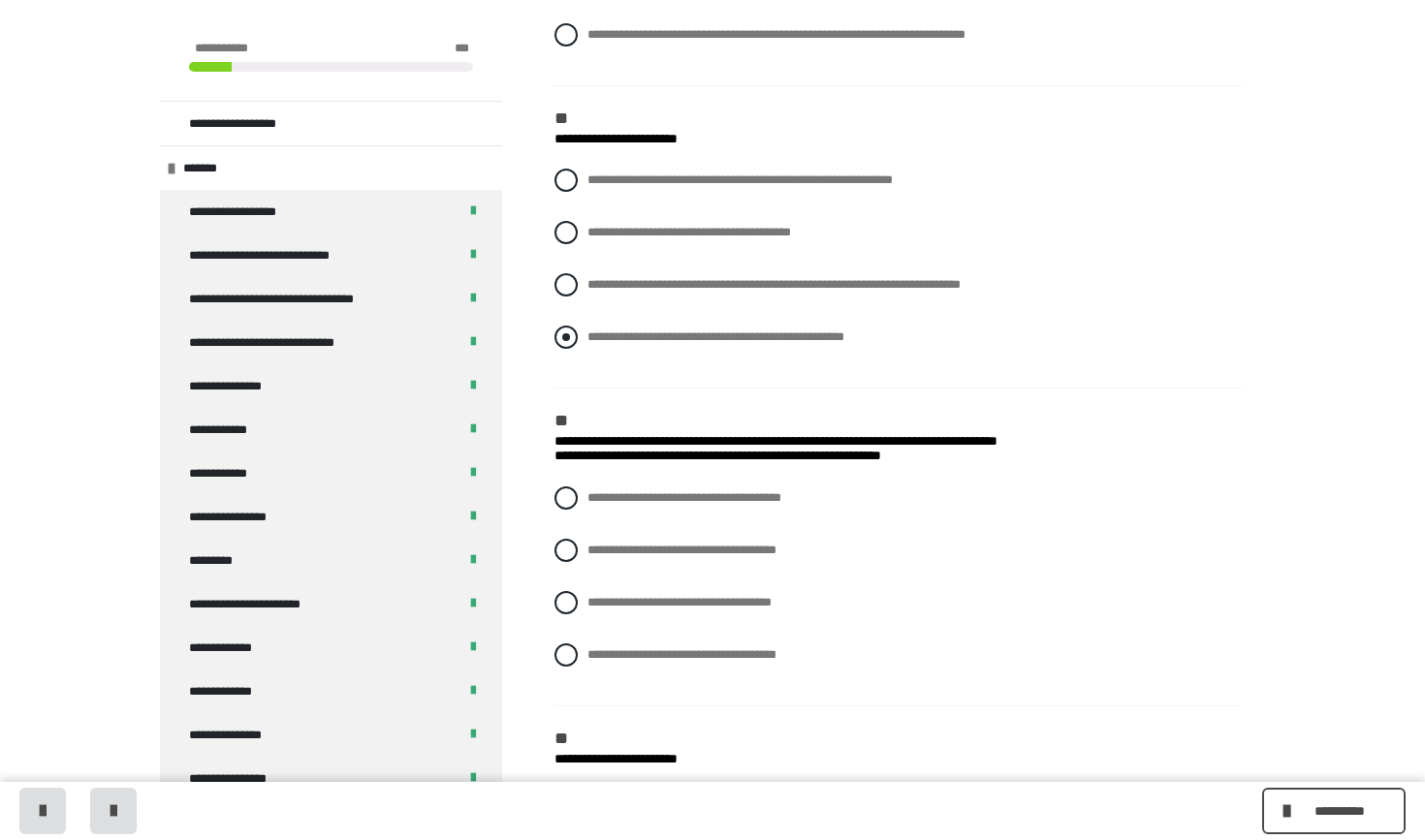 click at bounding box center [566, 337] 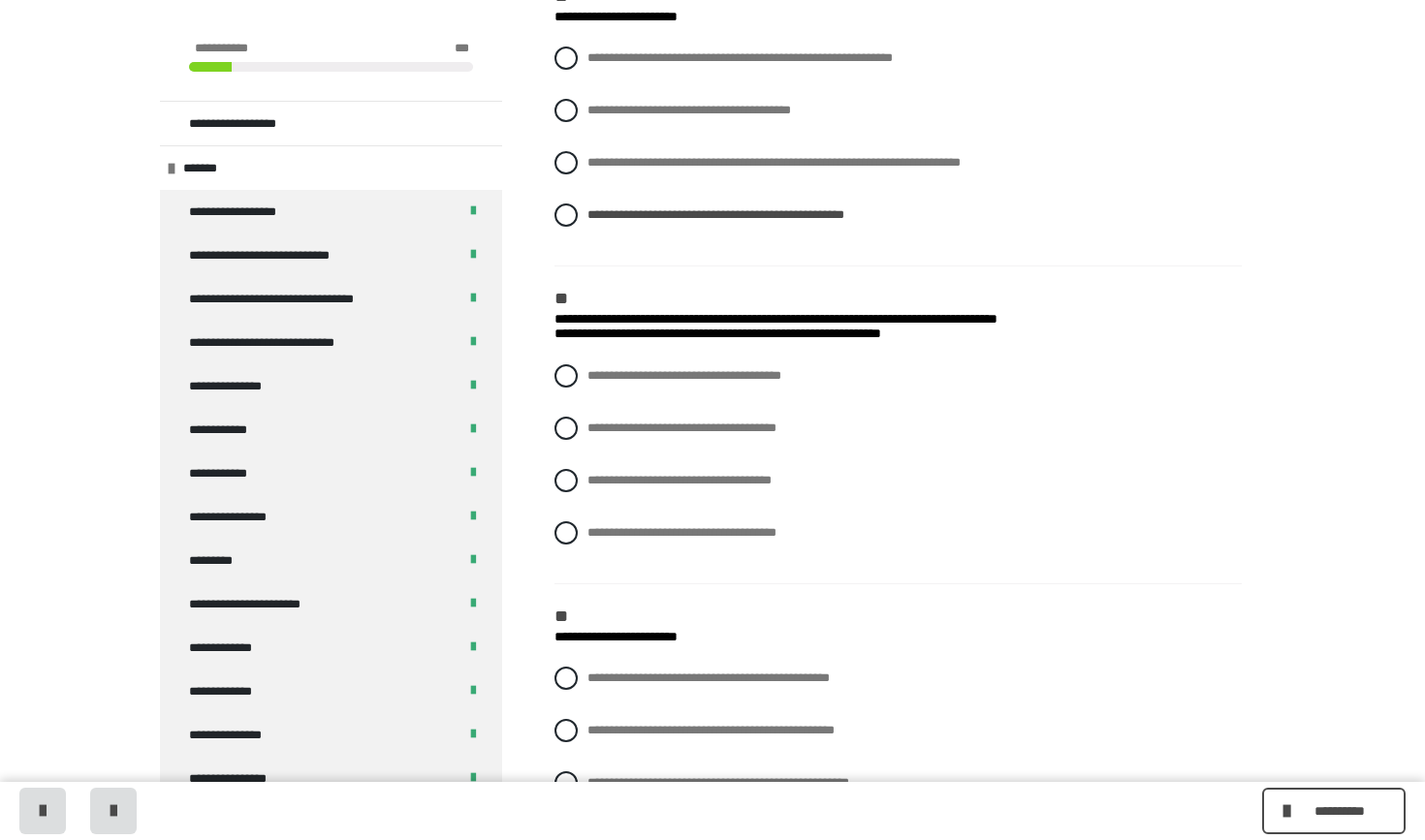 scroll, scrollTop: 1602, scrollLeft: 0, axis: vertical 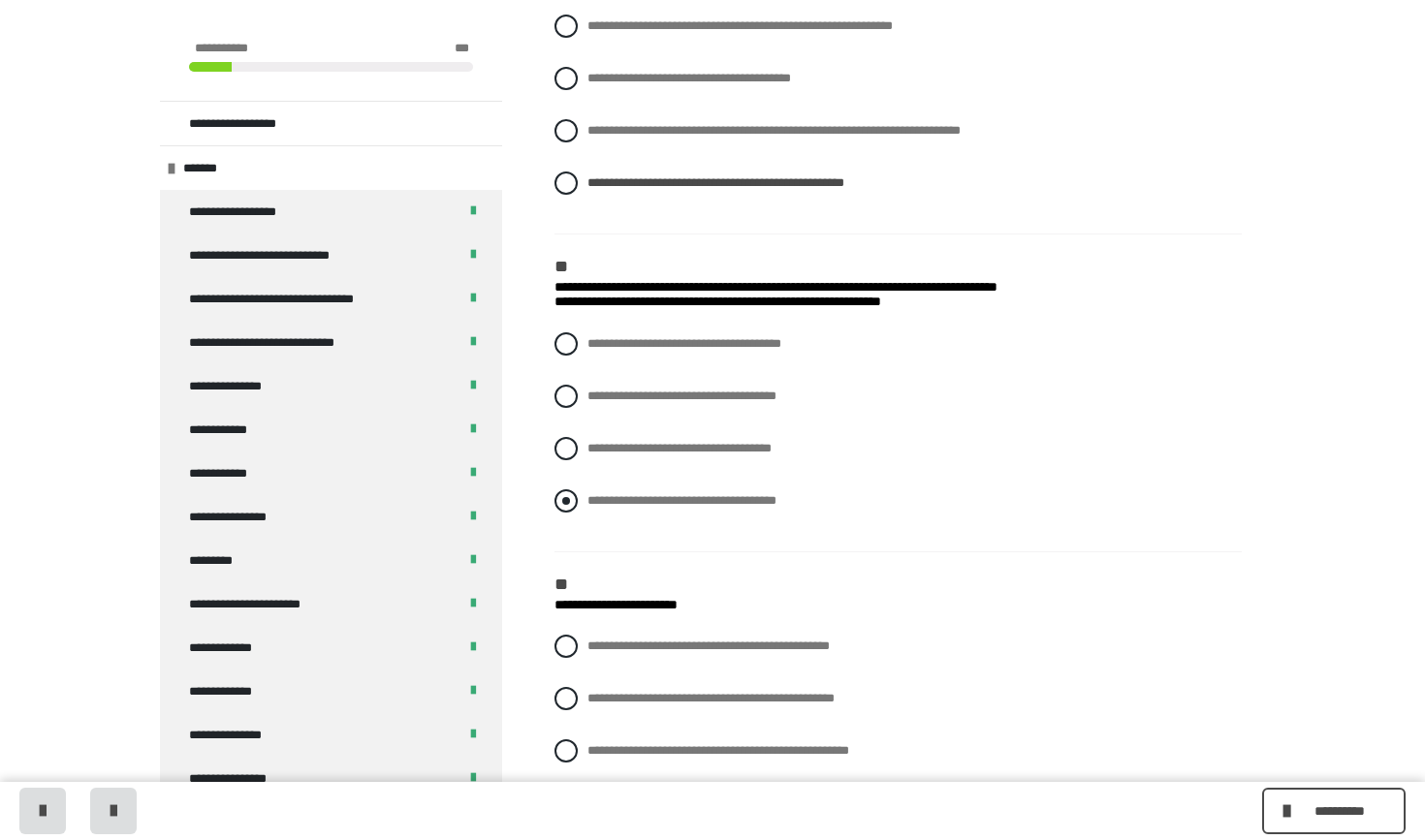 click at bounding box center [566, 501] 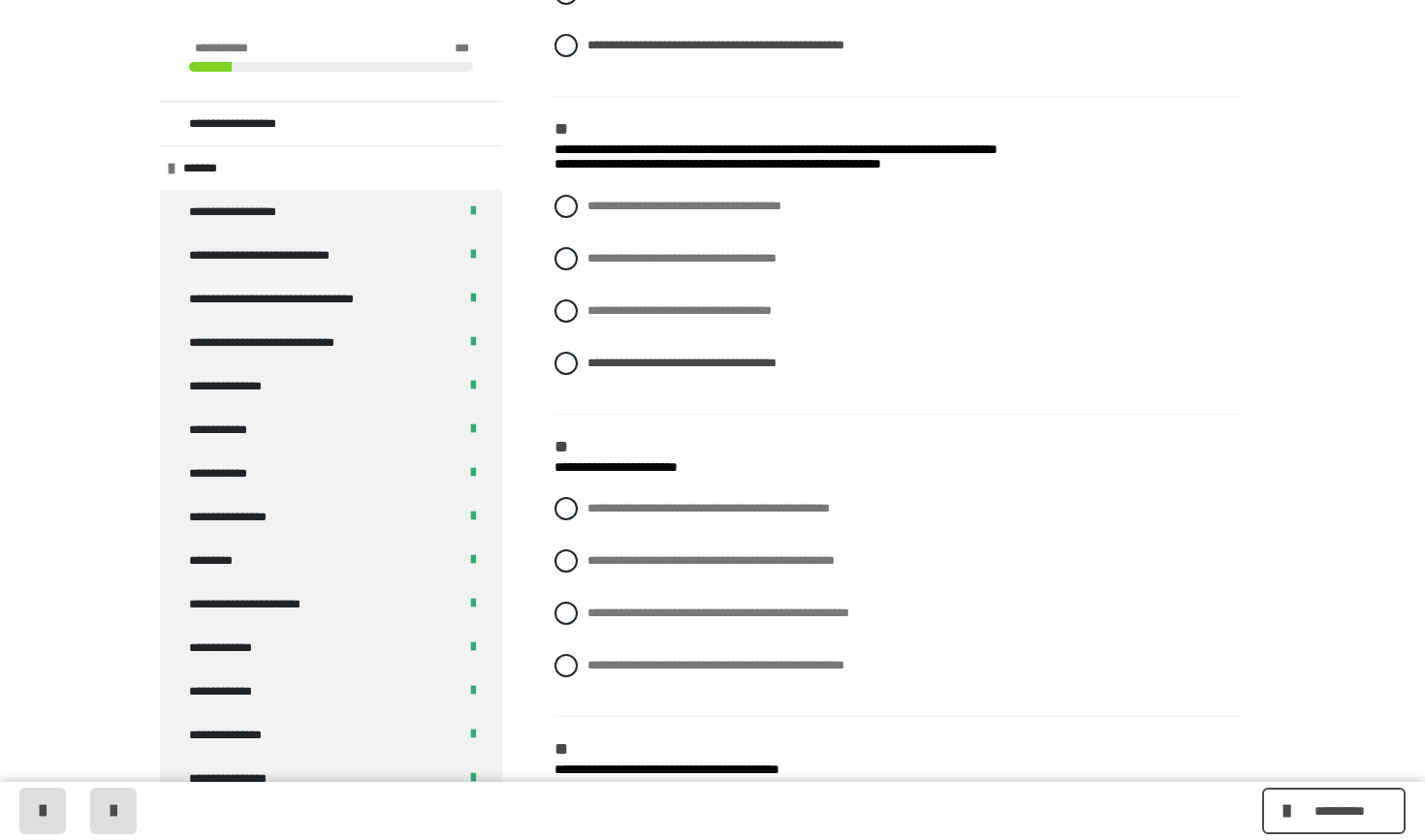 click on "**********" at bounding box center (898, 602) 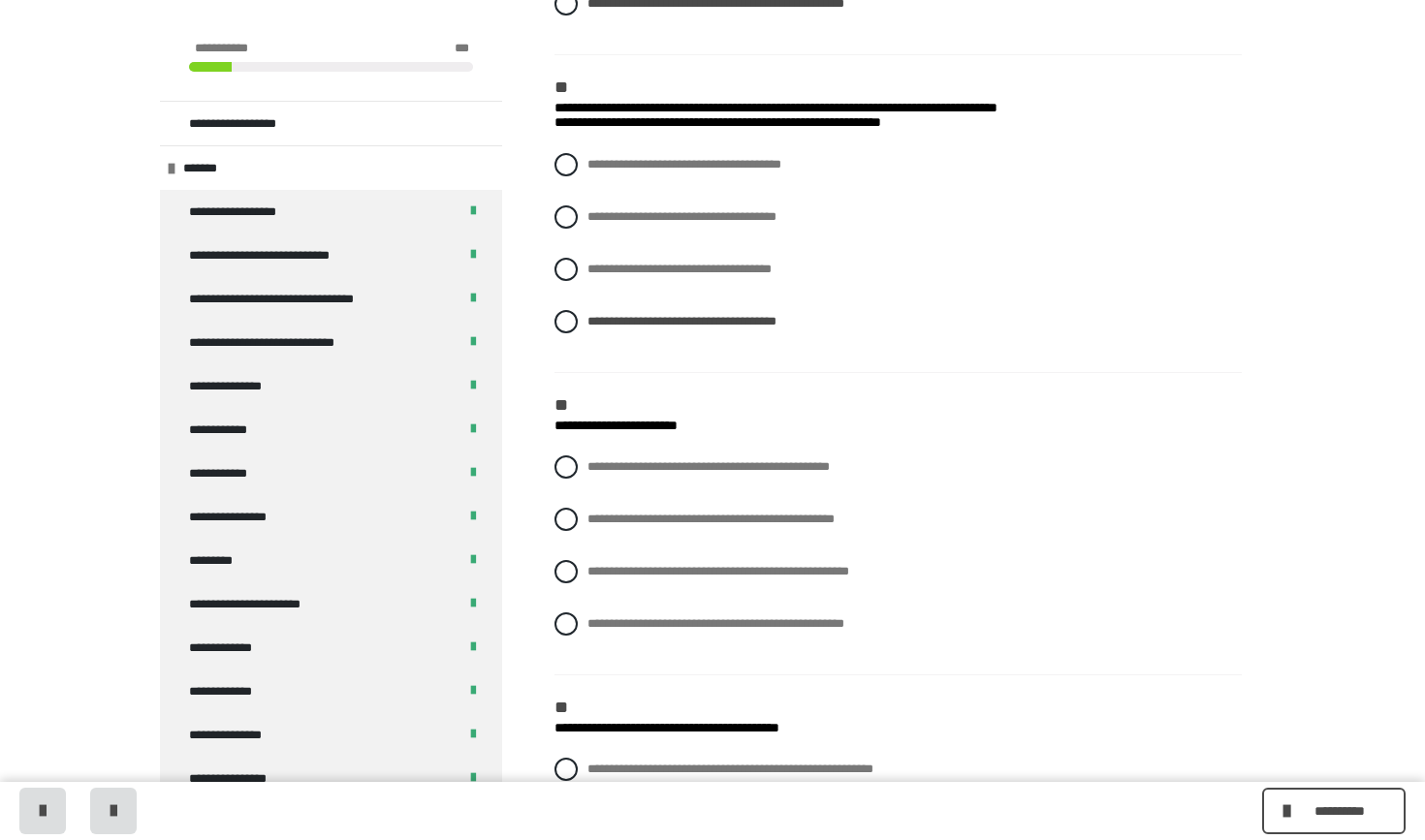 scroll, scrollTop: 1785, scrollLeft: 0, axis: vertical 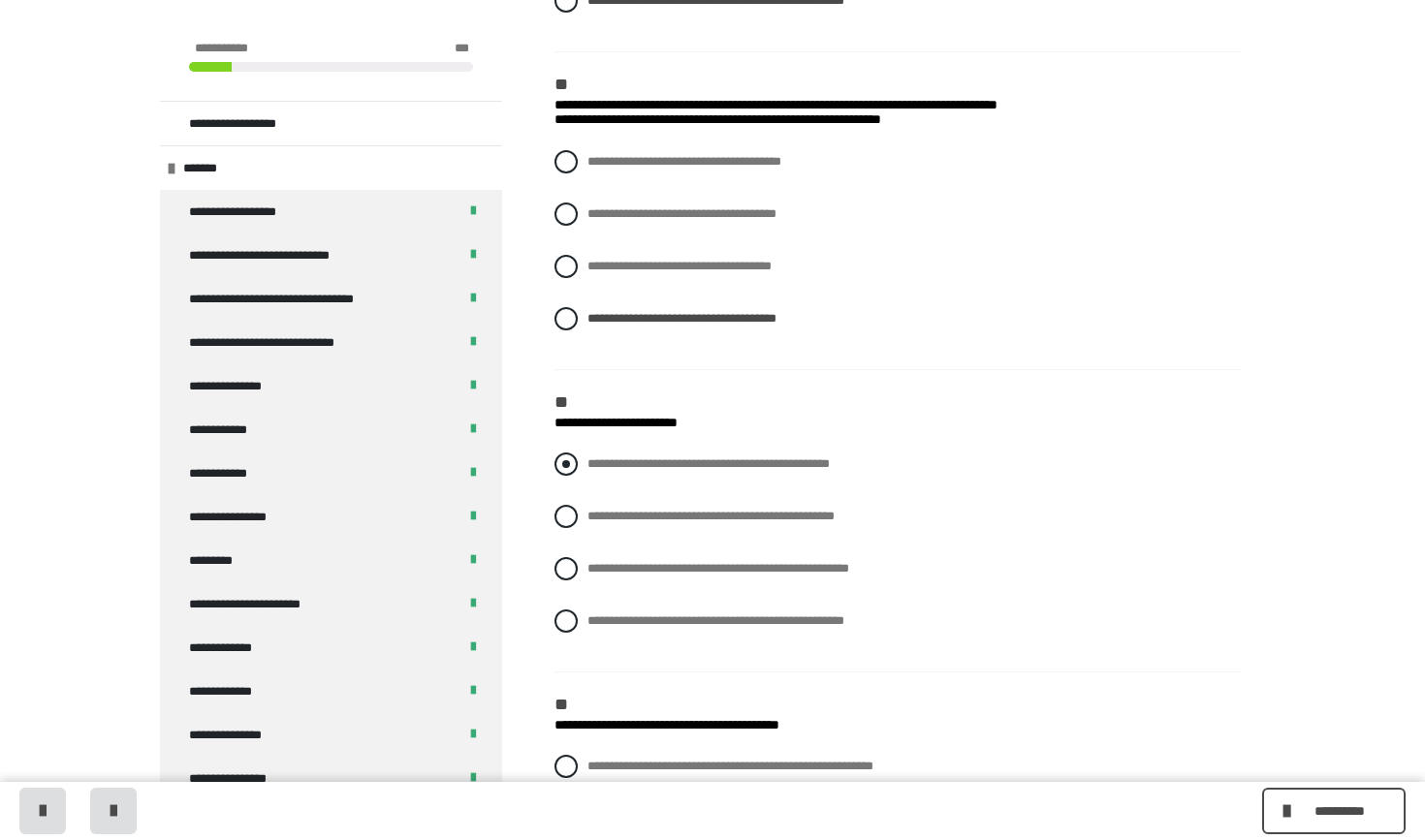 click at bounding box center [566, 464] 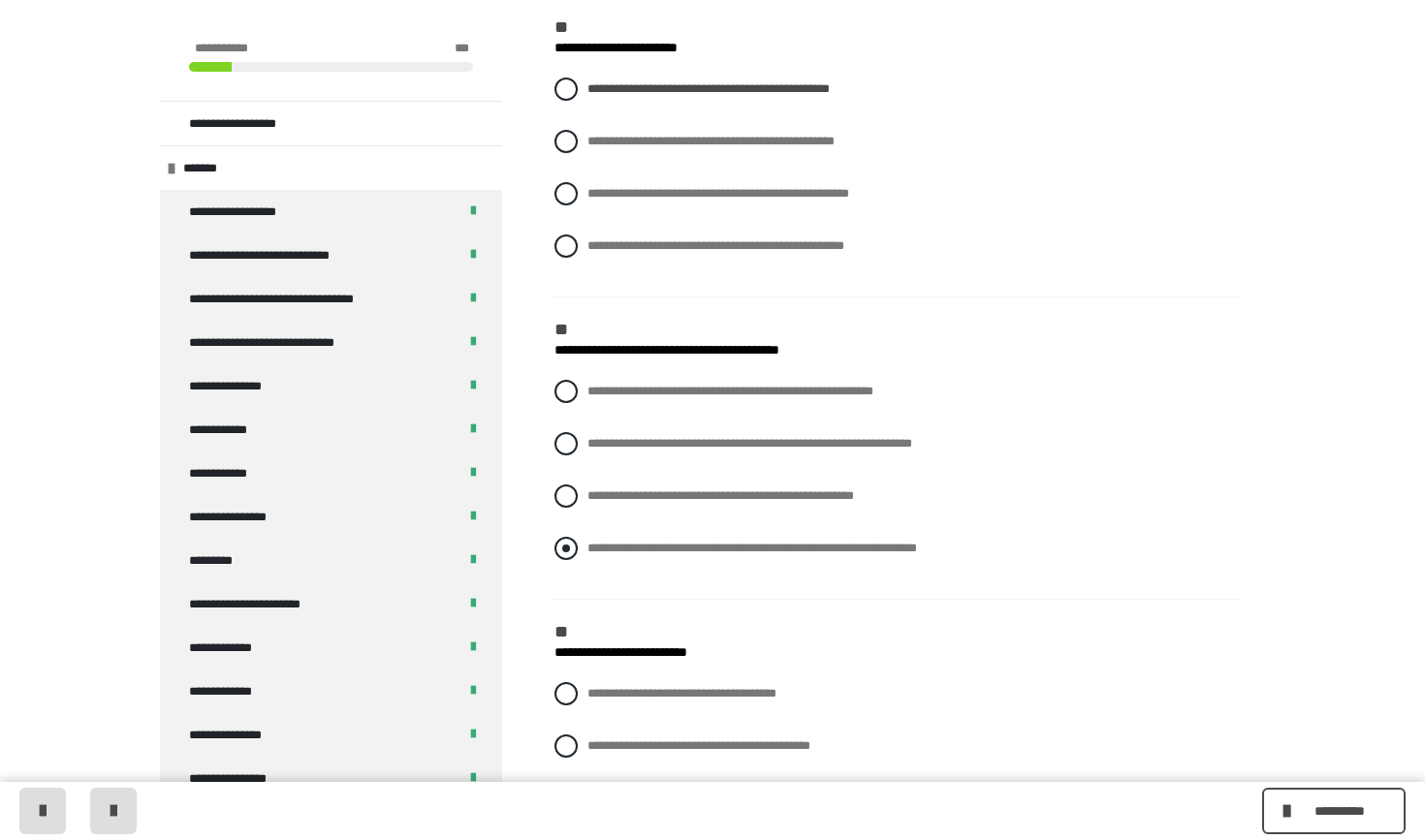 scroll, scrollTop: 2181, scrollLeft: 0, axis: vertical 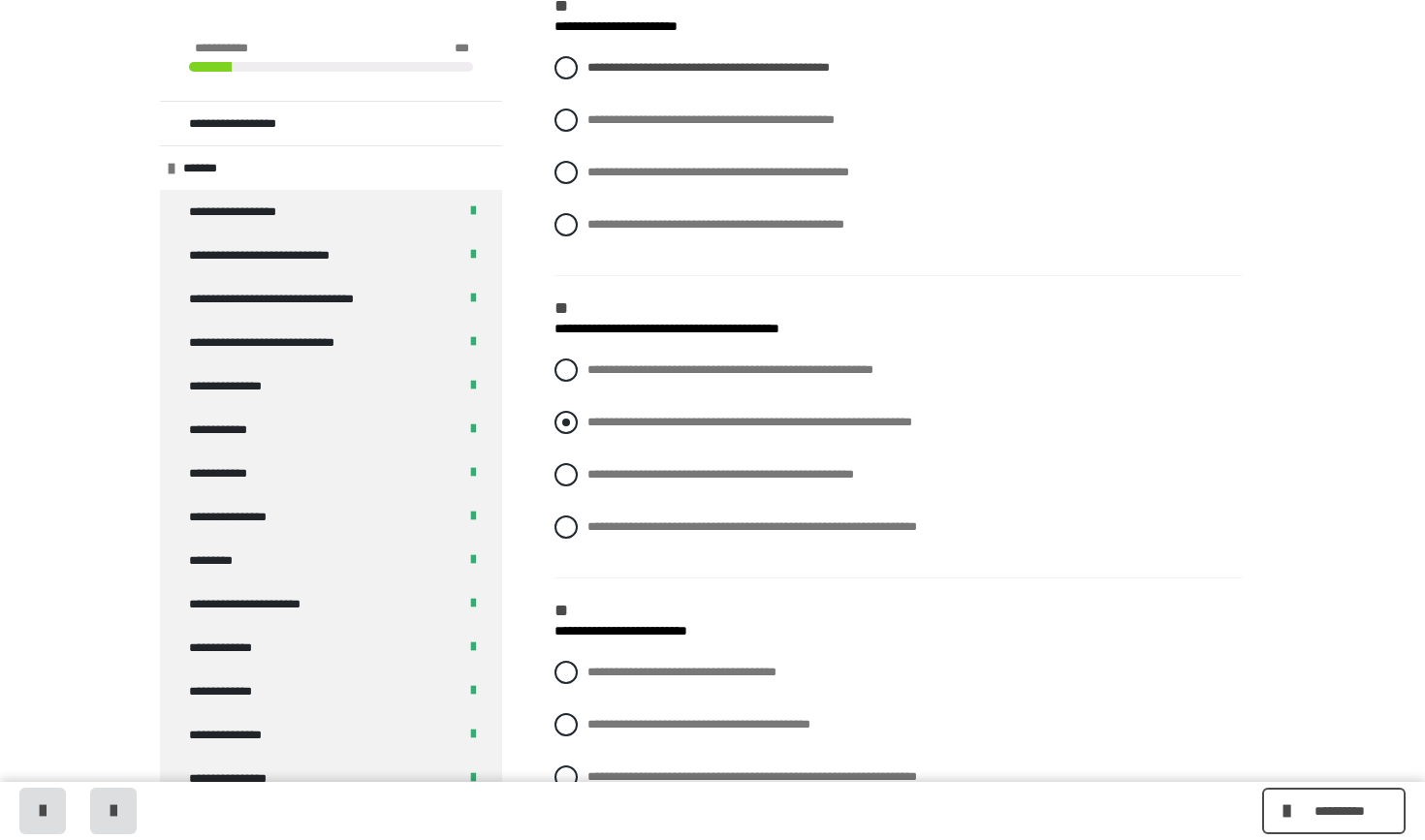 click at bounding box center [566, 422] 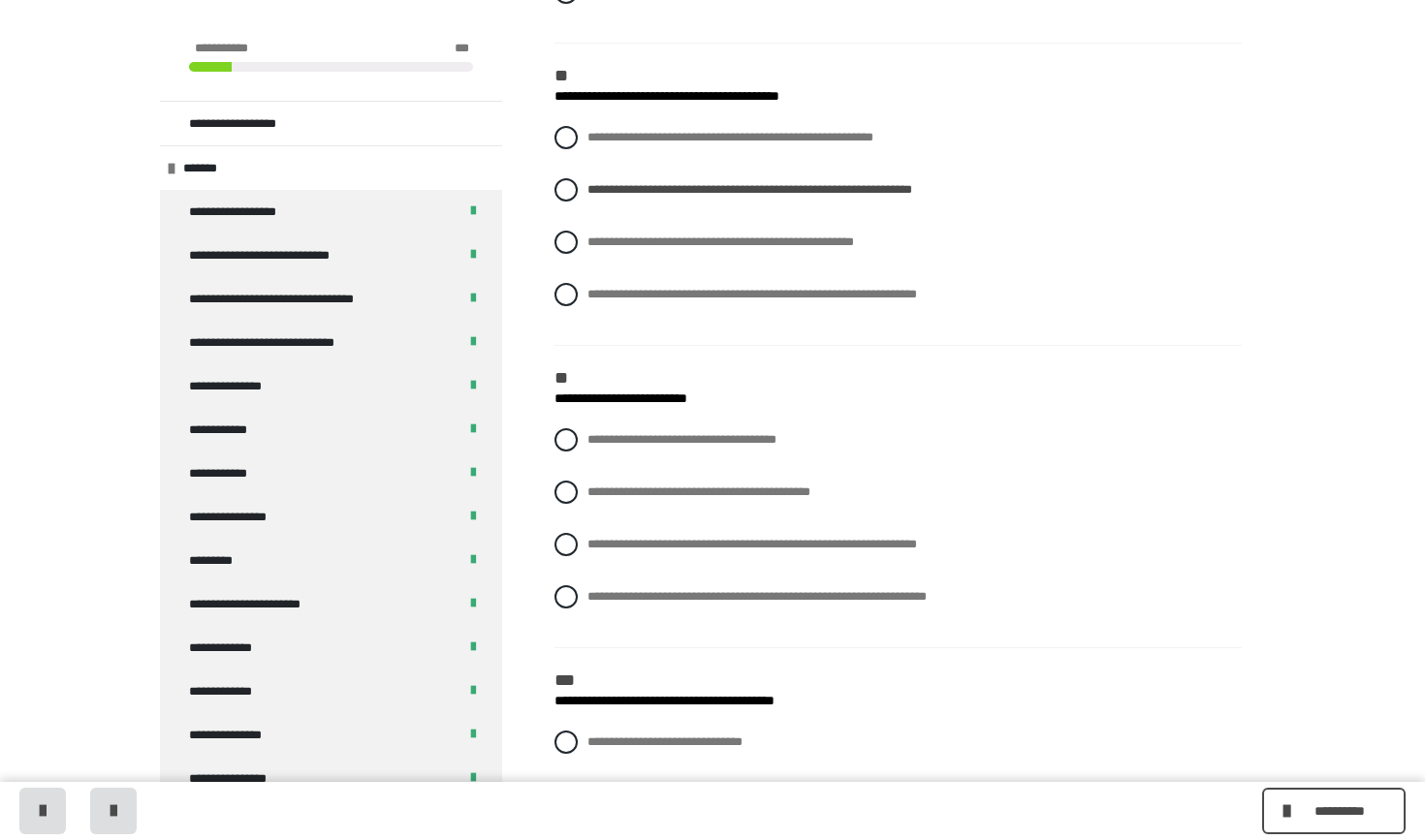 scroll, scrollTop: 2441, scrollLeft: 0, axis: vertical 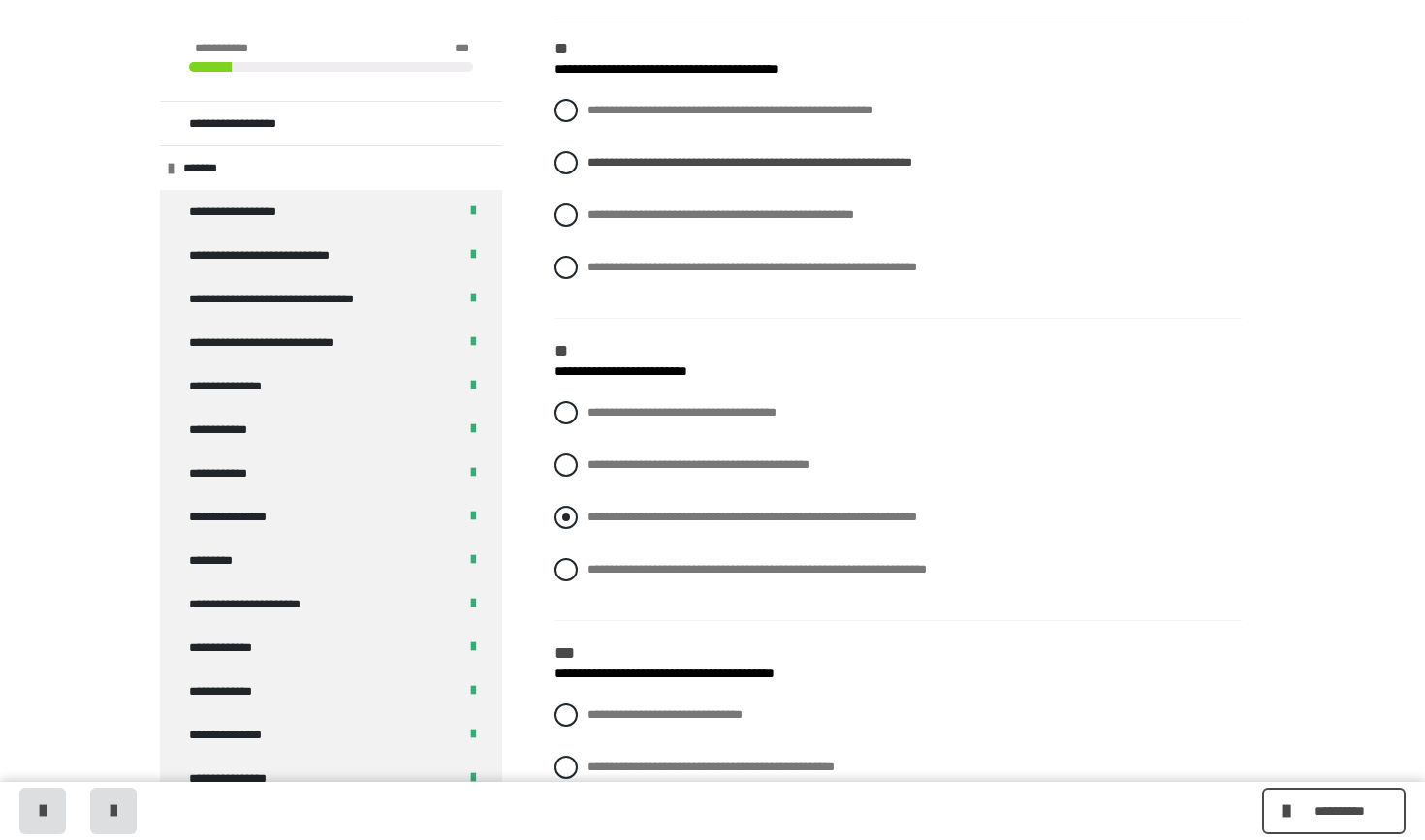 click at bounding box center (566, 517) 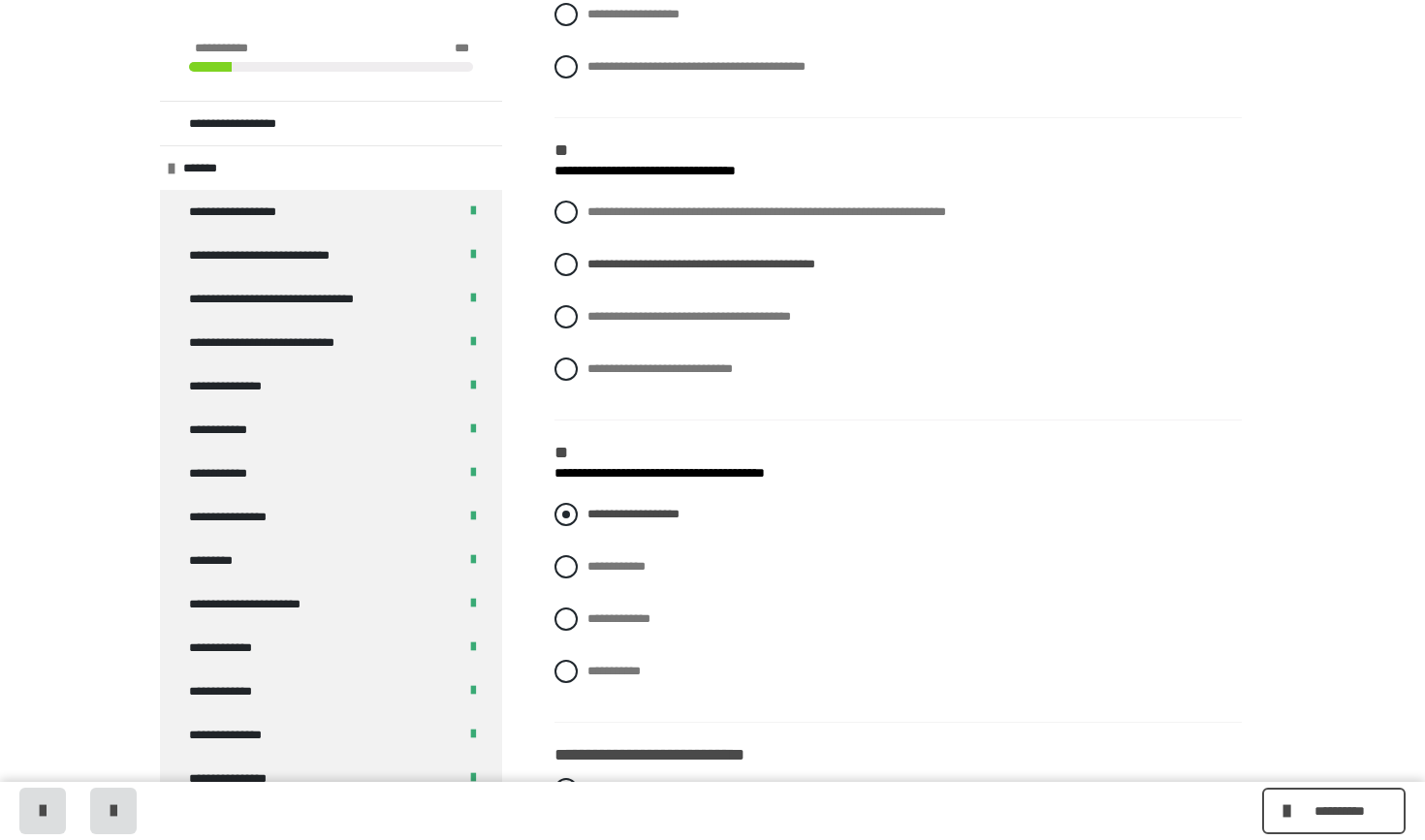 scroll, scrollTop: 575, scrollLeft: 0, axis: vertical 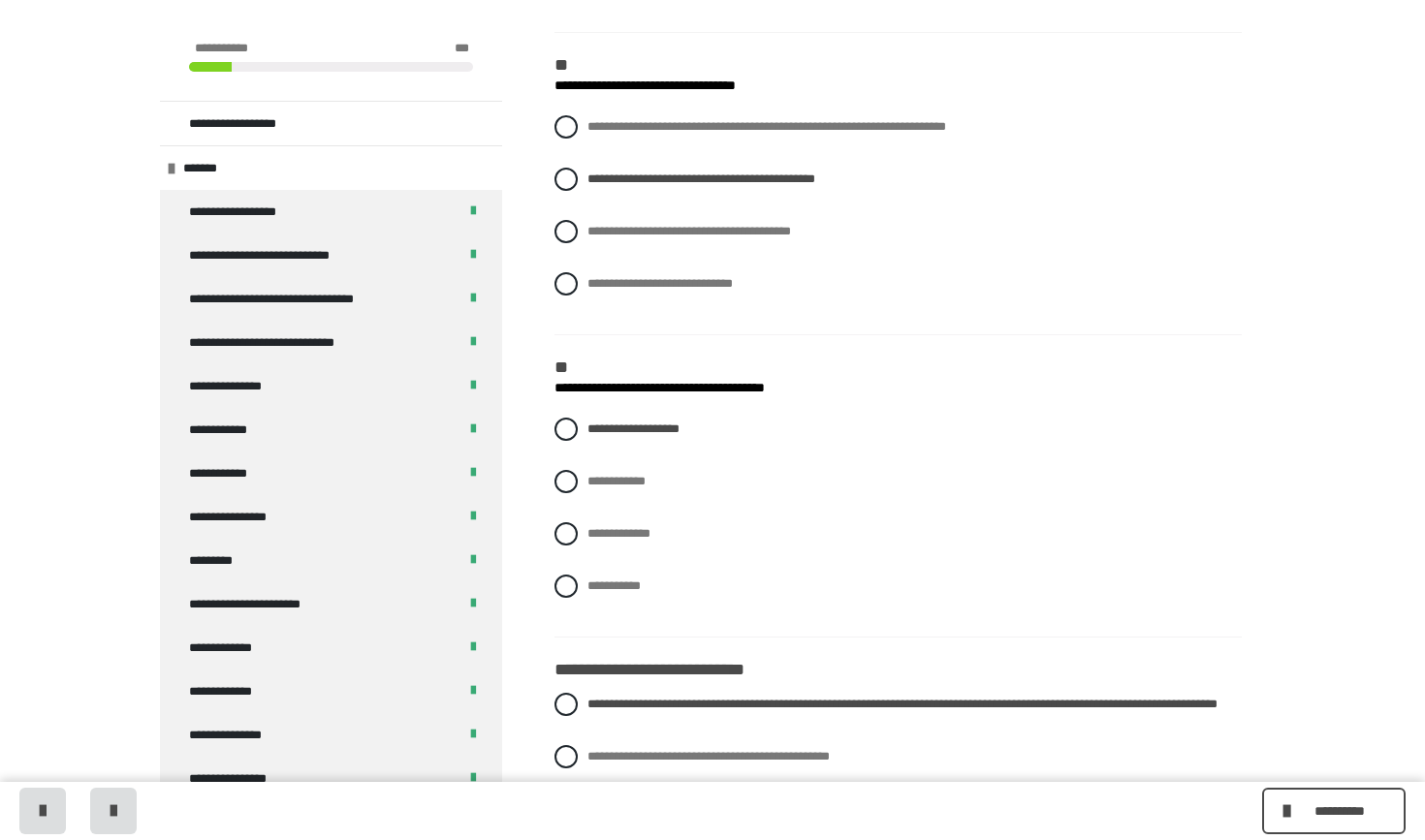 click on "**********" at bounding box center [898, 522] 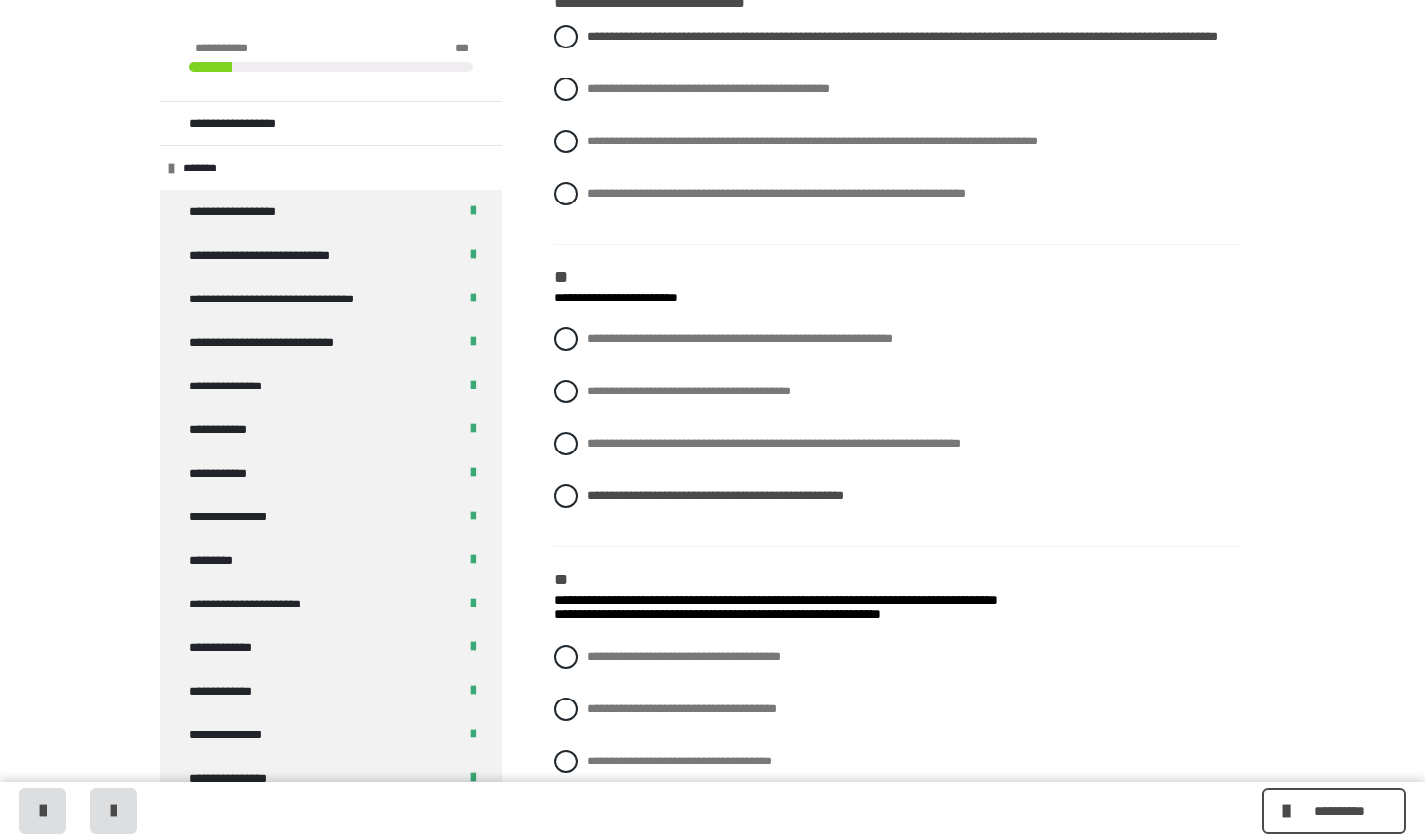 scroll, scrollTop: 1344, scrollLeft: 0, axis: vertical 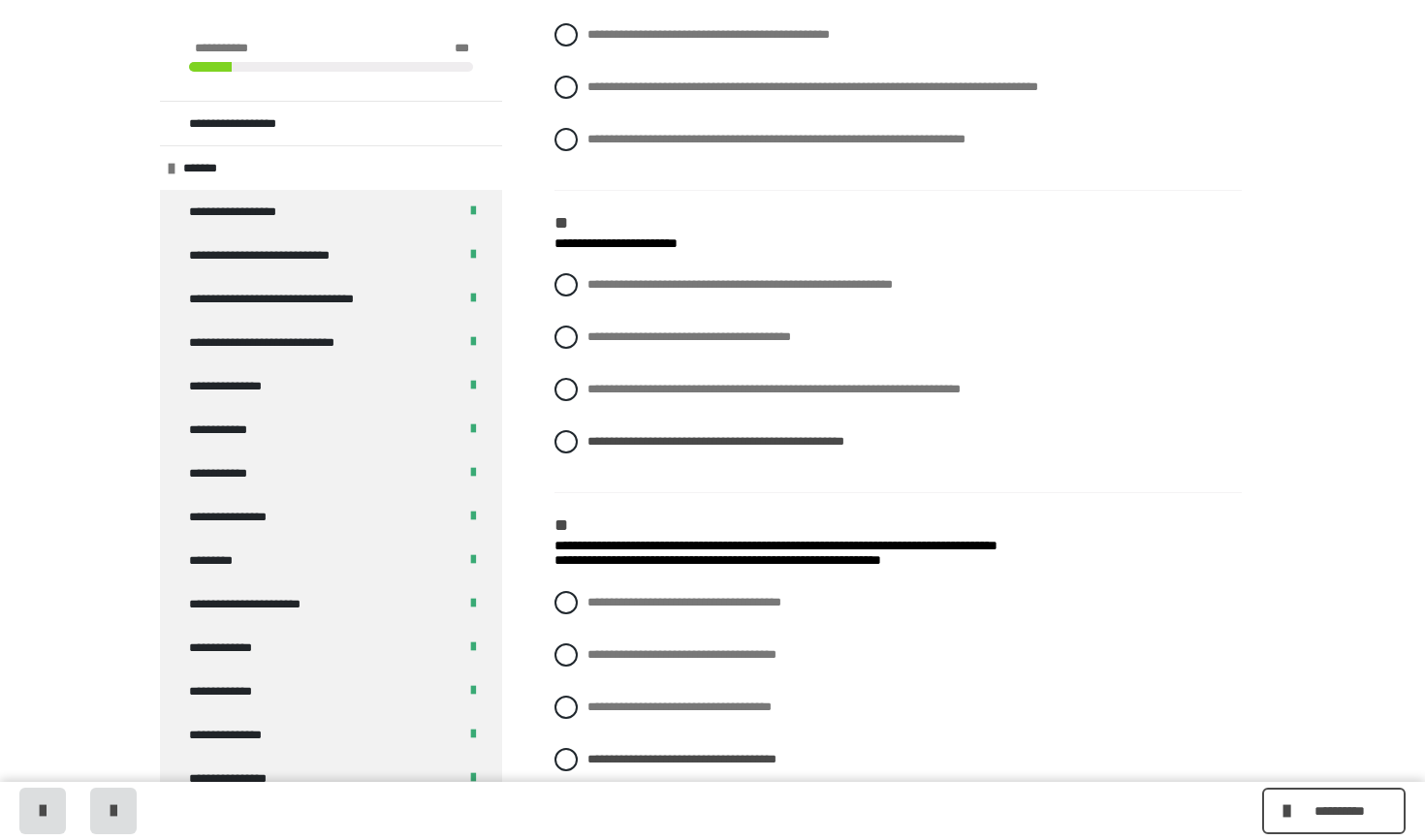 click on "**********" at bounding box center (898, 541) 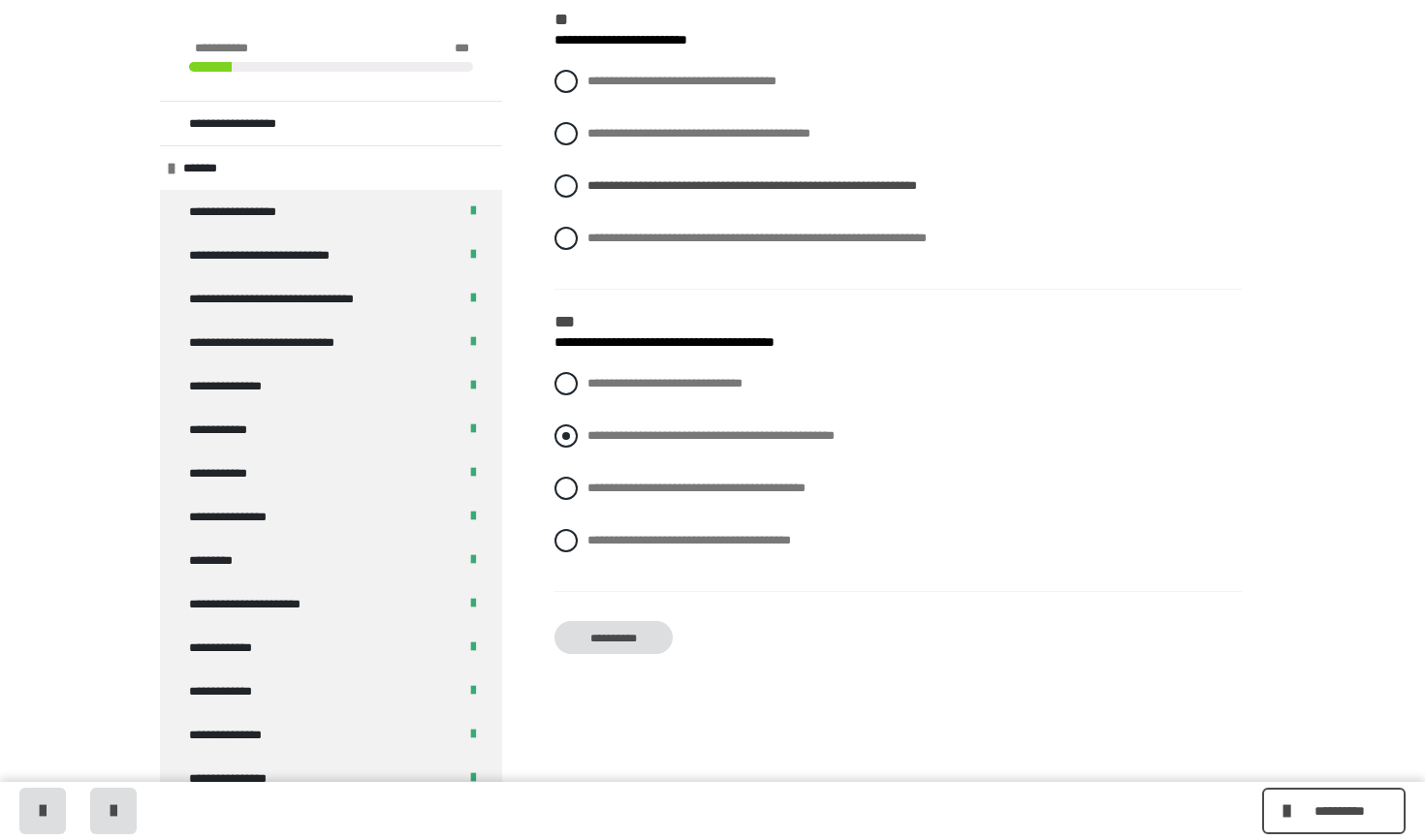 scroll, scrollTop: 2797, scrollLeft: 0, axis: vertical 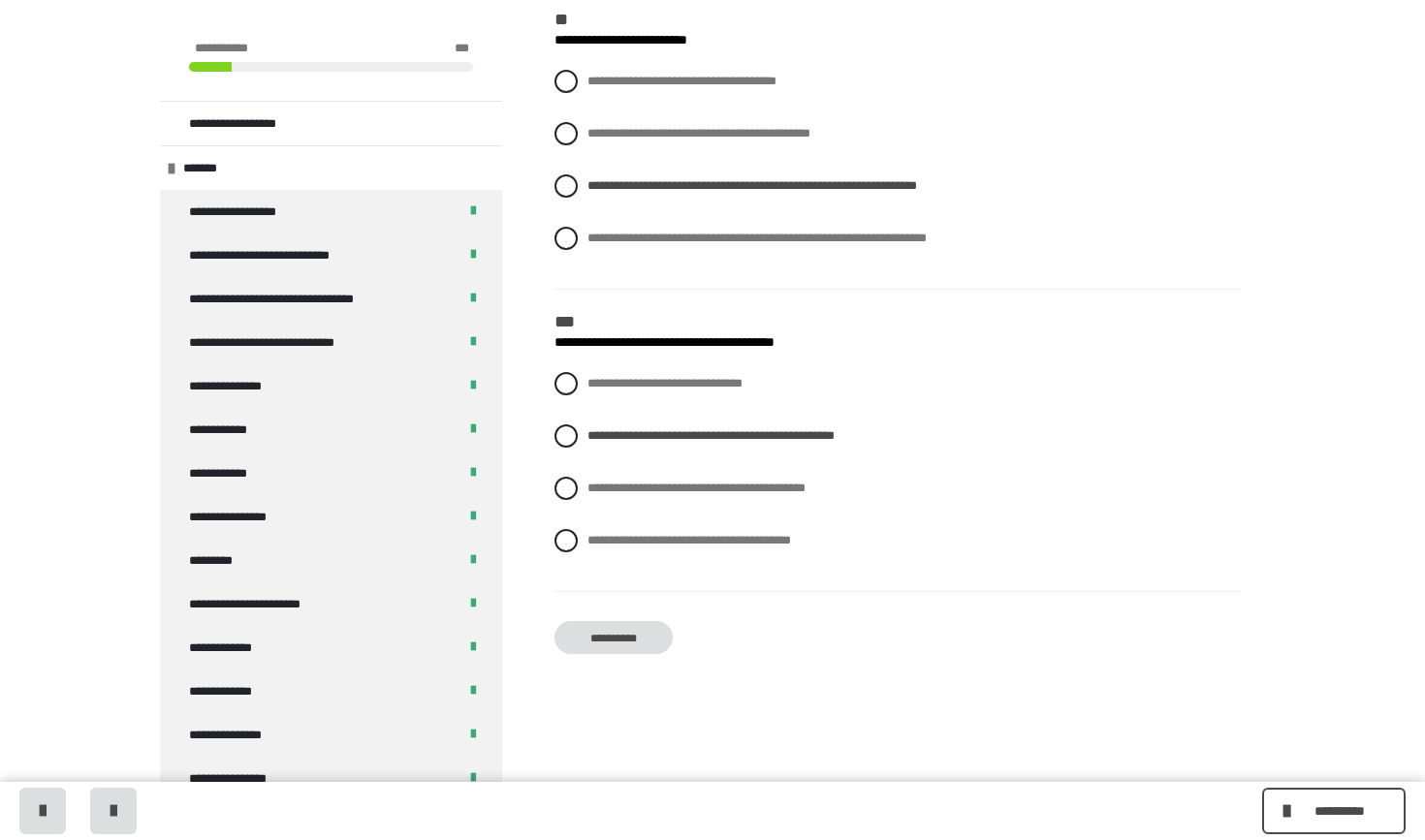 click on "**********" at bounding box center [614, 638] 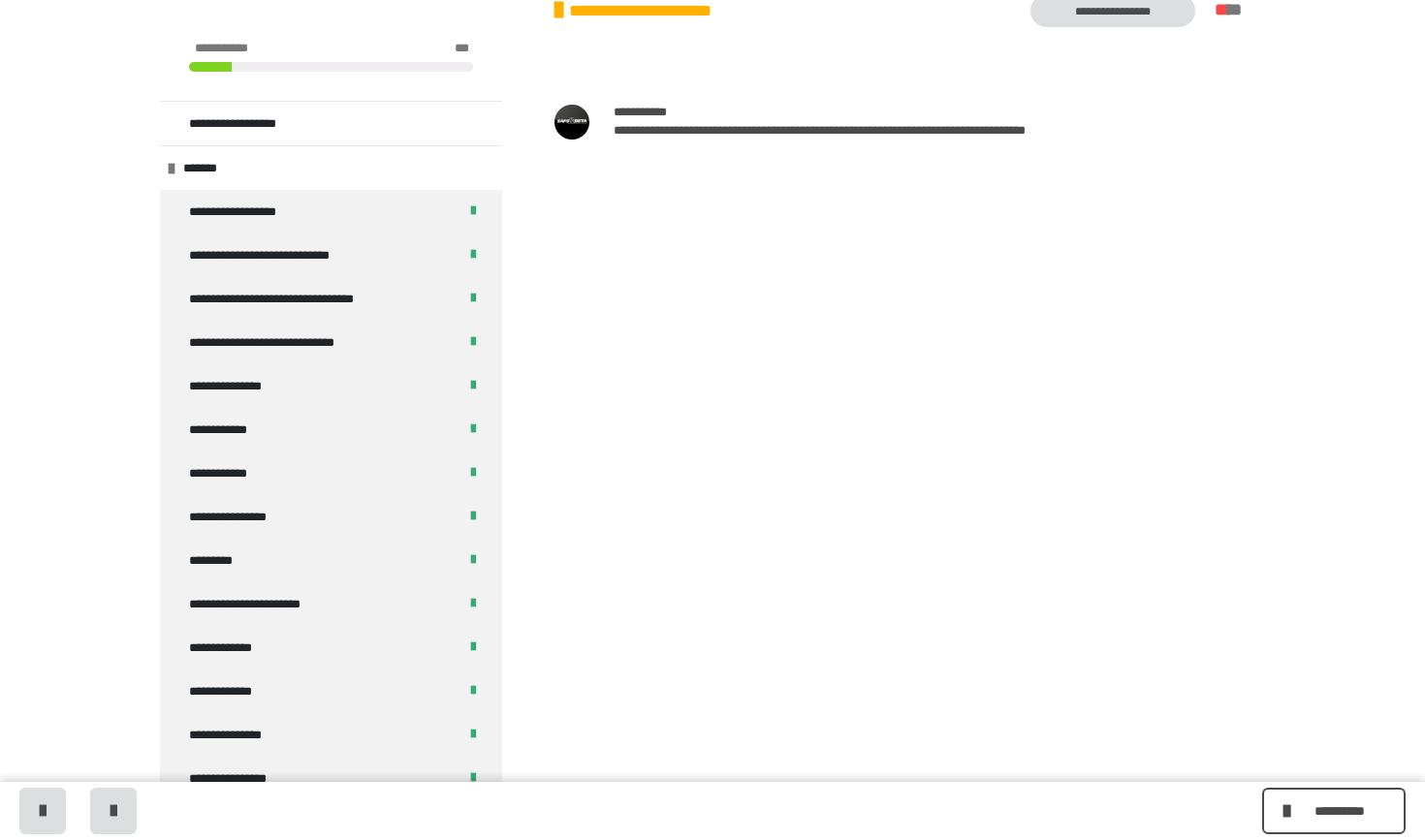 scroll, scrollTop: 329, scrollLeft: 0, axis: vertical 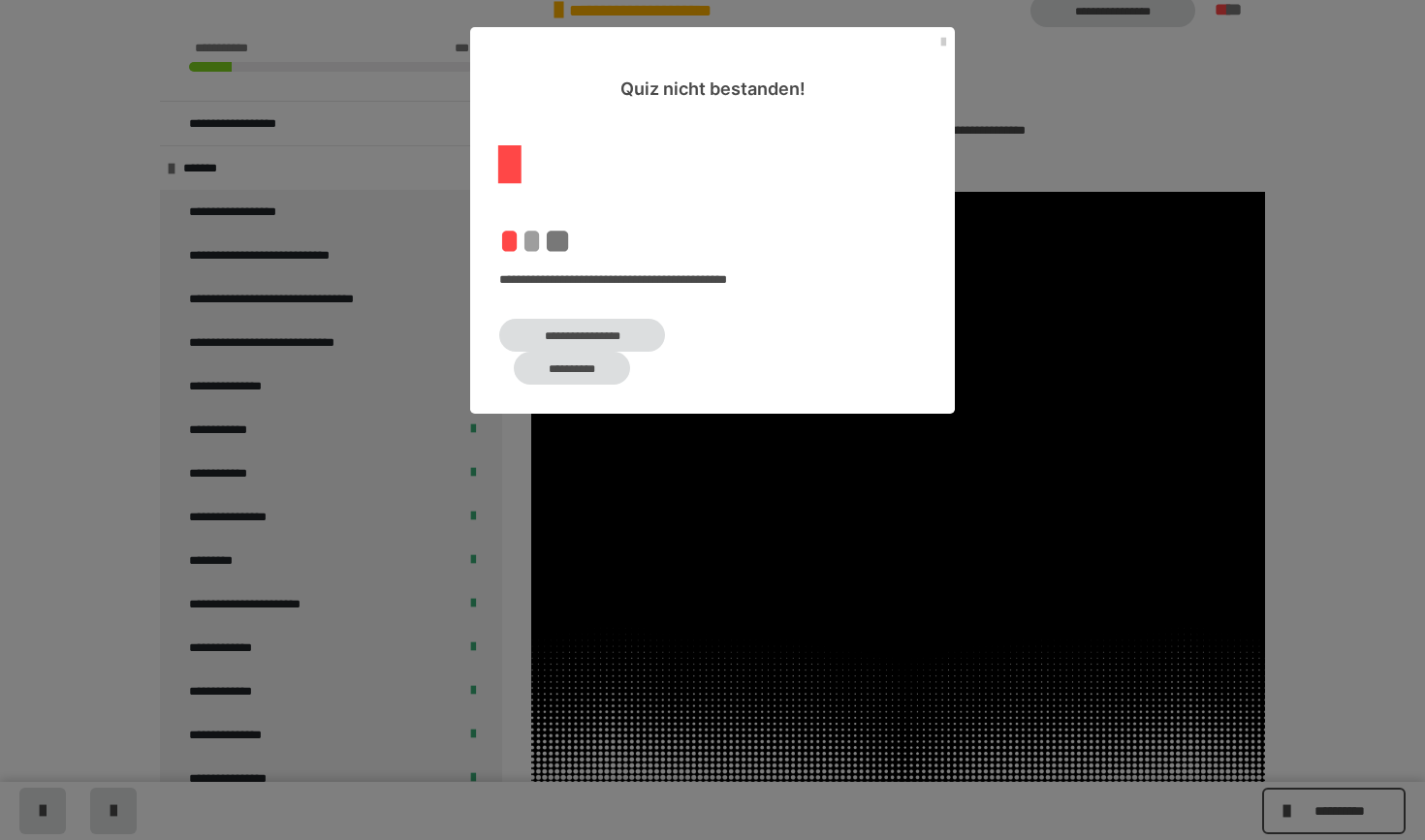 click on "**********" at bounding box center [582, 335] 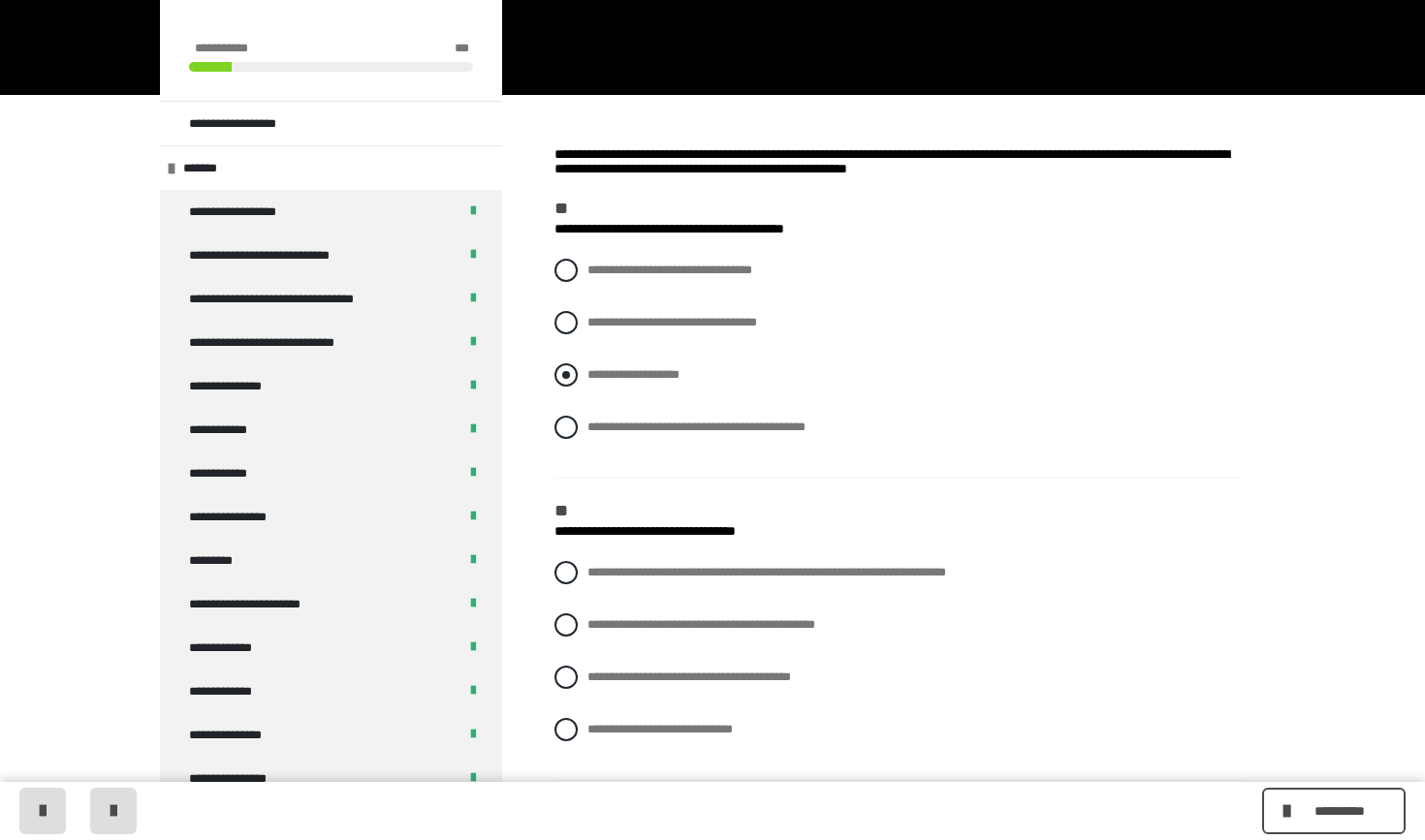 scroll, scrollTop: 200, scrollLeft: 0, axis: vertical 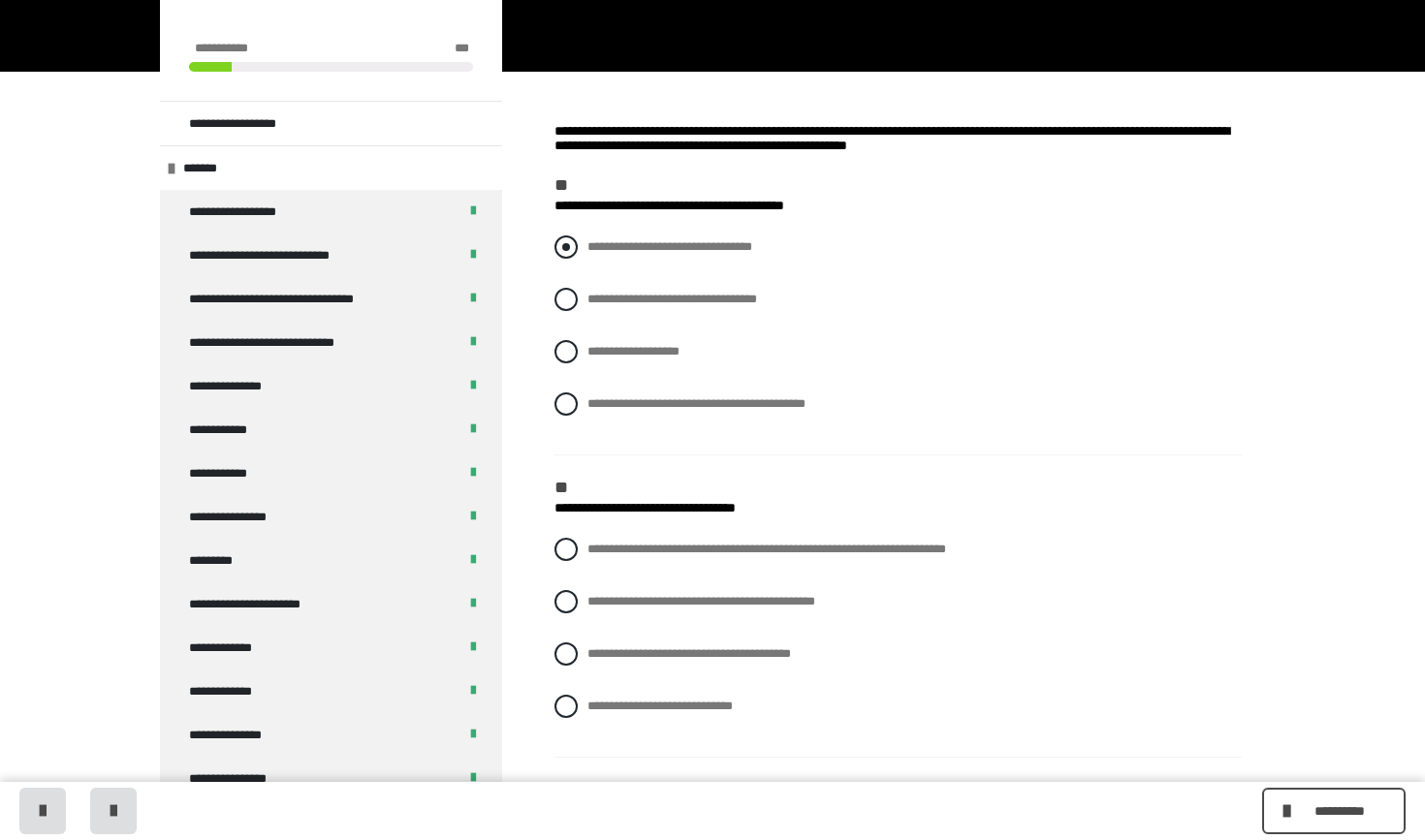 click on "**********" at bounding box center [898, 247] 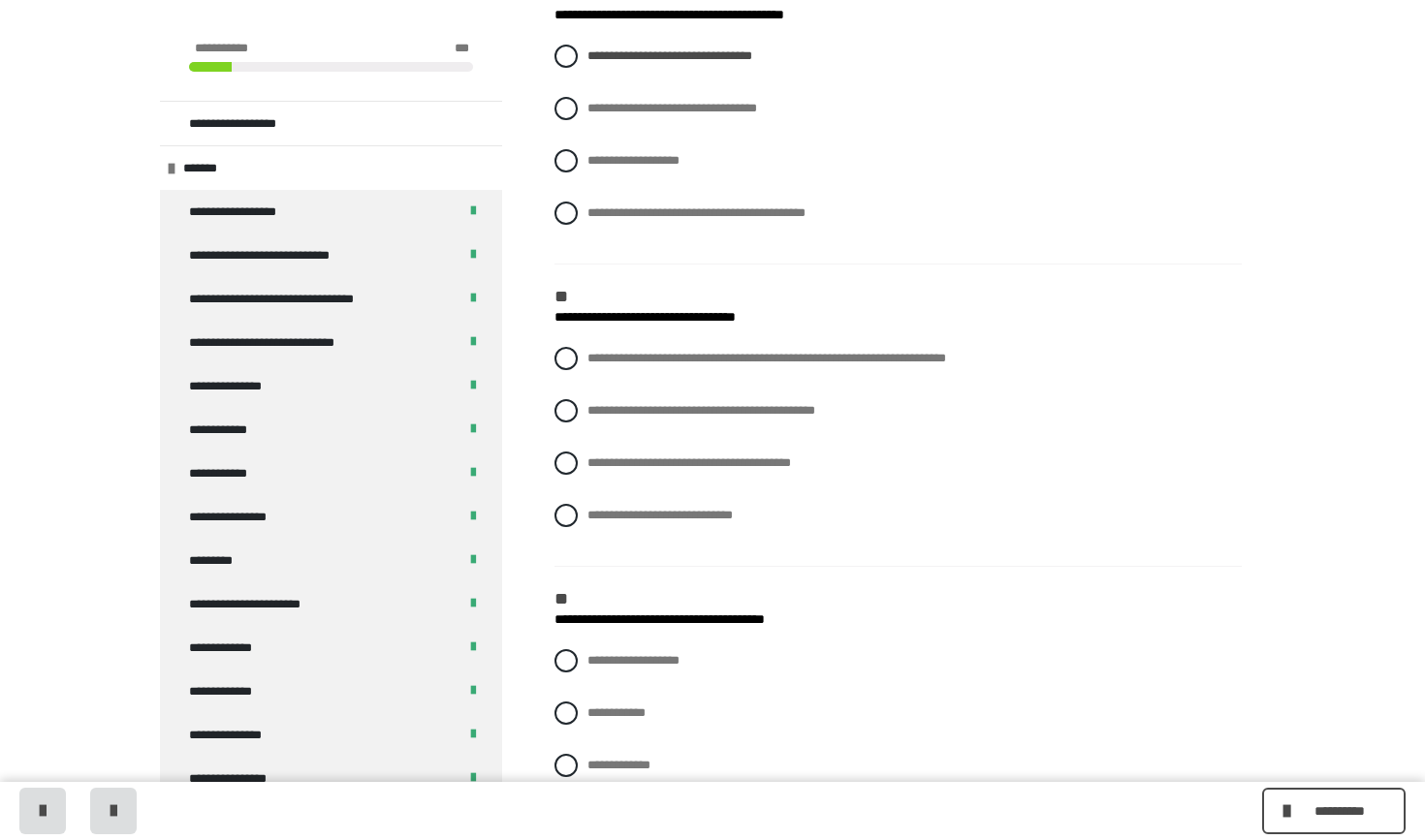 scroll, scrollTop: 412, scrollLeft: 0, axis: vertical 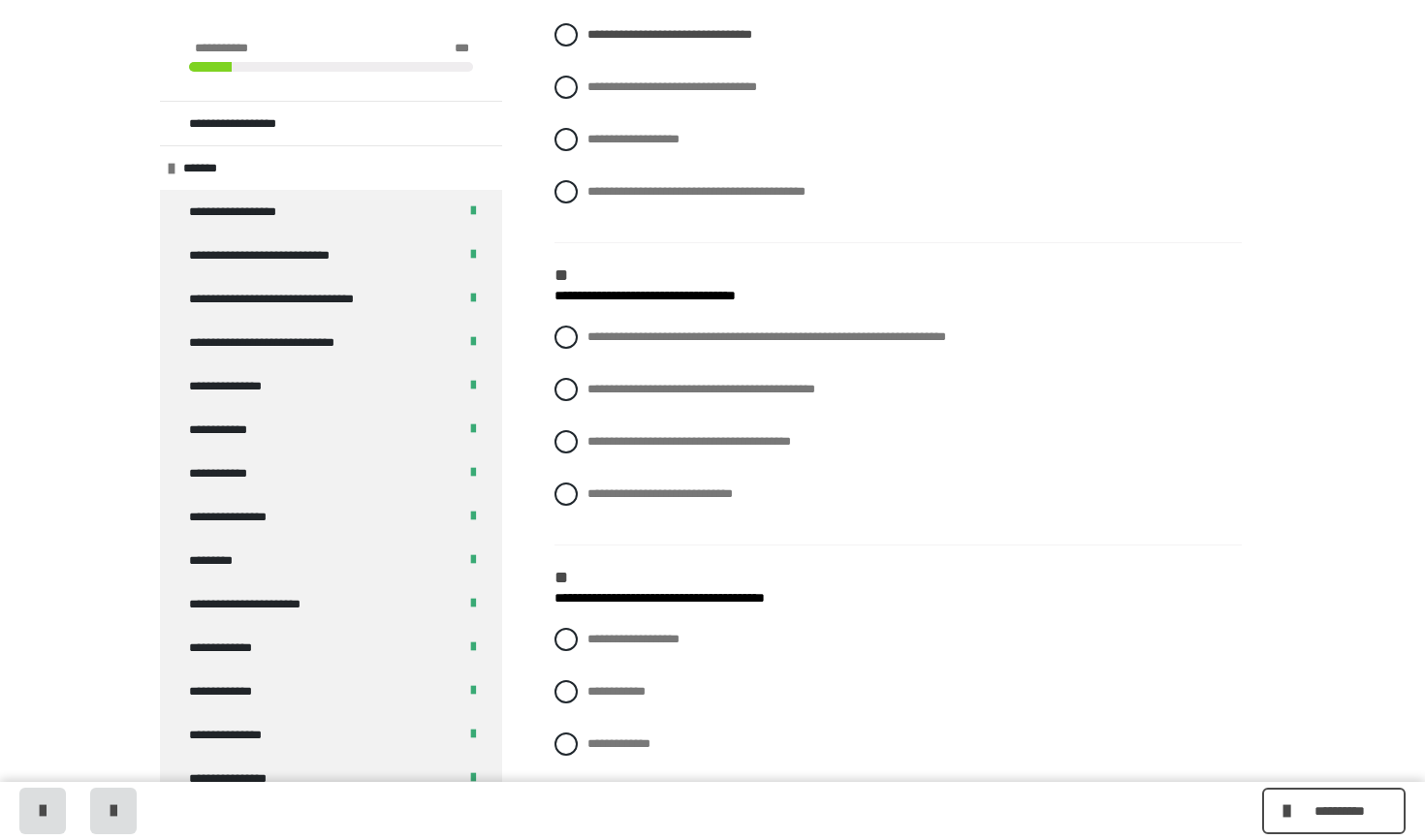 click on "**********" at bounding box center [898, 430] 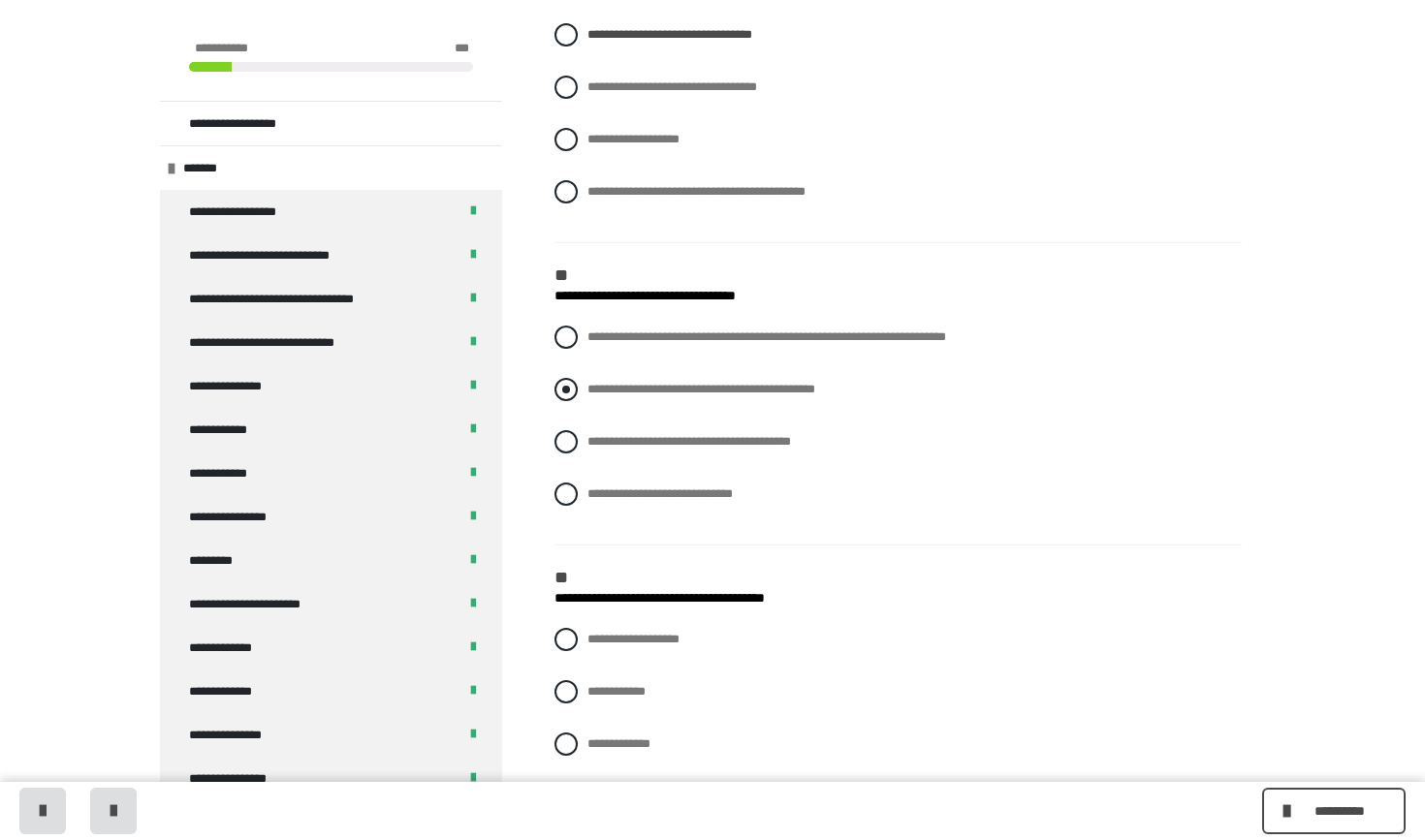 click on "**********" at bounding box center [898, 389] 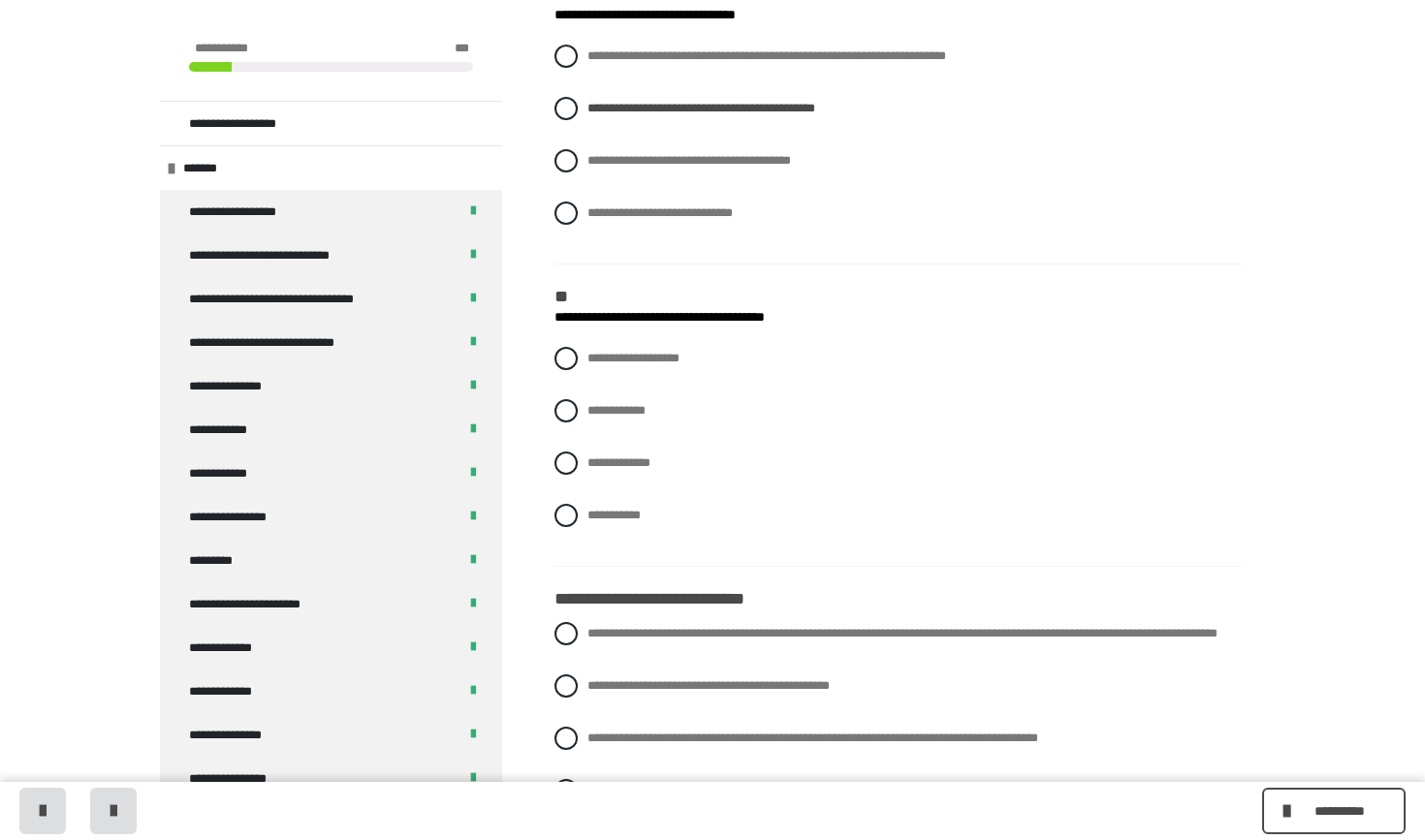 scroll, scrollTop: 702, scrollLeft: 0, axis: vertical 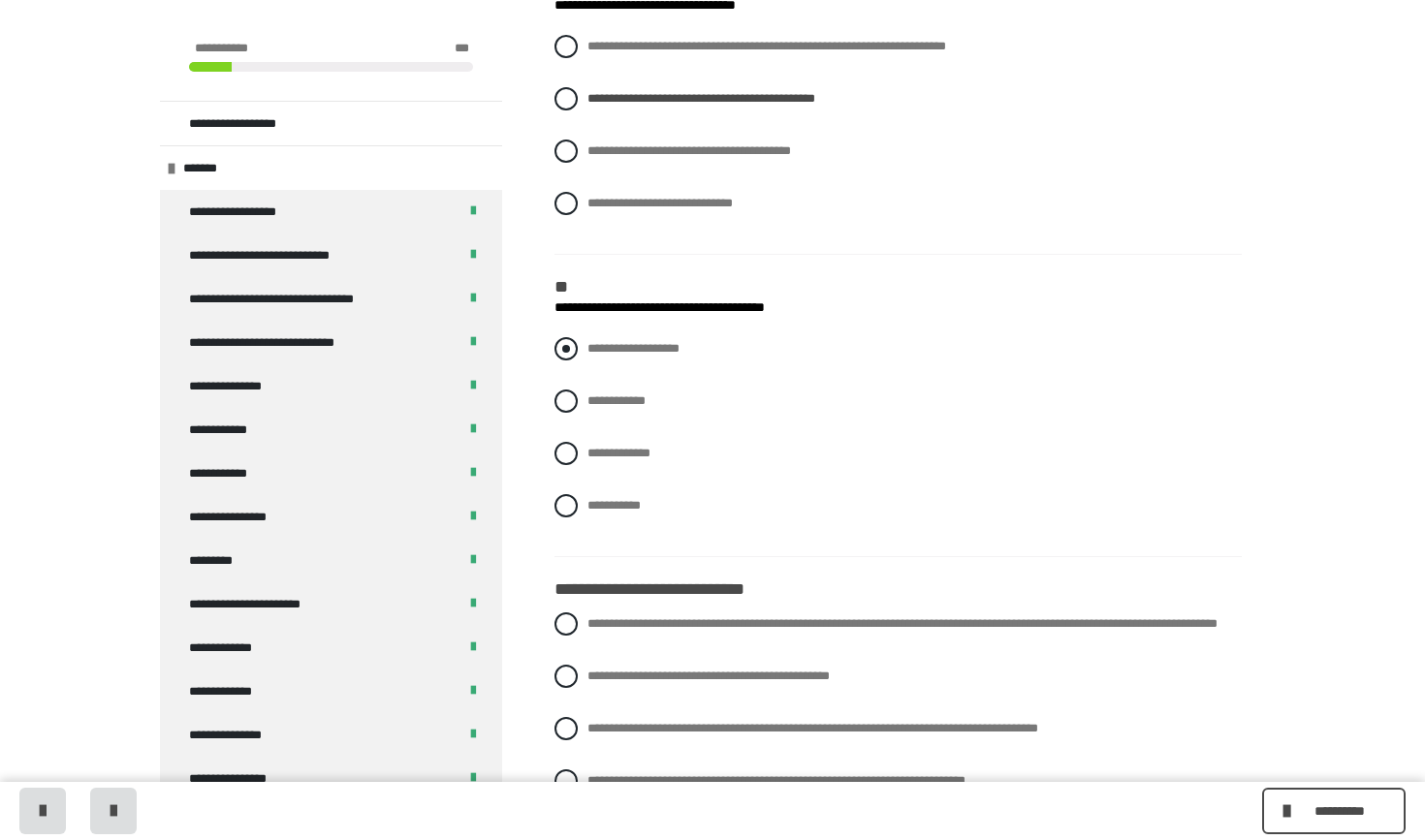 click at bounding box center [566, 349] 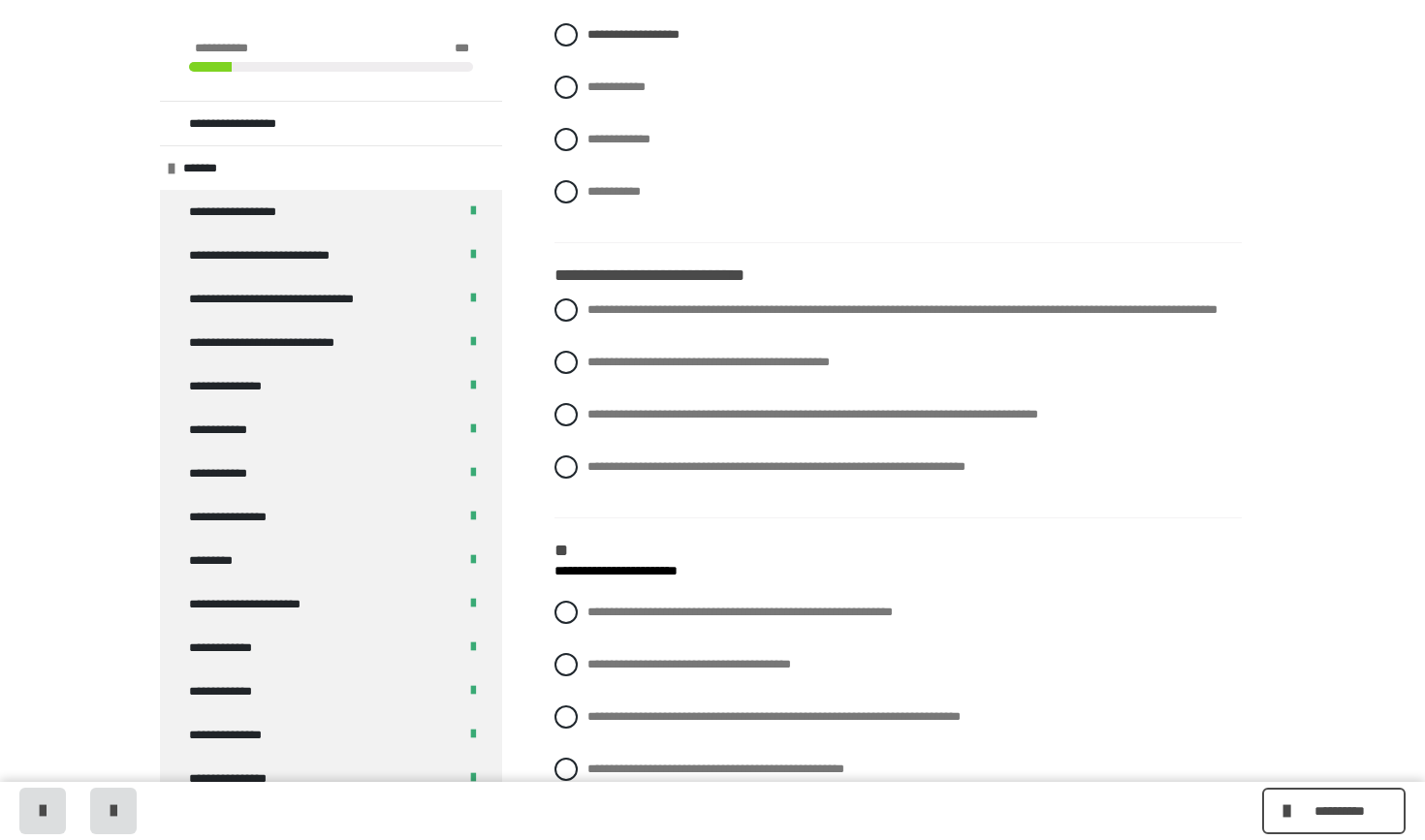 scroll, scrollTop: 1013, scrollLeft: 0, axis: vertical 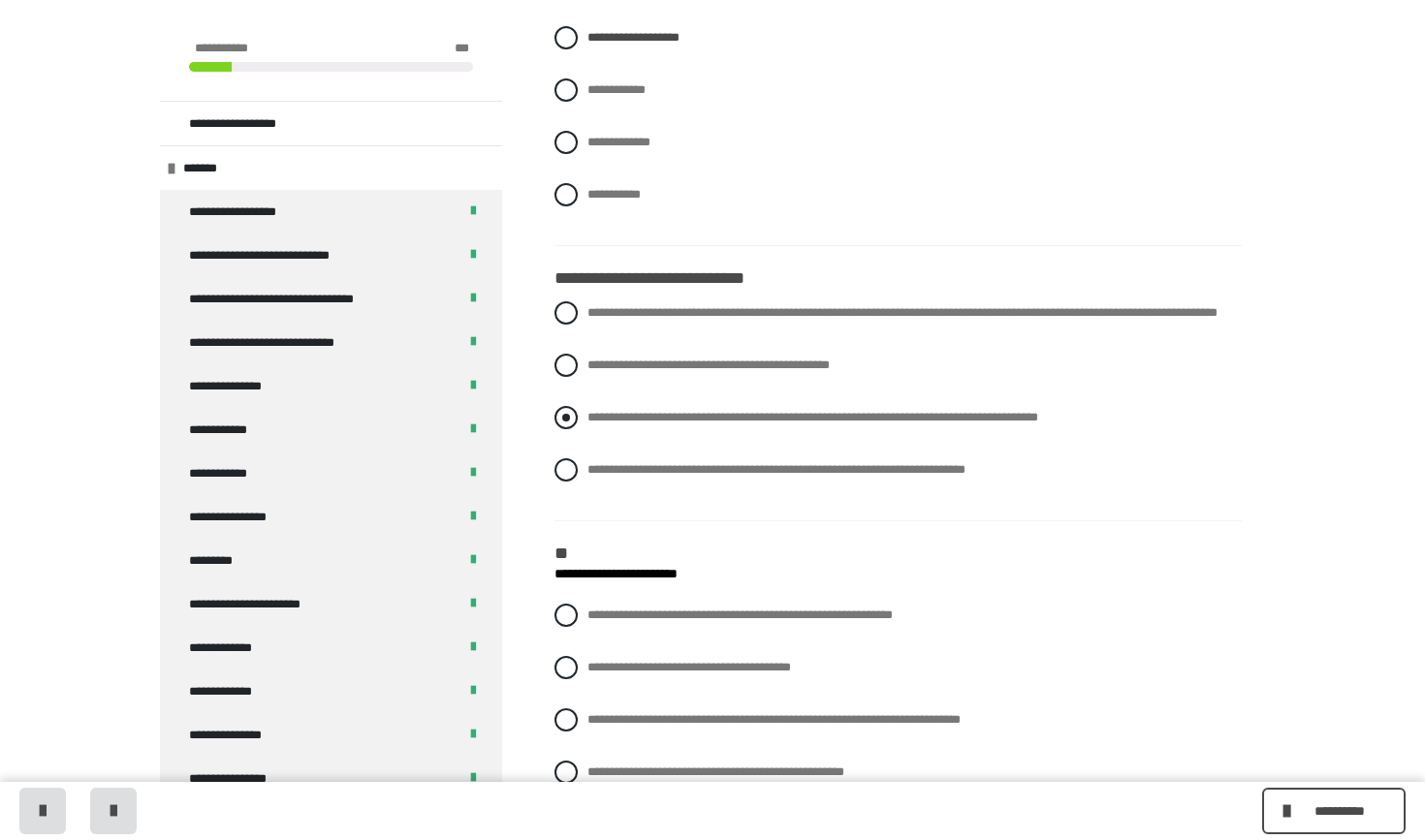 click at bounding box center (566, 418) 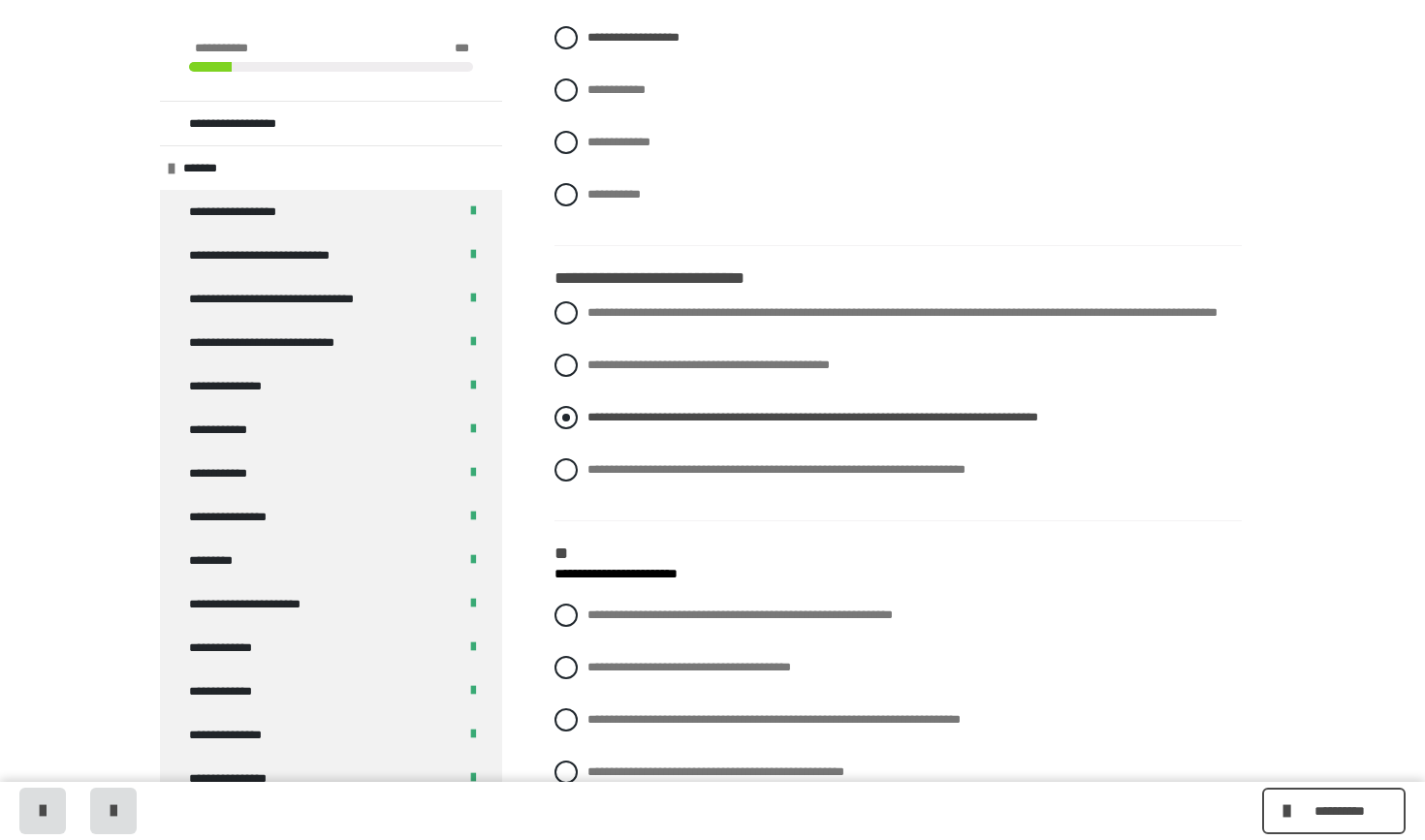 click at bounding box center [566, 418] 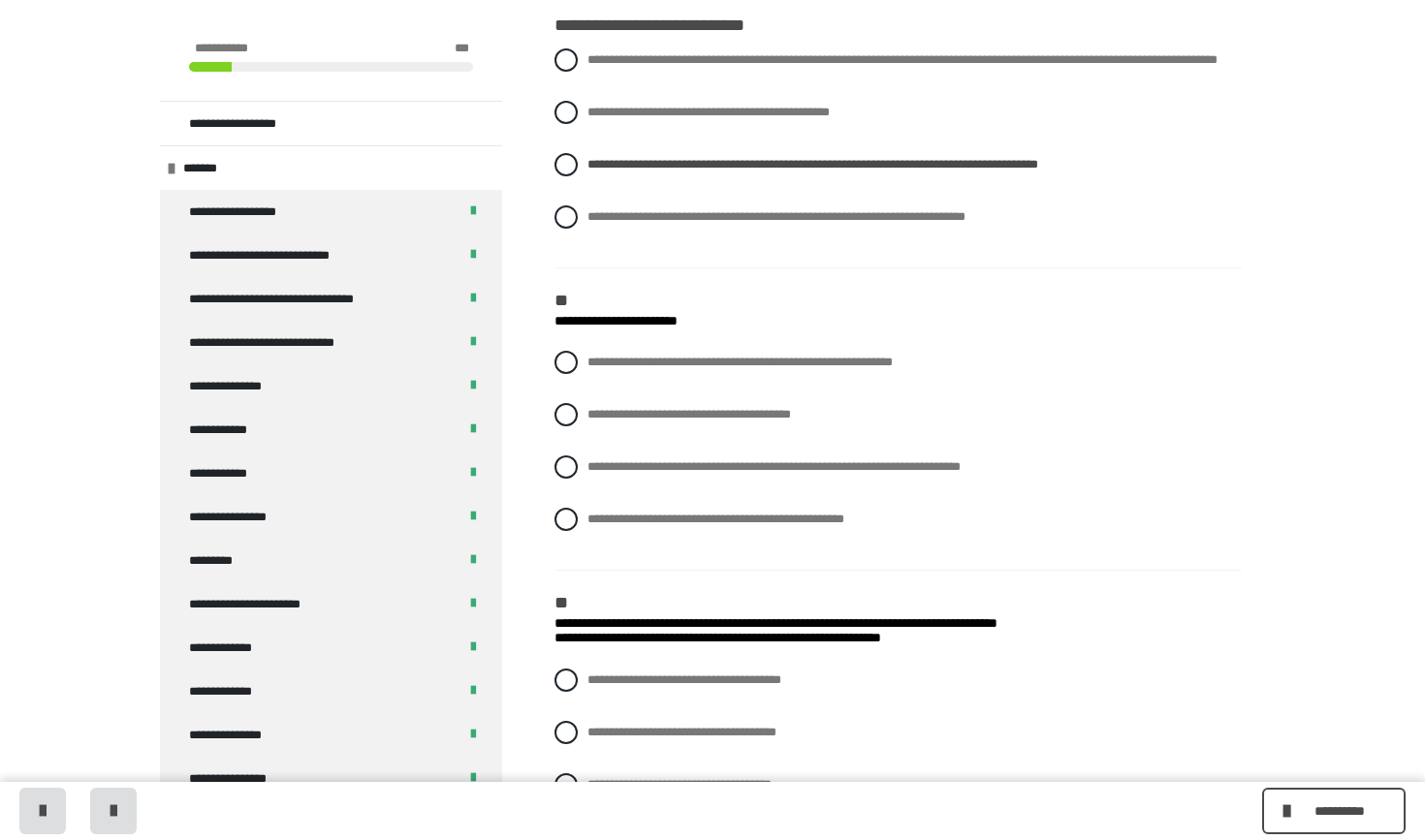 scroll, scrollTop: 1271, scrollLeft: 0, axis: vertical 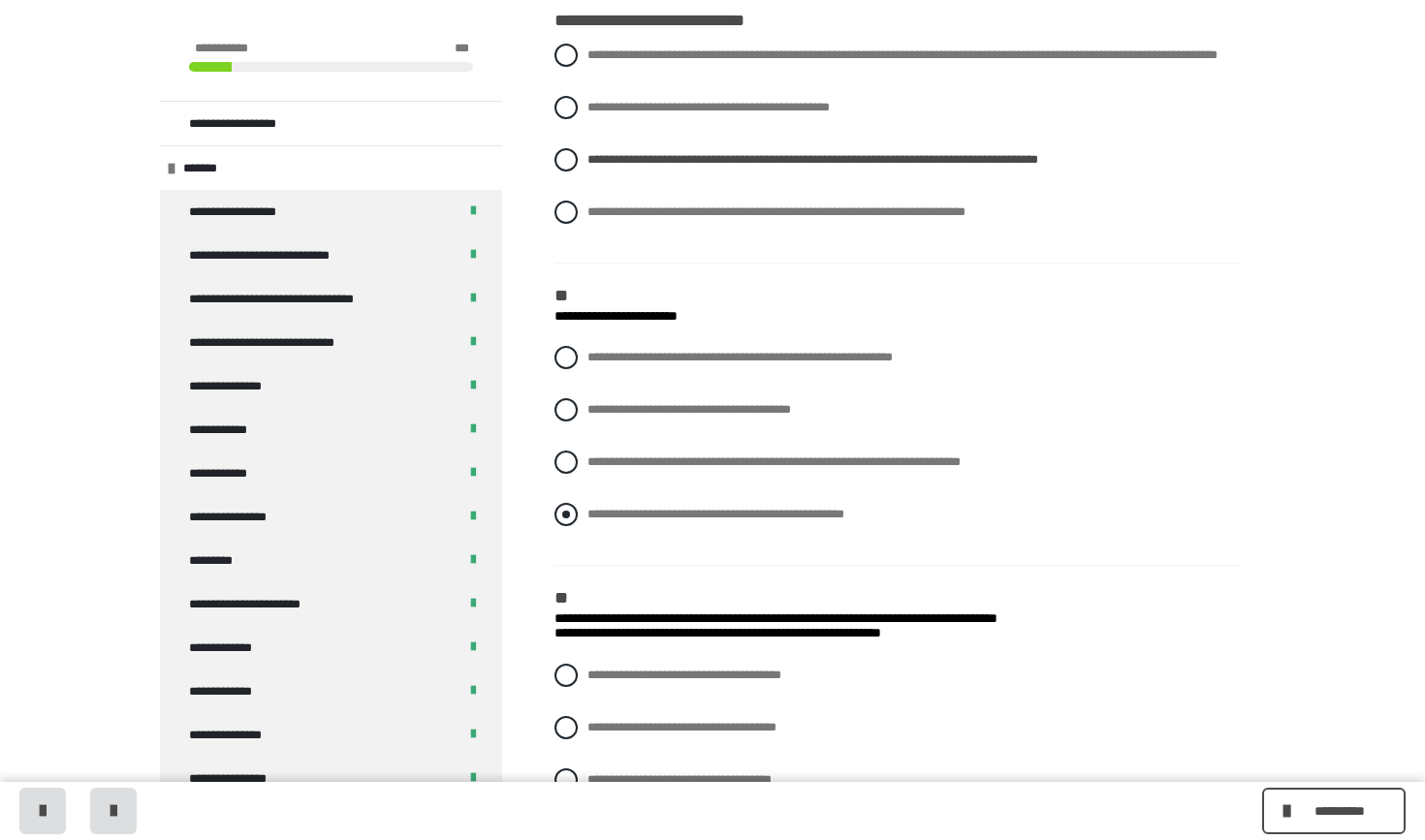 click at bounding box center [566, 514] 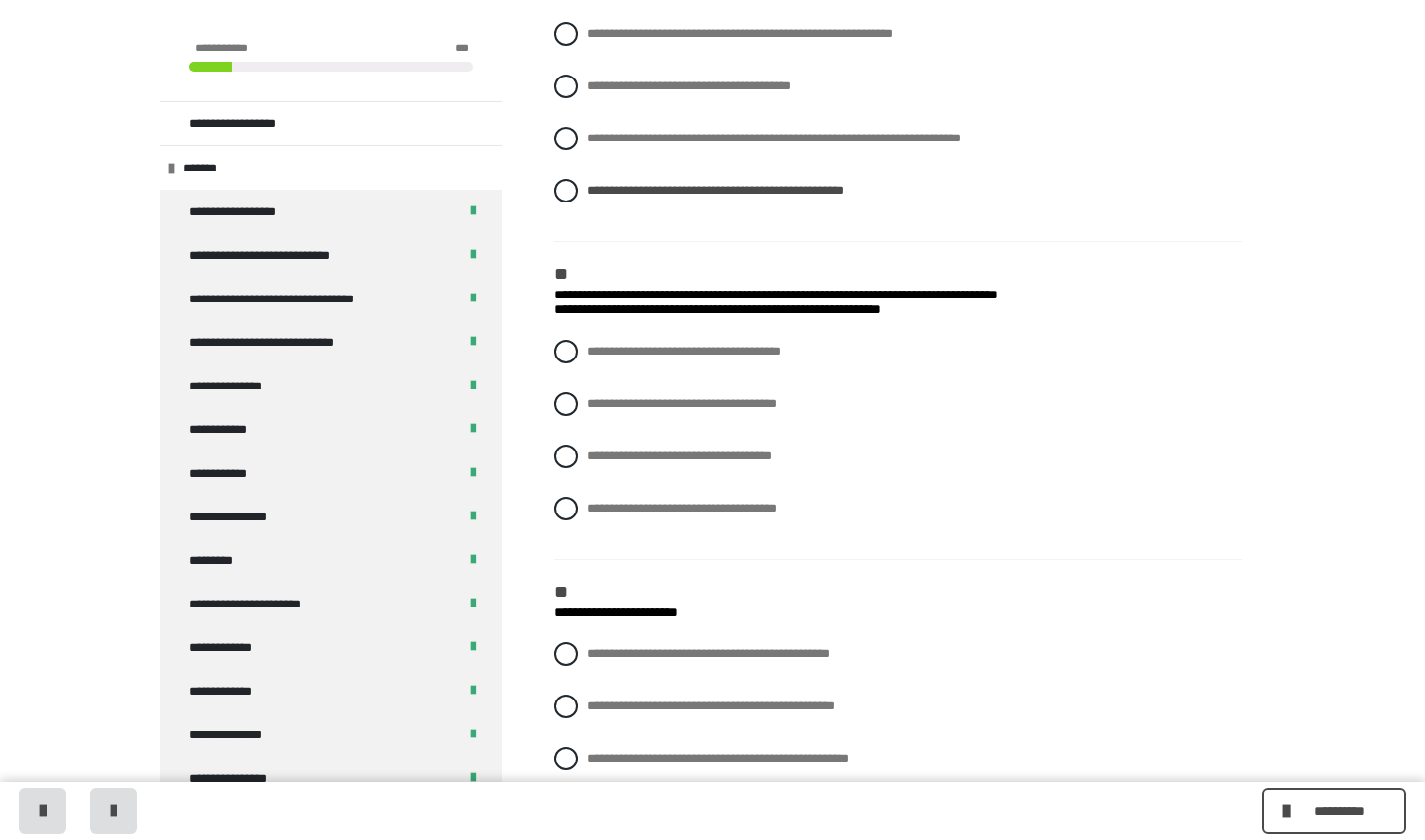 scroll, scrollTop: 1600, scrollLeft: 0, axis: vertical 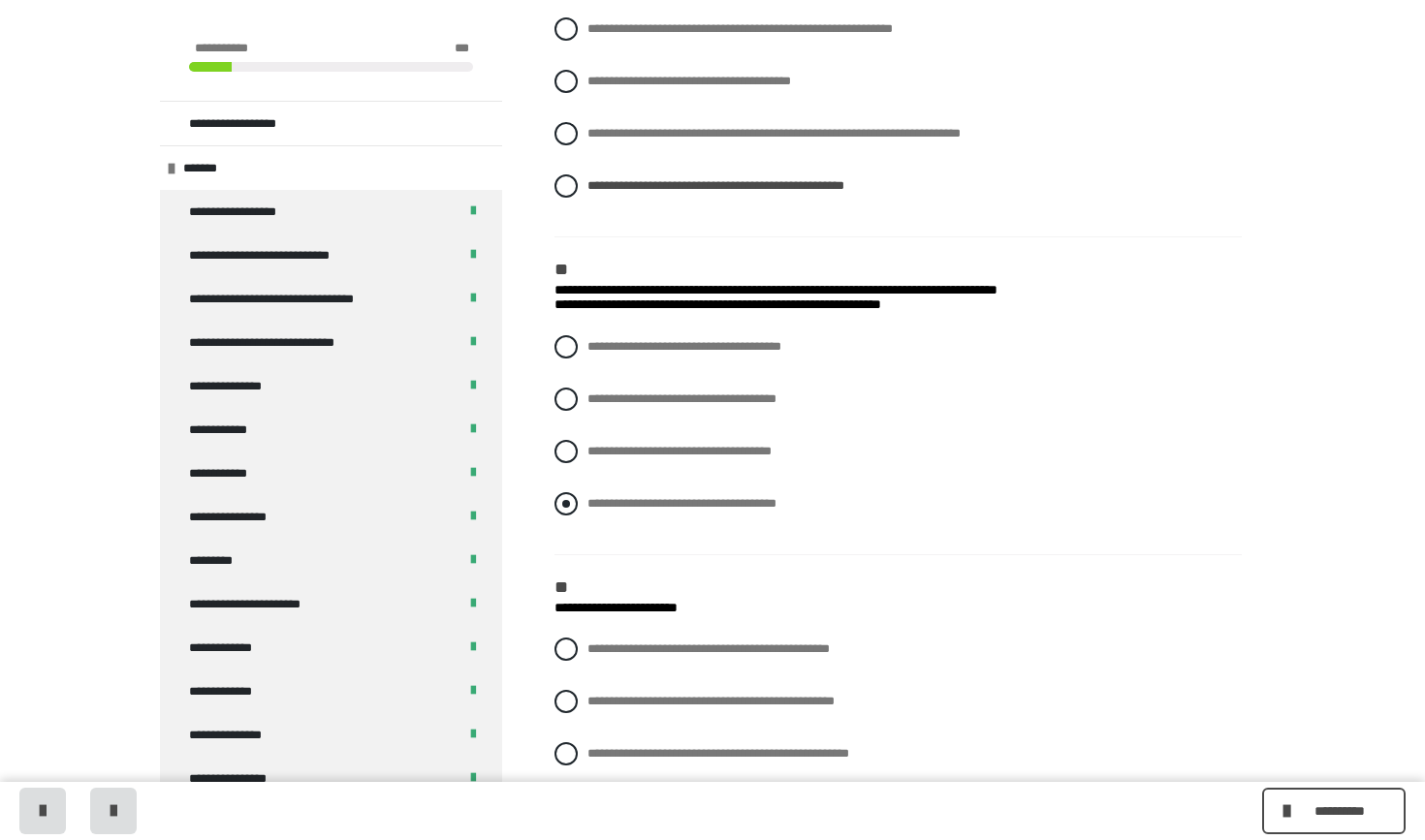 click at bounding box center (566, 504) 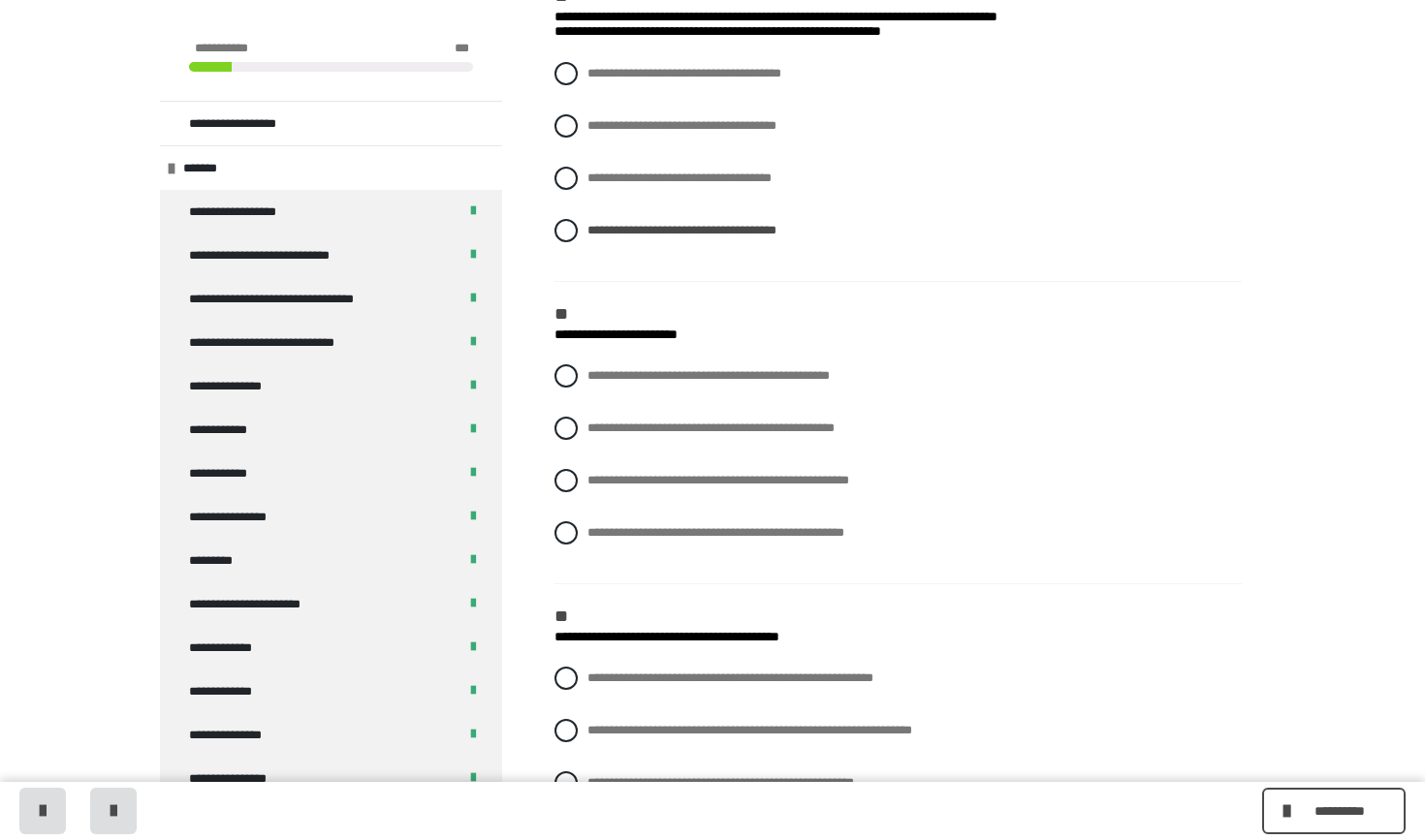 scroll, scrollTop: 1882, scrollLeft: 0, axis: vertical 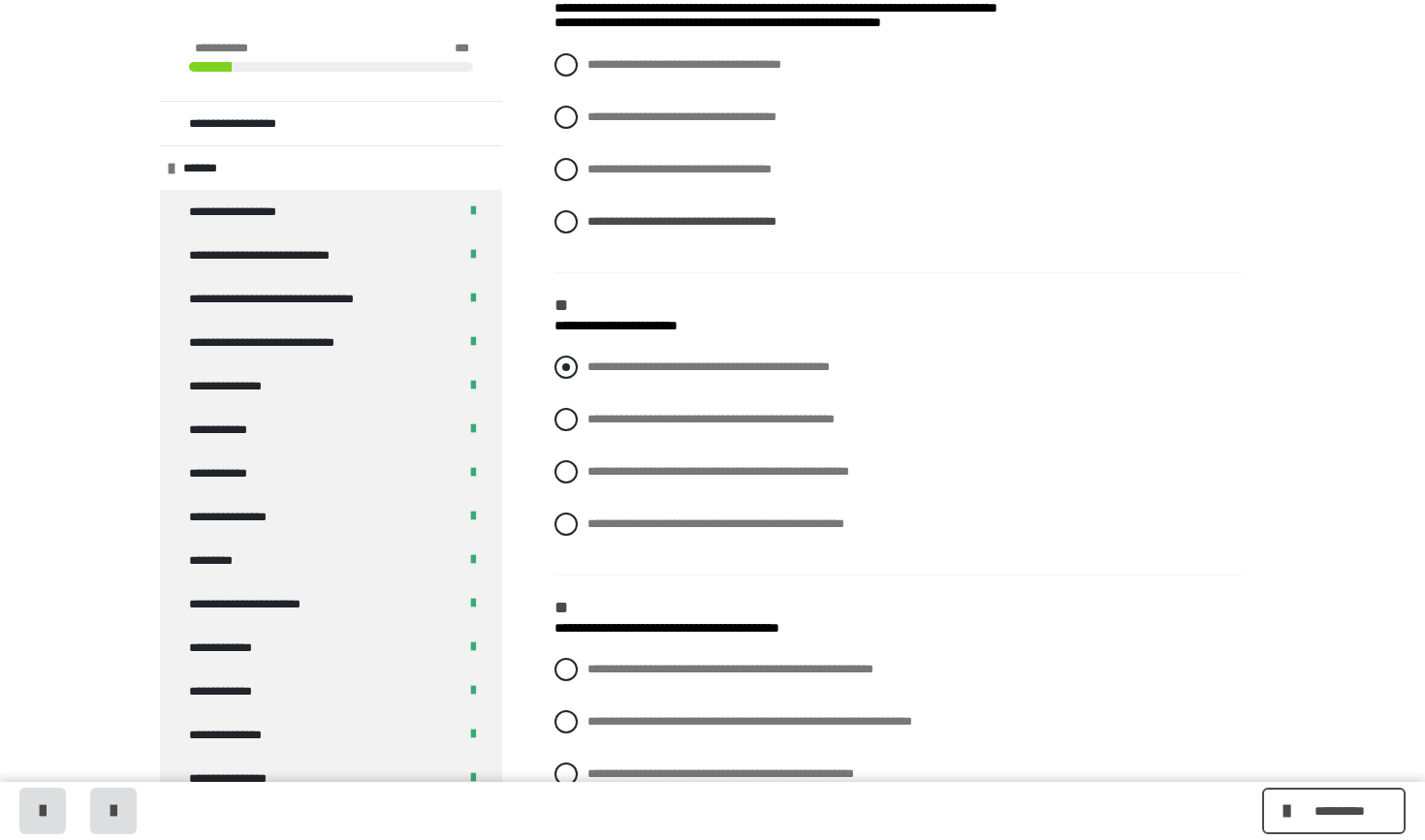 click at bounding box center [566, 367] 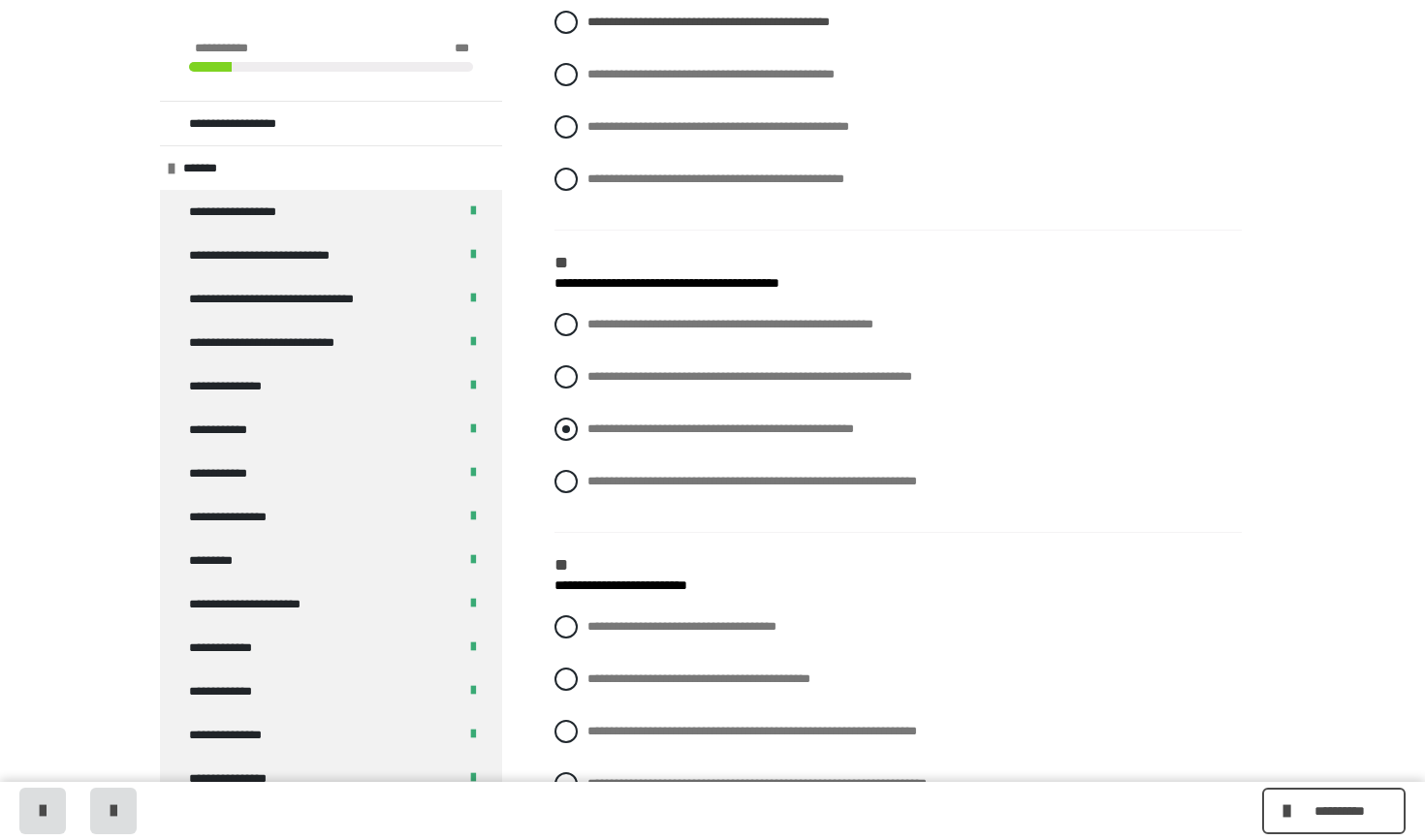 scroll, scrollTop: 2227, scrollLeft: 0, axis: vertical 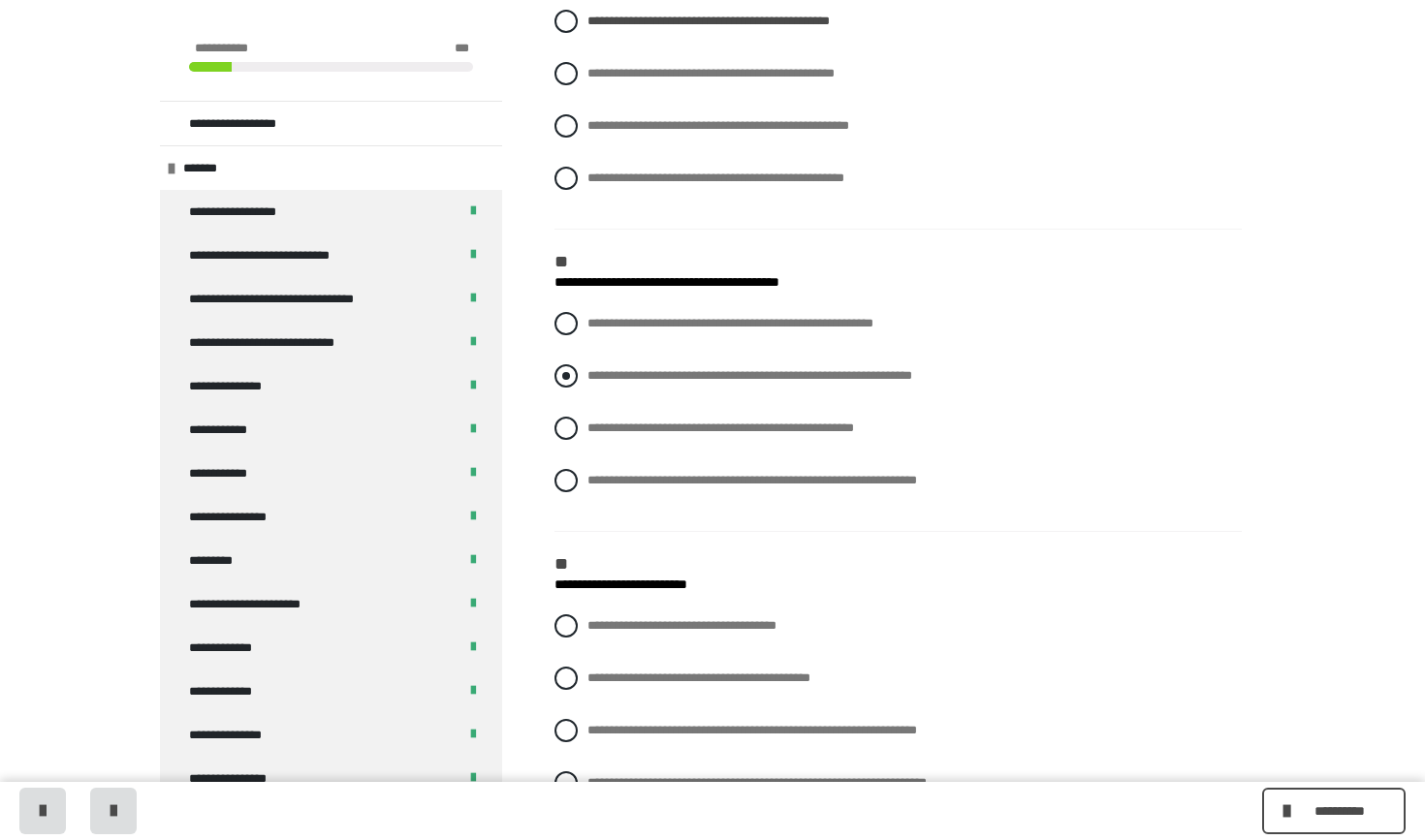 click at bounding box center (566, 376) 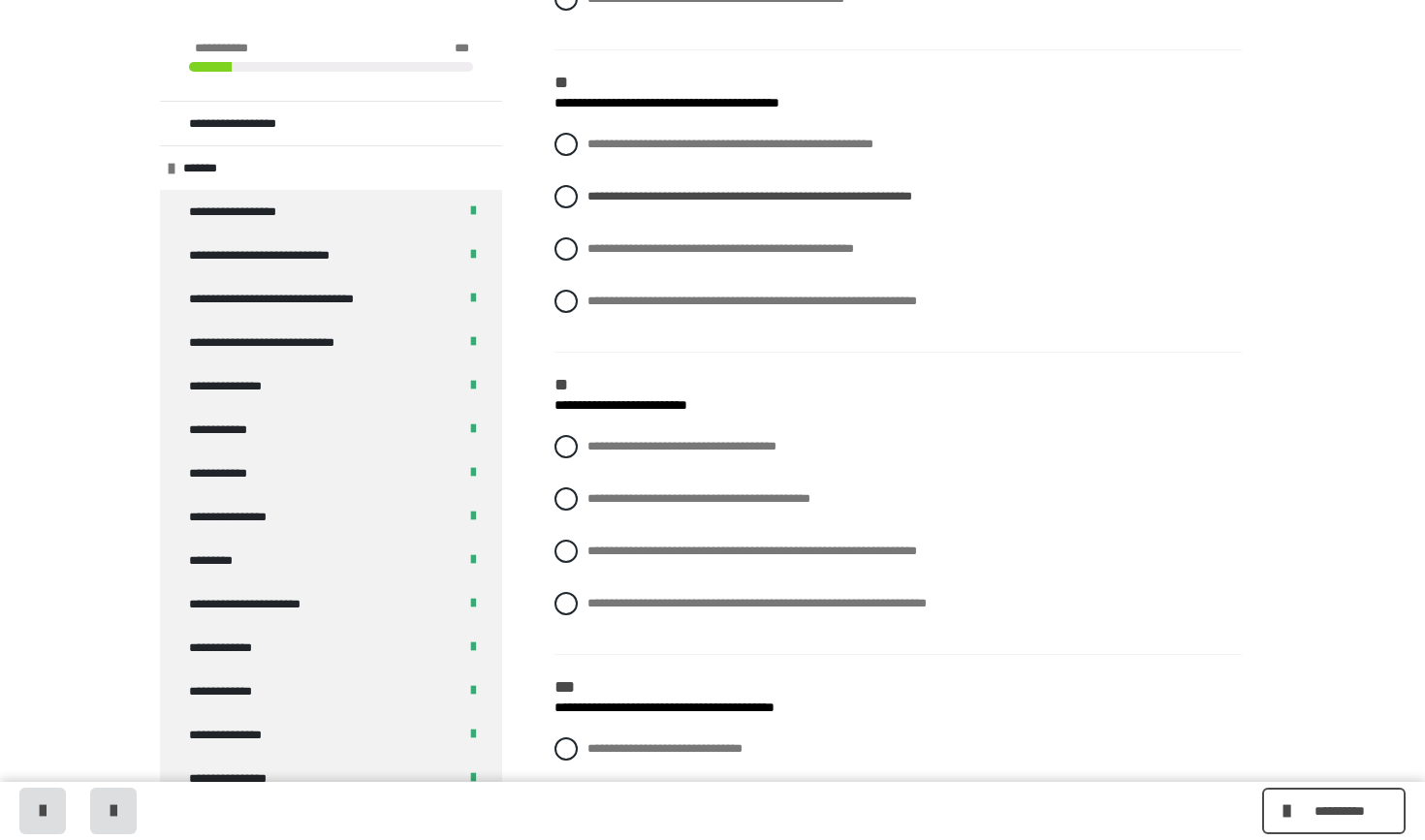 scroll, scrollTop: 2415, scrollLeft: 0, axis: vertical 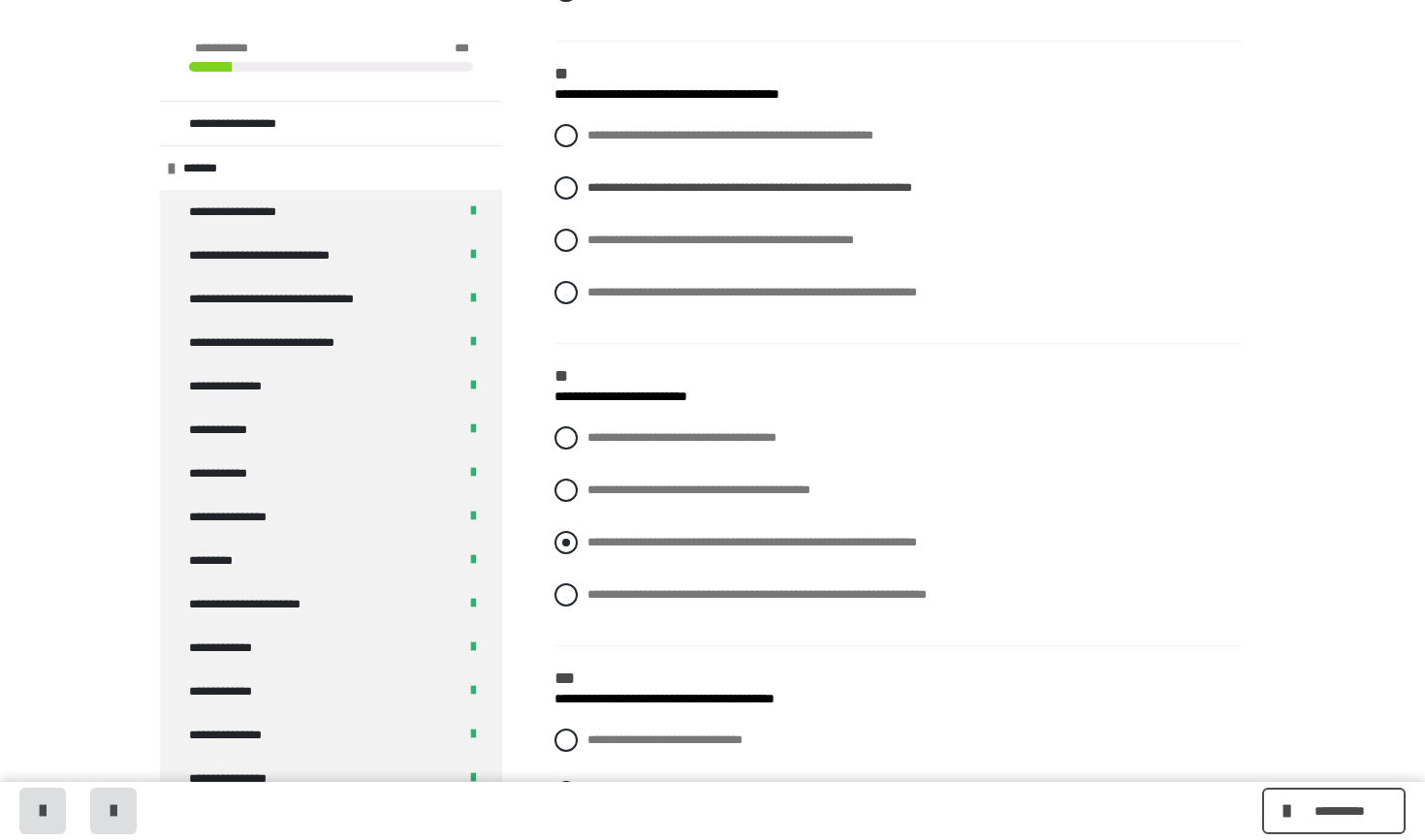 click at bounding box center (566, 543) 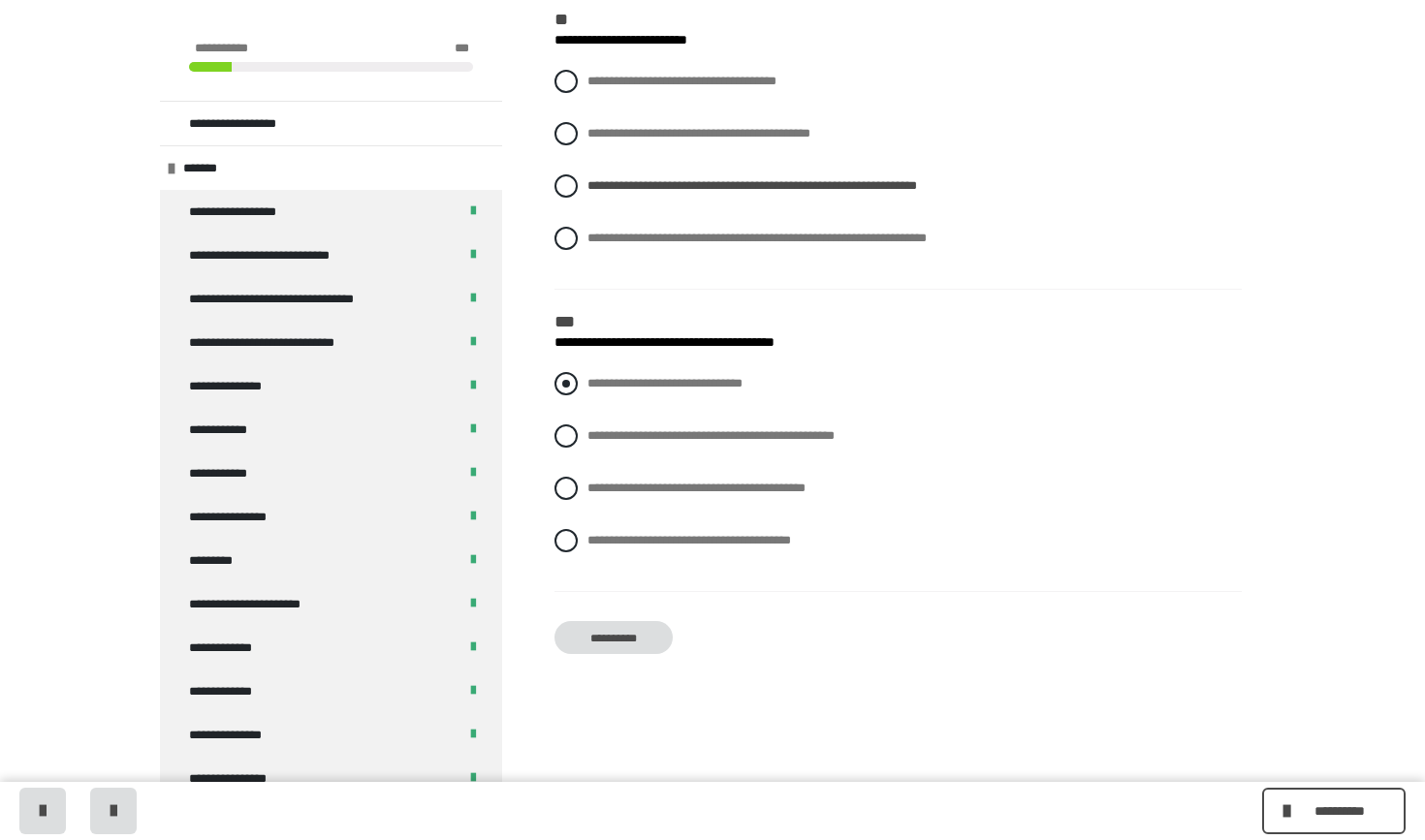 scroll, scrollTop: 2797, scrollLeft: 0, axis: vertical 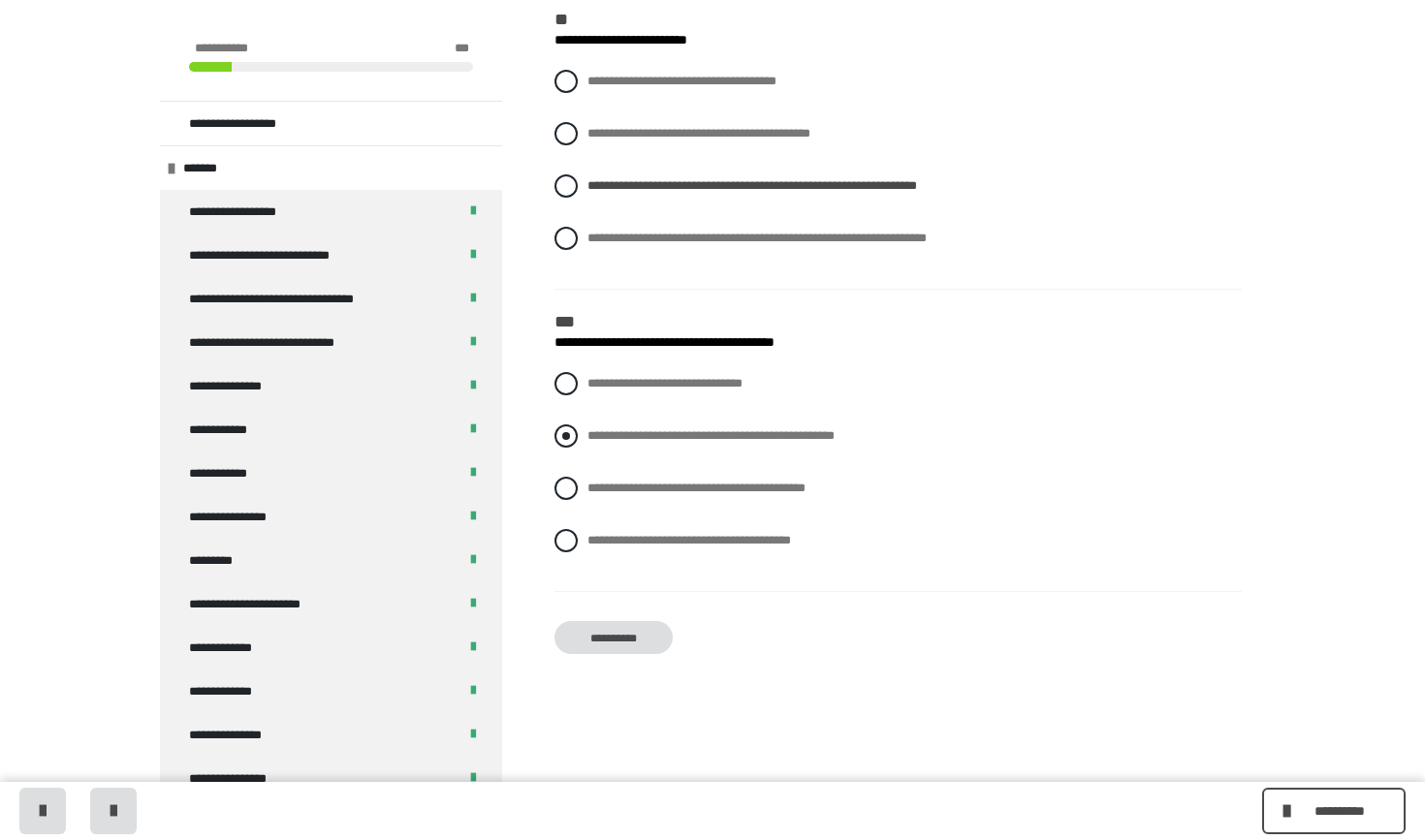 click on "**********" at bounding box center [711, 435] 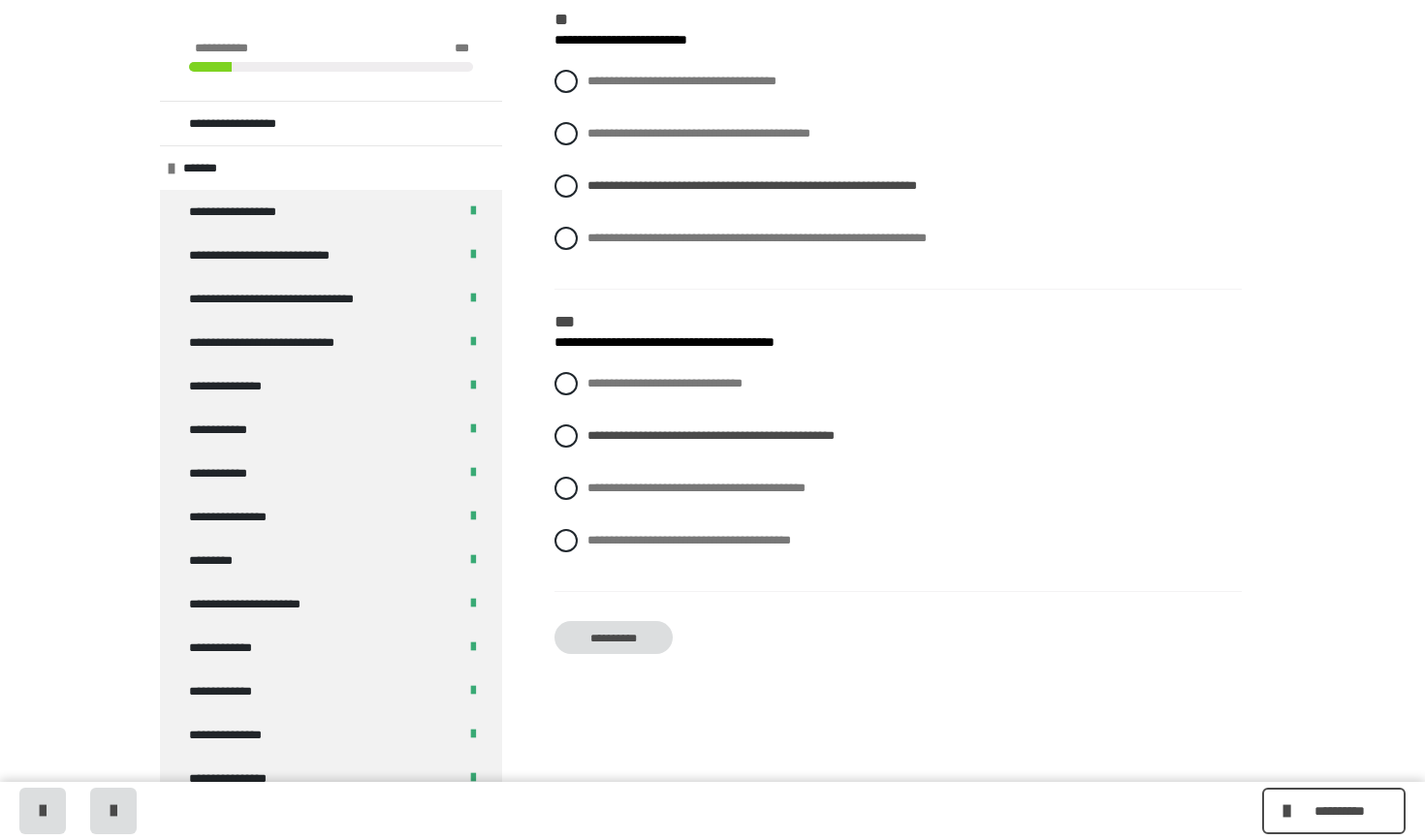 click on "**********" at bounding box center (614, 638) 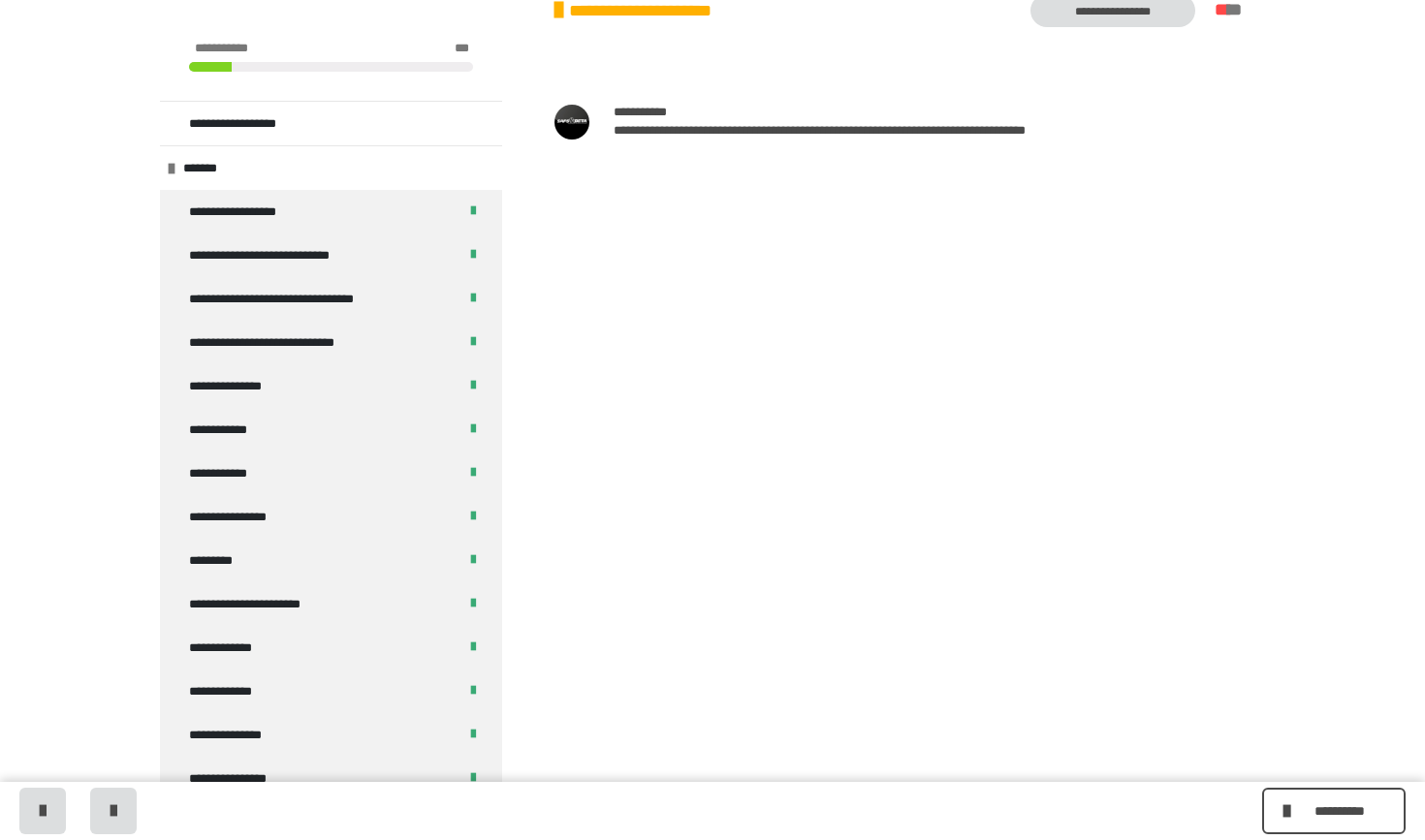 scroll, scrollTop: 329, scrollLeft: 0, axis: vertical 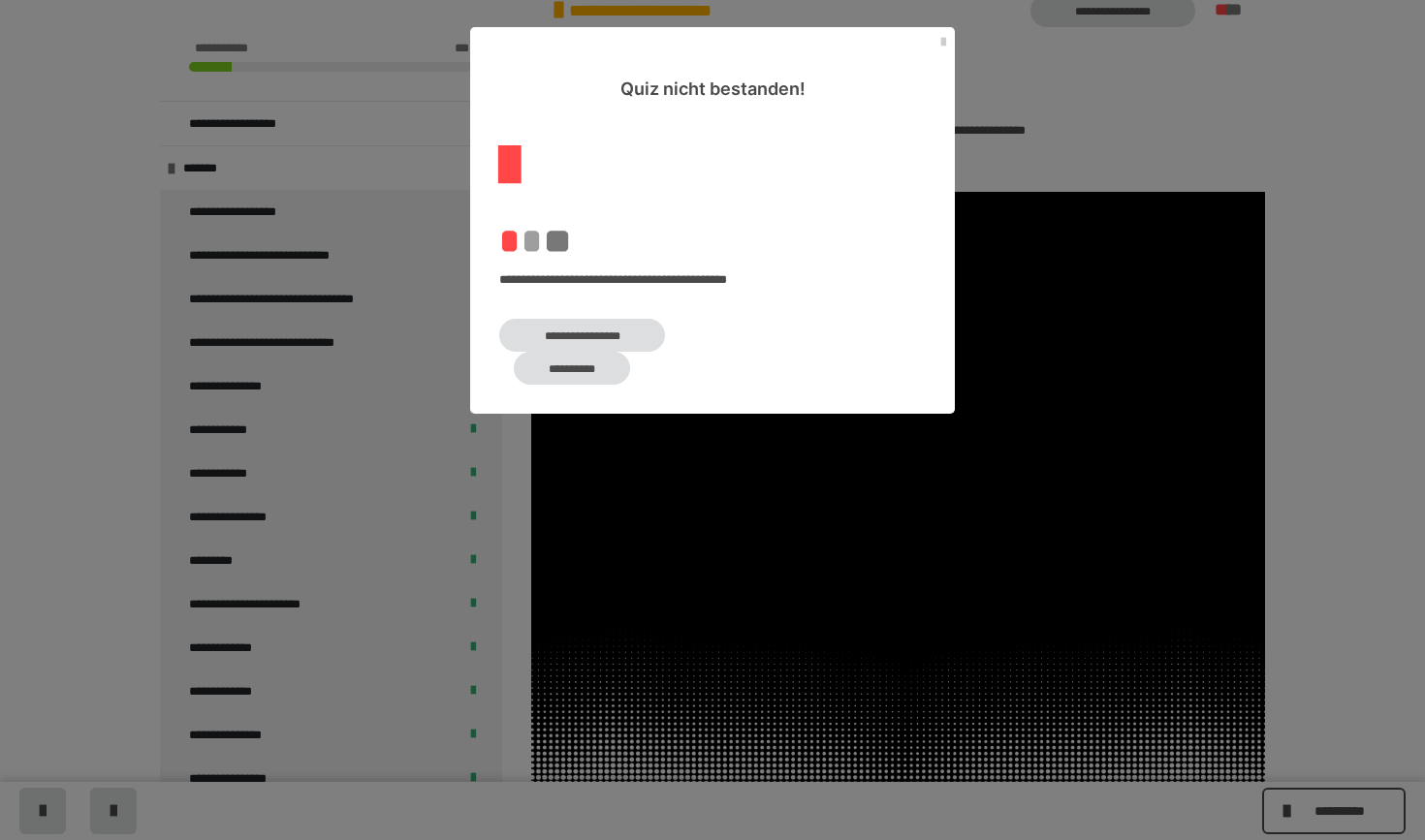 click on "**********" at bounding box center [582, 335] 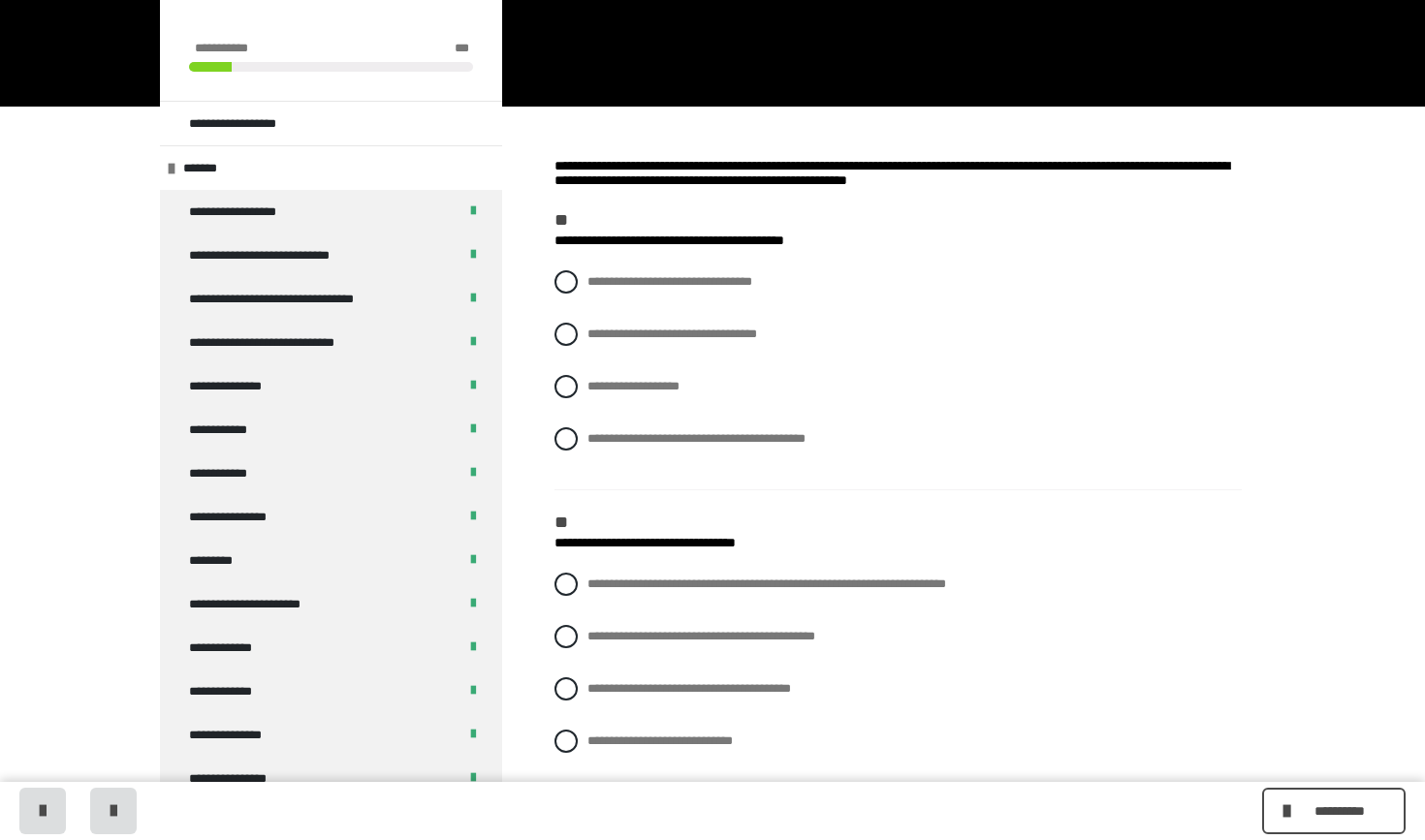 scroll, scrollTop: 185, scrollLeft: 0, axis: vertical 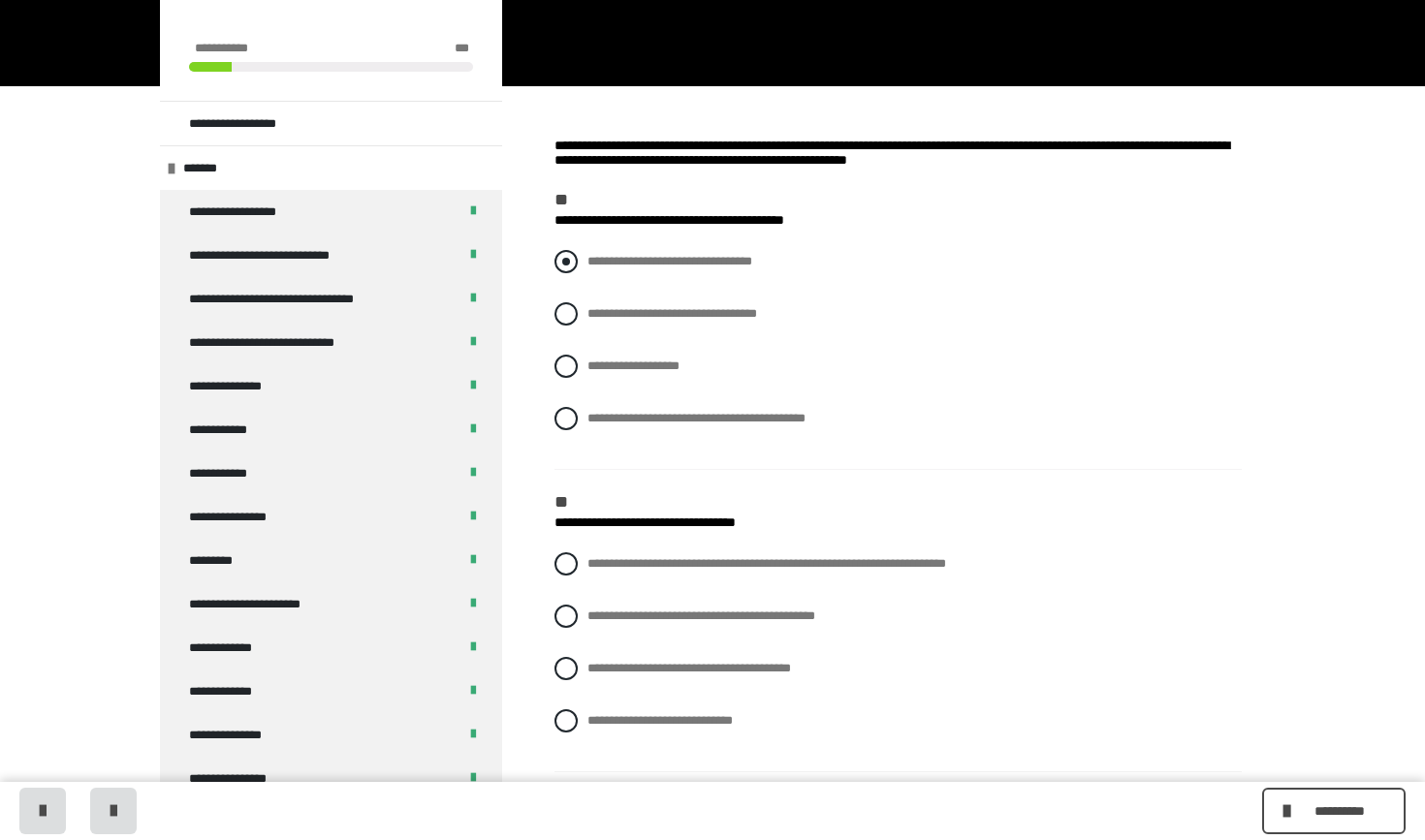 click at bounding box center (566, 262) 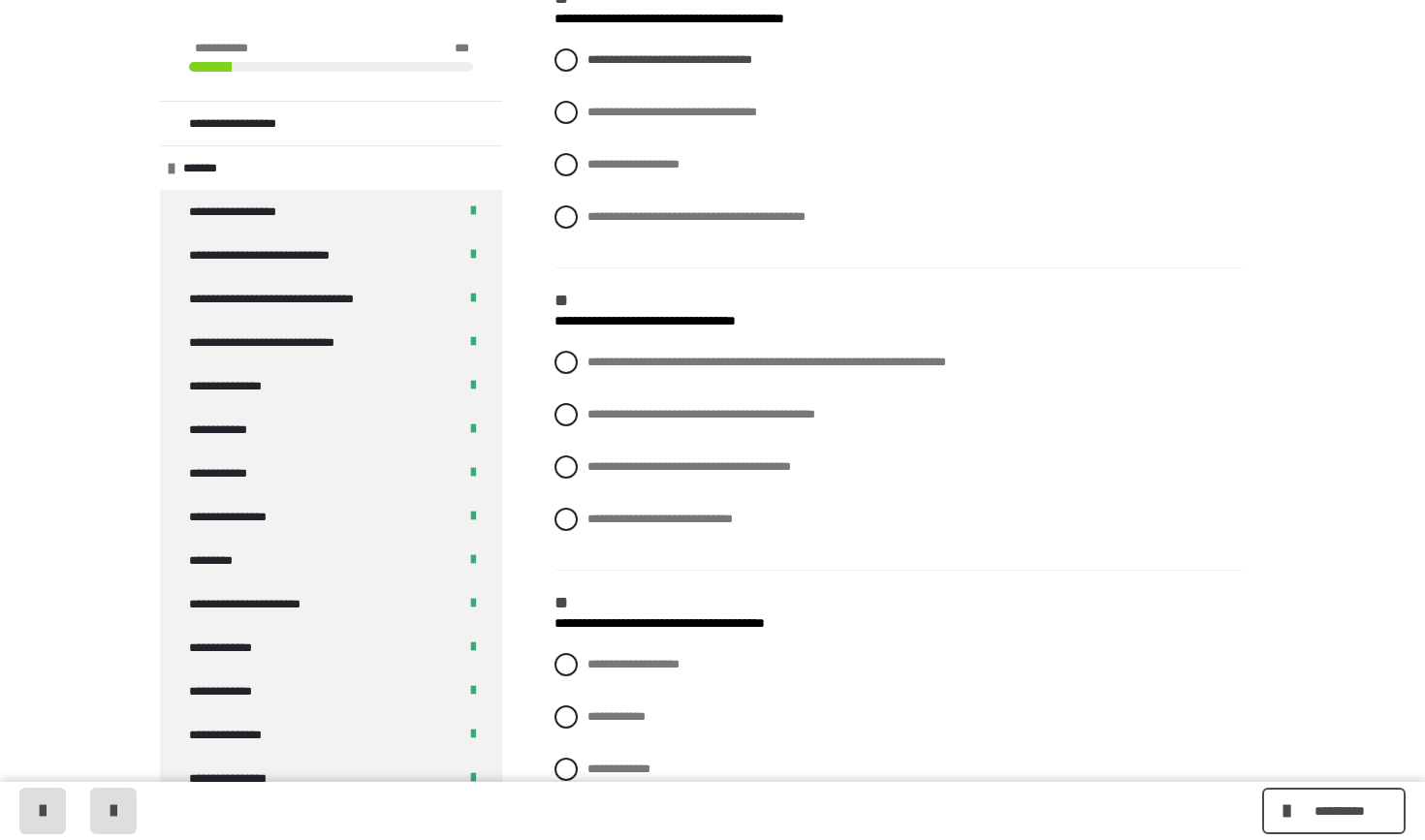 scroll, scrollTop: 382, scrollLeft: 0, axis: vertical 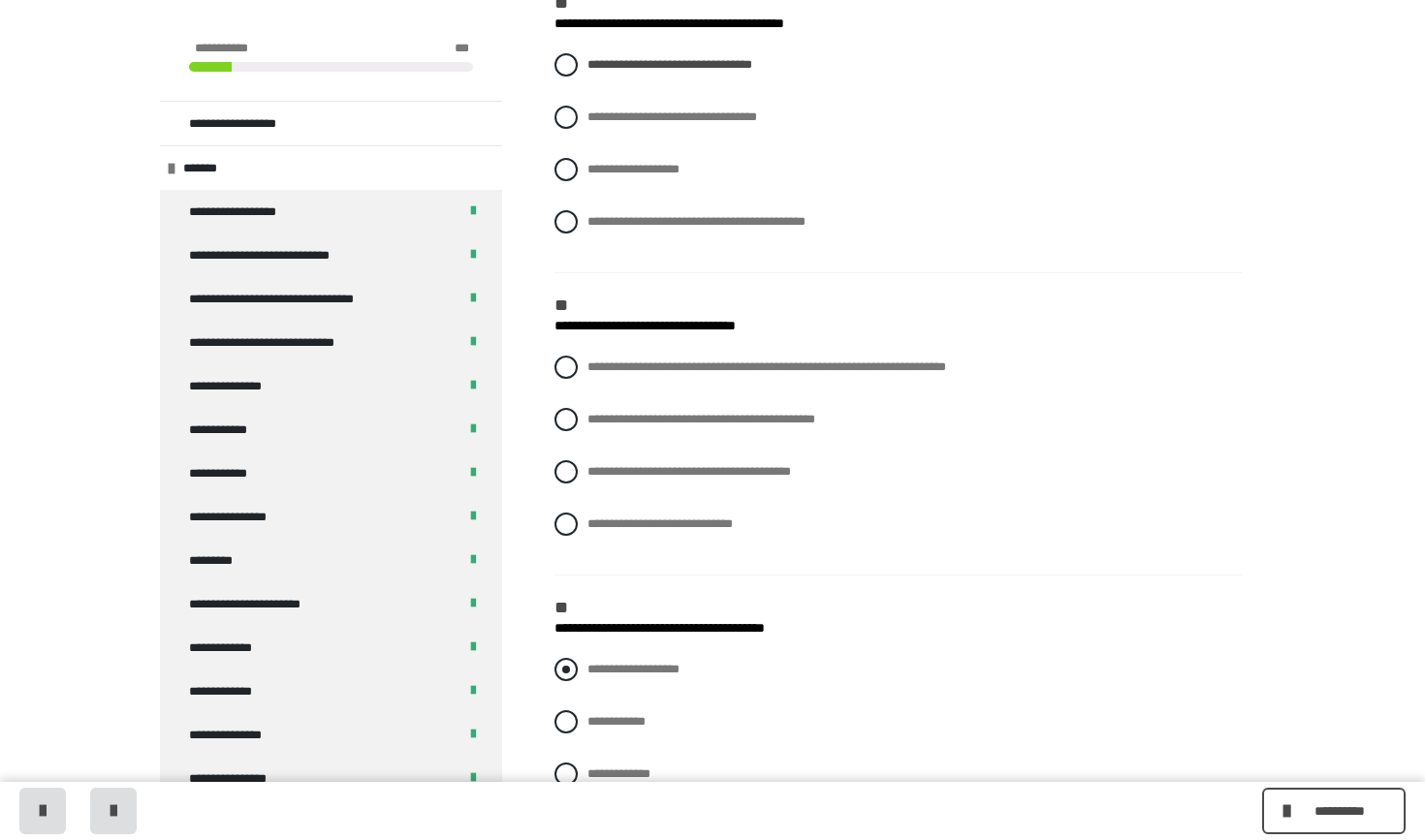 click at bounding box center [566, 669] 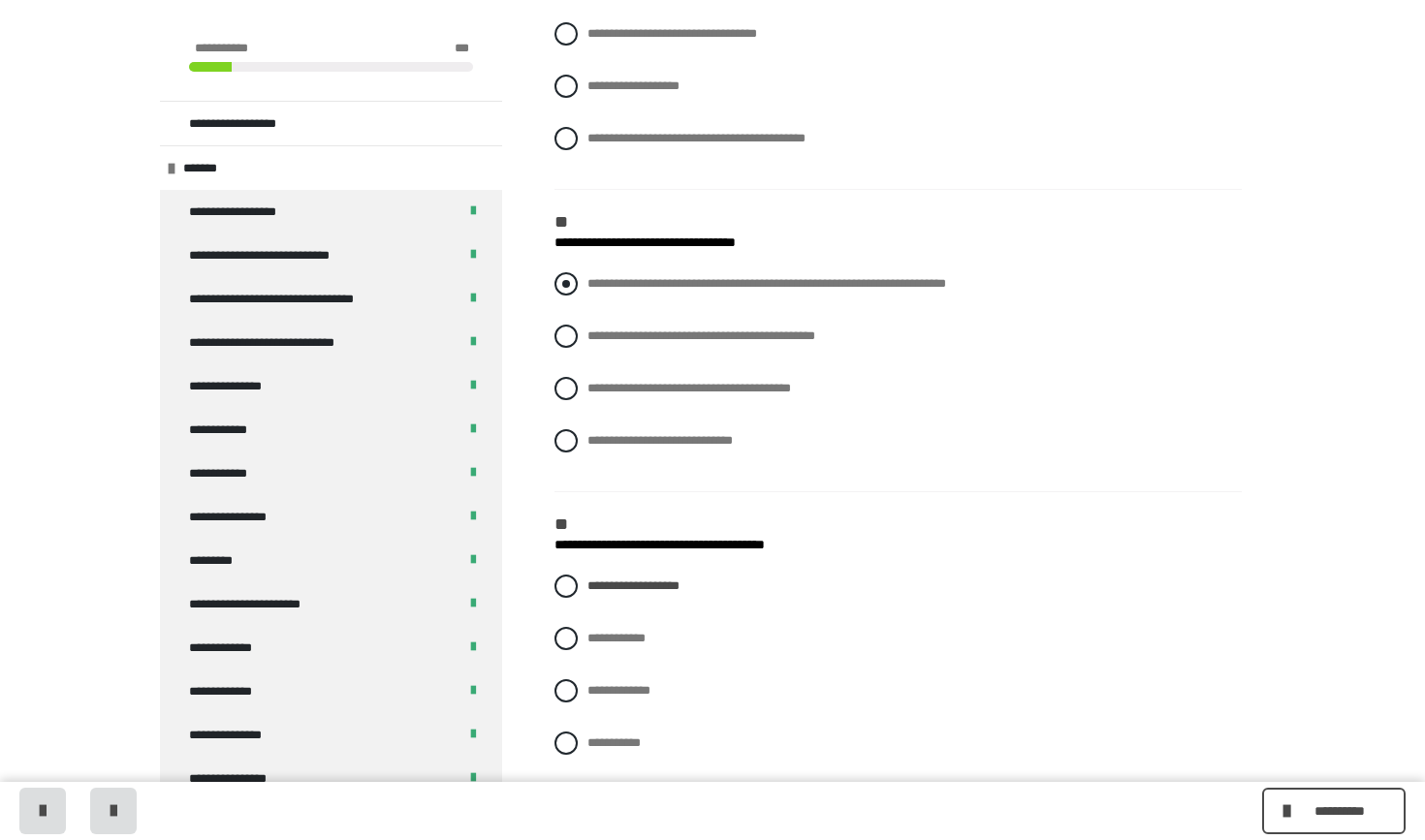 scroll, scrollTop: 477, scrollLeft: 0, axis: vertical 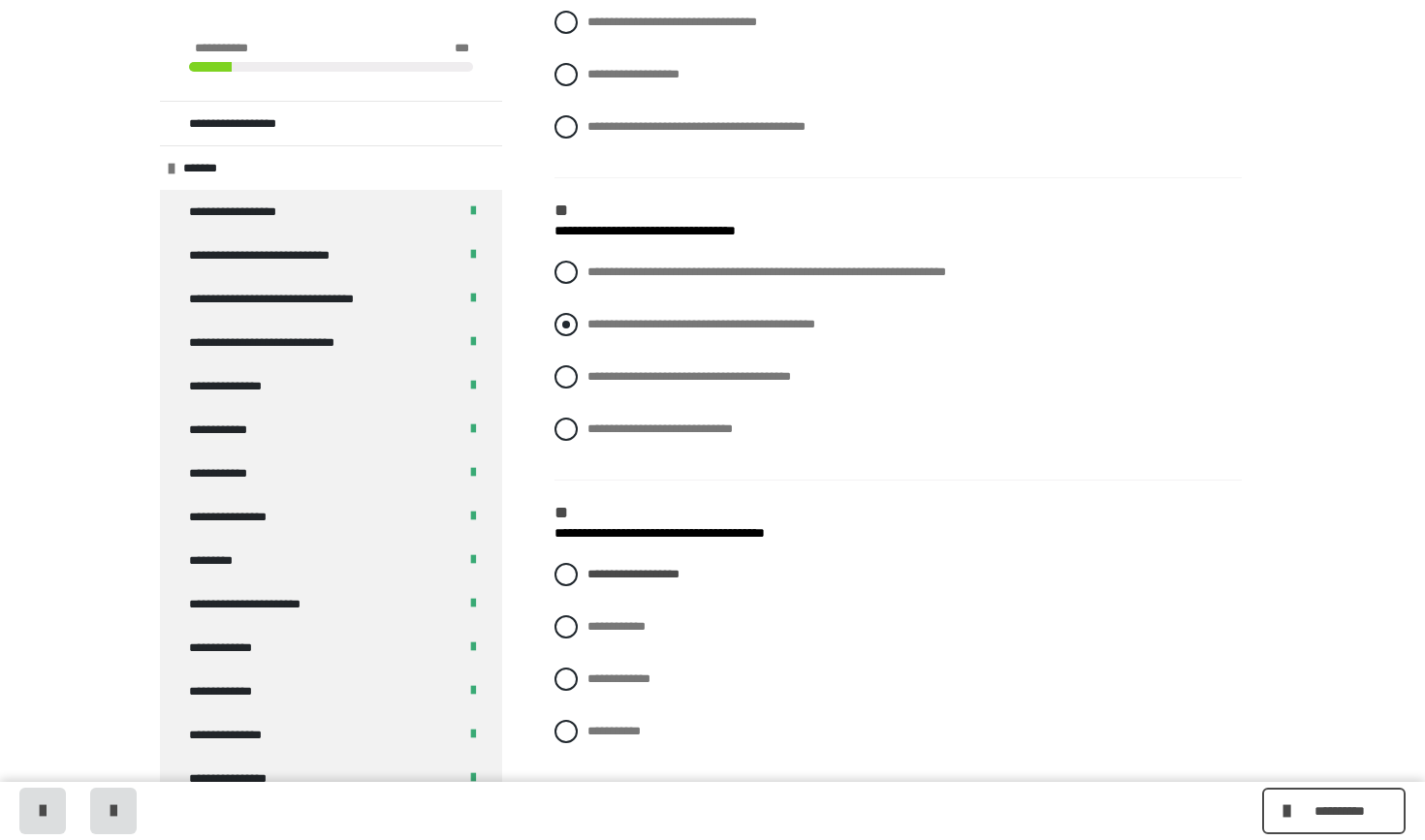 click at bounding box center [566, 325] 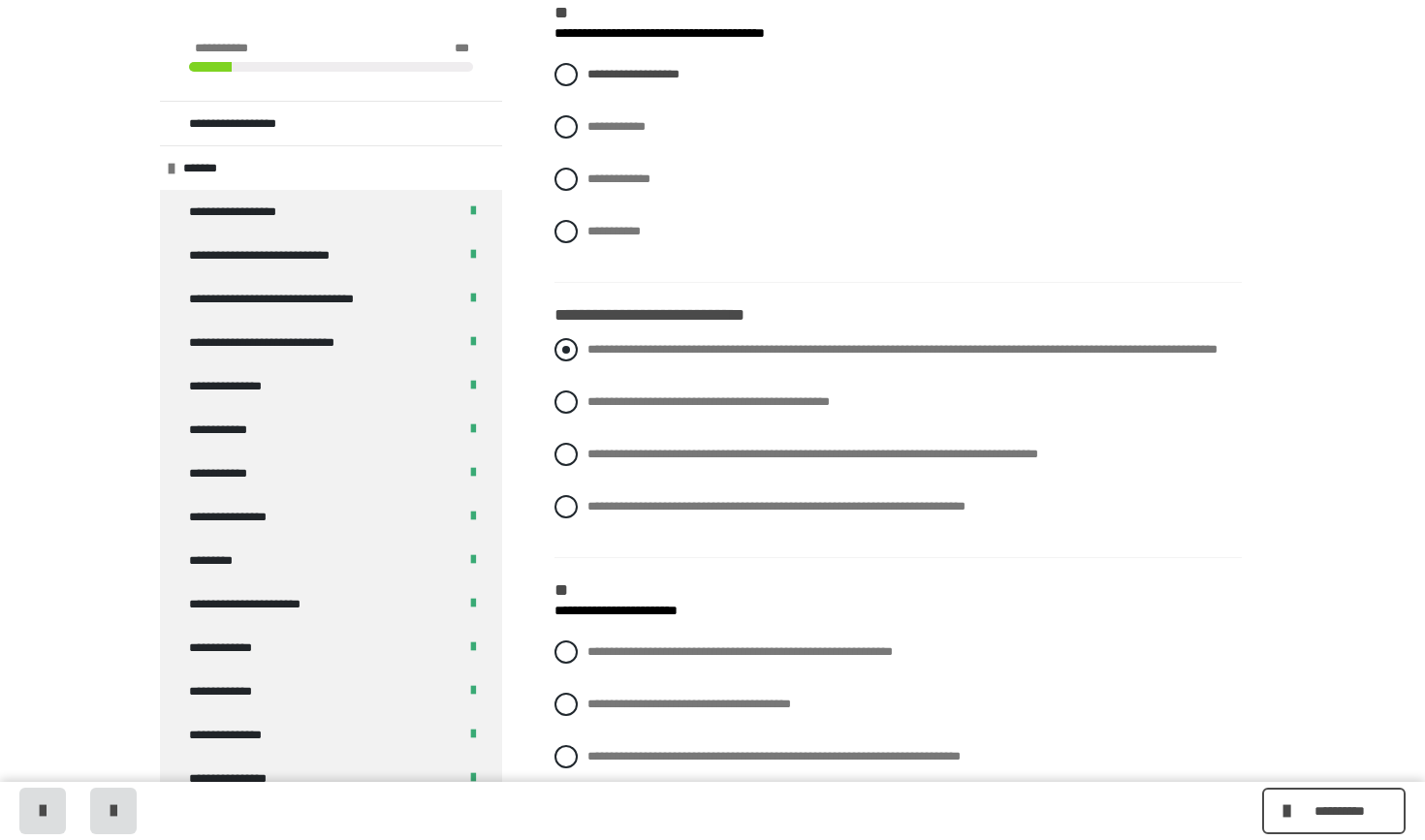 scroll, scrollTop: 993, scrollLeft: 0, axis: vertical 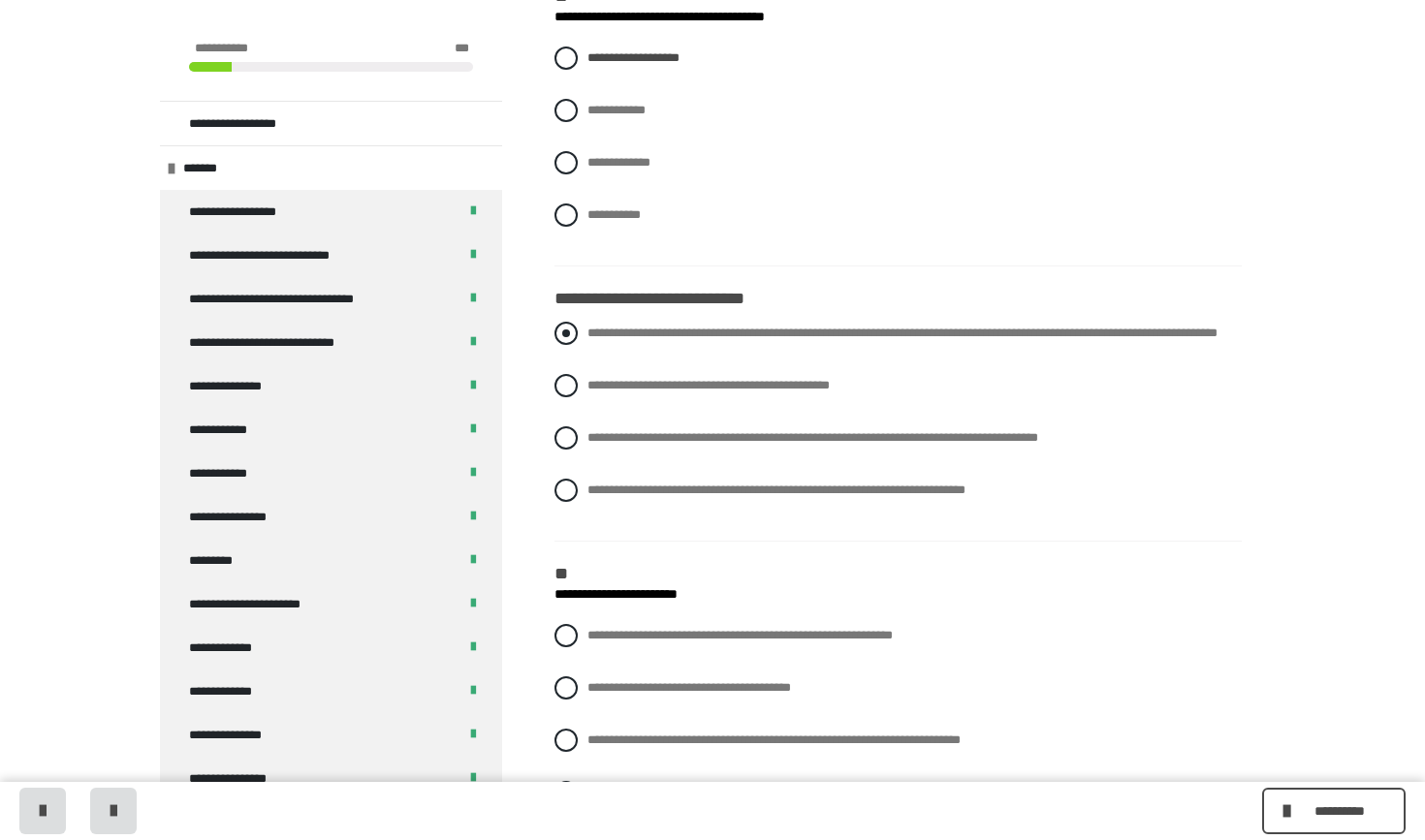 click at bounding box center [566, 333] 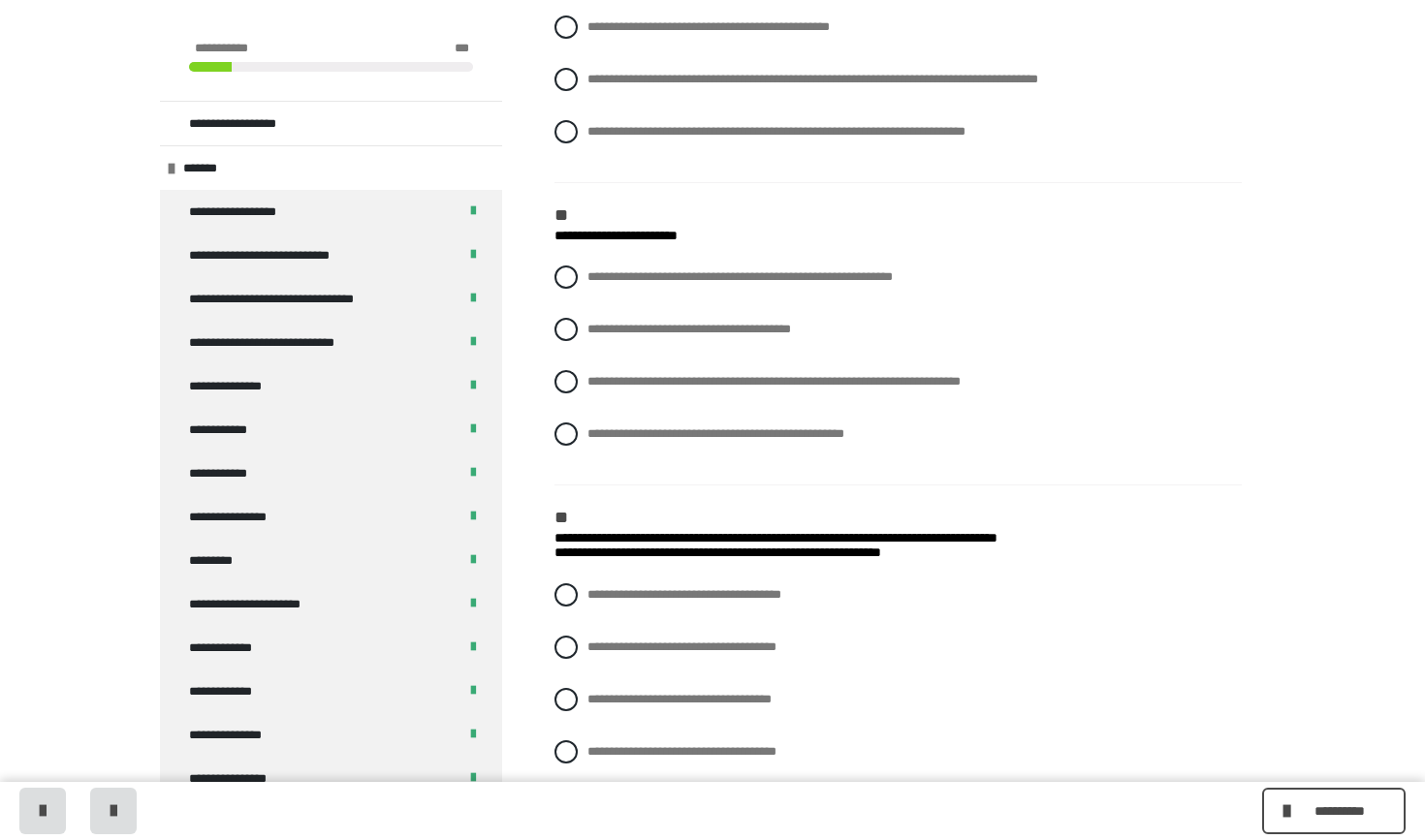scroll, scrollTop: 1353, scrollLeft: 0, axis: vertical 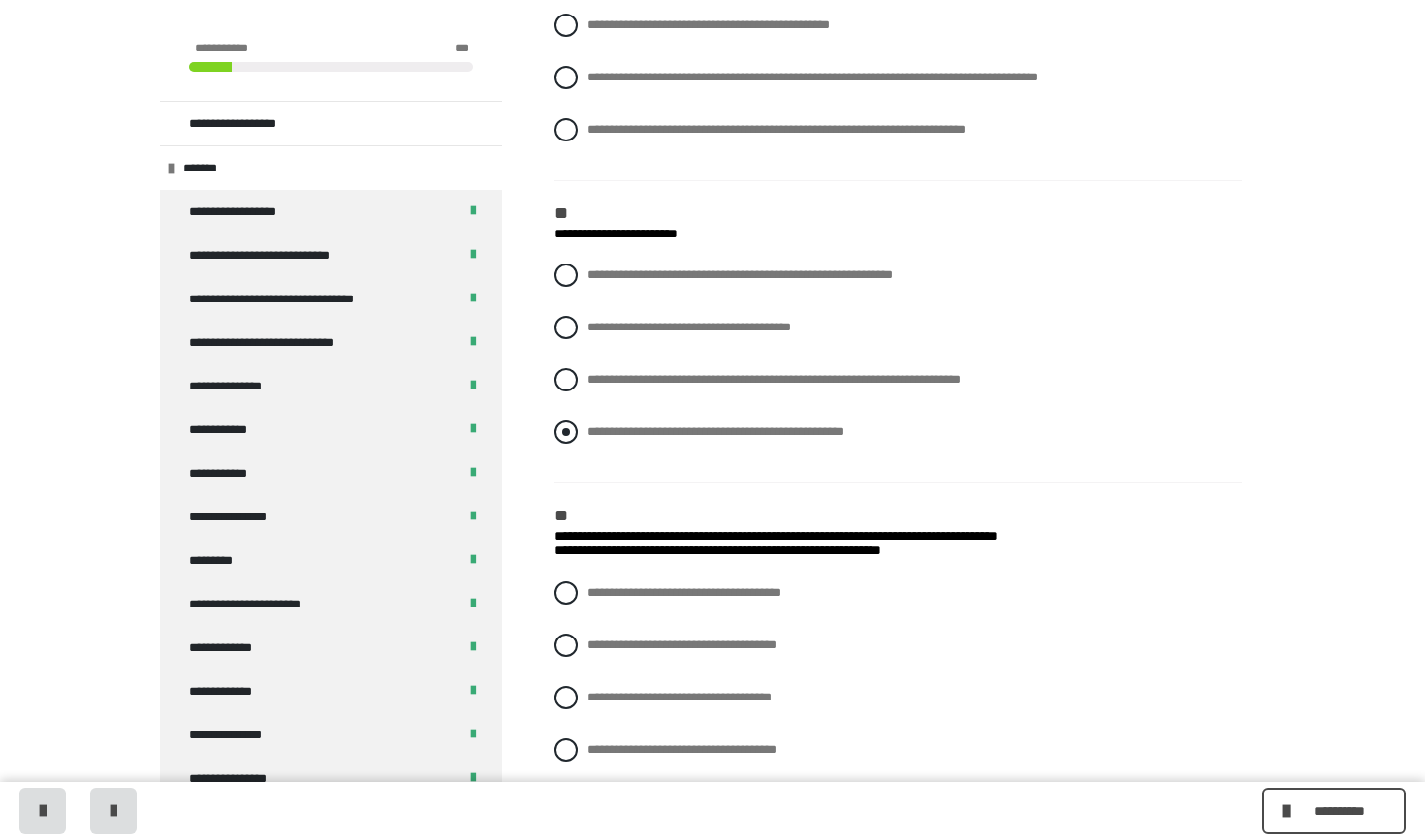 click at bounding box center (566, 432) 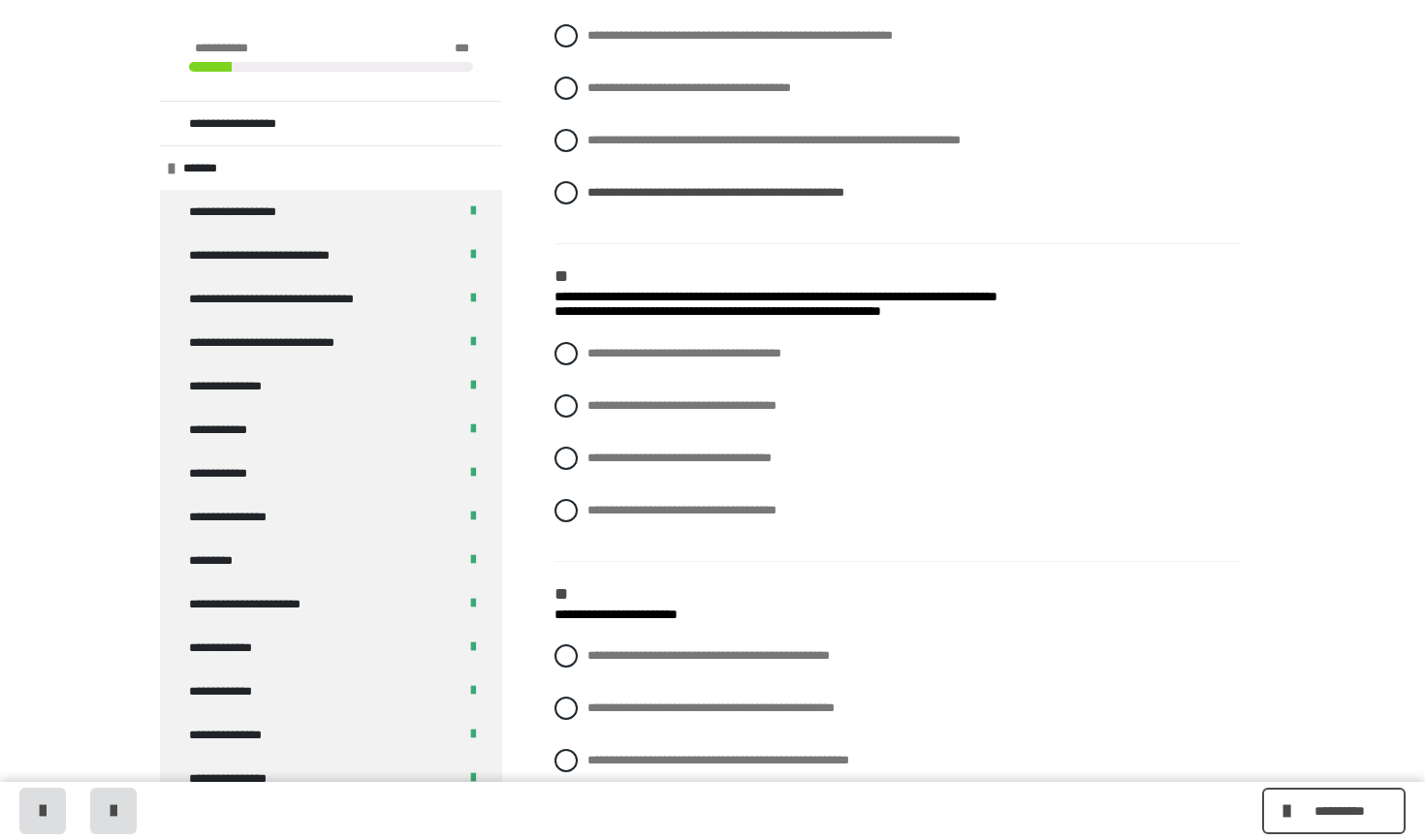 scroll, scrollTop: 1598, scrollLeft: 0, axis: vertical 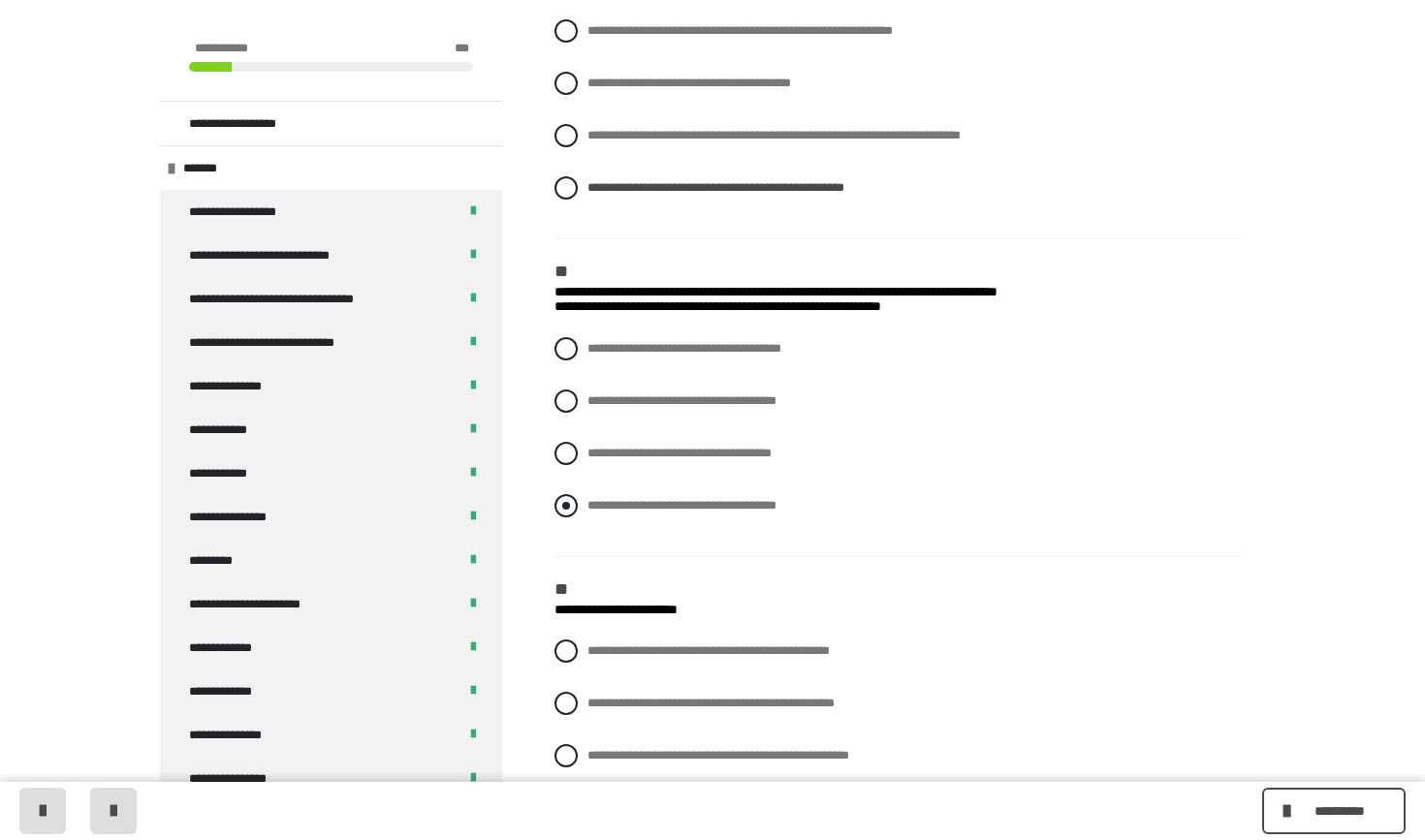 click at bounding box center (566, 506) 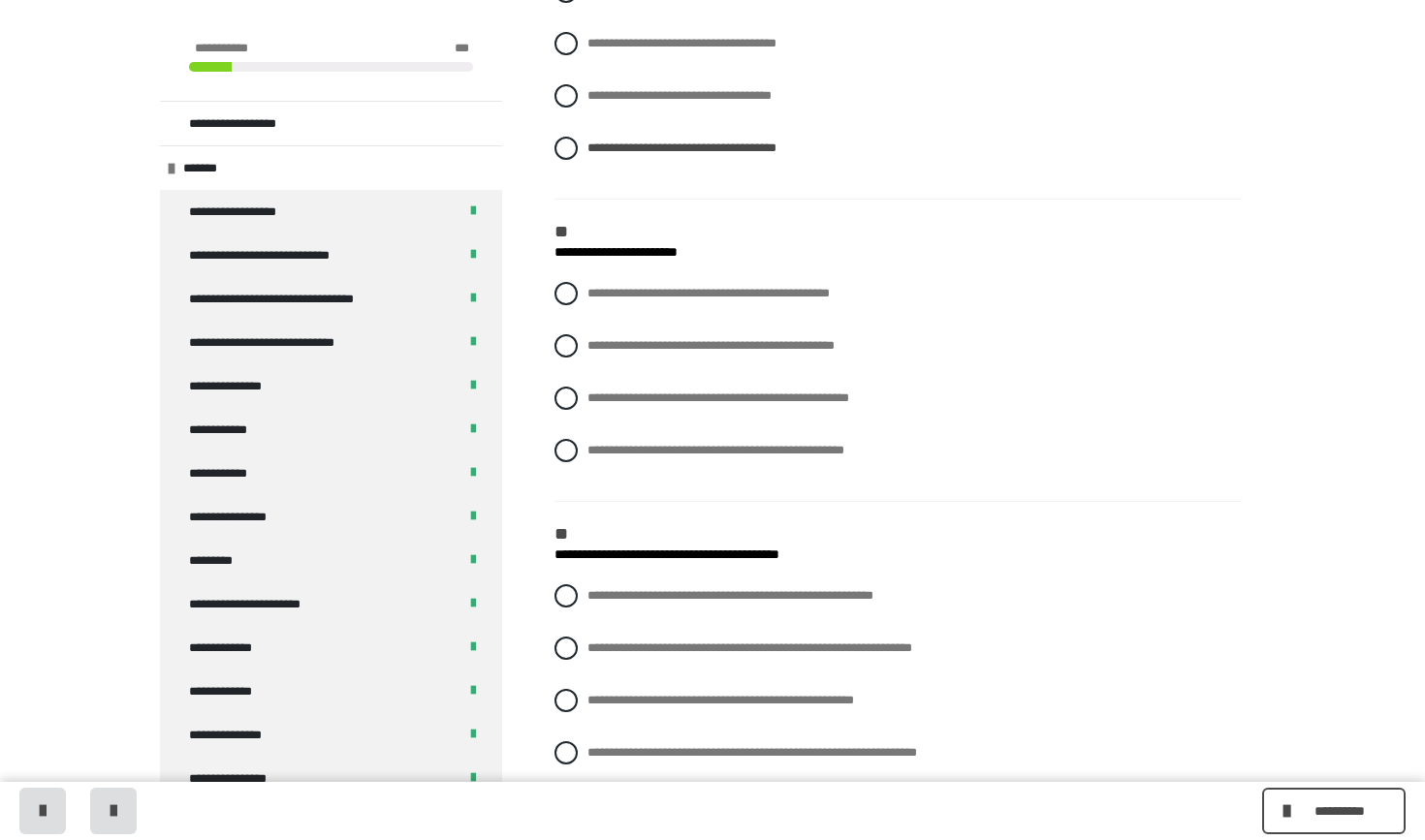 scroll, scrollTop: 1966, scrollLeft: 0, axis: vertical 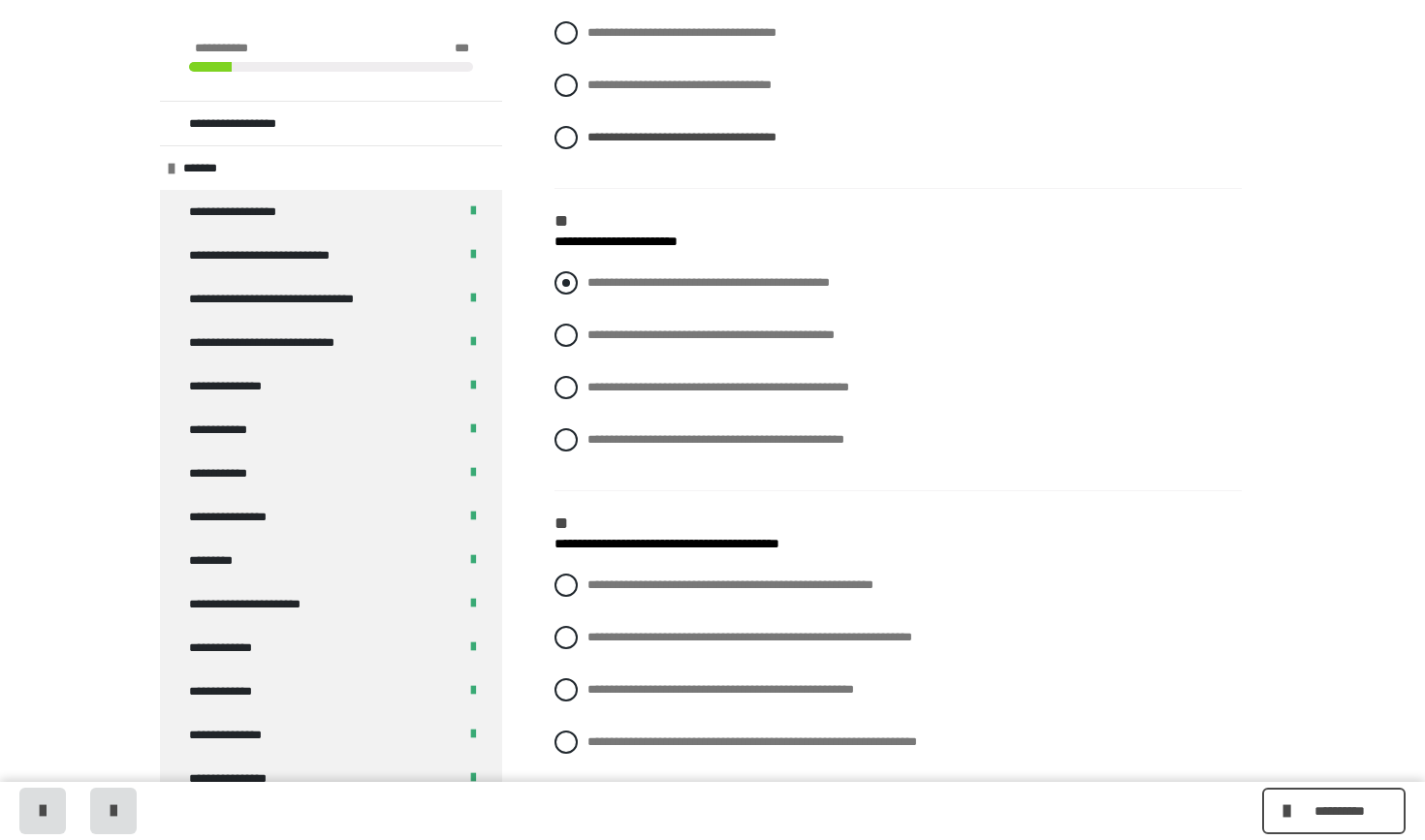 click at bounding box center (566, 283) 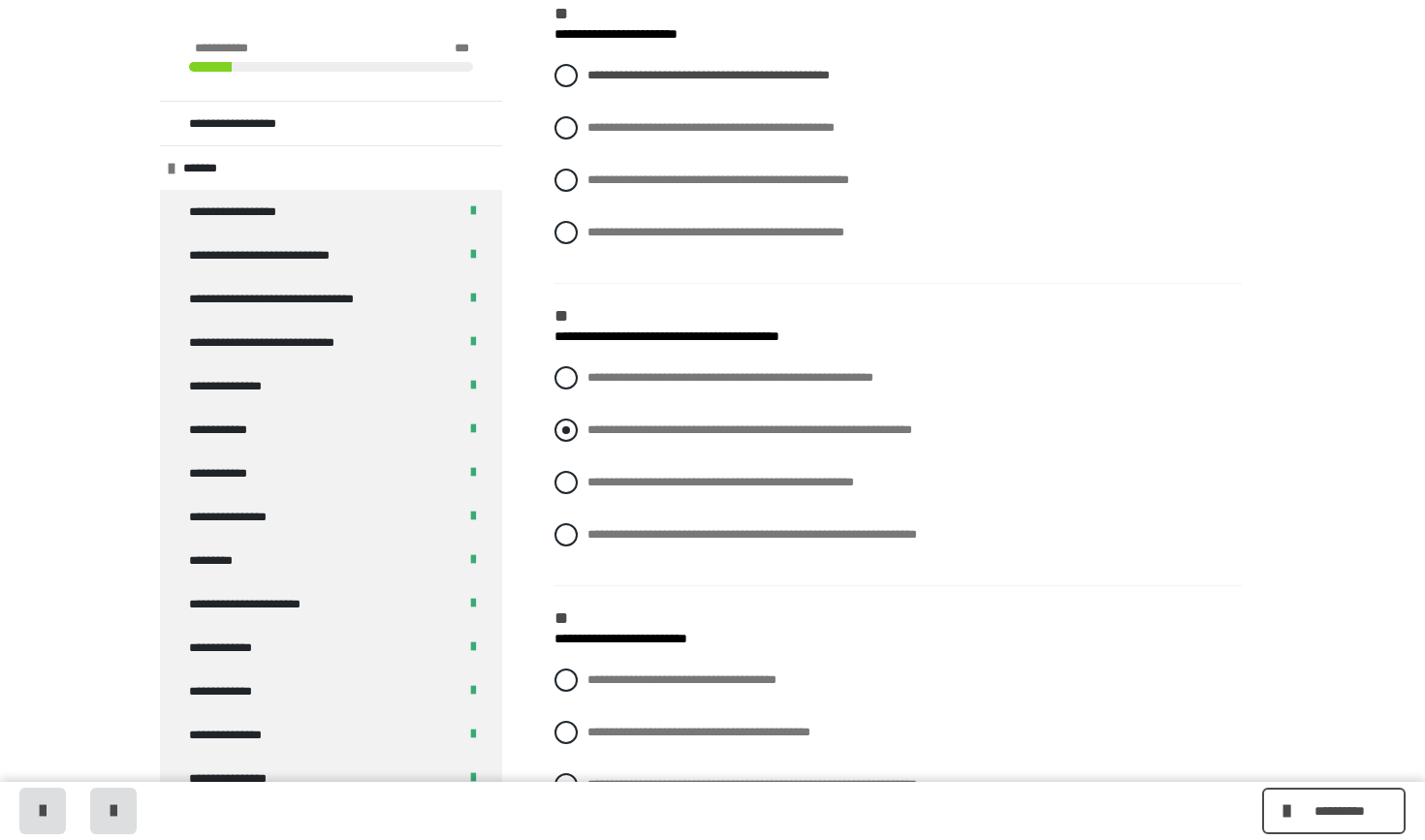 scroll, scrollTop: 2178, scrollLeft: 0, axis: vertical 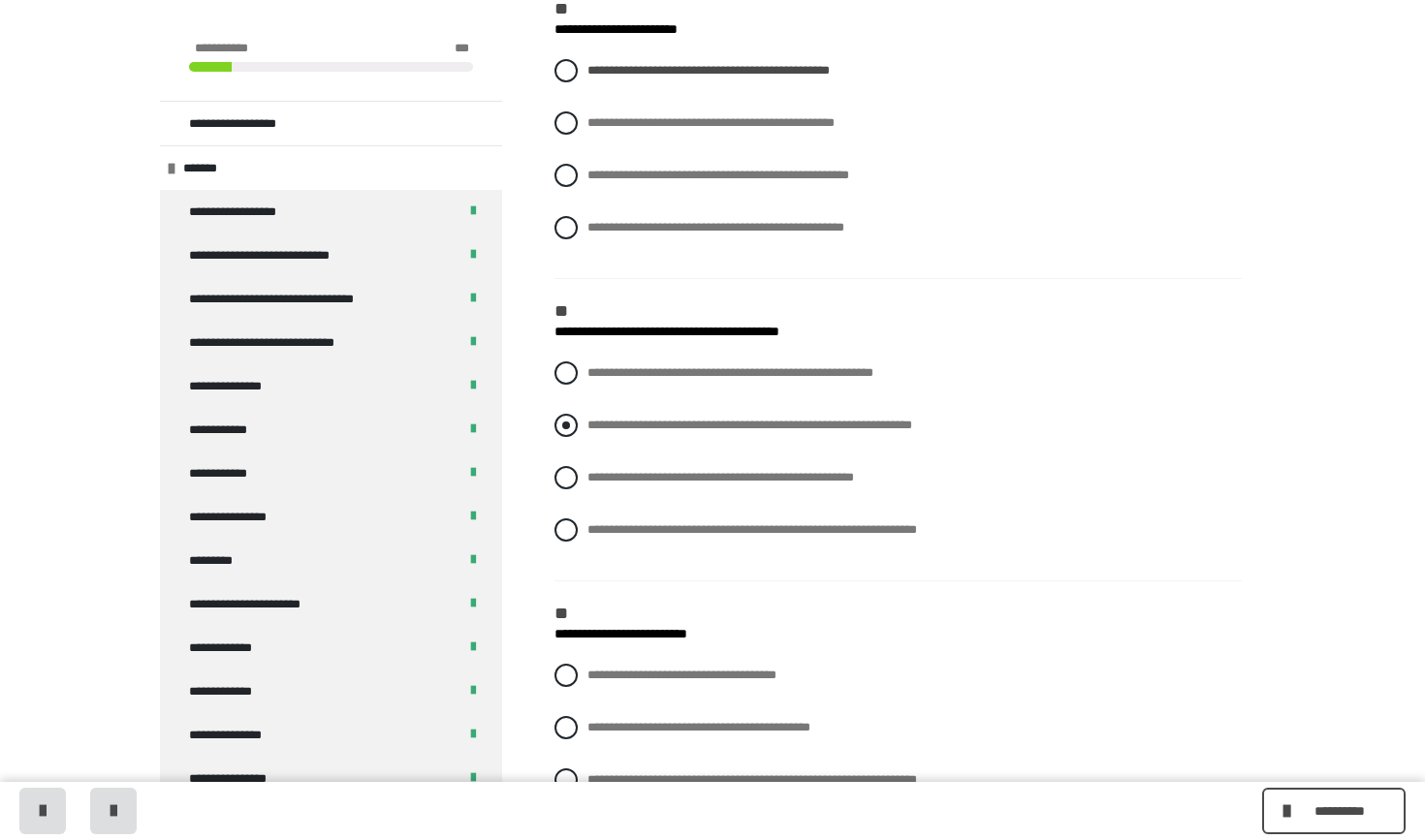 click at bounding box center (566, 425) 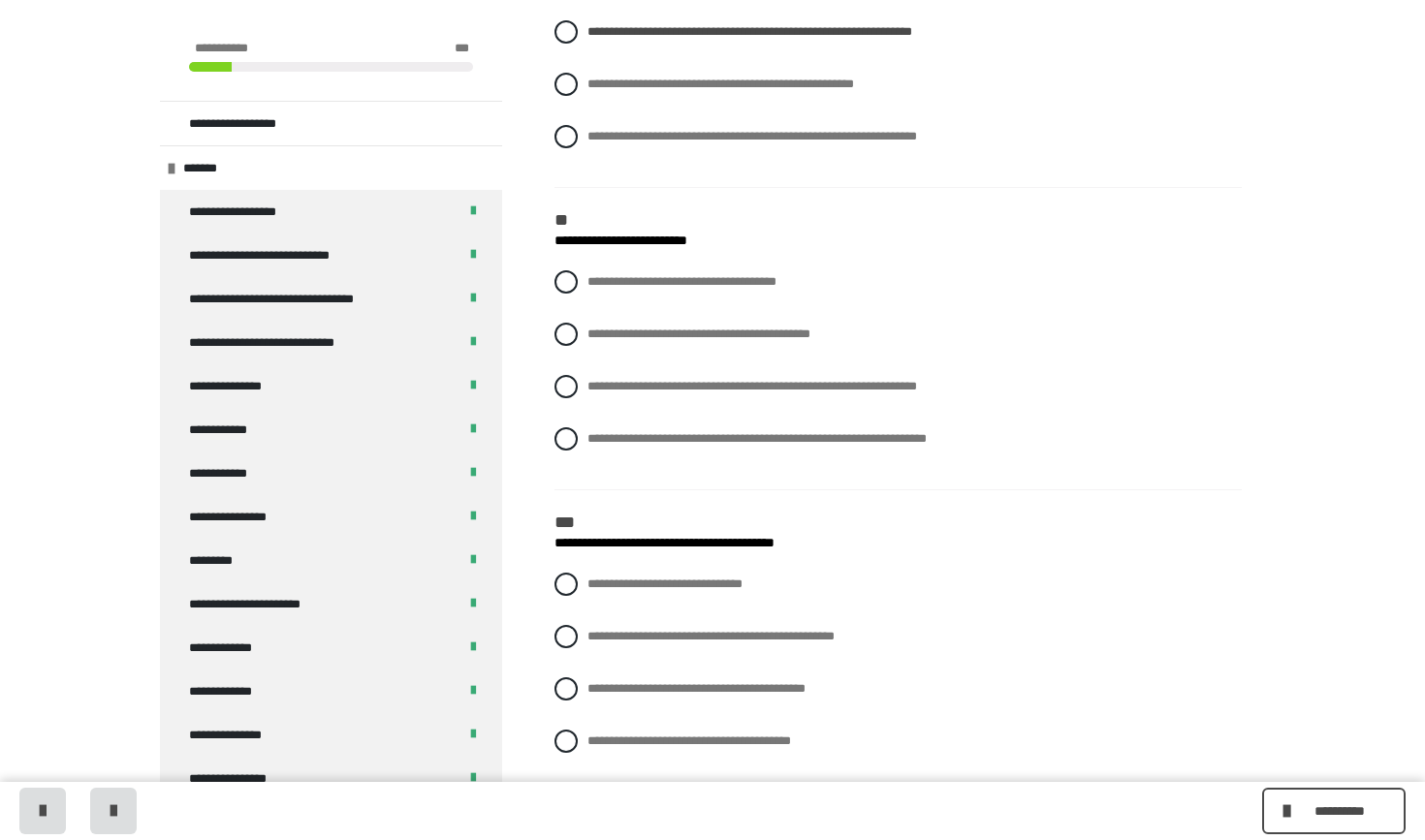 scroll, scrollTop: 2572, scrollLeft: 0, axis: vertical 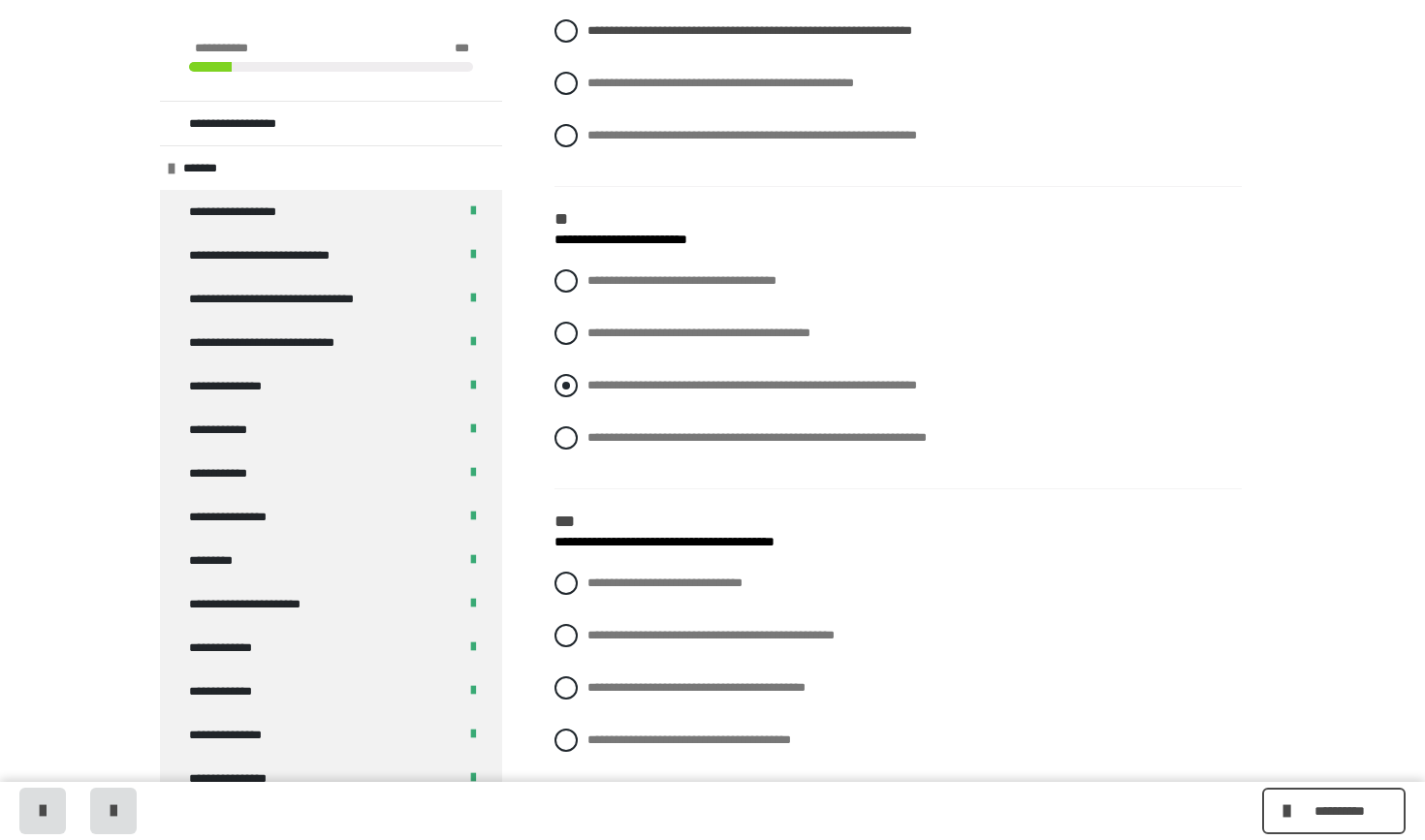 click at bounding box center (566, 386) 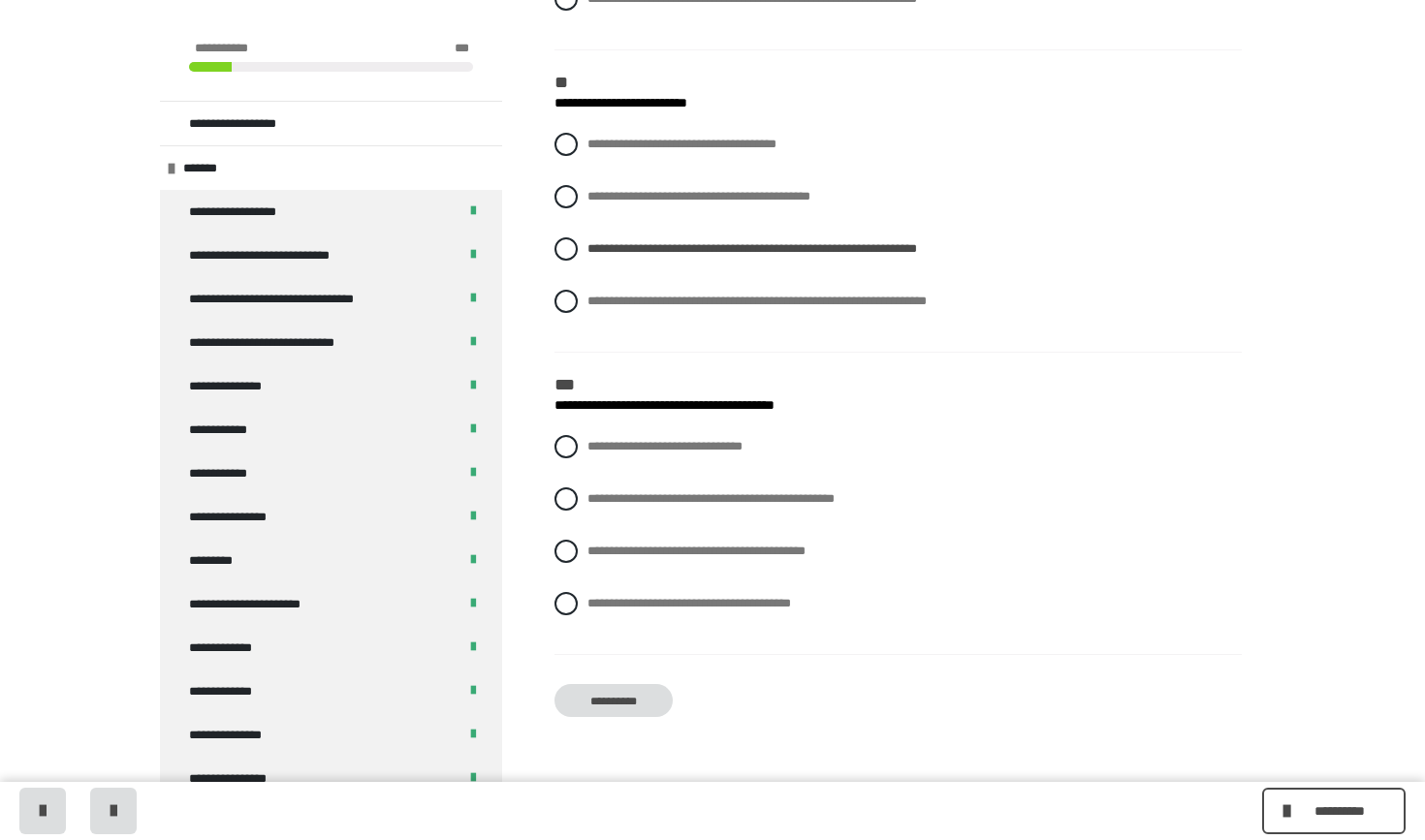 scroll, scrollTop: 2739, scrollLeft: 0, axis: vertical 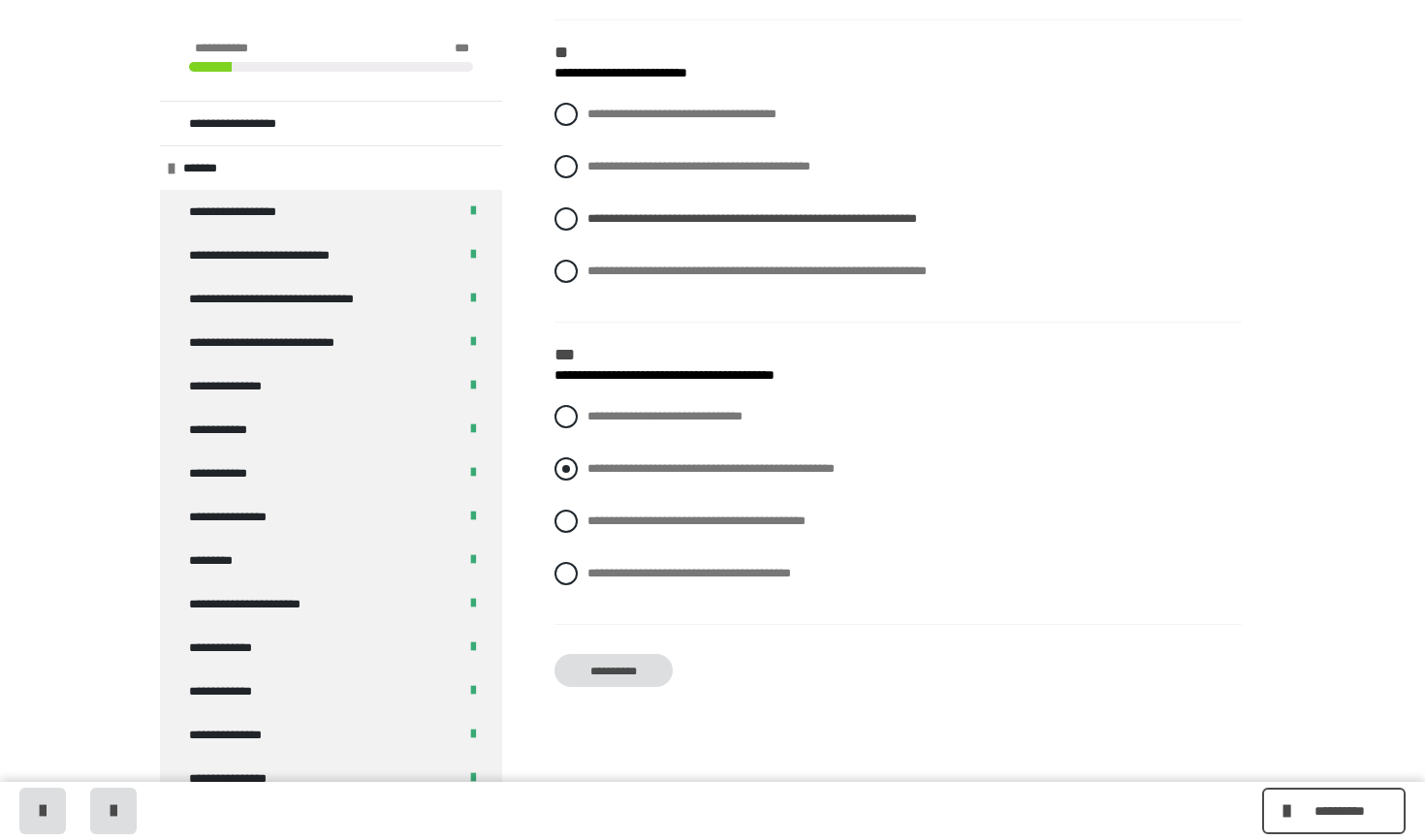click at bounding box center [566, 469] 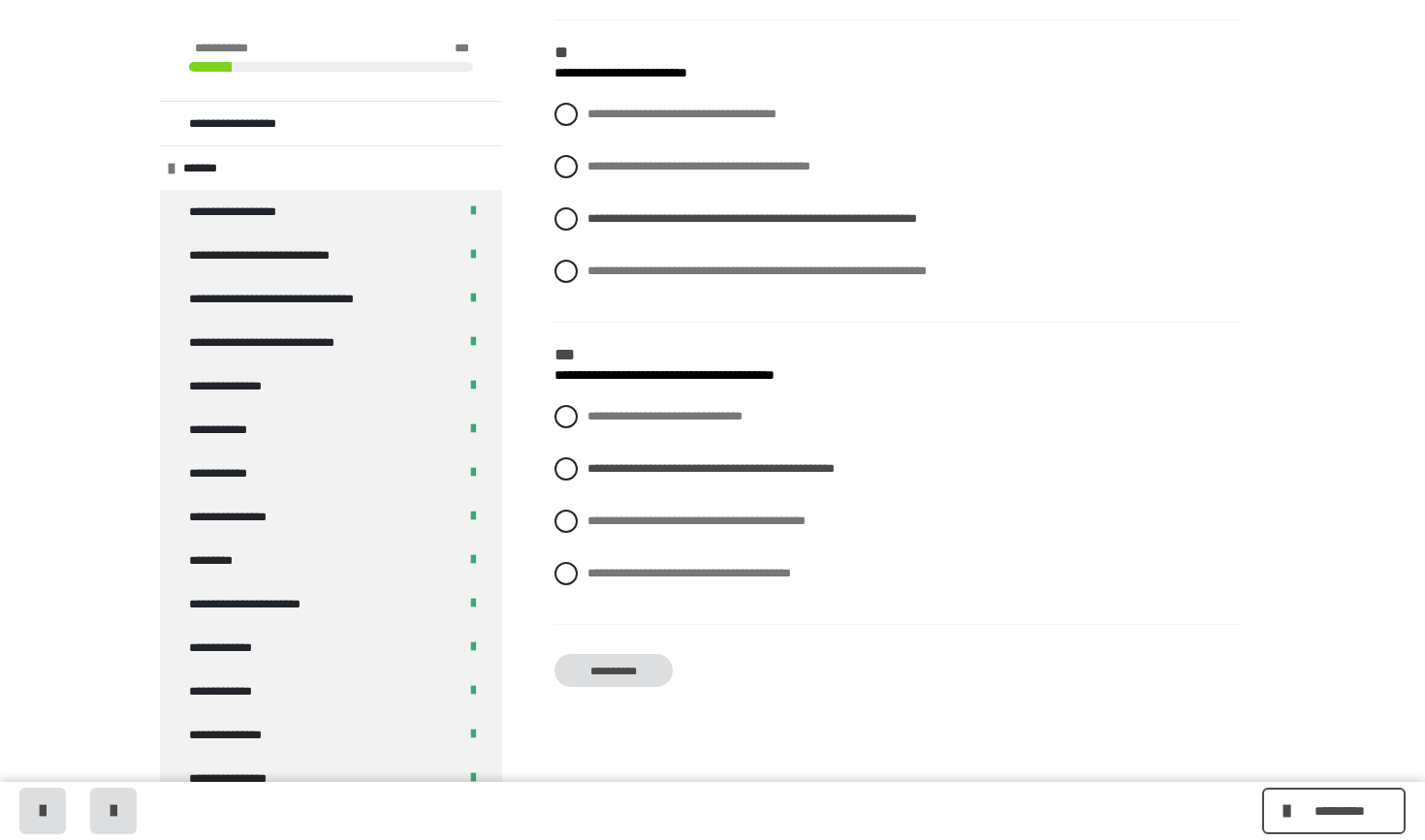 click on "**********" at bounding box center [614, 670] 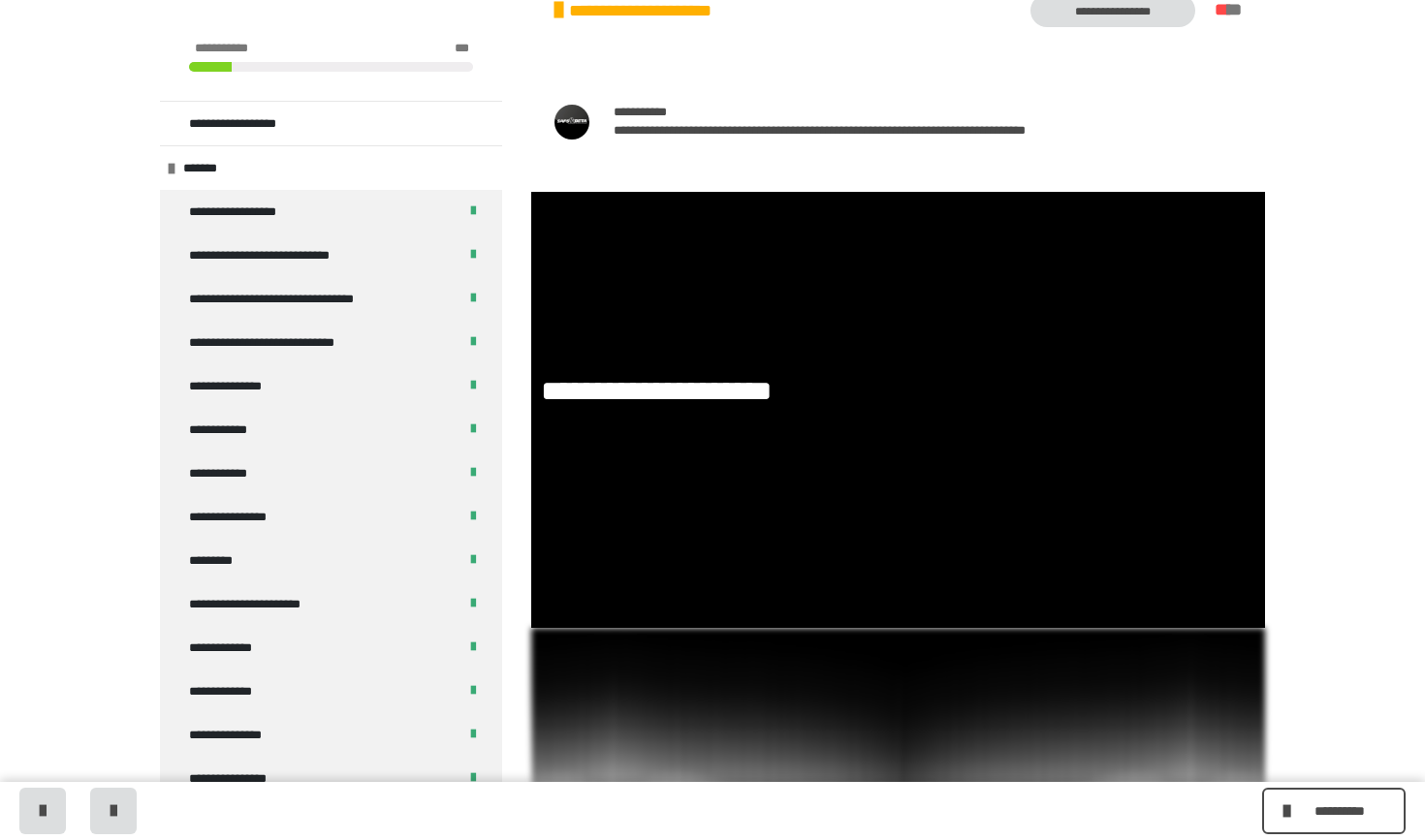click on "**********" at bounding box center (712, 420) 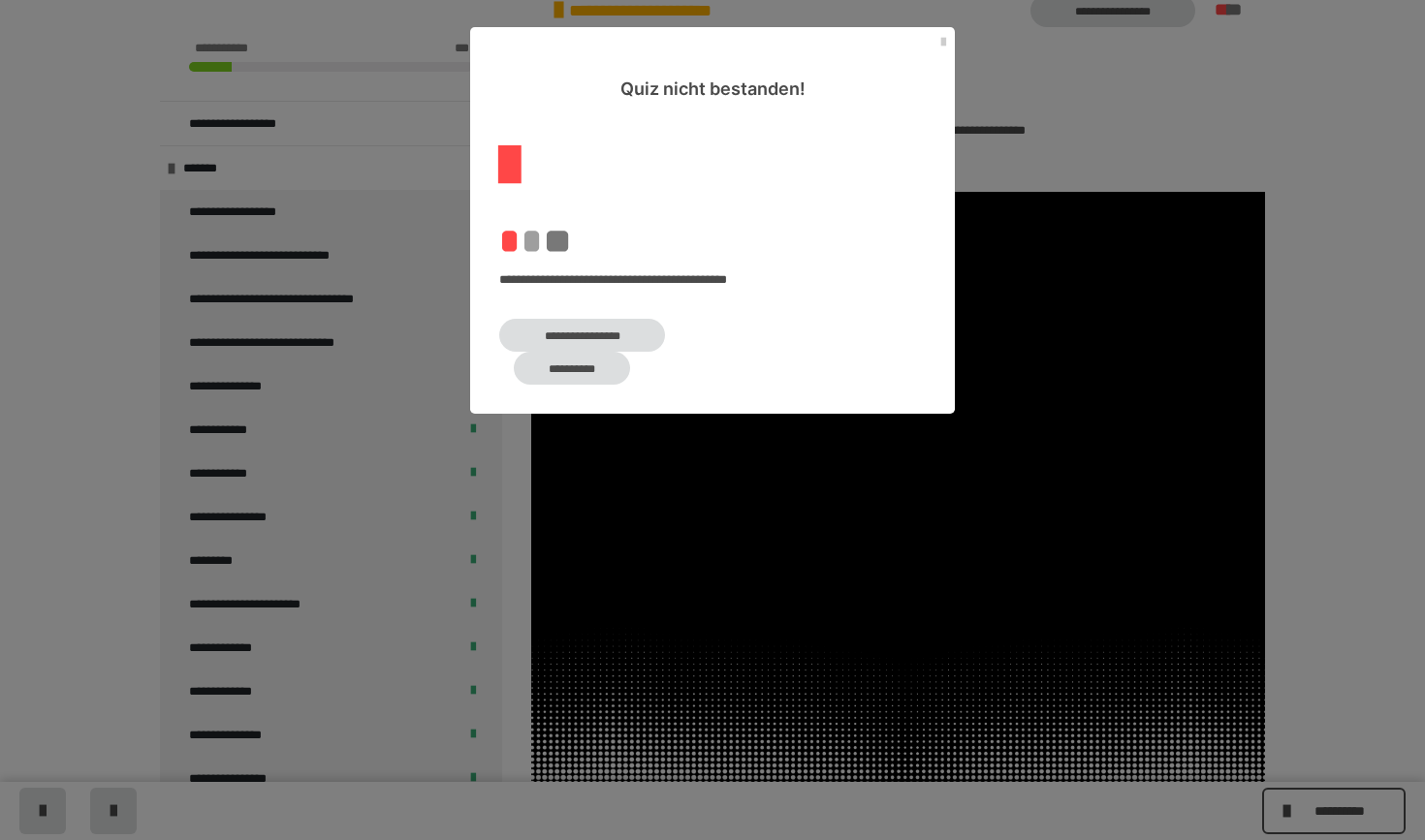 click on "**********" at bounding box center (582, 335) 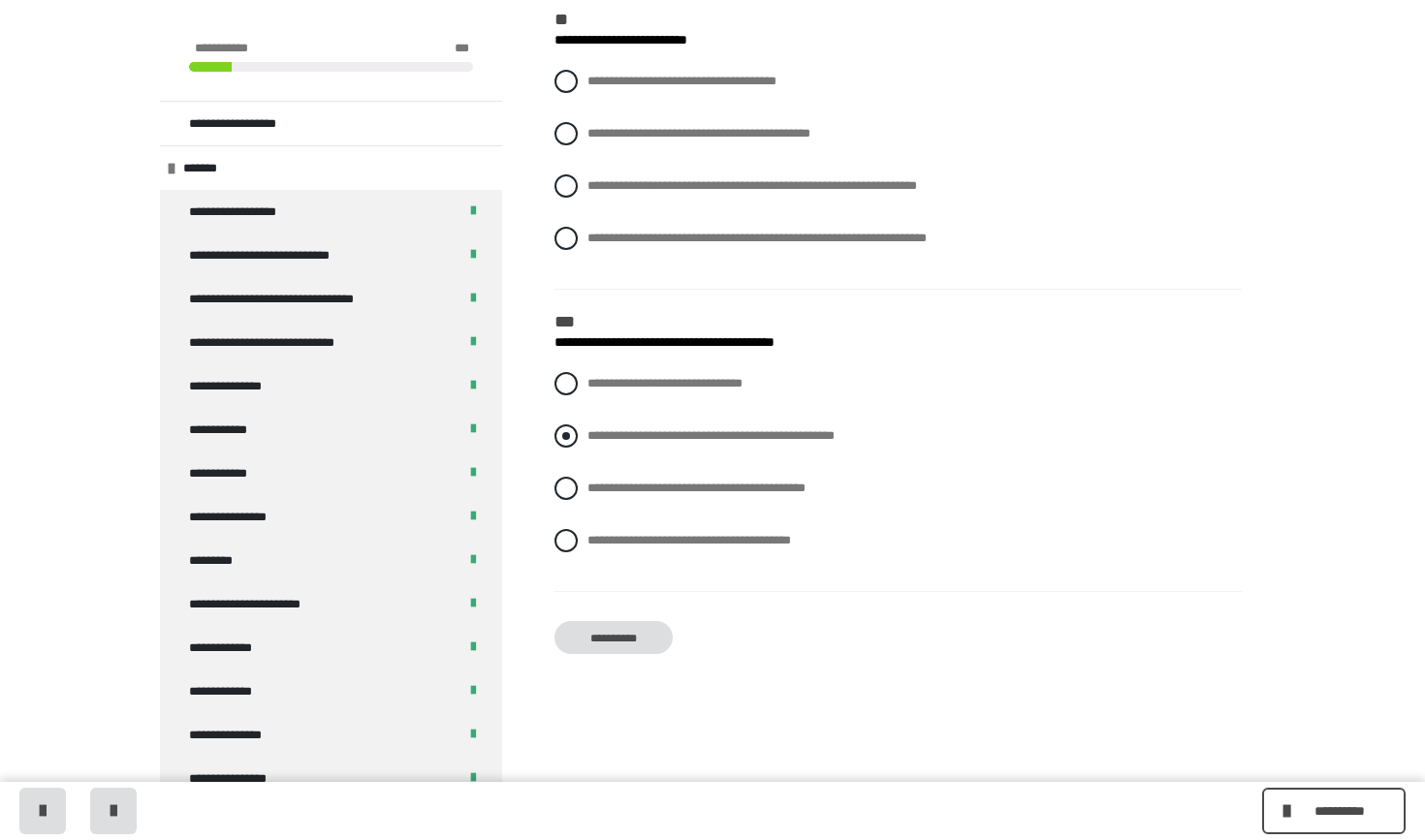 scroll, scrollTop: 2797, scrollLeft: 0, axis: vertical 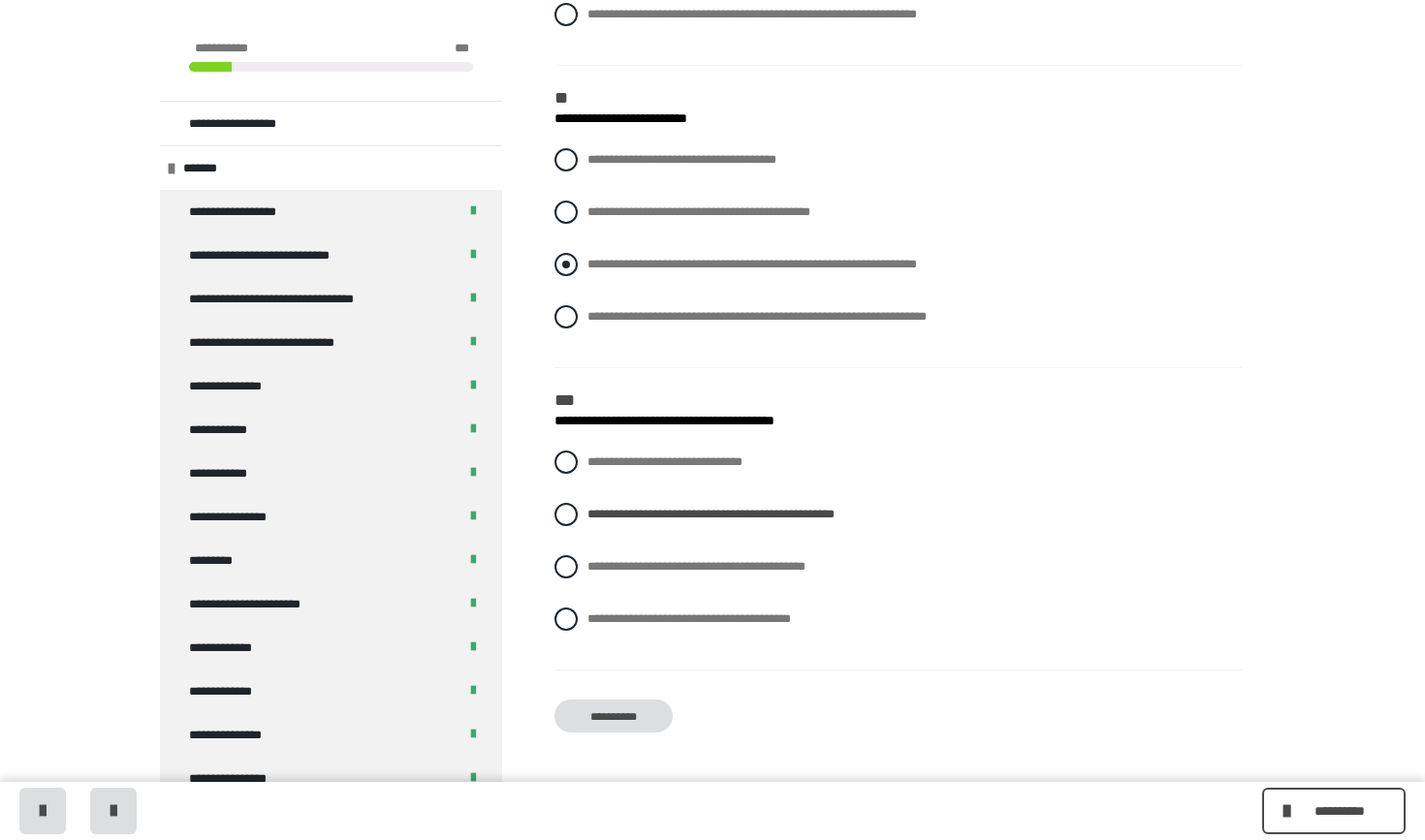 click at bounding box center (566, 264) 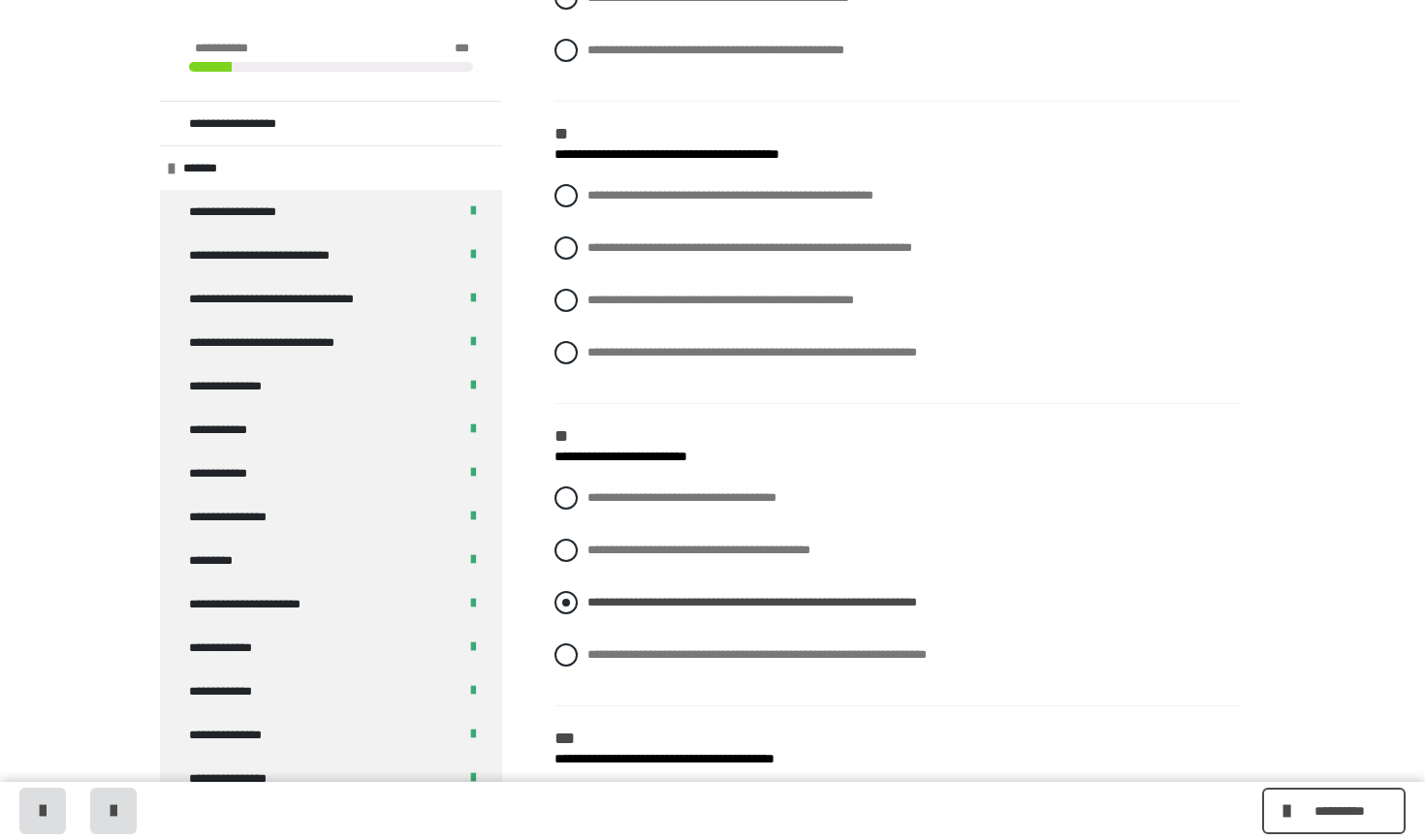 scroll, scrollTop: 2351, scrollLeft: 0, axis: vertical 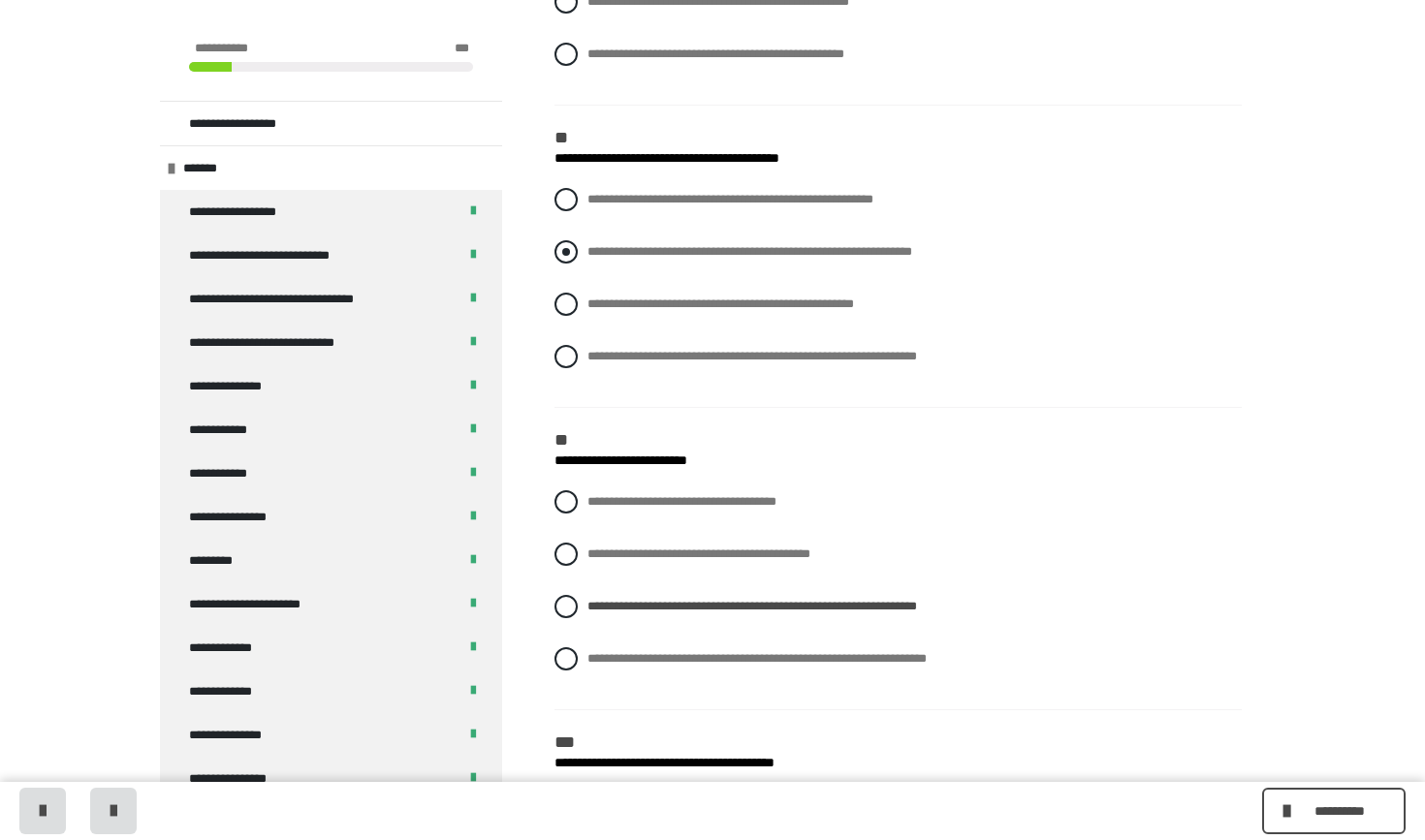 click at bounding box center (566, 252) 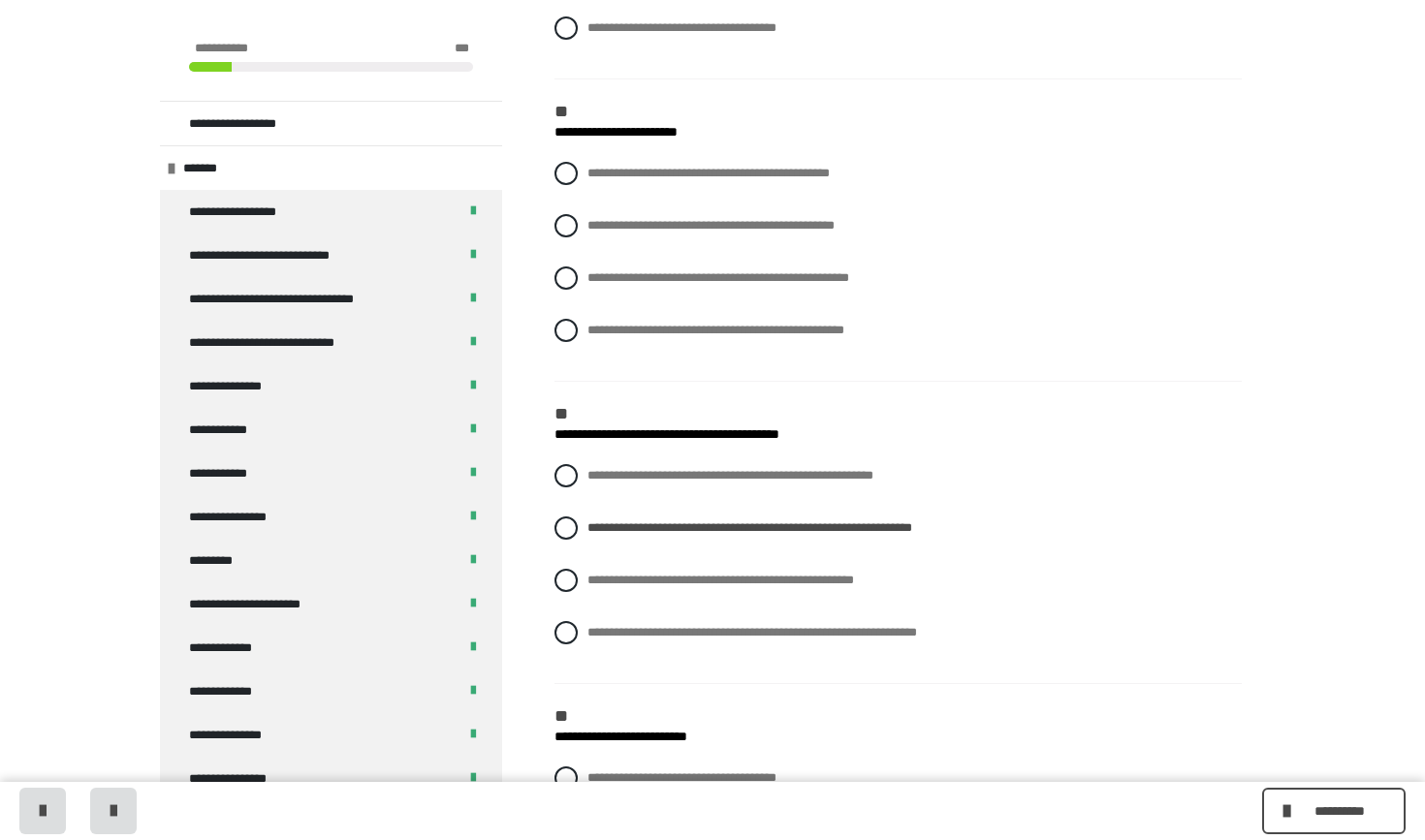 scroll, scrollTop: 2065, scrollLeft: 0, axis: vertical 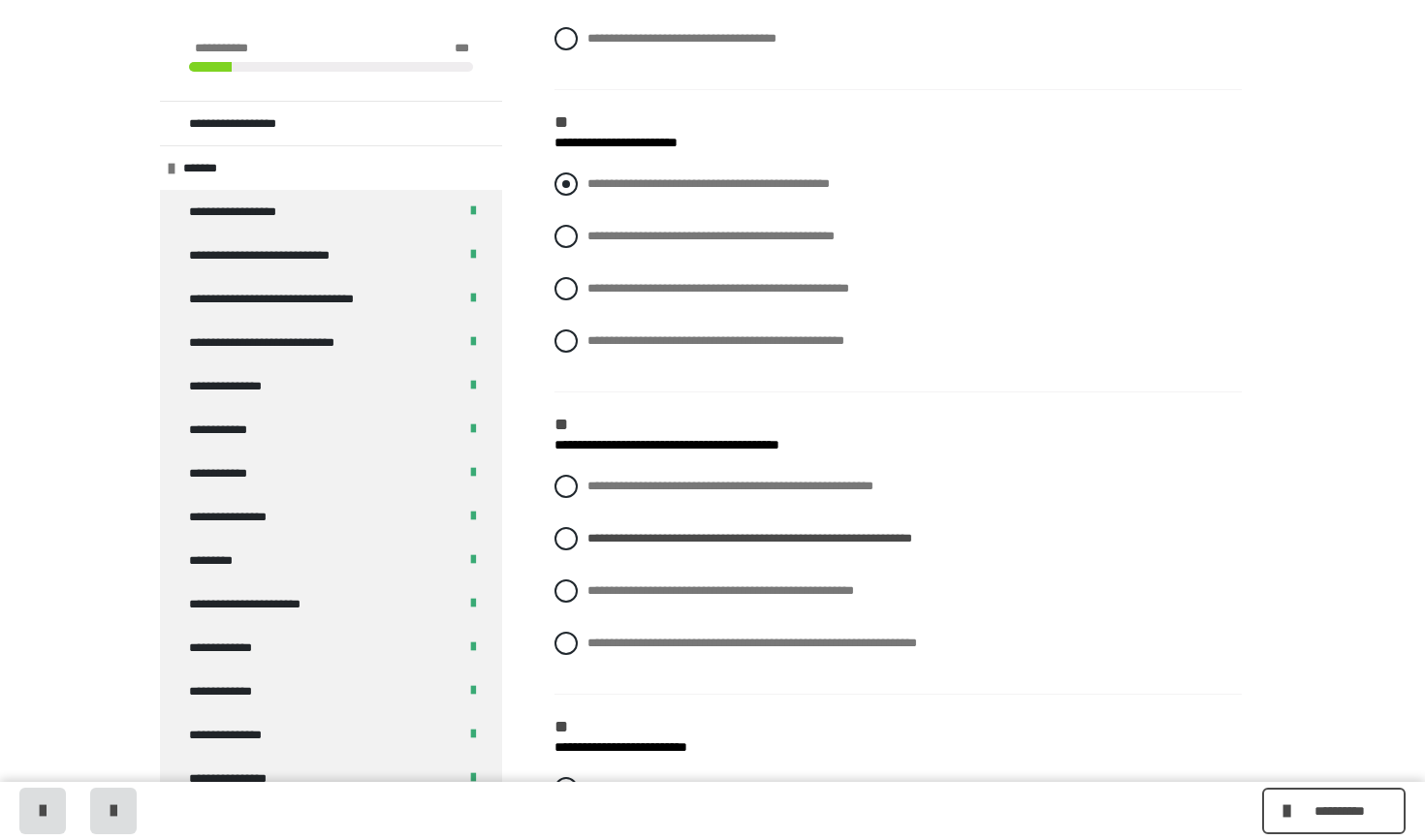 click at bounding box center [566, 184] 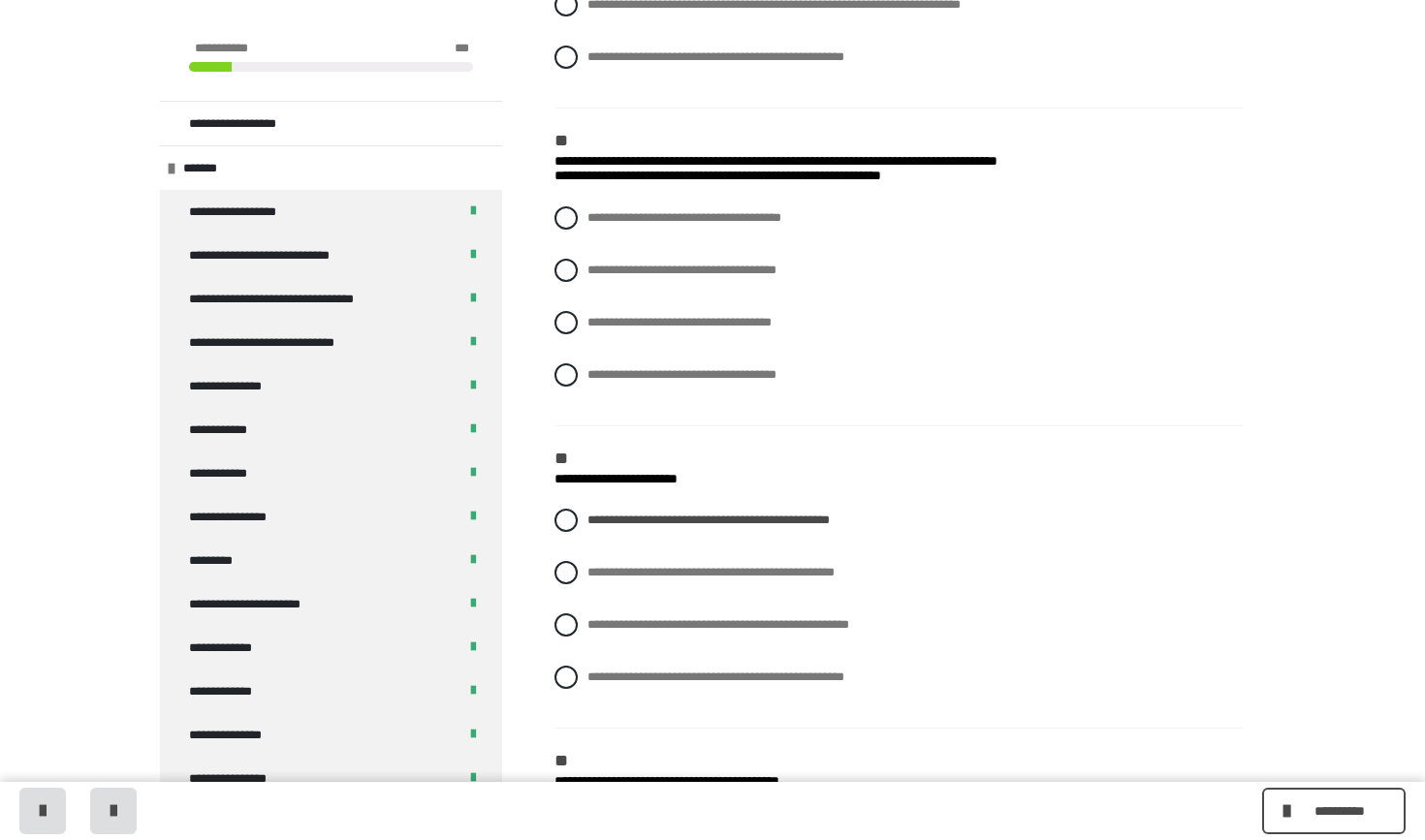 scroll, scrollTop: 1727, scrollLeft: 0, axis: vertical 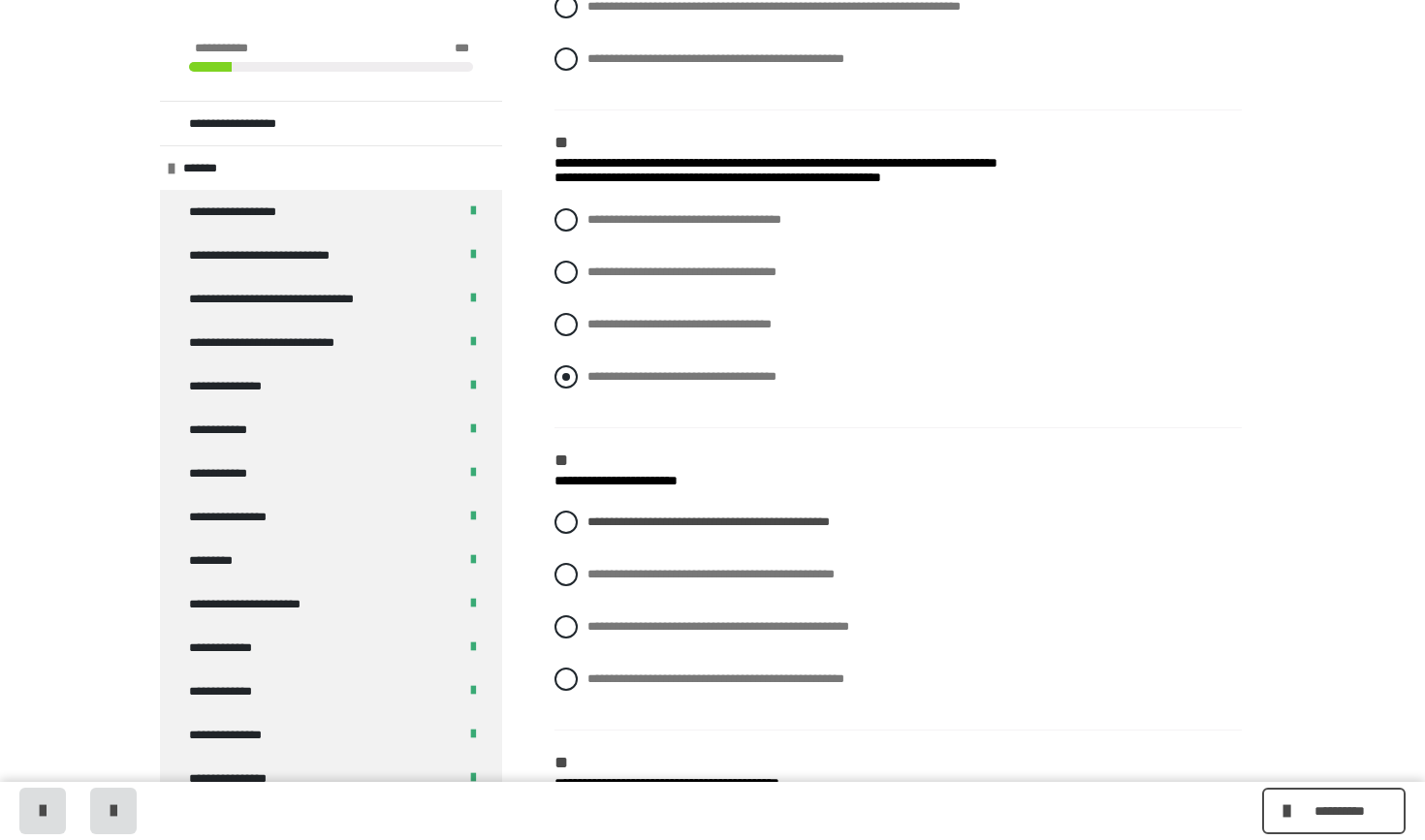 click at bounding box center [566, 377] 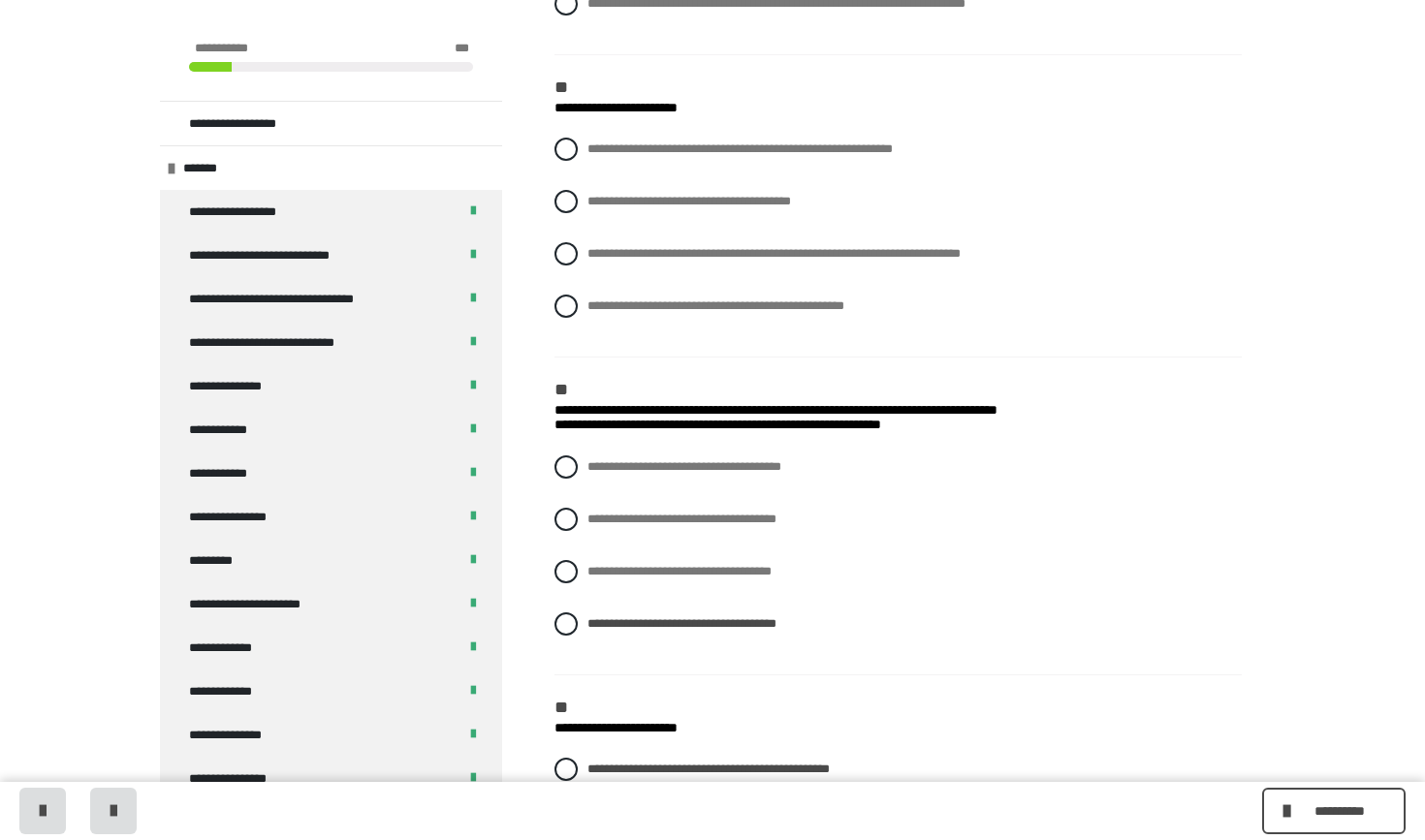 scroll, scrollTop: 1465, scrollLeft: 0, axis: vertical 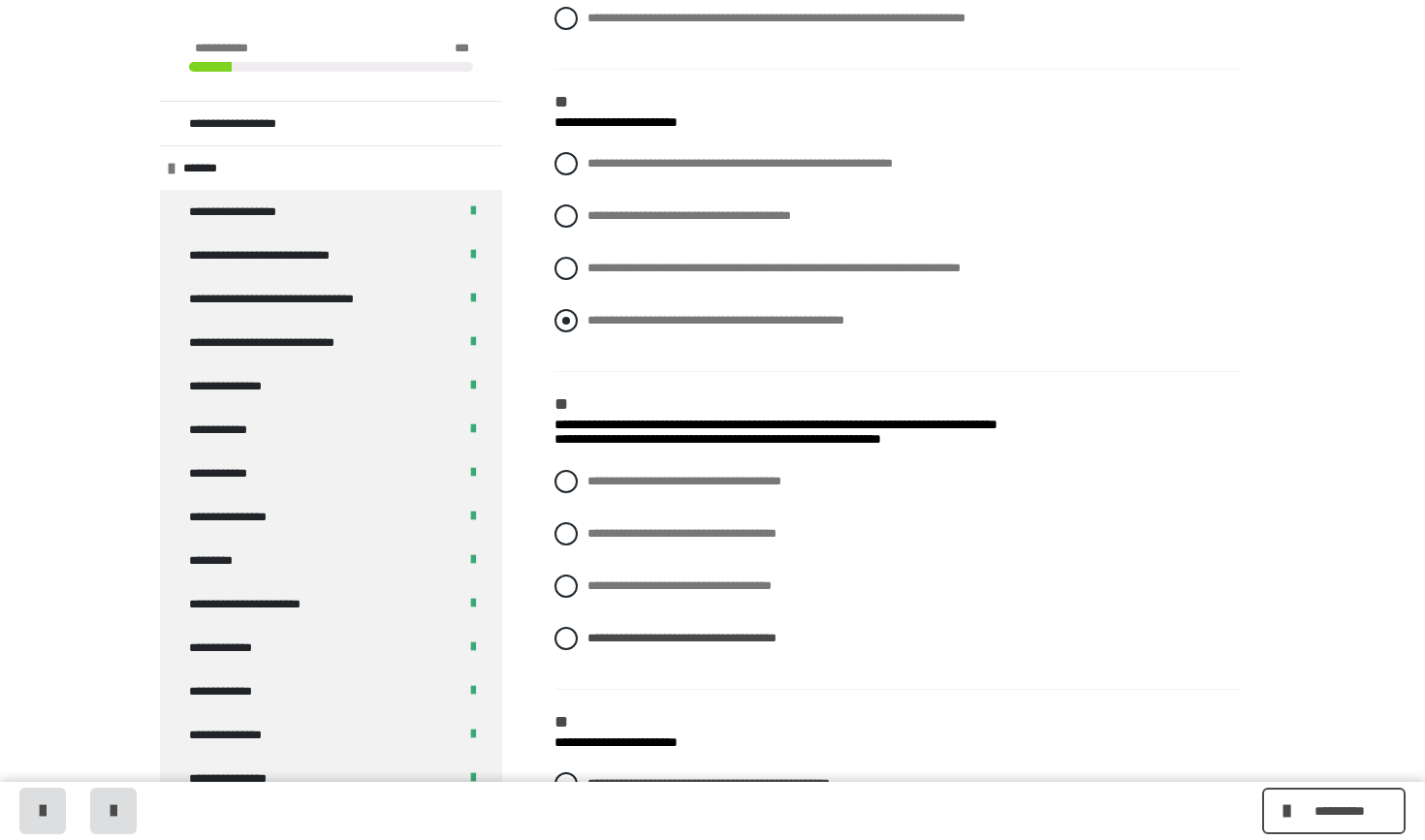 click at bounding box center (566, 321) 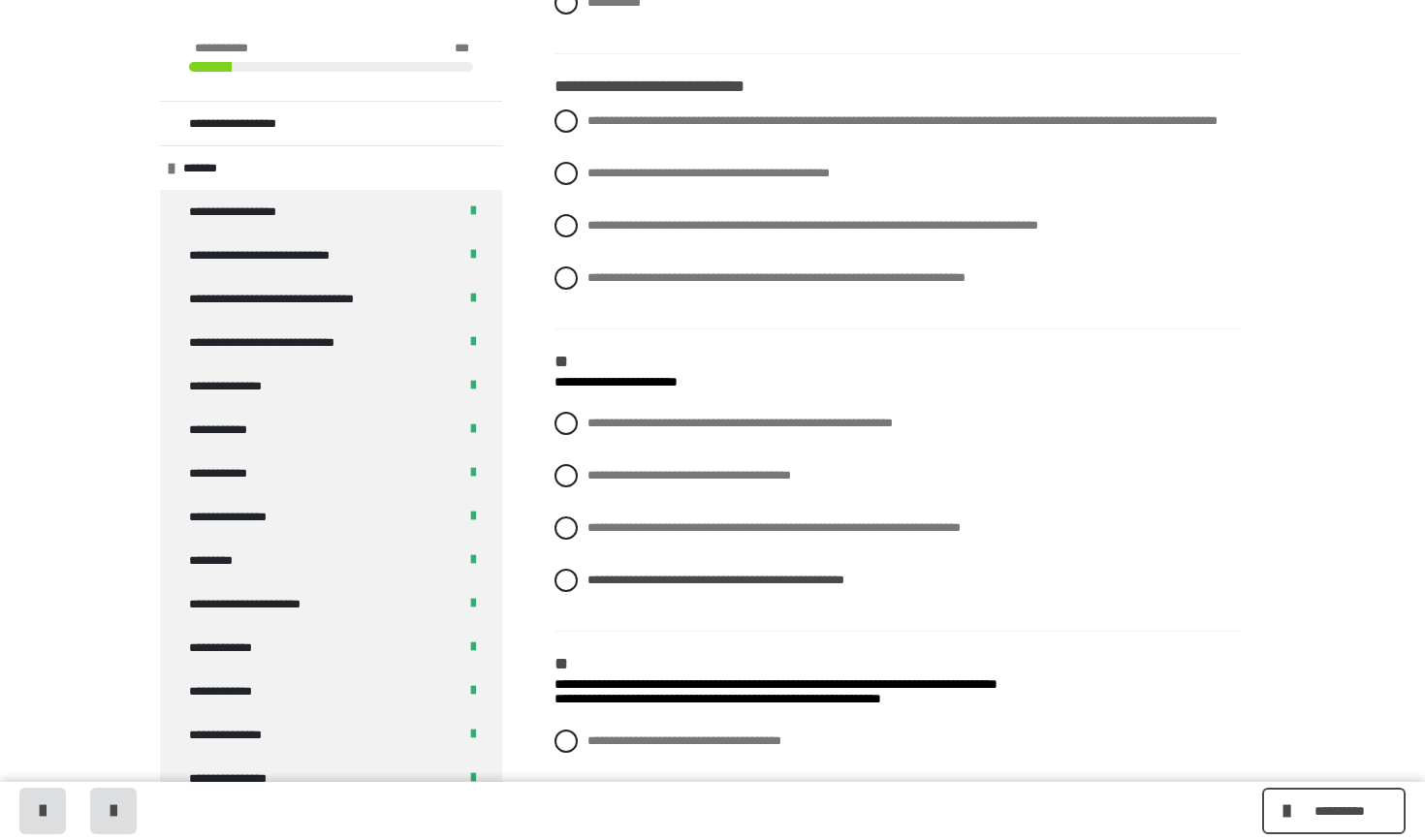 scroll, scrollTop: 1186, scrollLeft: 0, axis: vertical 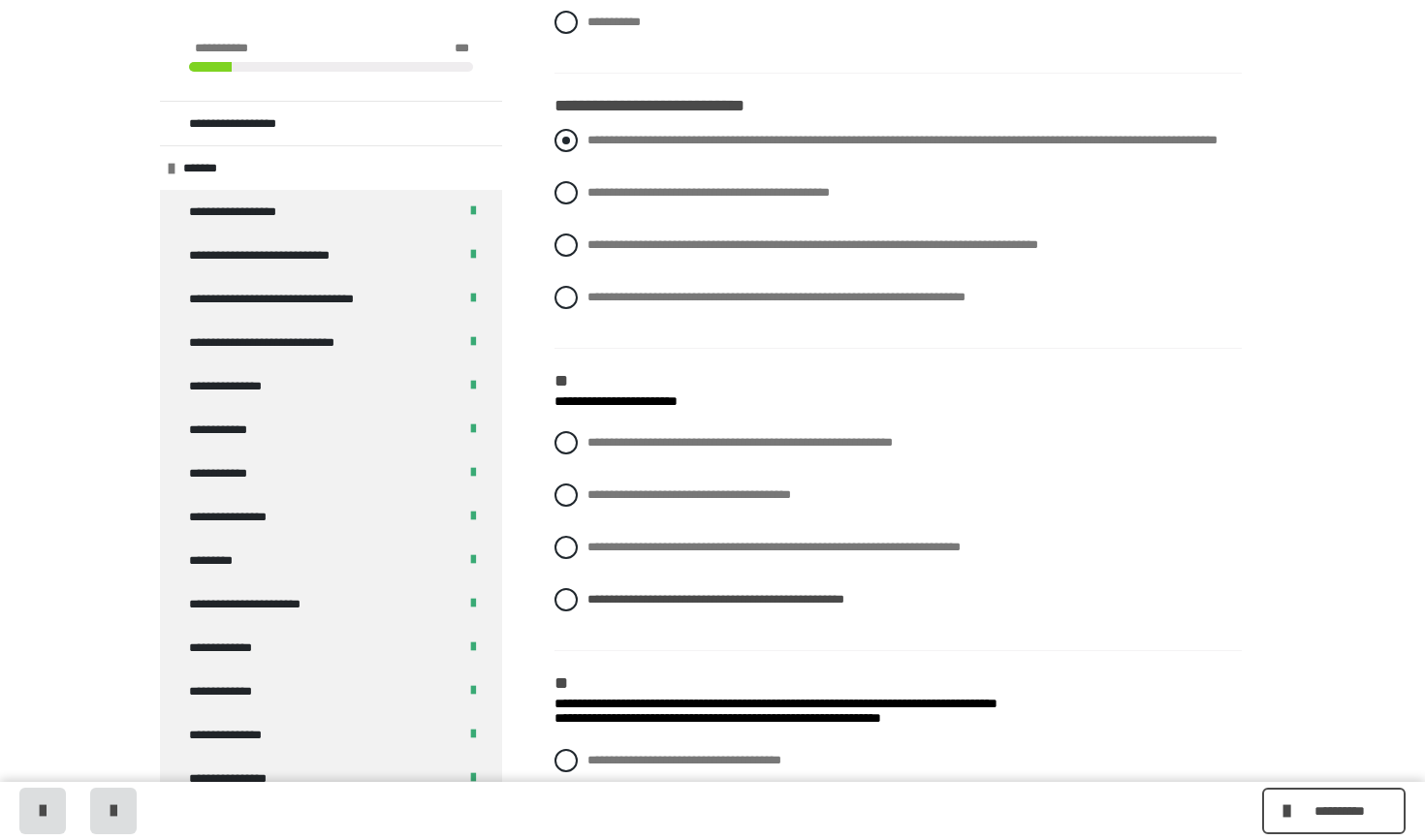 click at bounding box center [566, 140] 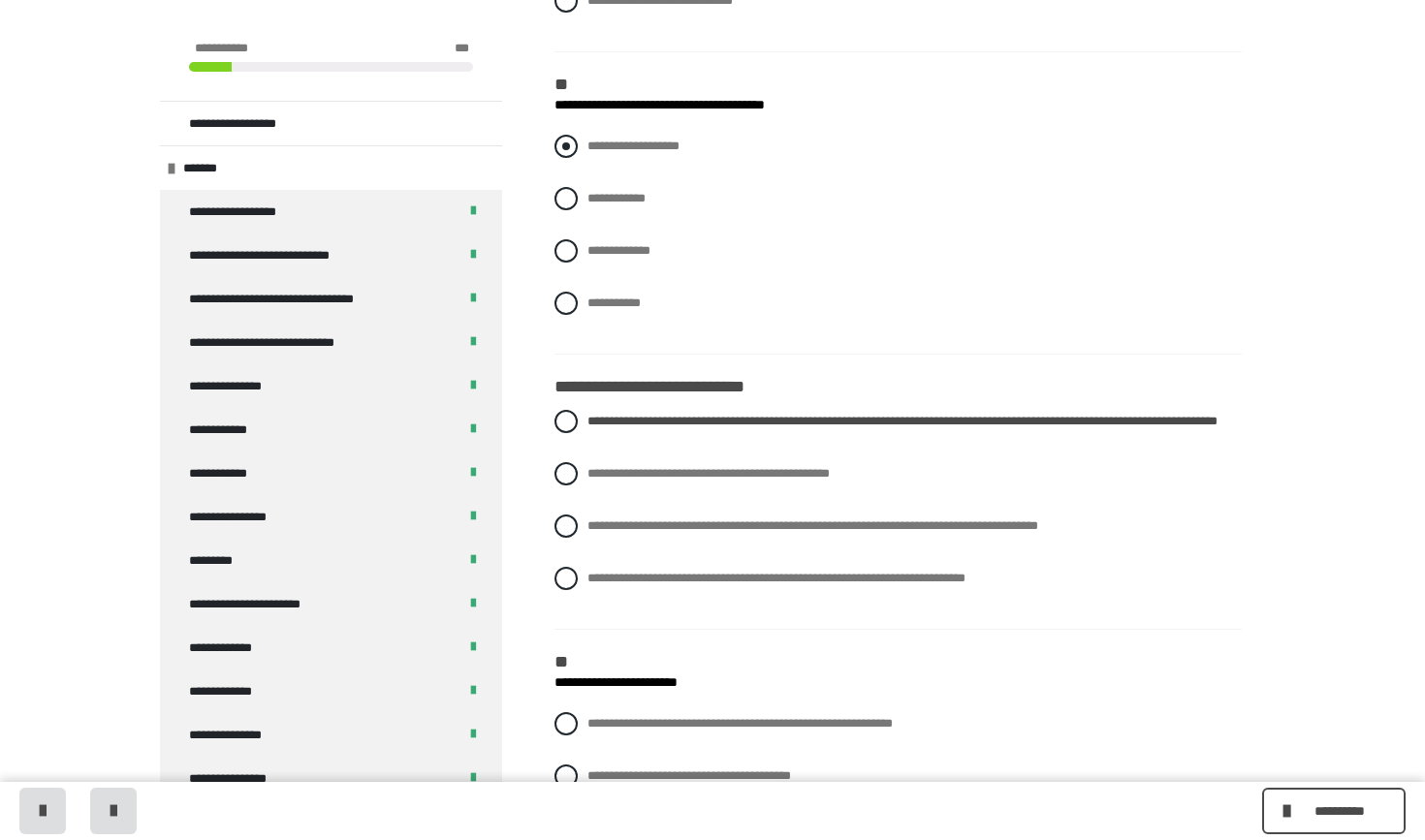 scroll, scrollTop: 900, scrollLeft: 0, axis: vertical 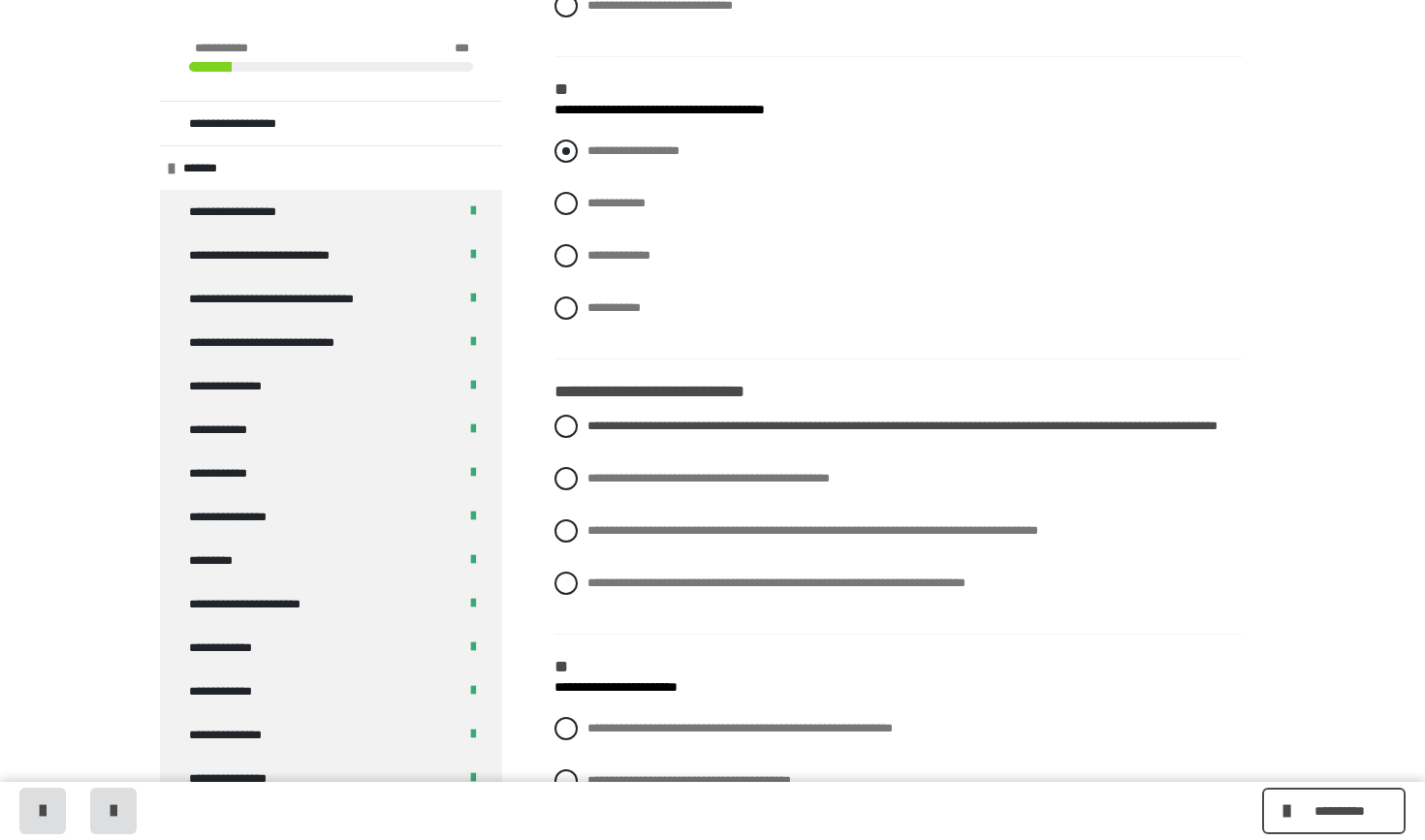 click at bounding box center [566, 151] 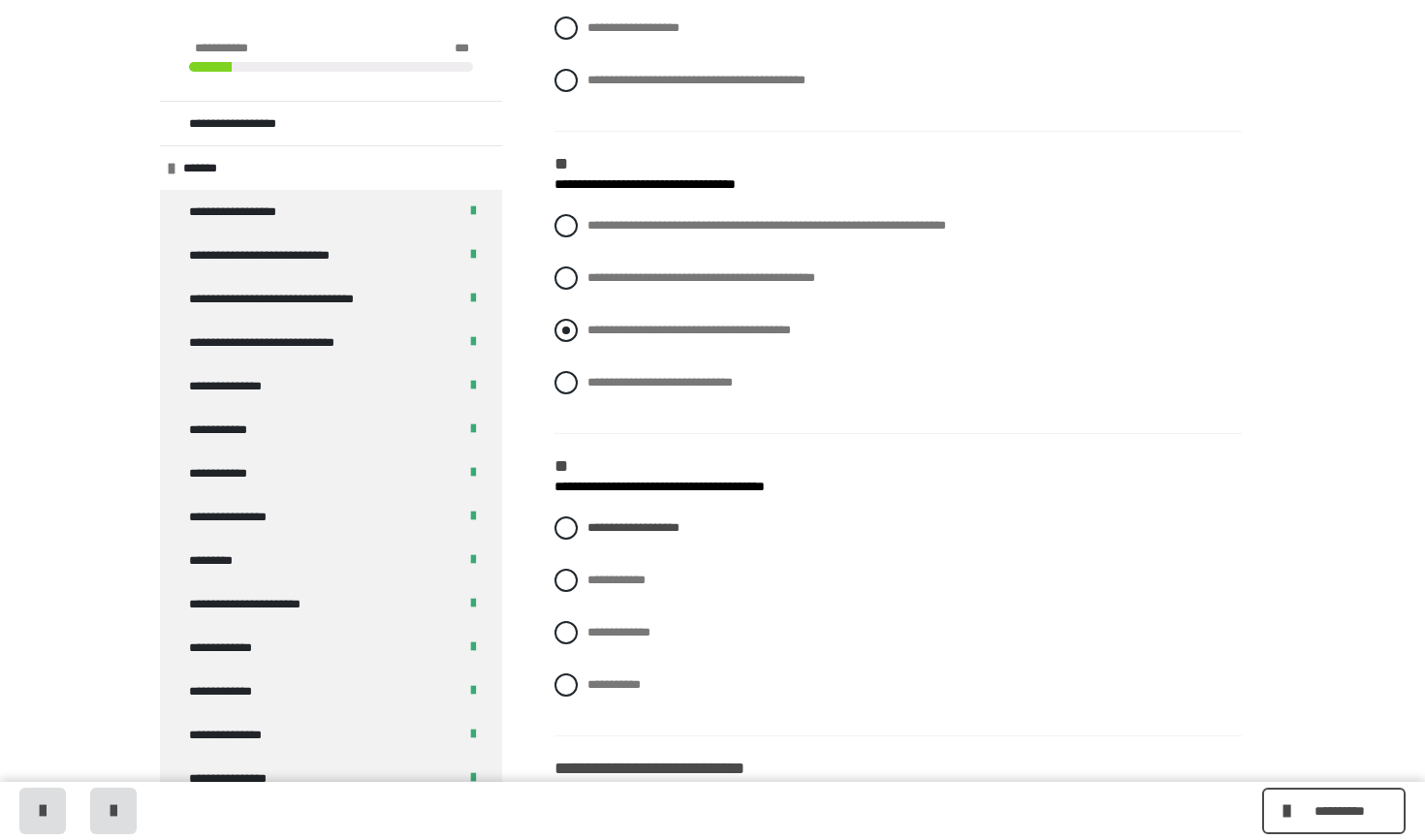 scroll, scrollTop: 520, scrollLeft: 0, axis: vertical 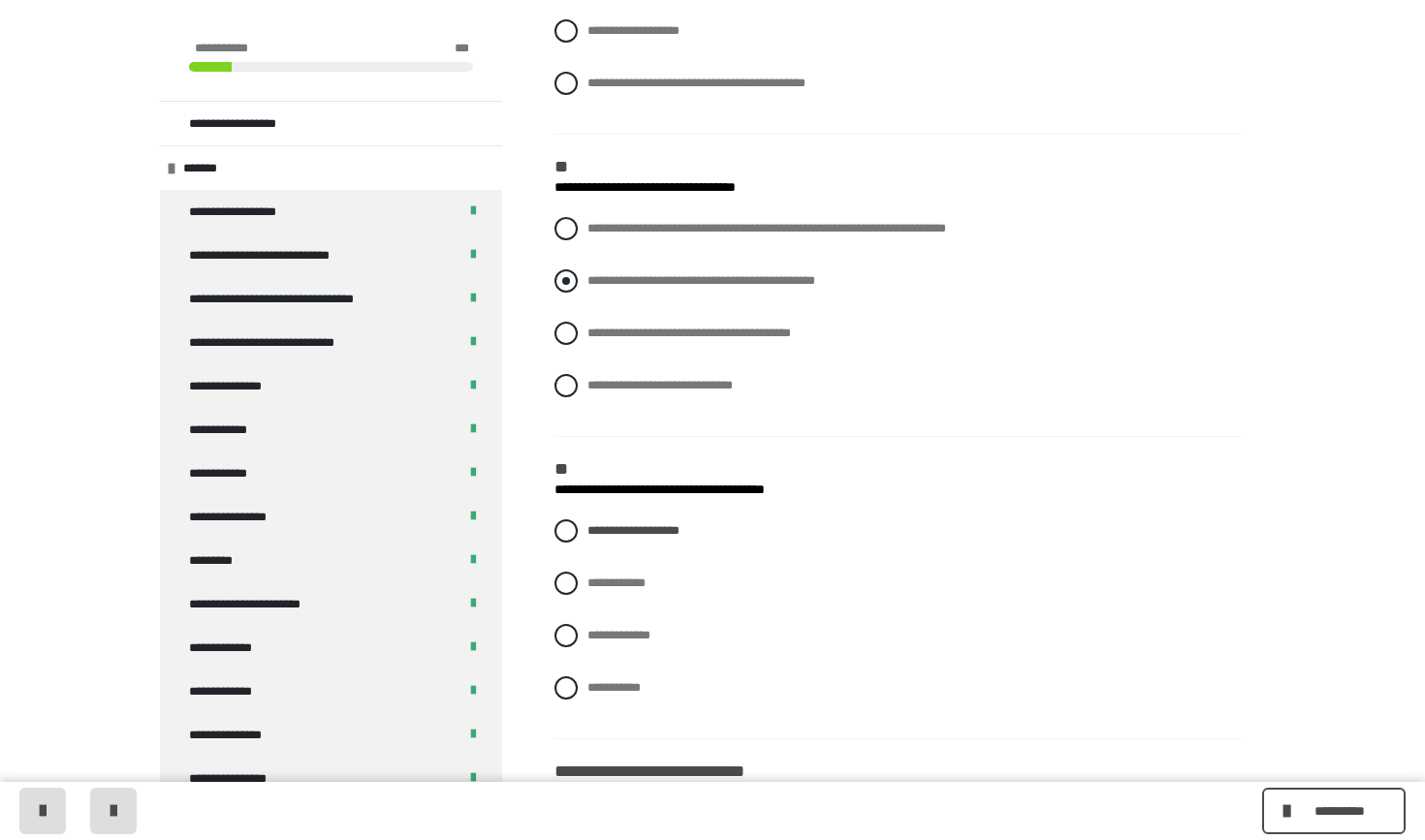click at bounding box center (566, 281) 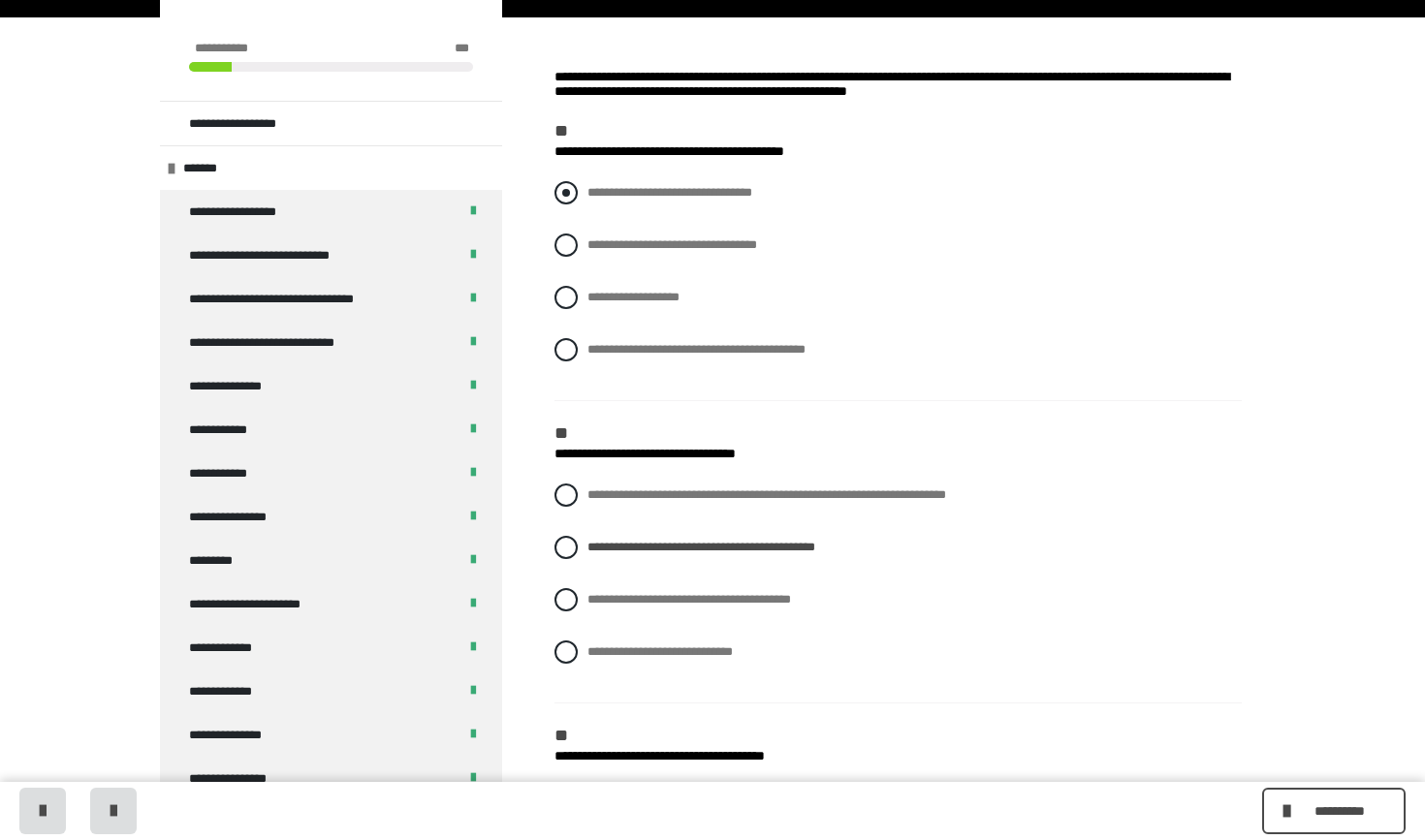 scroll, scrollTop: 249, scrollLeft: 0, axis: vertical 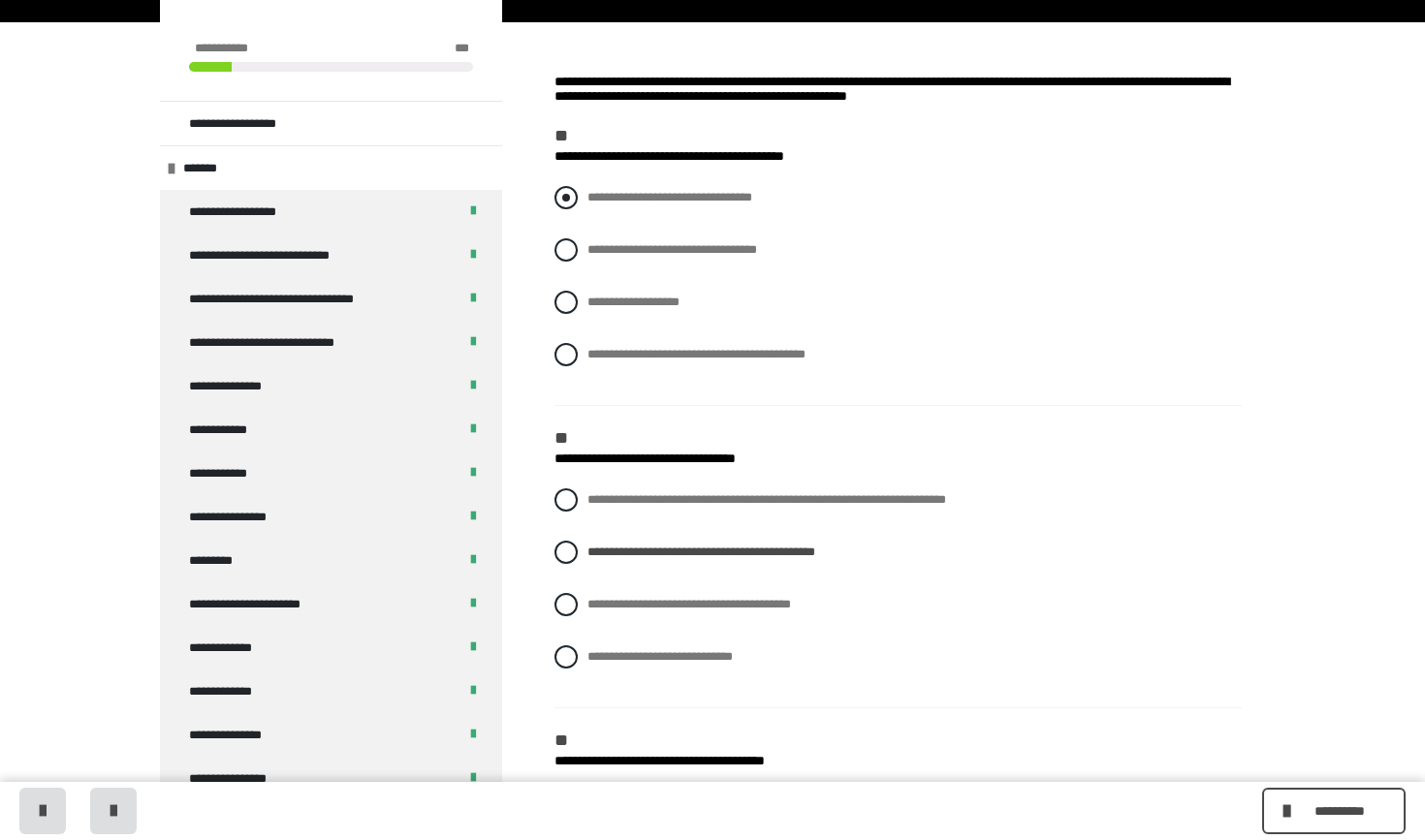 click at bounding box center (566, 198) 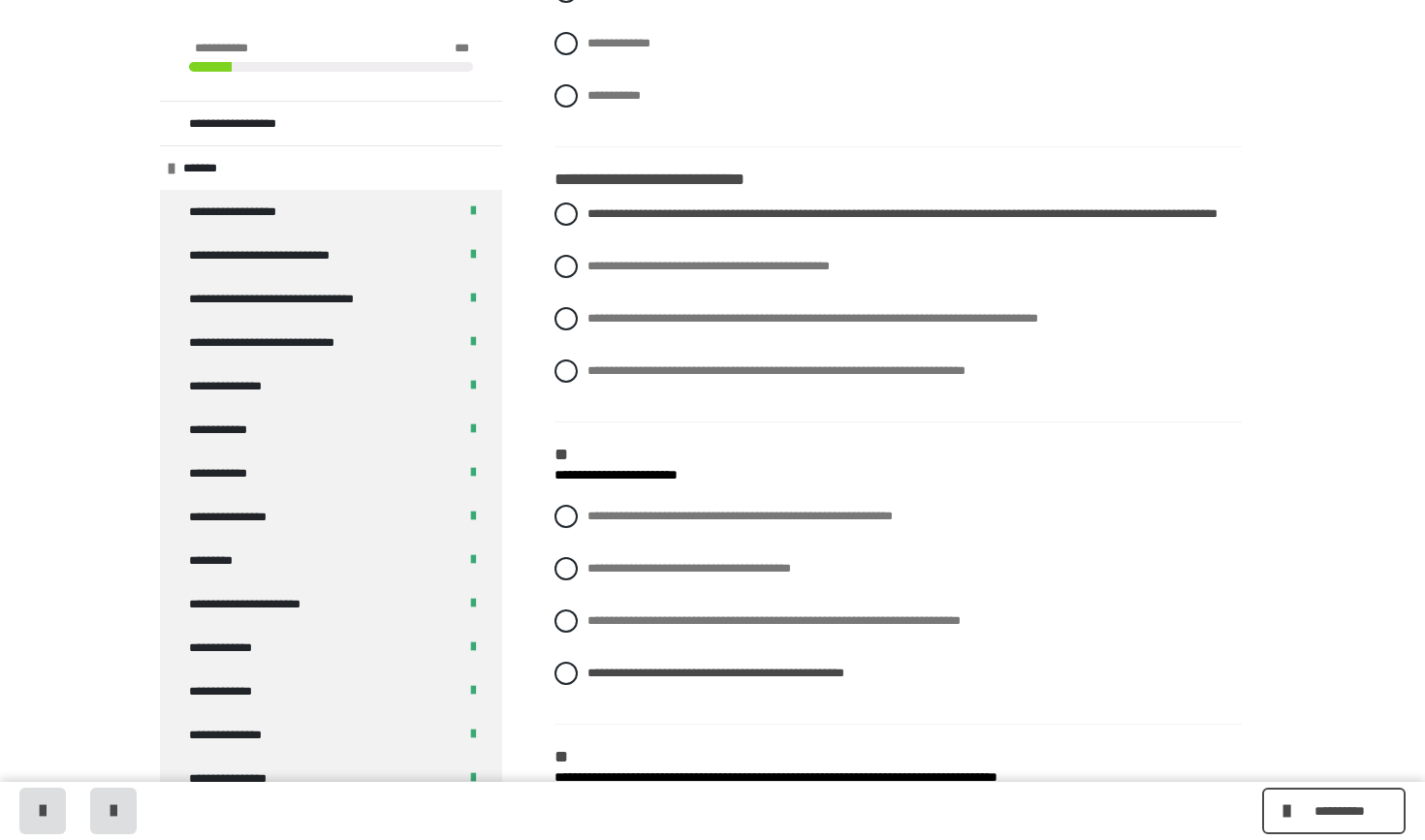 scroll, scrollTop: 1115, scrollLeft: 0, axis: vertical 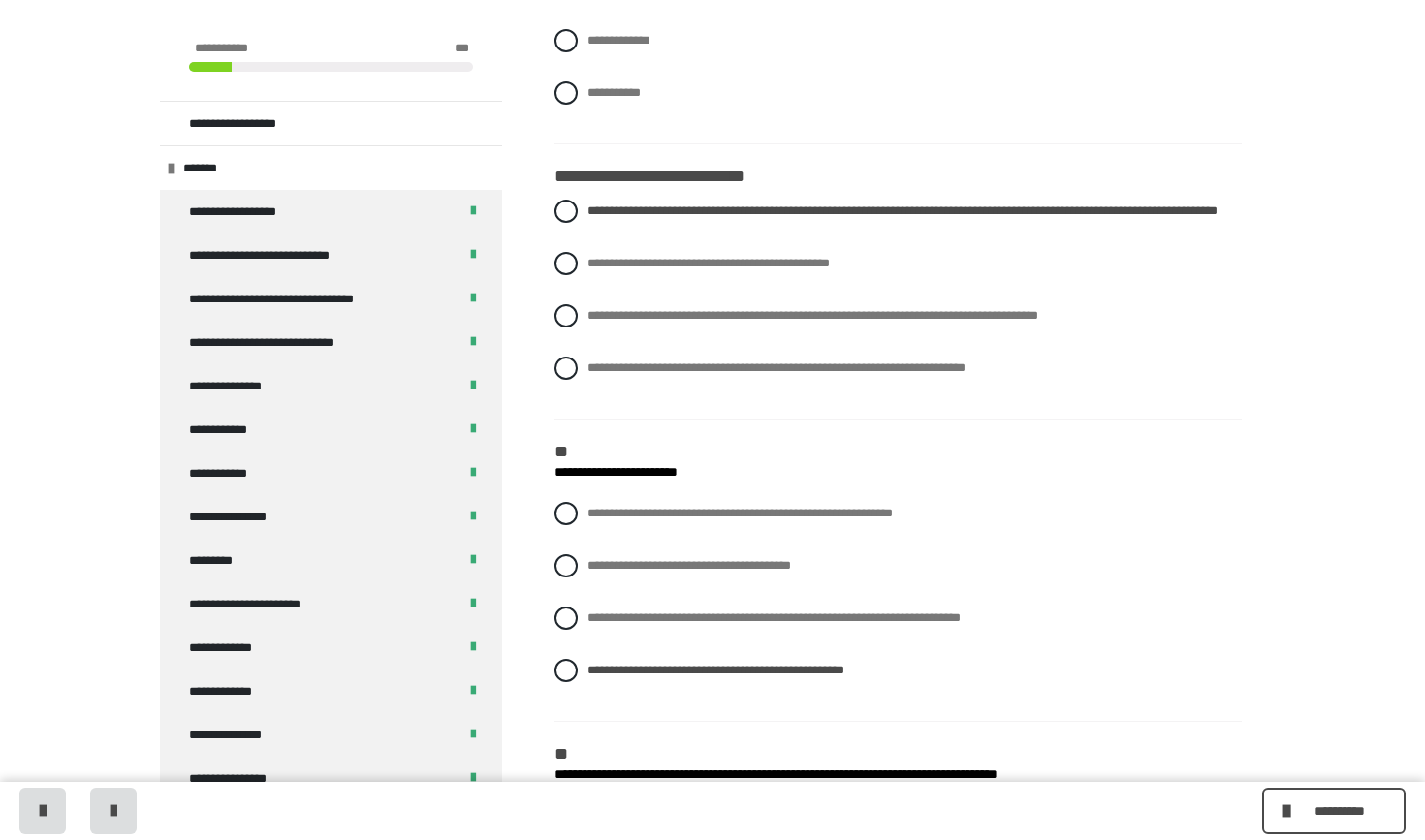 click on "**********" at bounding box center [898, 304] 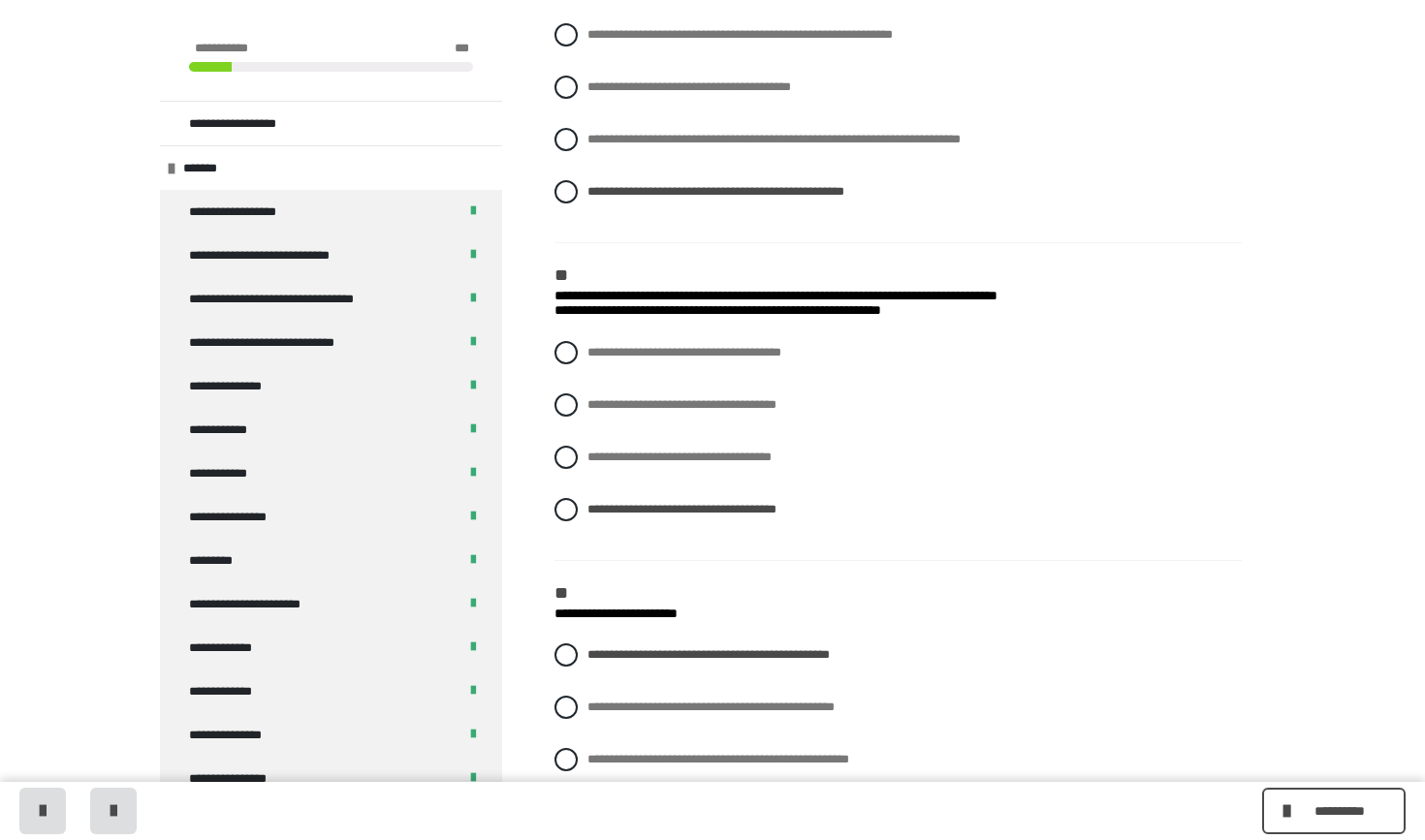 scroll, scrollTop: 1612, scrollLeft: 0, axis: vertical 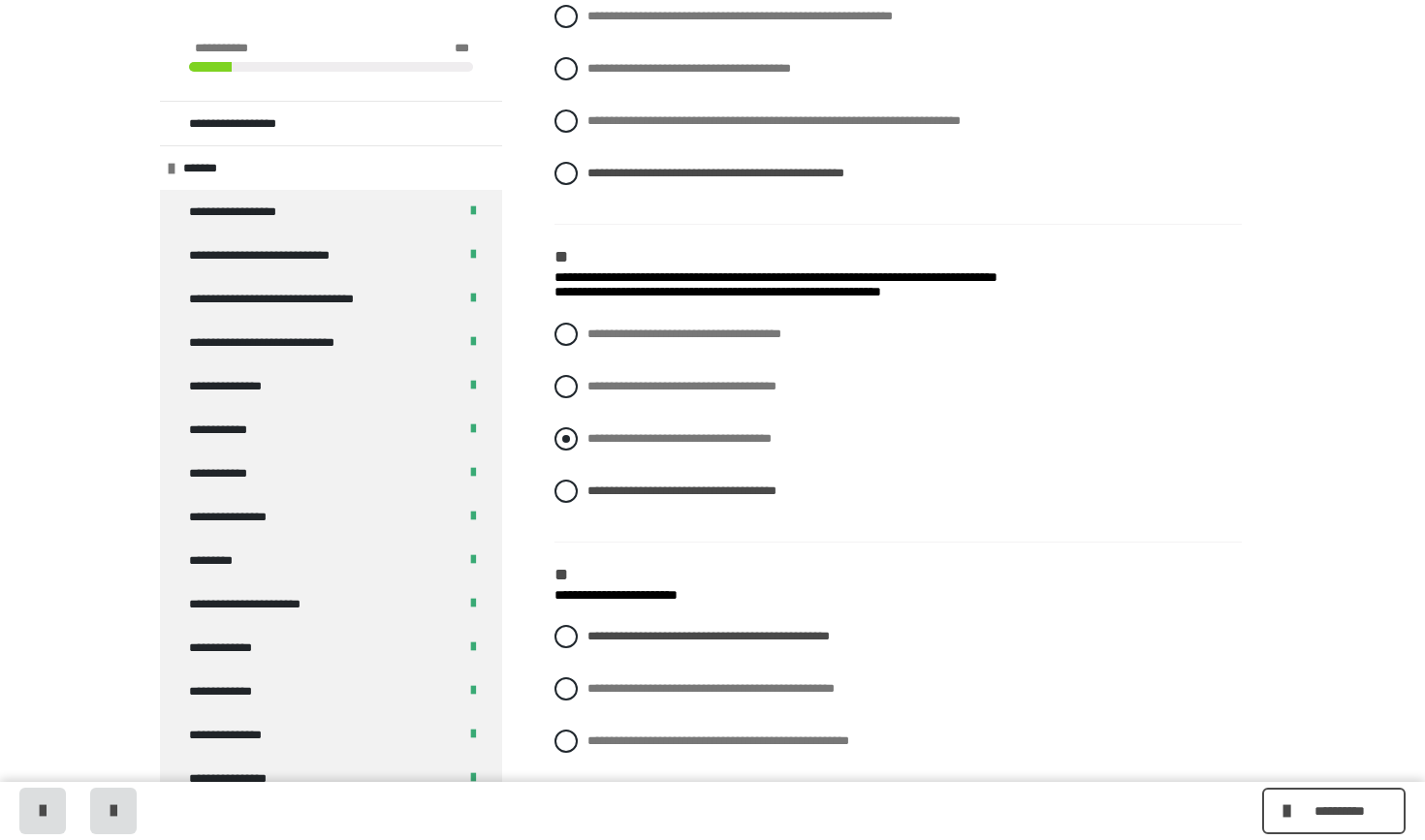 click at bounding box center (566, 439) 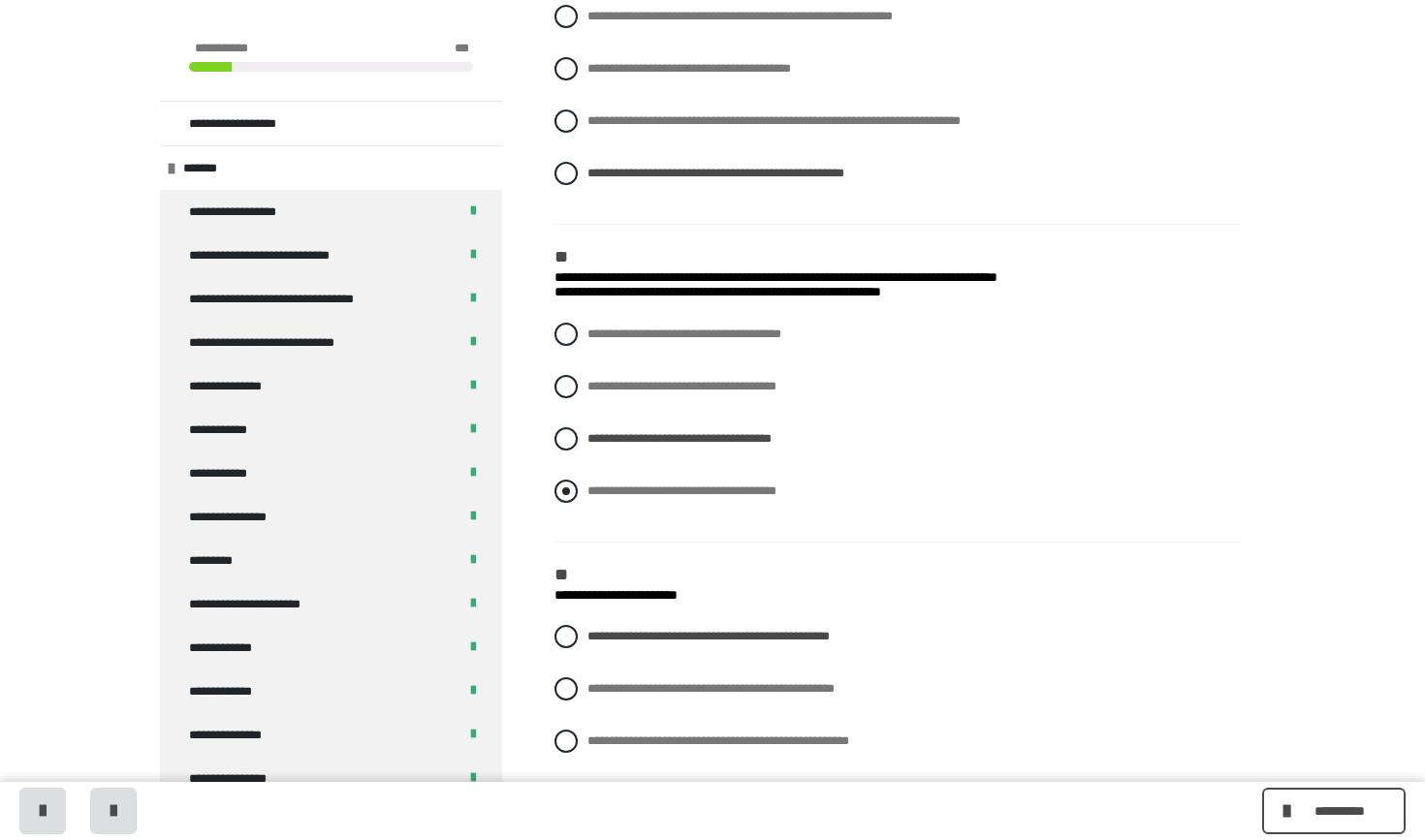 click at bounding box center [566, 491] 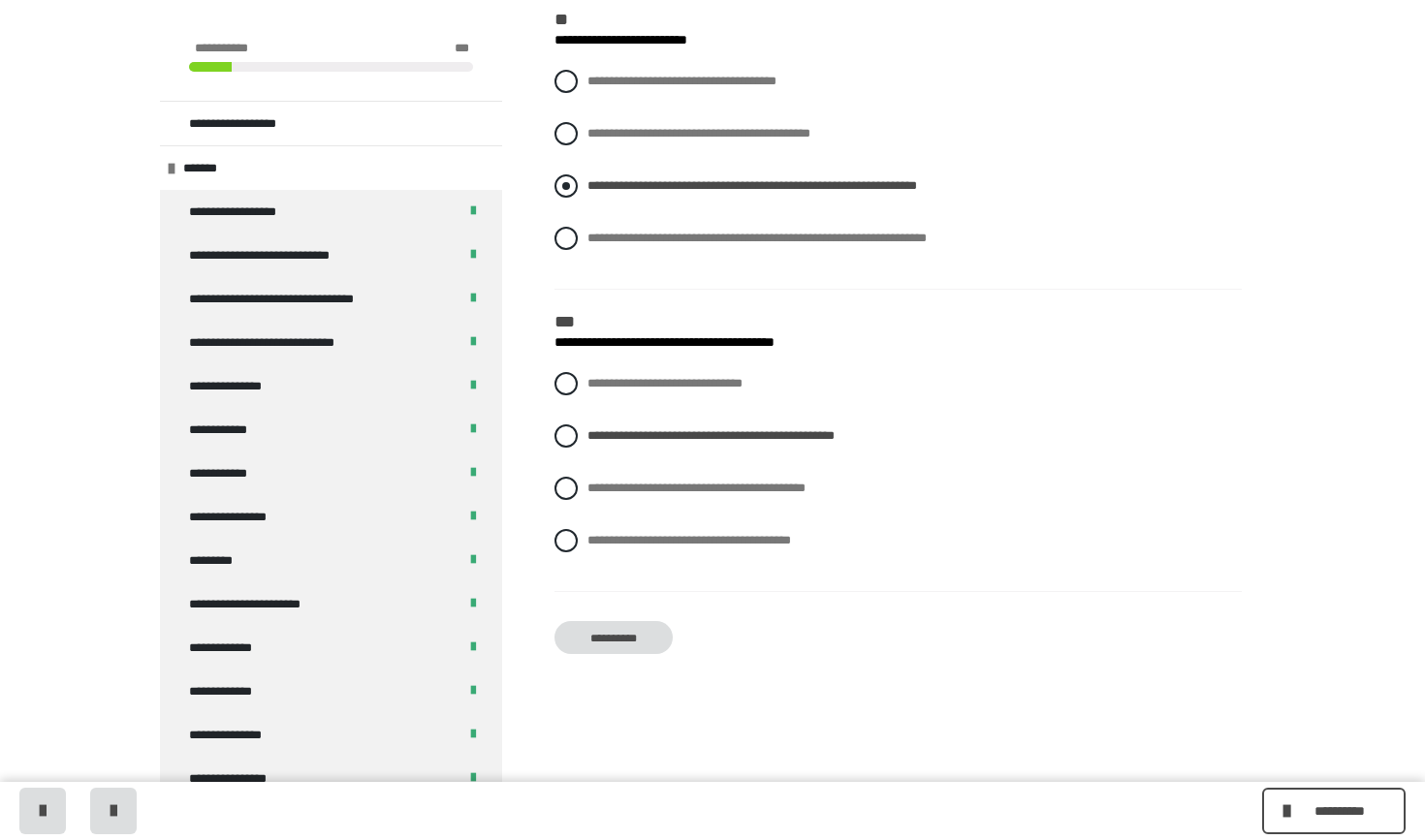 scroll, scrollTop: 2797, scrollLeft: 0, axis: vertical 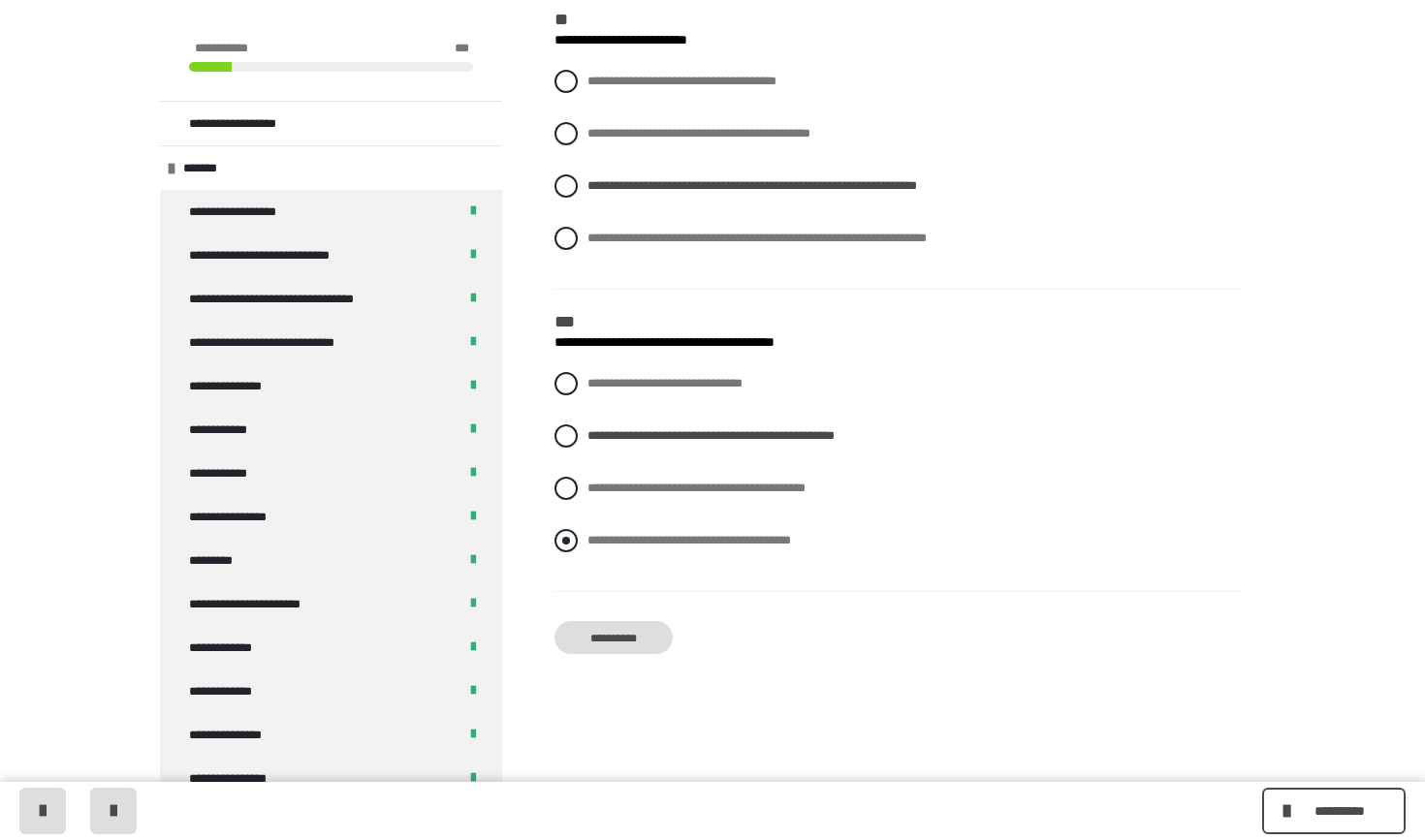 click at bounding box center [566, 541] 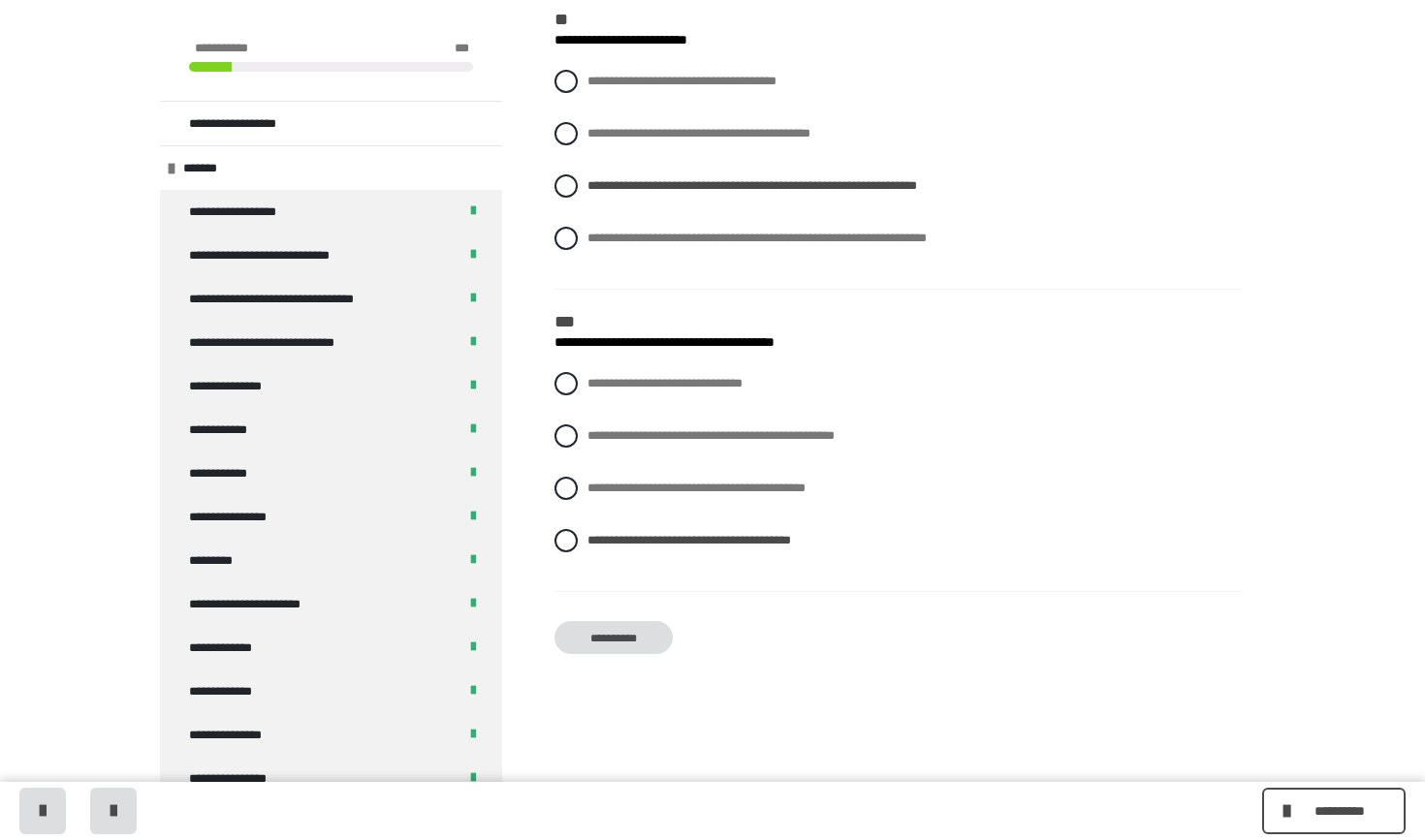 click on "**********" at bounding box center [614, 638] 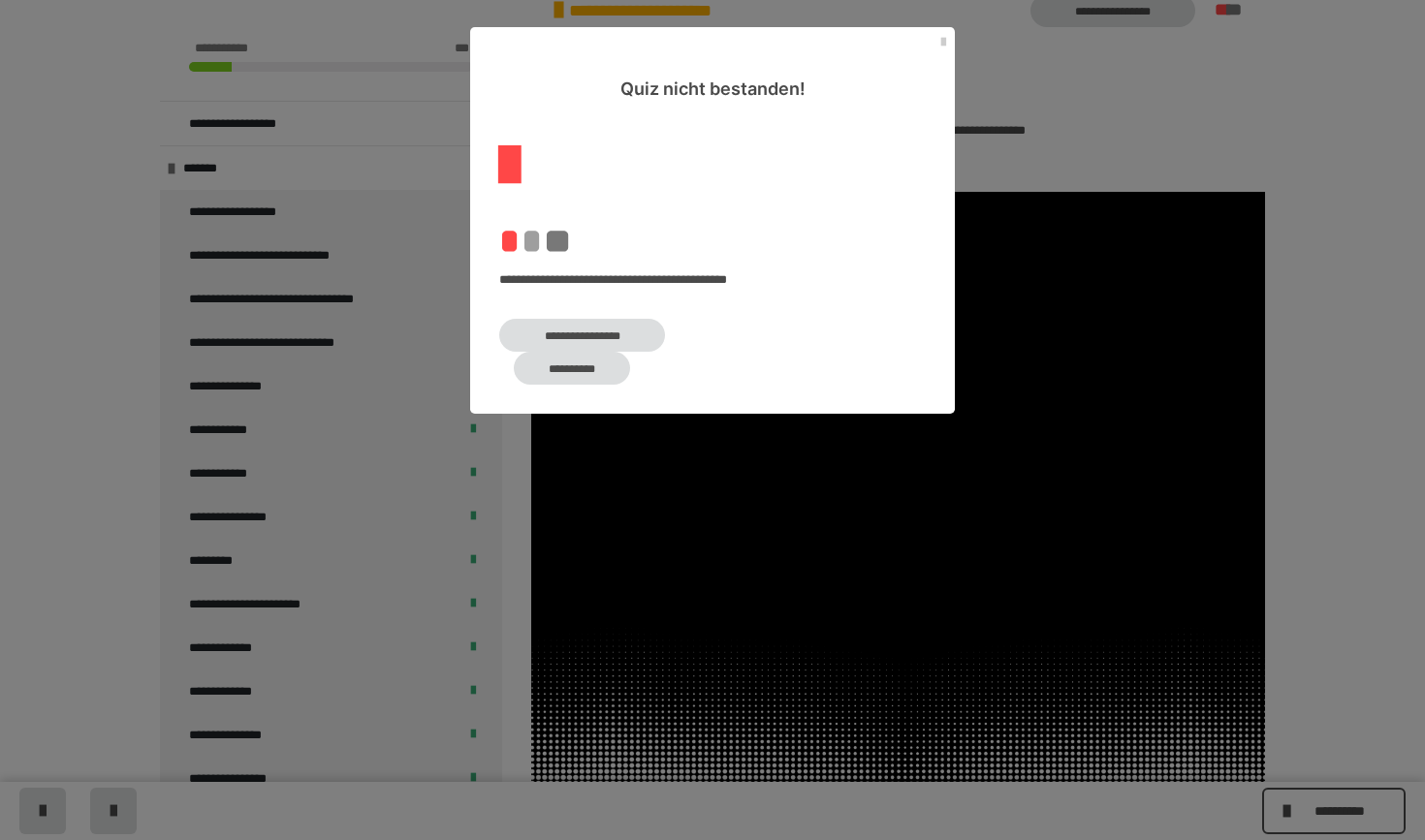 click on "**********" at bounding box center [582, 335] 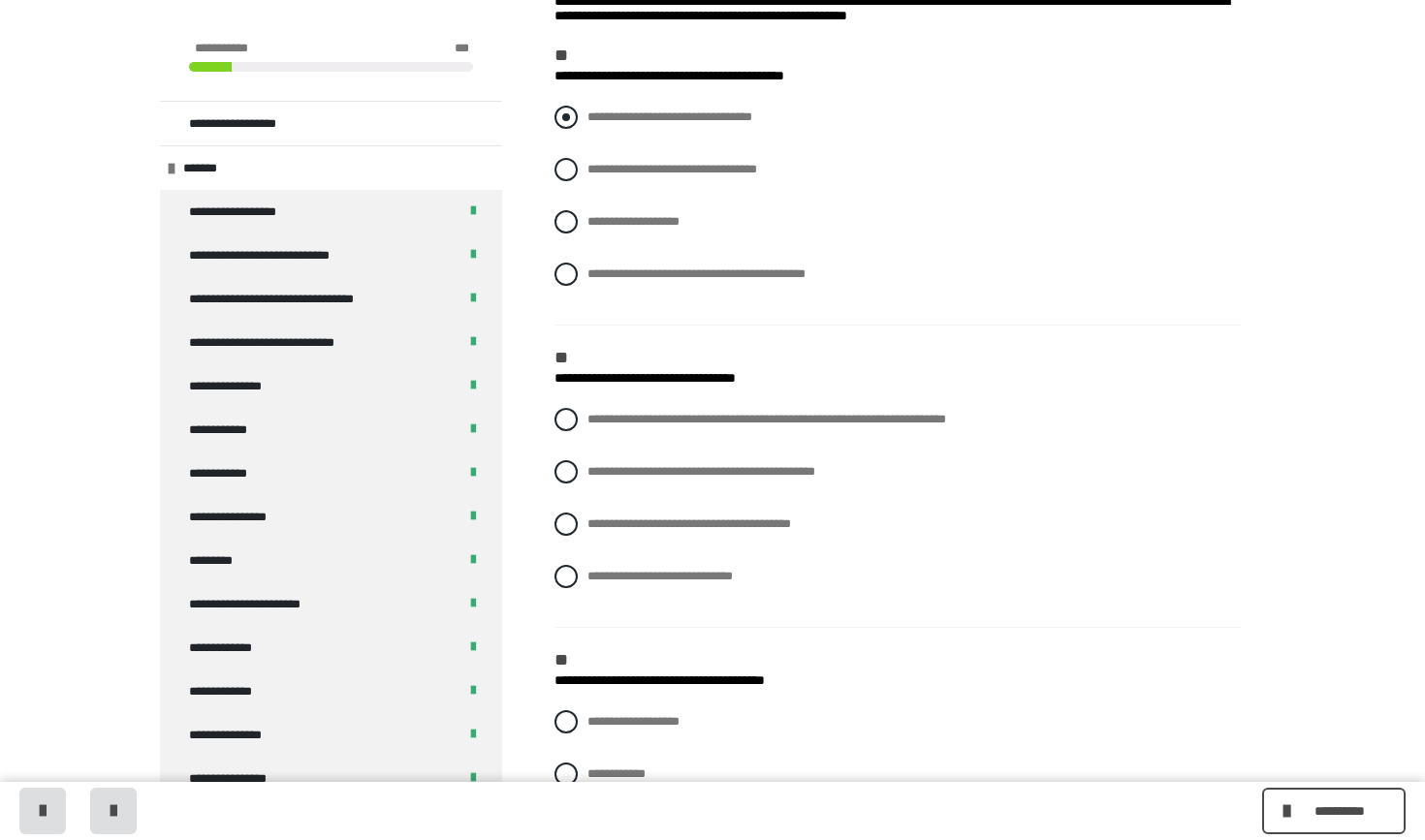 click at bounding box center (566, 117) 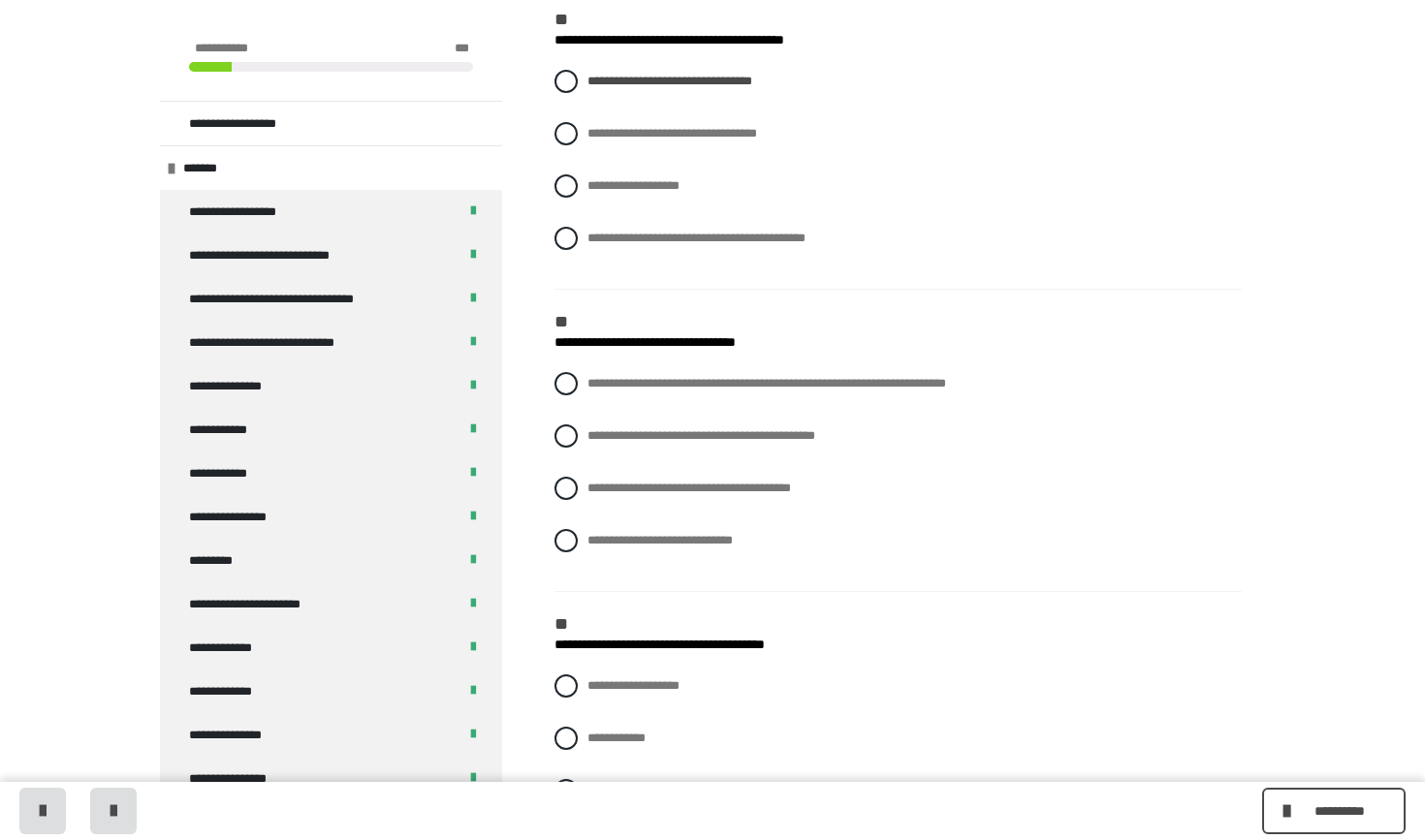 scroll, scrollTop: 367, scrollLeft: 0, axis: vertical 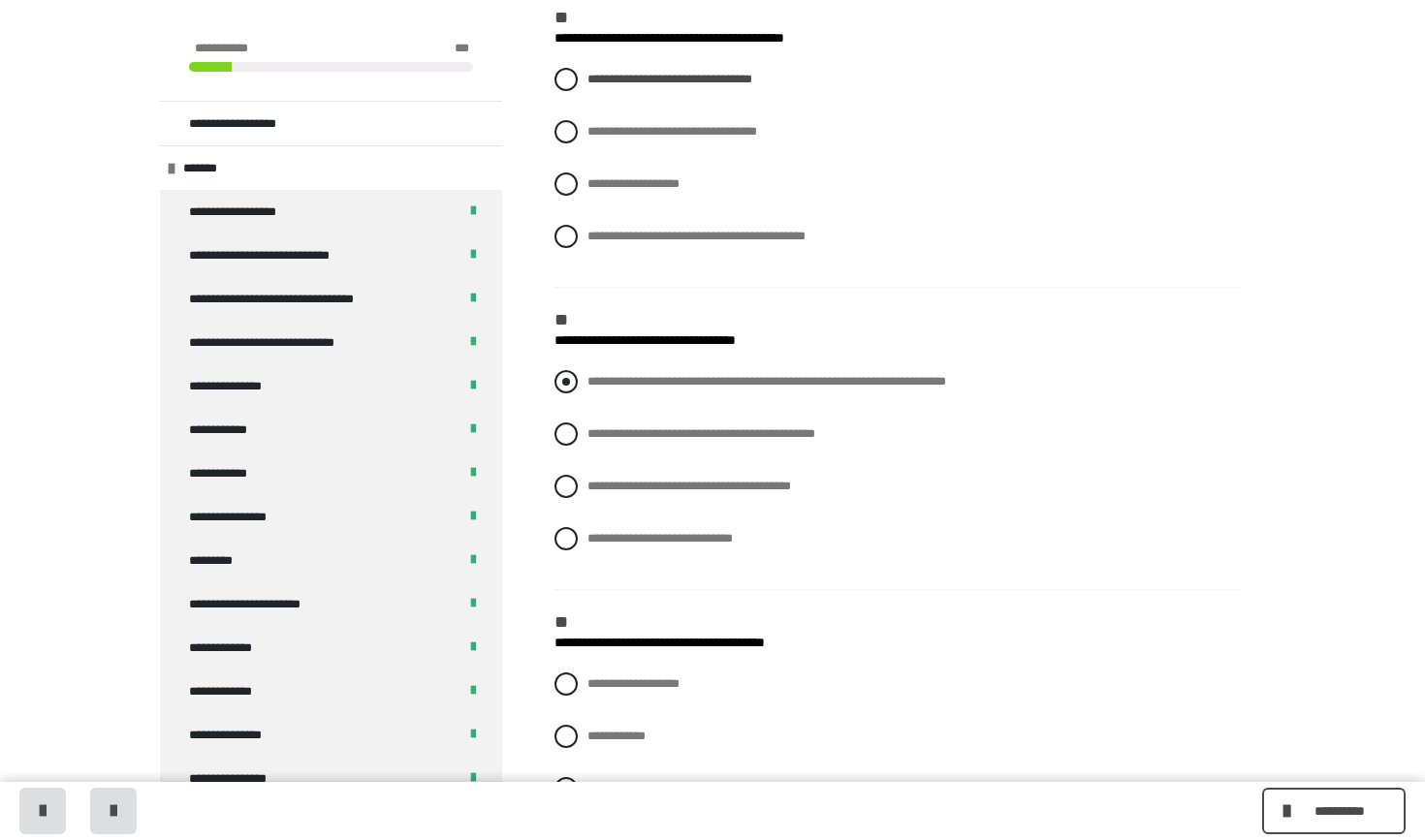 click at bounding box center (566, 382) 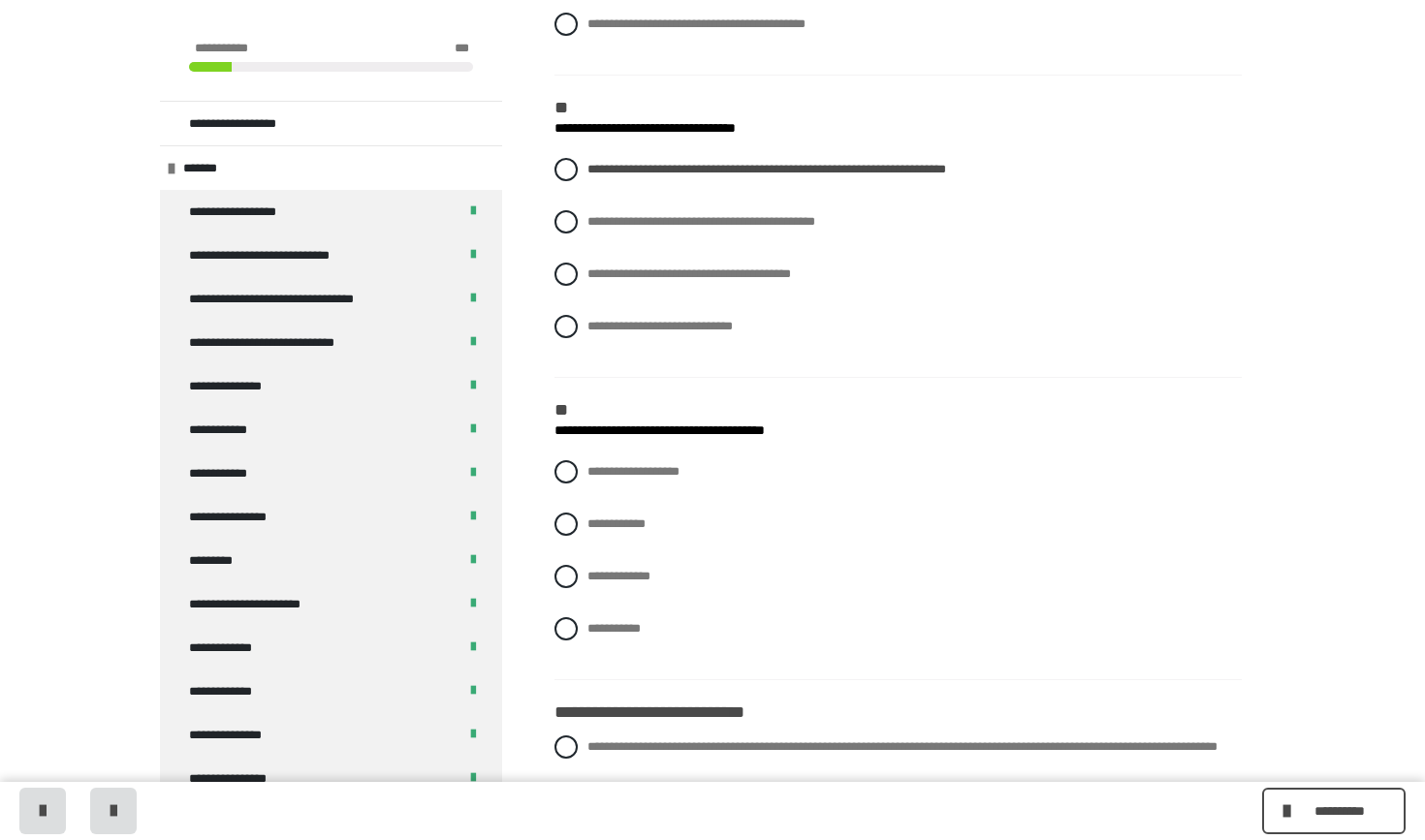 scroll, scrollTop: 581, scrollLeft: 0, axis: vertical 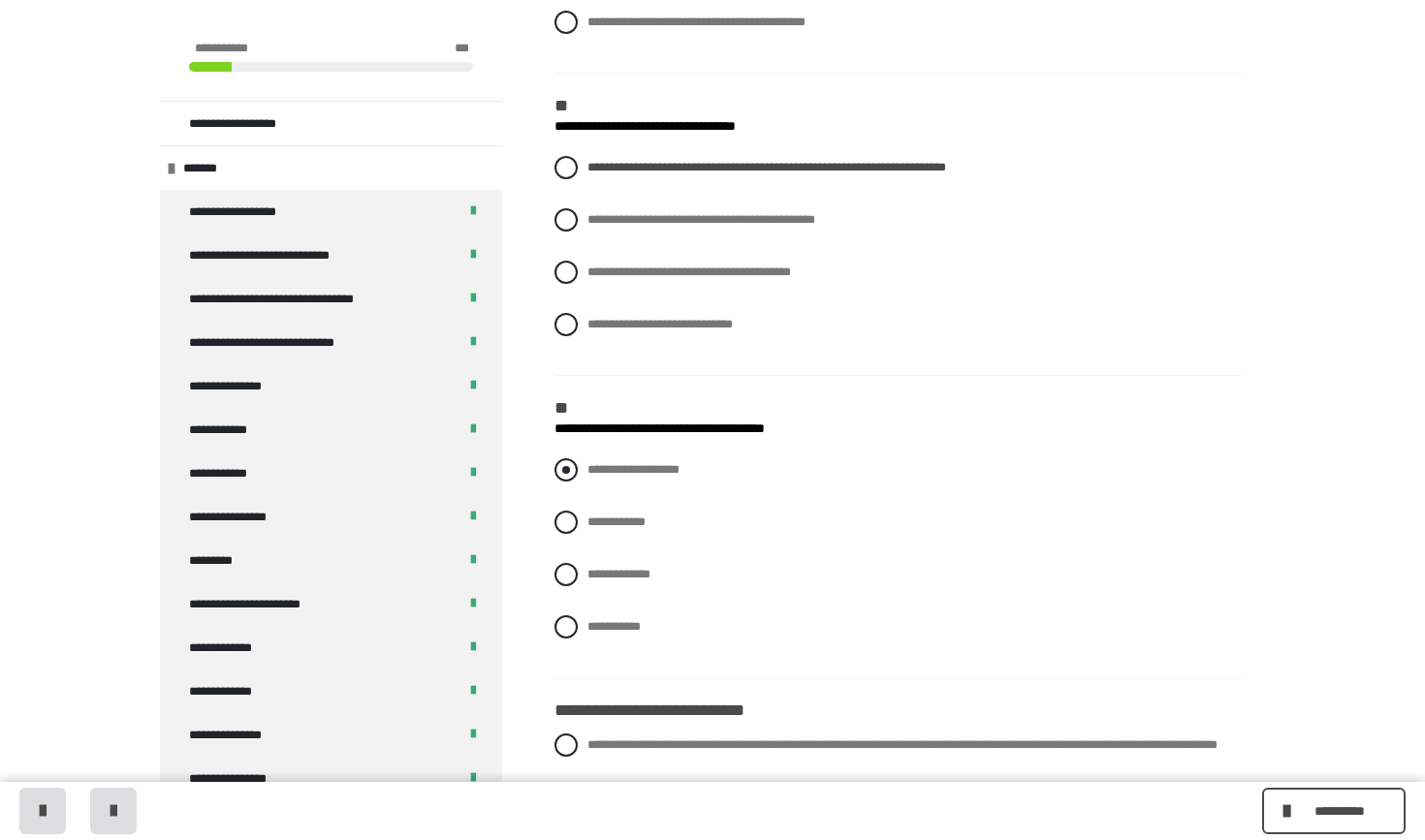 click at bounding box center (566, 470) 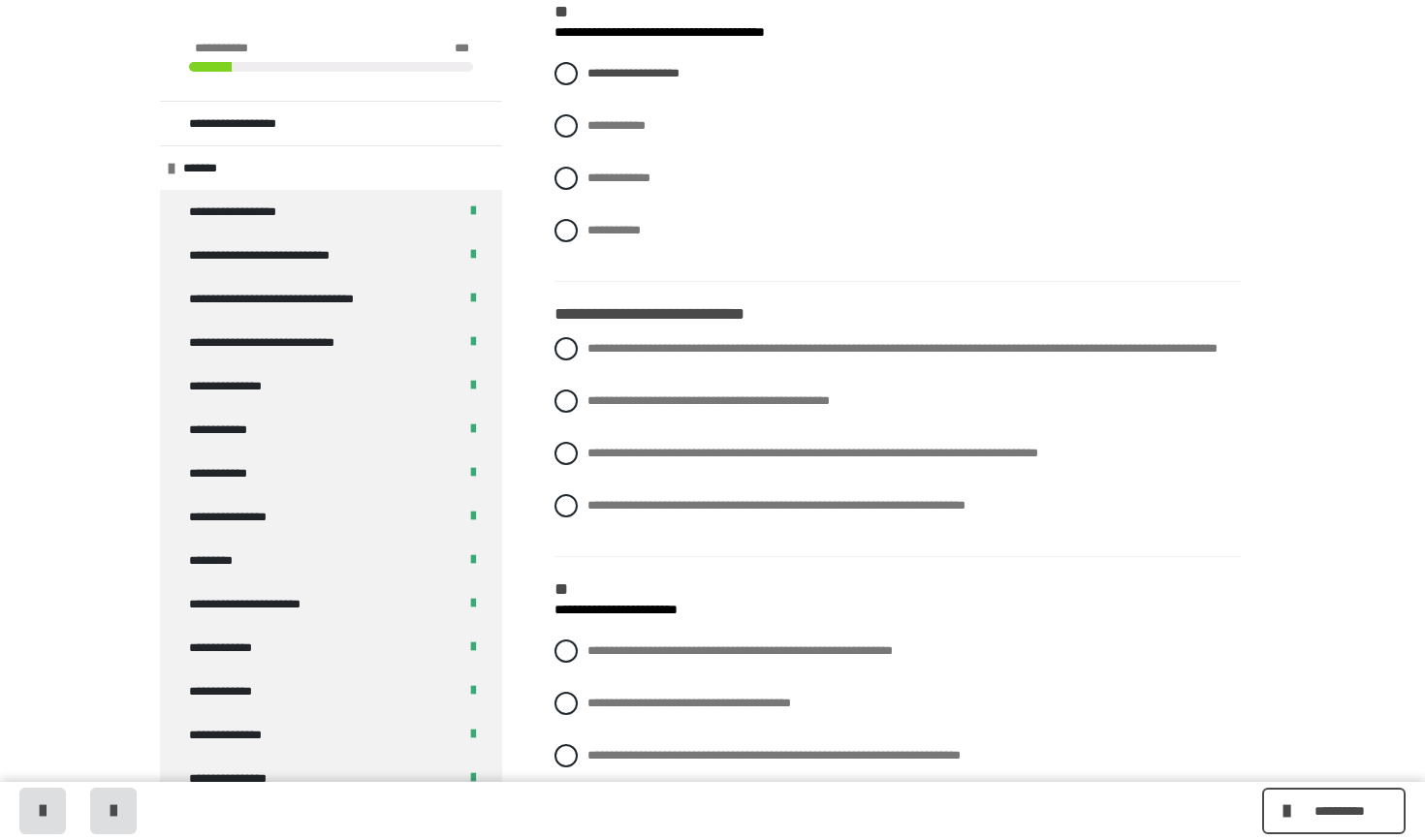 scroll, scrollTop: 985, scrollLeft: 0, axis: vertical 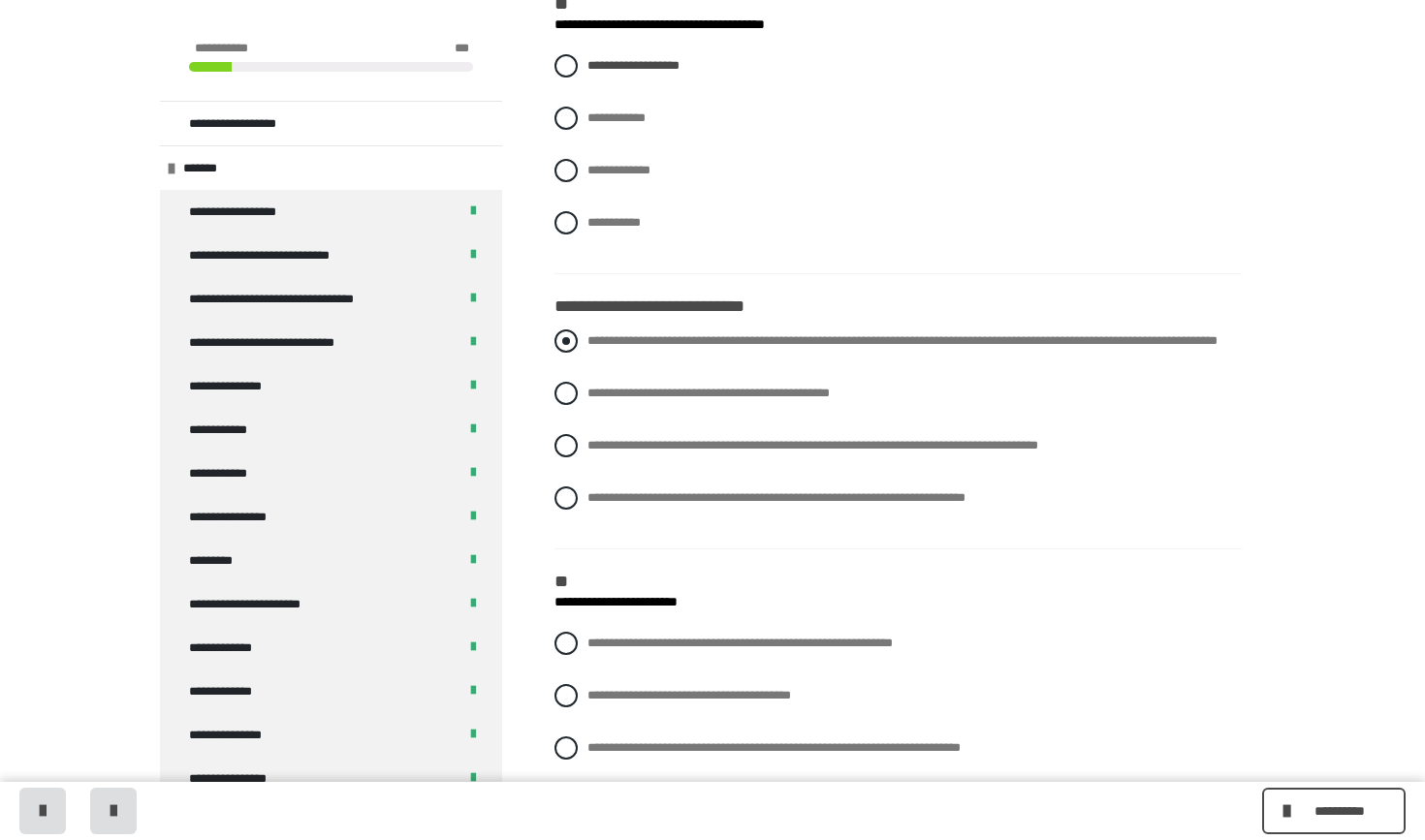 click on "**********" at bounding box center [898, 341] 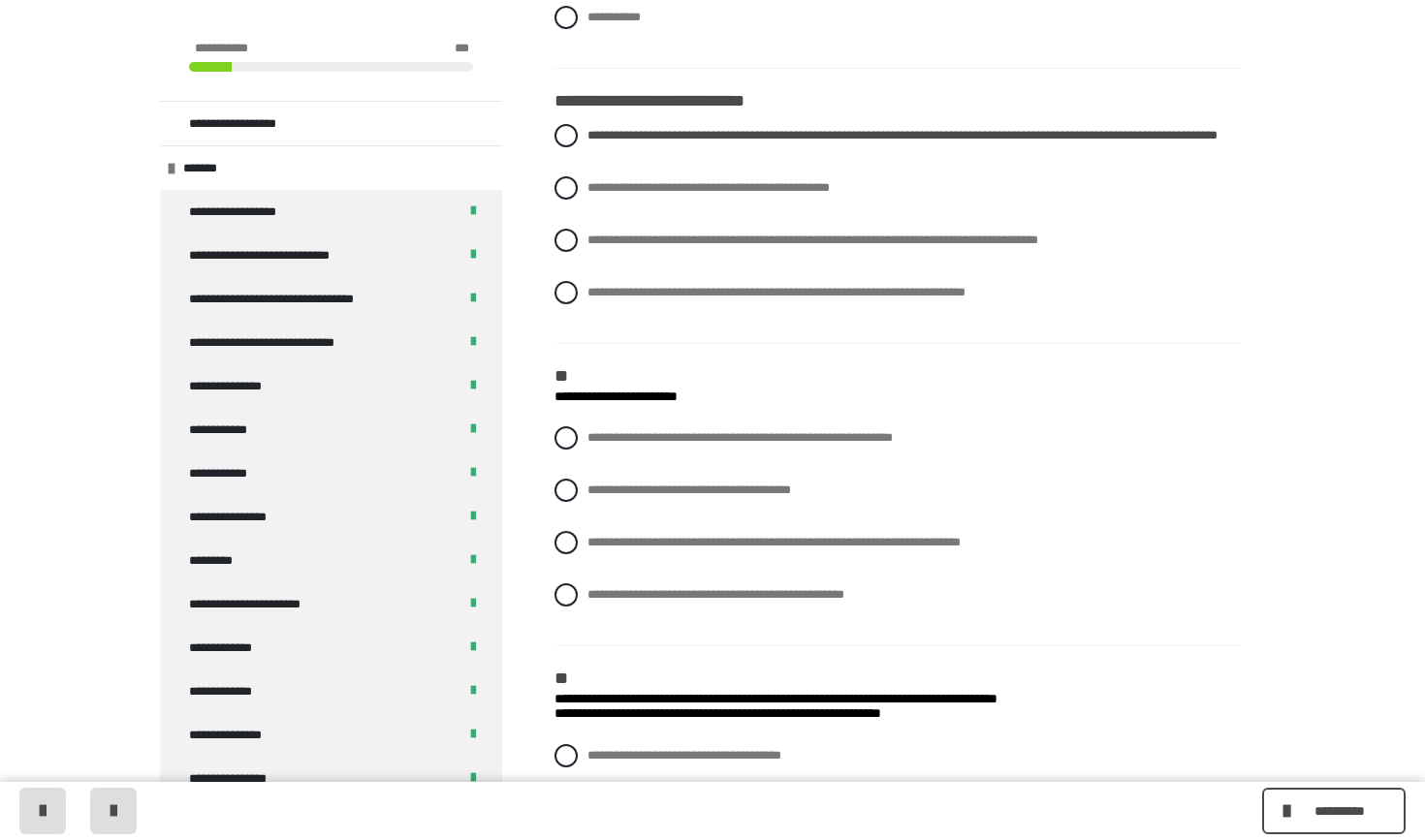 scroll, scrollTop: 1210, scrollLeft: 0, axis: vertical 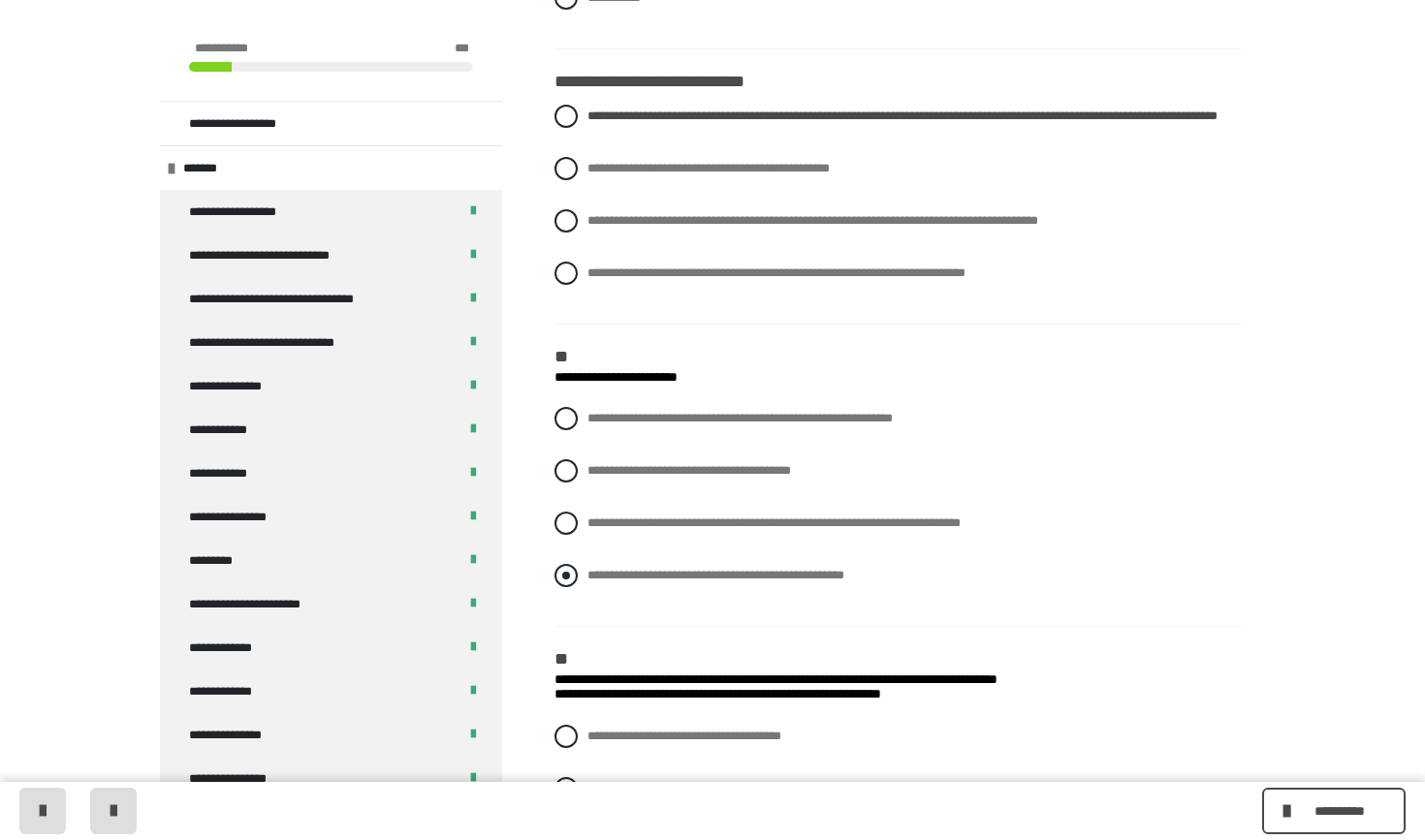 click at bounding box center (566, 576) 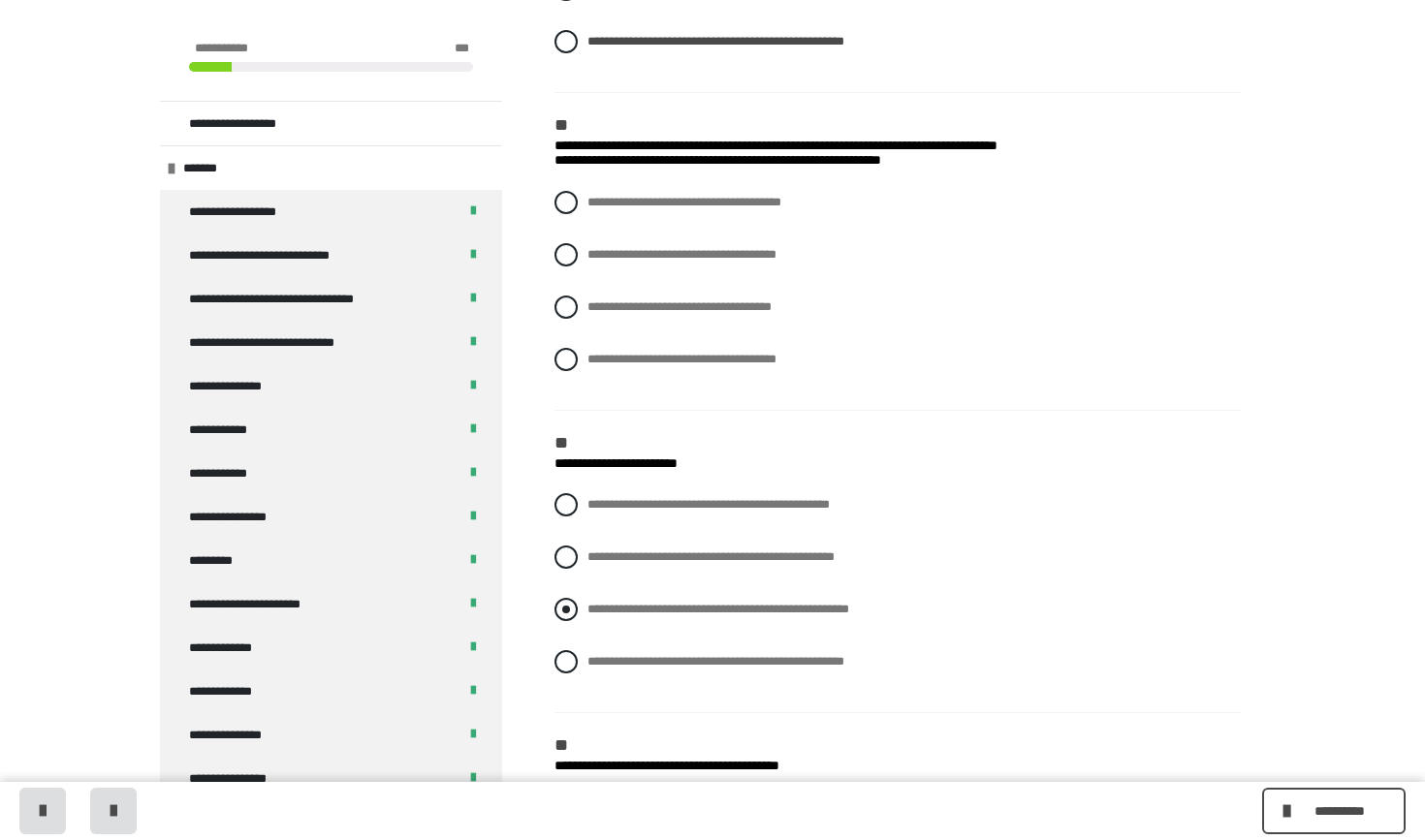 scroll, scrollTop: 1745, scrollLeft: 0, axis: vertical 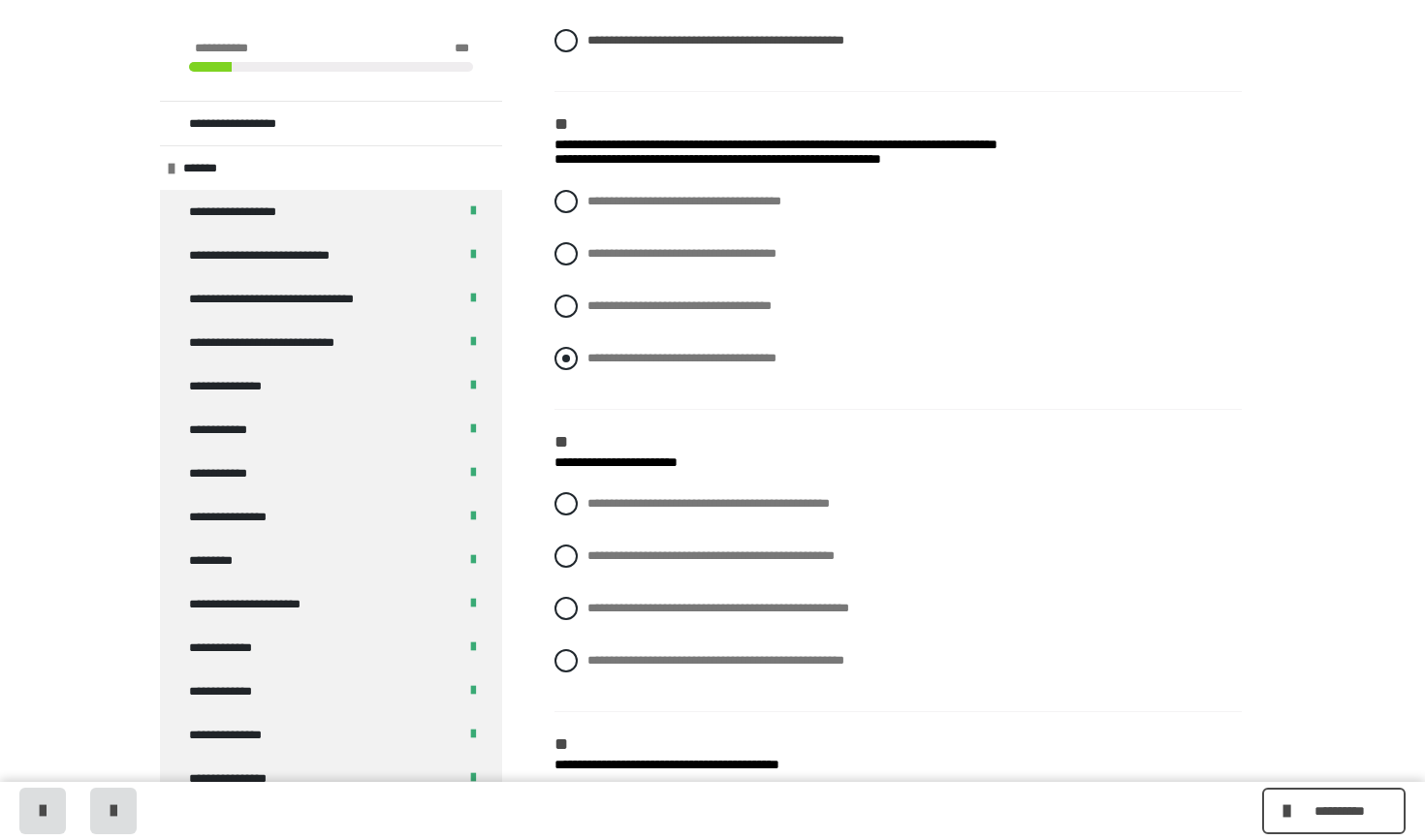 click at bounding box center [566, 358] 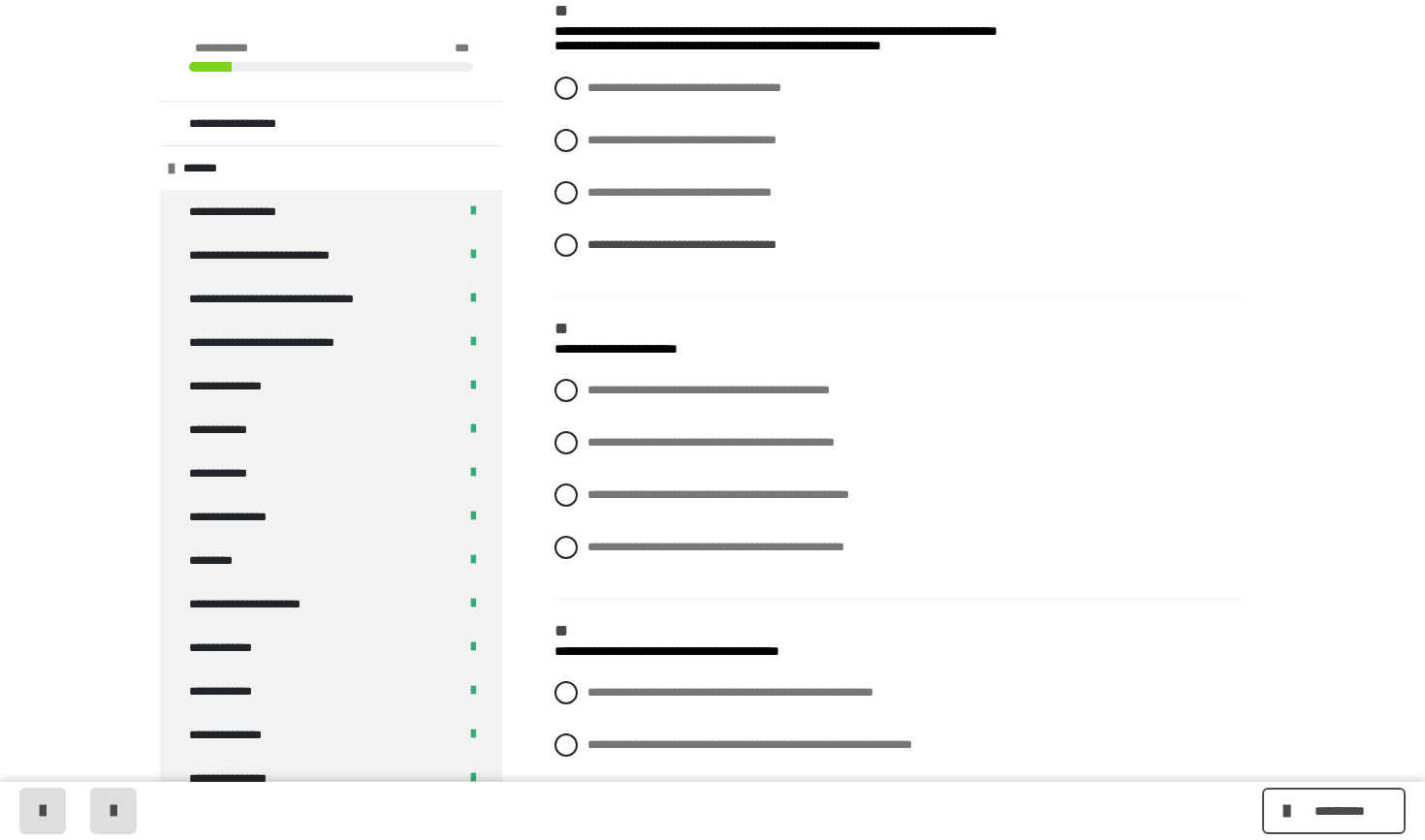 scroll, scrollTop: 1880, scrollLeft: 0, axis: vertical 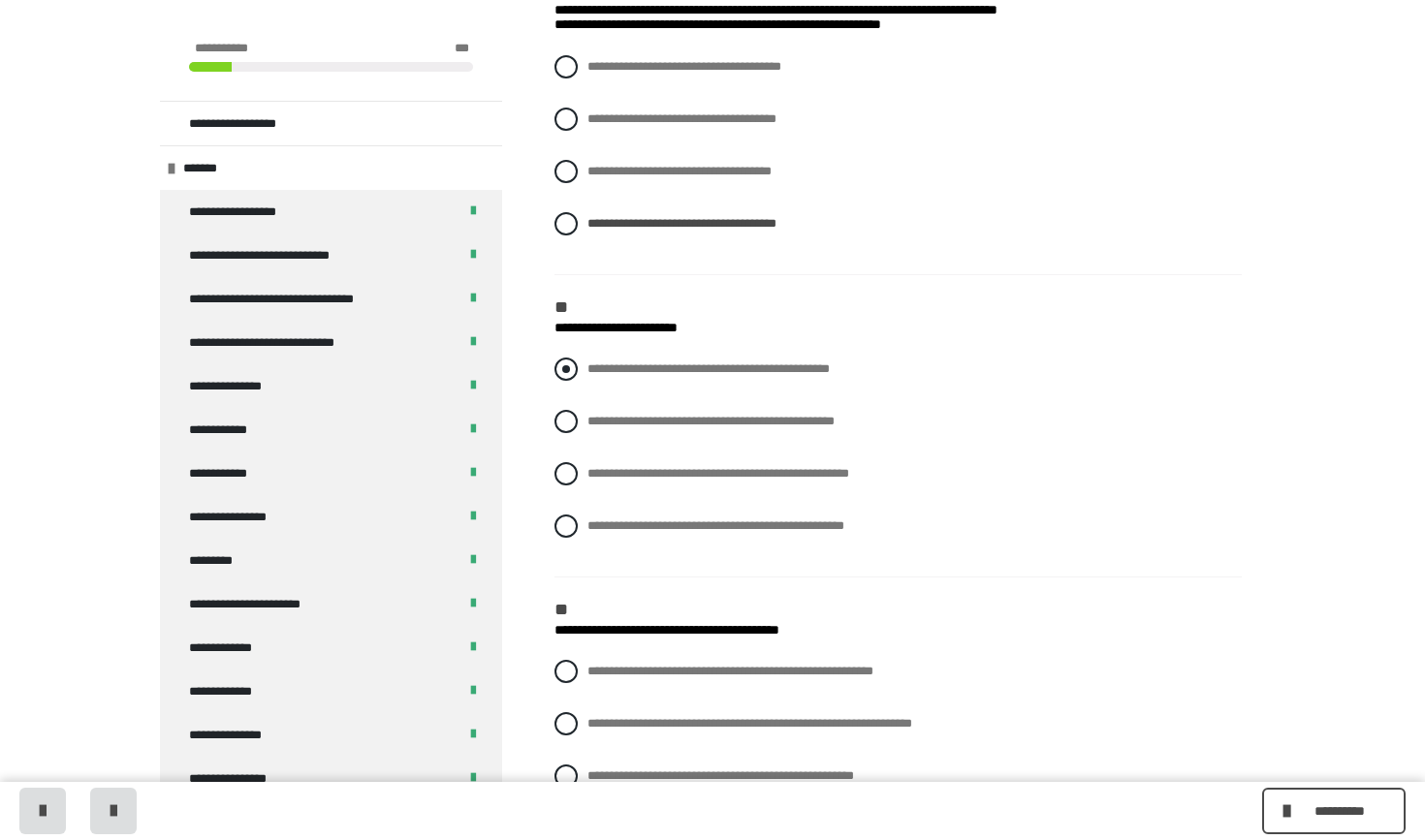 click at bounding box center [566, 369] 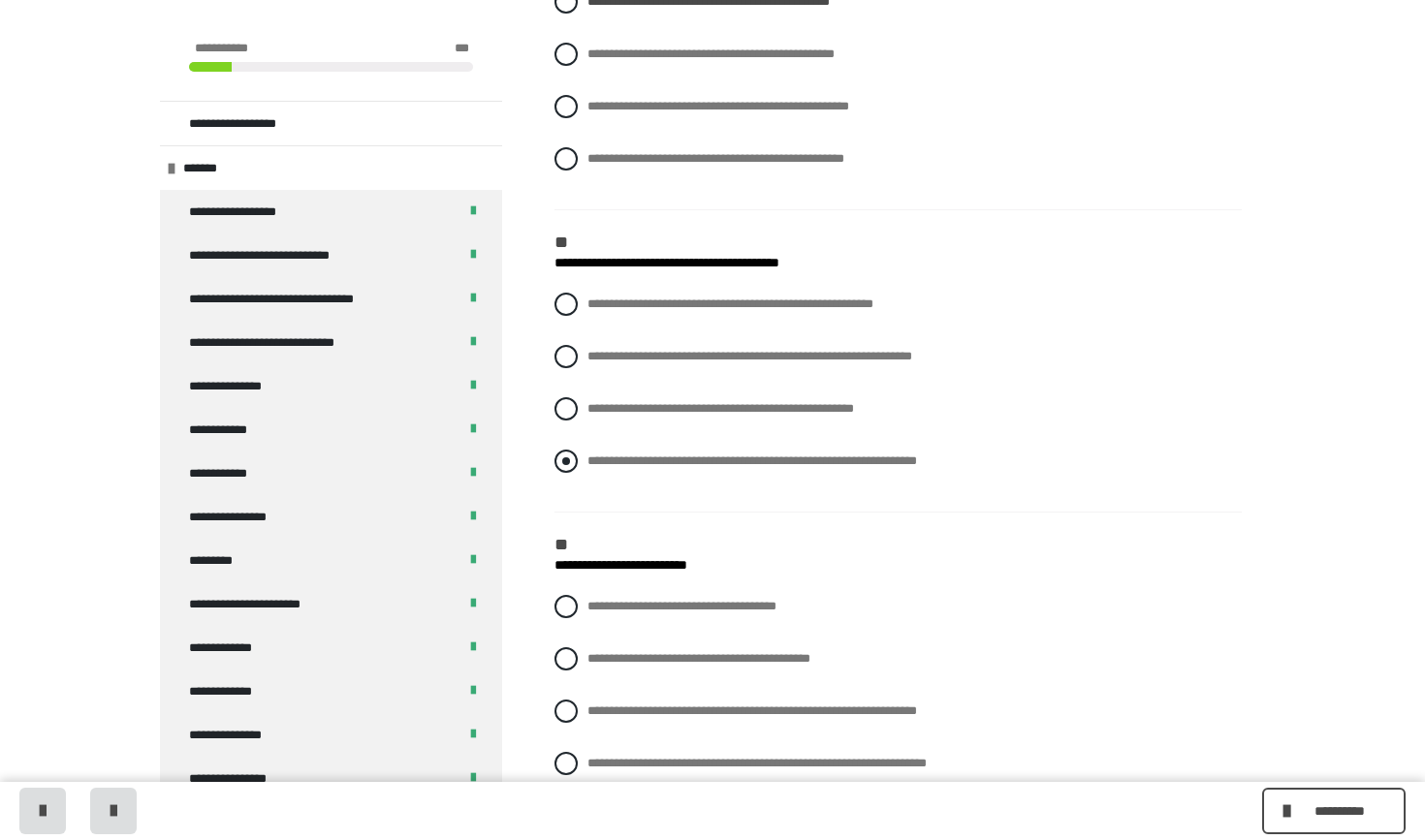scroll, scrollTop: 2255, scrollLeft: 0, axis: vertical 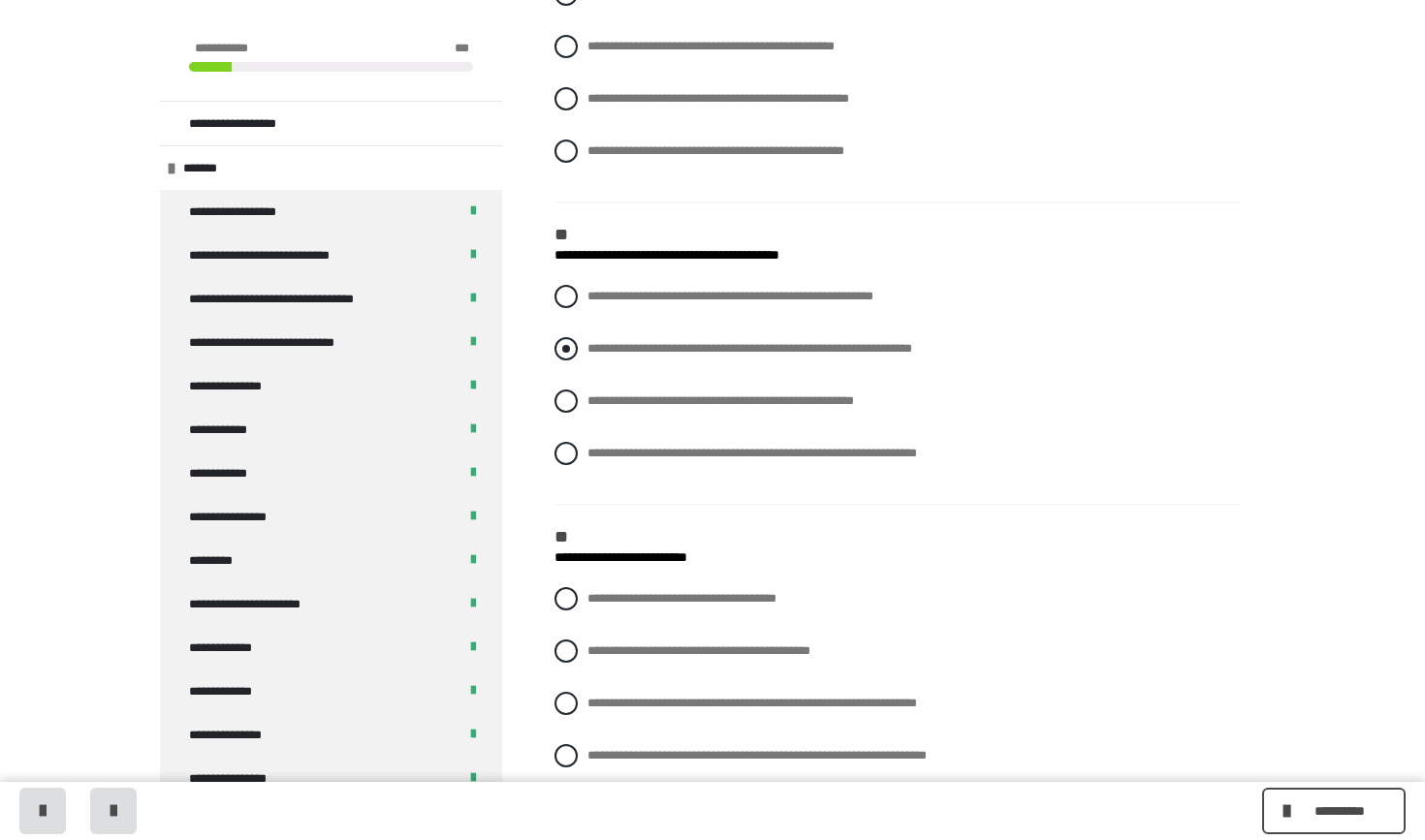 click at bounding box center [566, 349] 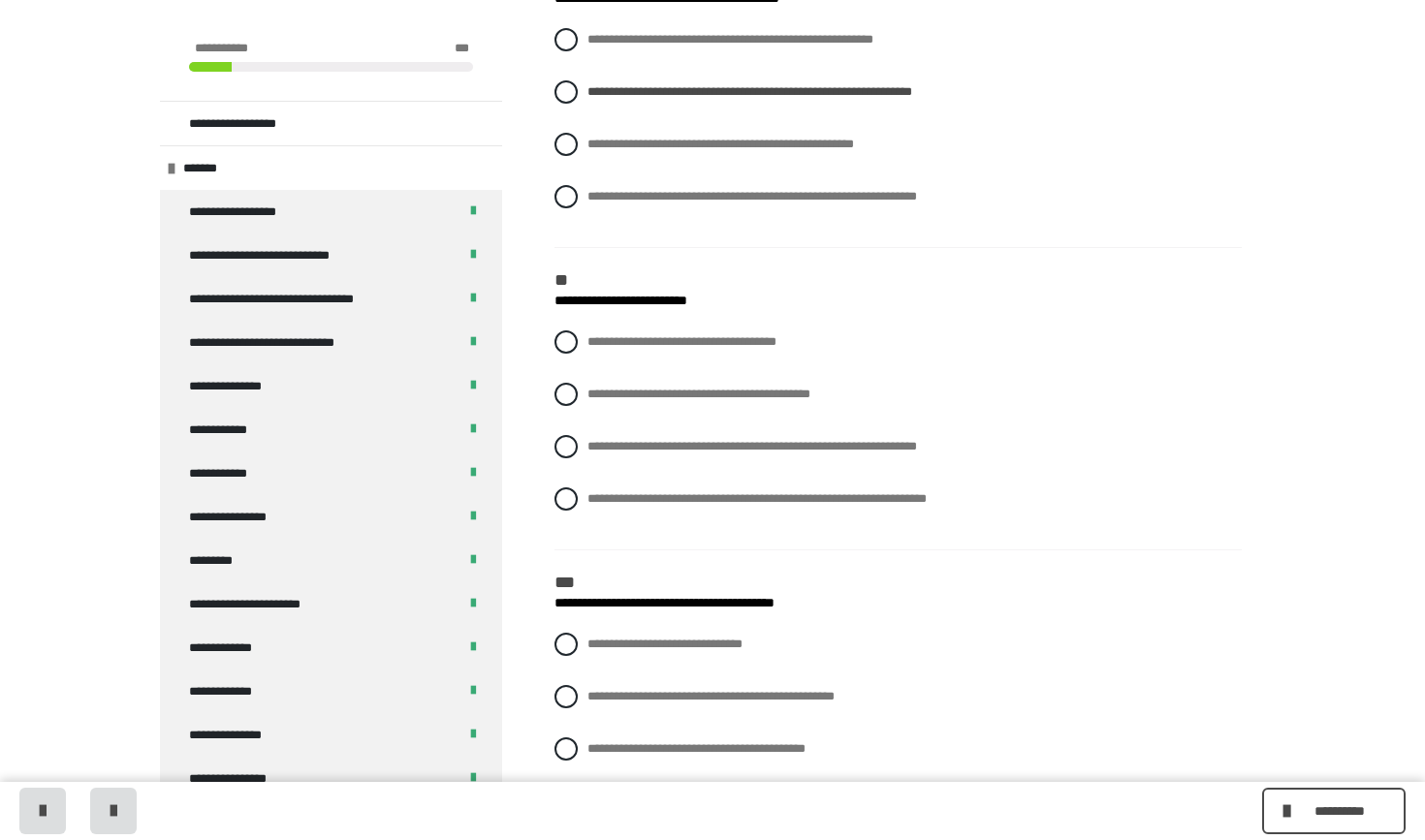 scroll, scrollTop: 2522, scrollLeft: 0, axis: vertical 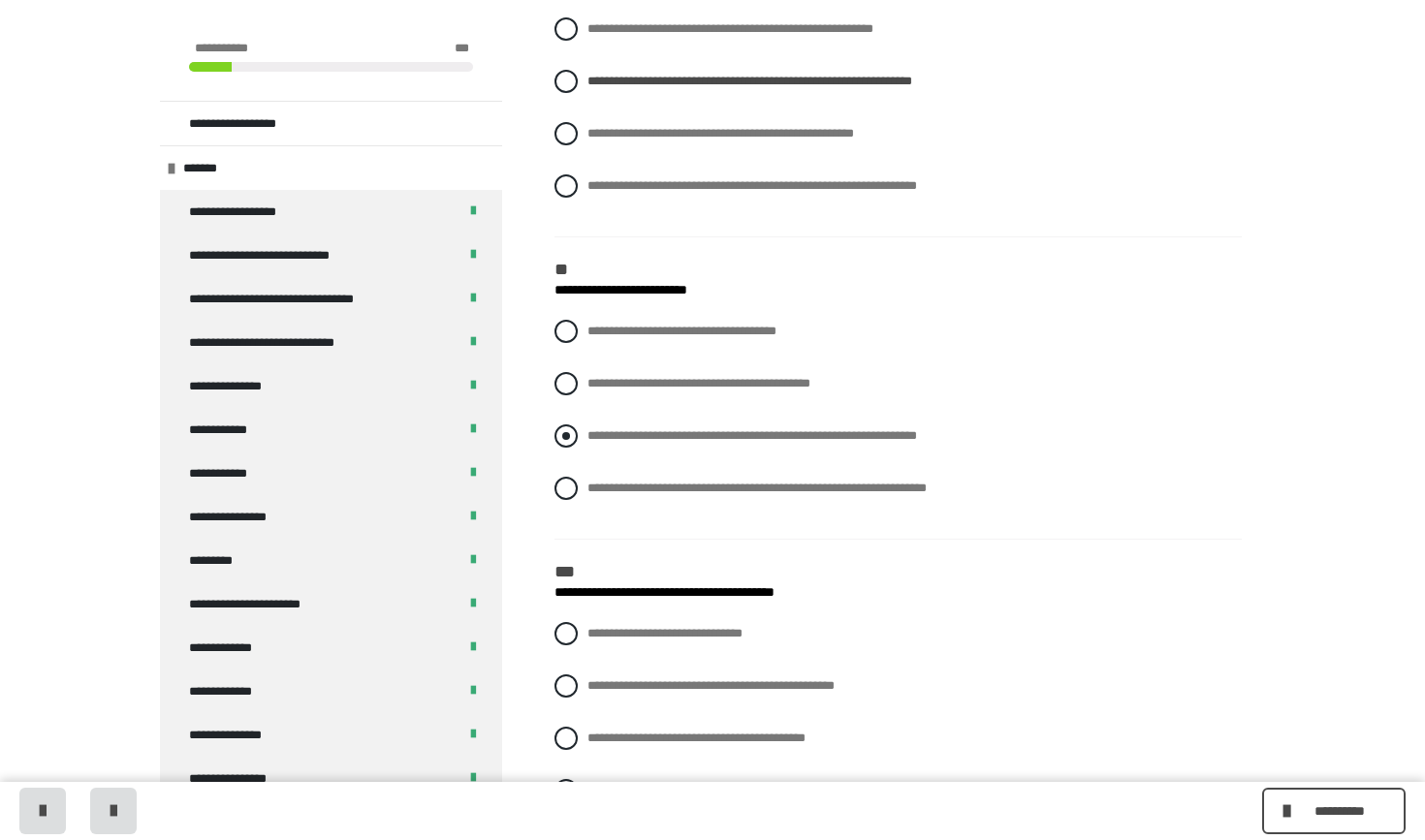 click at bounding box center (566, 436) 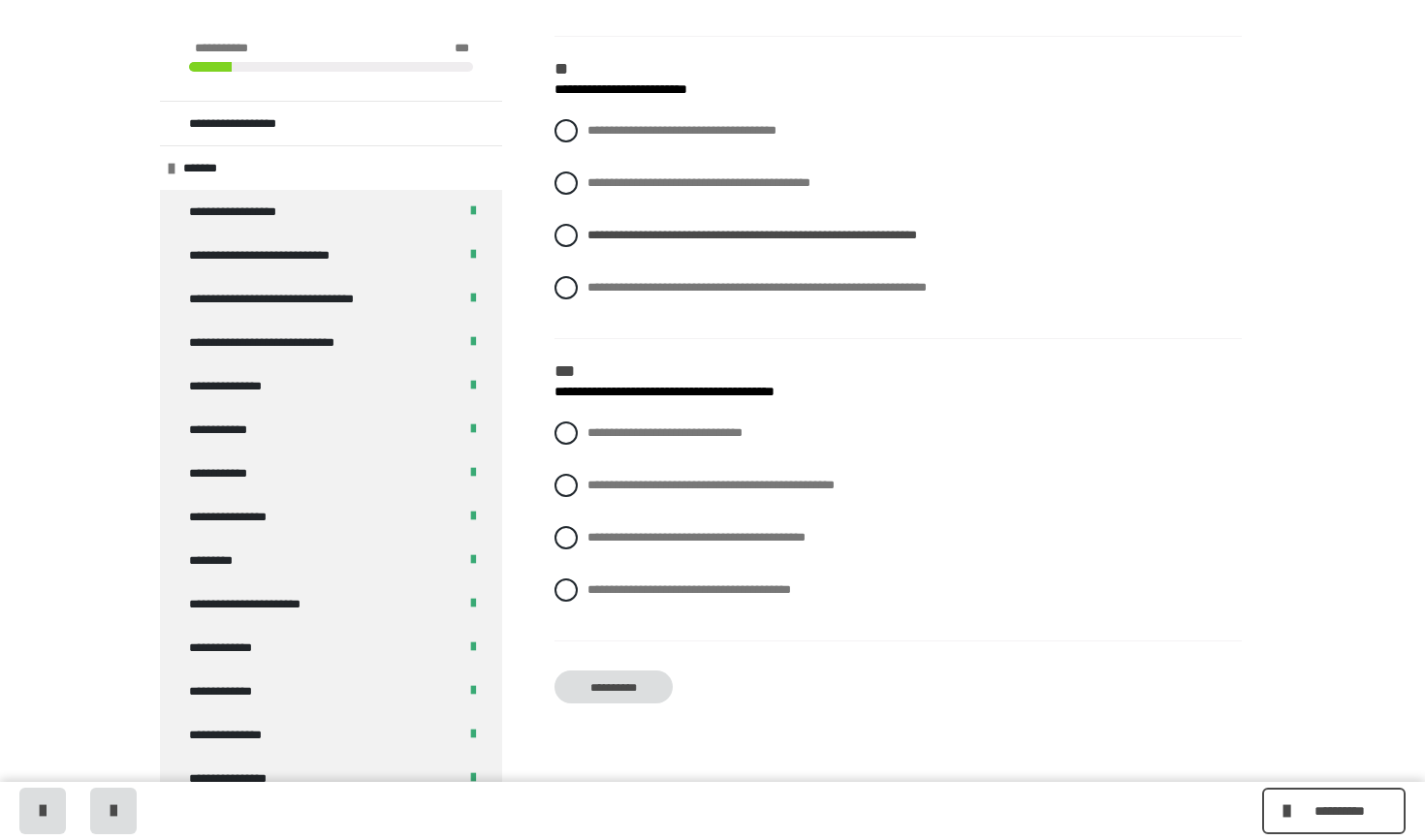 scroll, scrollTop: 2741, scrollLeft: 0, axis: vertical 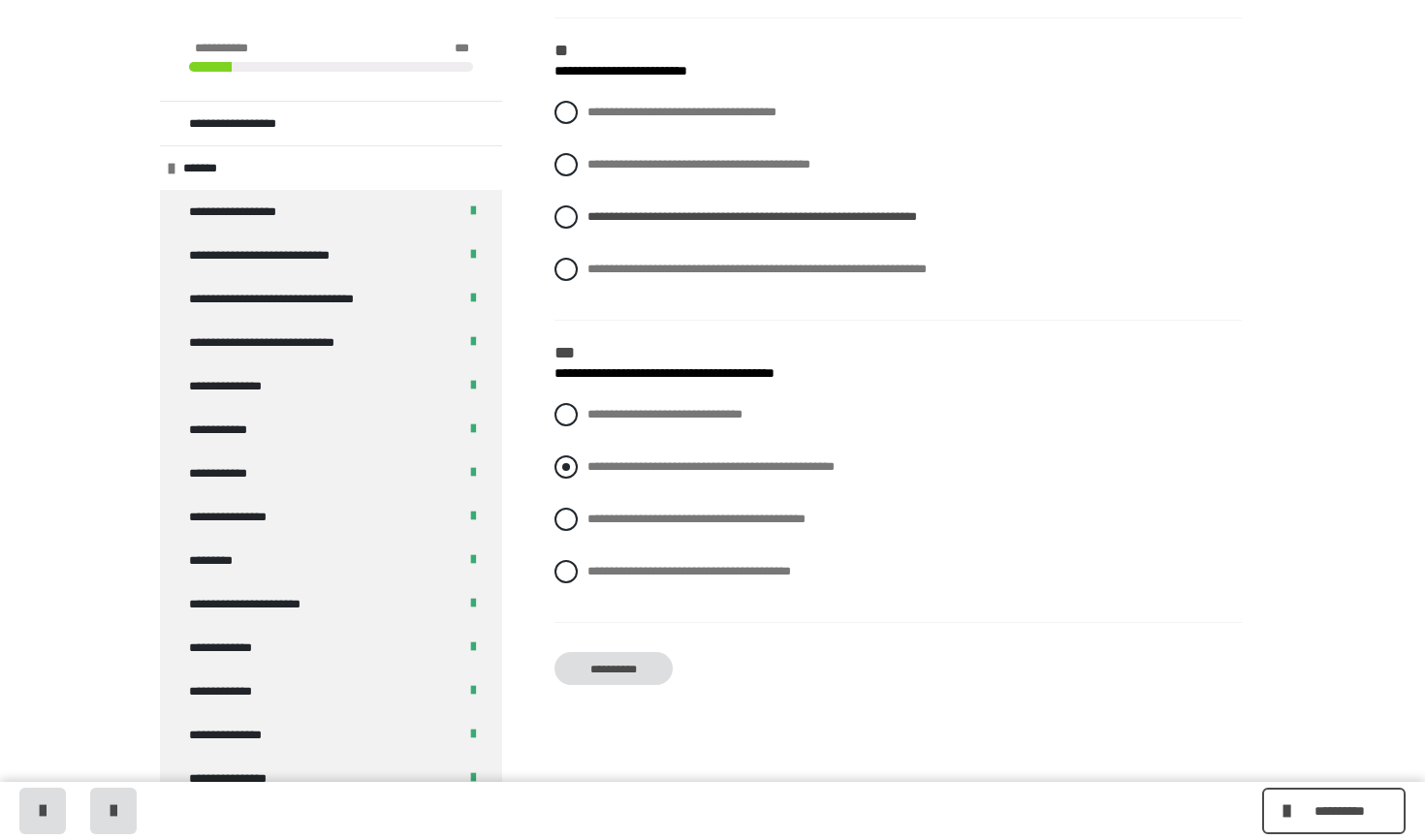 click at bounding box center [566, 467] 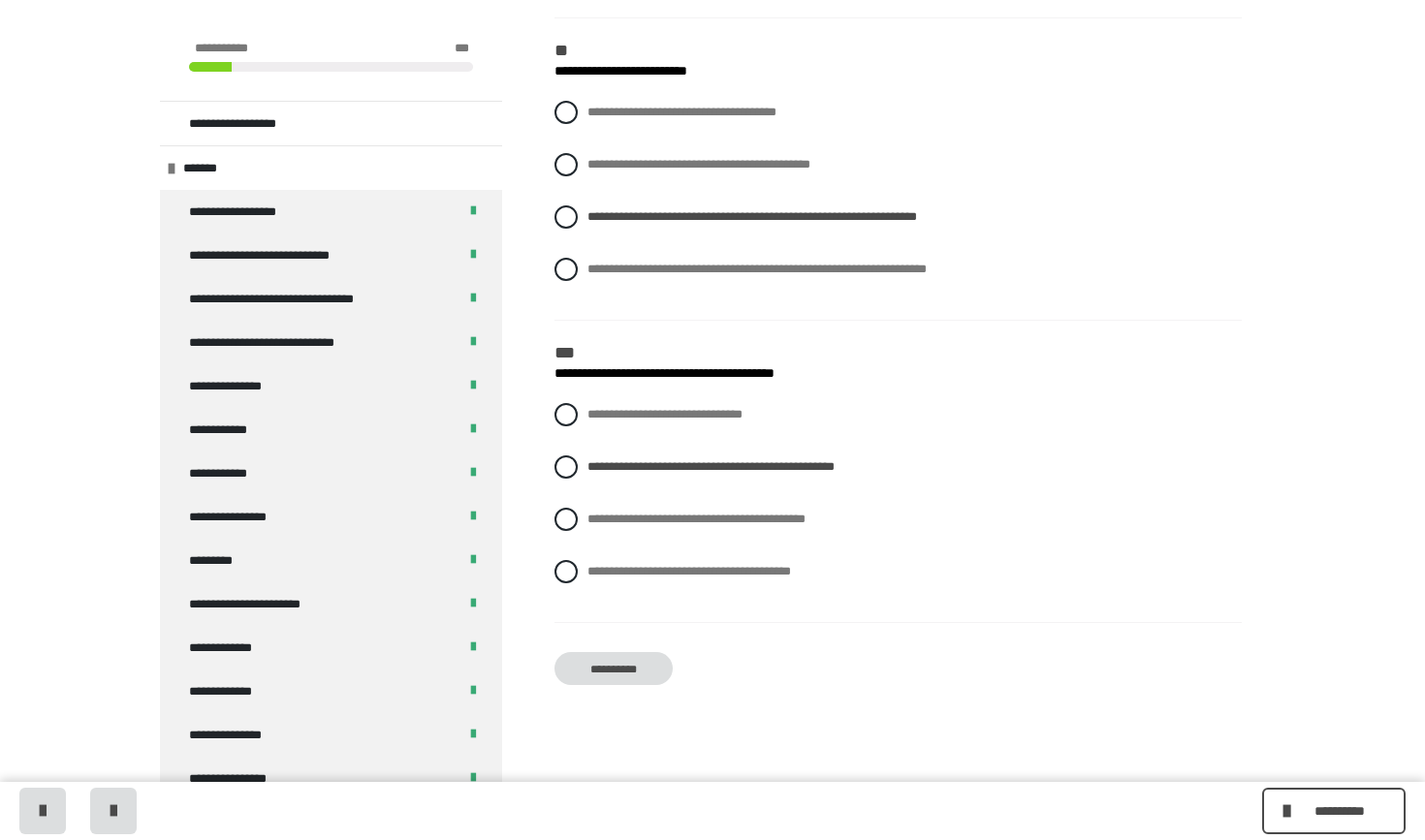 click on "**********" at bounding box center [614, 669] 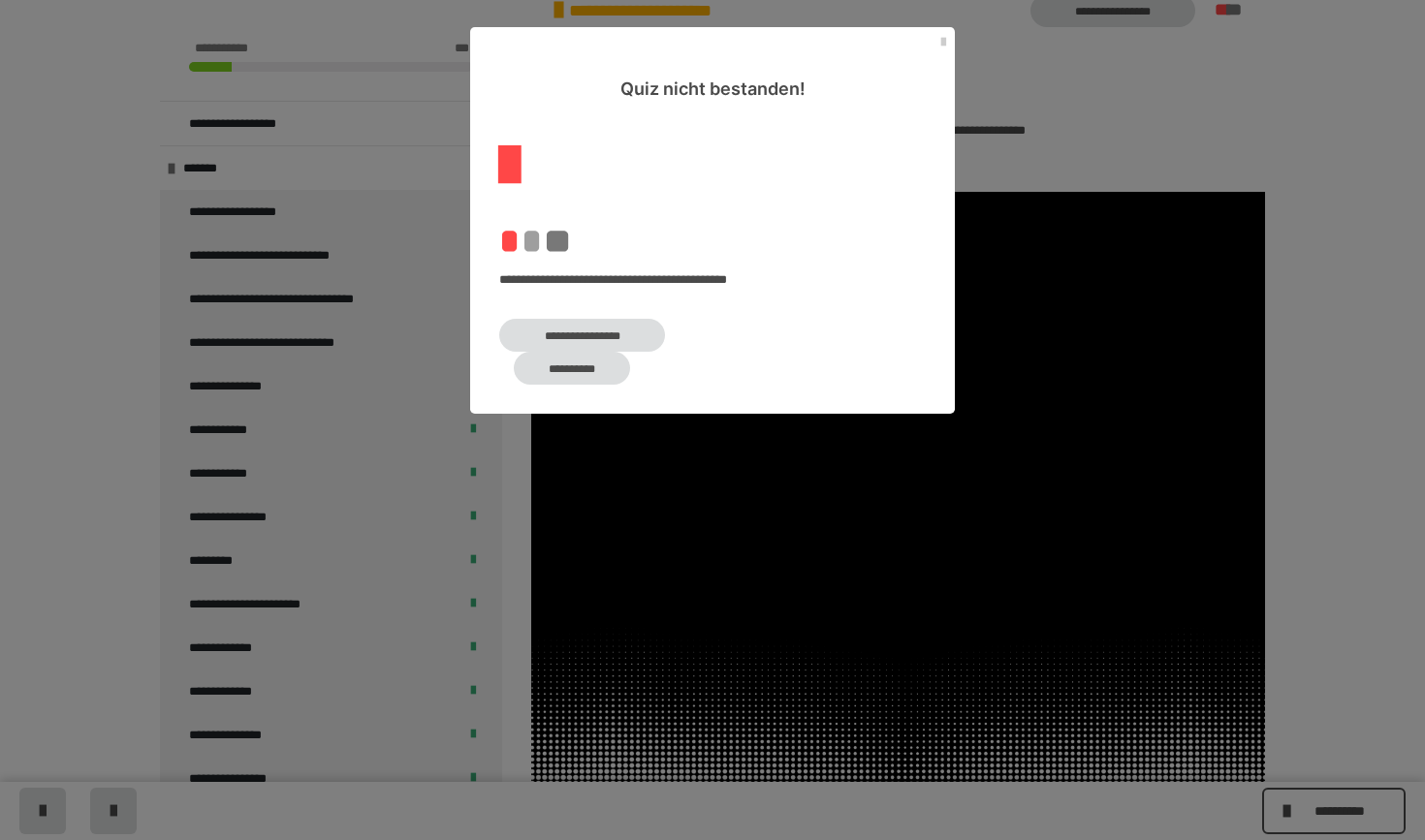 click on "**********" at bounding box center [582, 335] 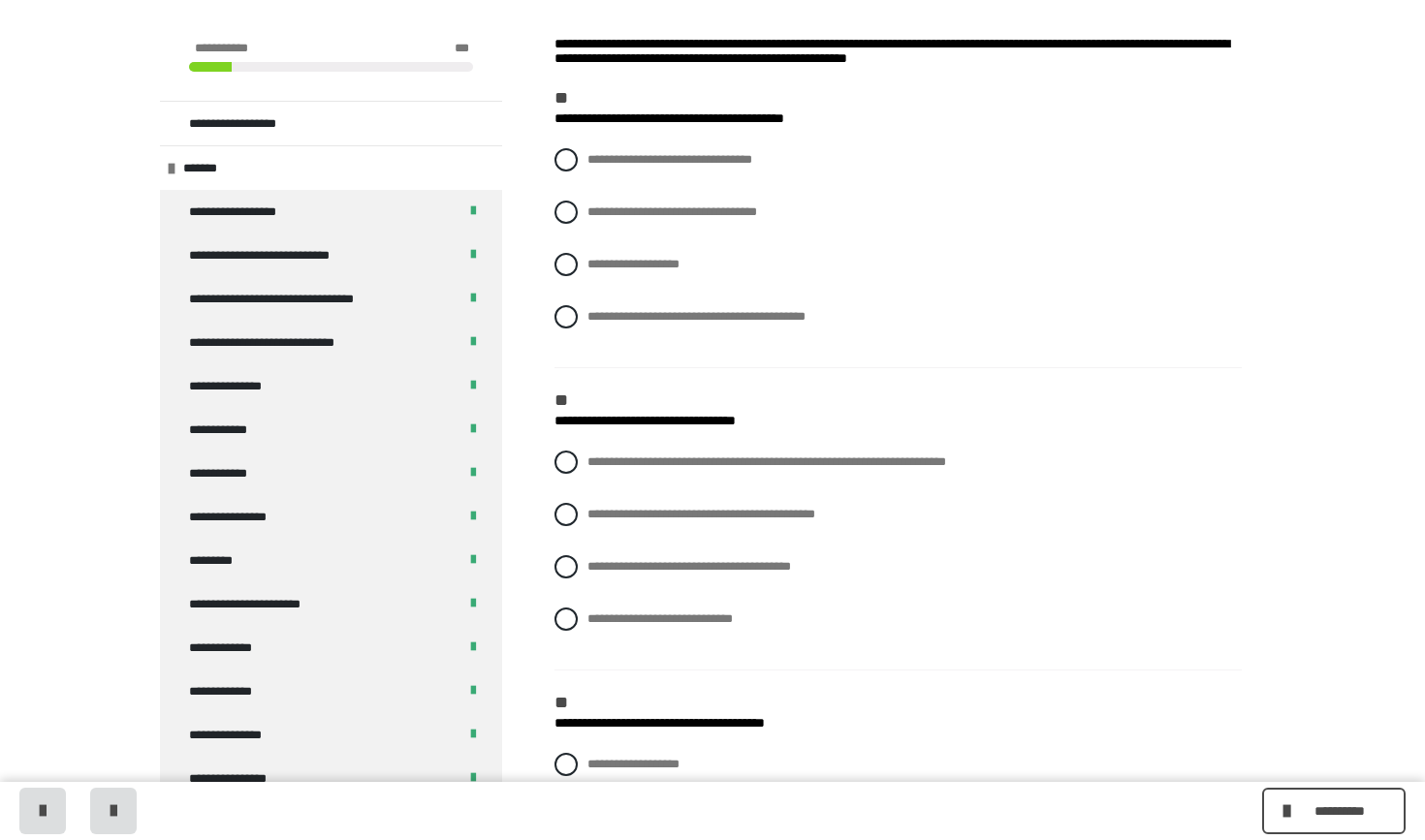 scroll, scrollTop: 290, scrollLeft: 0, axis: vertical 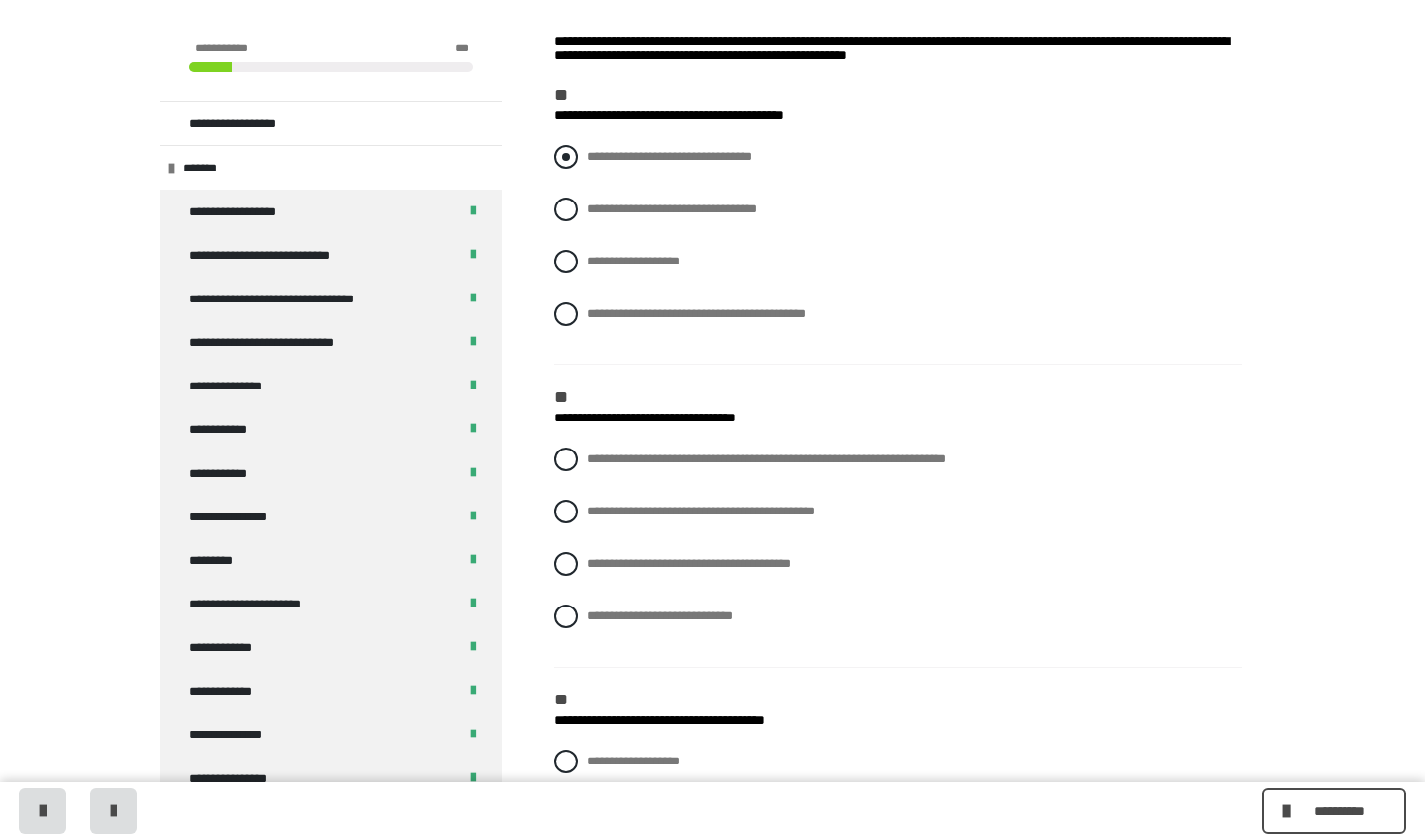 click on "**********" at bounding box center (898, 157) 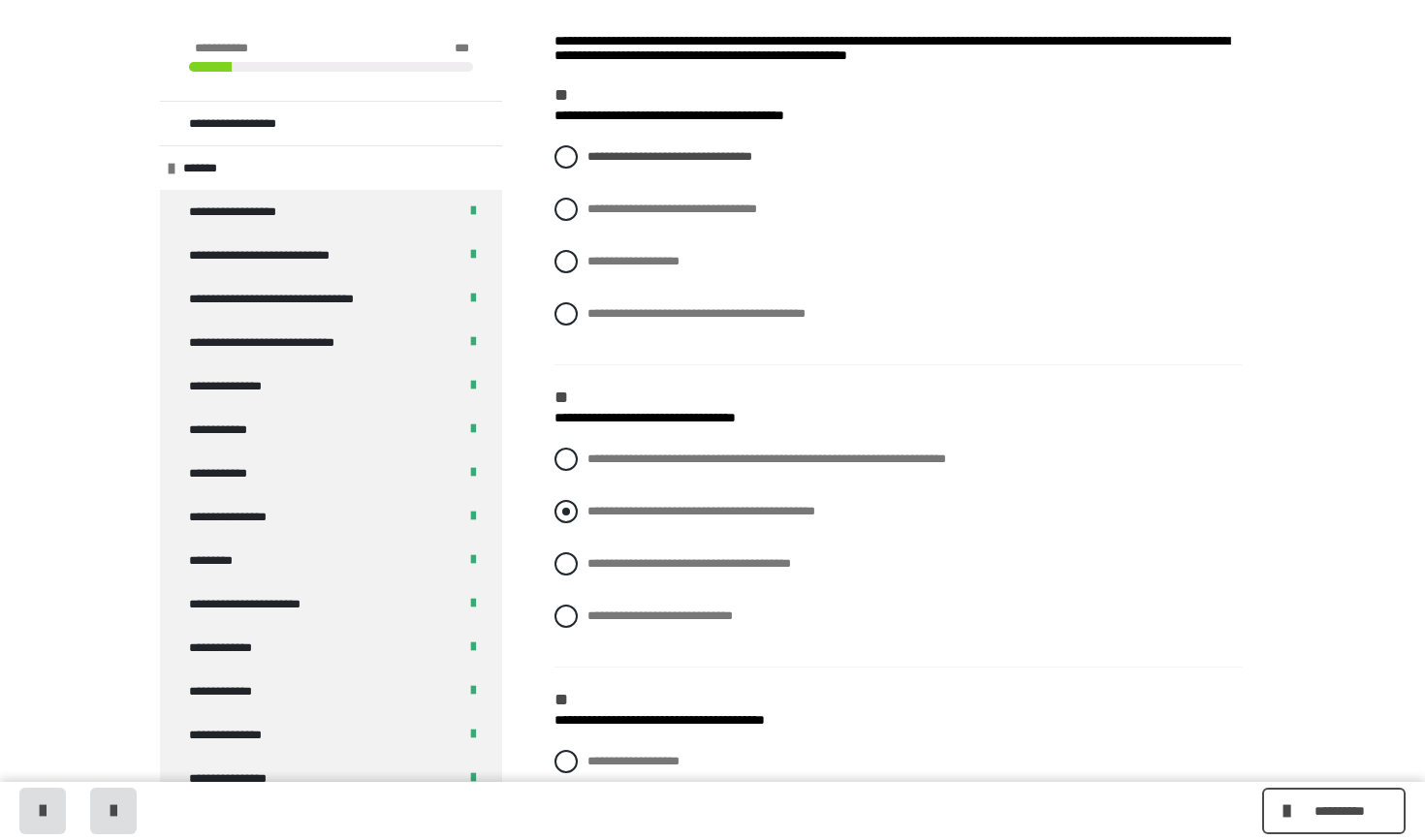 click at bounding box center [566, 512] 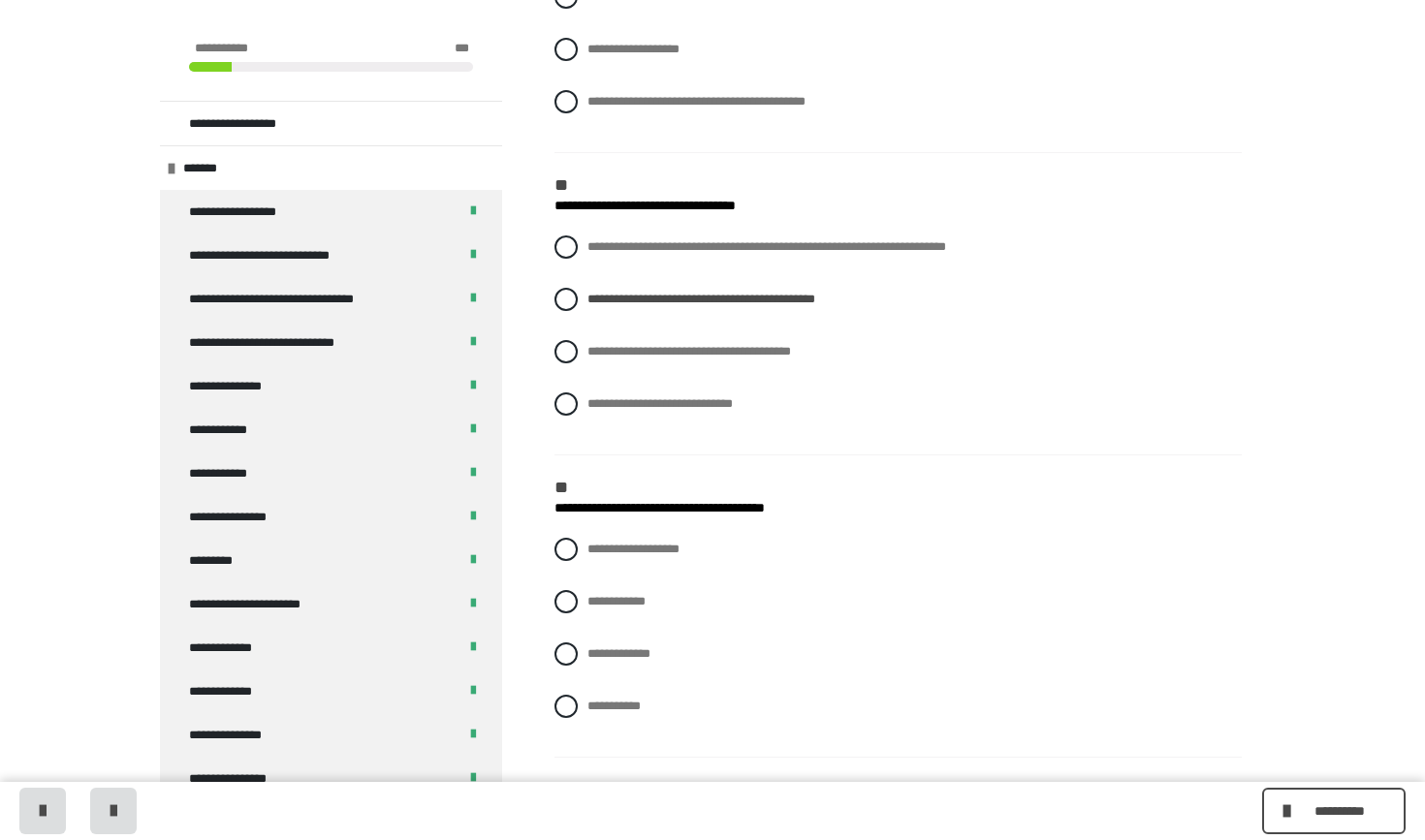 scroll, scrollTop: 532, scrollLeft: 0, axis: vertical 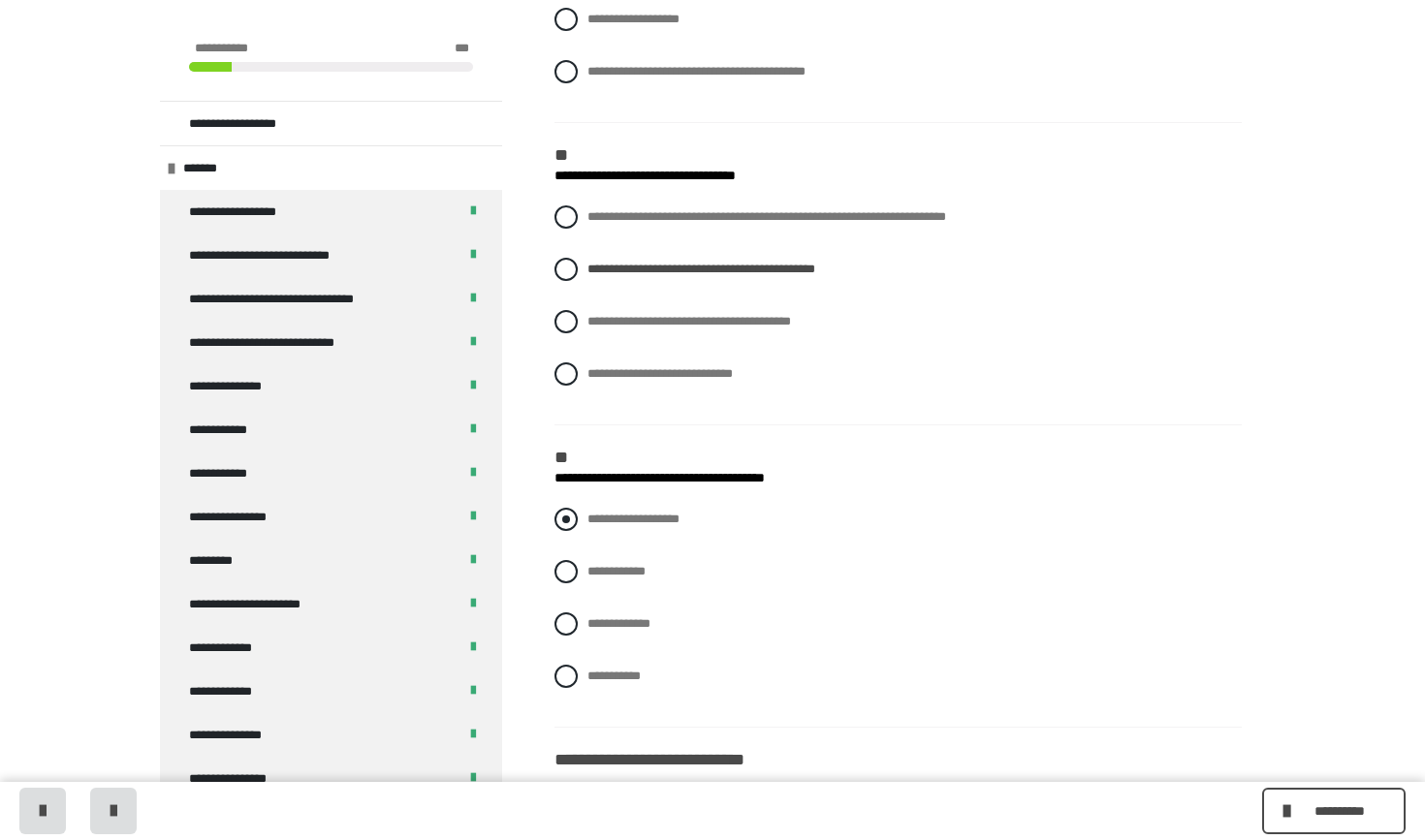 click at bounding box center (566, 519) 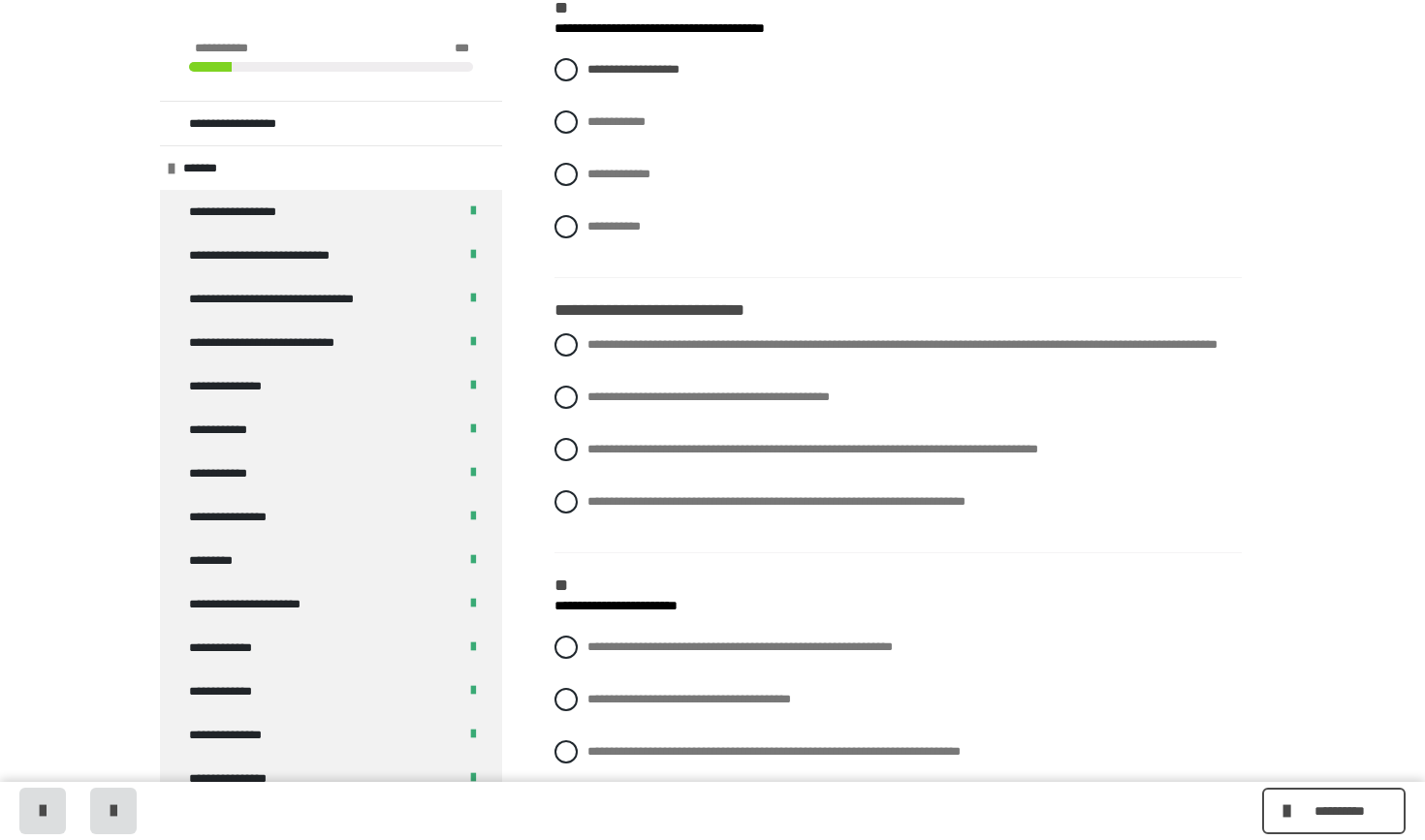 scroll, scrollTop: 987, scrollLeft: 0, axis: vertical 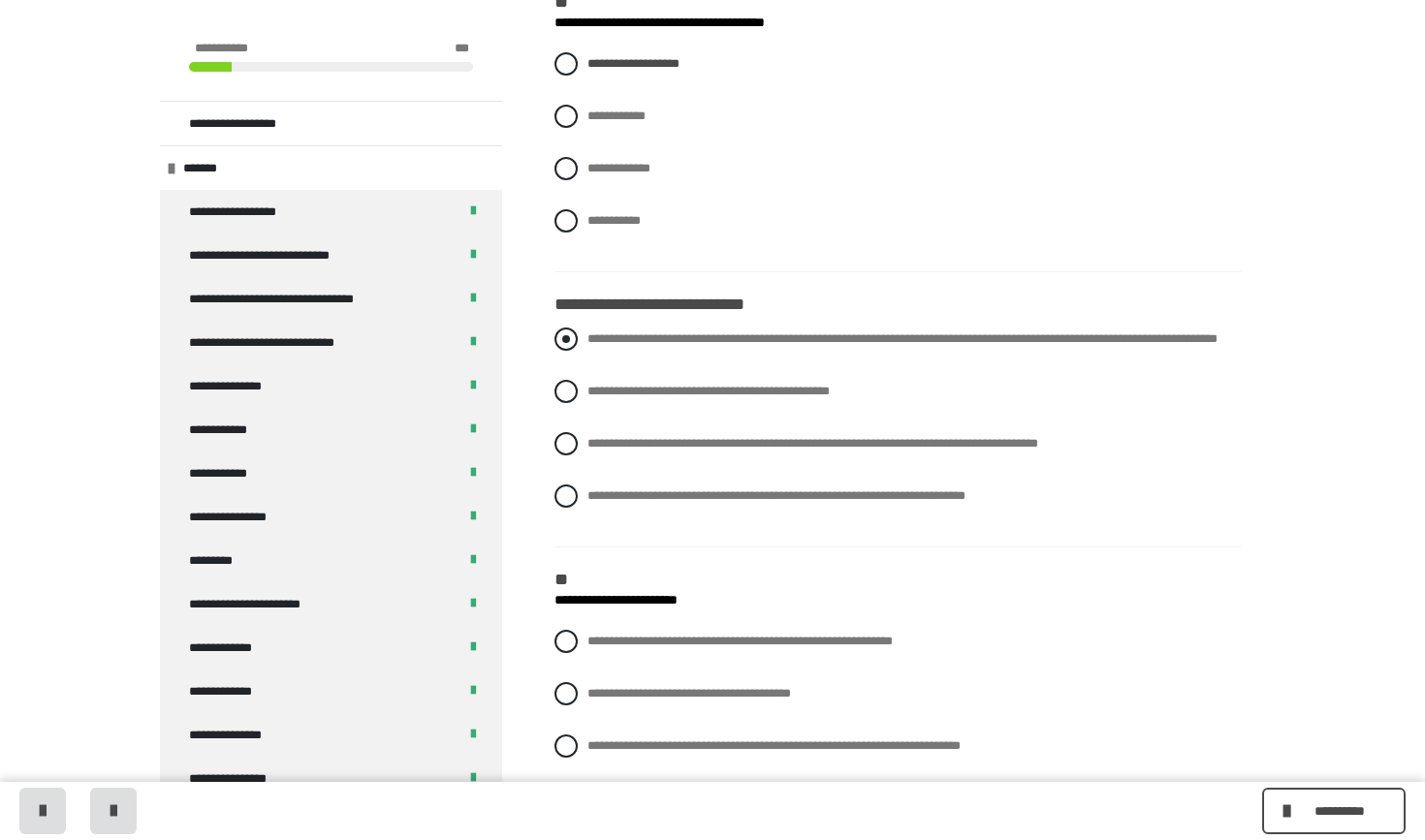 click on "**********" at bounding box center [898, 339] 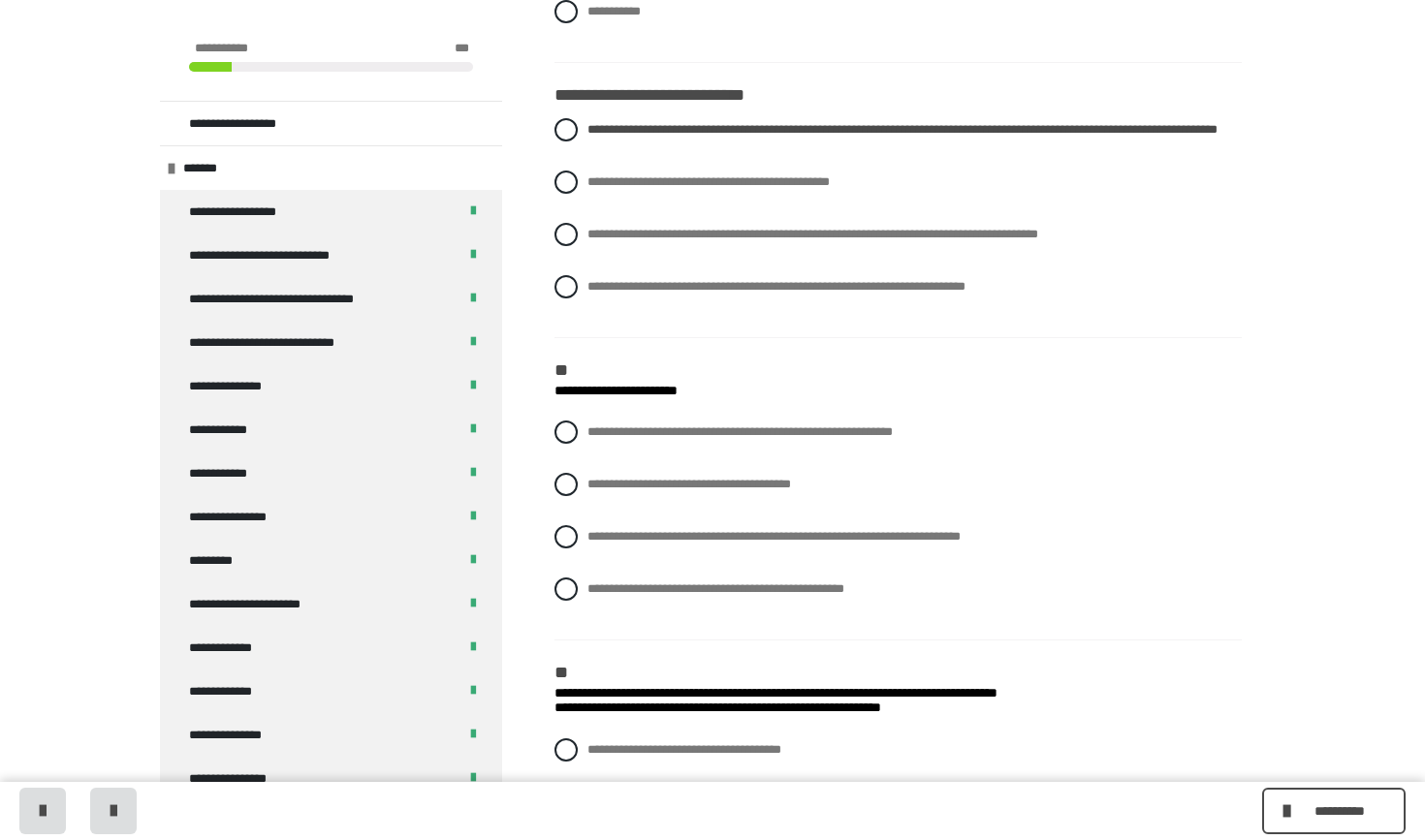 scroll, scrollTop: 1193, scrollLeft: 0, axis: vertical 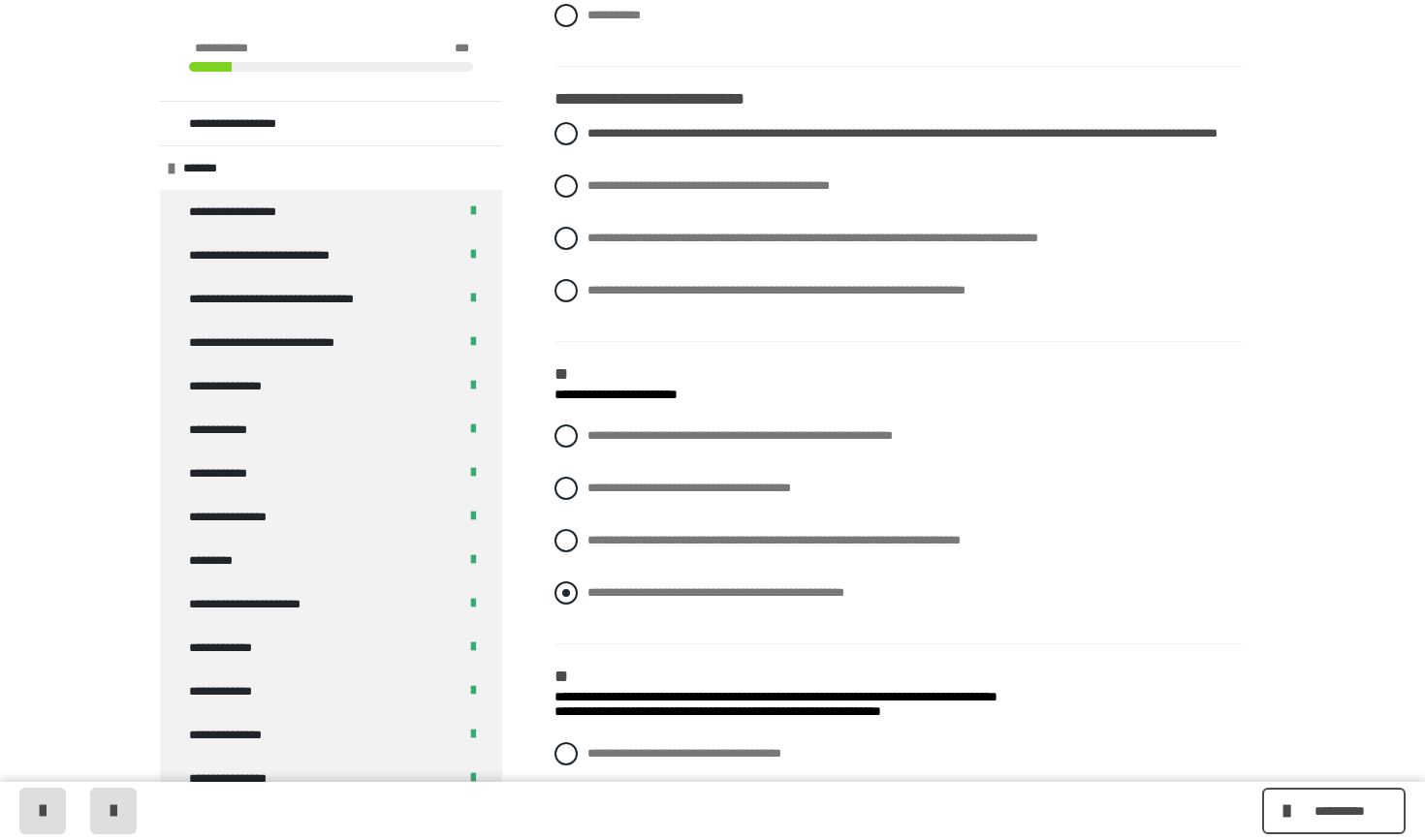 click at bounding box center (566, 593) 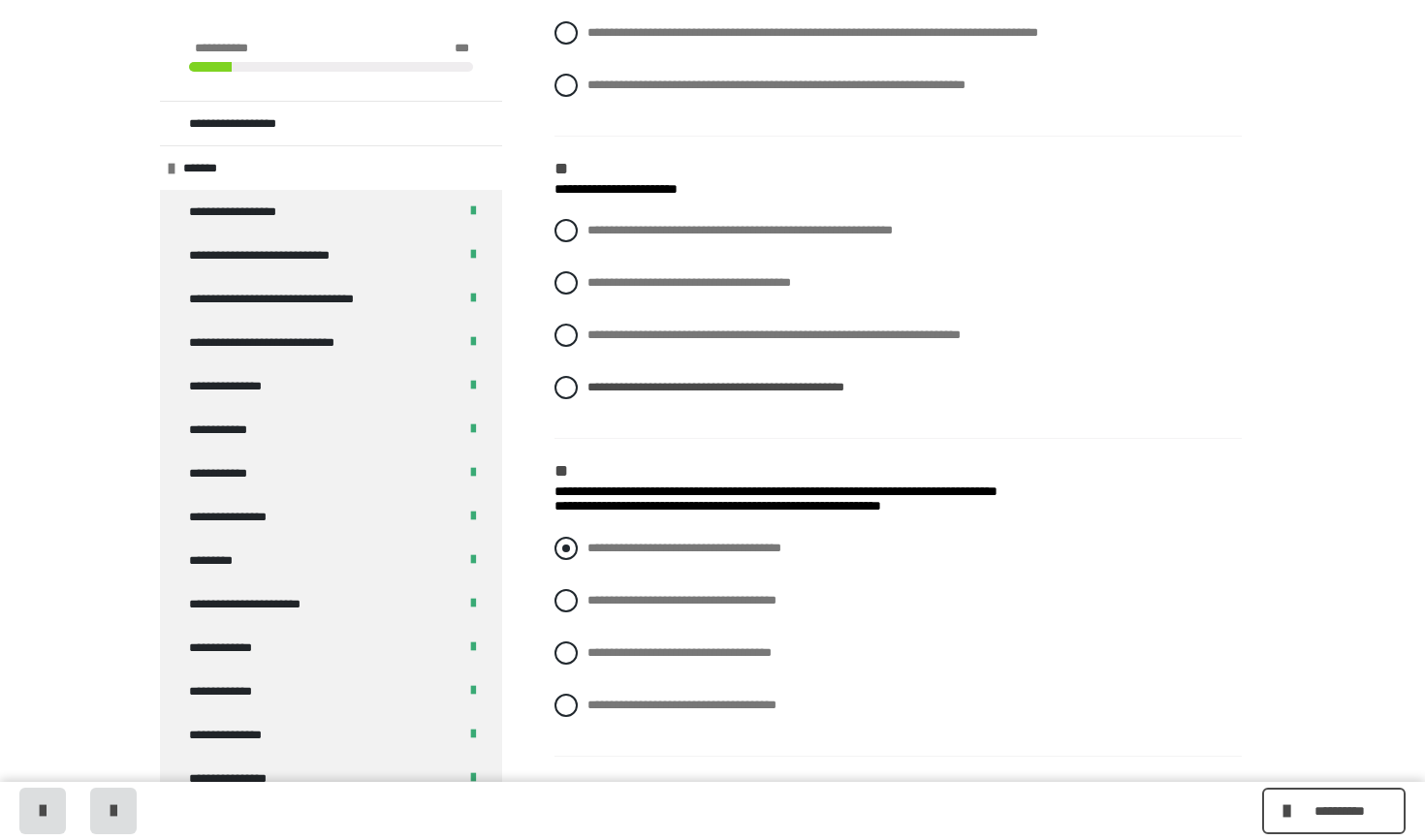 scroll, scrollTop: 1452, scrollLeft: 0, axis: vertical 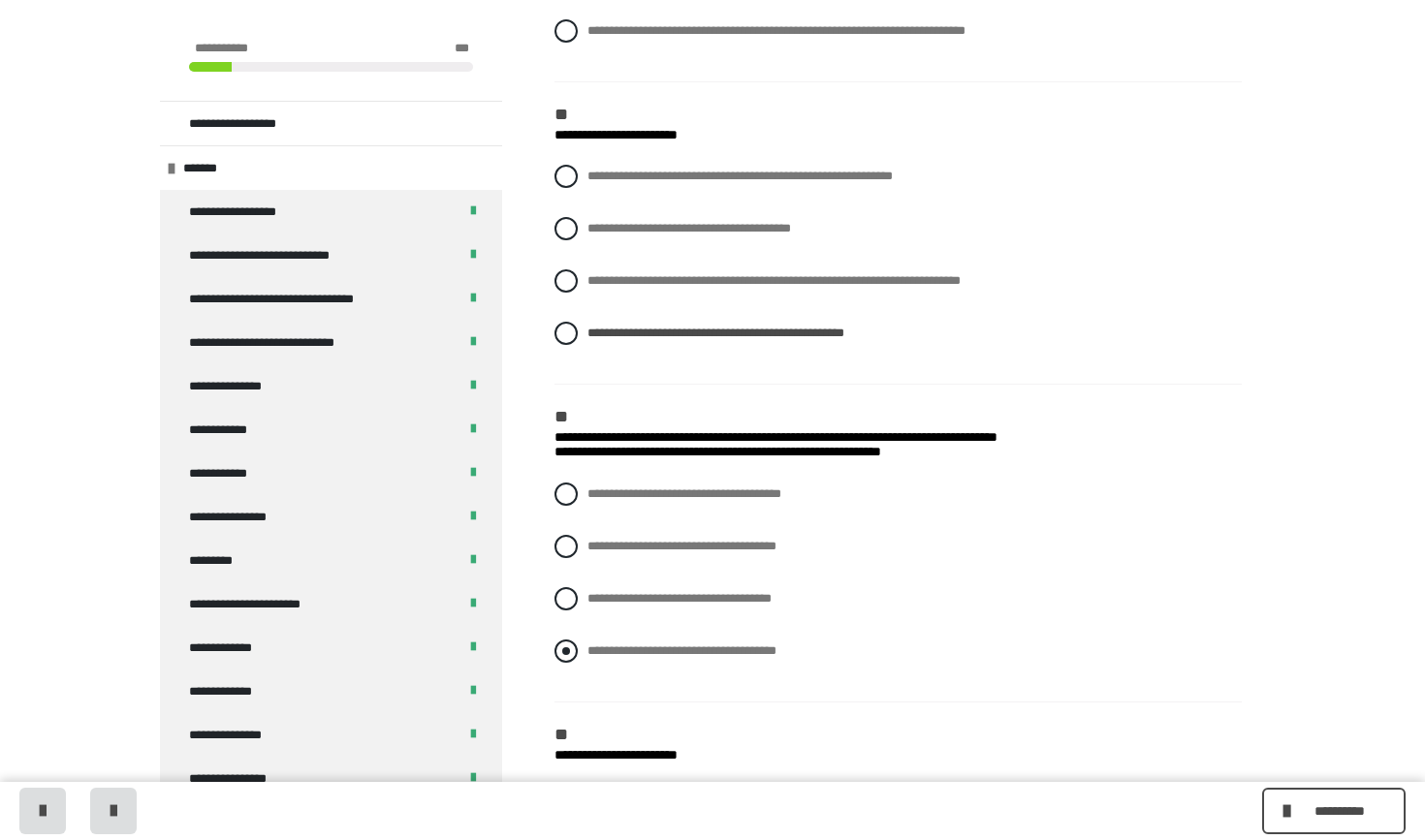 click at bounding box center [566, 651] 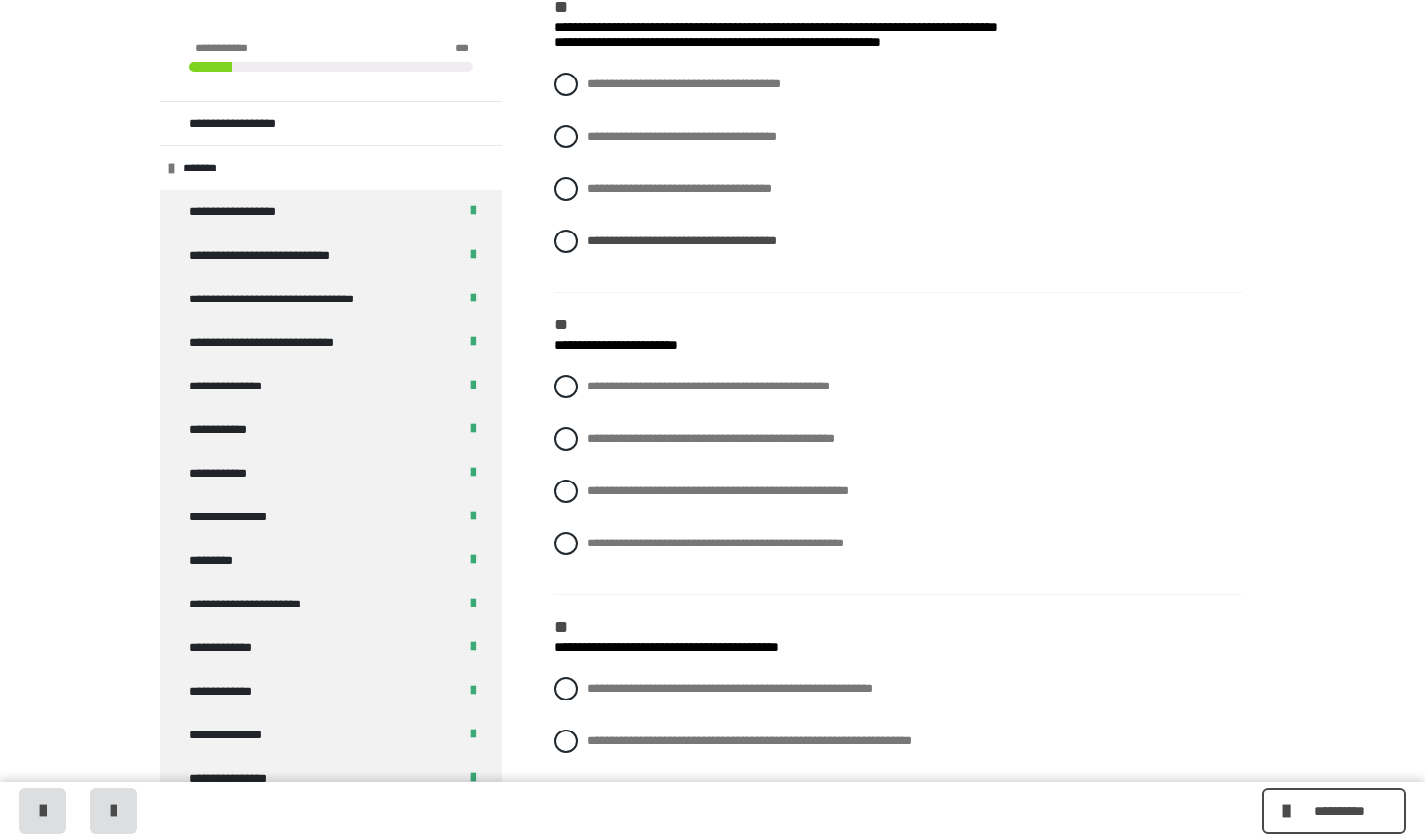 scroll, scrollTop: 1873, scrollLeft: 0, axis: vertical 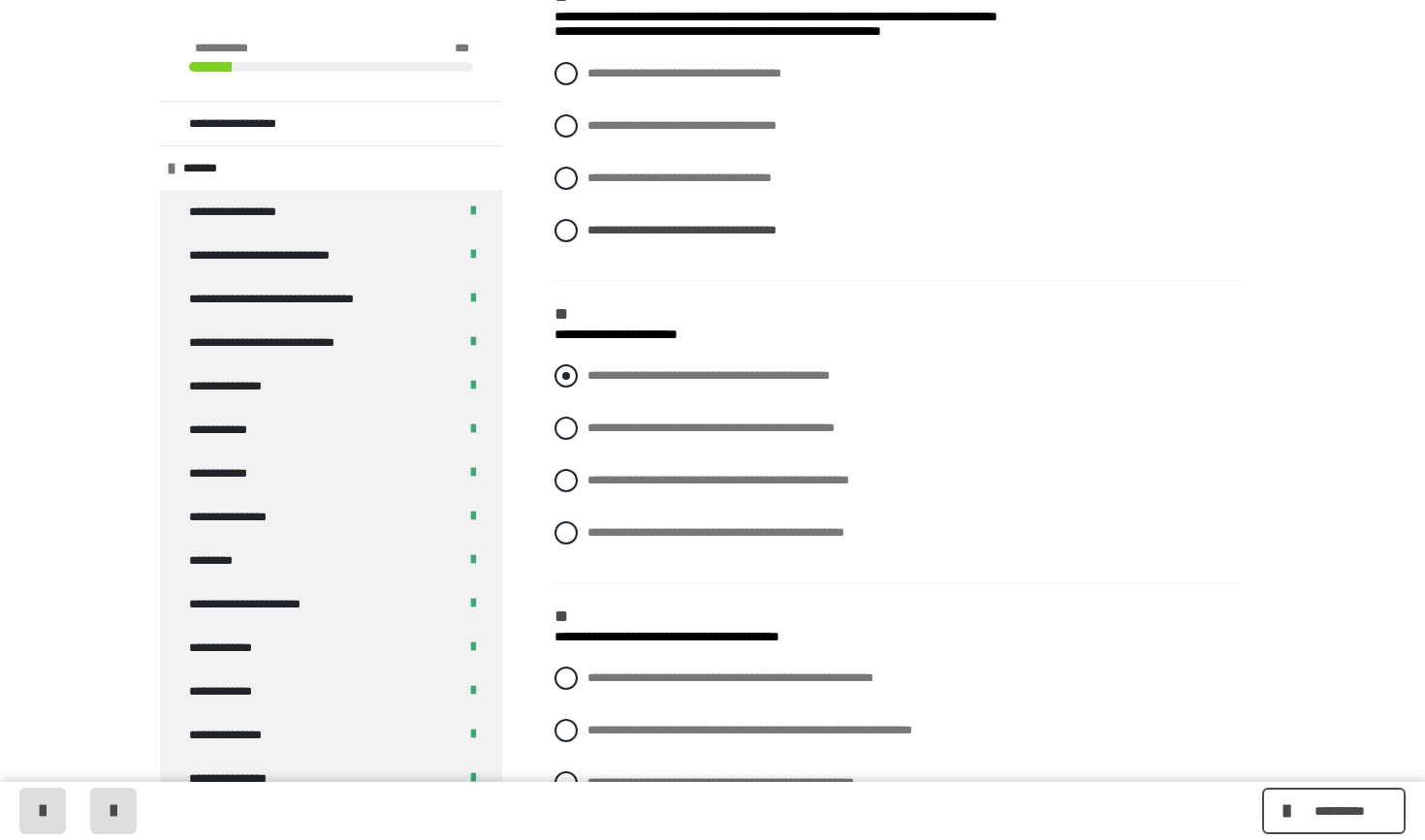 click at bounding box center [566, 376] 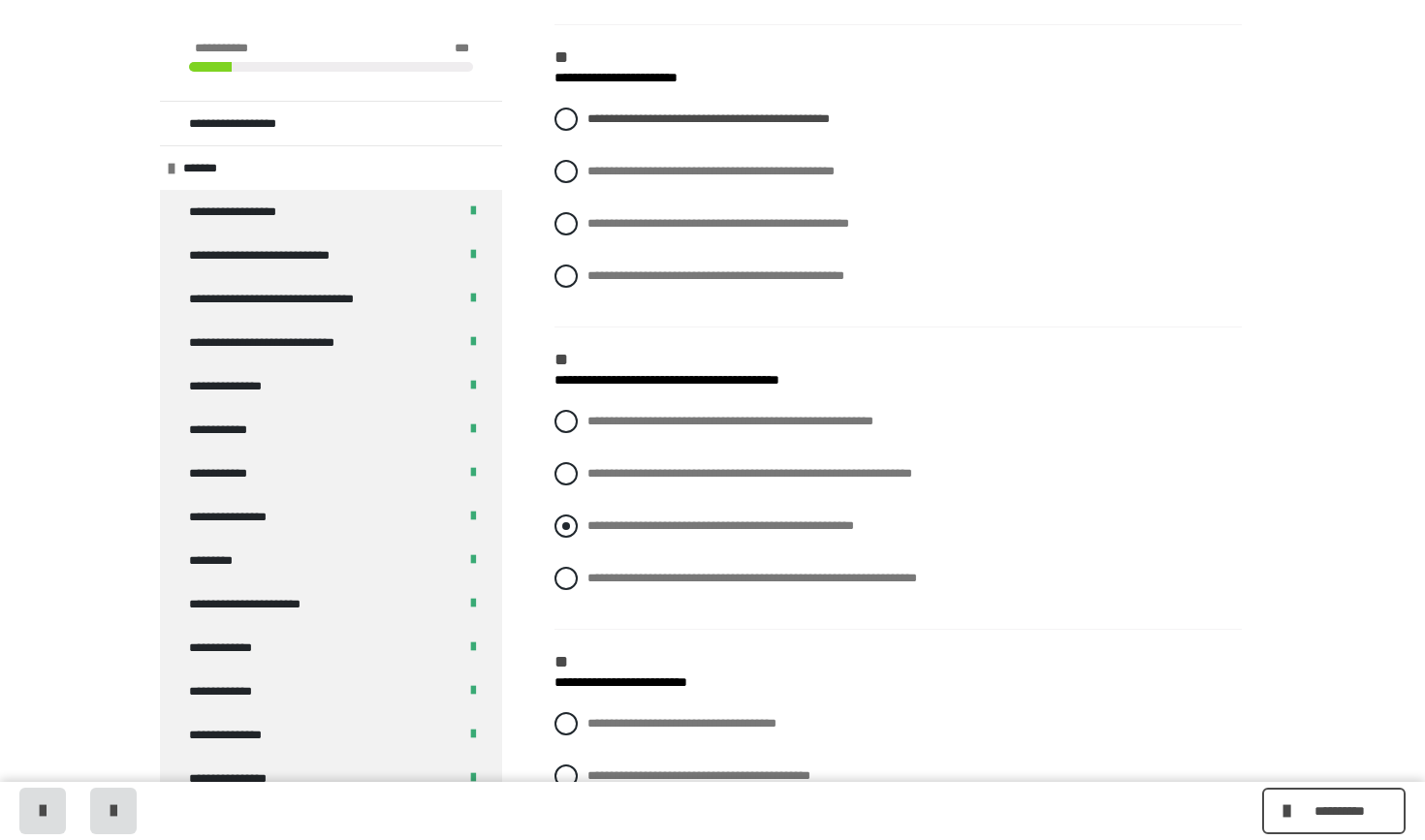scroll, scrollTop: 2134, scrollLeft: 0, axis: vertical 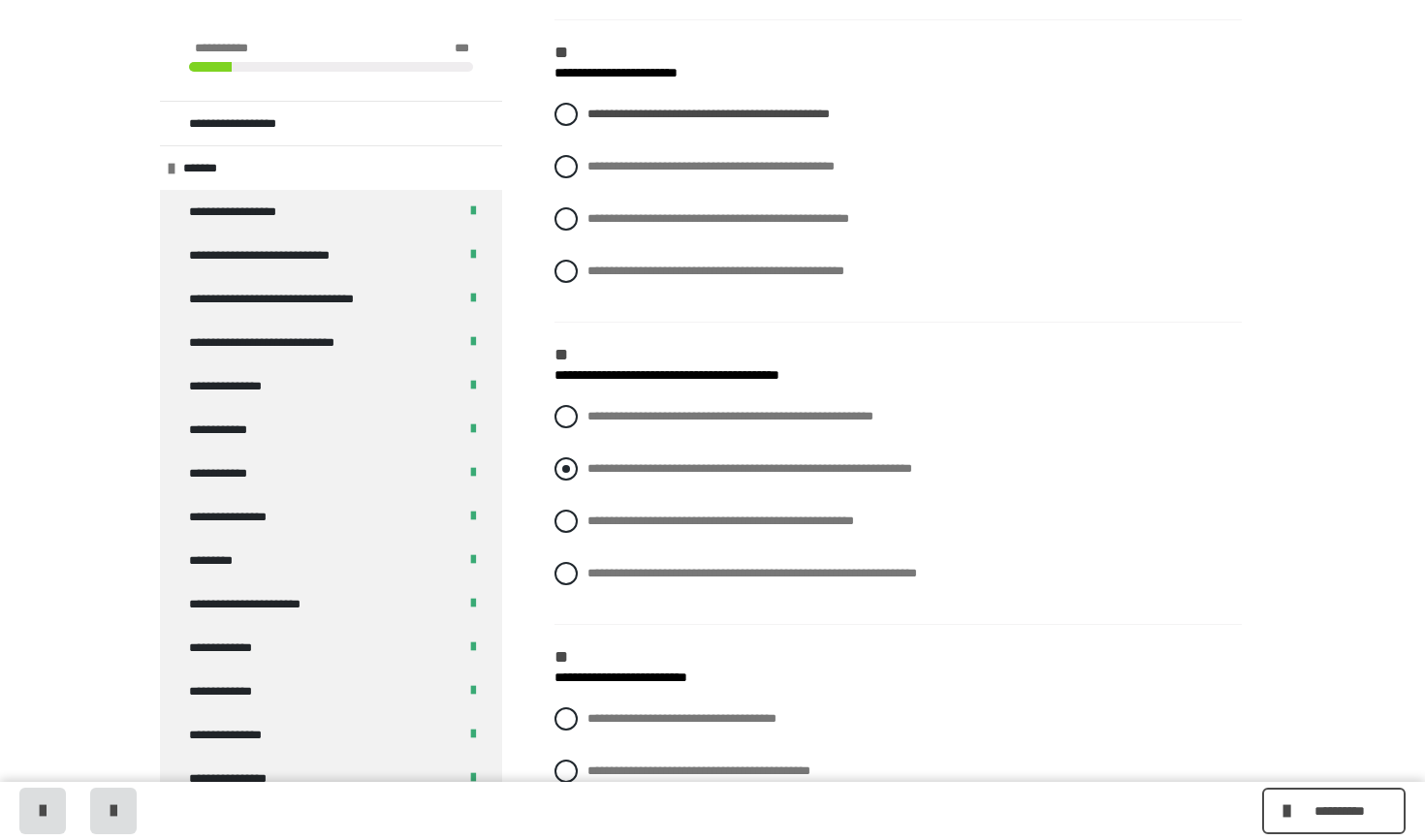 click at bounding box center [566, 469] 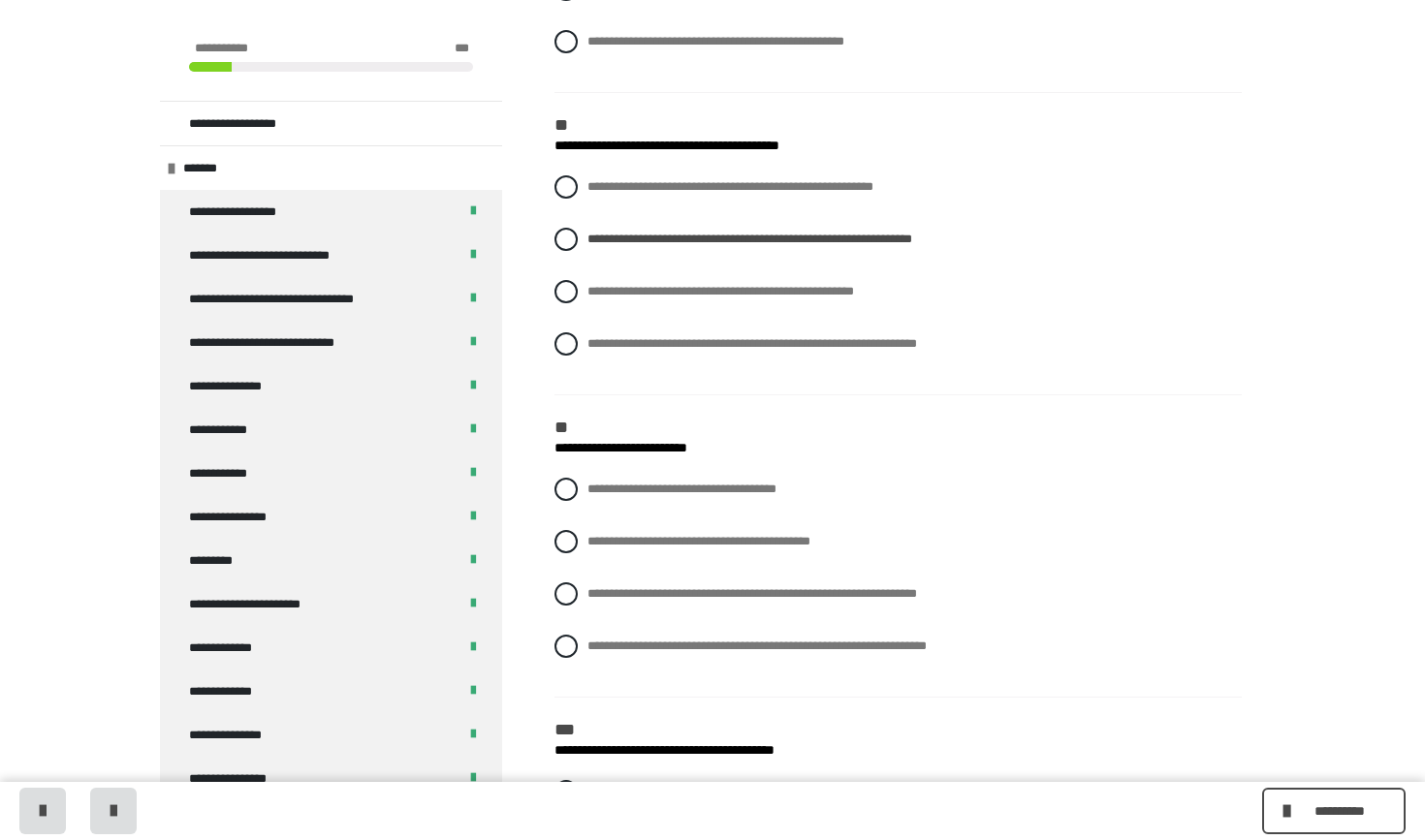 scroll, scrollTop: 2366, scrollLeft: 0, axis: vertical 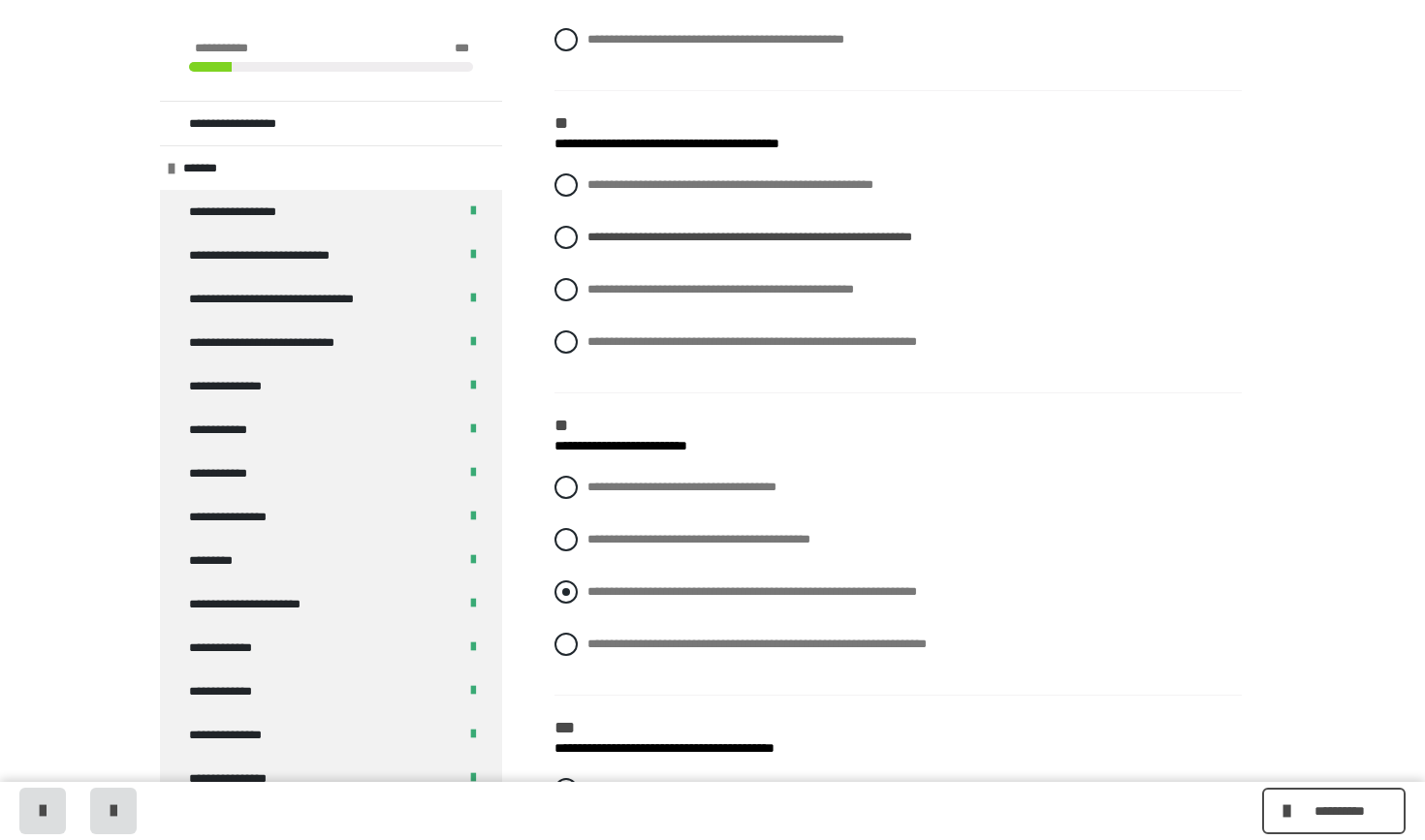 click at bounding box center (566, 592) 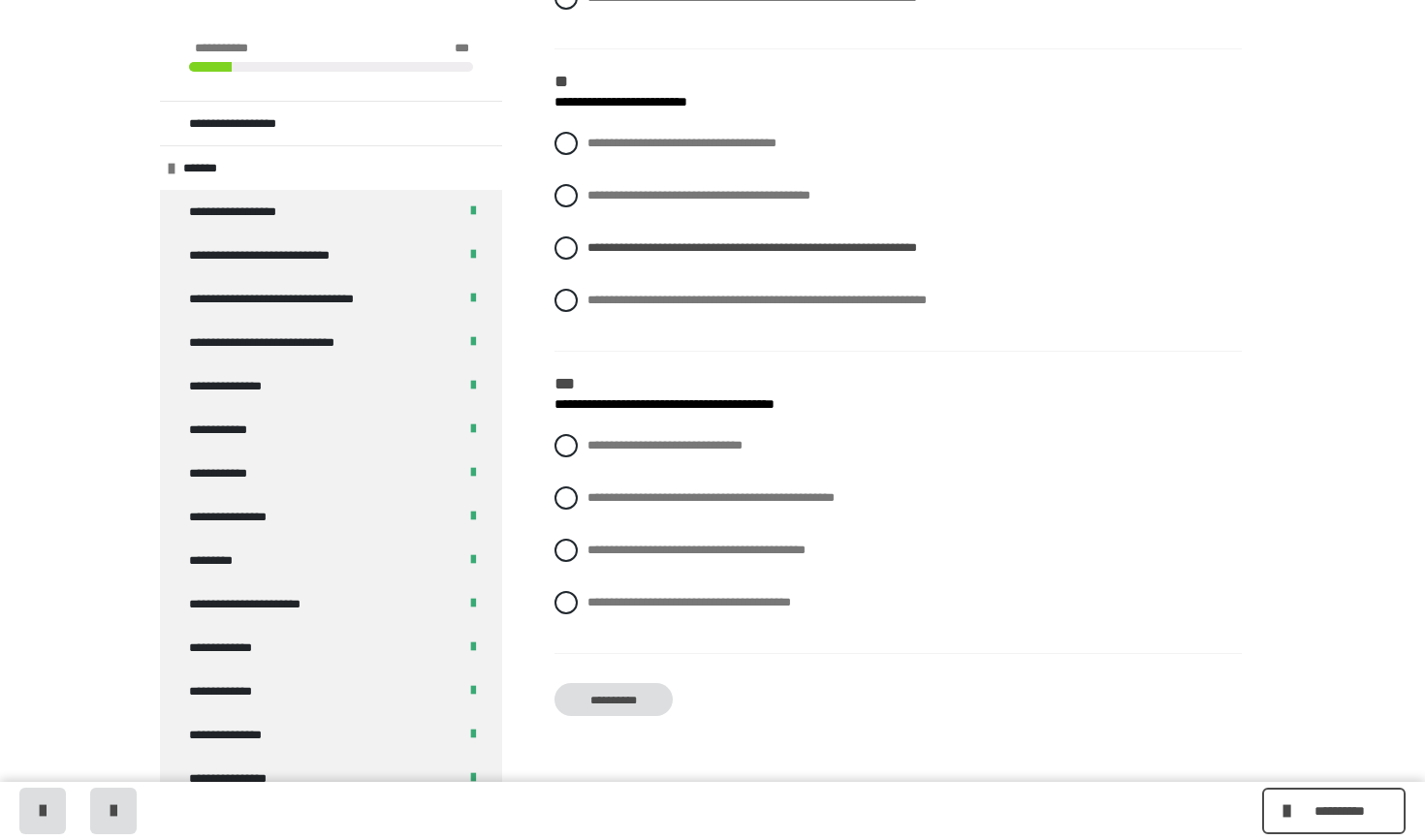 scroll, scrollTop: 2716, scrollLeft: 0, axis: vertical 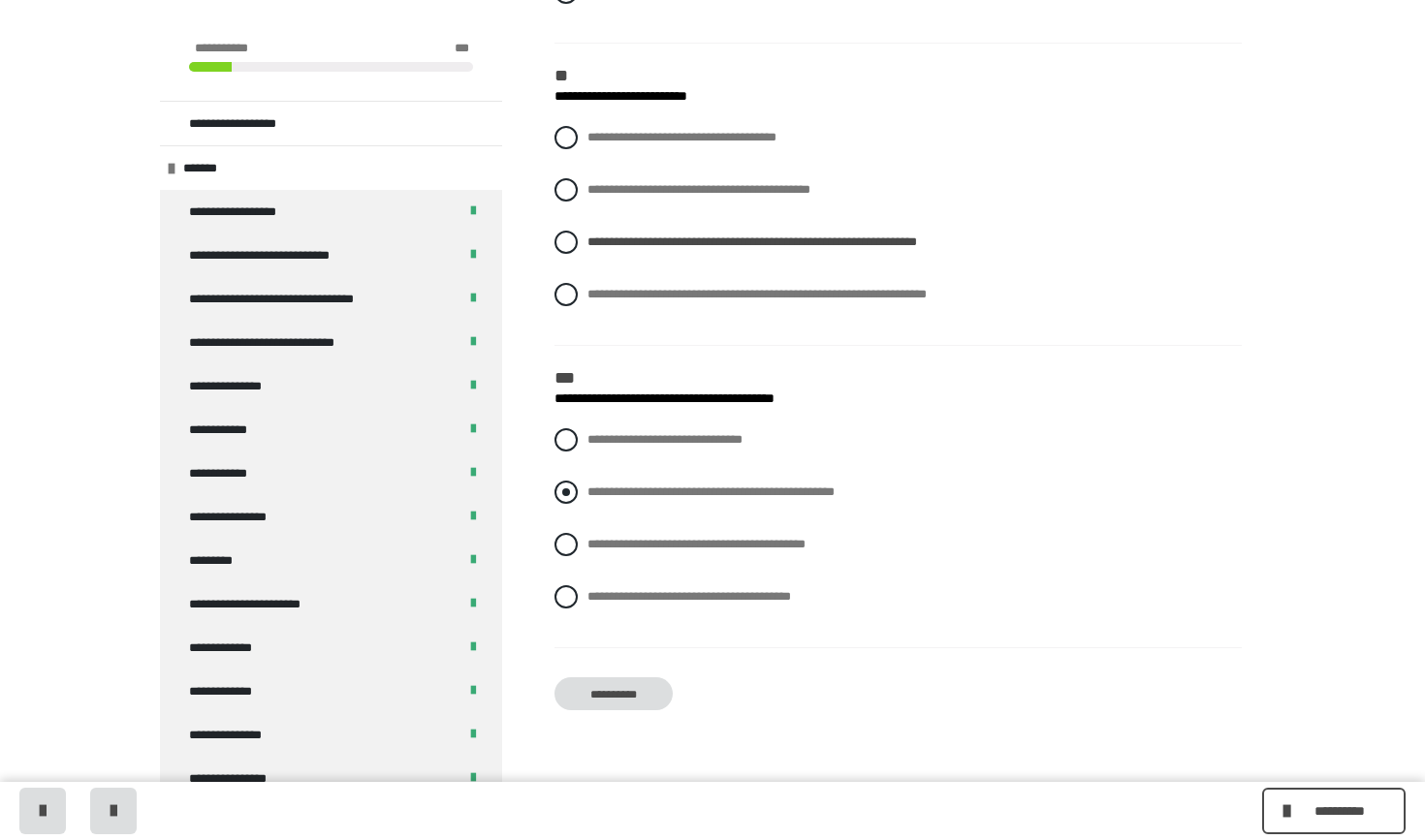 click at bounding box center [566, 492] 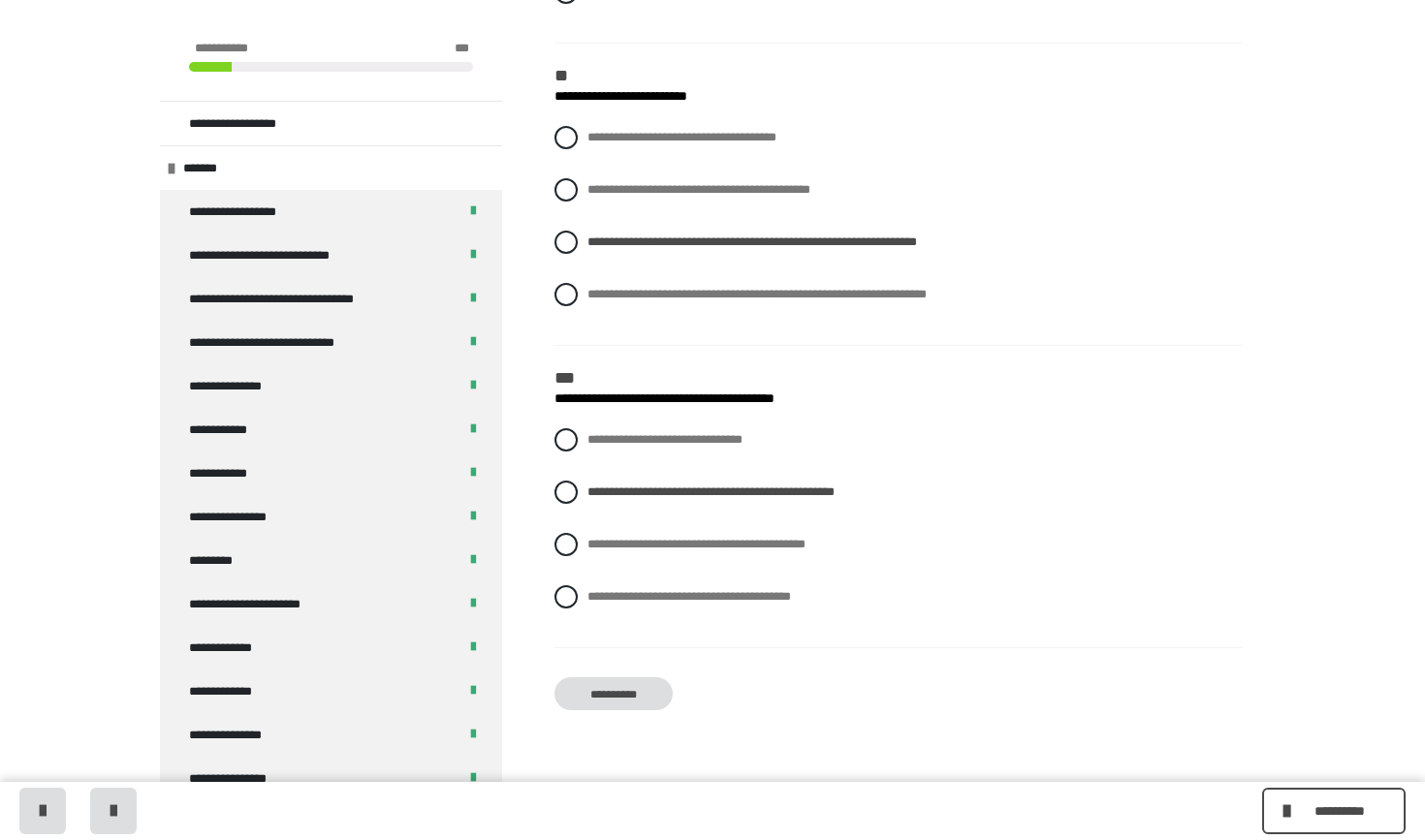 click on "**********" at bounding box center [614, 694] 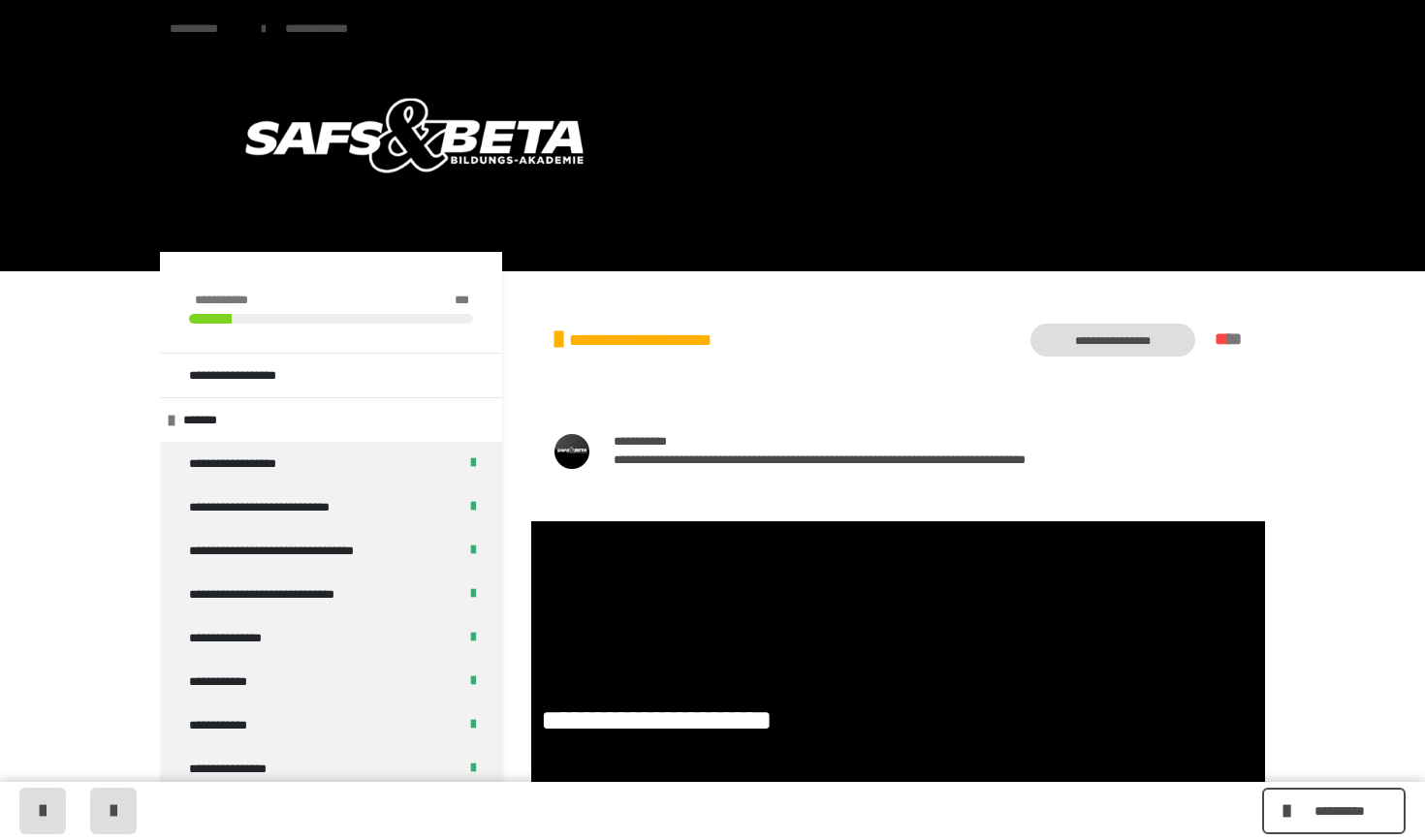scroll, scrollTop: 0, scrollLeft: 0, axis: both 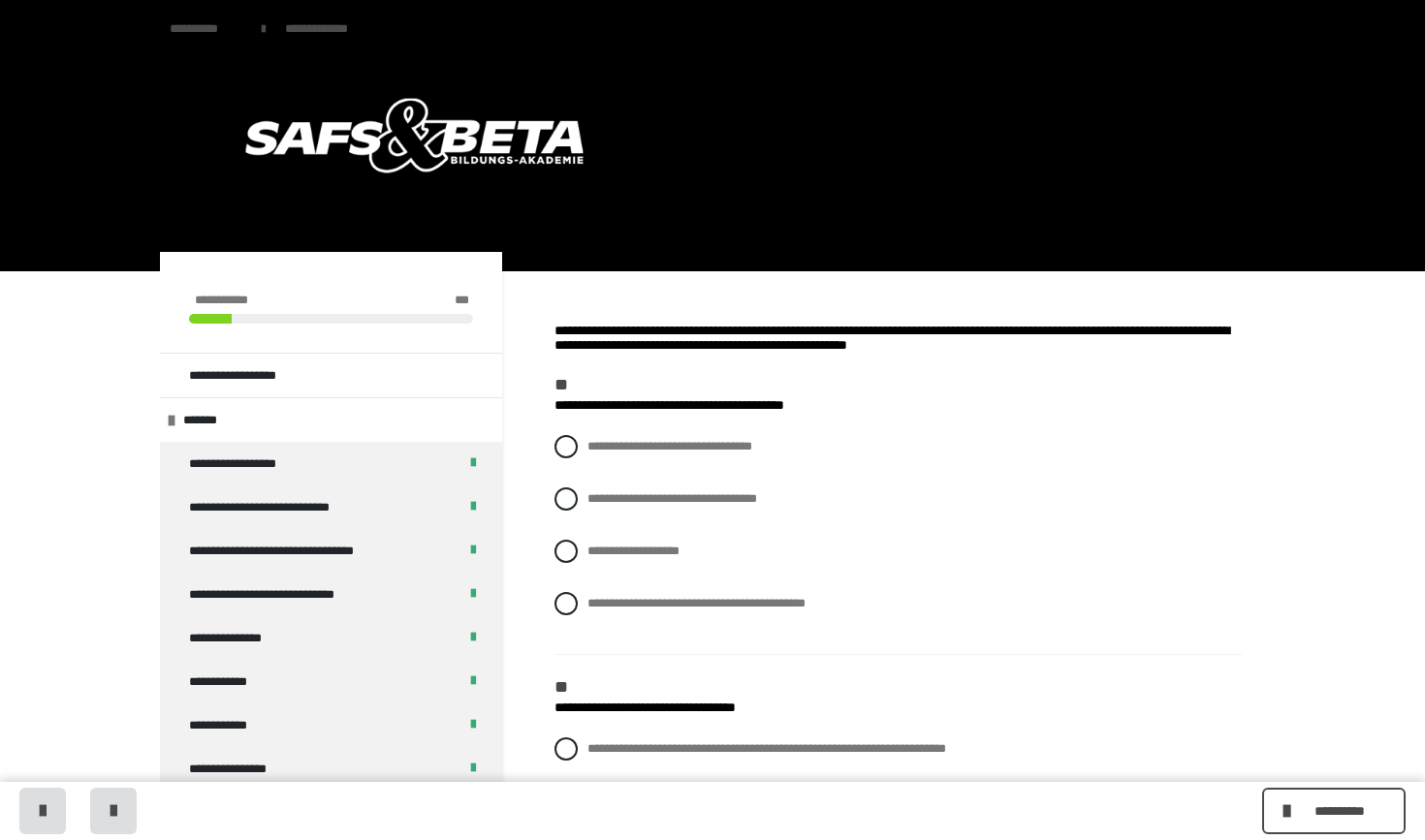 click on "**********" at bounding box center (898, 1875) 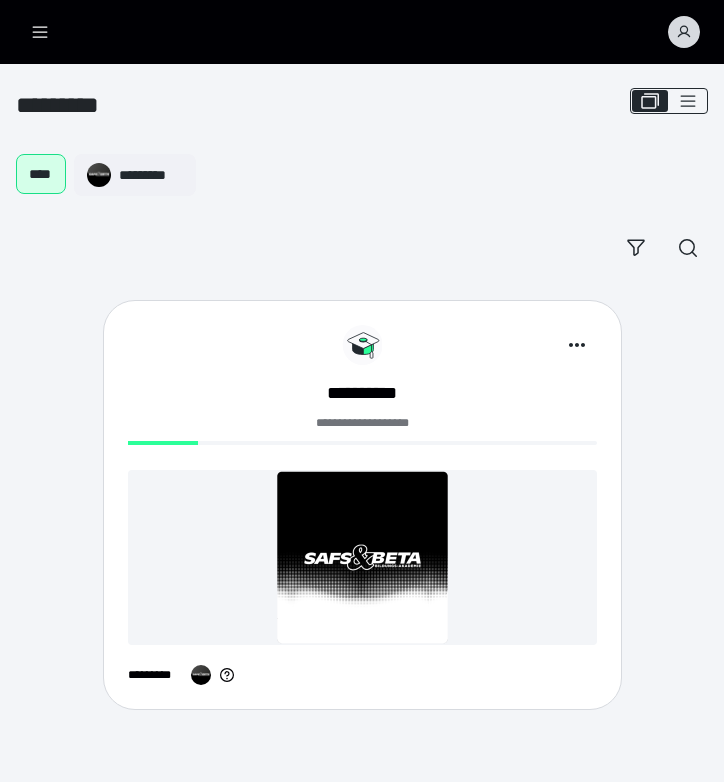 scroll, scrollTop: 0, scrollLeft: 0, axis: both 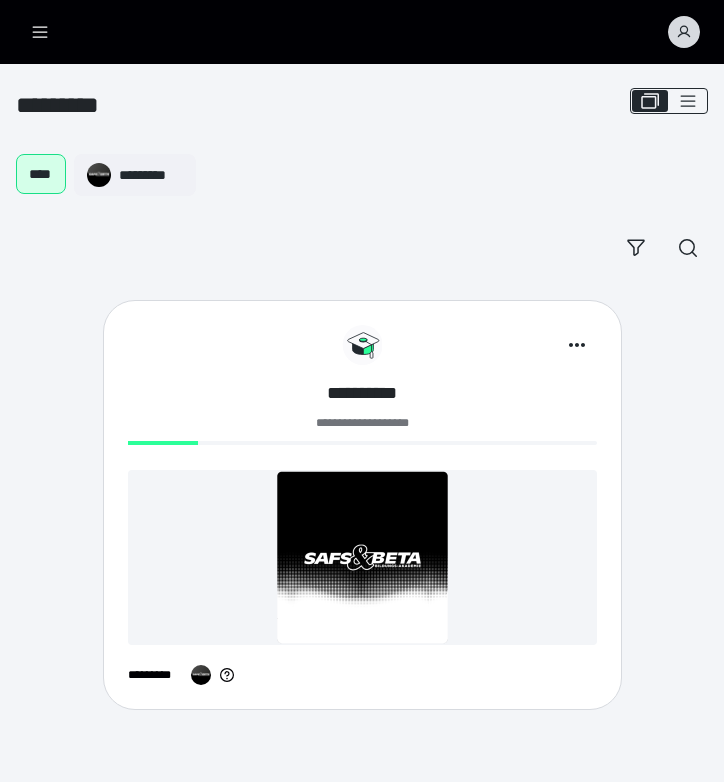 click on "**********" at bounding box center (362, 393) 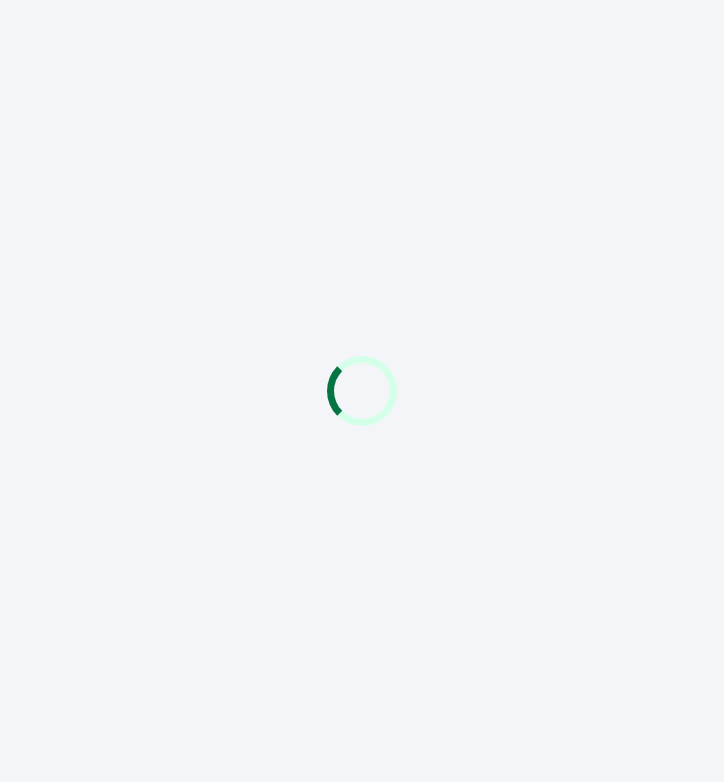 scroll, scrollTop: 0, scrollLeft: 0, axis: both 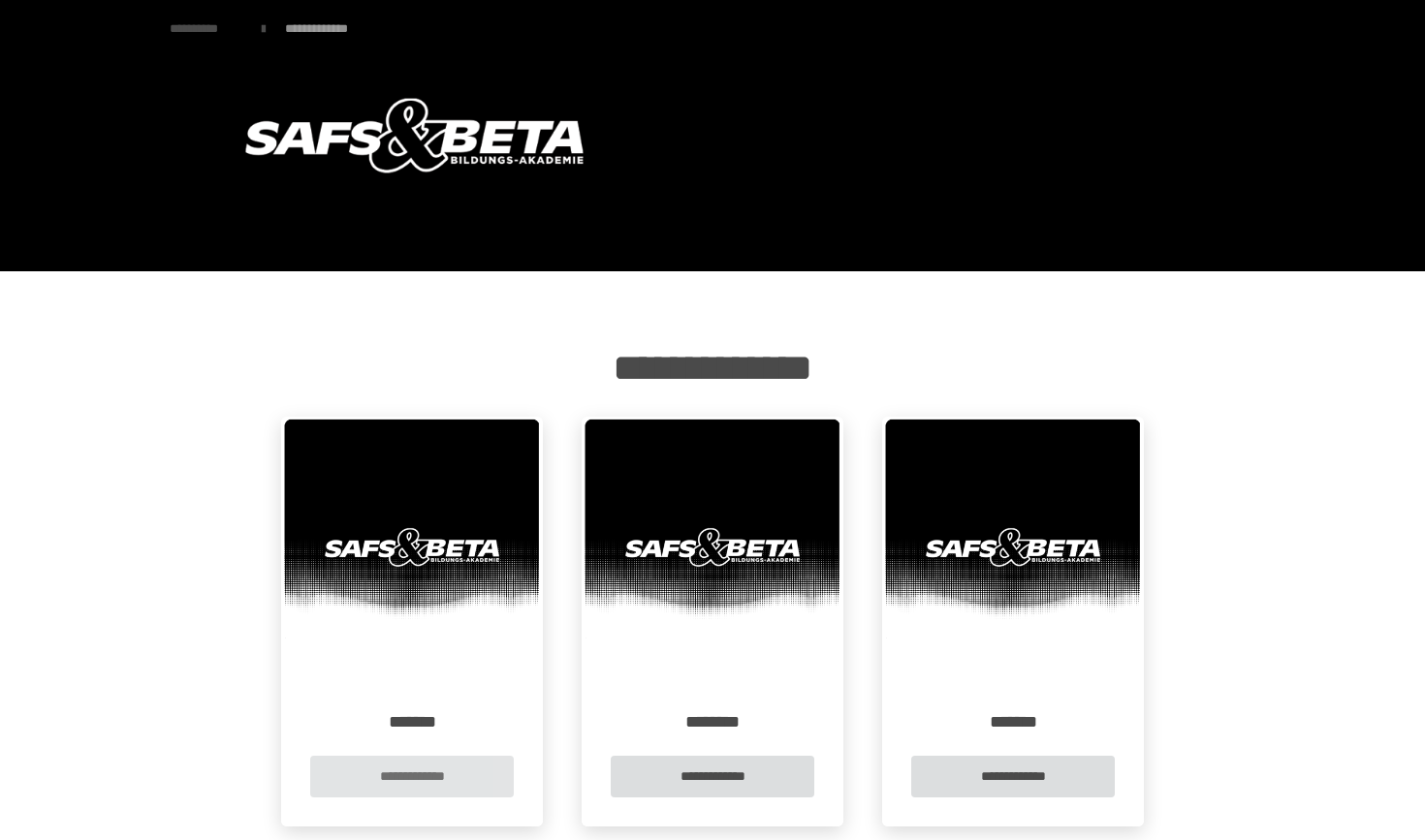click on "**********" at bounding box center (412, 776) 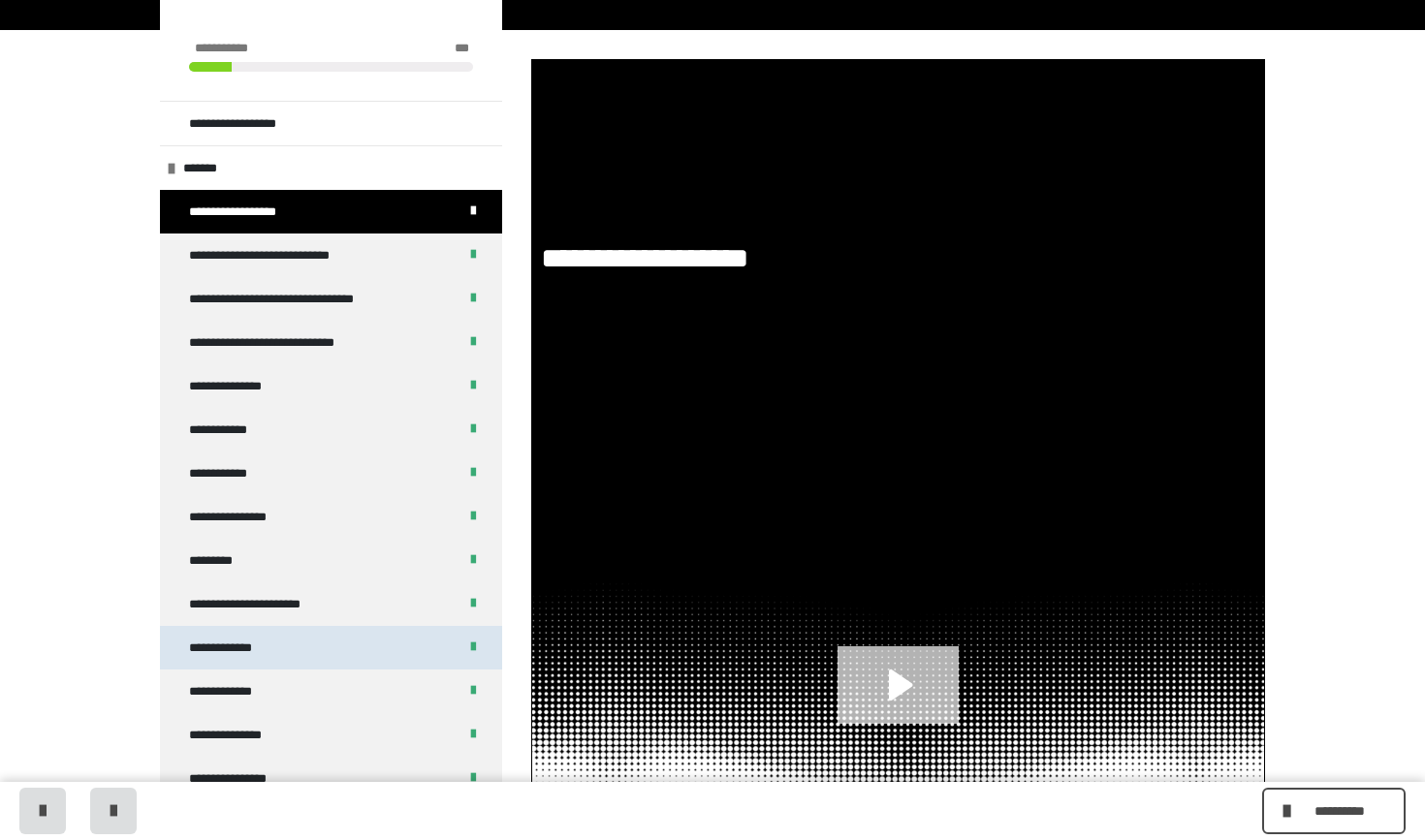 scroll, scrollTop: 276, scrollLeft: 0, axis: vertical 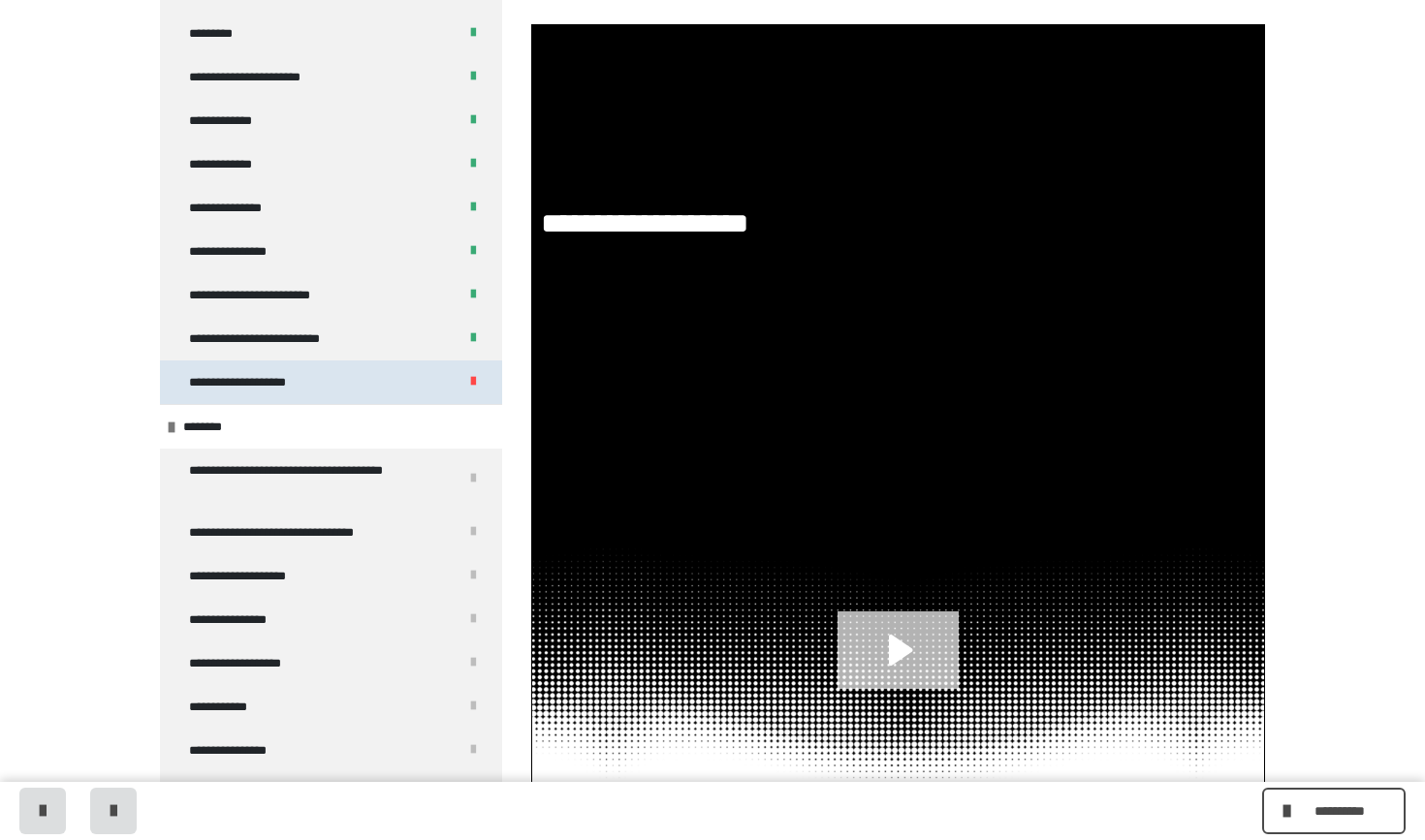 click on "**********" at bounding box center [331, 382] 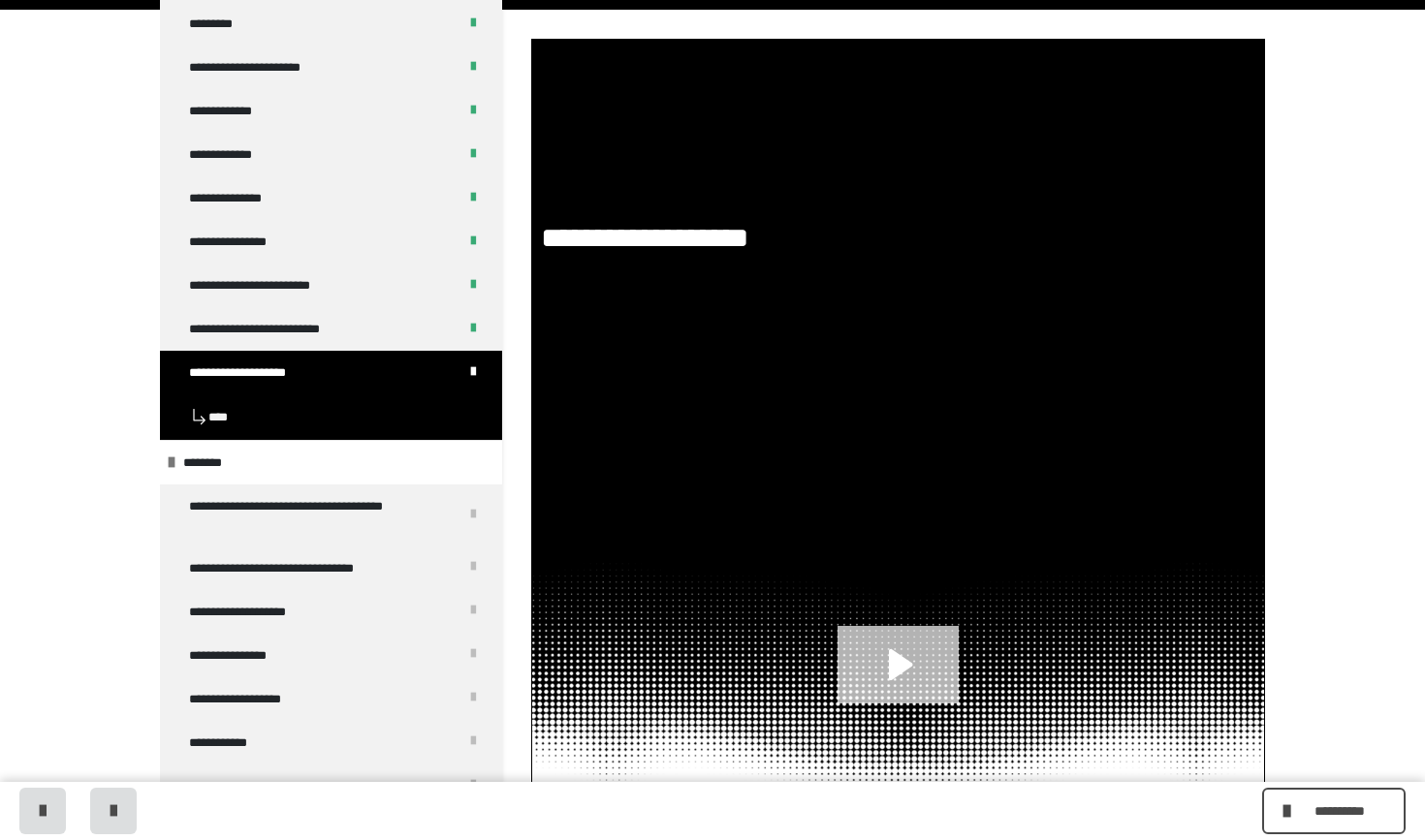 scroll, scrollTop: 0, scrollLeft: 0, axis: both 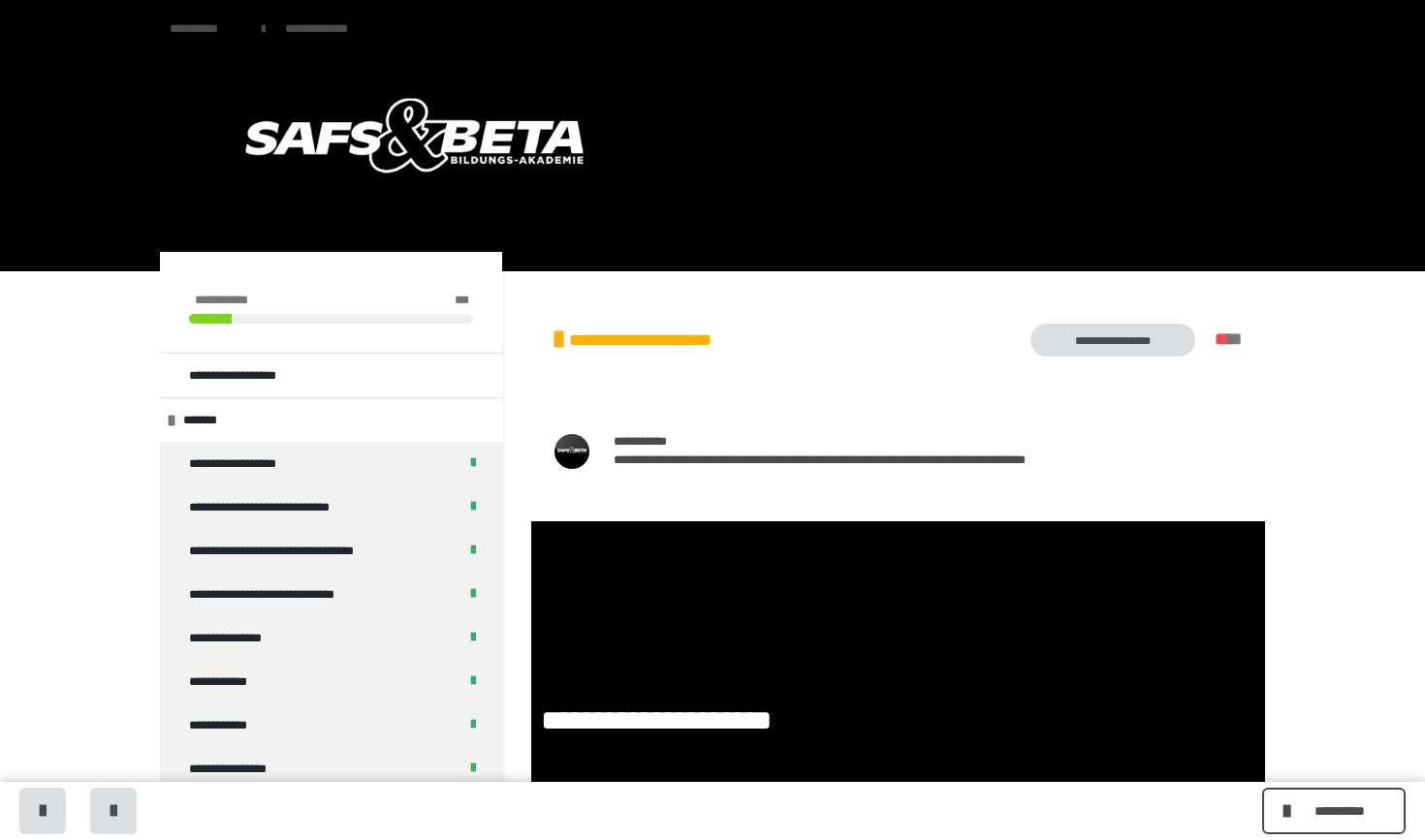 click on "**********" at bounding box center [1113, 340] 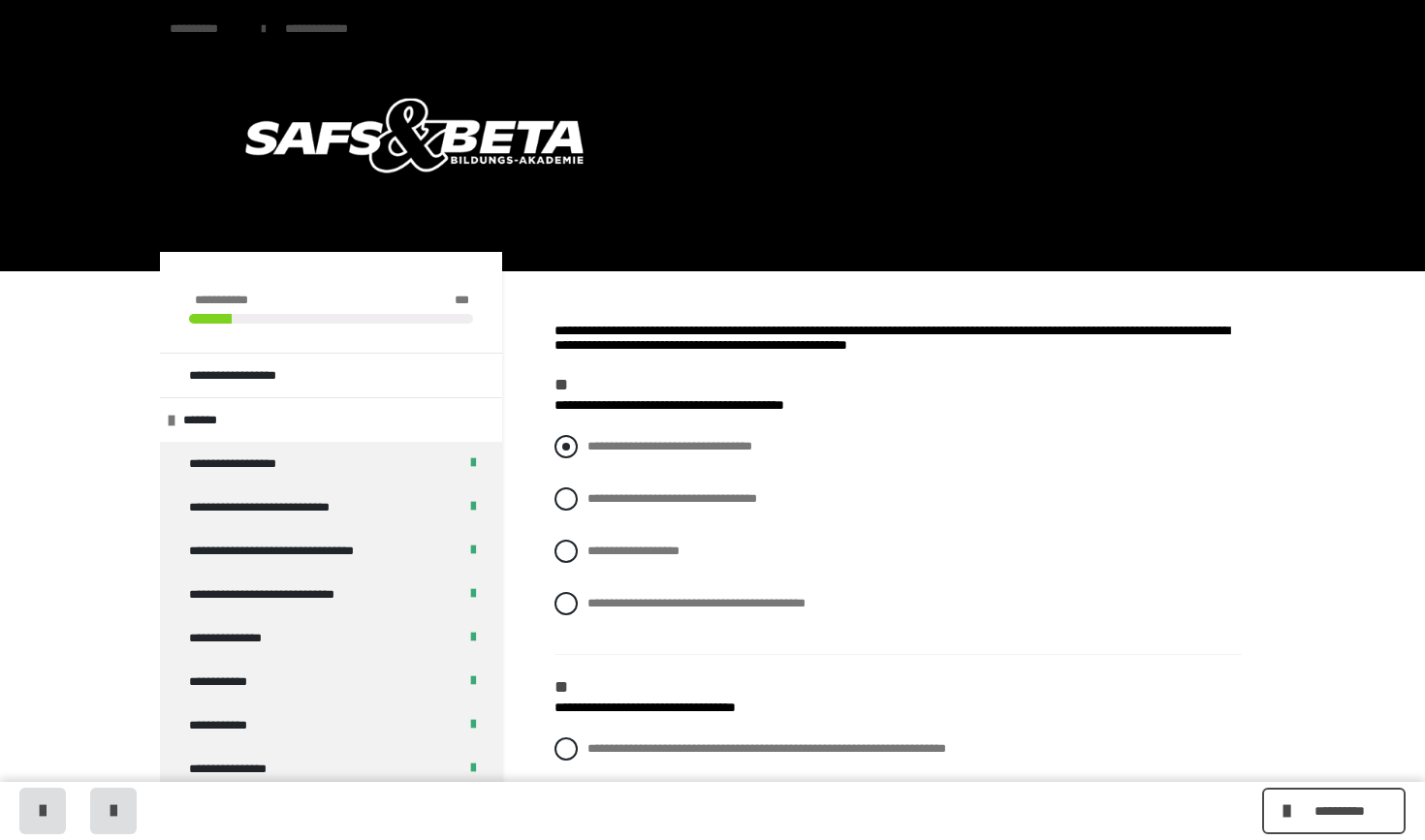 click on "**********" at bounding box center [898, 447] 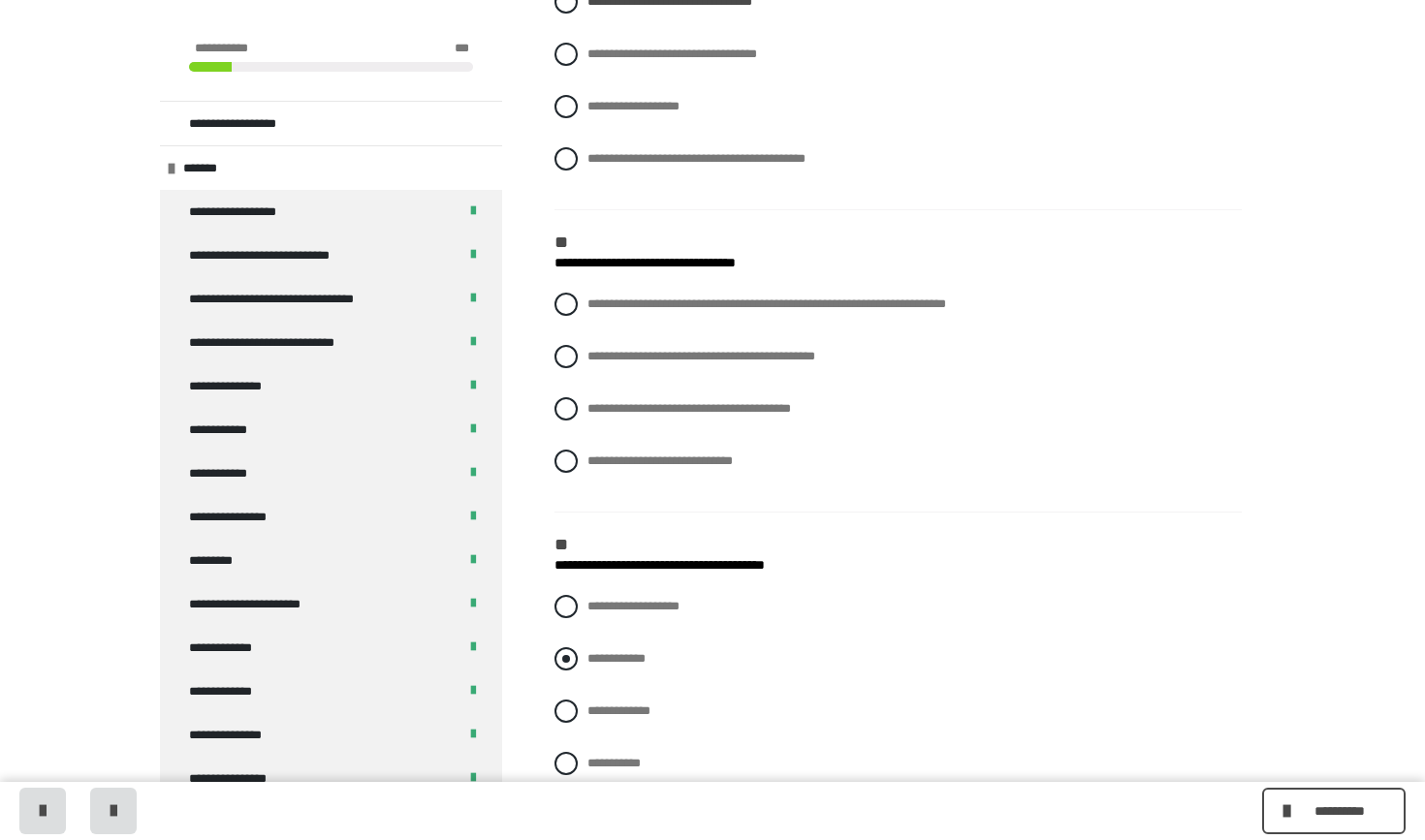 scroll, scrollTop: 451, scrollLeft: 0, axis: vertical 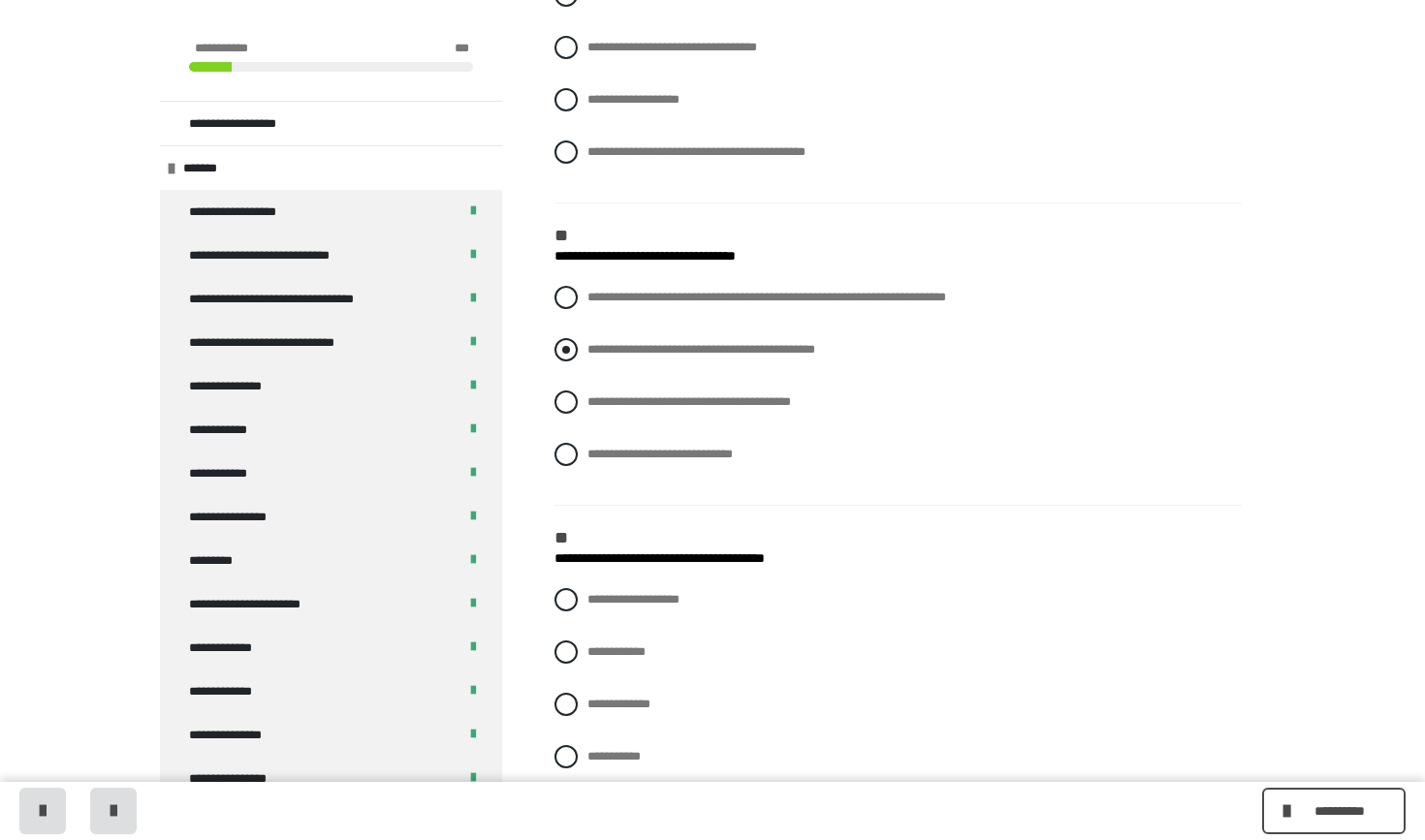 click at bounding box center (566, 350) 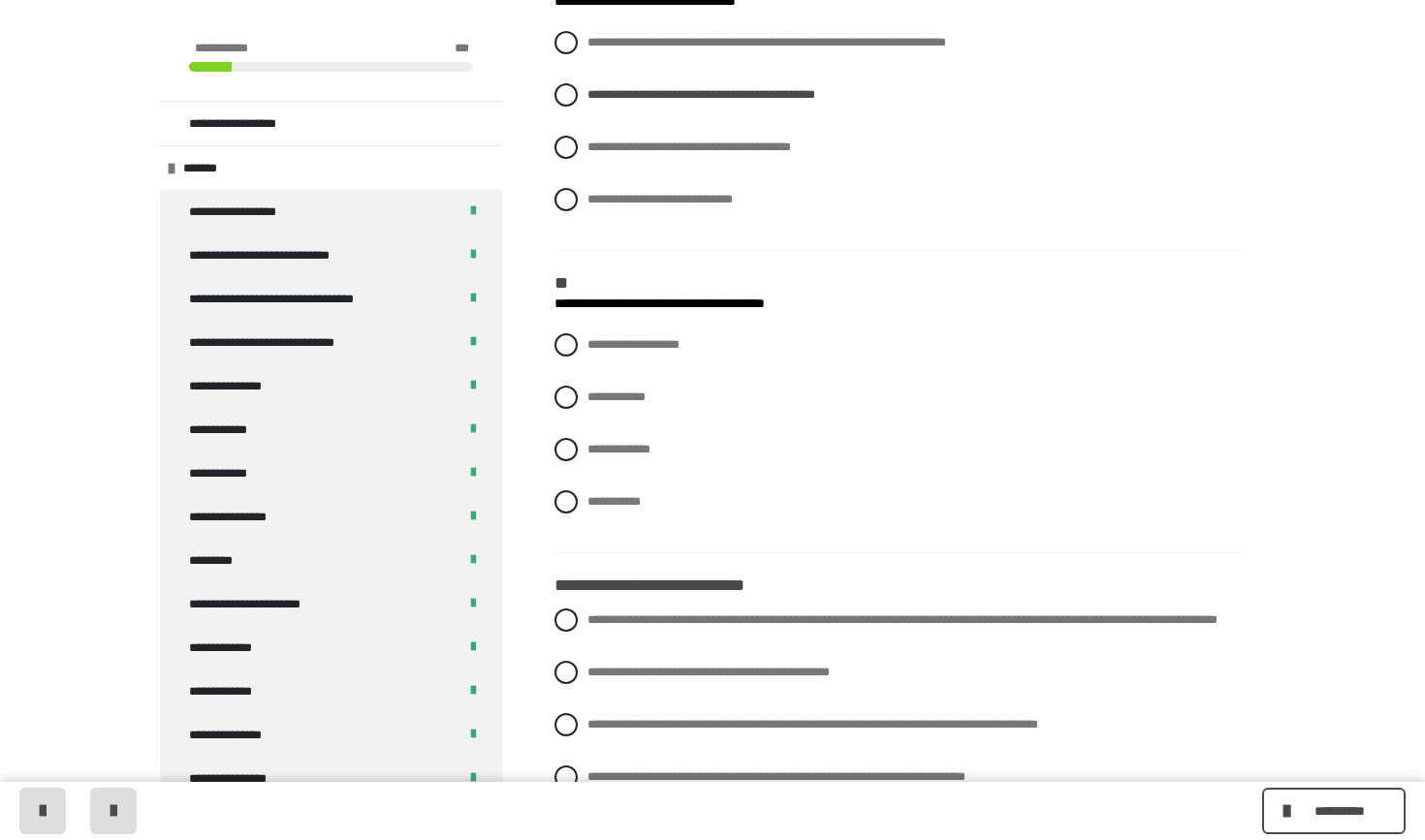 scroll, scrollTop: 744, scrollLeft: 0, axis: vertical 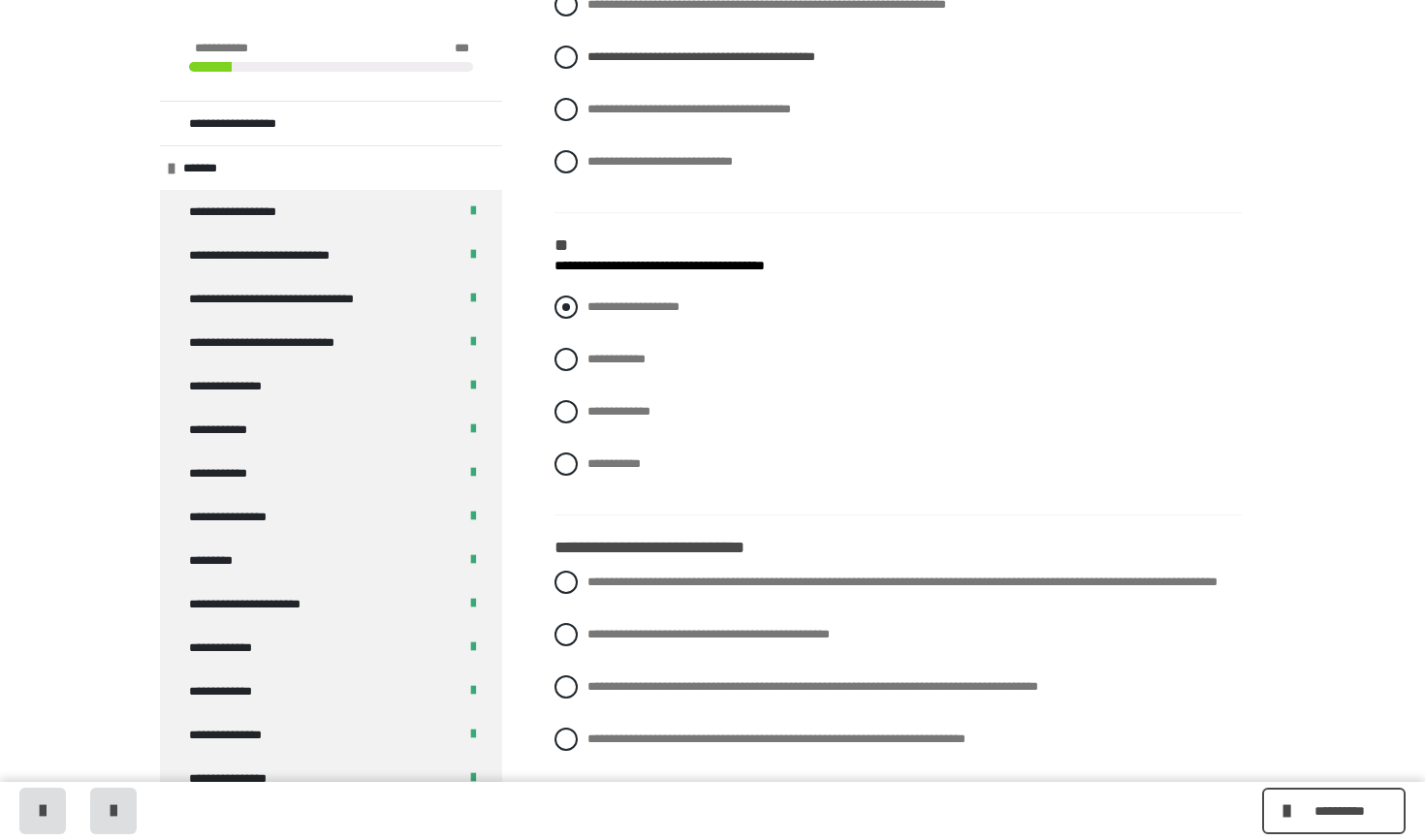 click on "**********" at bounding box center [898, 307] 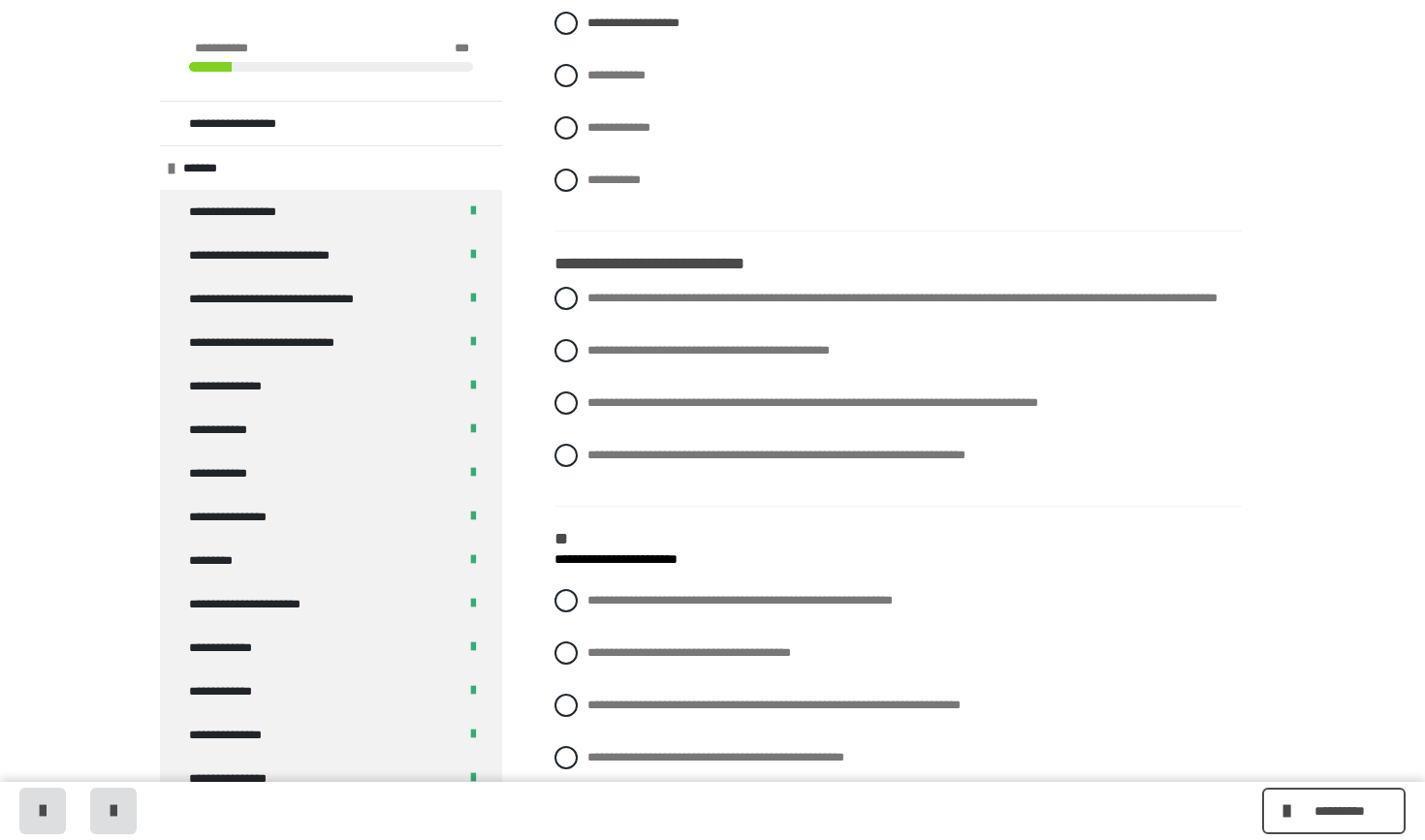 scroll, scrollTop: 1039, scrollLeft: 0, axis: vertical 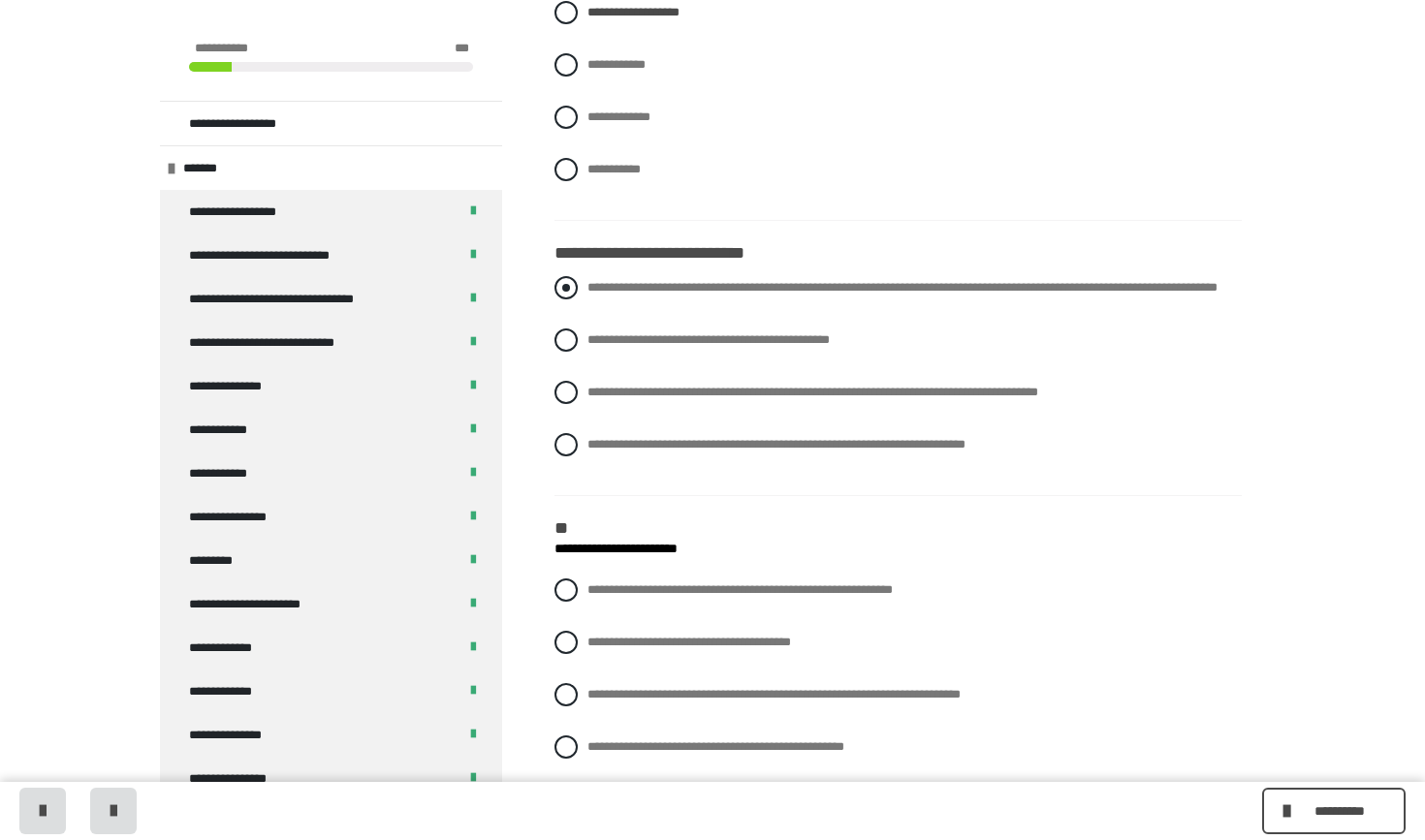 click on "**********" at bounding box center (898, 288) 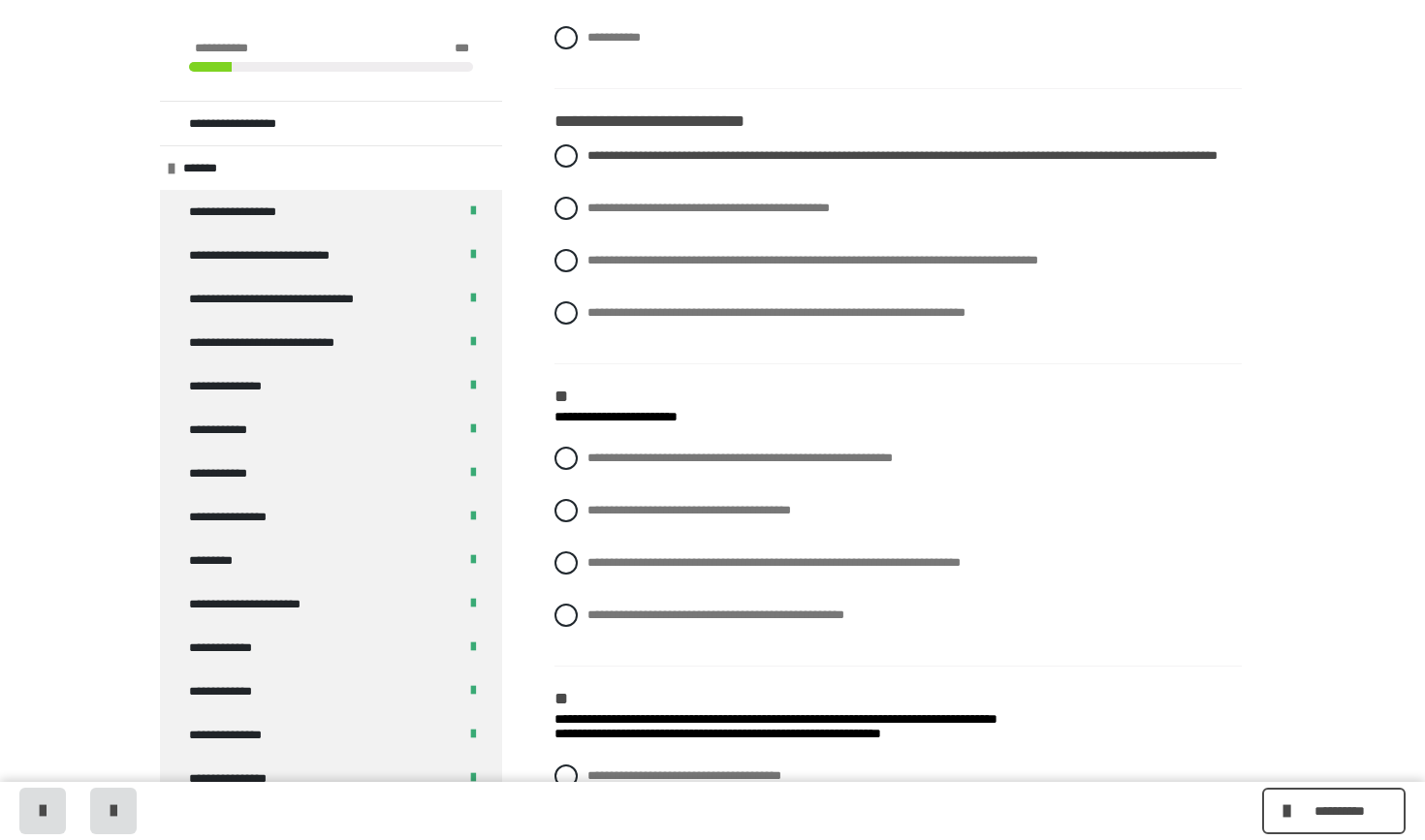 scroll, scrollTop: 1173, scrollLeft: 0, axis: vertical 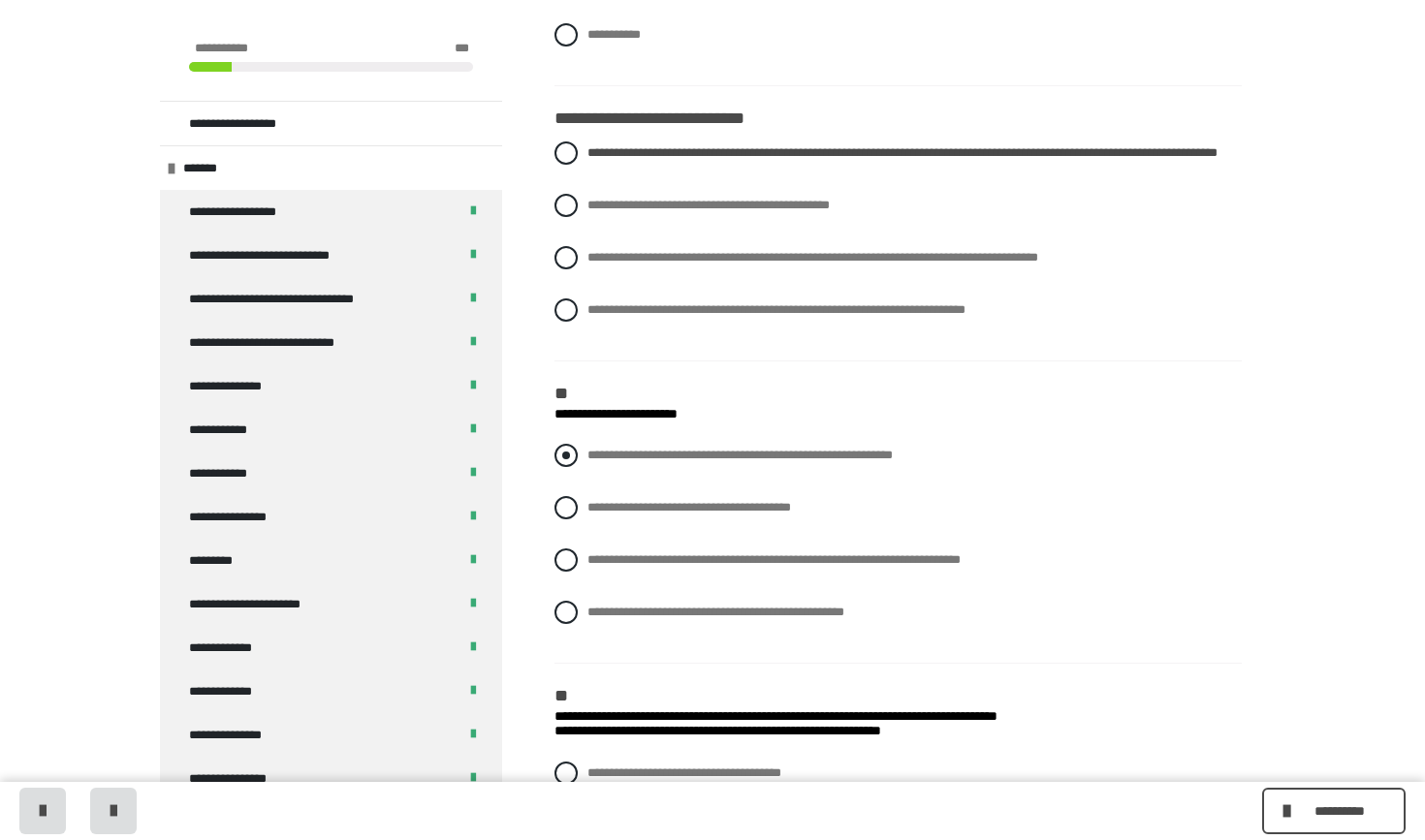 click on "**********" at bounding box center [898, 455] 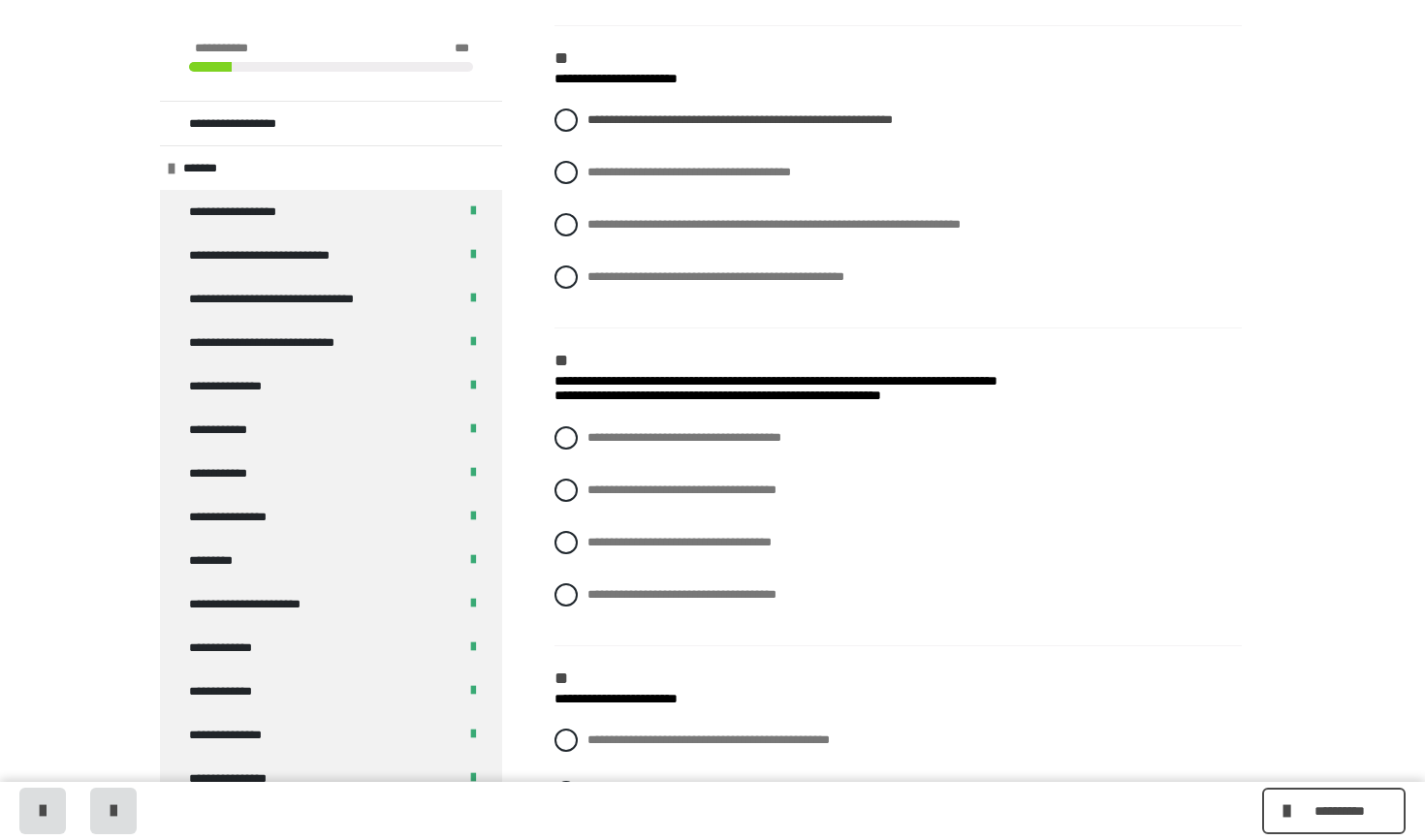 scroll, scrollTop: 1502, scrollLeft: 0, axis: vertical 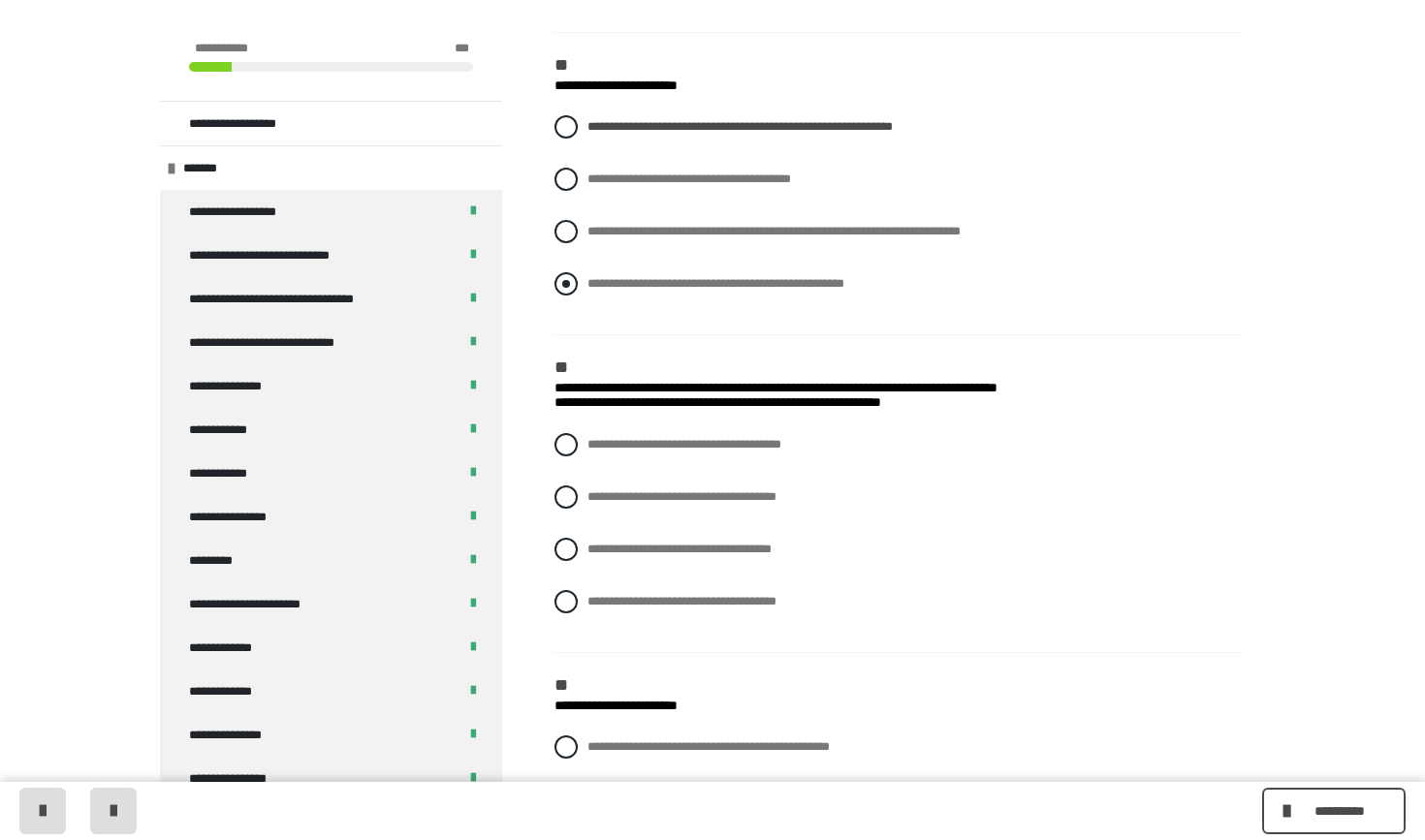 click on "**********" at bounding box center (898, 284) 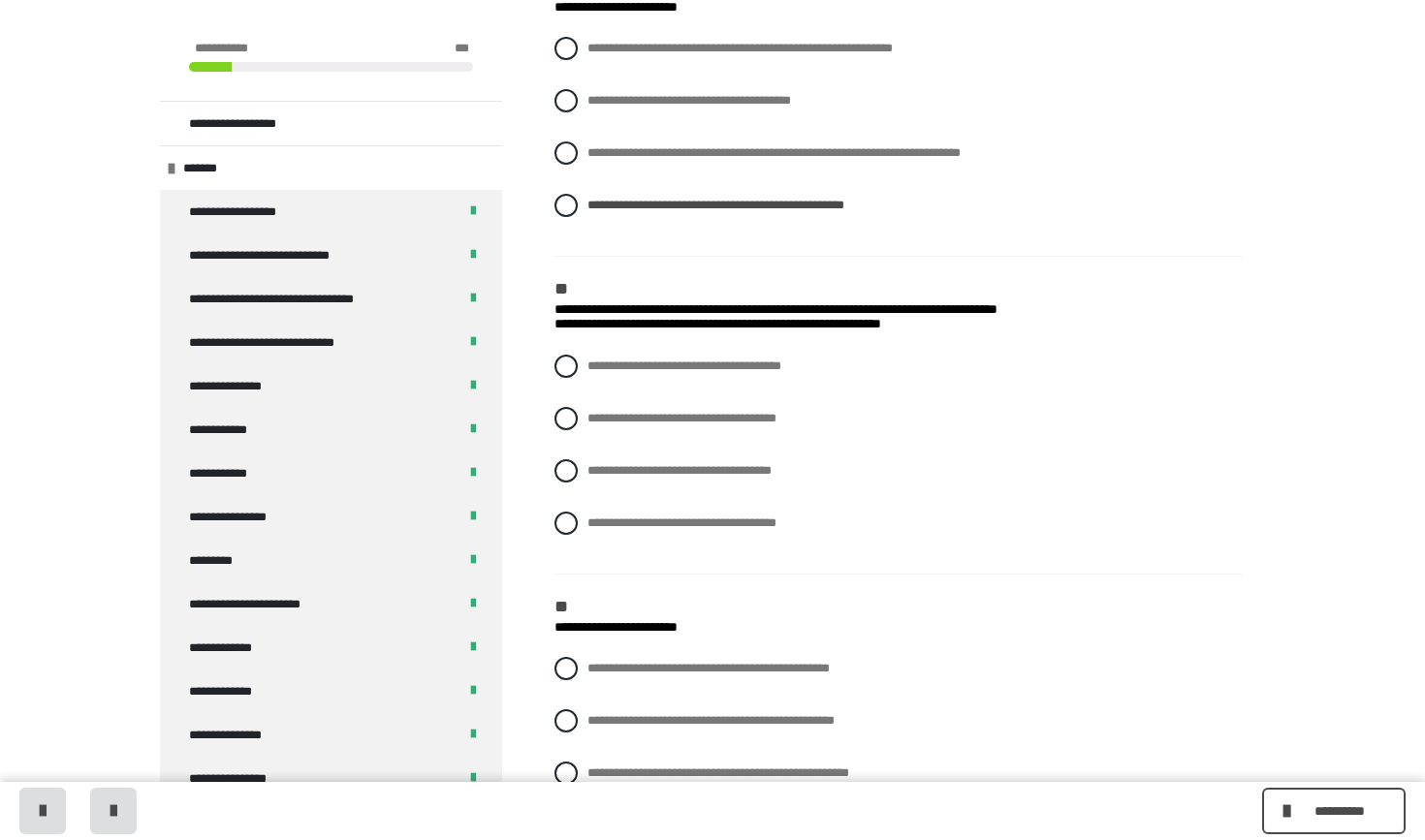 scroll, scrollTop: 1606, scrollLeft: 0, axis: vertical 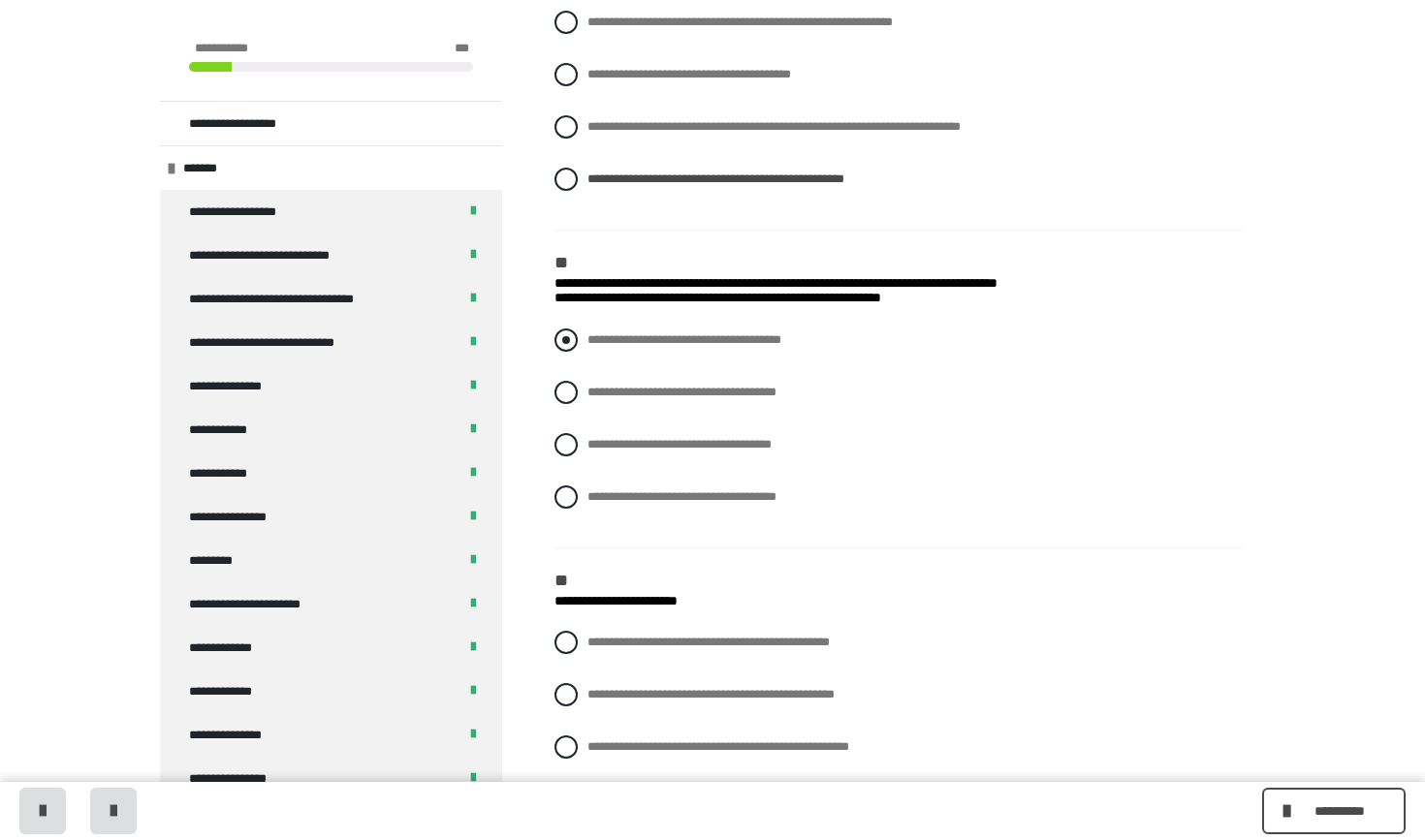 click on "**********" at bounding box center [898, 340] 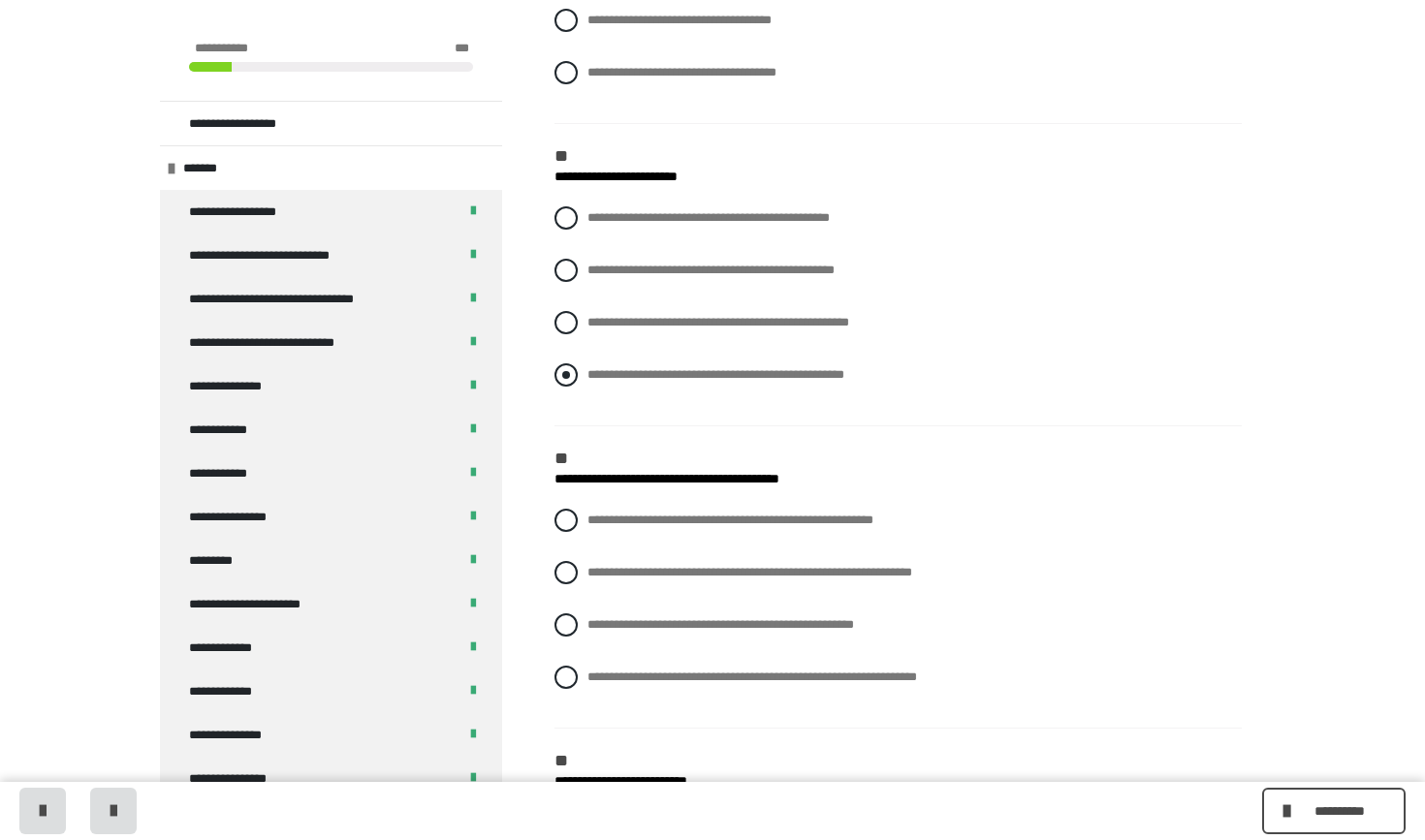 scroll, scrollTop: 2035, scrollLeft: 0, axis: vertical 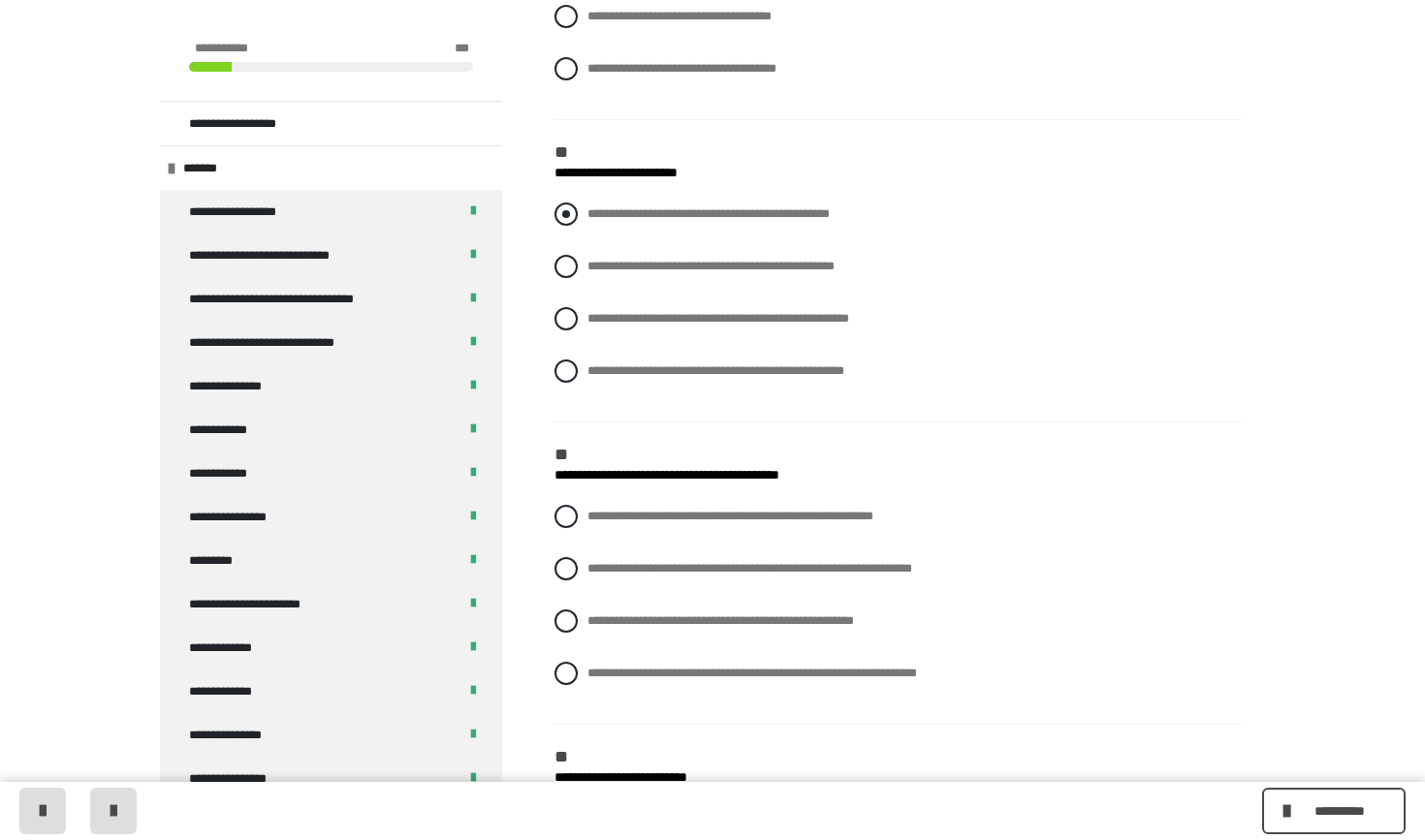 click at bounding box center (566, 214) 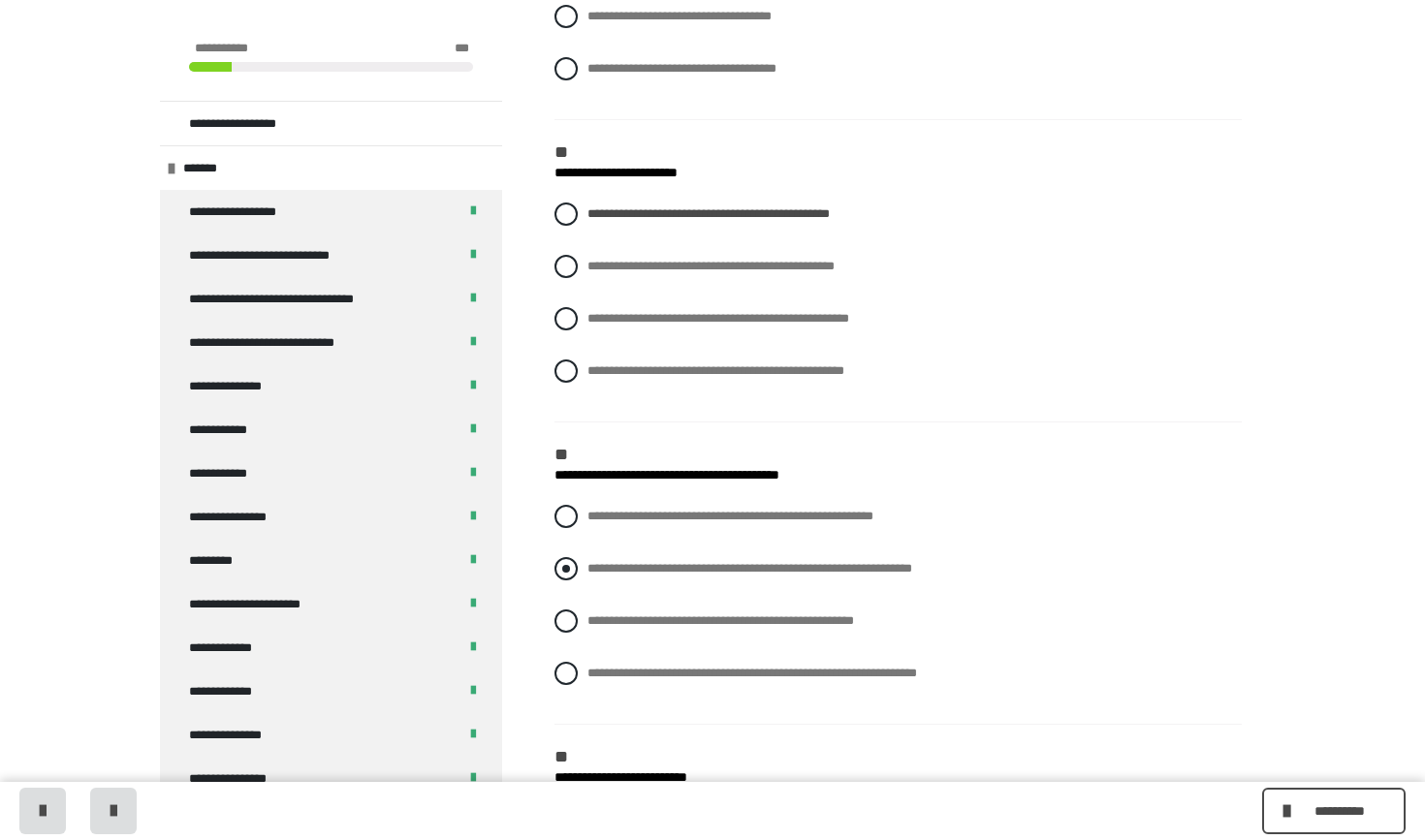 click on "**********" at bounding box center (898, 569) 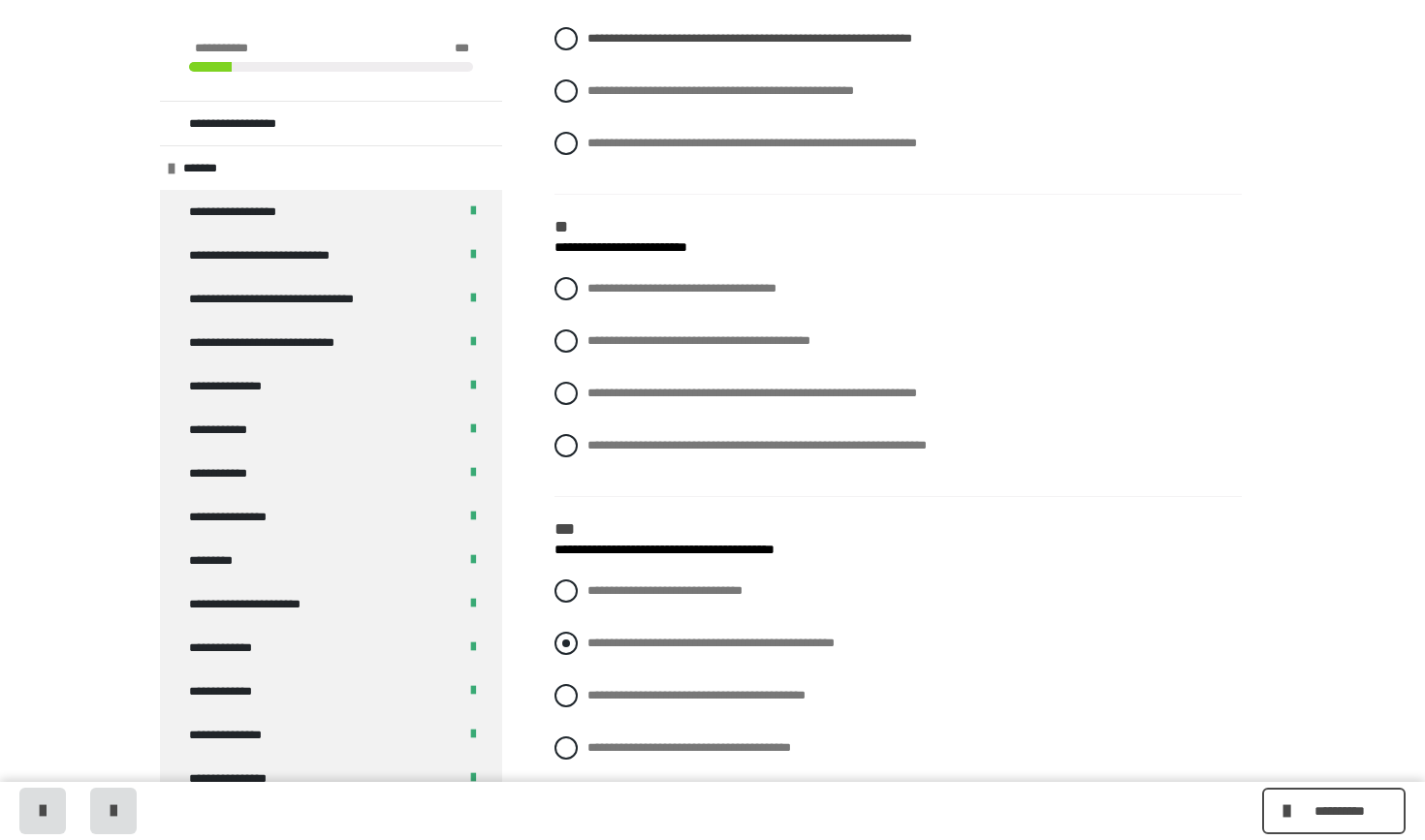 scroll, scrollTop: 2566, scrollLeft: 0, axis: vertical 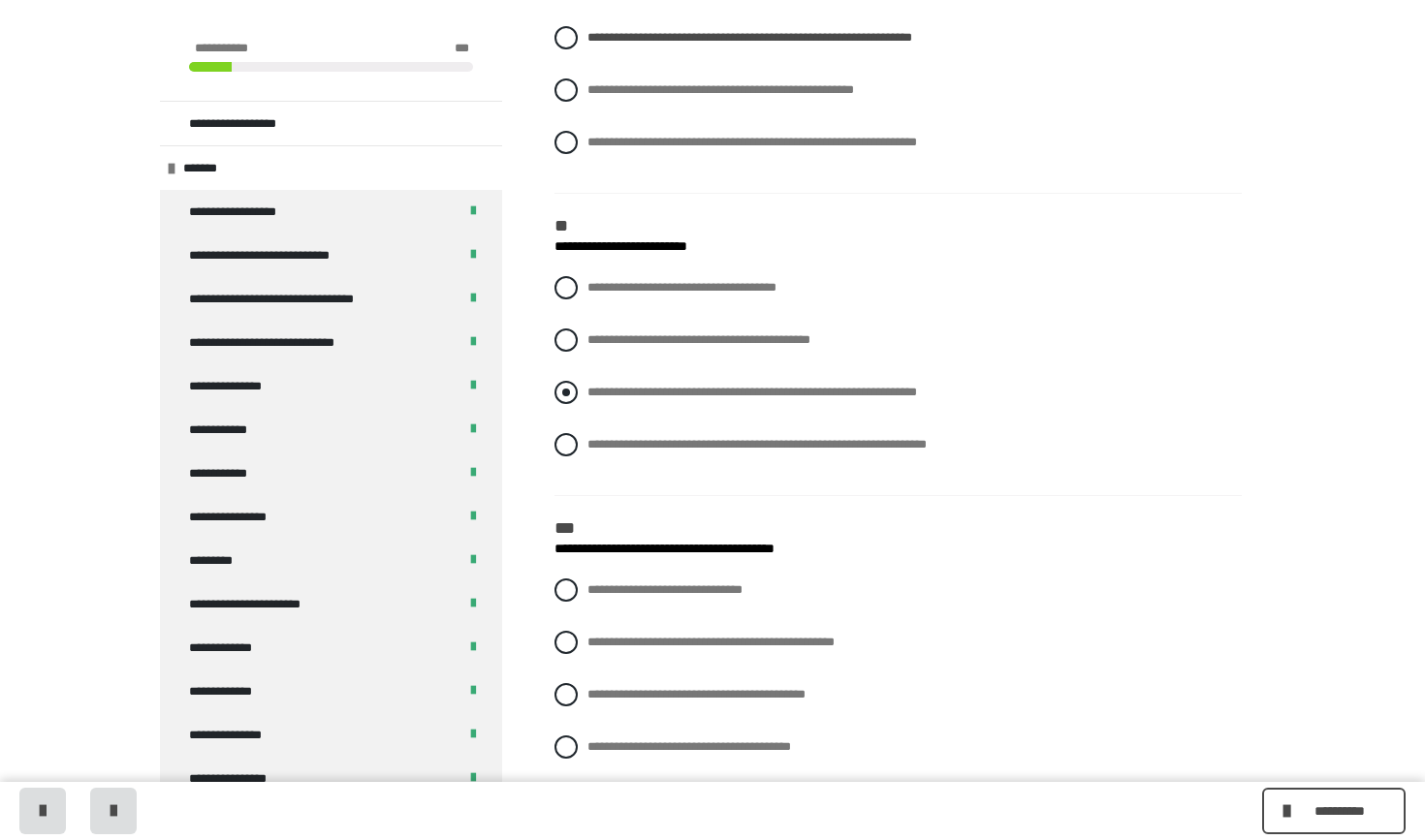 click at bounding box center (566, 392) 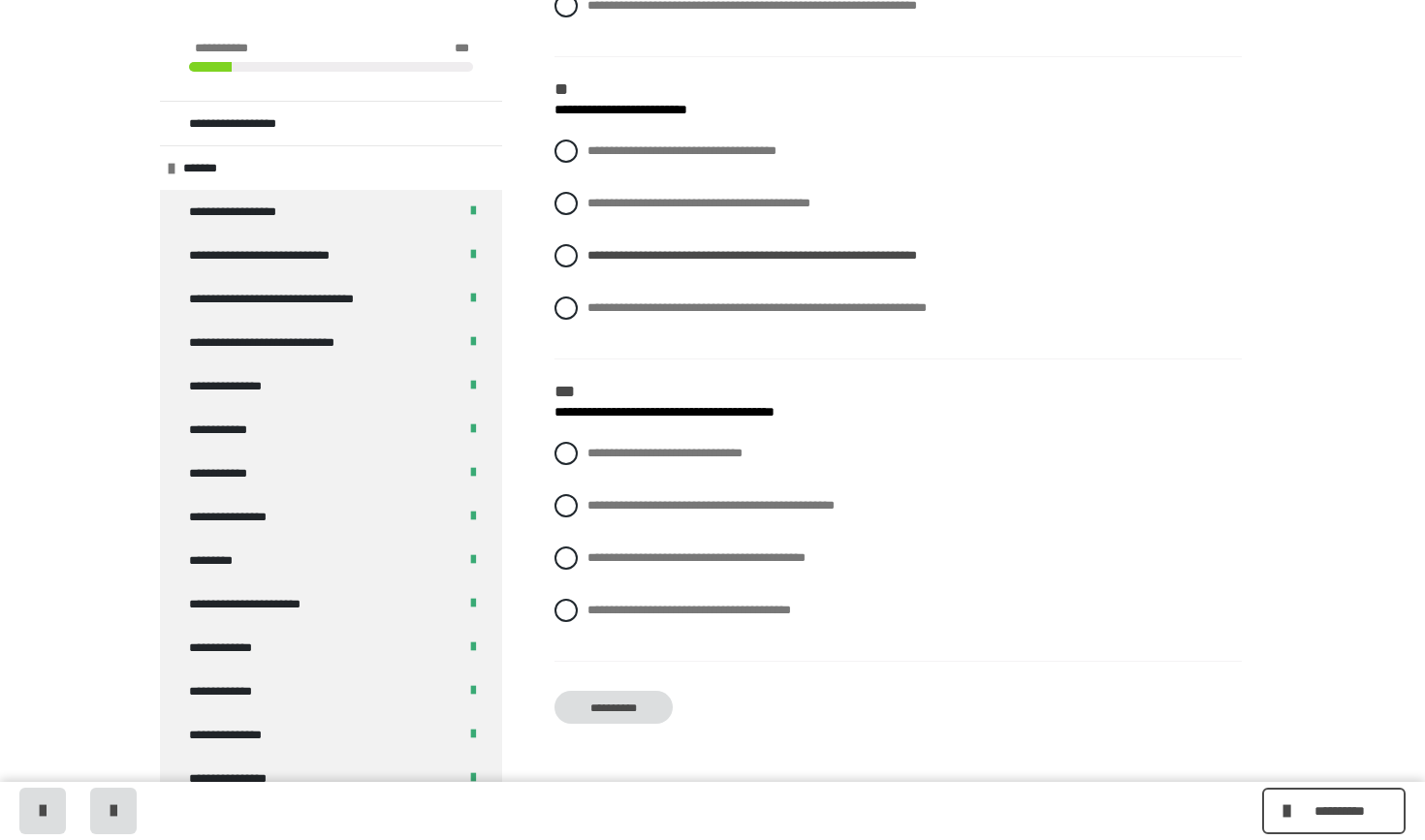 scroll, scrollTop: 2703, scrollLeft: 0, axis: vertical 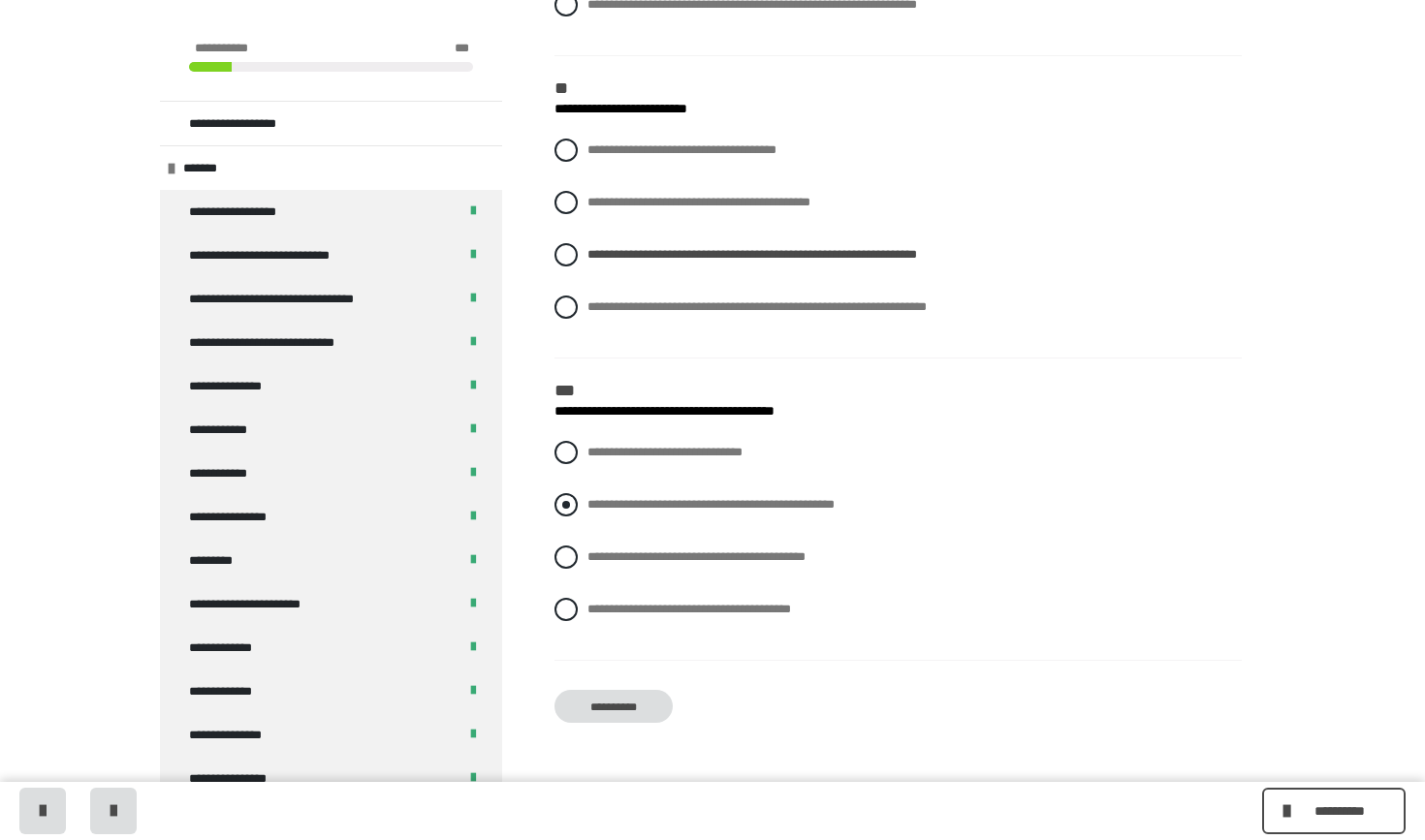 click at bounding box center [566, 505] 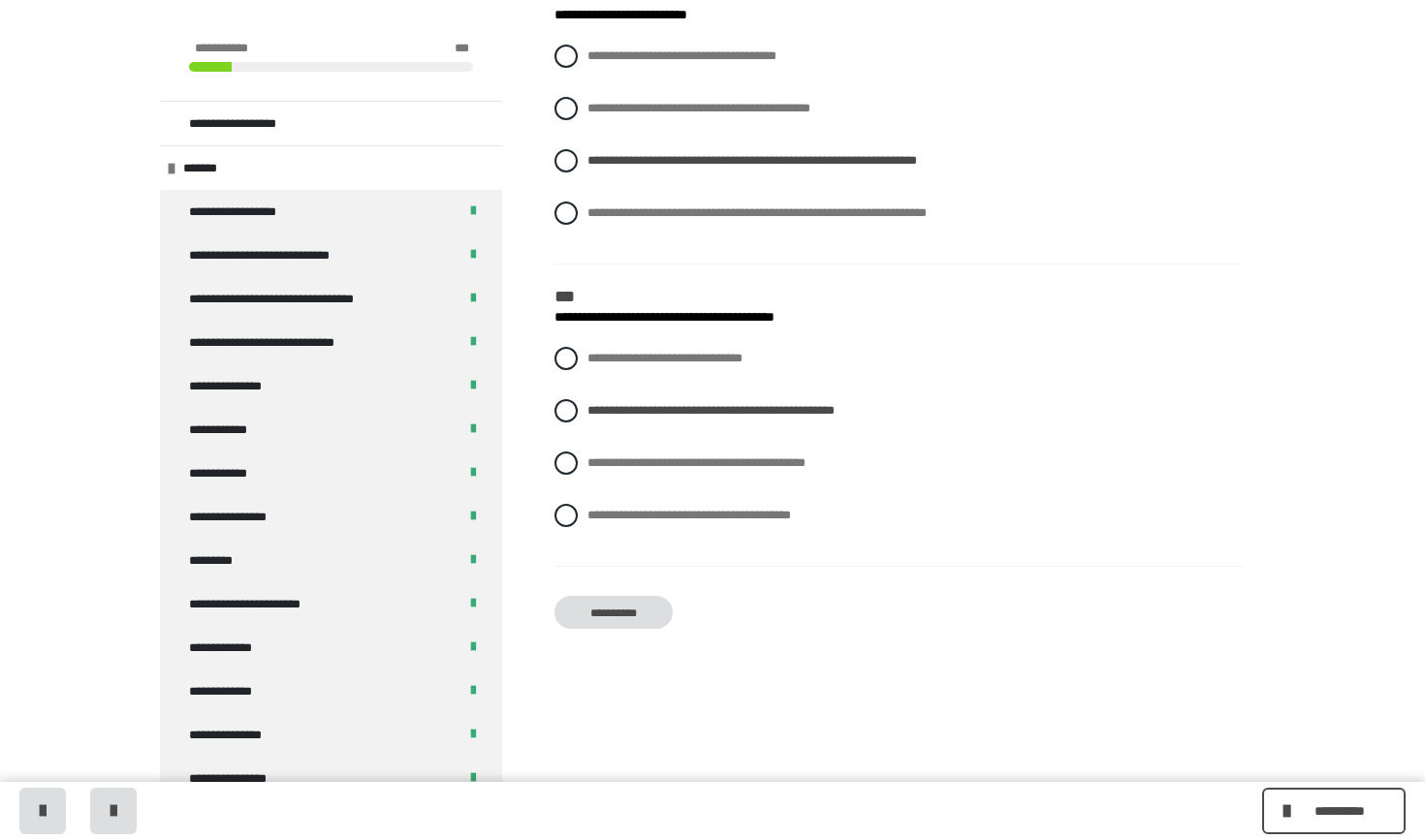 scroll, scrollTop: 2797, scrollLeft: 0, axis: vertical 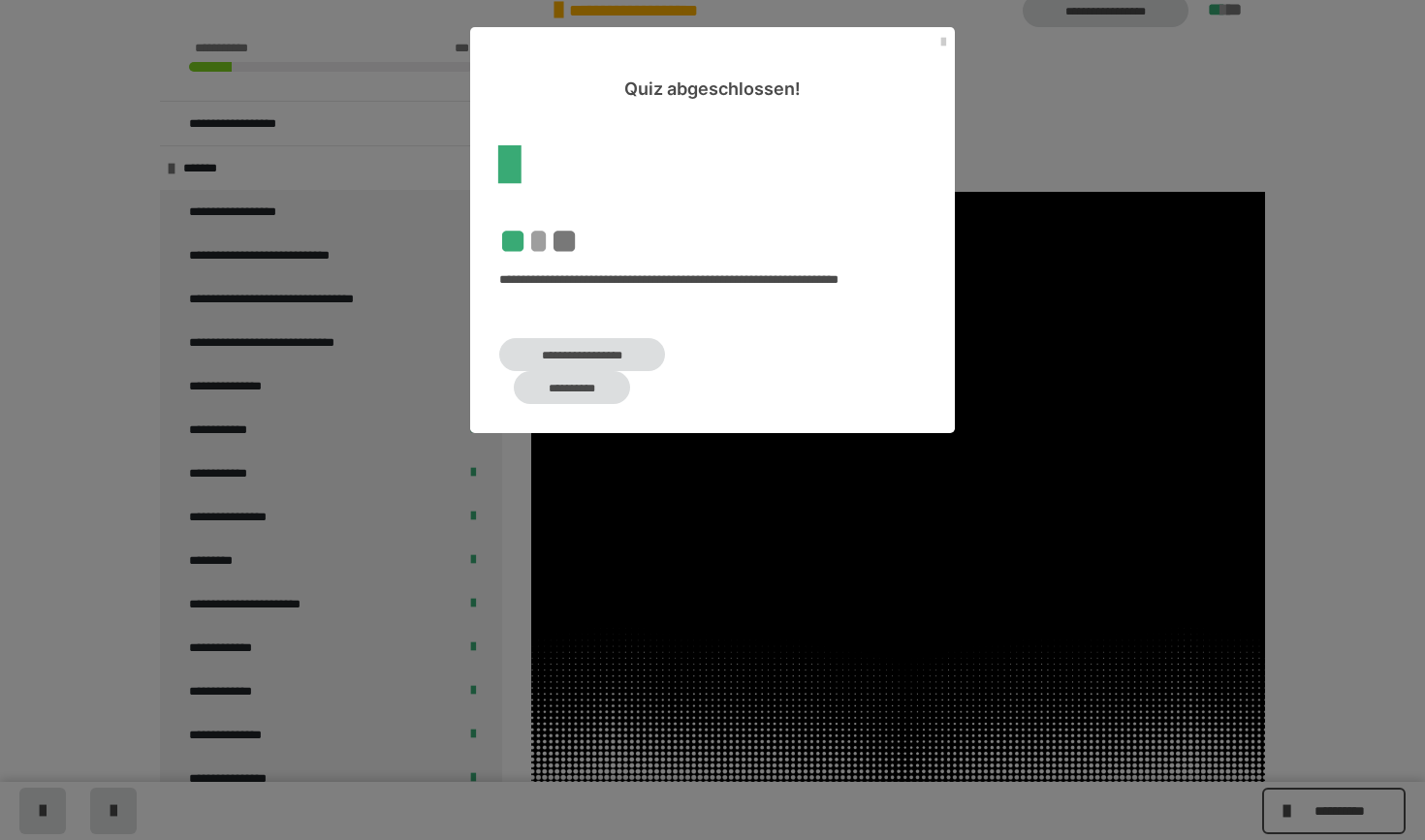 click on "**********" at bounding box center [572, 388] 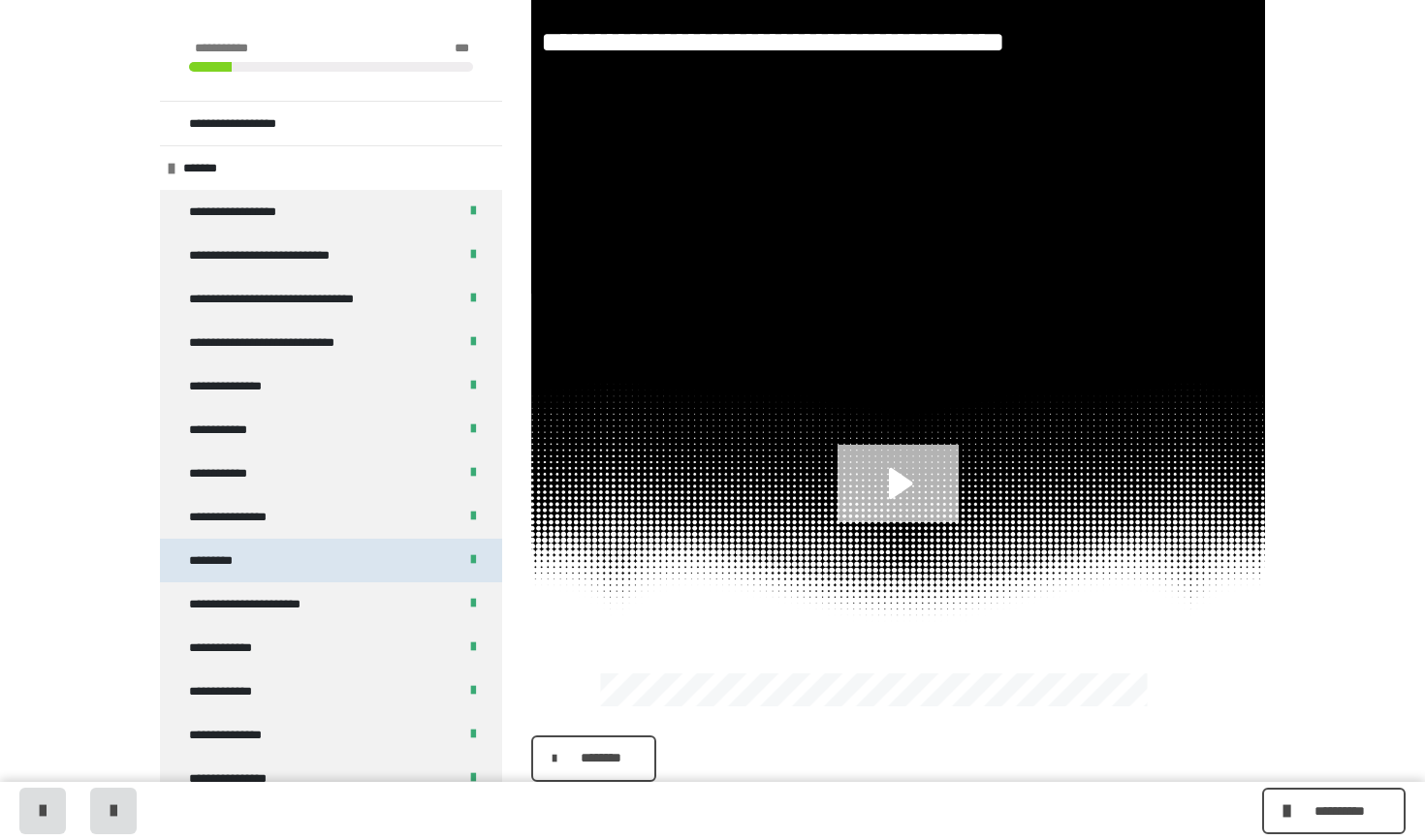 scroll, scrollTop: 443, scrollLeft: 0, axis: vertical 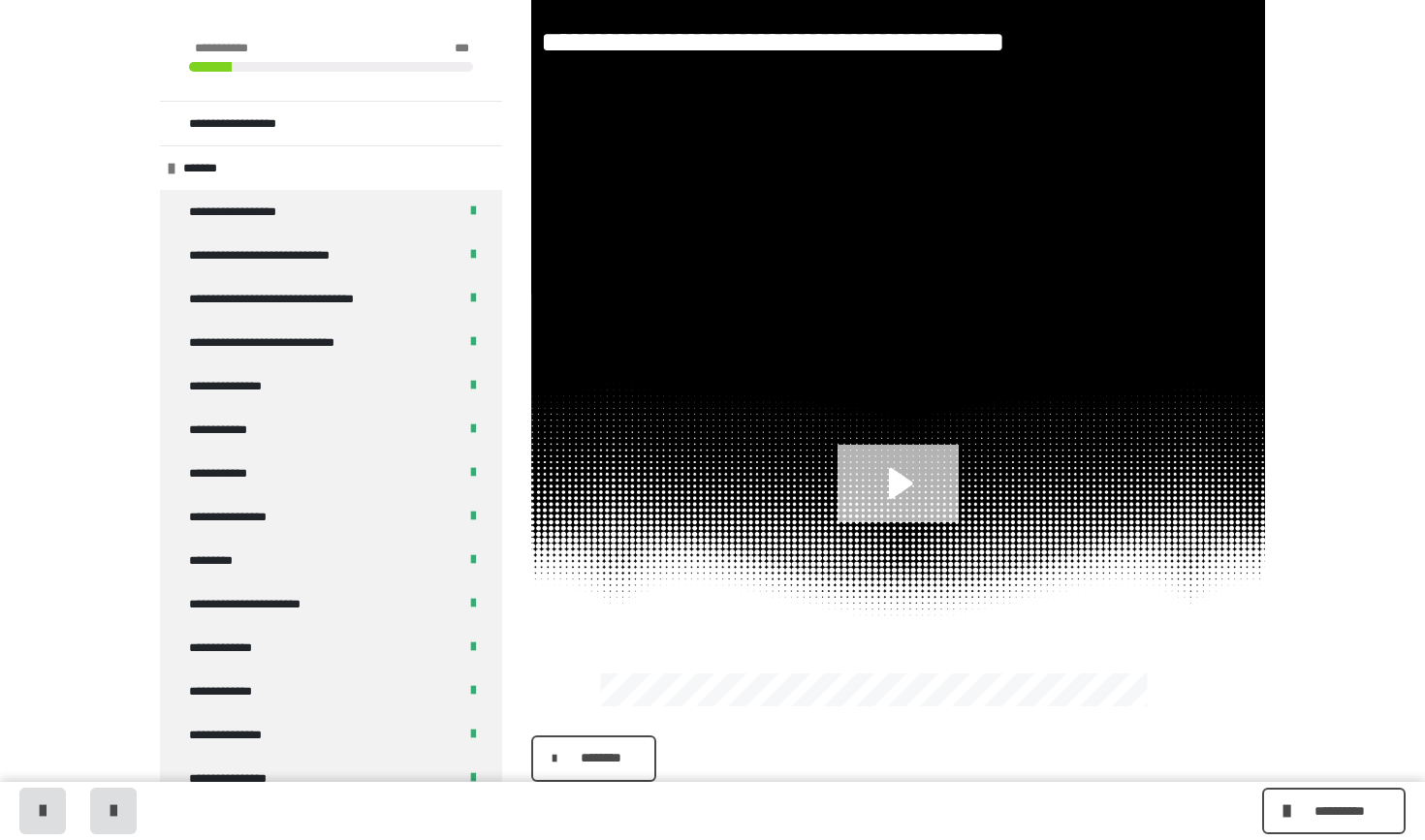 click 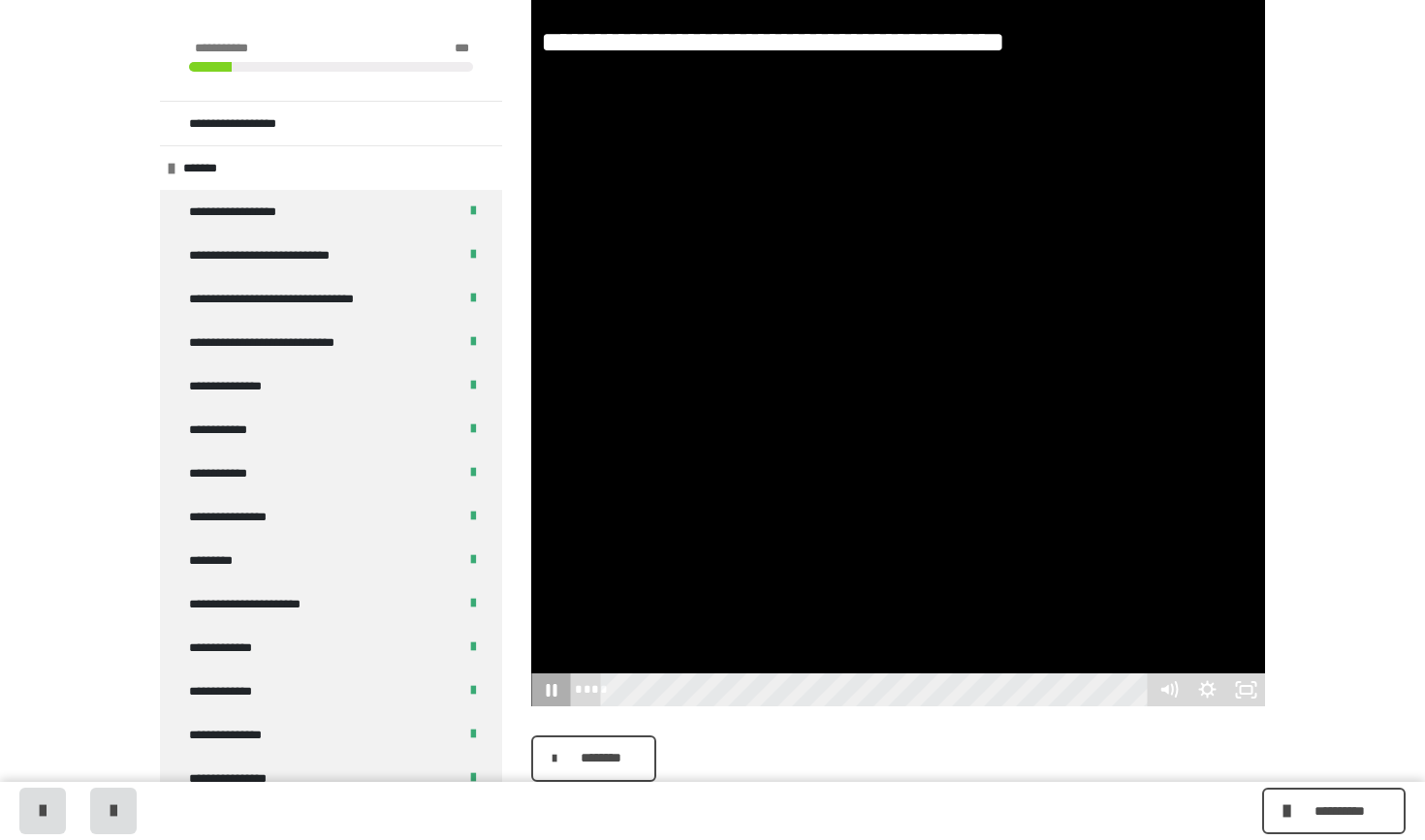 click 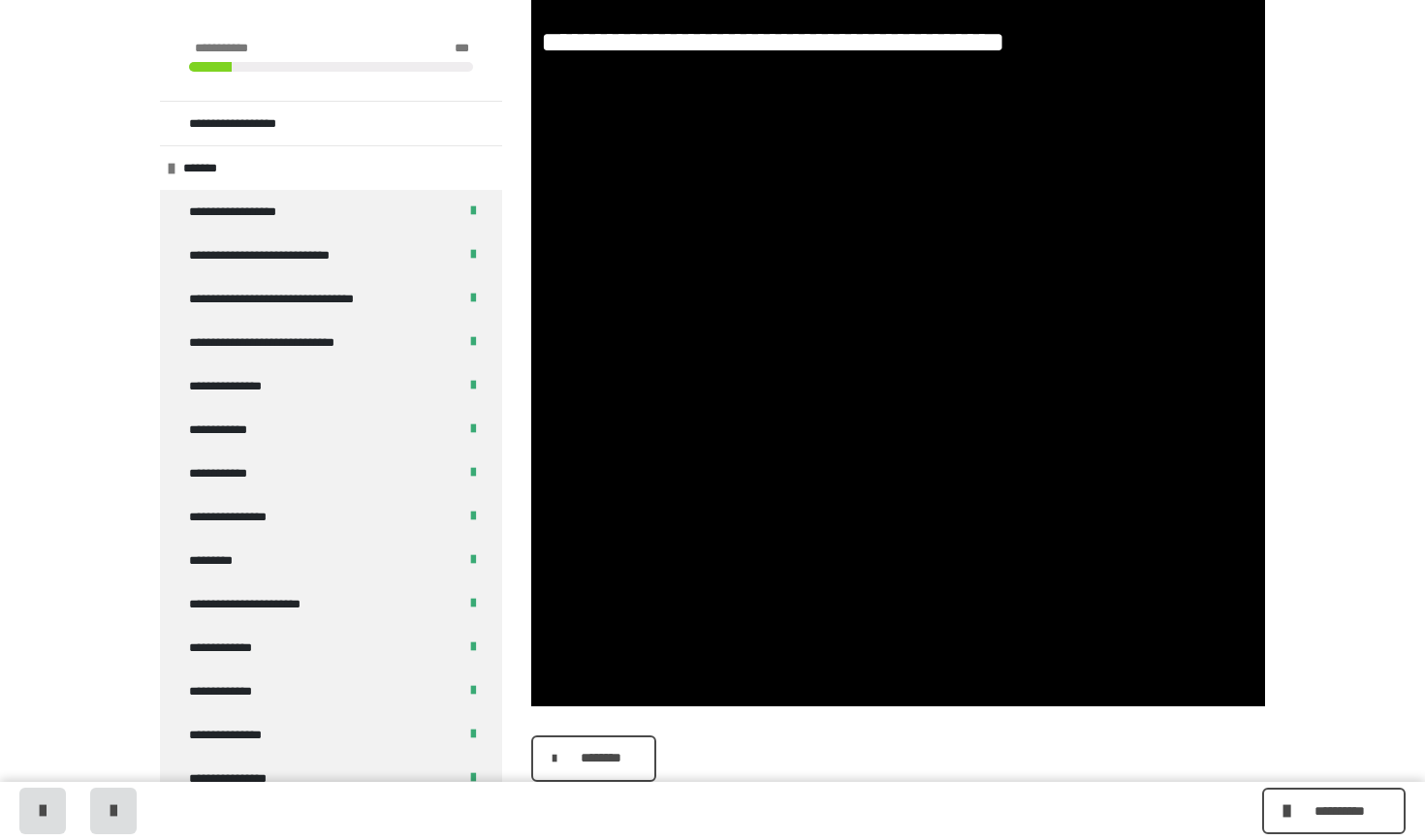 click on "**********" at bounding box center [712, 199] 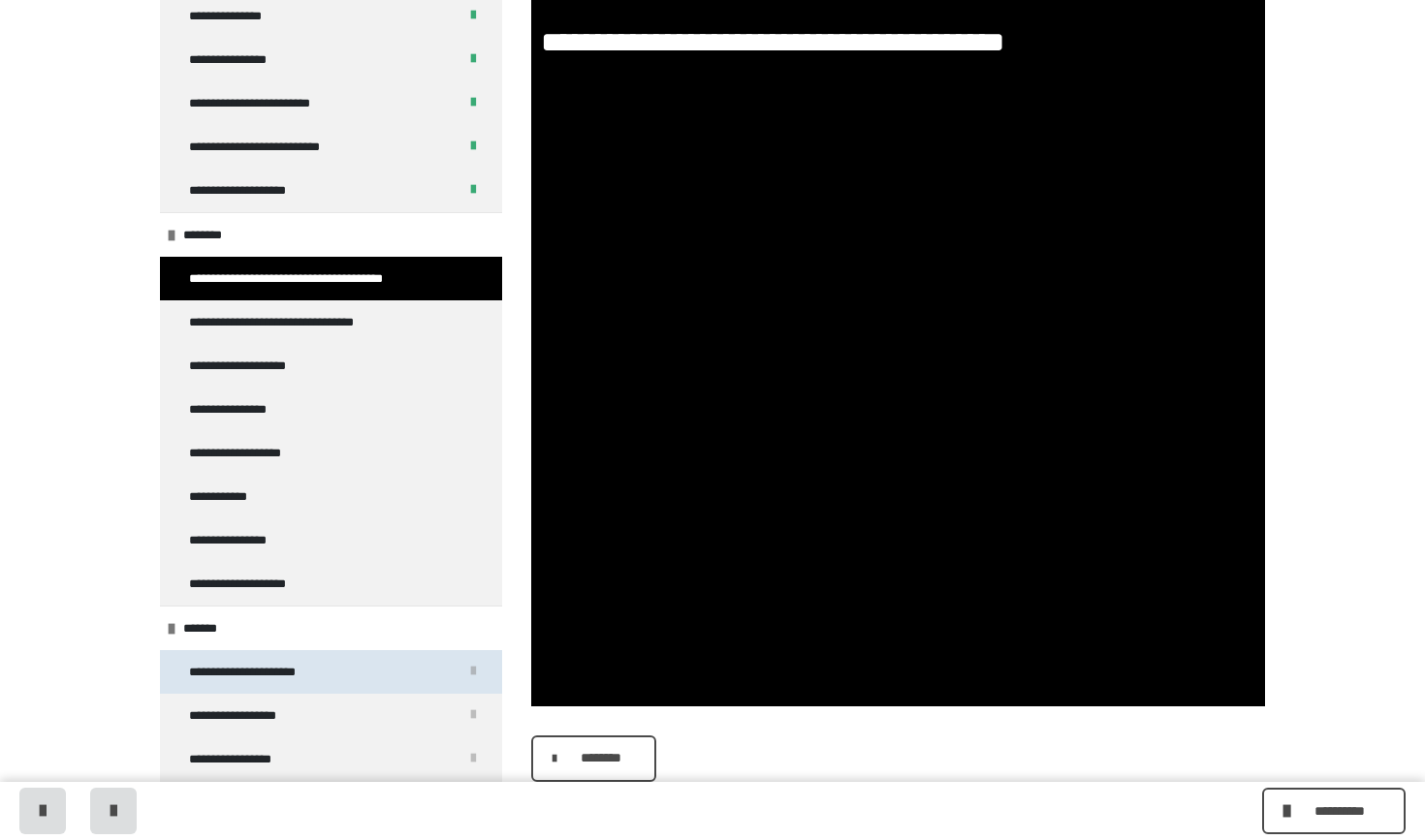 scroll, scrollTop: 712, scrollLeft: 0, axis: vertical 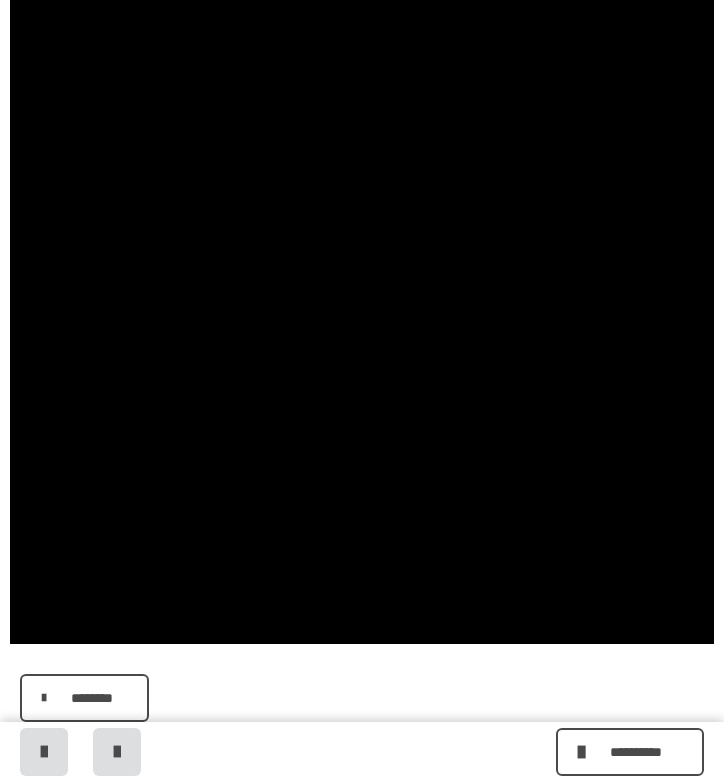 click at bounding box center [362, 23] 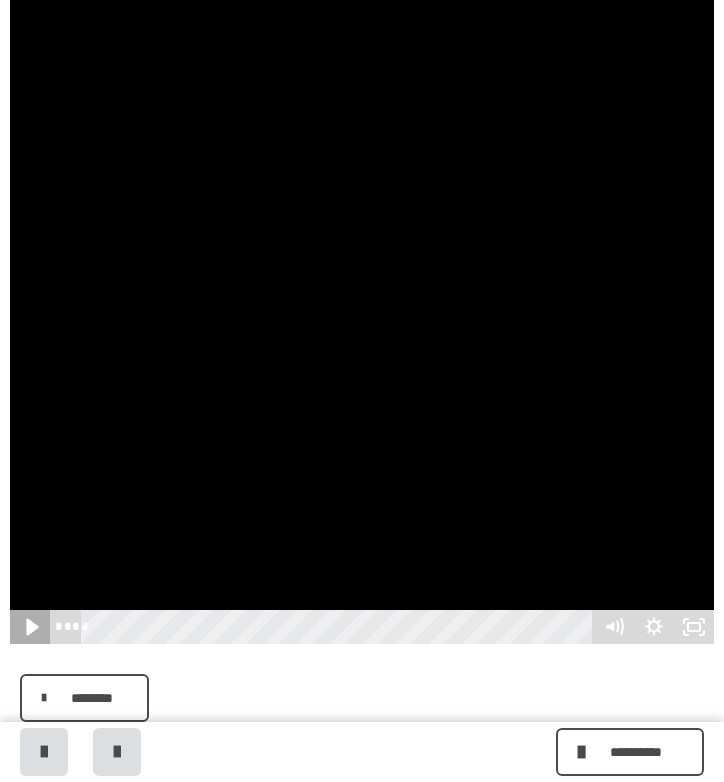 click 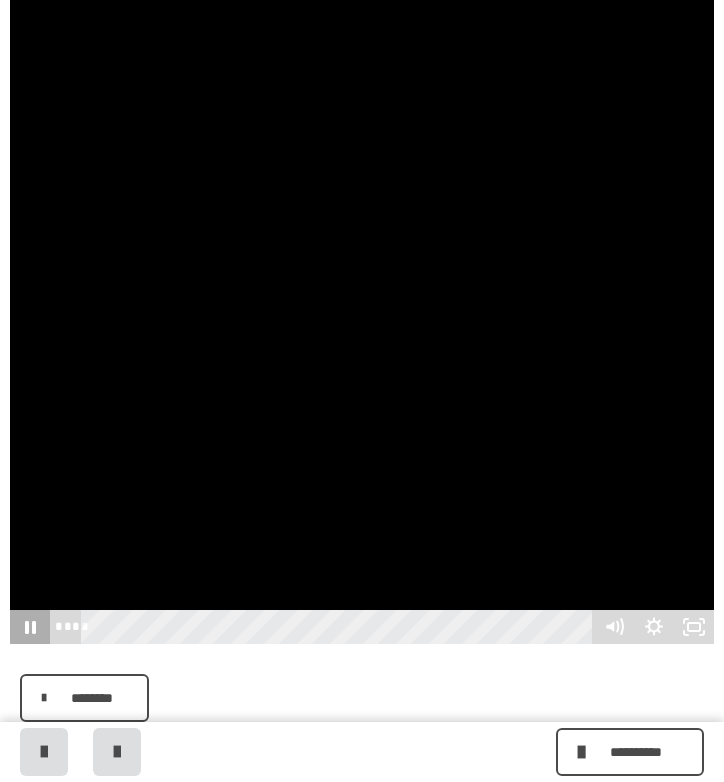 click on "**** ****" at bounding box center (362, 627) 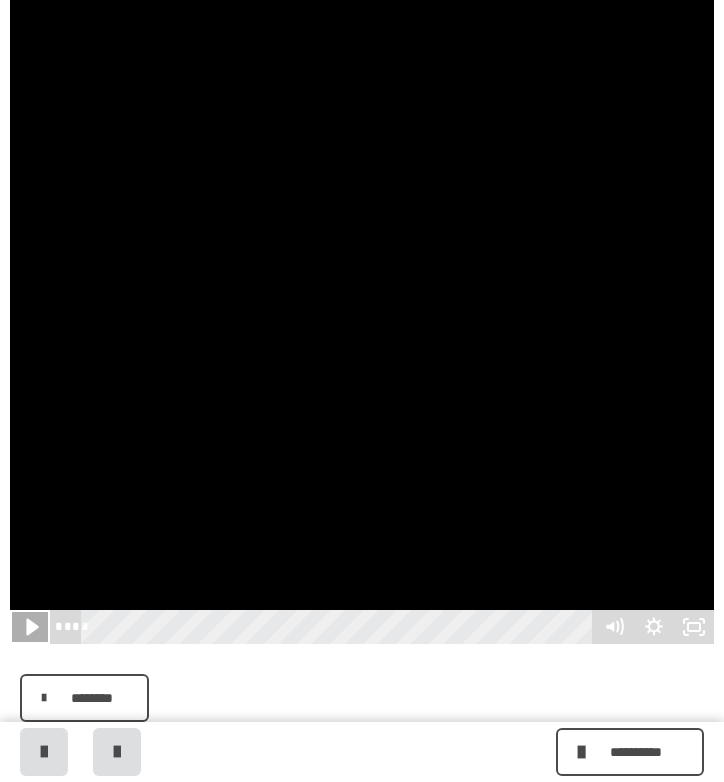 click 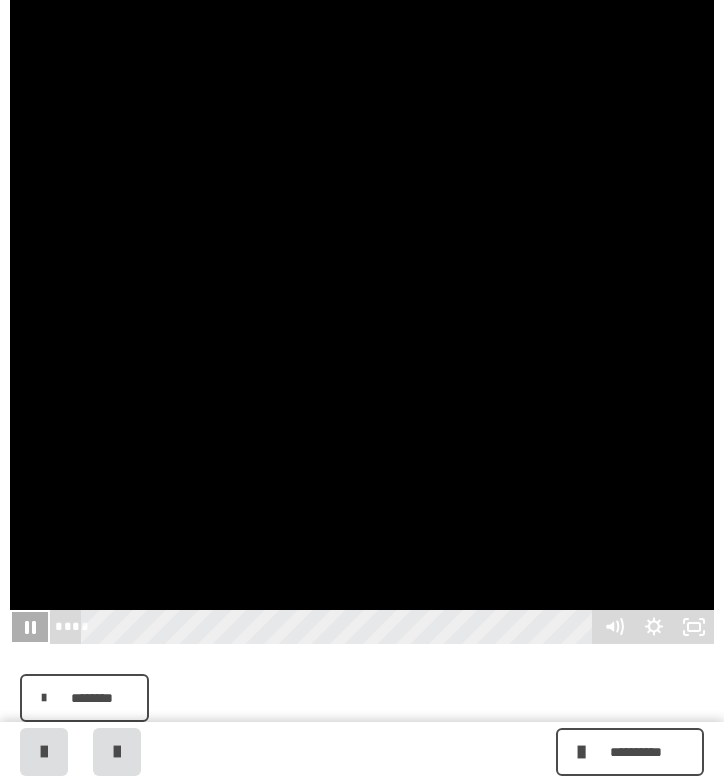 click 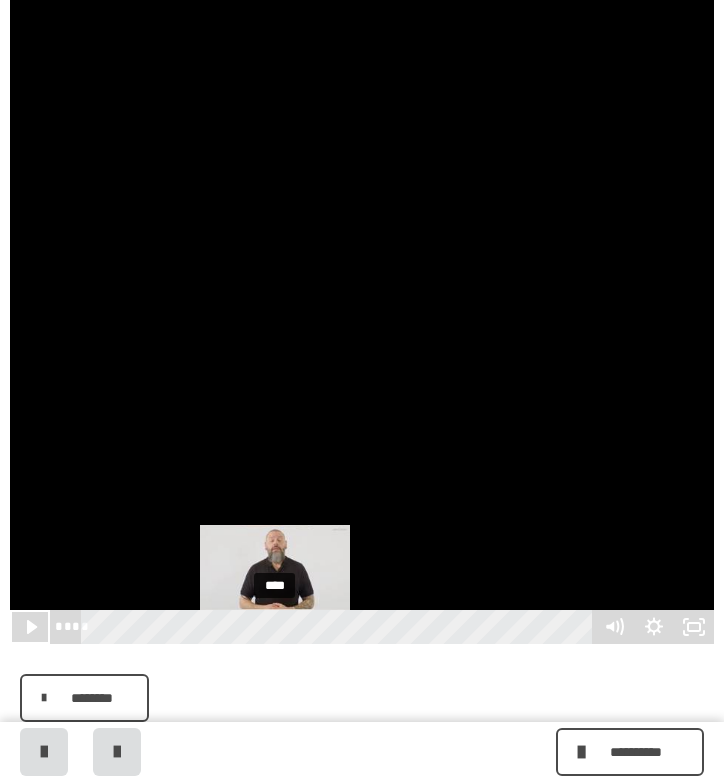 click on "****" at bounding box center [340, 627] 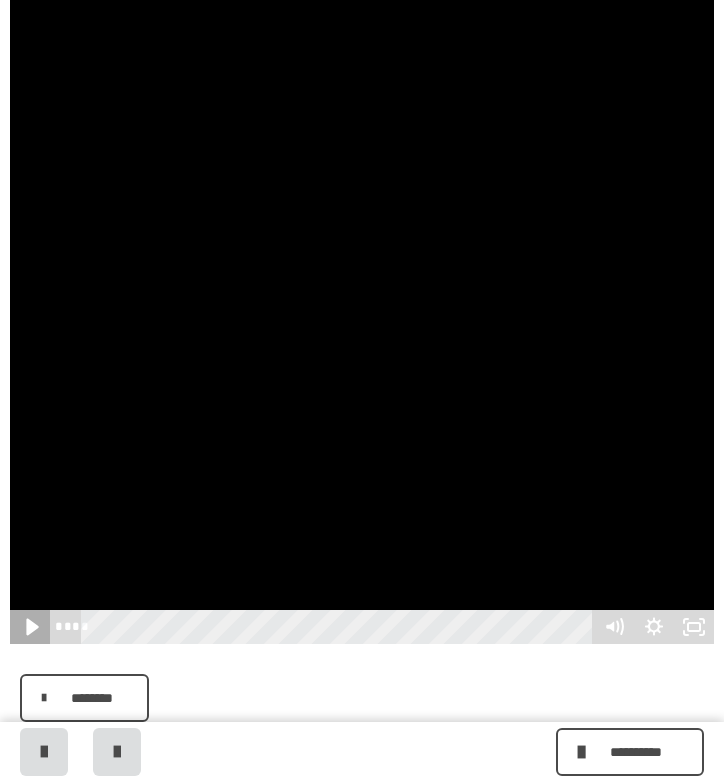 click 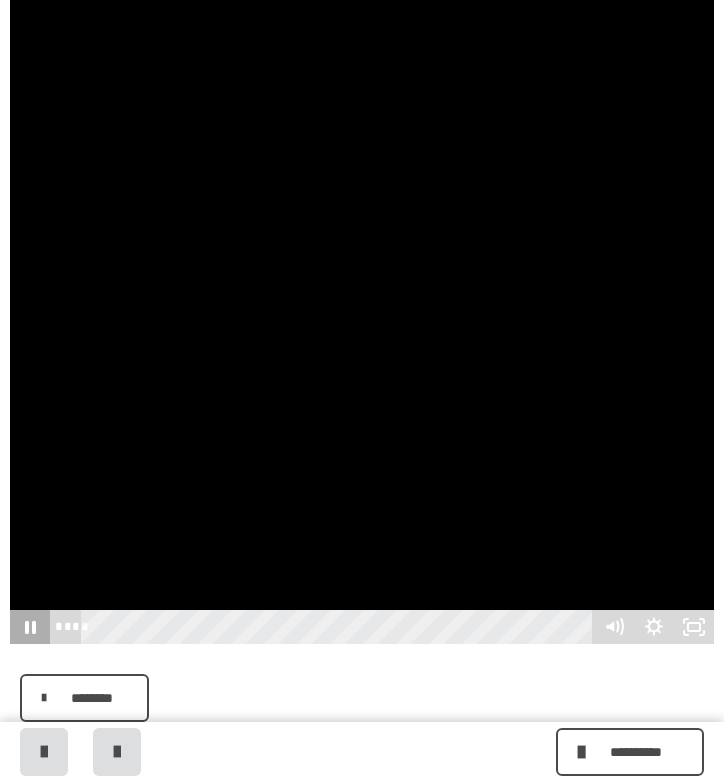 click 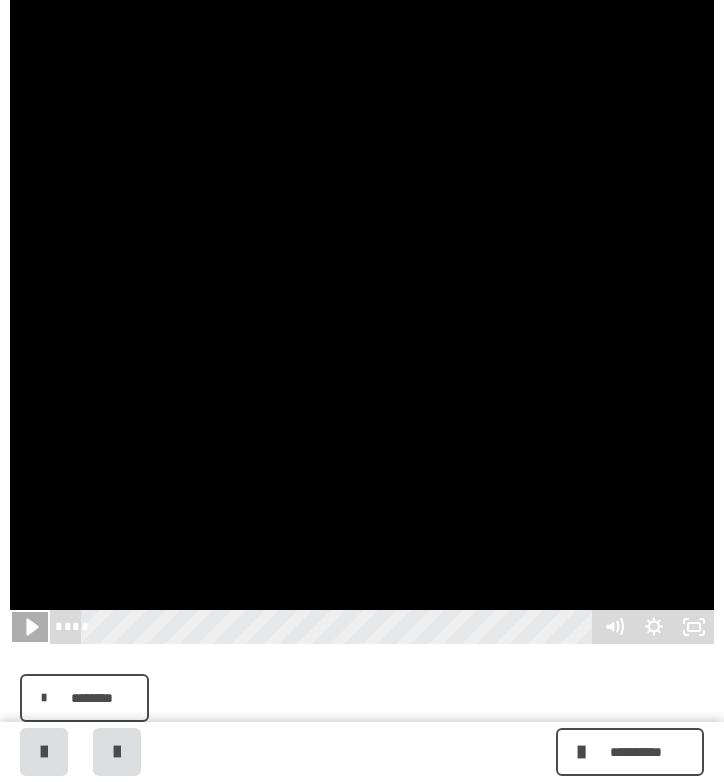 click 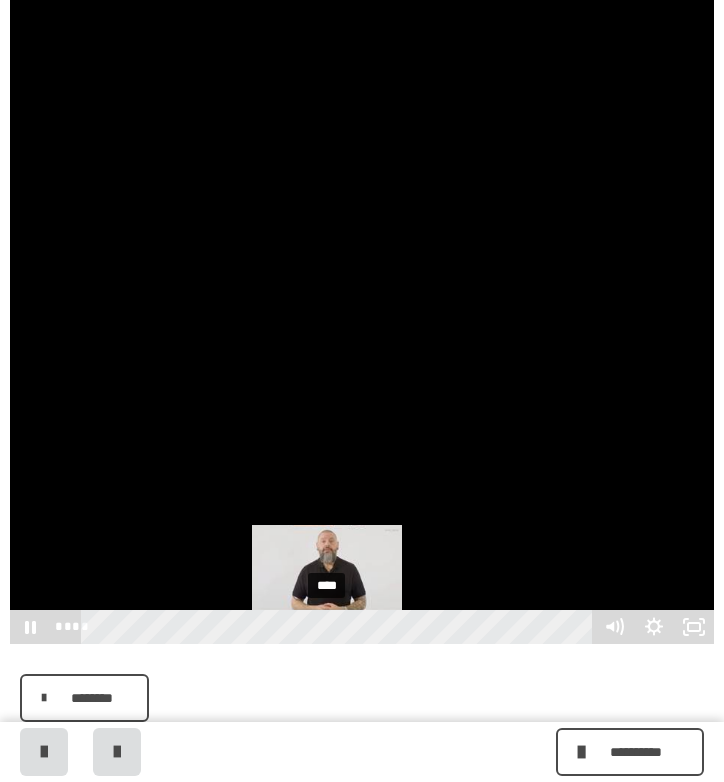 click on "****" at bounding box center (340, 627) 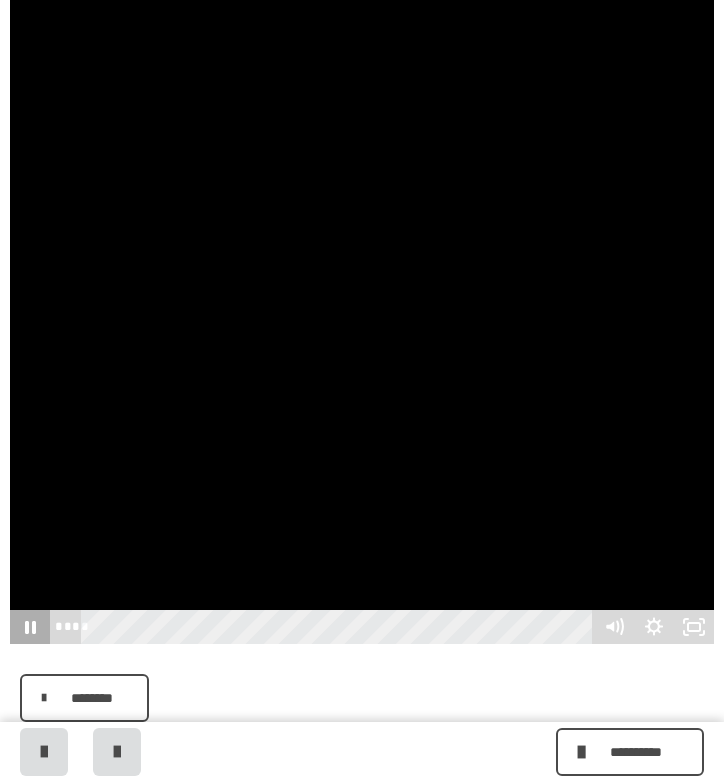 click 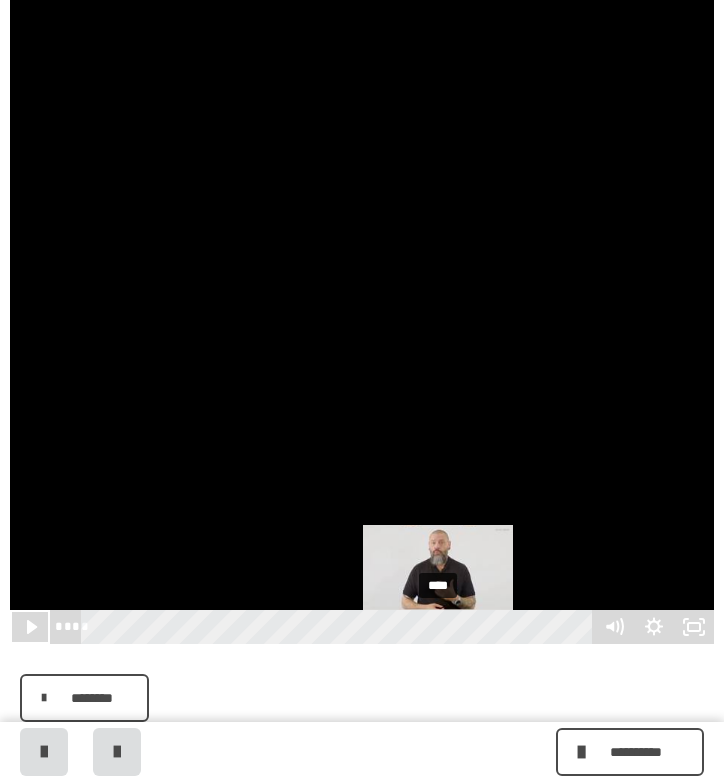 click on "****" at bounding box center (340, 627) 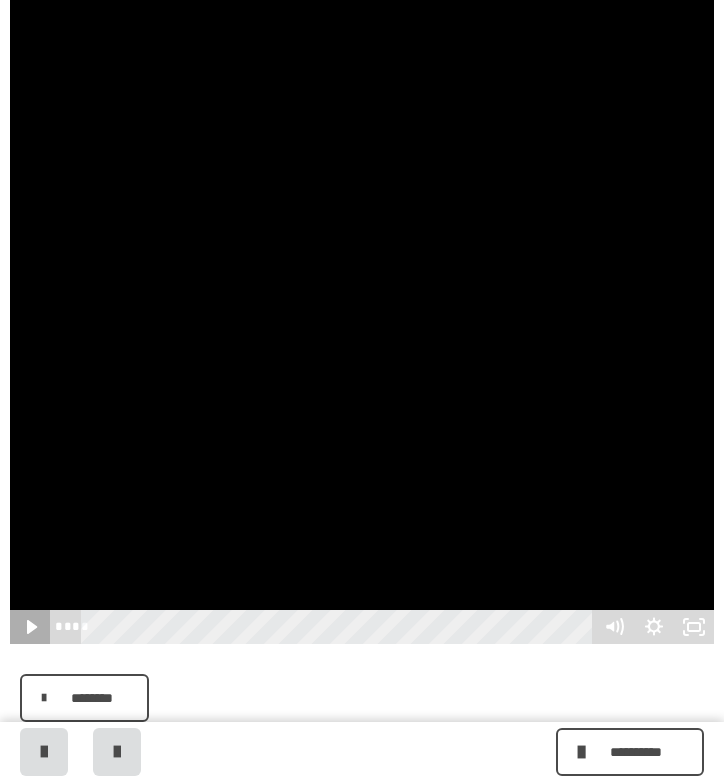 click 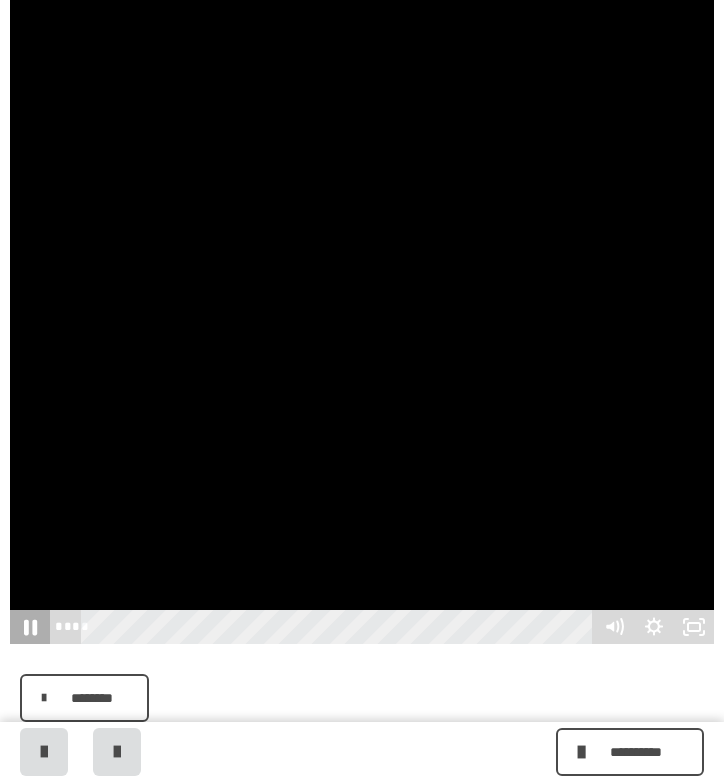 click 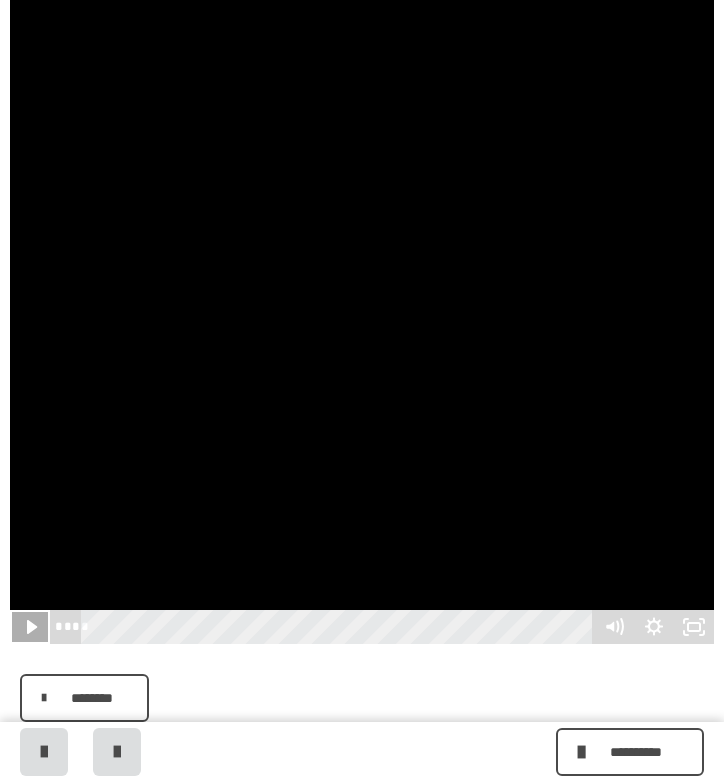 click 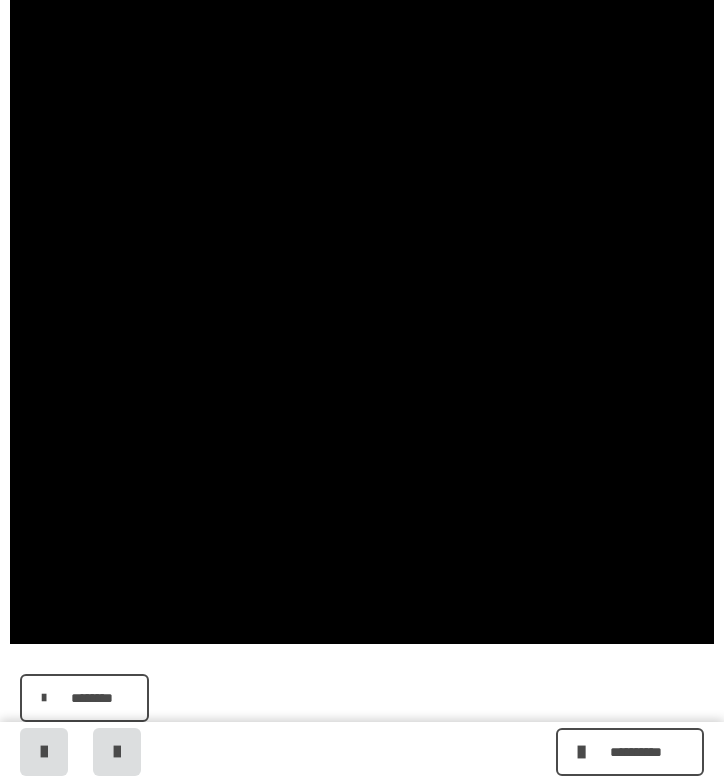 scroll, scrollTop: 492, scrollLeft: 0, axis: vertical 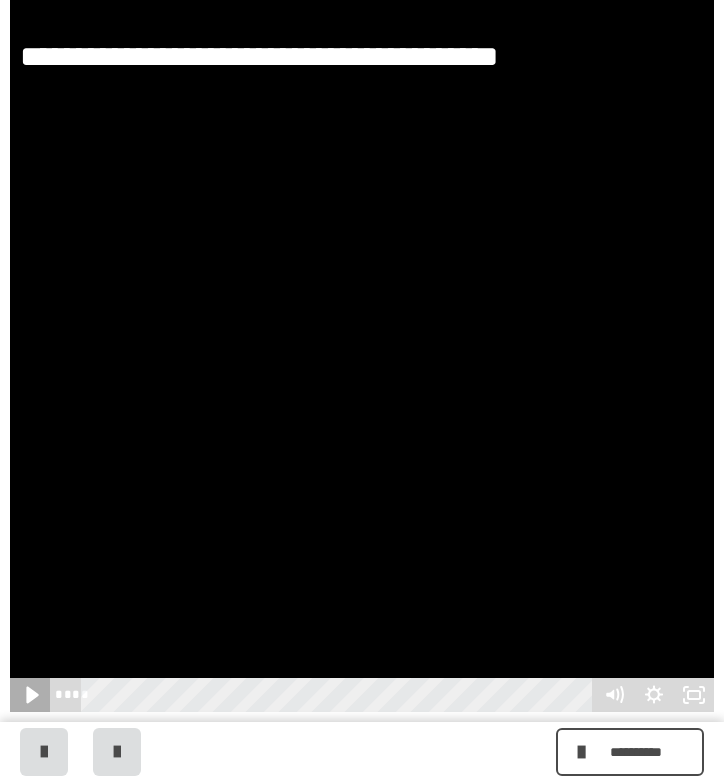 click 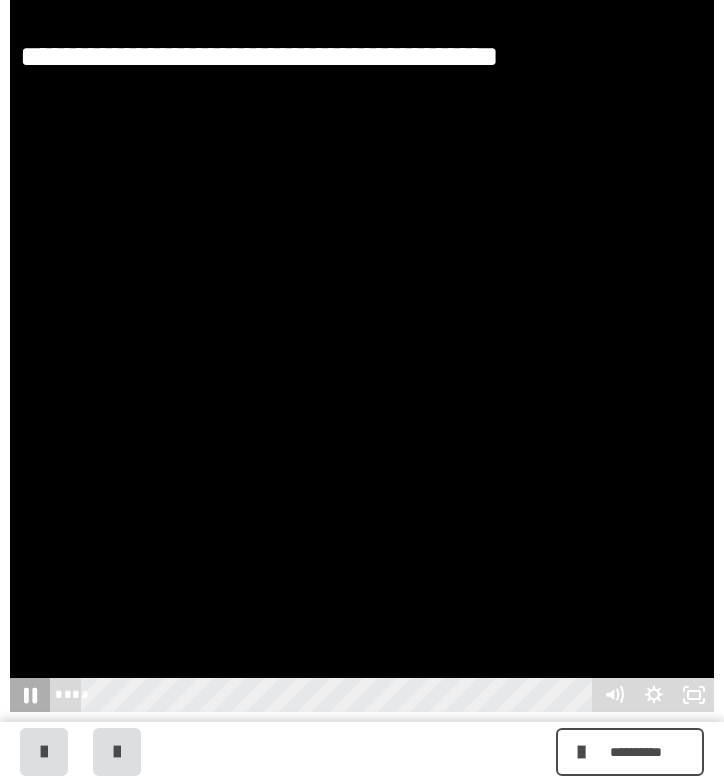 click 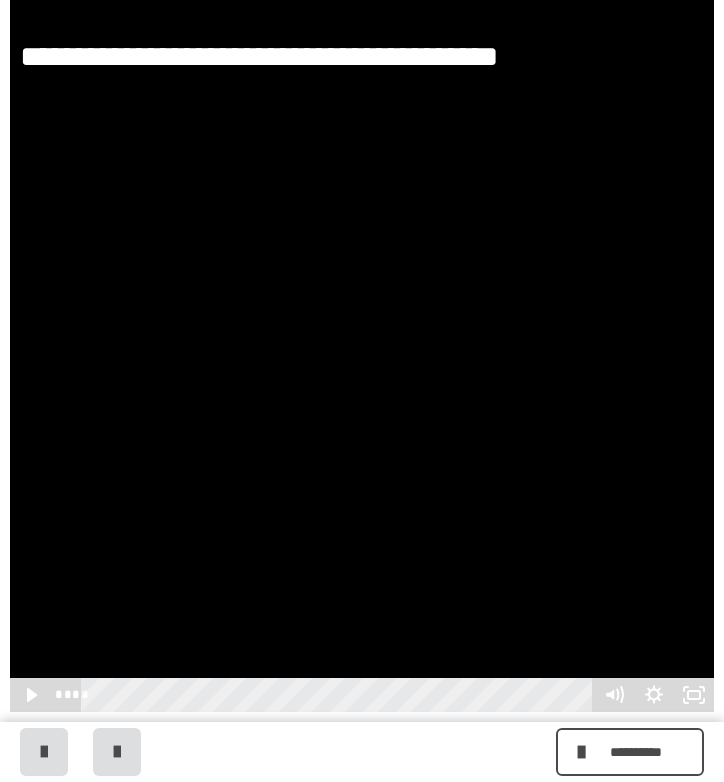click at bounding box center (362, 514) 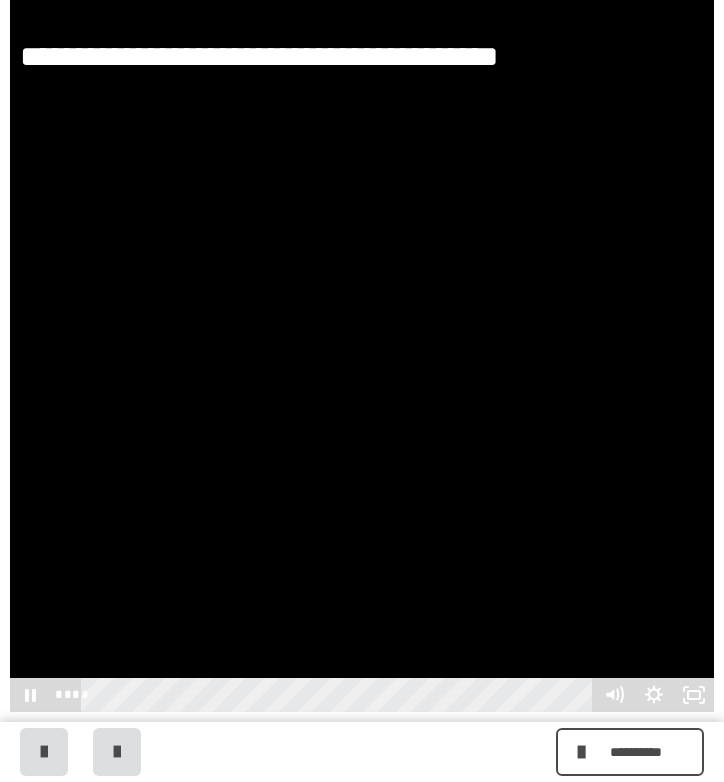scroll, scrollTop: 424, scrollLeft: 0, axis: vertical 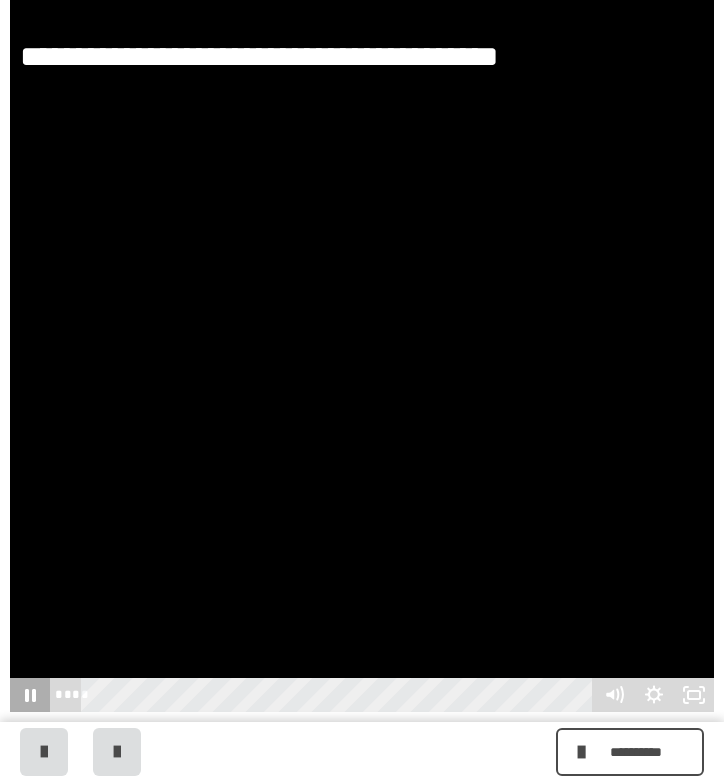 click 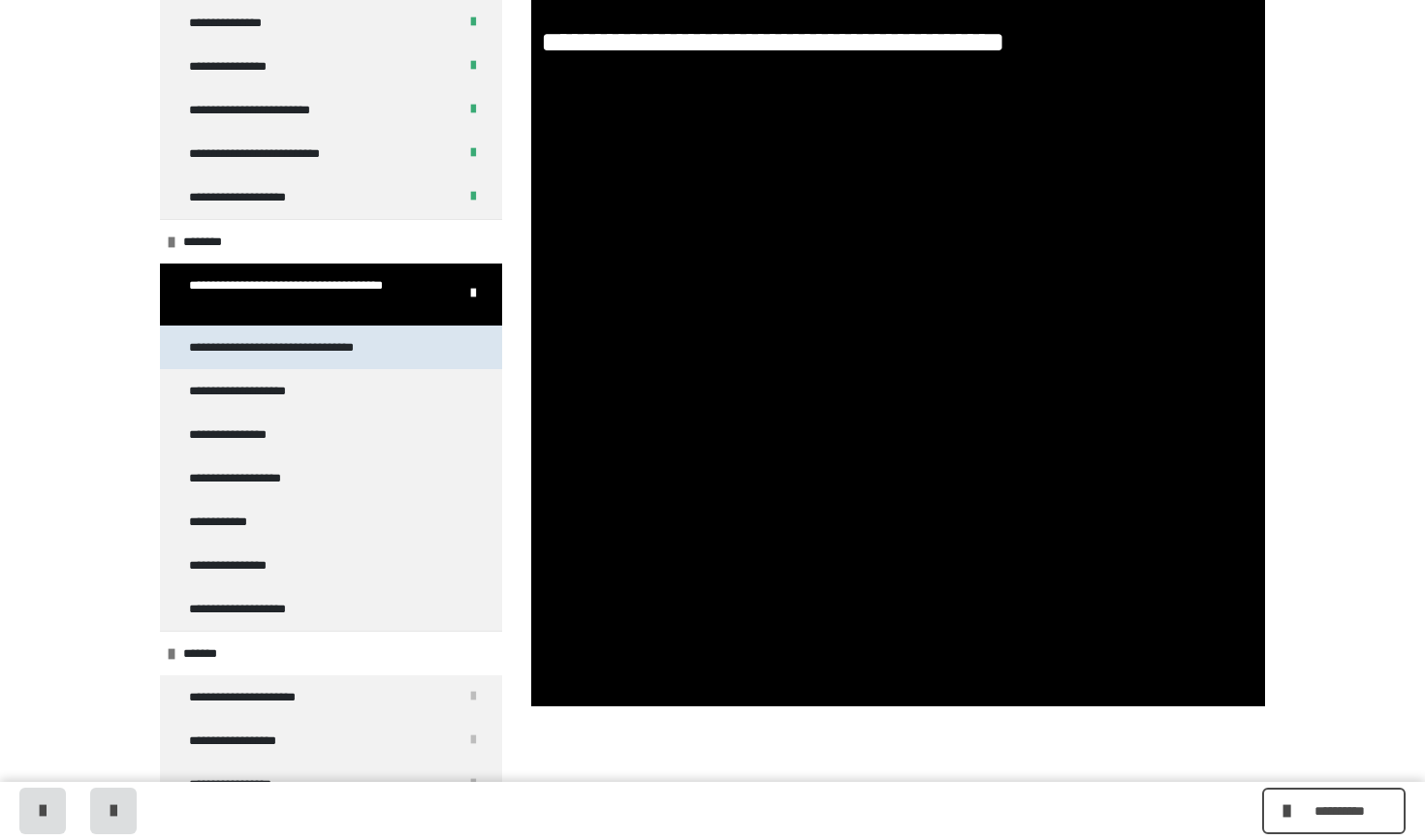 click on "**********" at bounding box center [302, 347] 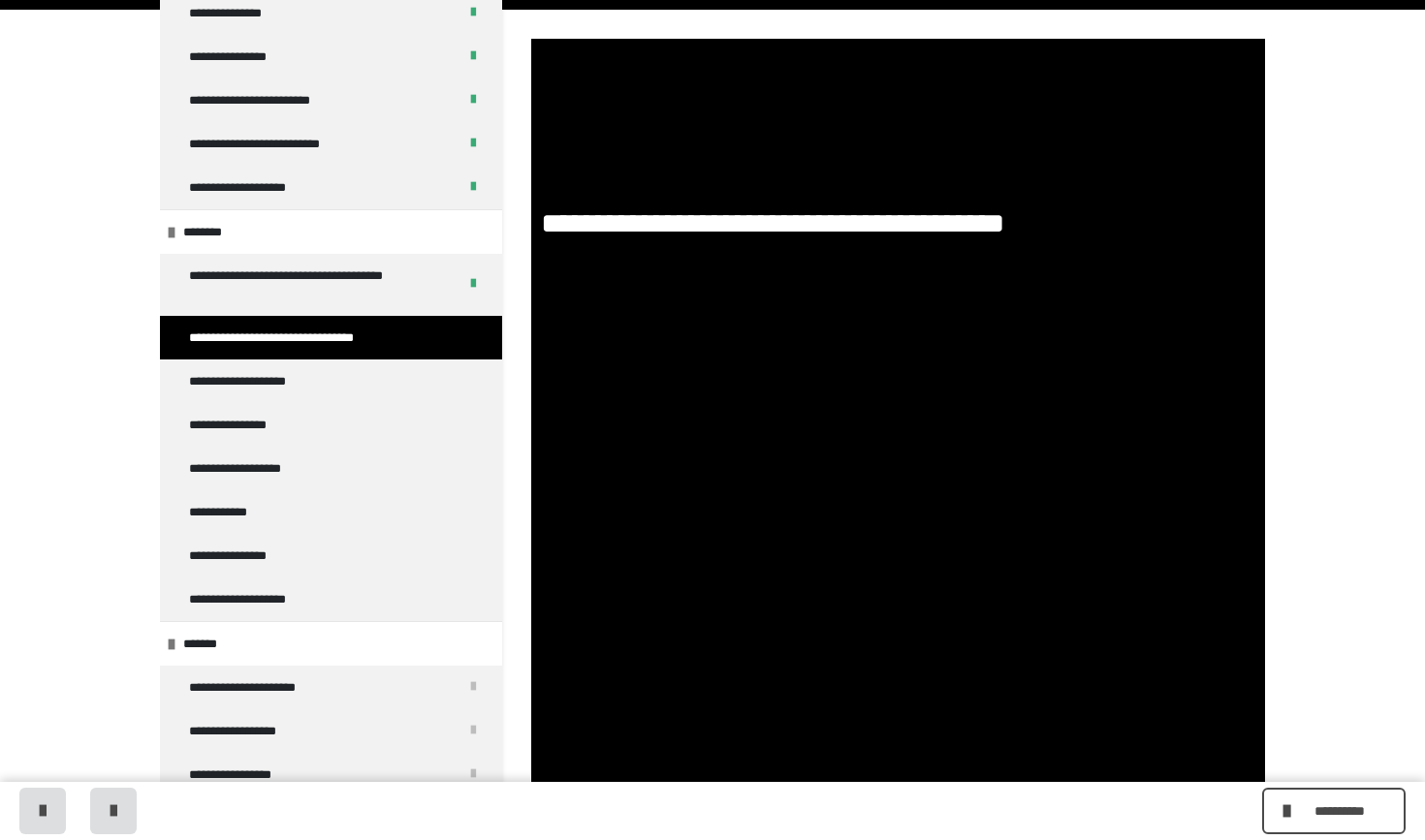 scroll, scrollTop: 0, scrollLeft: 0, axis: both 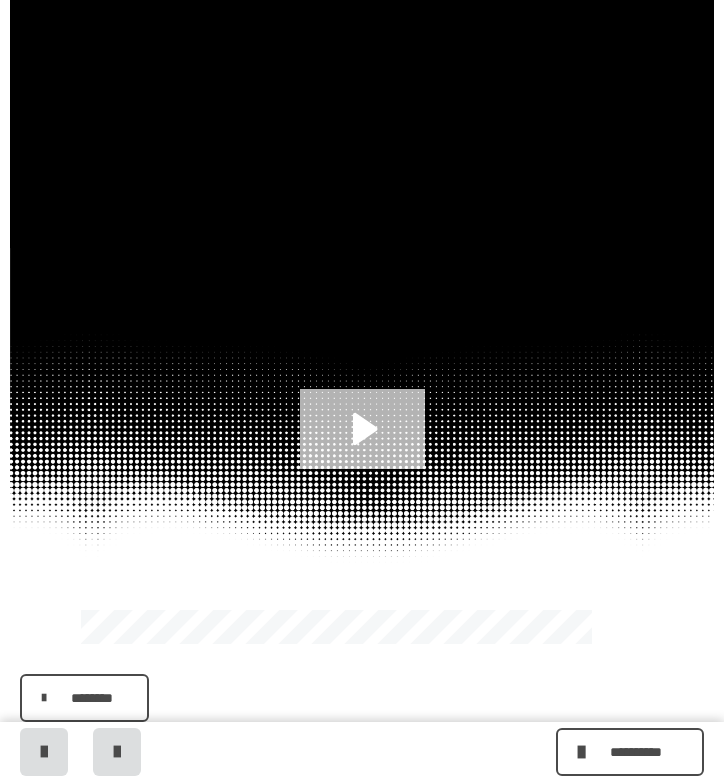 click 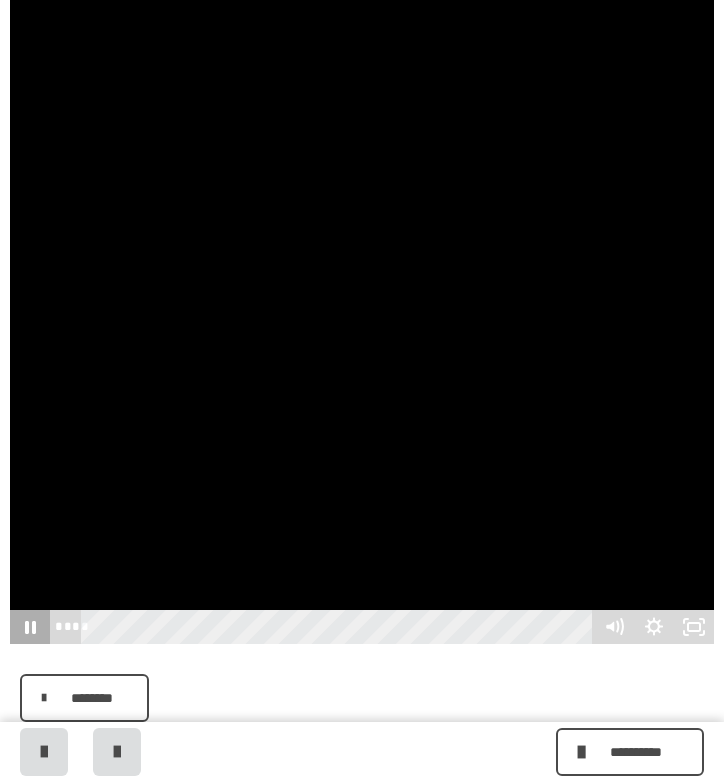 click 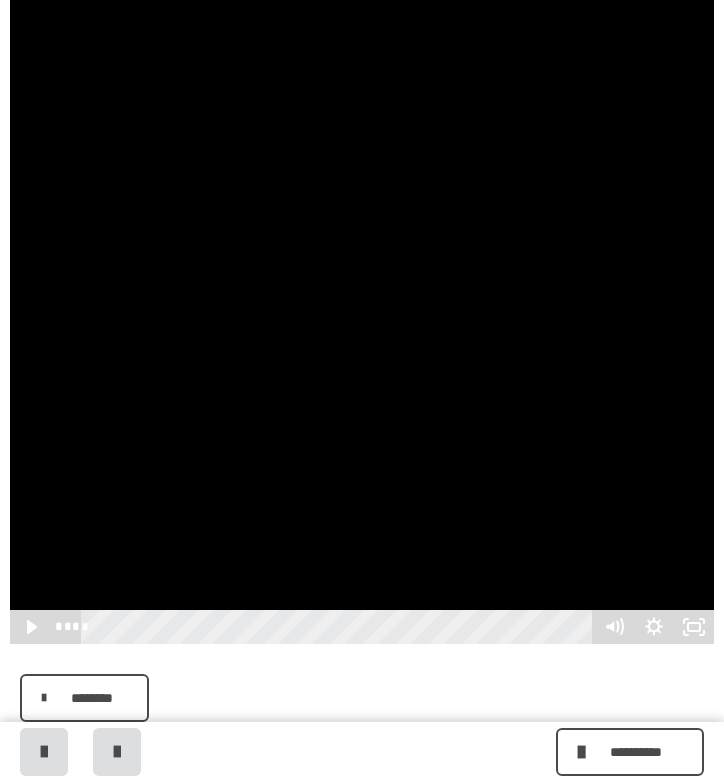 scroll, scrollTop: 492, scrollLeft: 0, axis: vertical 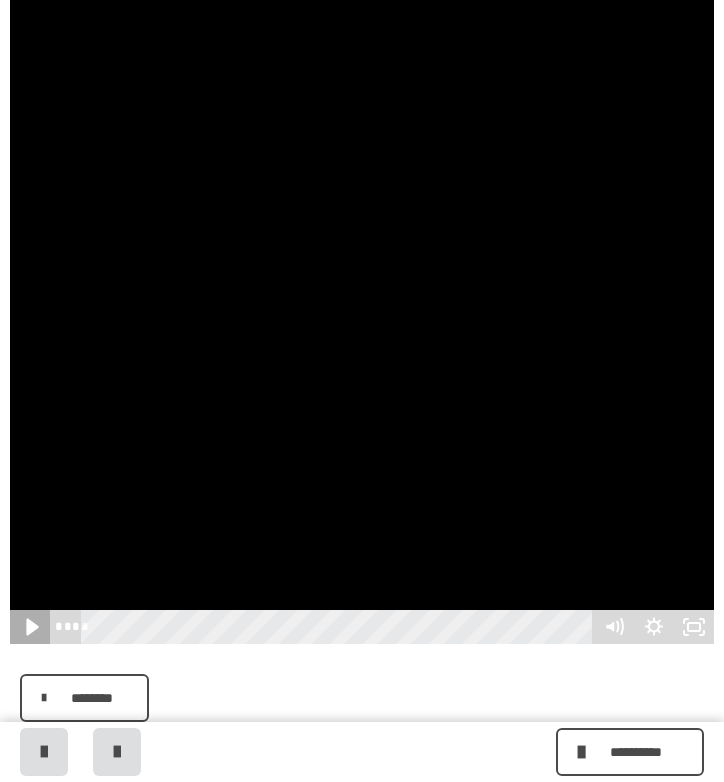 click 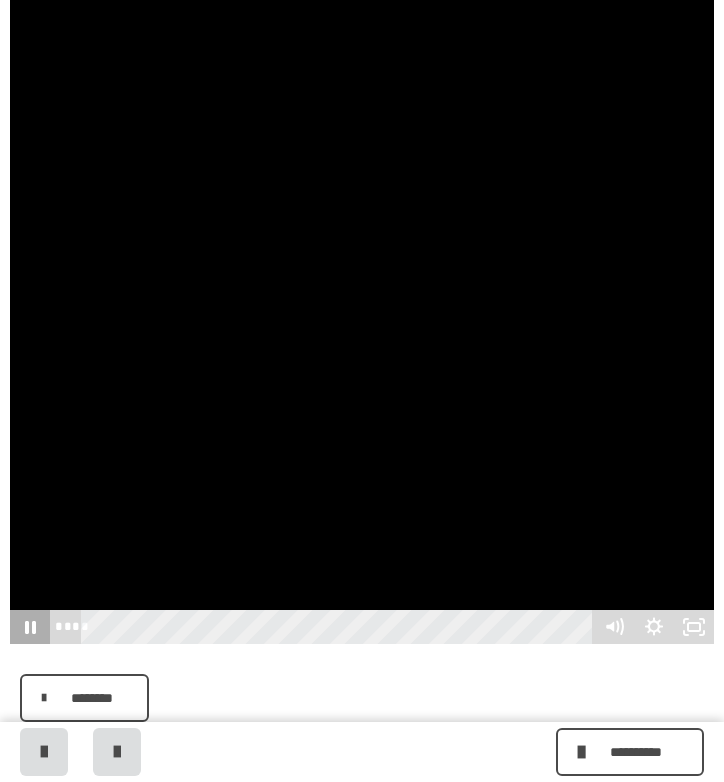 click 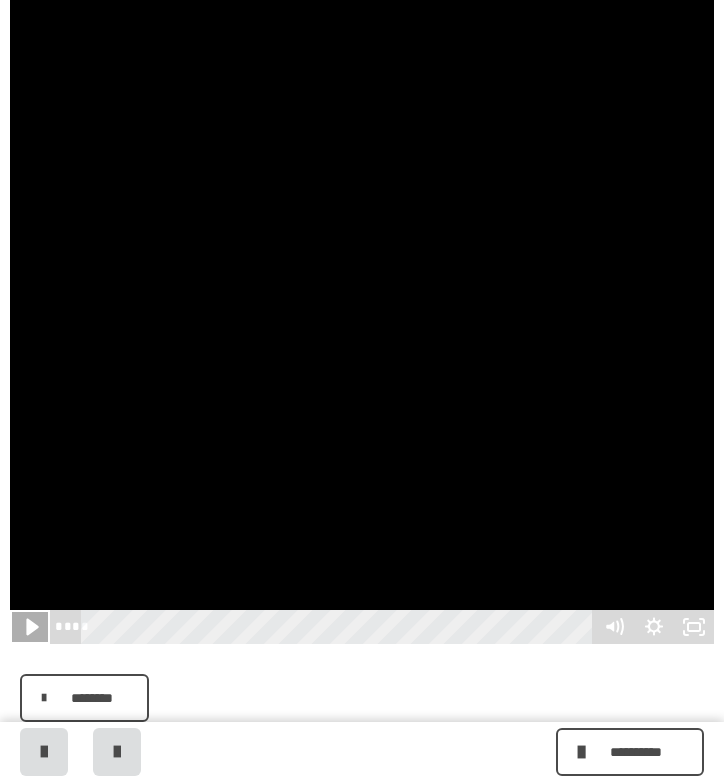 click 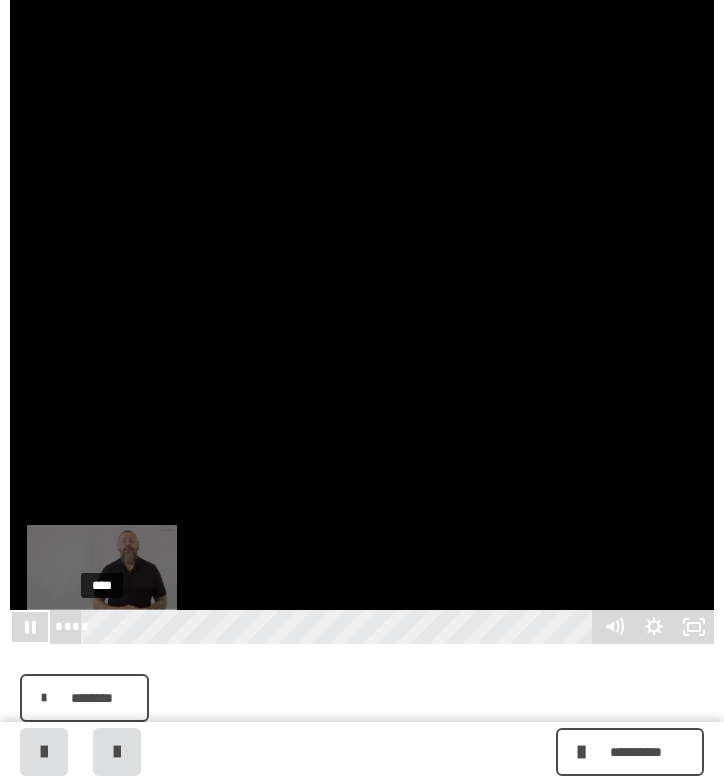 click on "****" at bounding box center [340, 627] 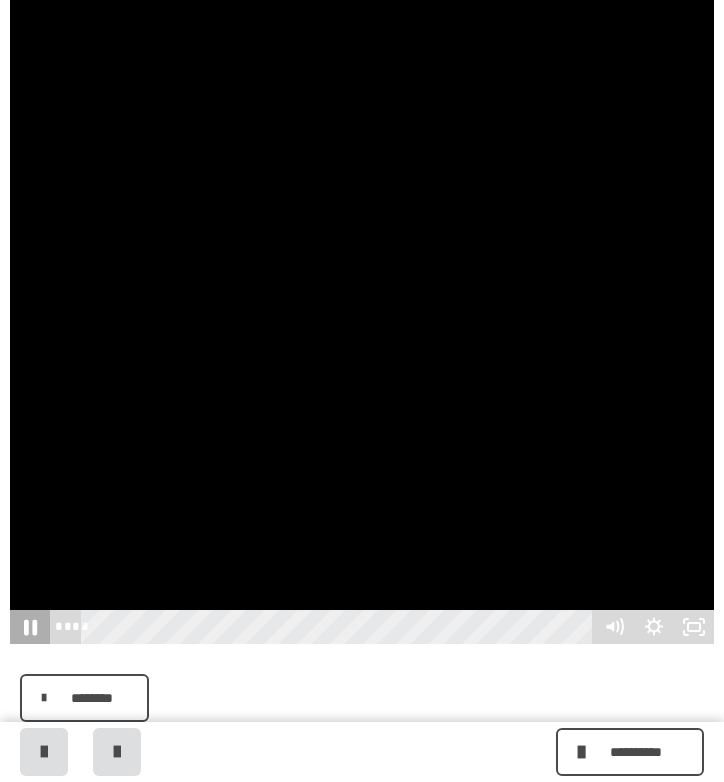 click 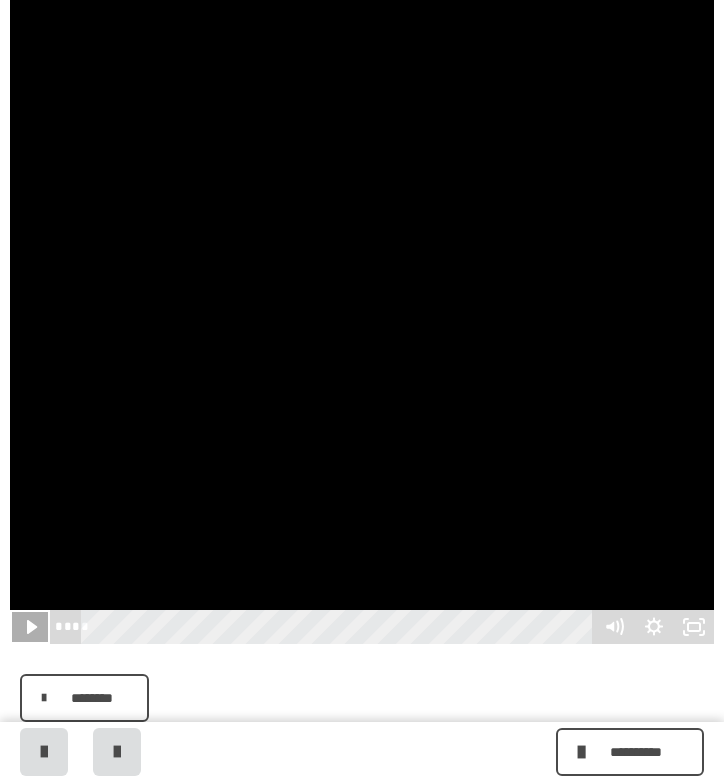 click 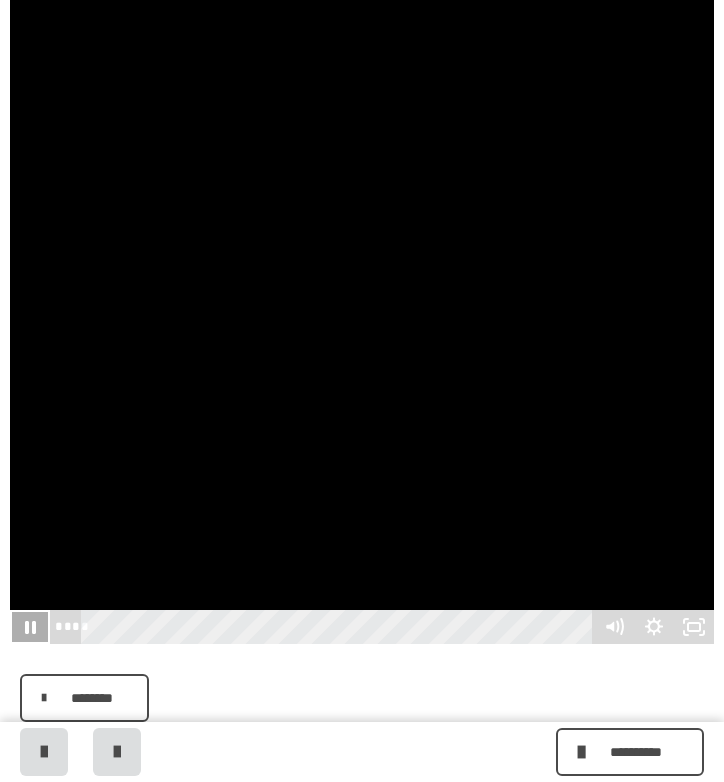 click 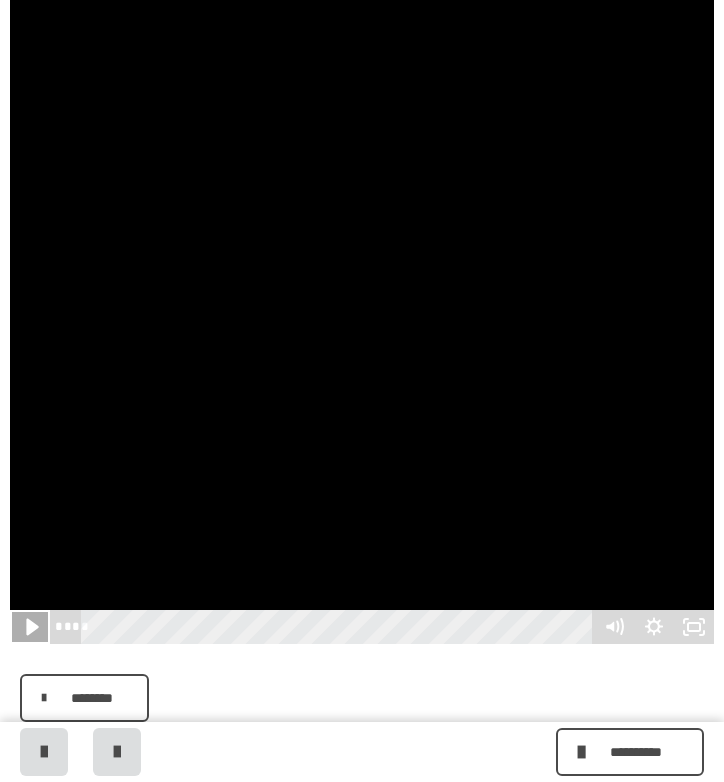 click 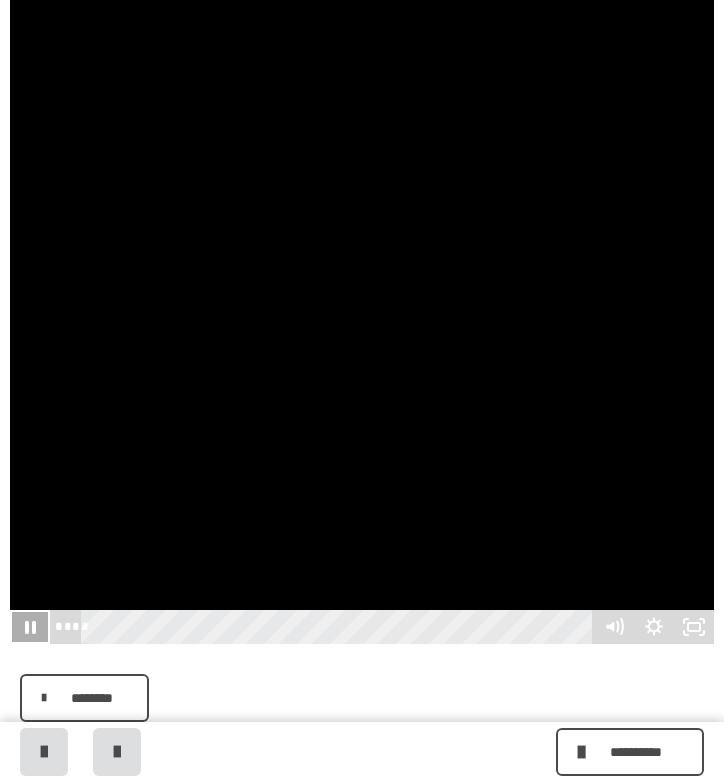 click 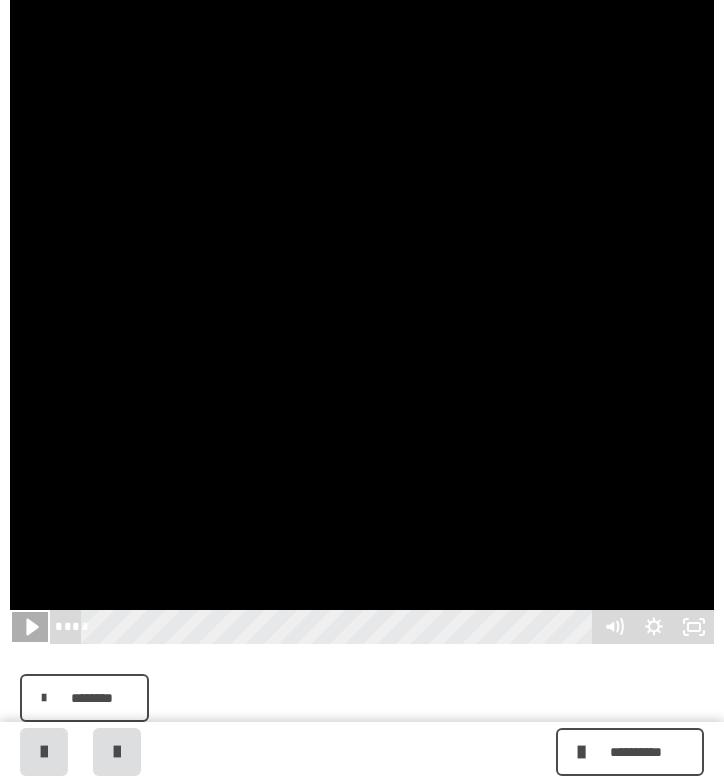 click 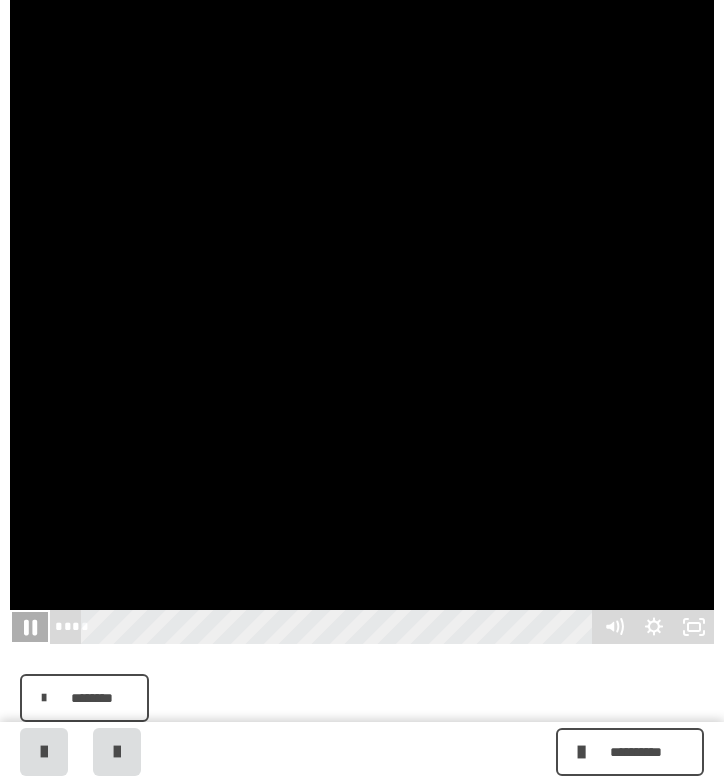 click 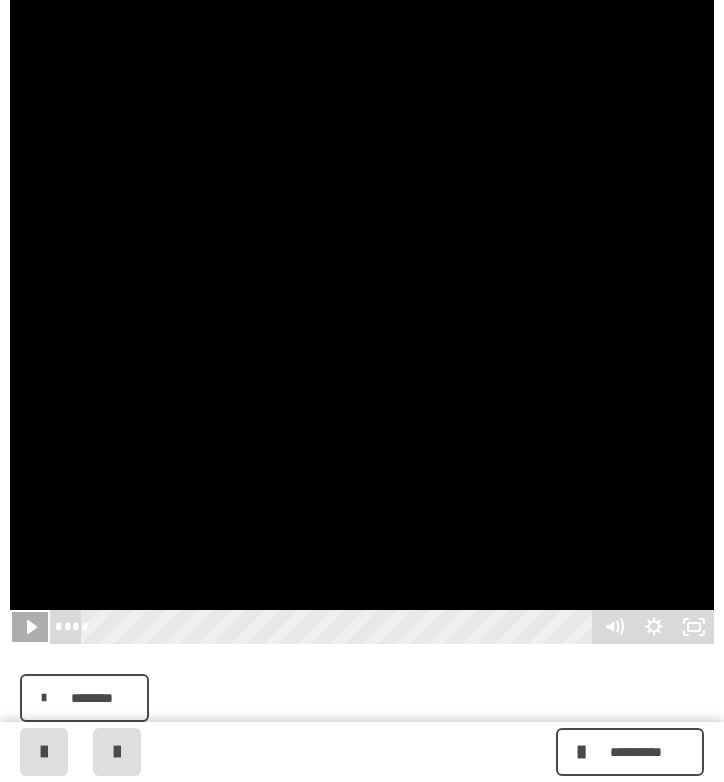 click 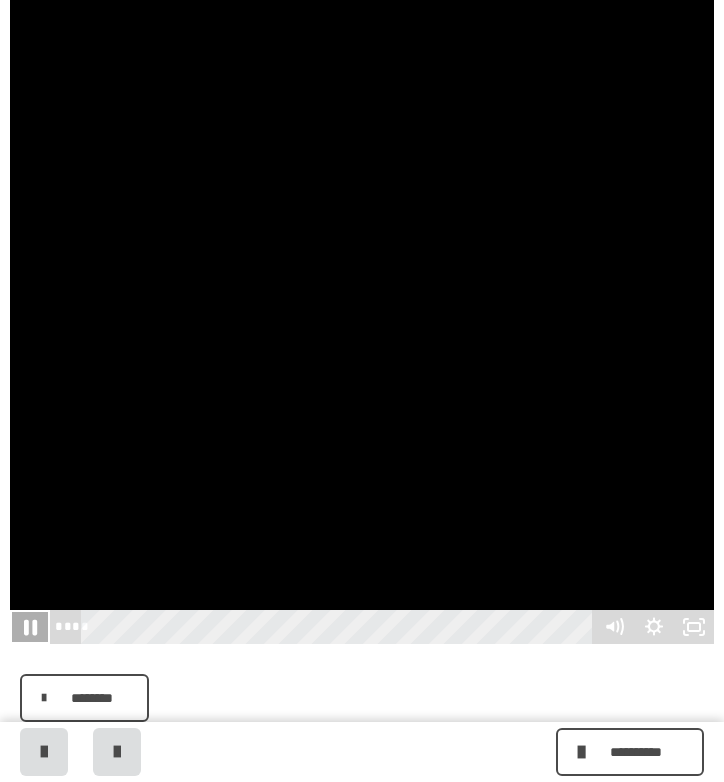 click 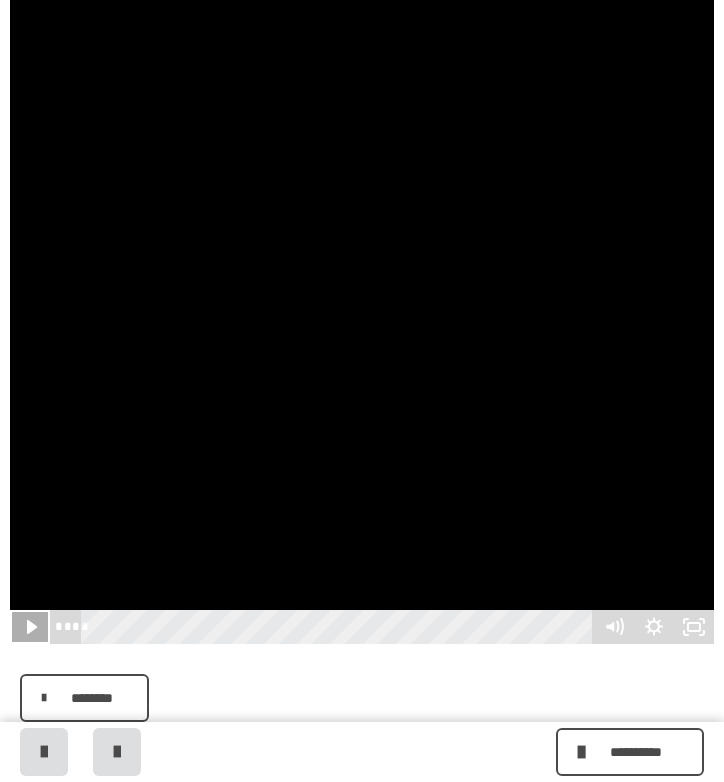 click 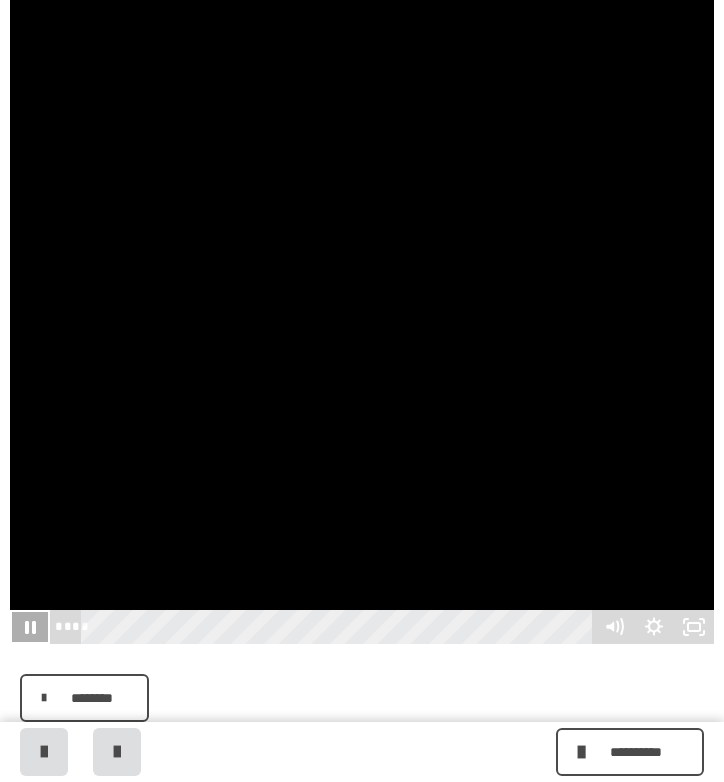 click 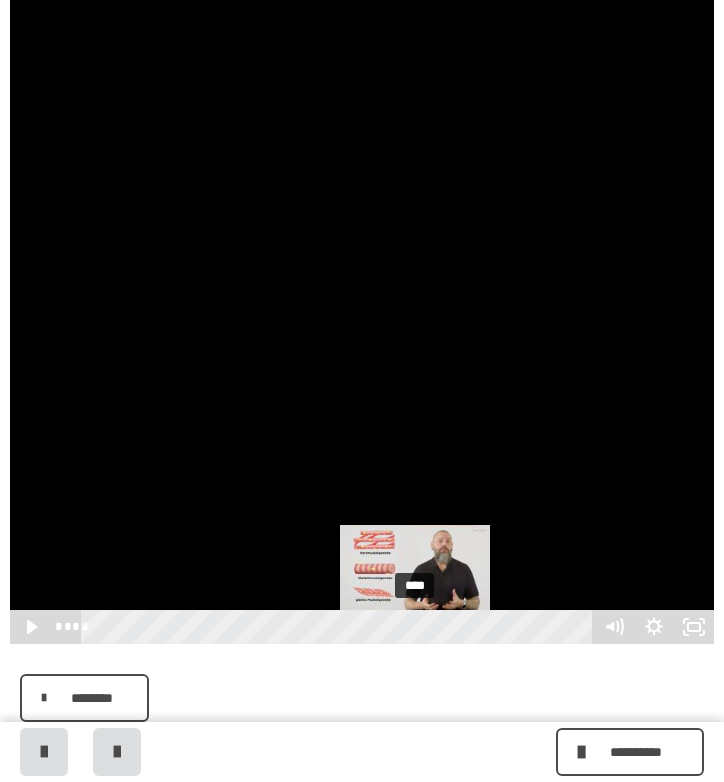click on "****" at bounding box center [340, 627] 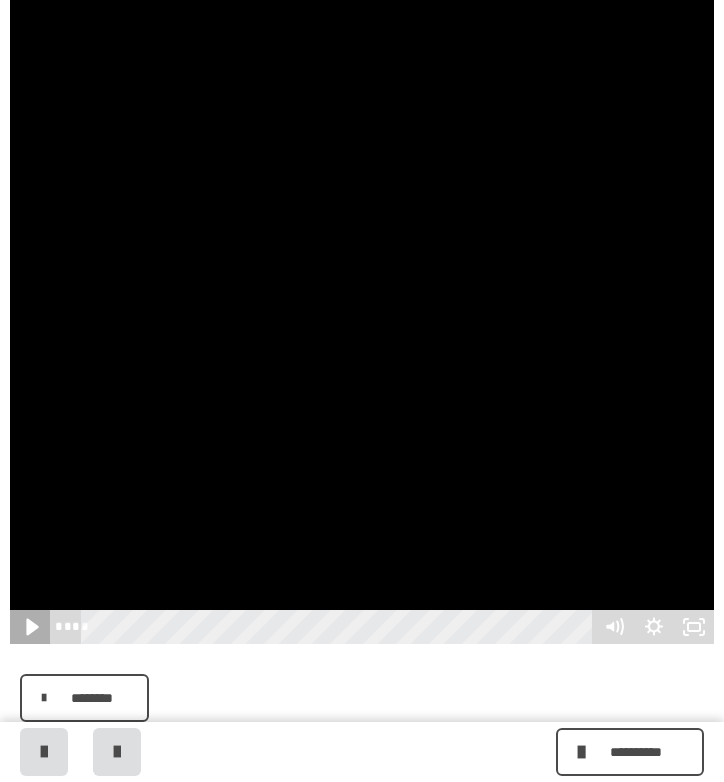 click 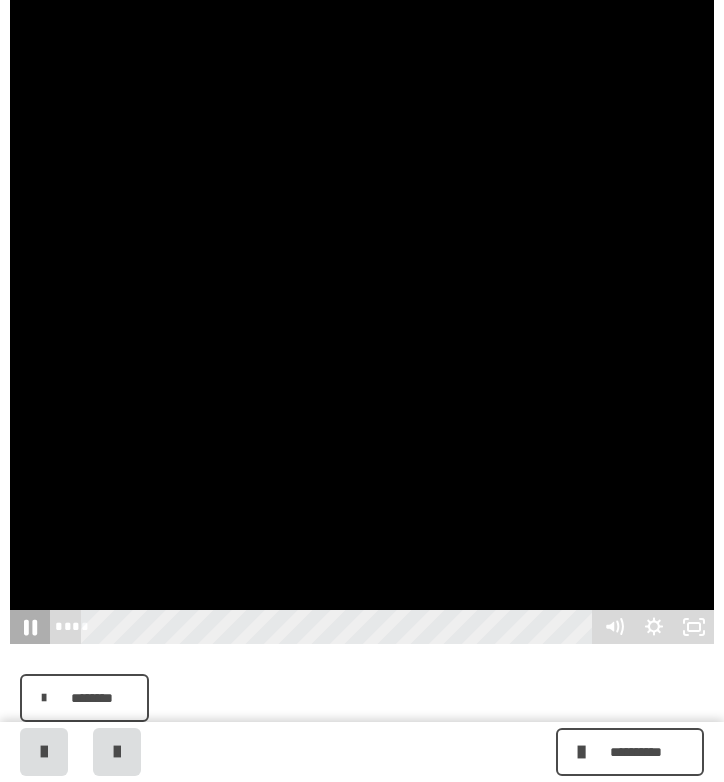 click 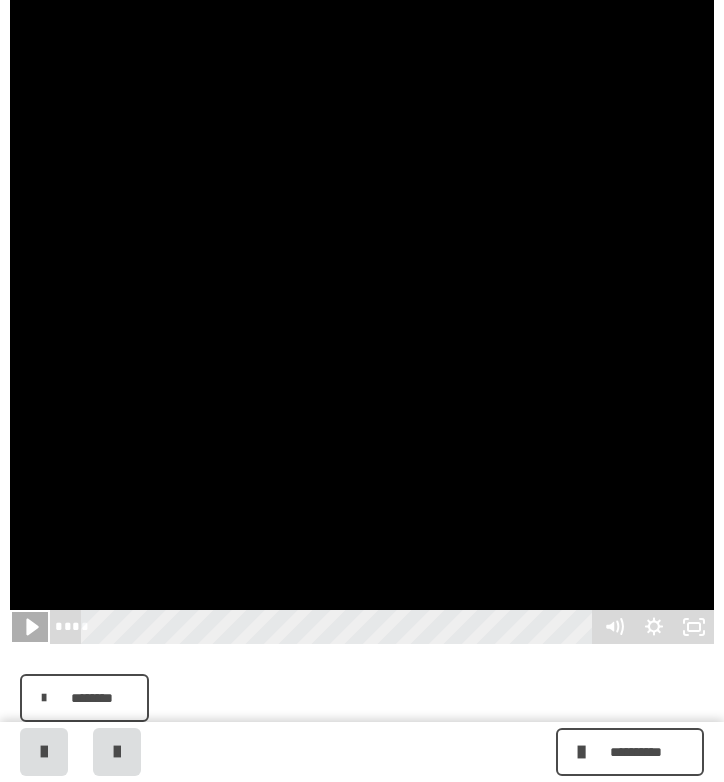 click 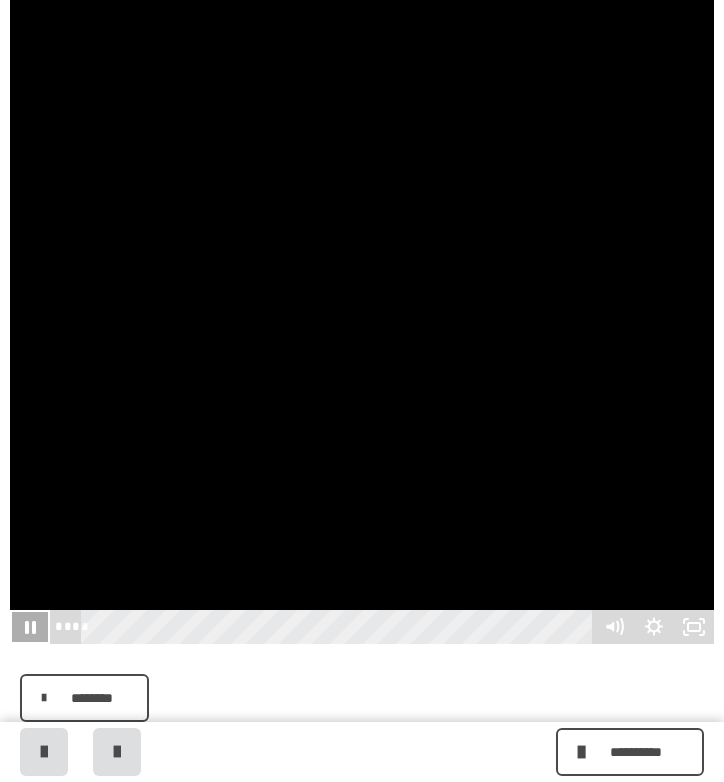 click 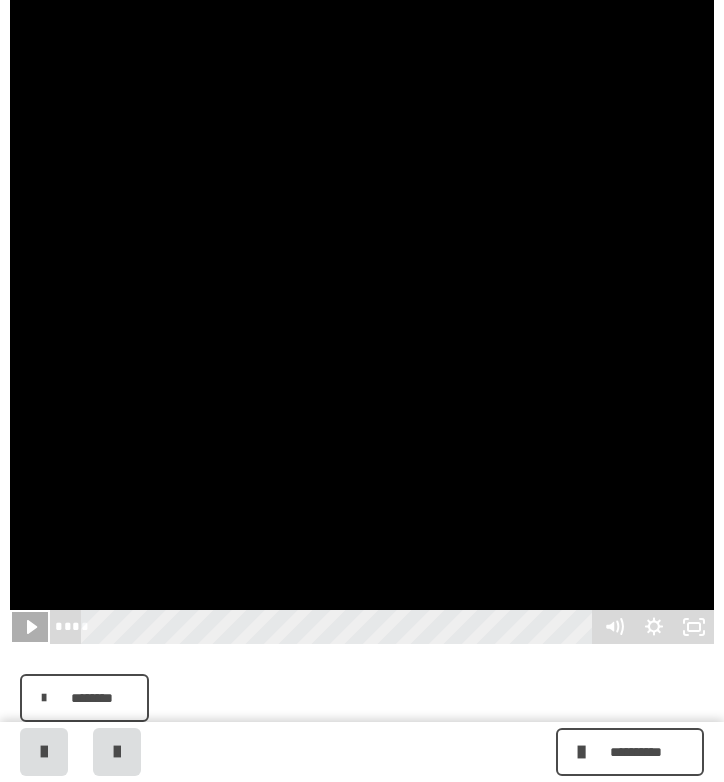 click 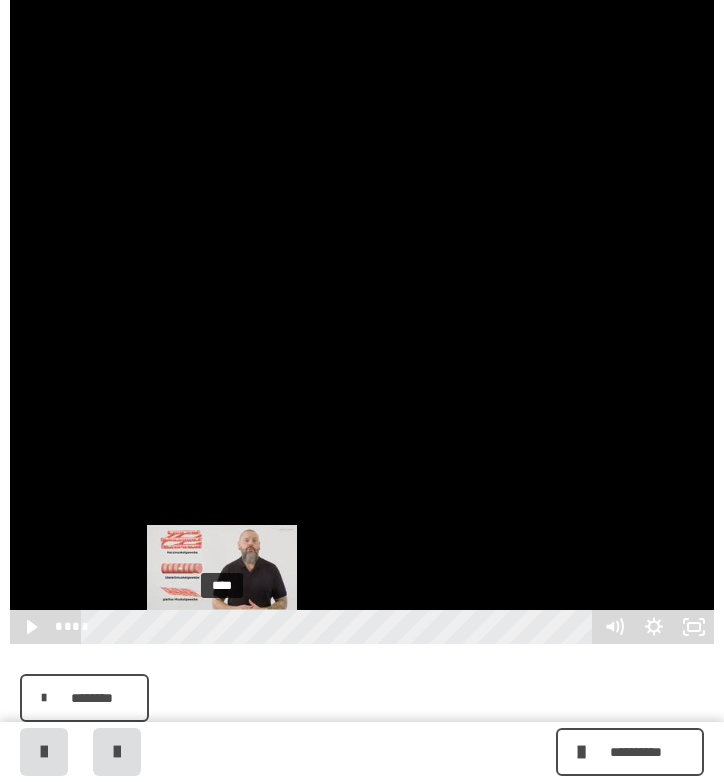 click on "****" at bounding box center [340, 627] 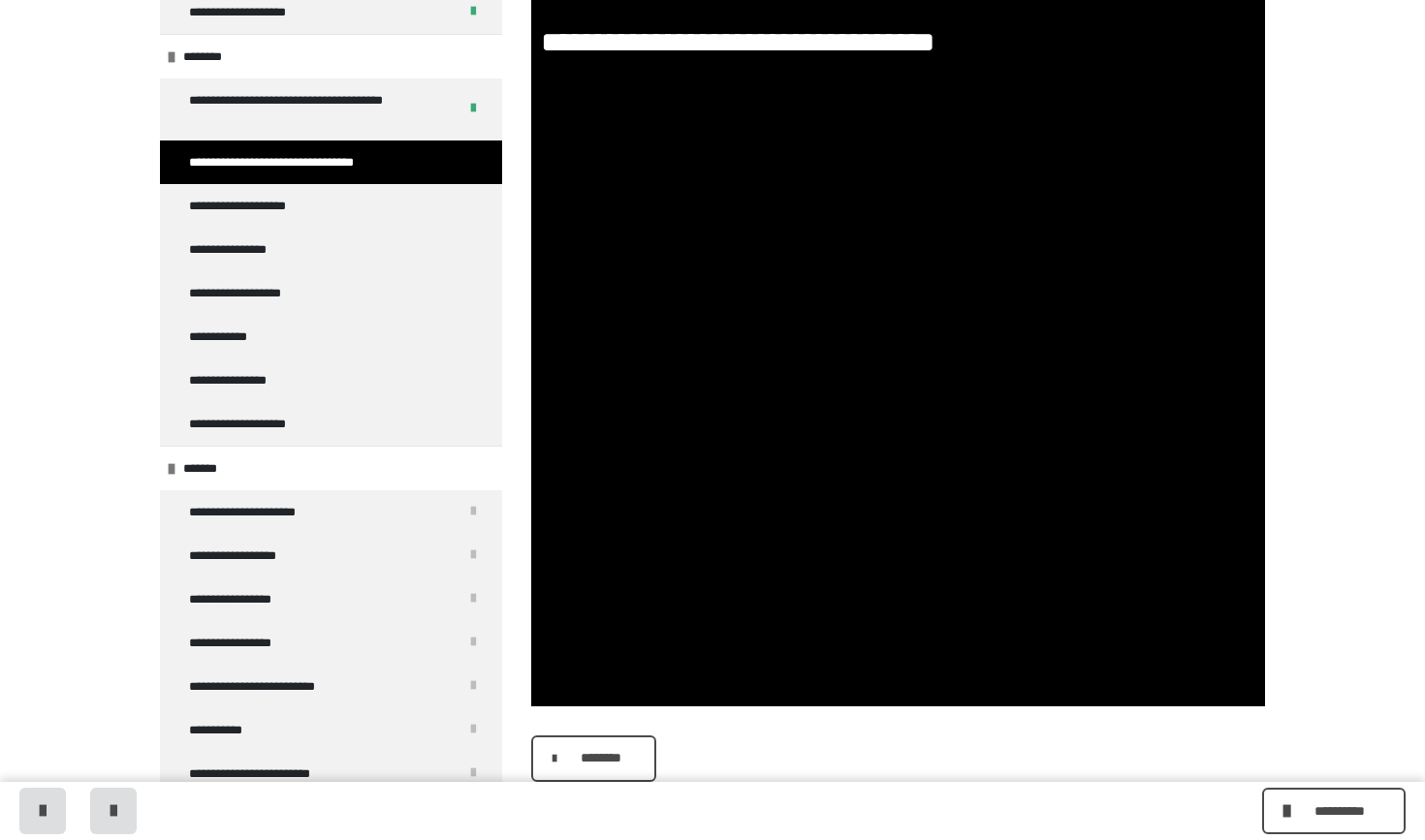 scroll, scrollTop: 443, scrollLeft: 0, axis: vertical 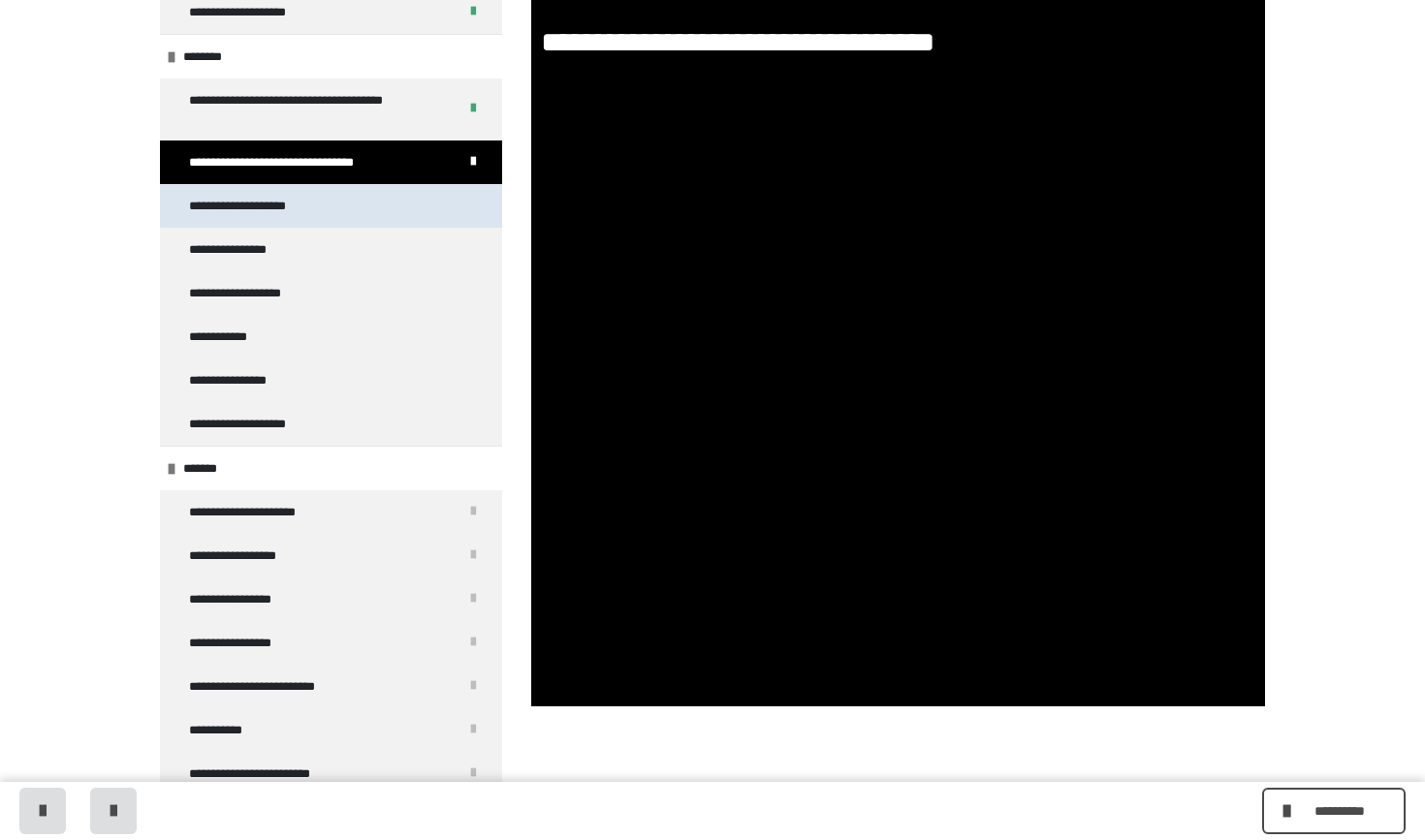 click on "**********" at bounding box center [260, 205] 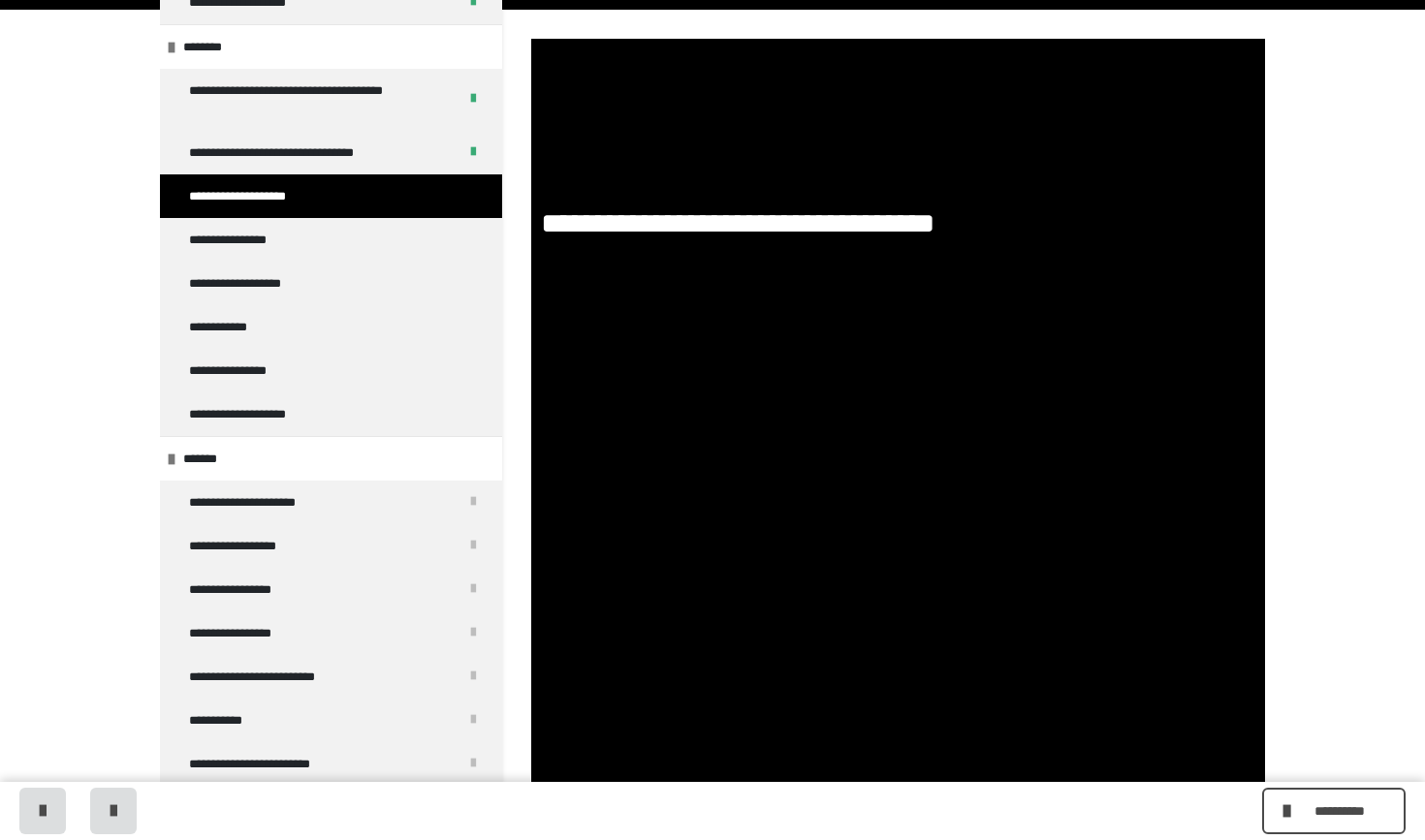 scroll, scrollTop: 0, scrollLeft: 0, axis: both 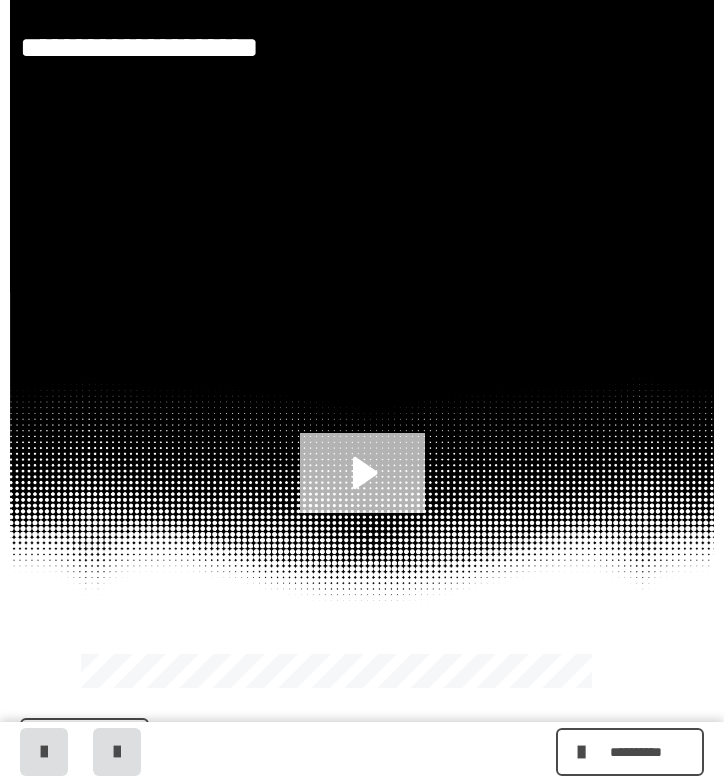 click 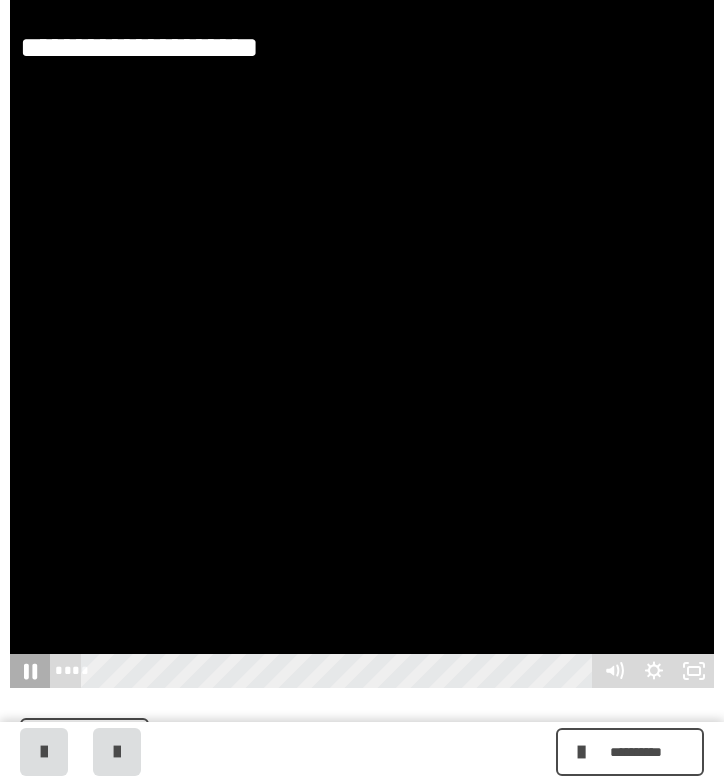 click 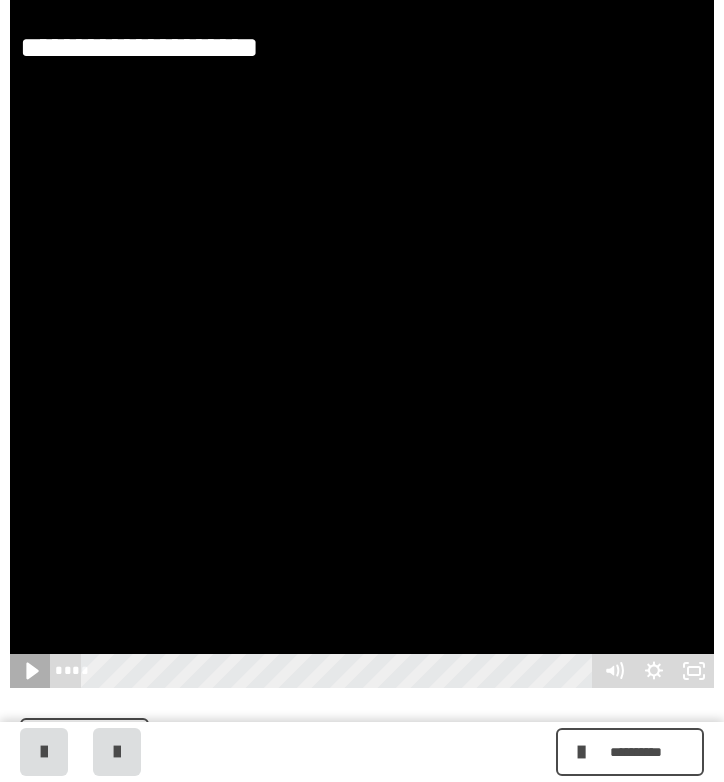 click 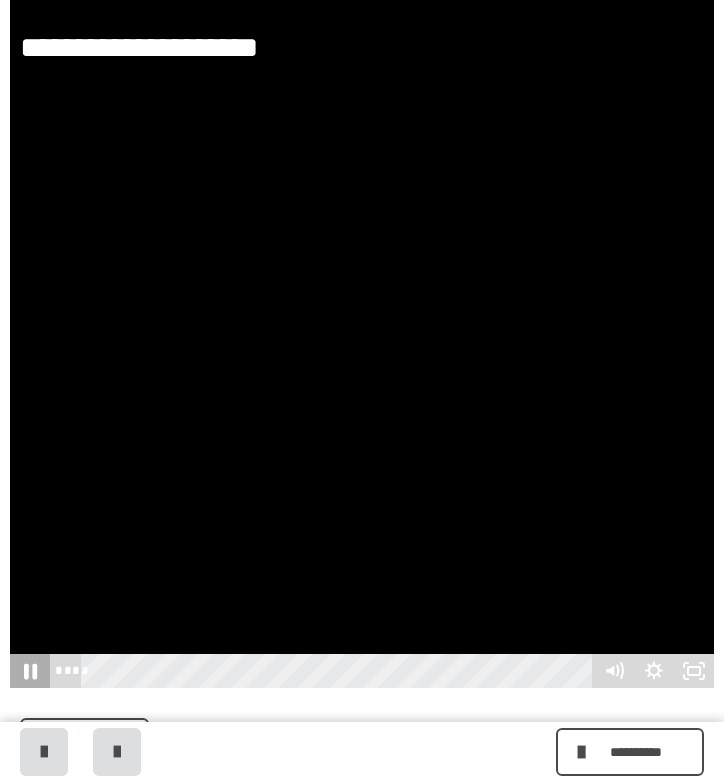 click 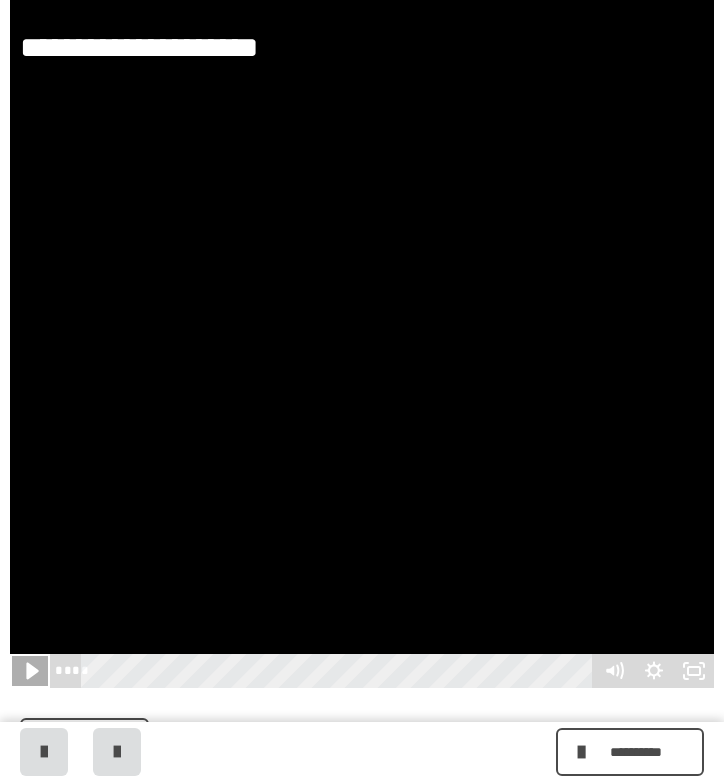 click 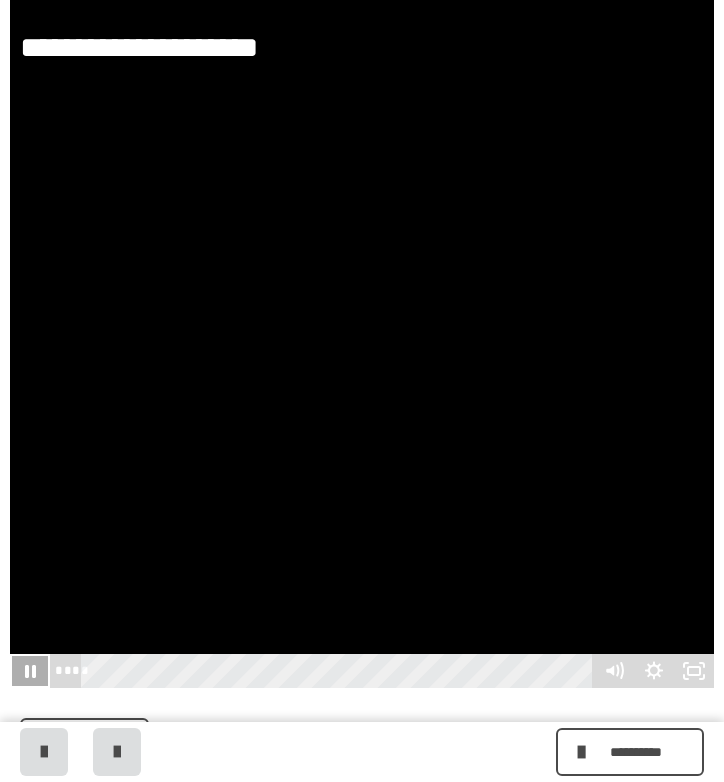 click 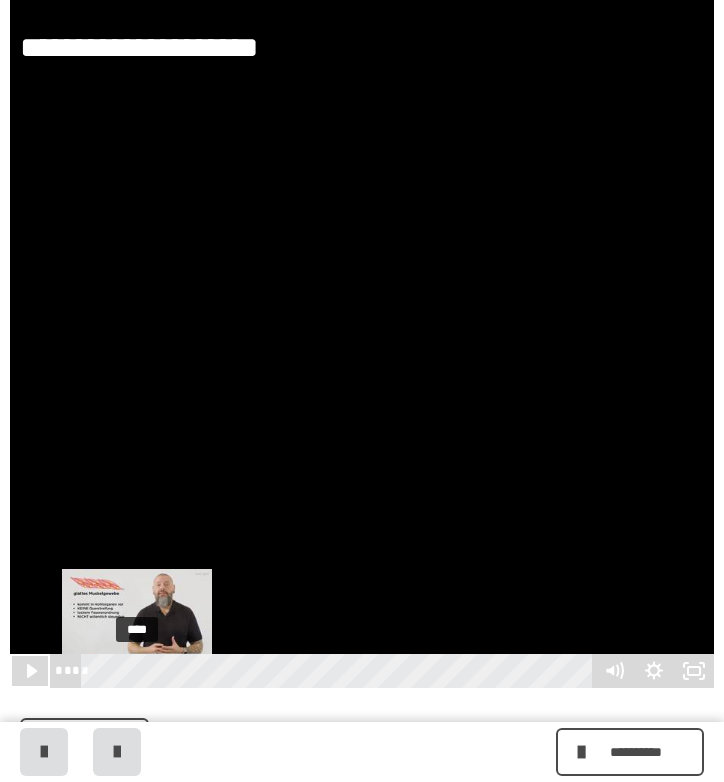 click on "****" at bounding box center [340, 671] 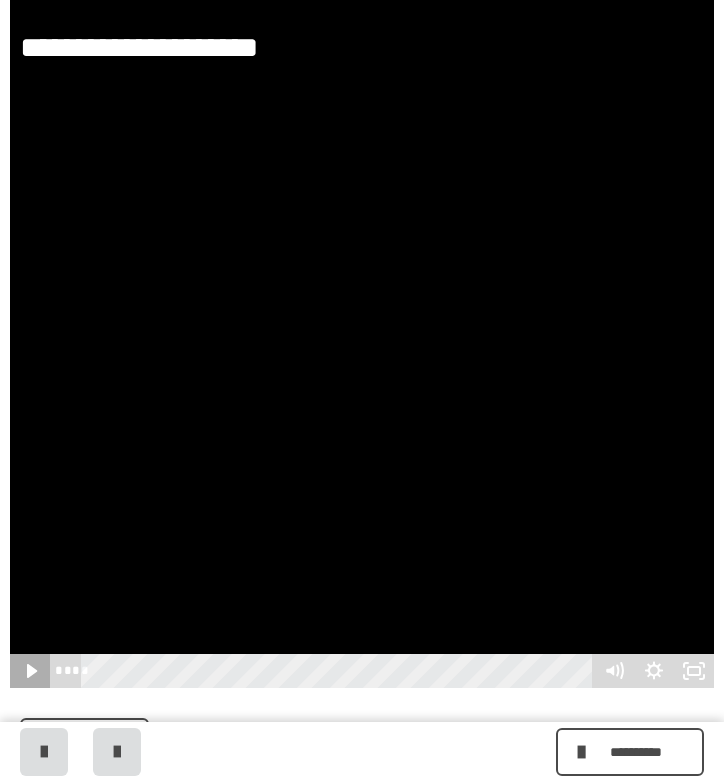 click 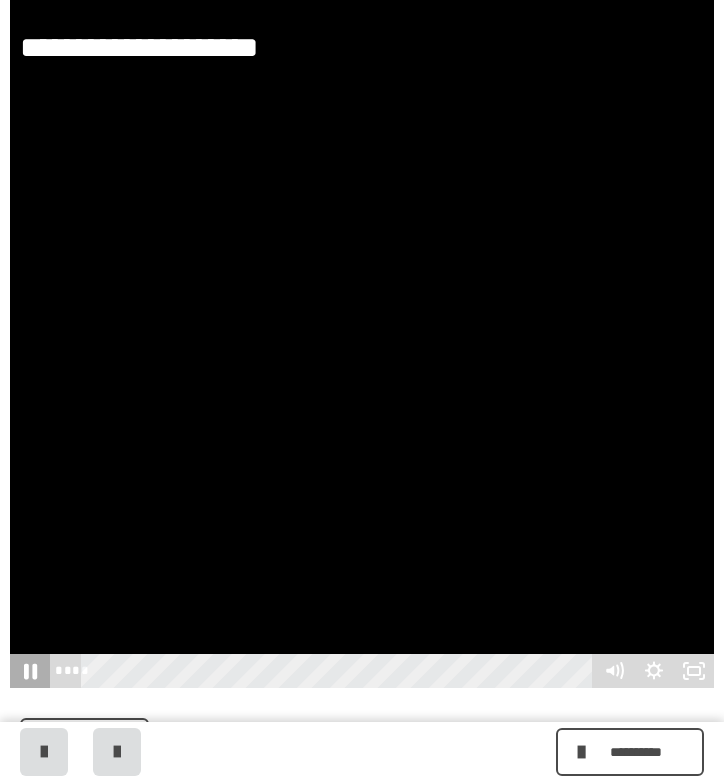 click 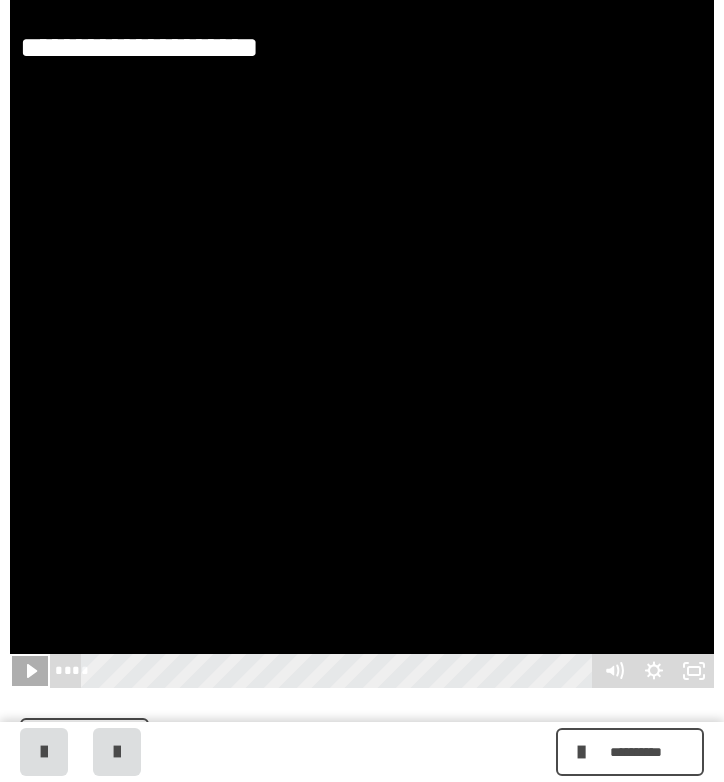click 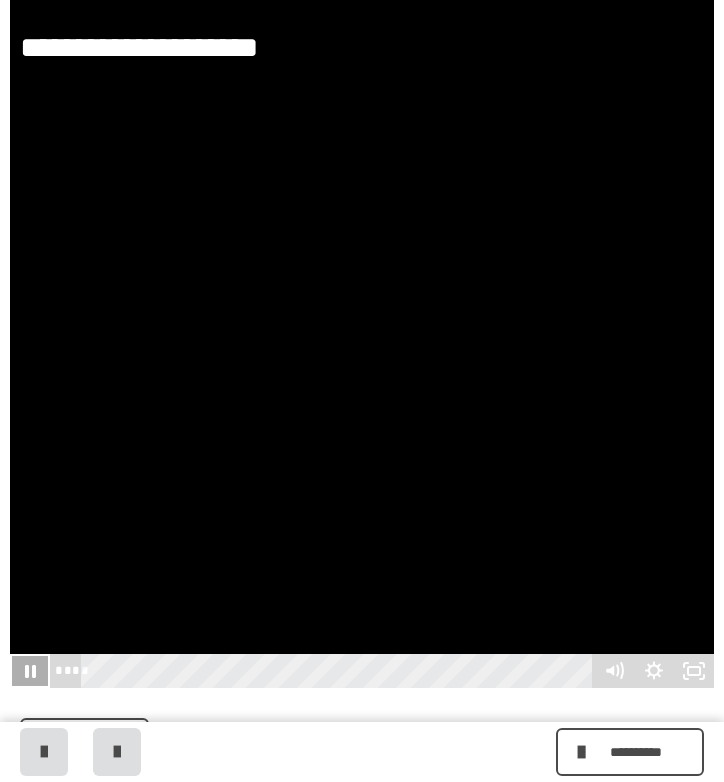click 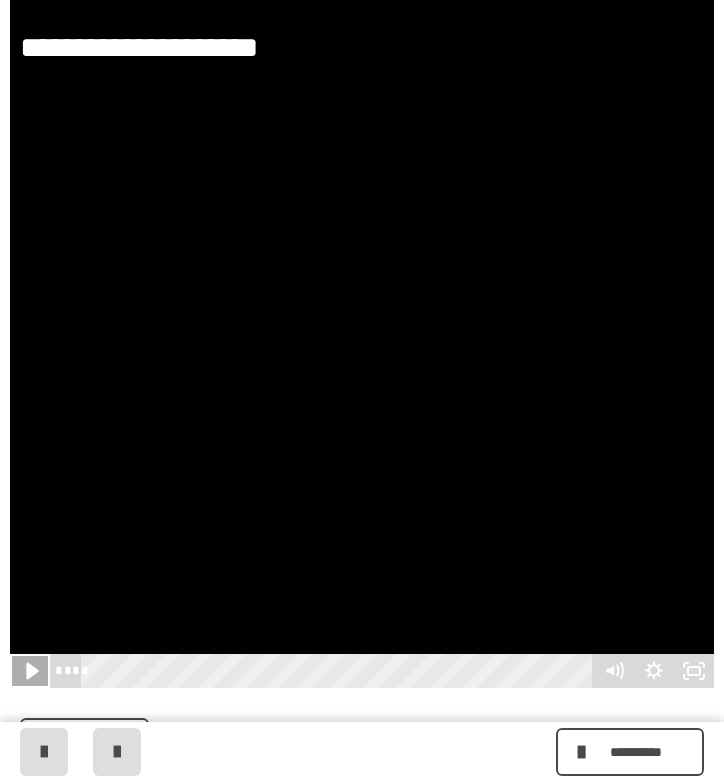click 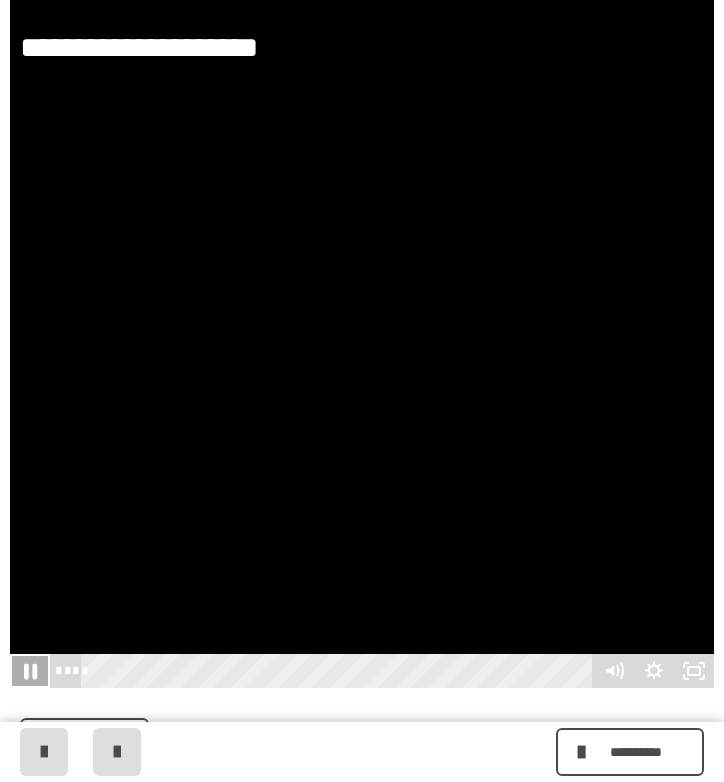 click 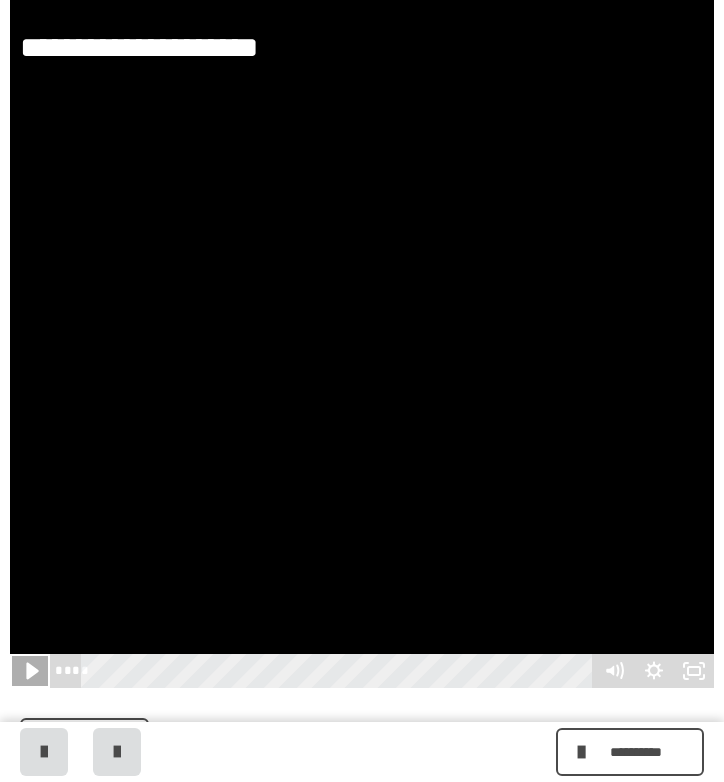 click 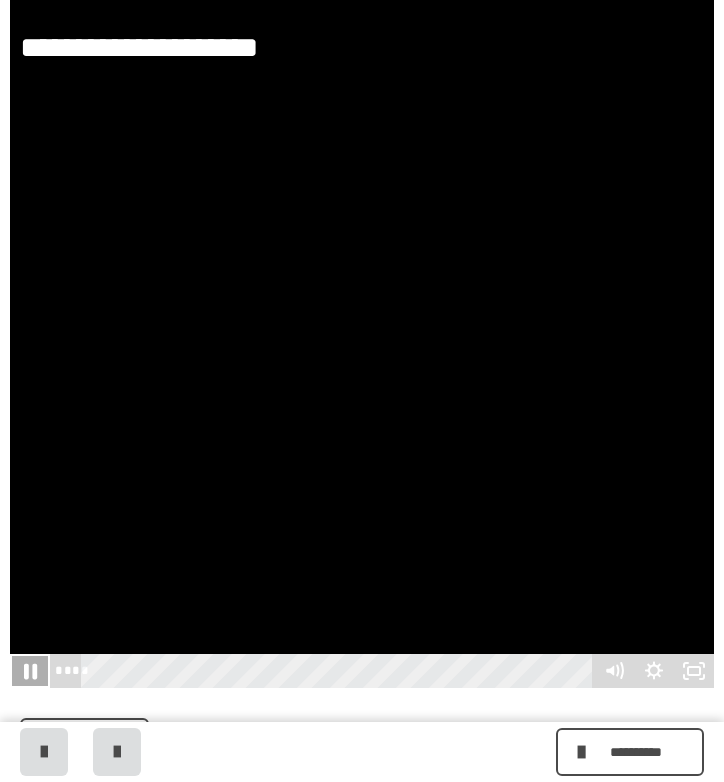 click 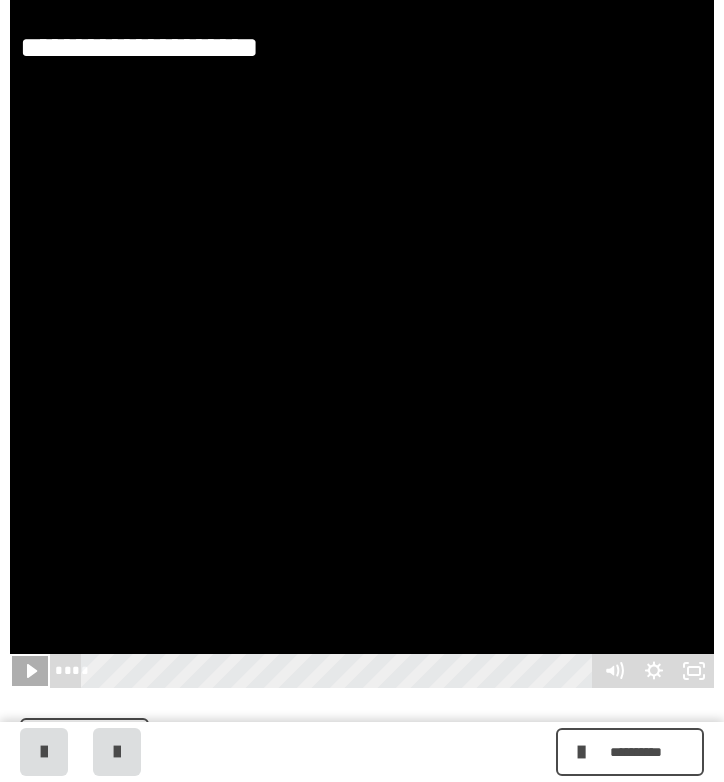click 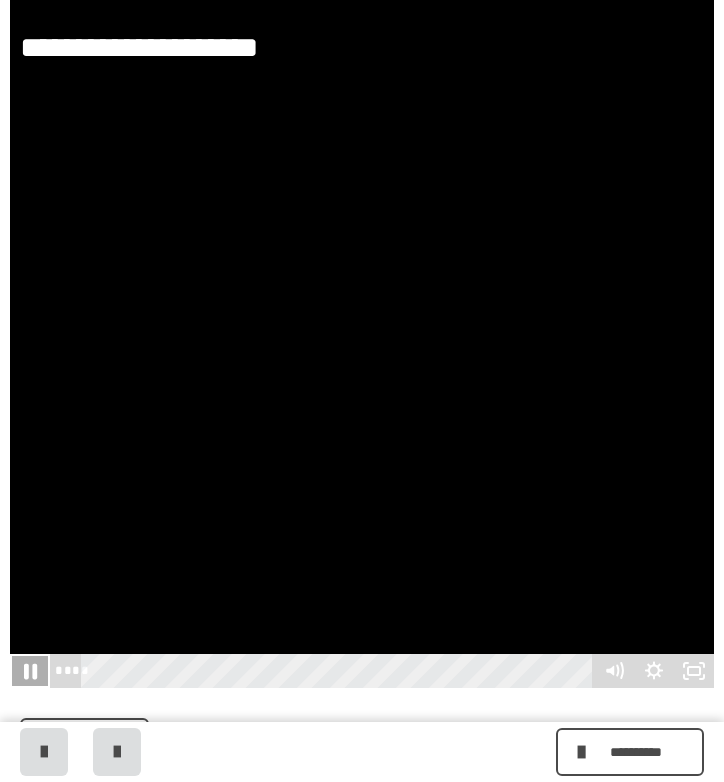 click 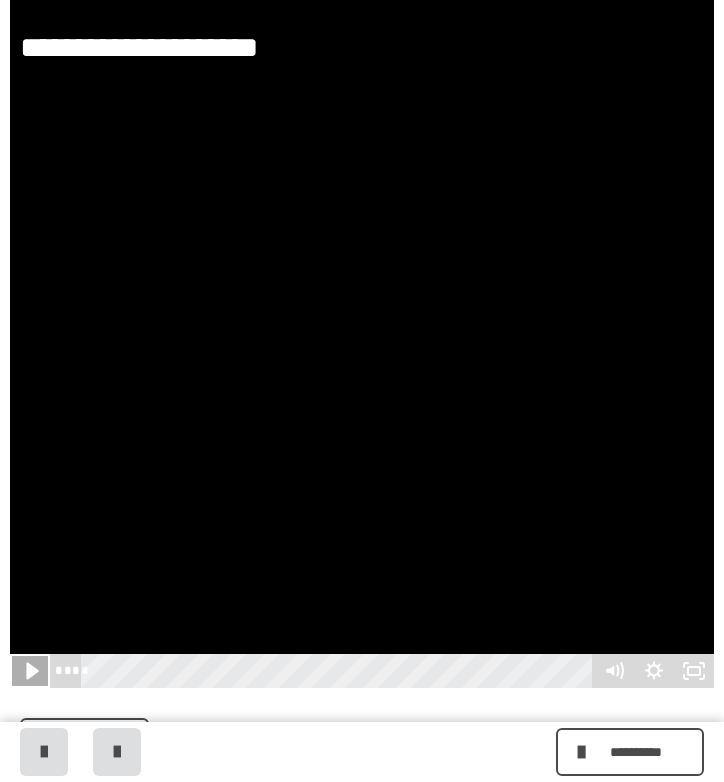 click 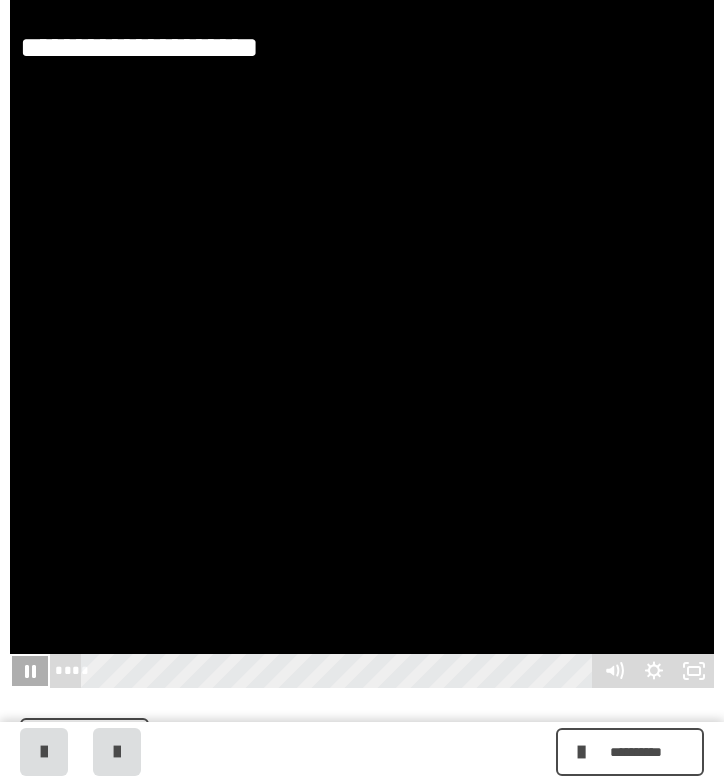 click 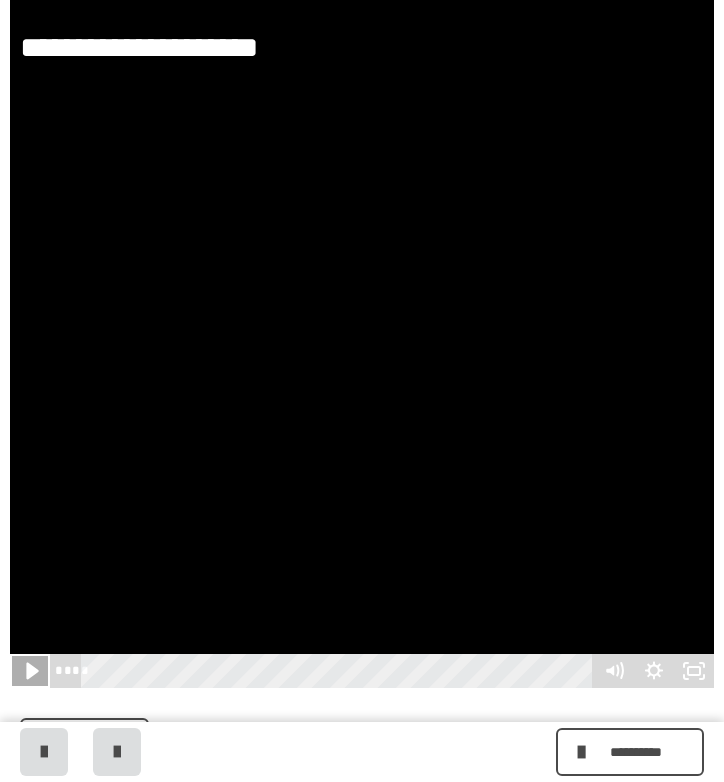 click 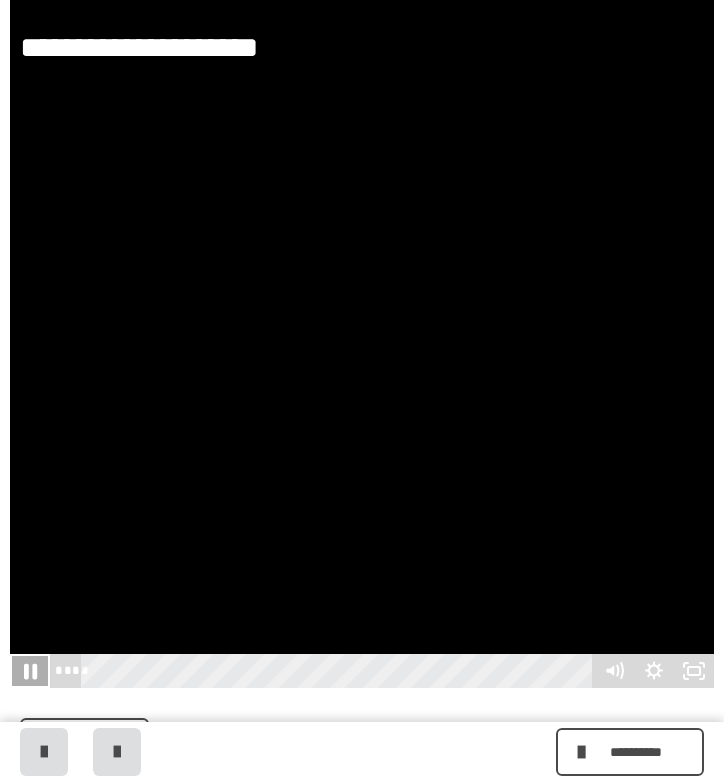 click 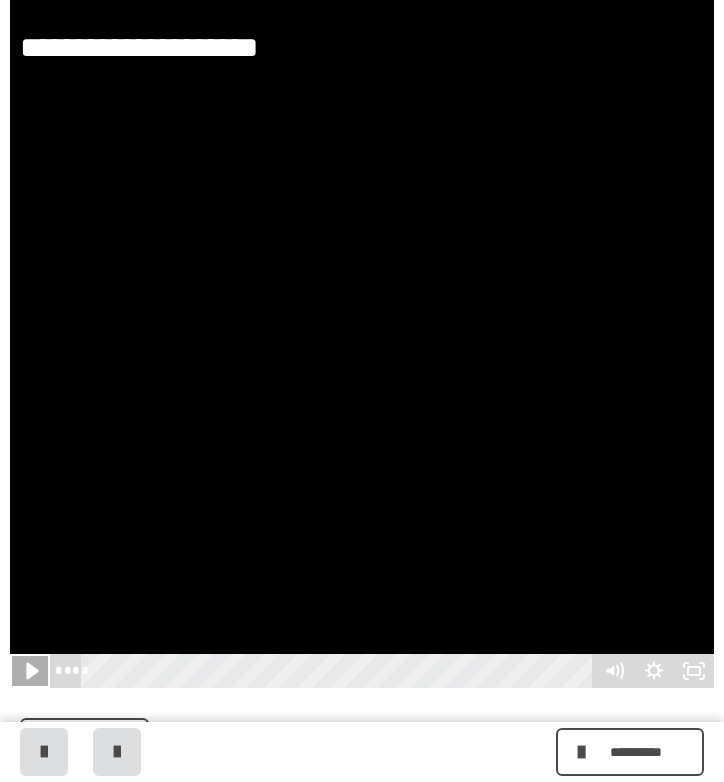 click 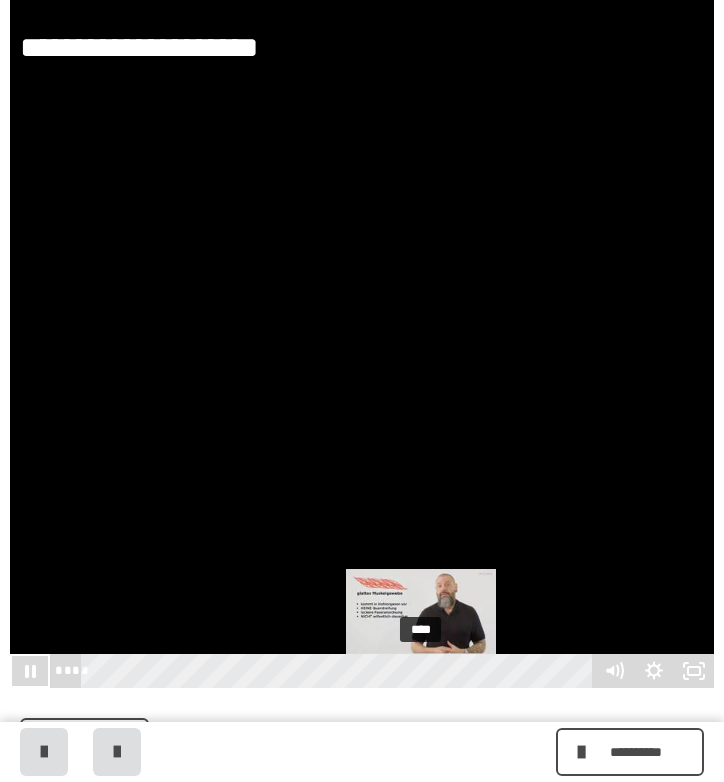 click on "****" at bounding box center [340, 671] 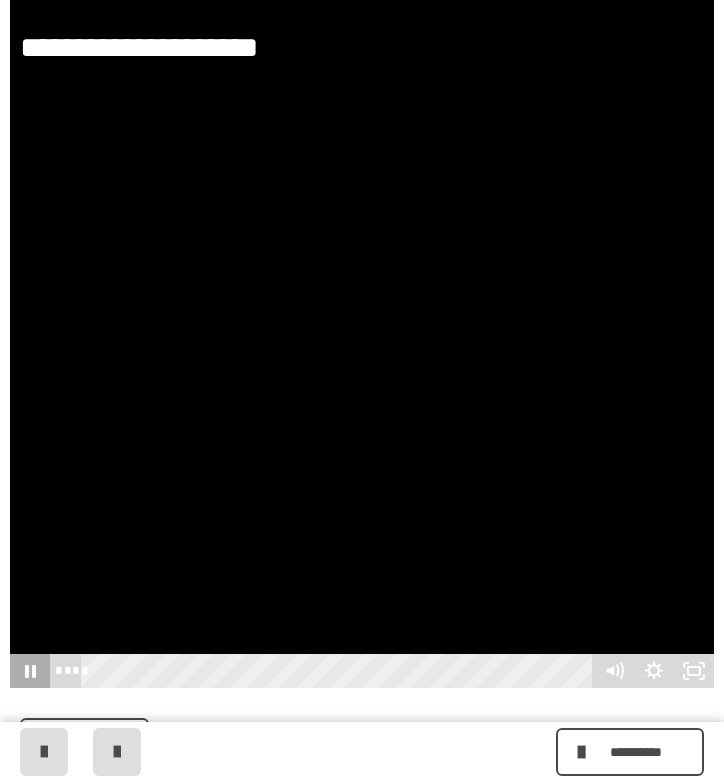 click 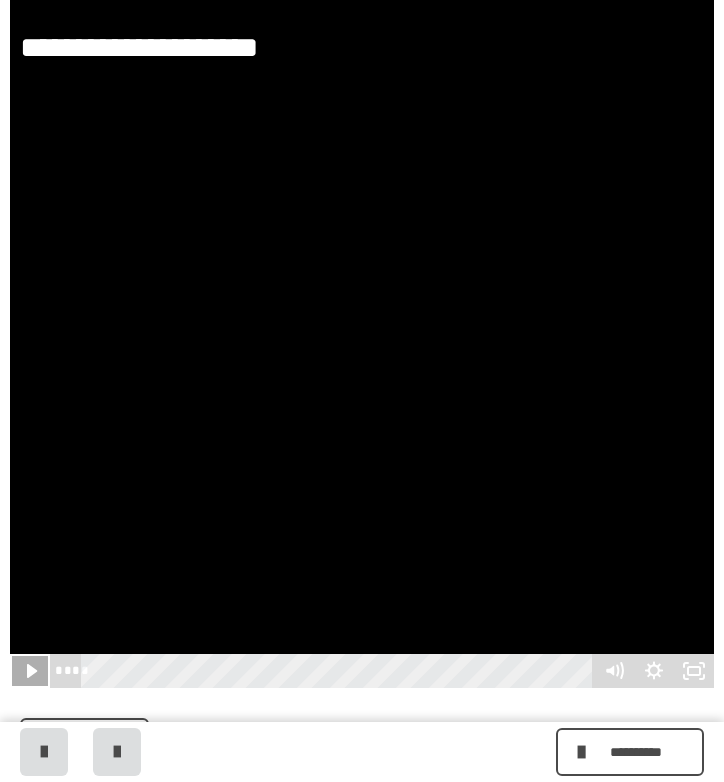 click 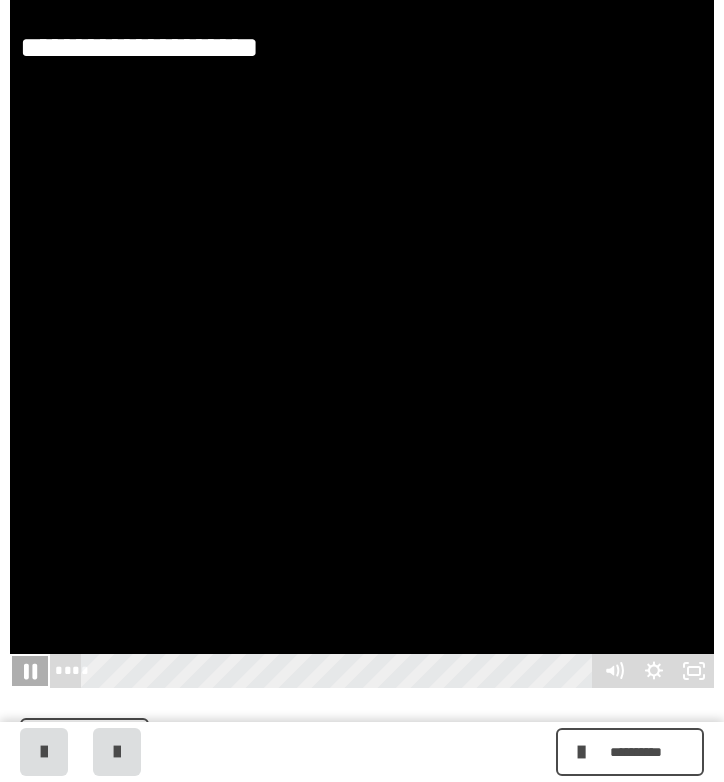 click 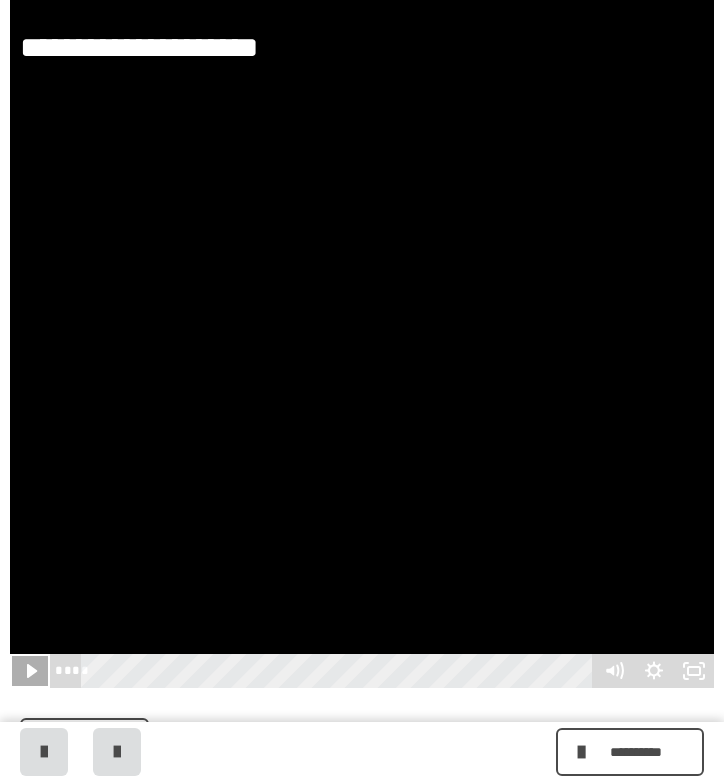 type 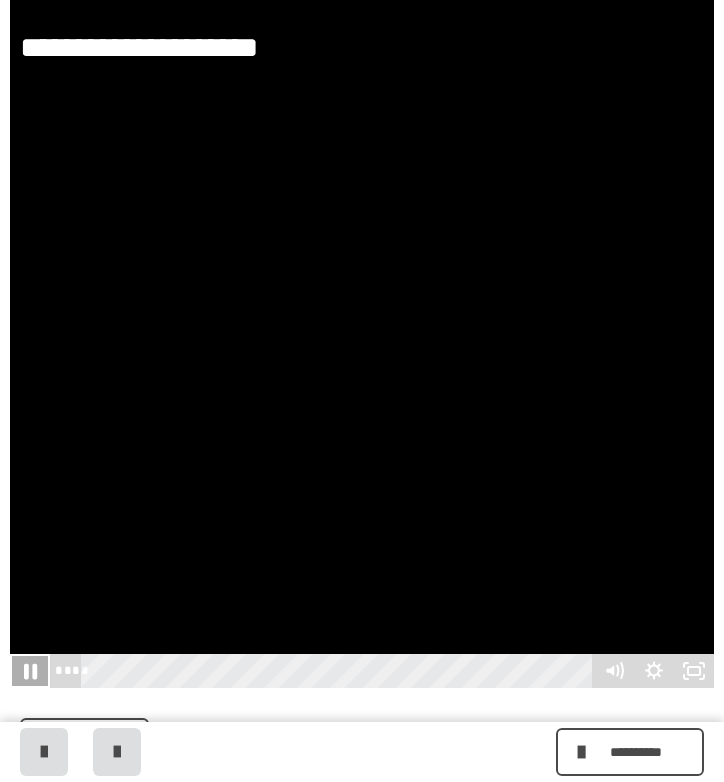 click 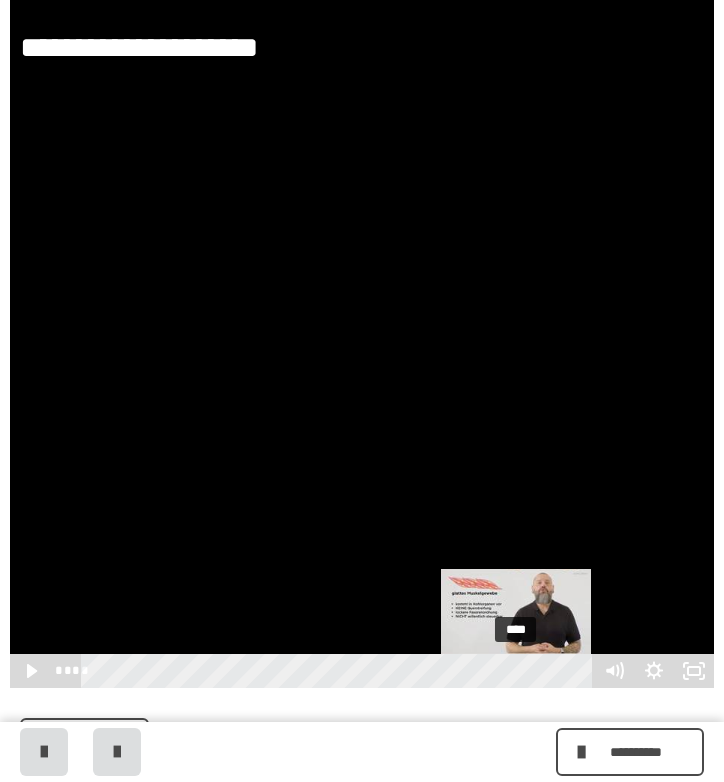 click on "****" at bounding box center [340, 671] 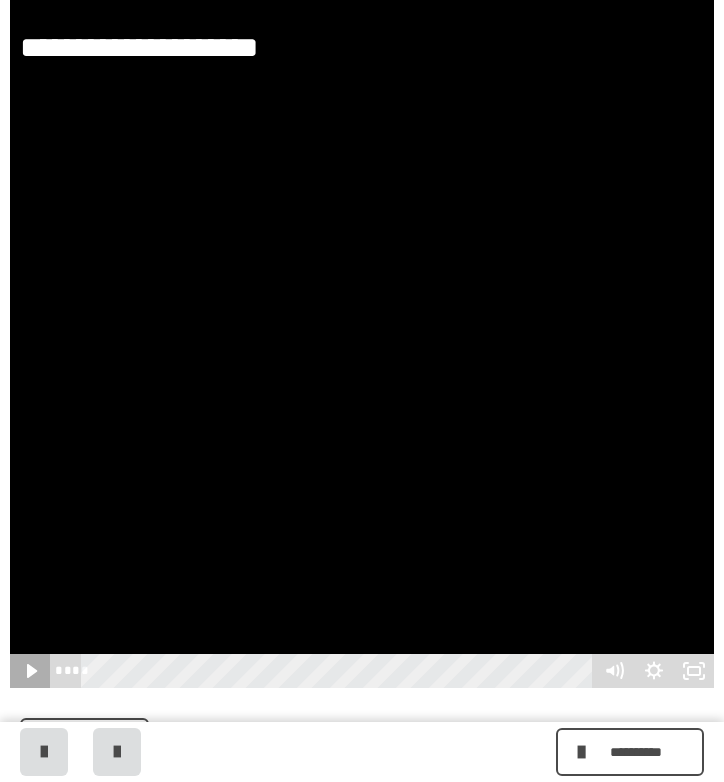 click 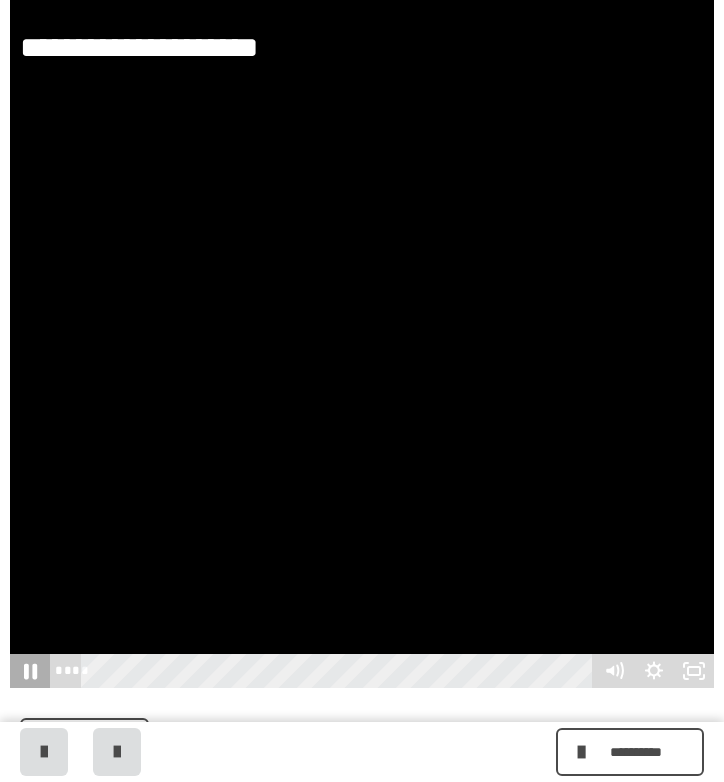 click 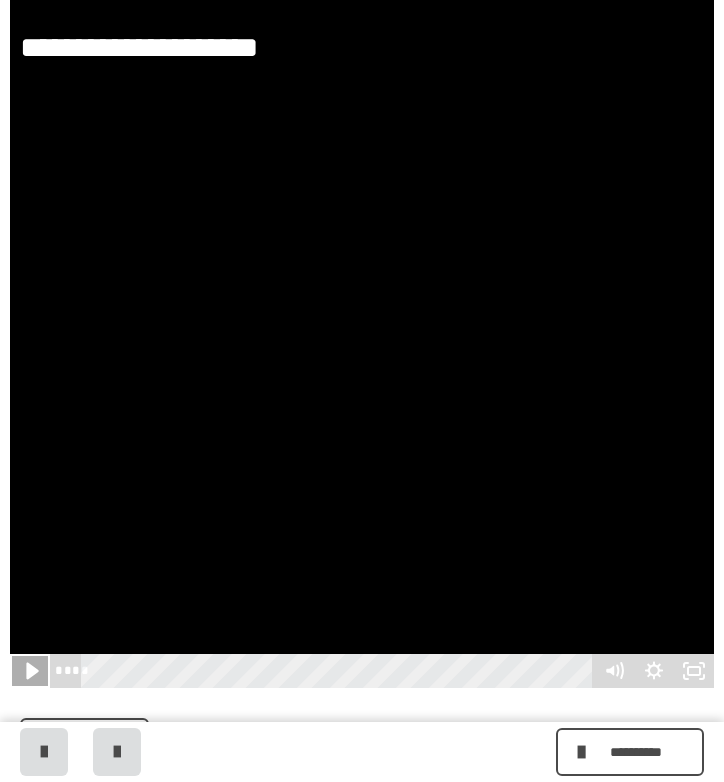 click 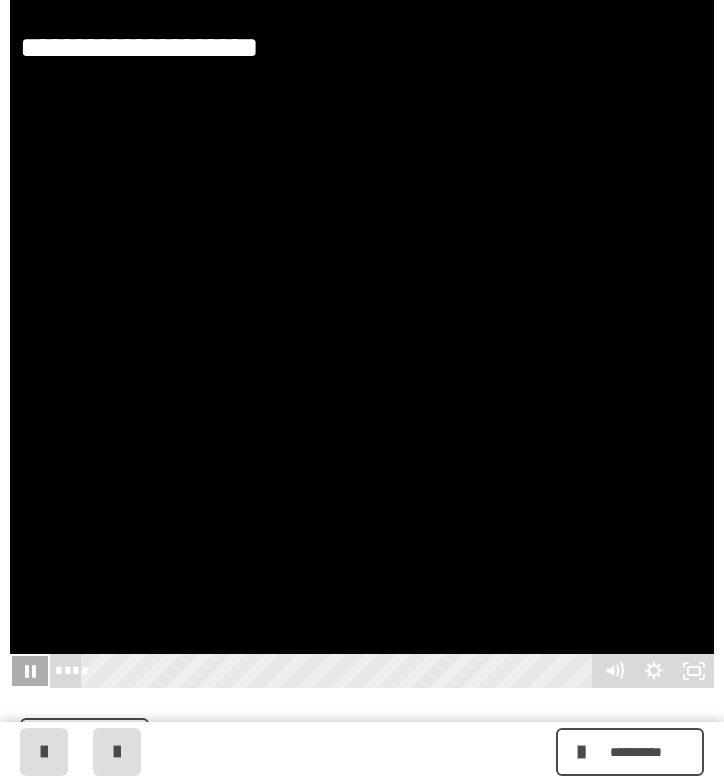 click 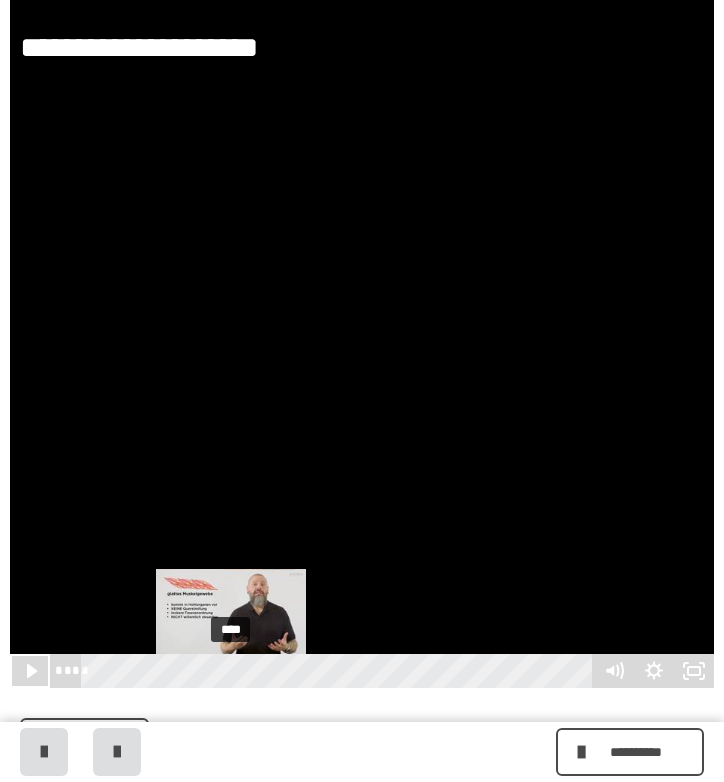 click on "****" at bounding box center (340, 671) 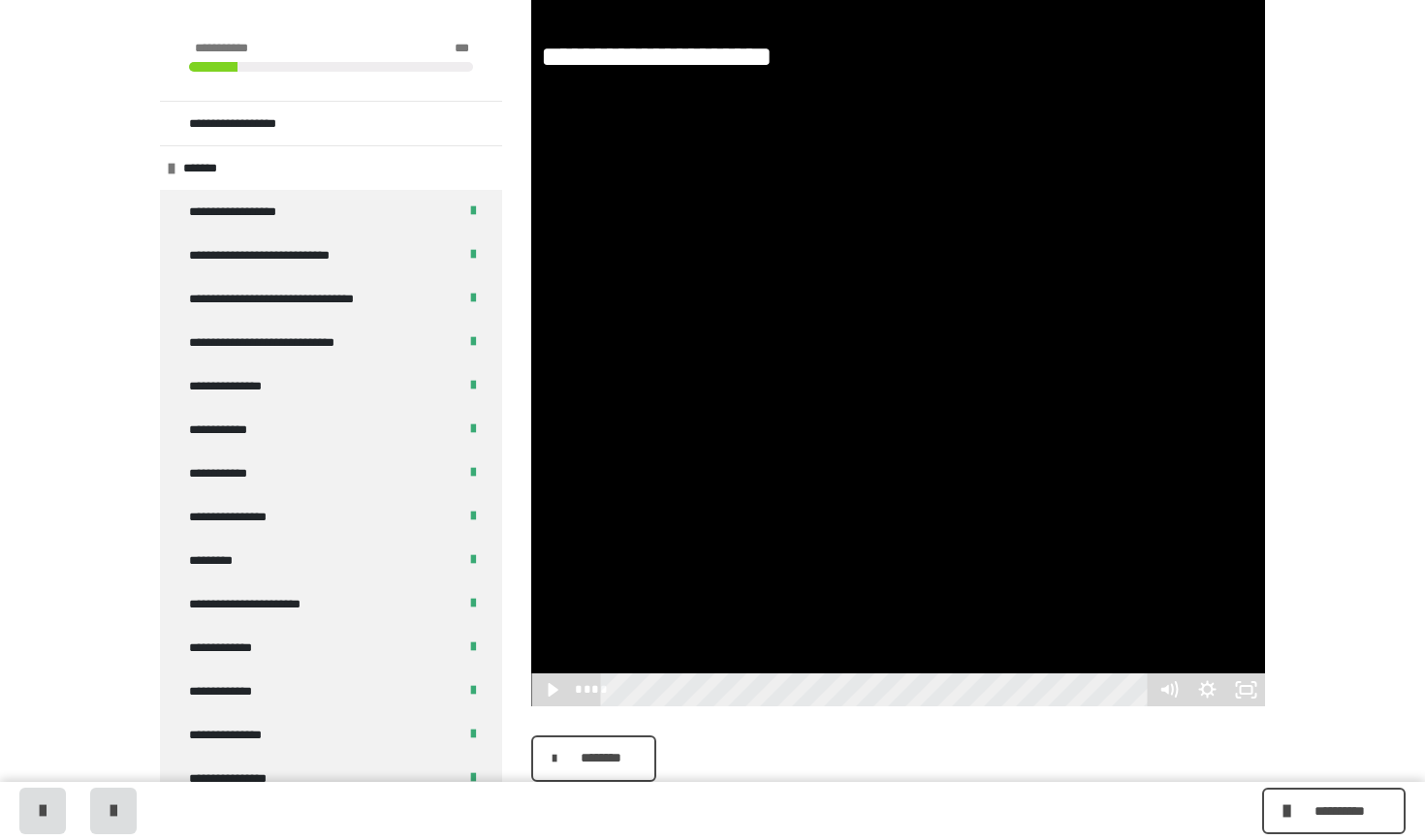 scroll, scrollTop: 443, scrollLeft: 0, axis: vertical 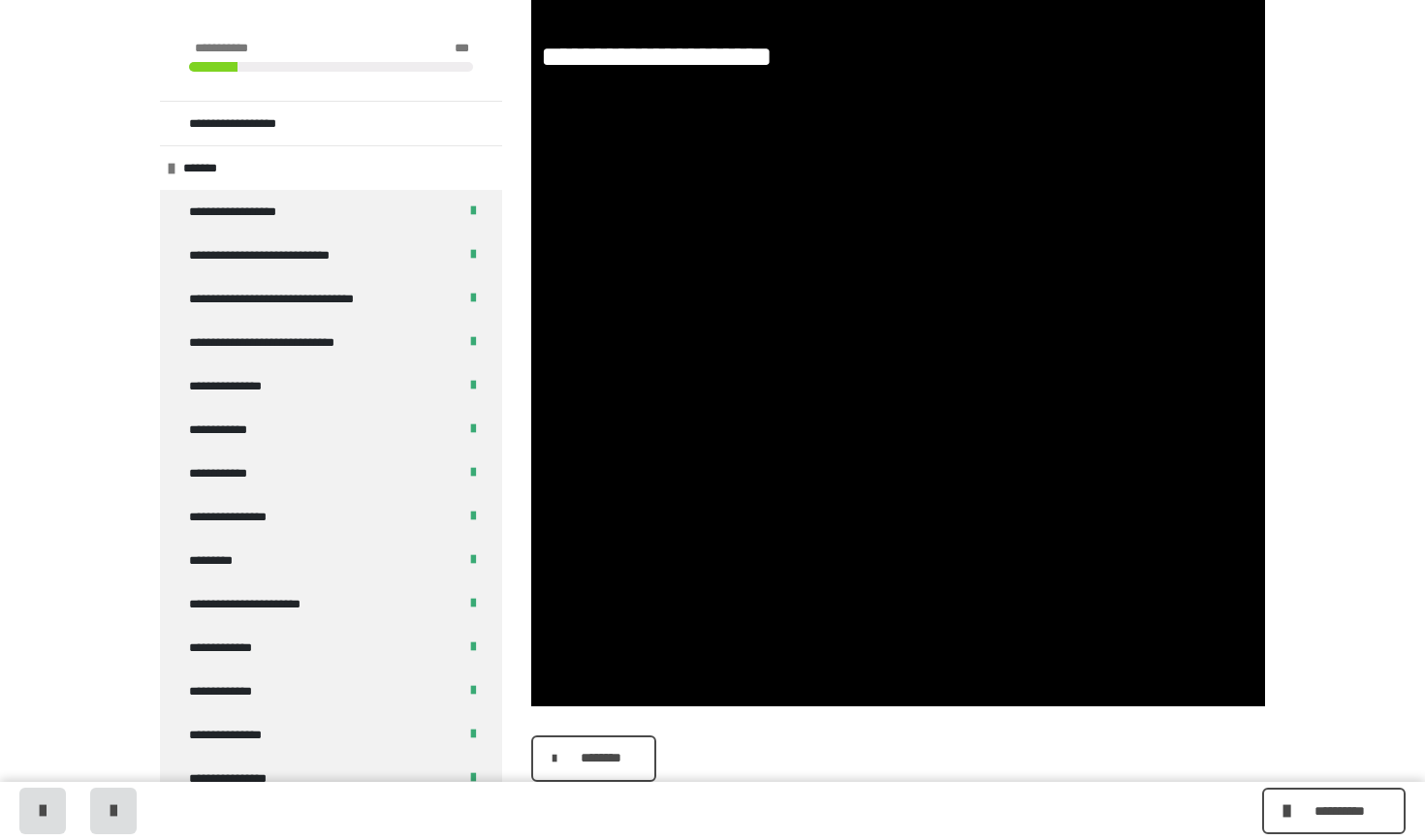 click on "********" at bounding box center (600, 758) 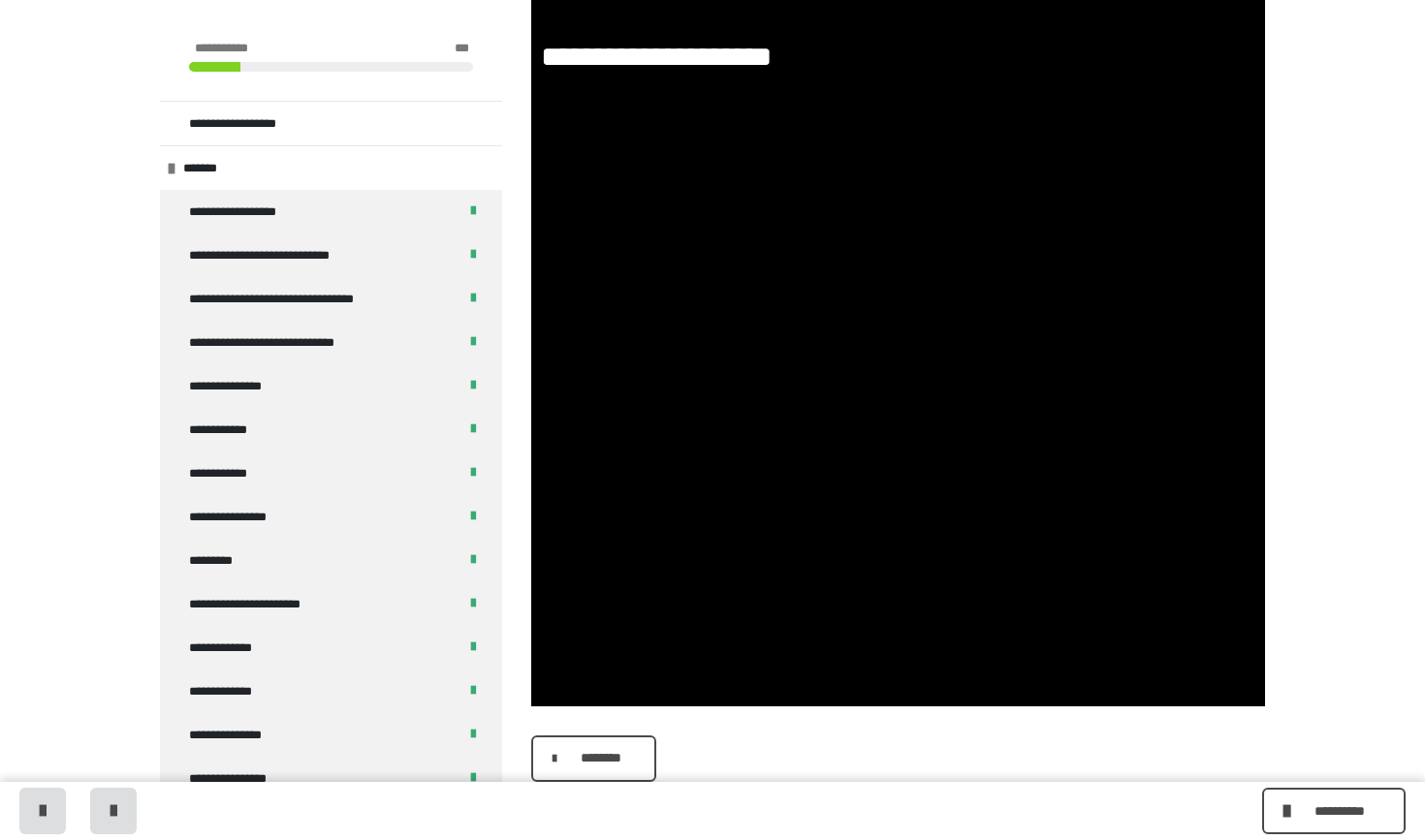 click on "********" at bounding box center (600, 758) 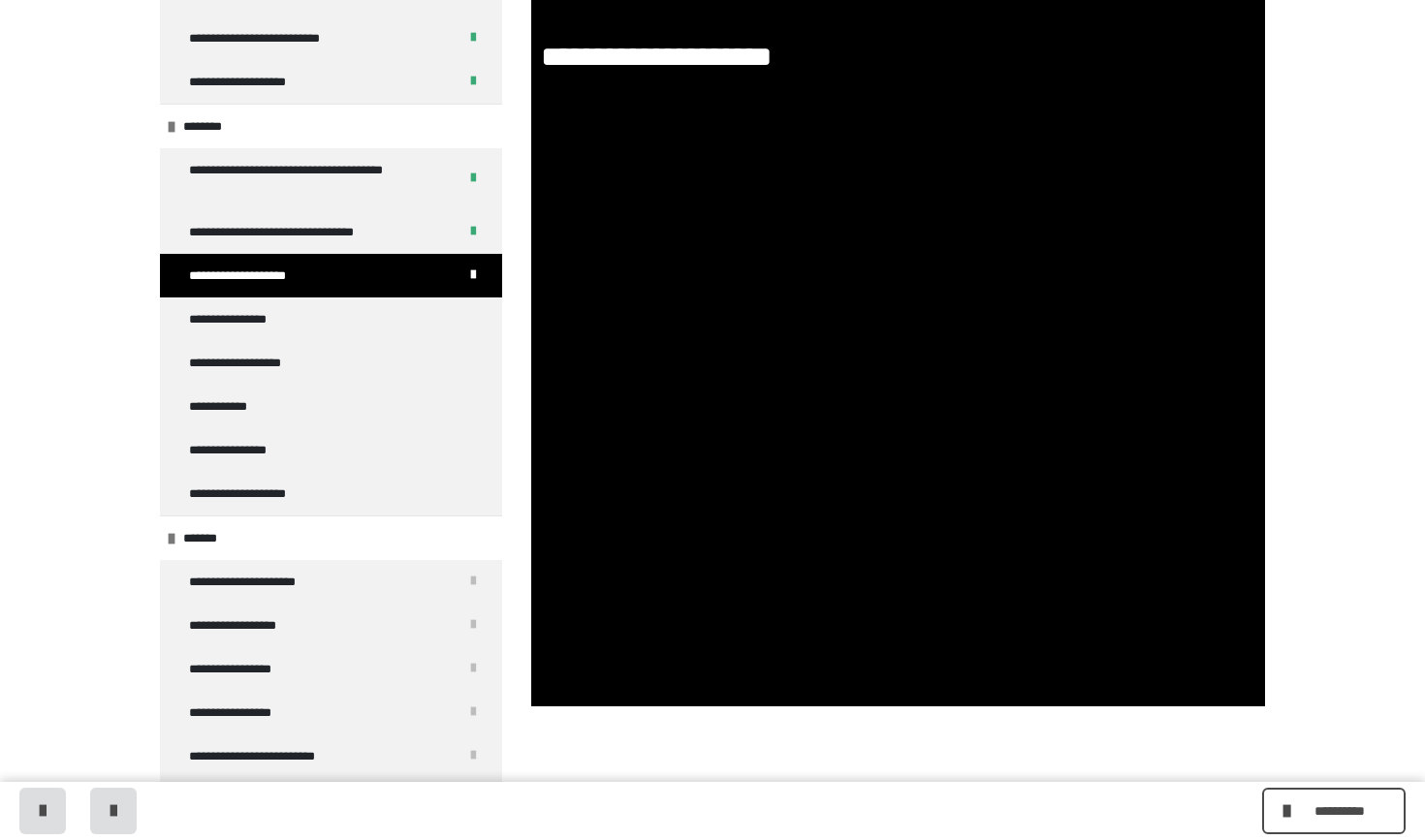 scroll, scrollTop: 828, scrollLeft: 0, axis: vertical 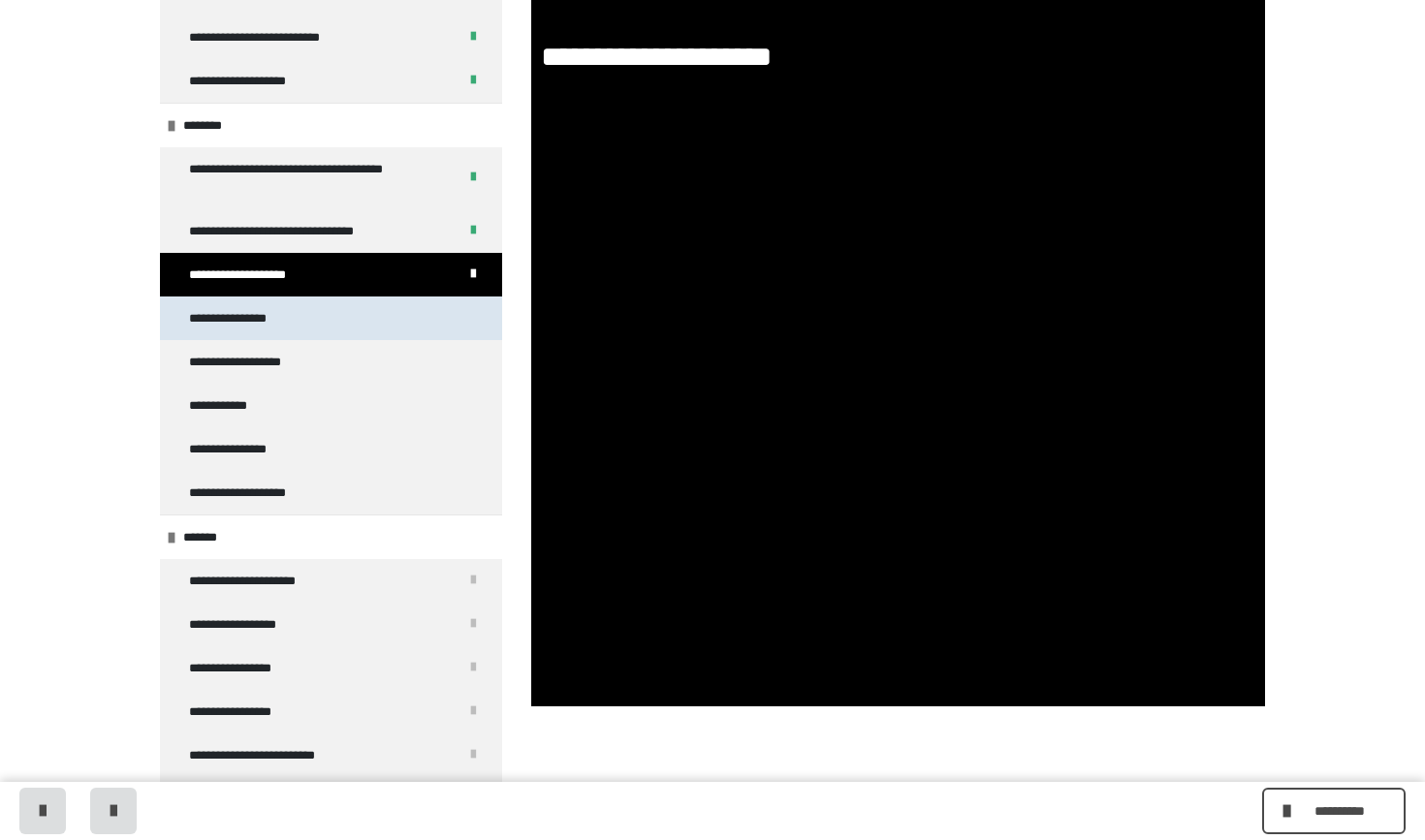 click on "**********" at bounding box center [331, 318] 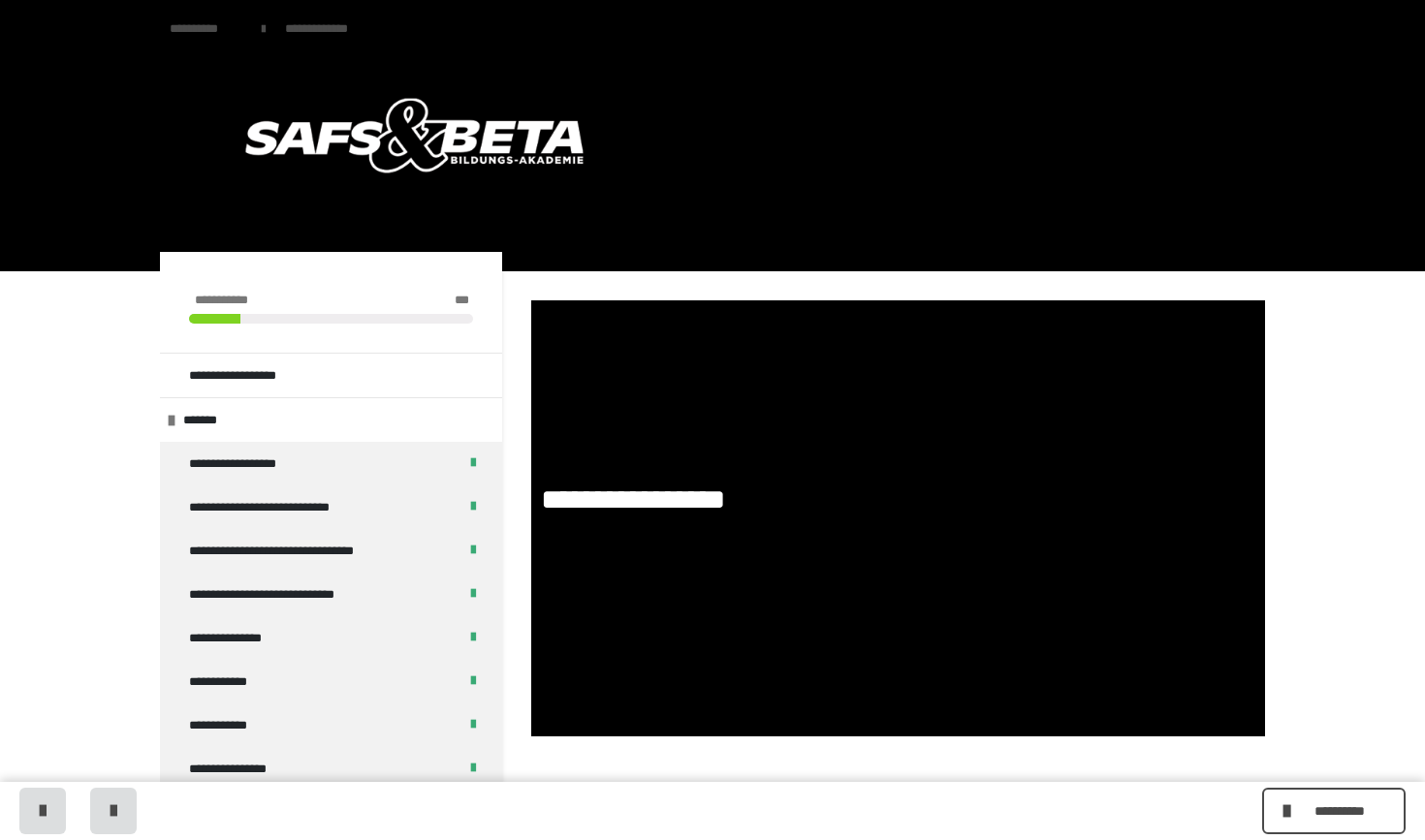 scroll, scrollTop: 0, scrollLeft: 0, axis: both 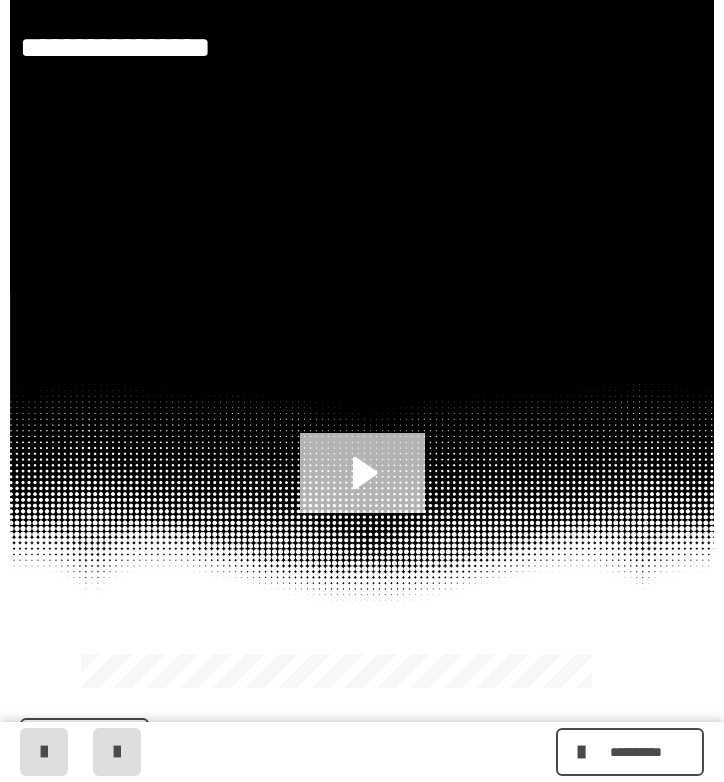 click 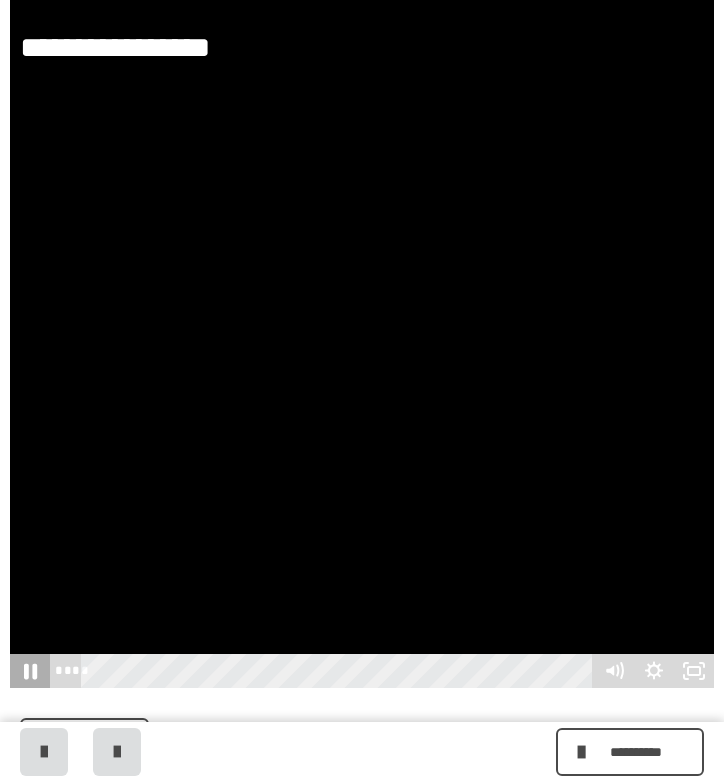 click 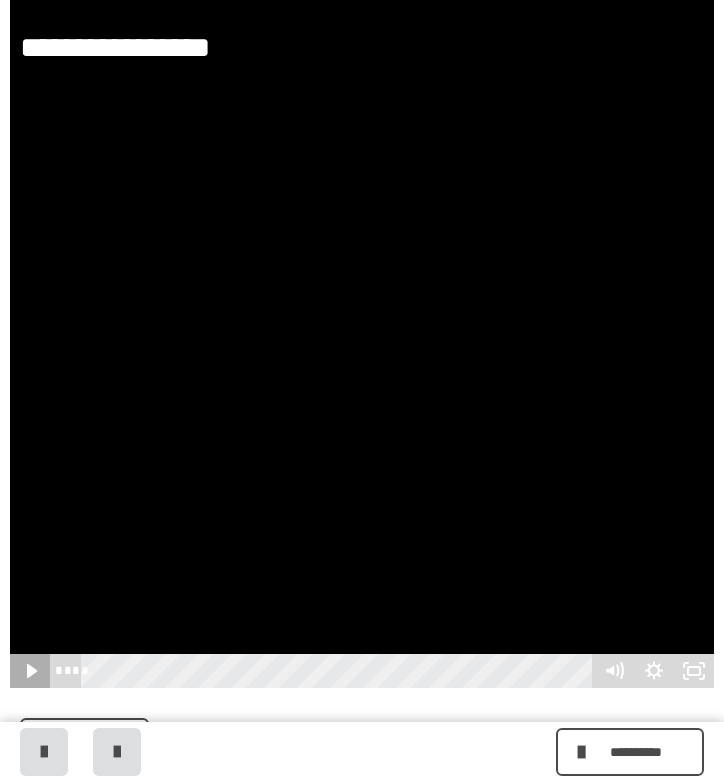 click 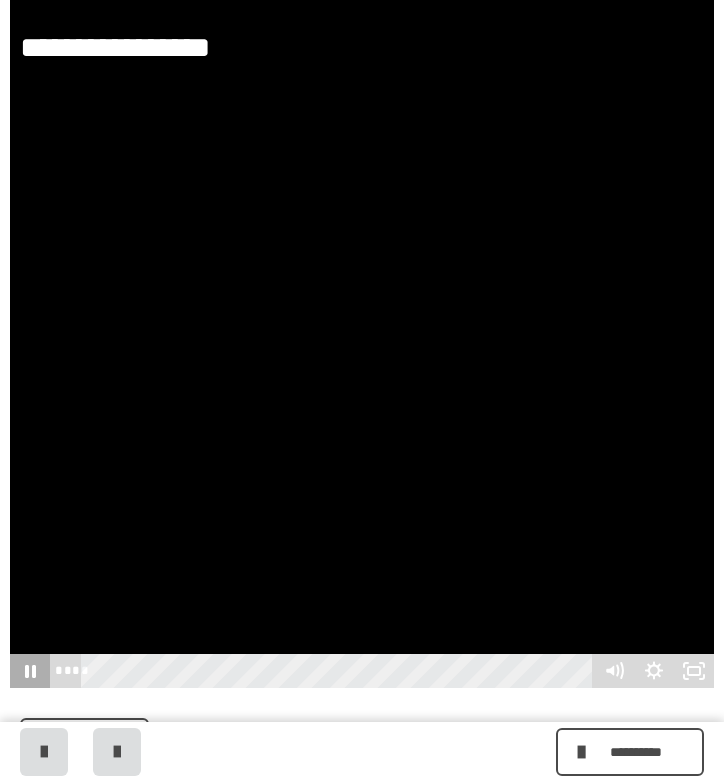 click 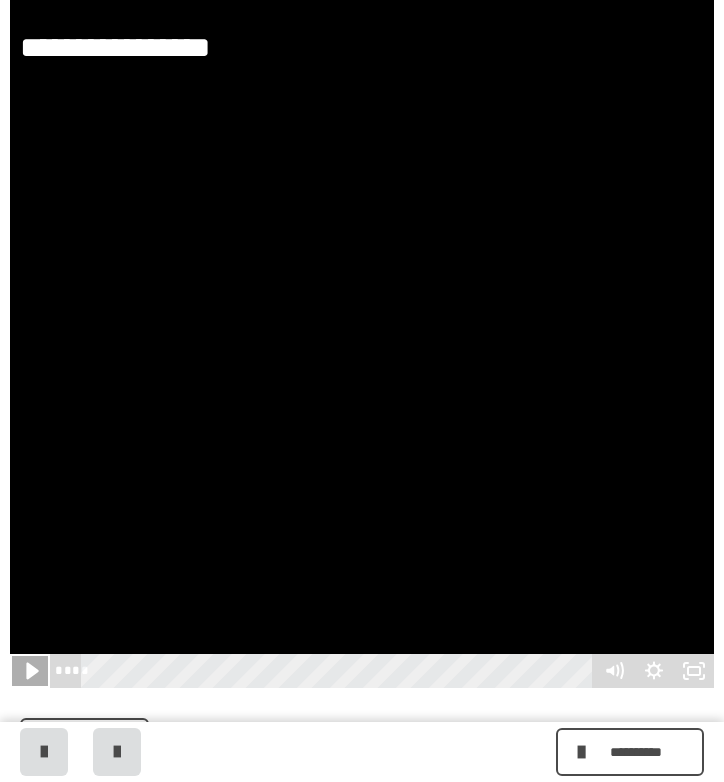click 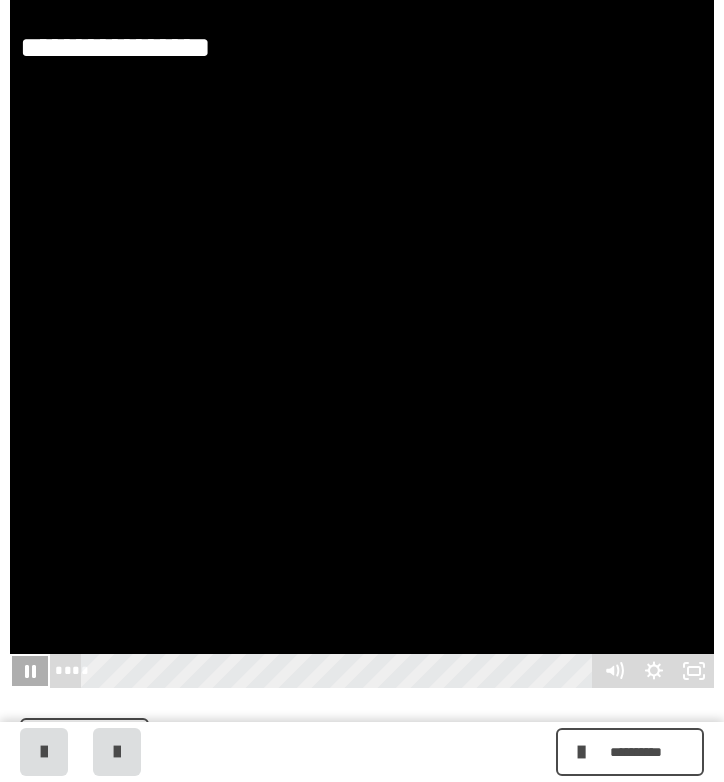 click 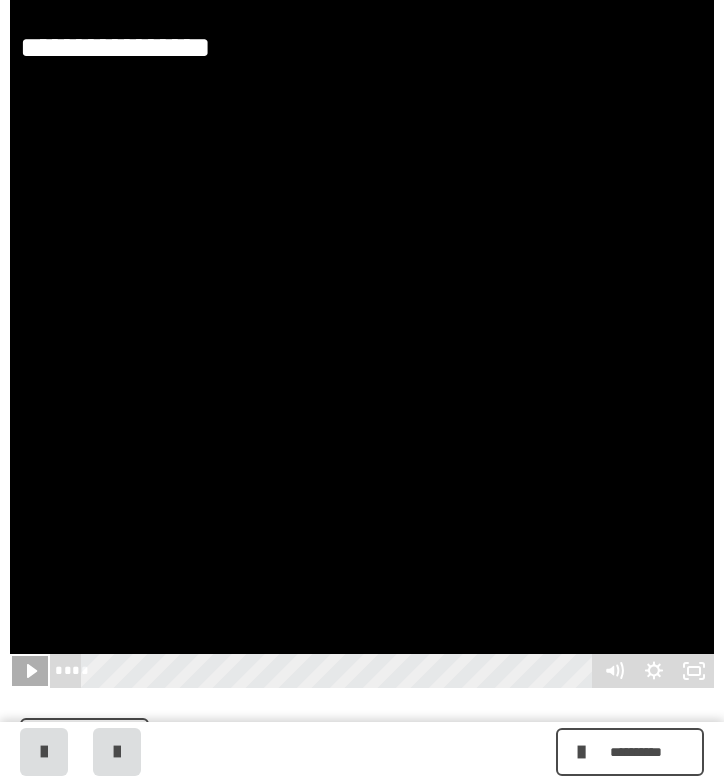 click 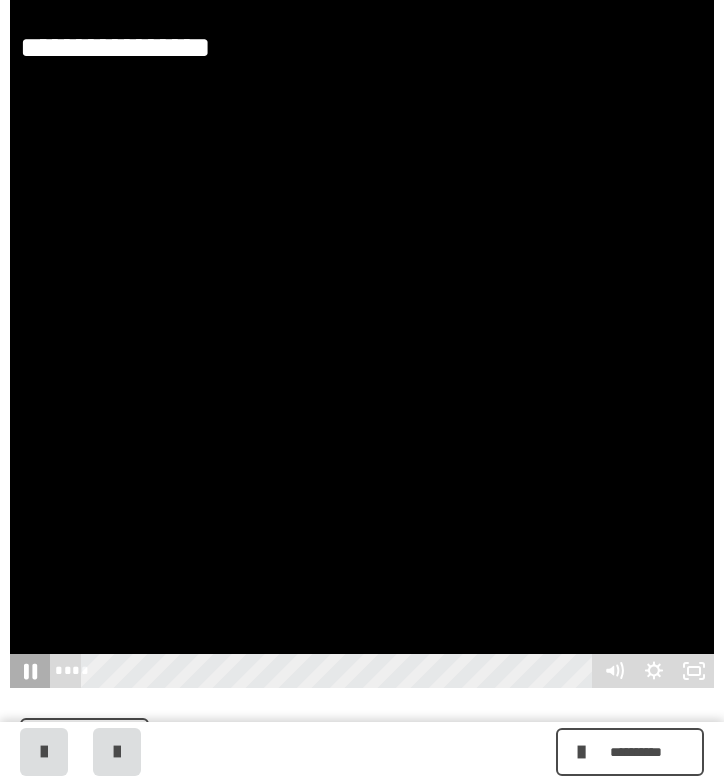 click 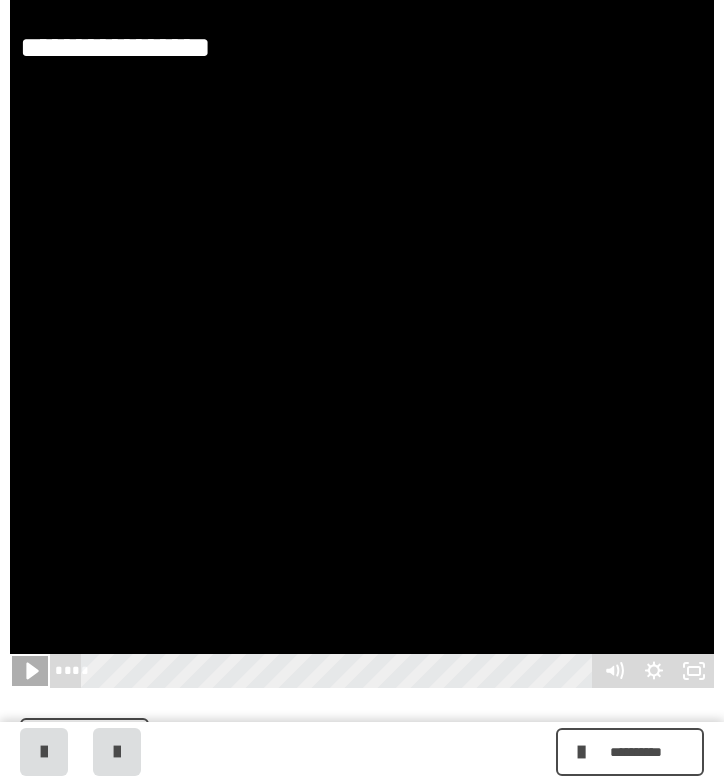 click 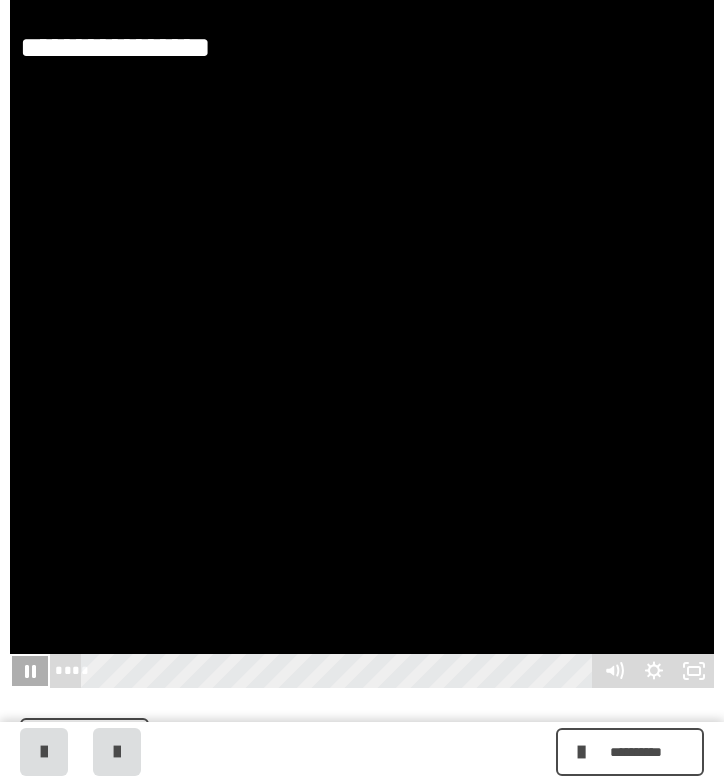 click 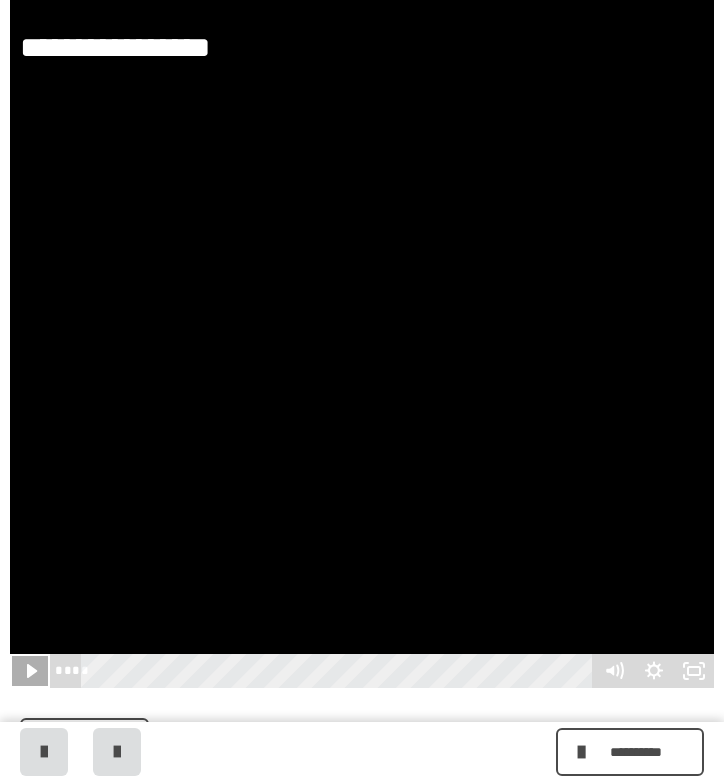 click 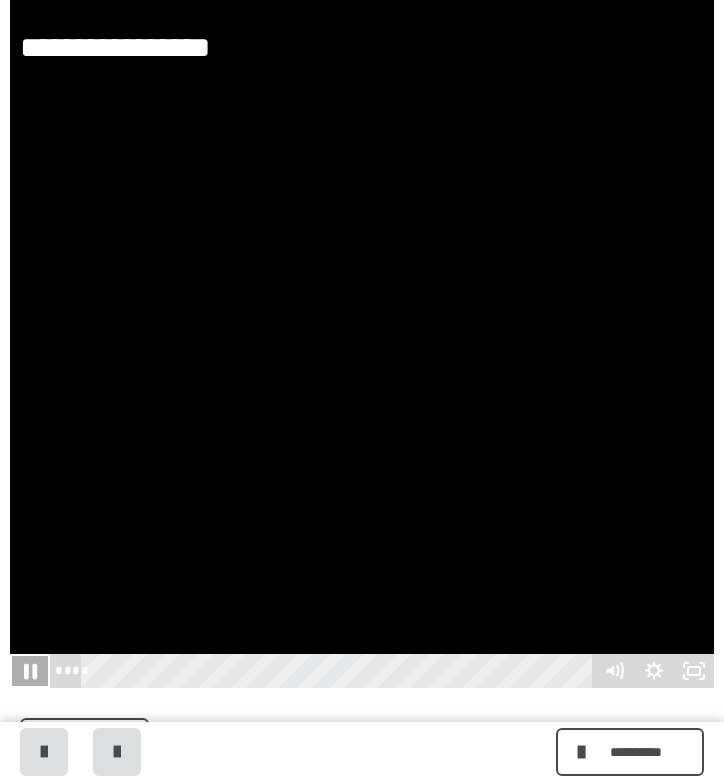 click 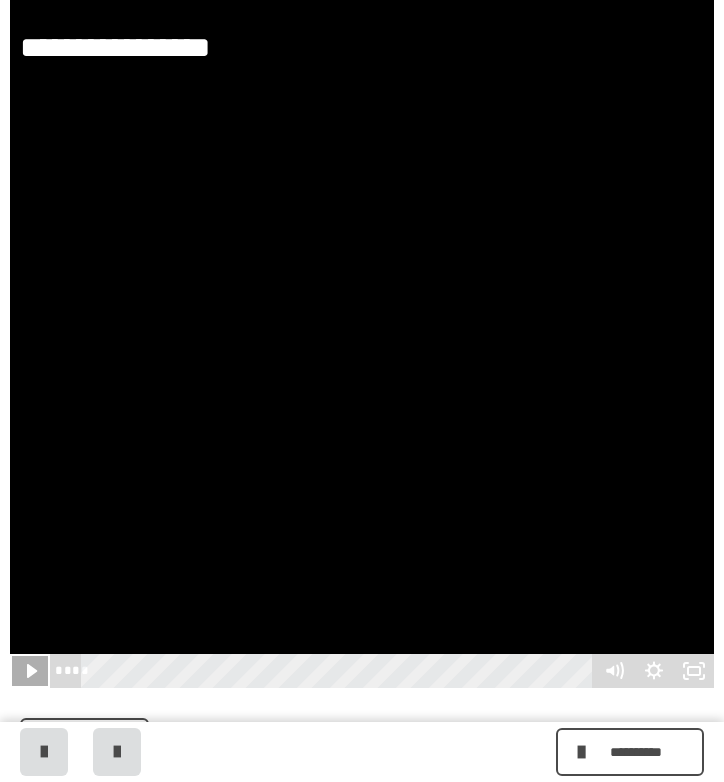 click 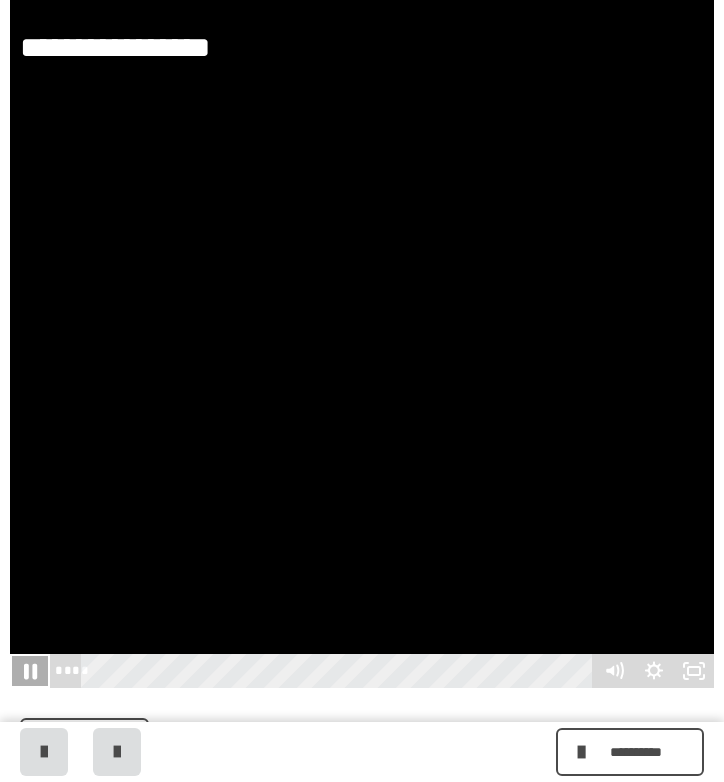 click 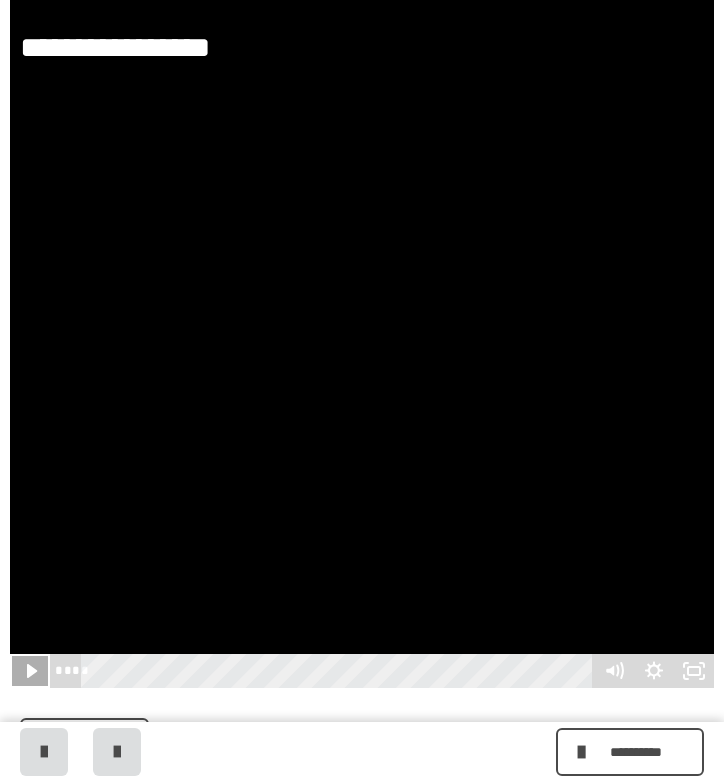 click 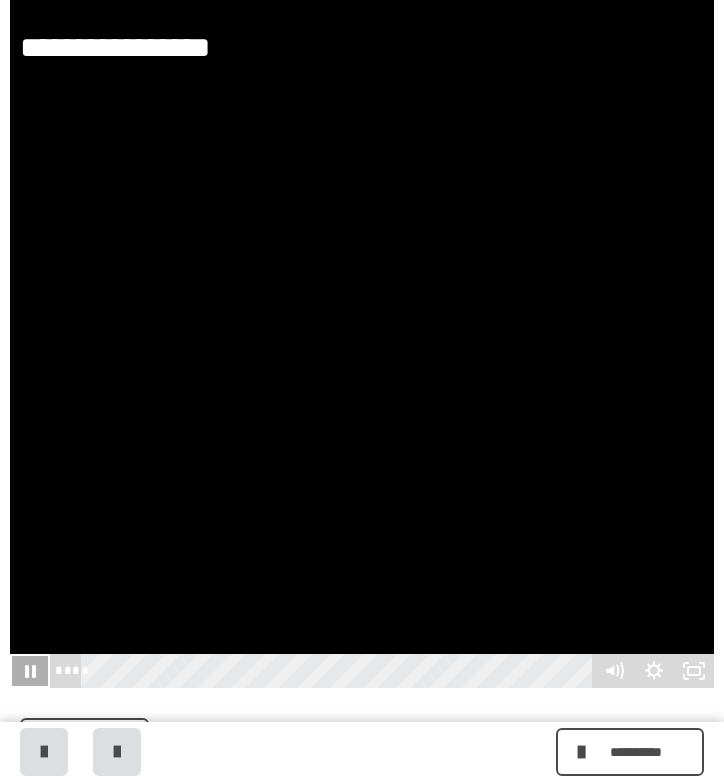 click 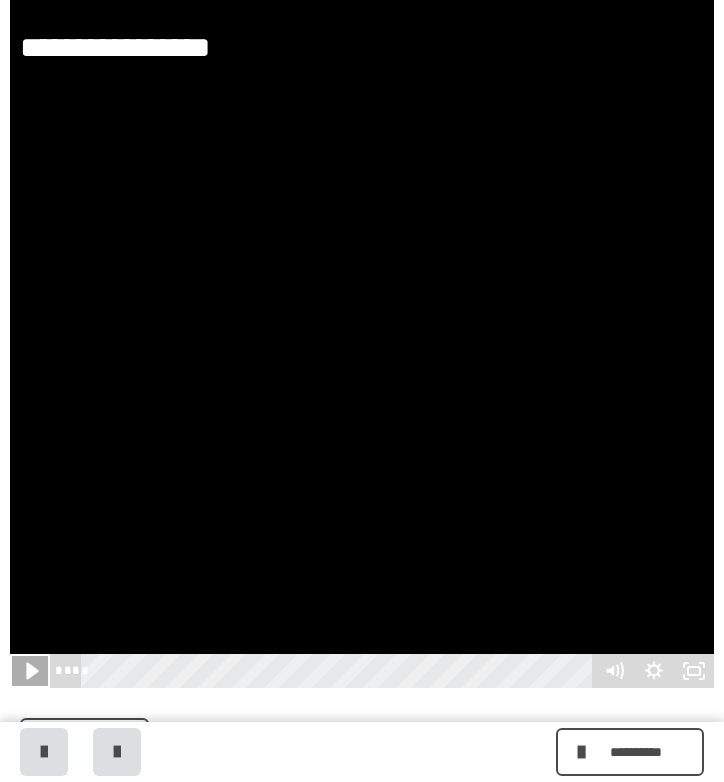 click 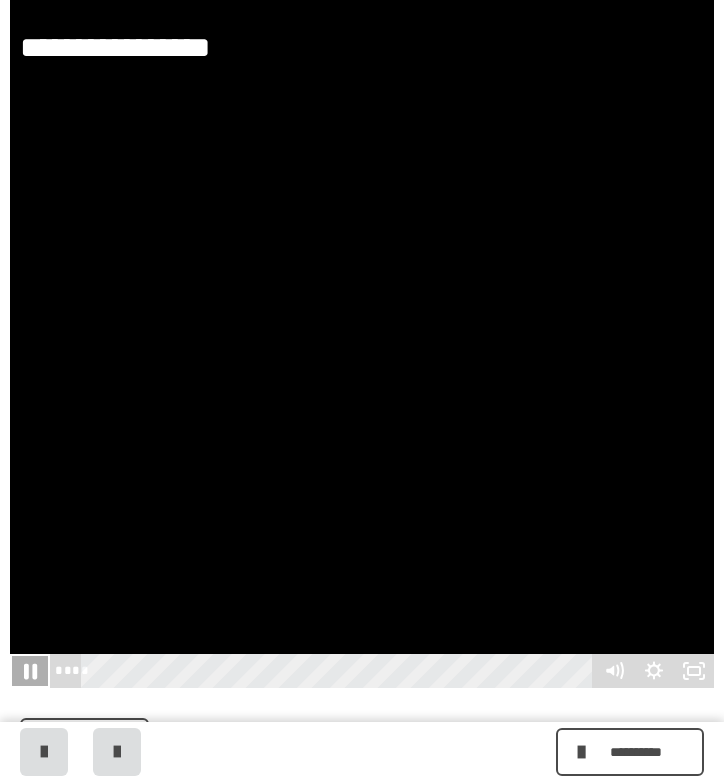 click 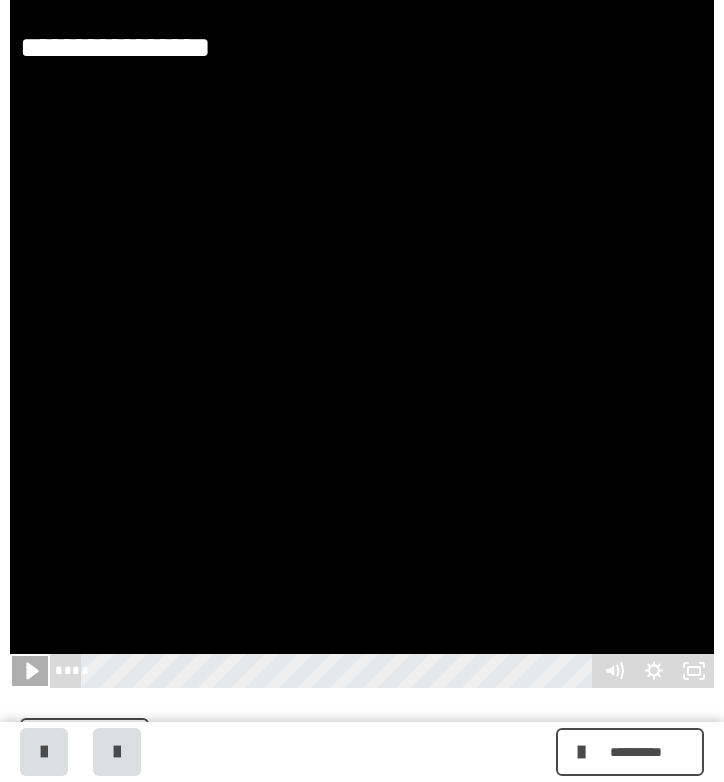 click 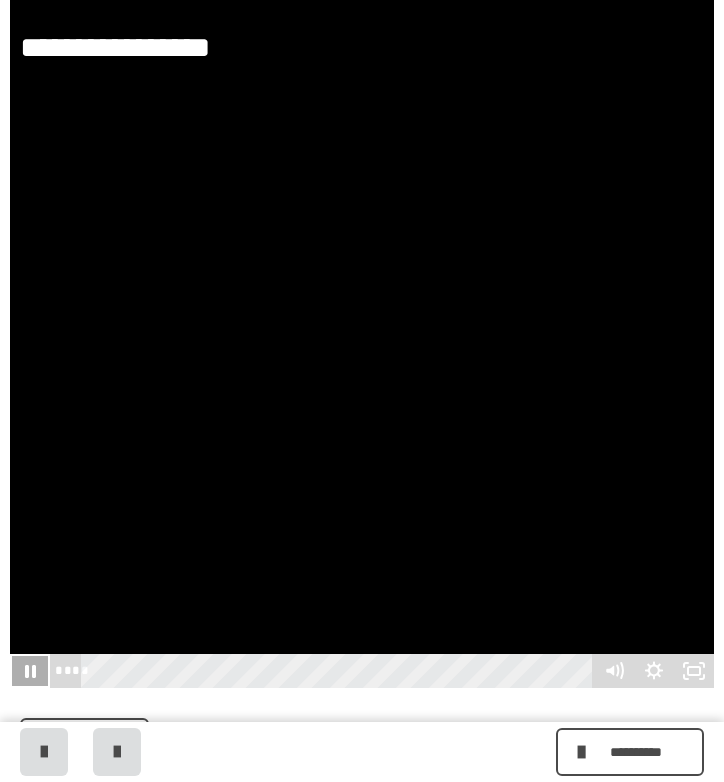 click 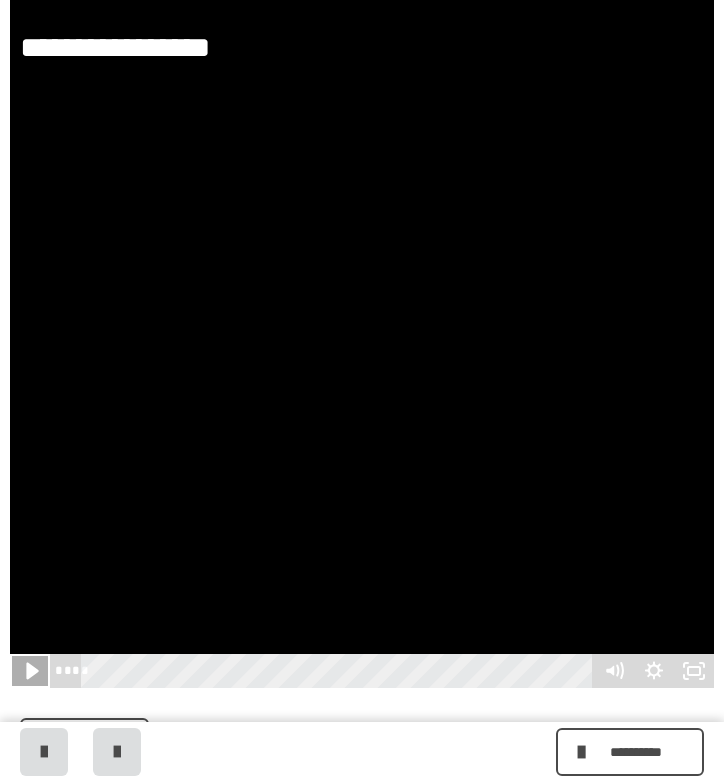 click 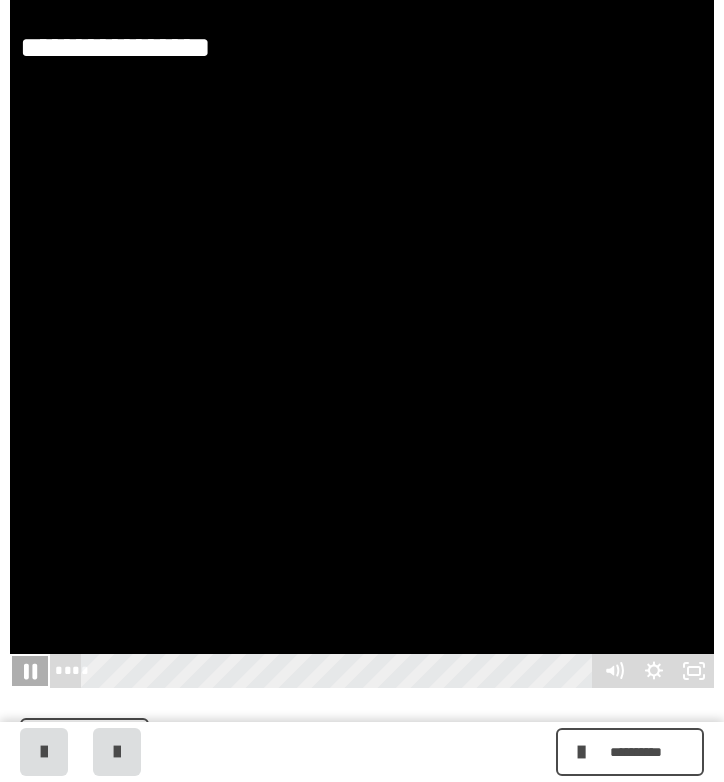 click 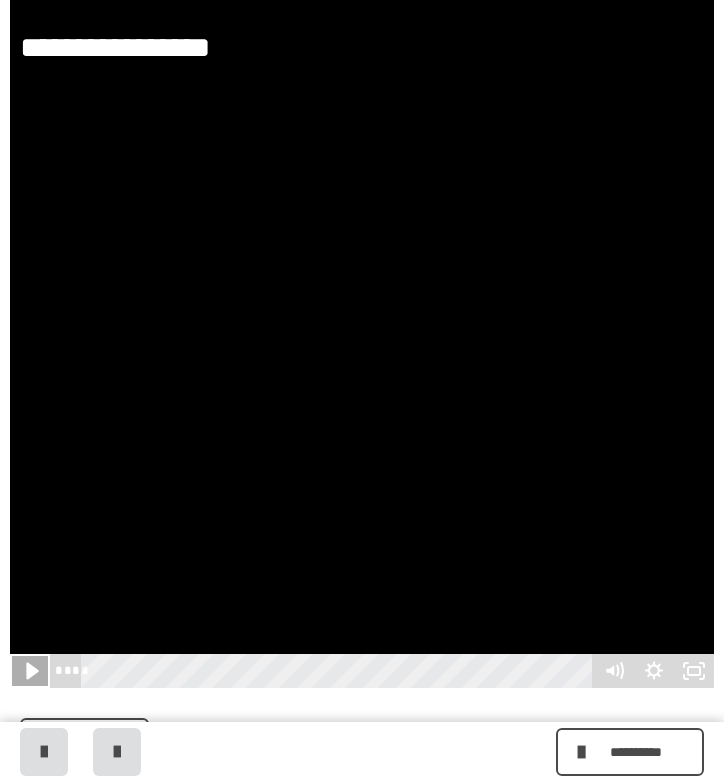 click 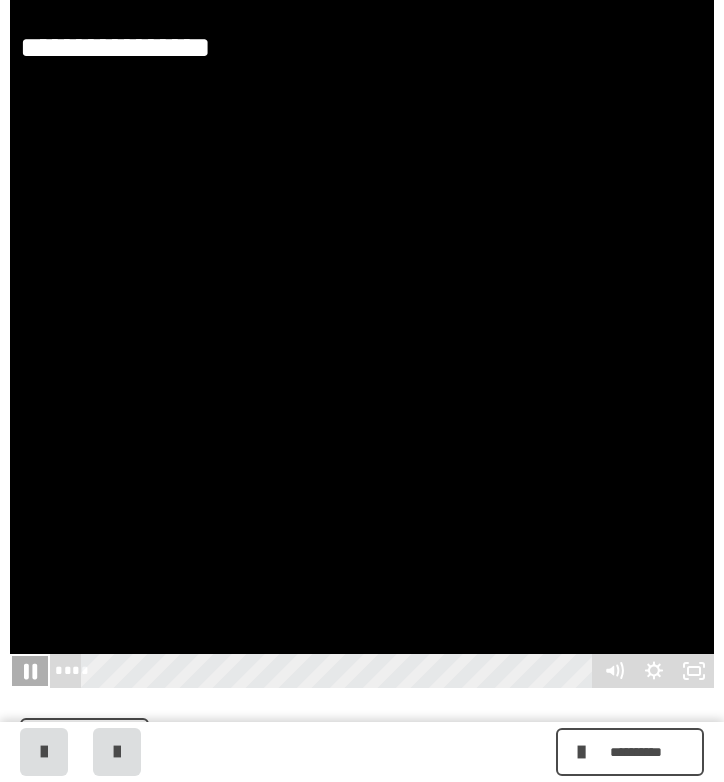 click 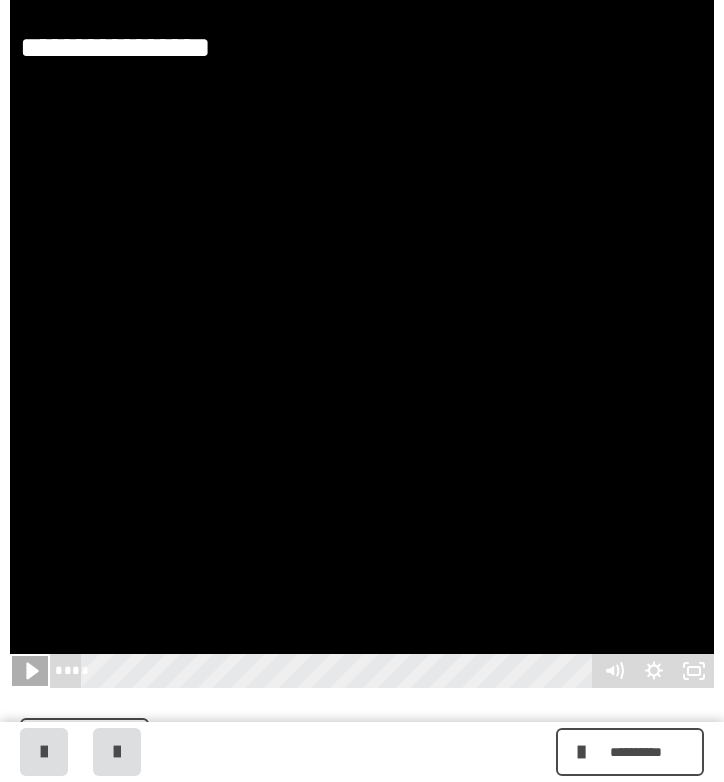 click 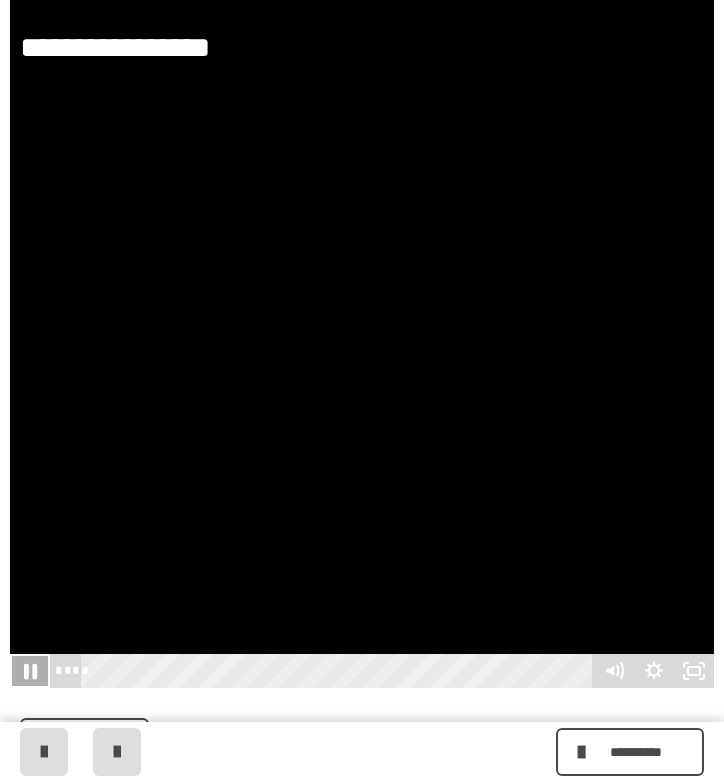 click 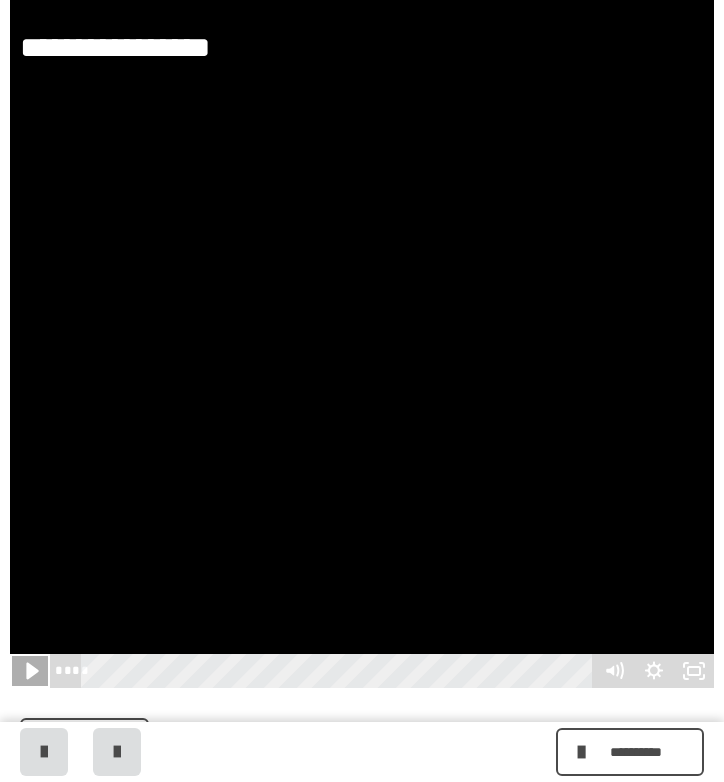 click 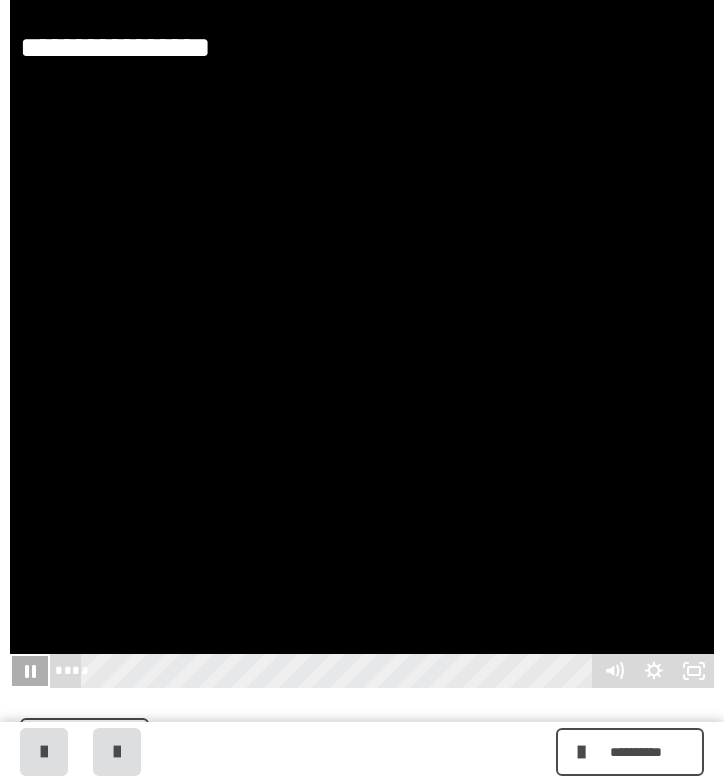 click 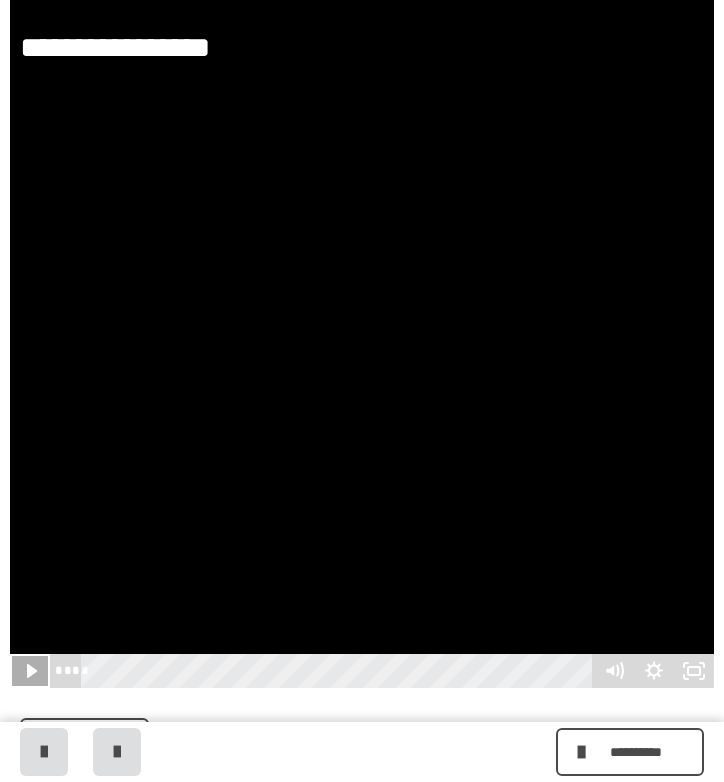click 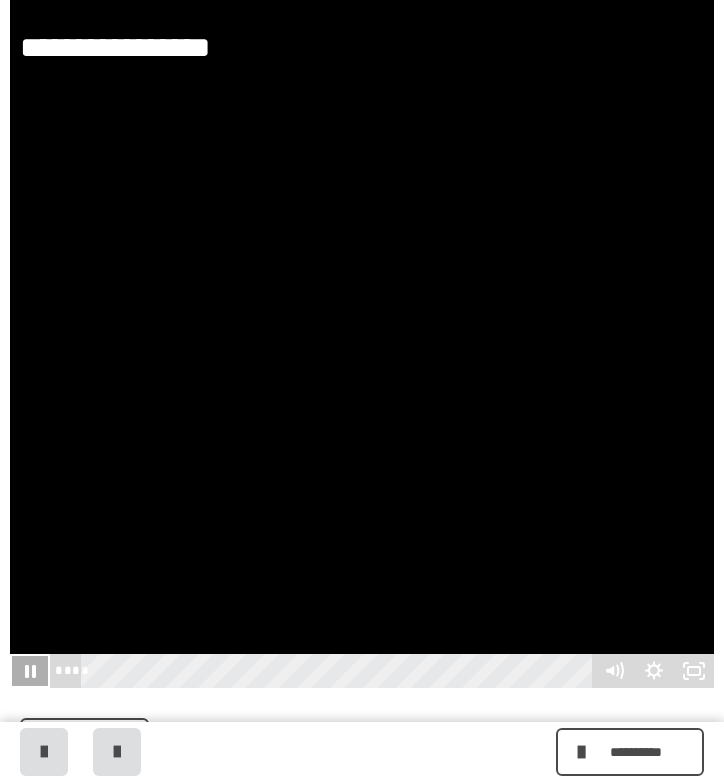 click 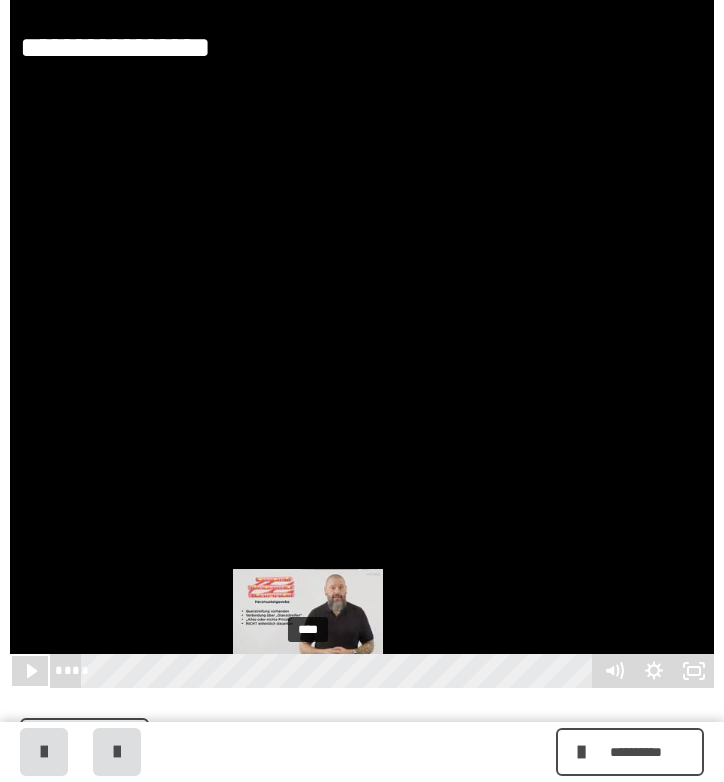 click on "****" at bounding box center (340, 671) 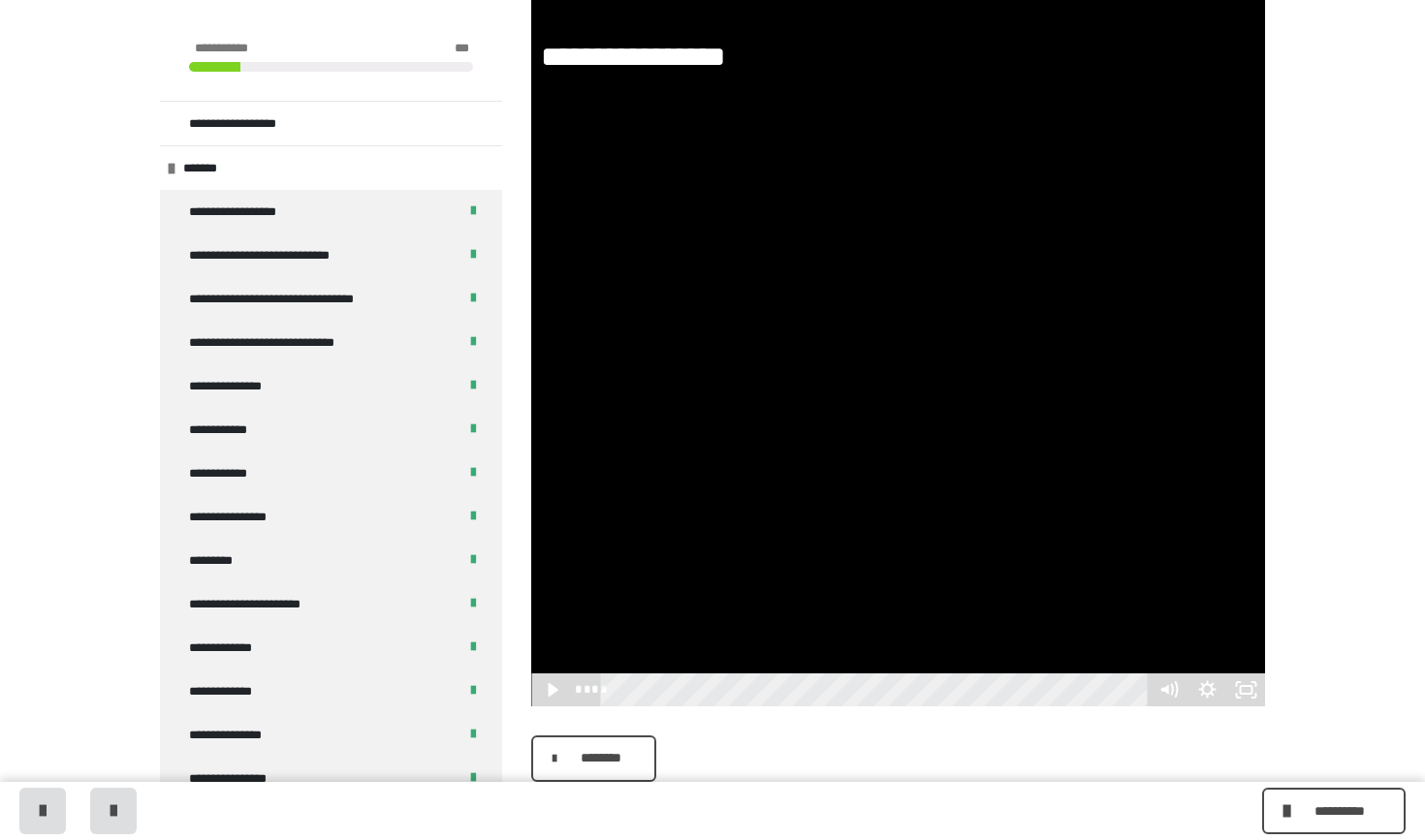 scroll, scrollTop: 443, scrollLeft: 0, axis: vertical 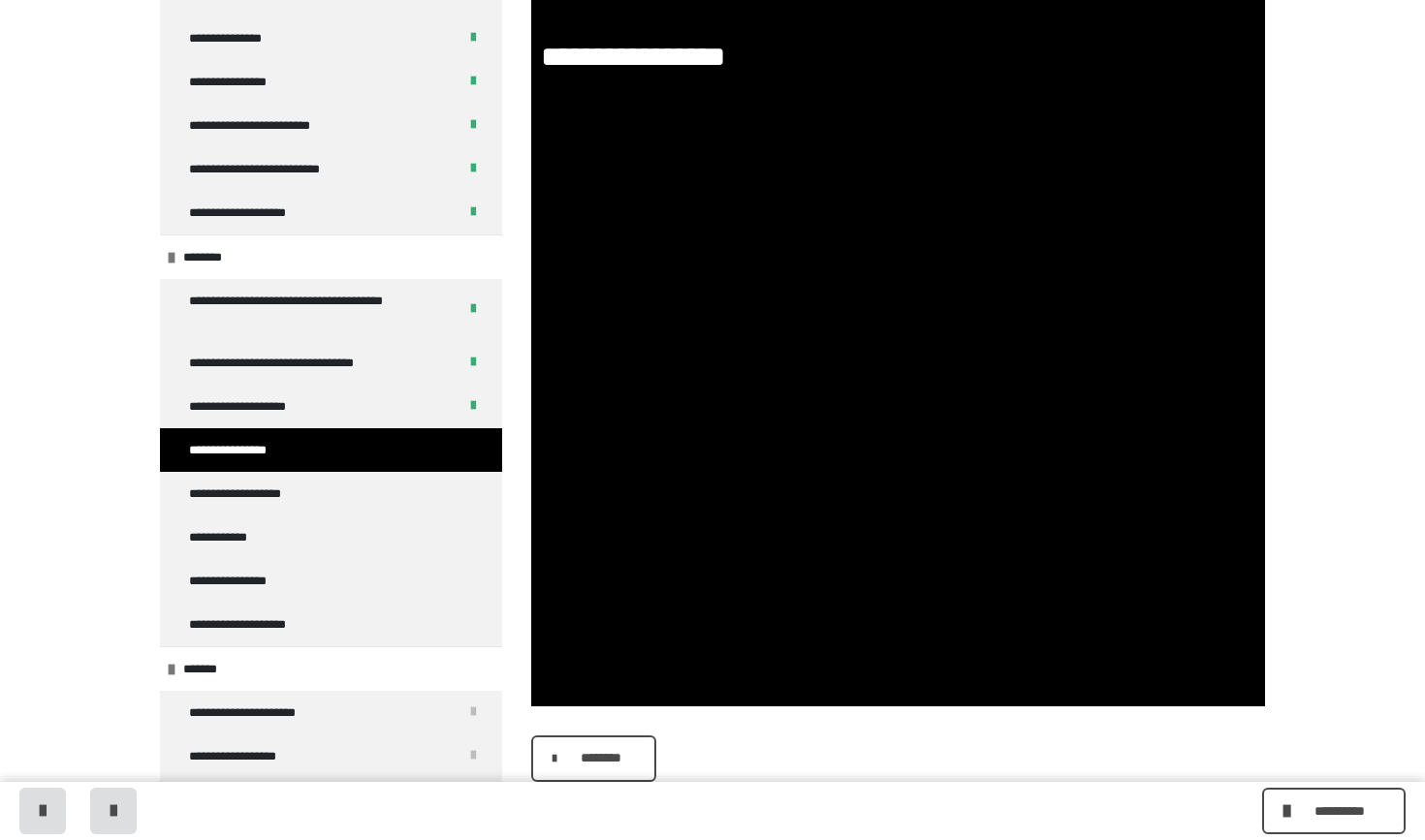 click on "********" at bounding box center (593, 759) 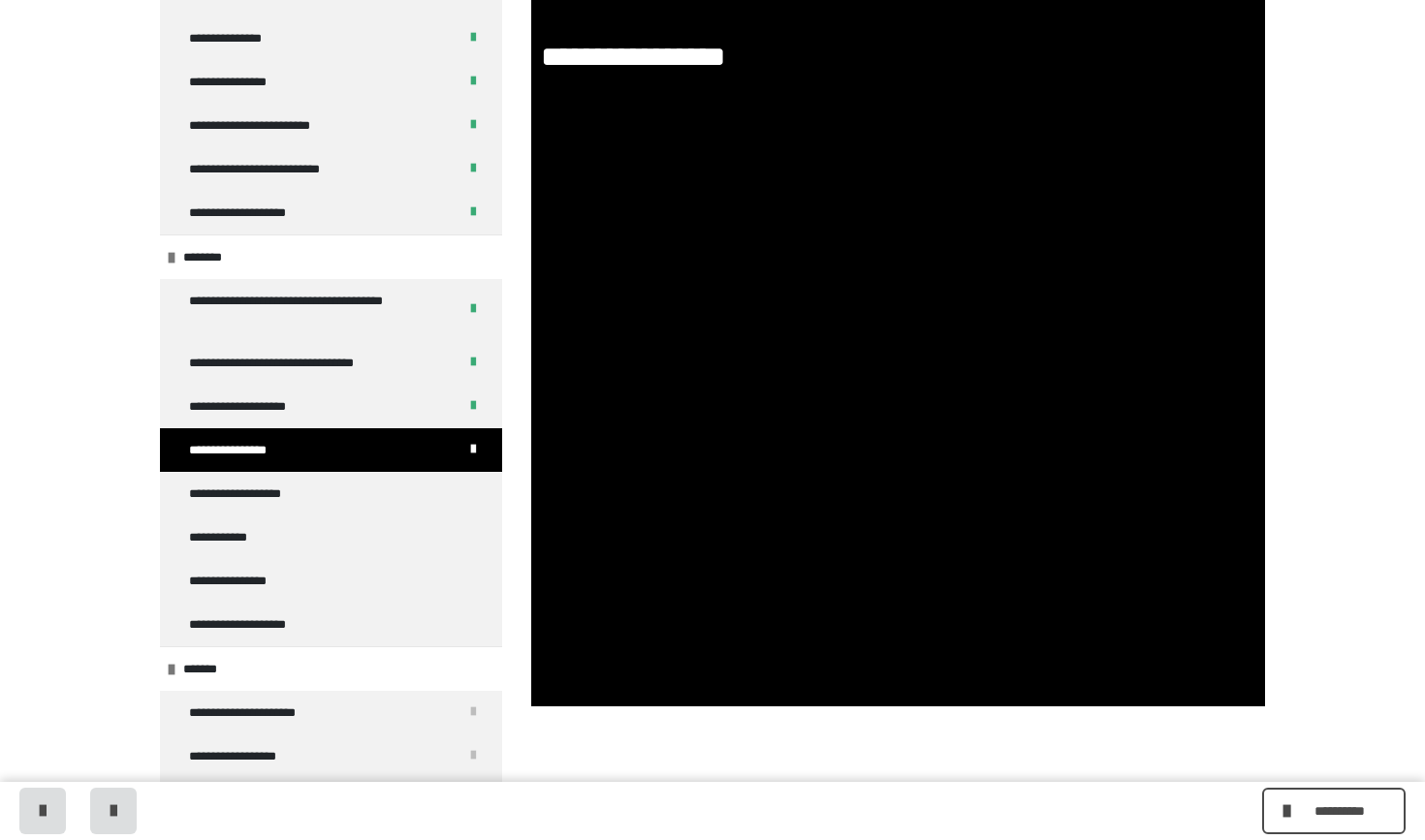 click on "********" at bounding box center (898, 759) 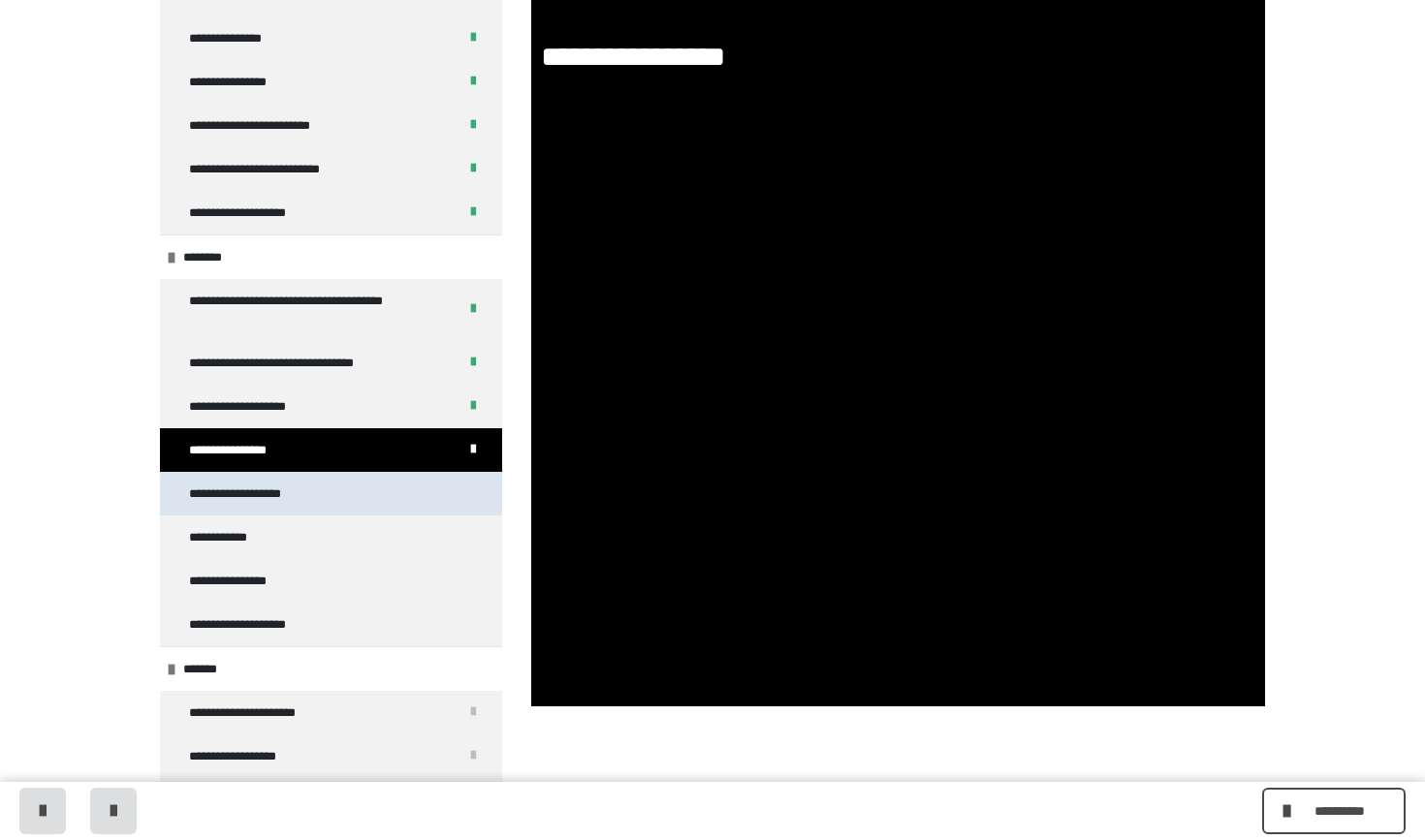 click on "**********" at bounding box center [258, 493] 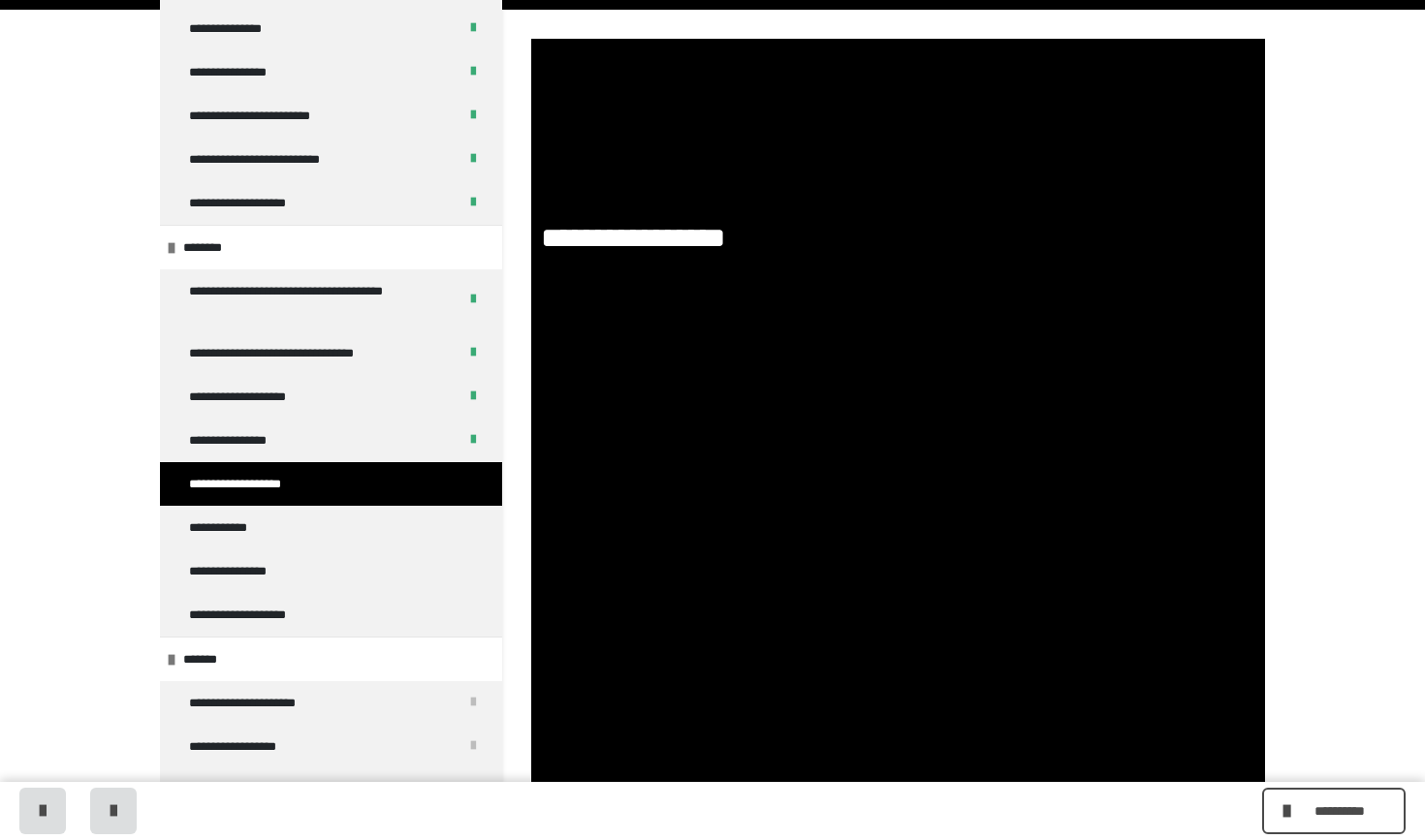 scroll, scrollTop: 0, scrollLeft: 0, axis: both 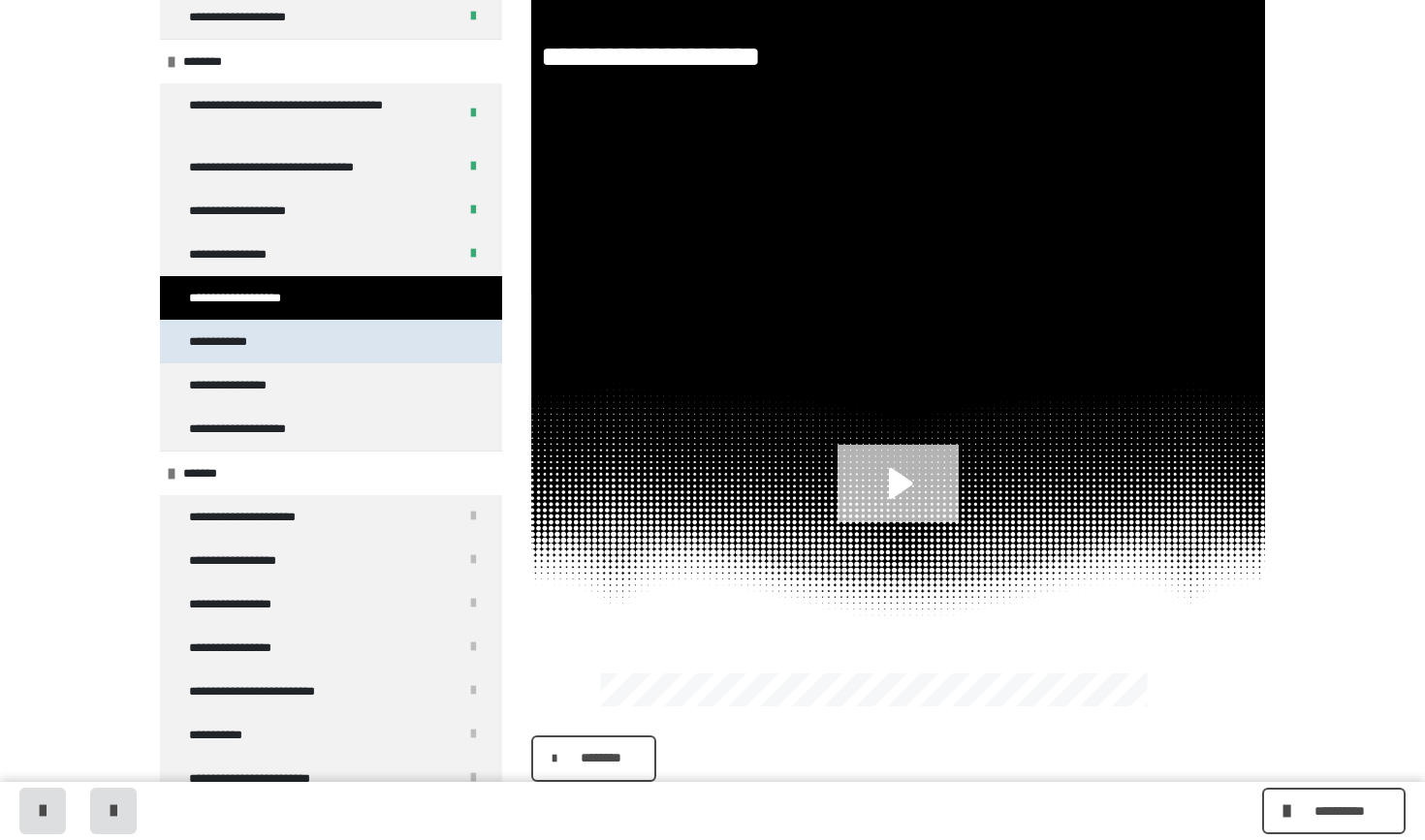 click on "**********" at bounding box center (331, 341) 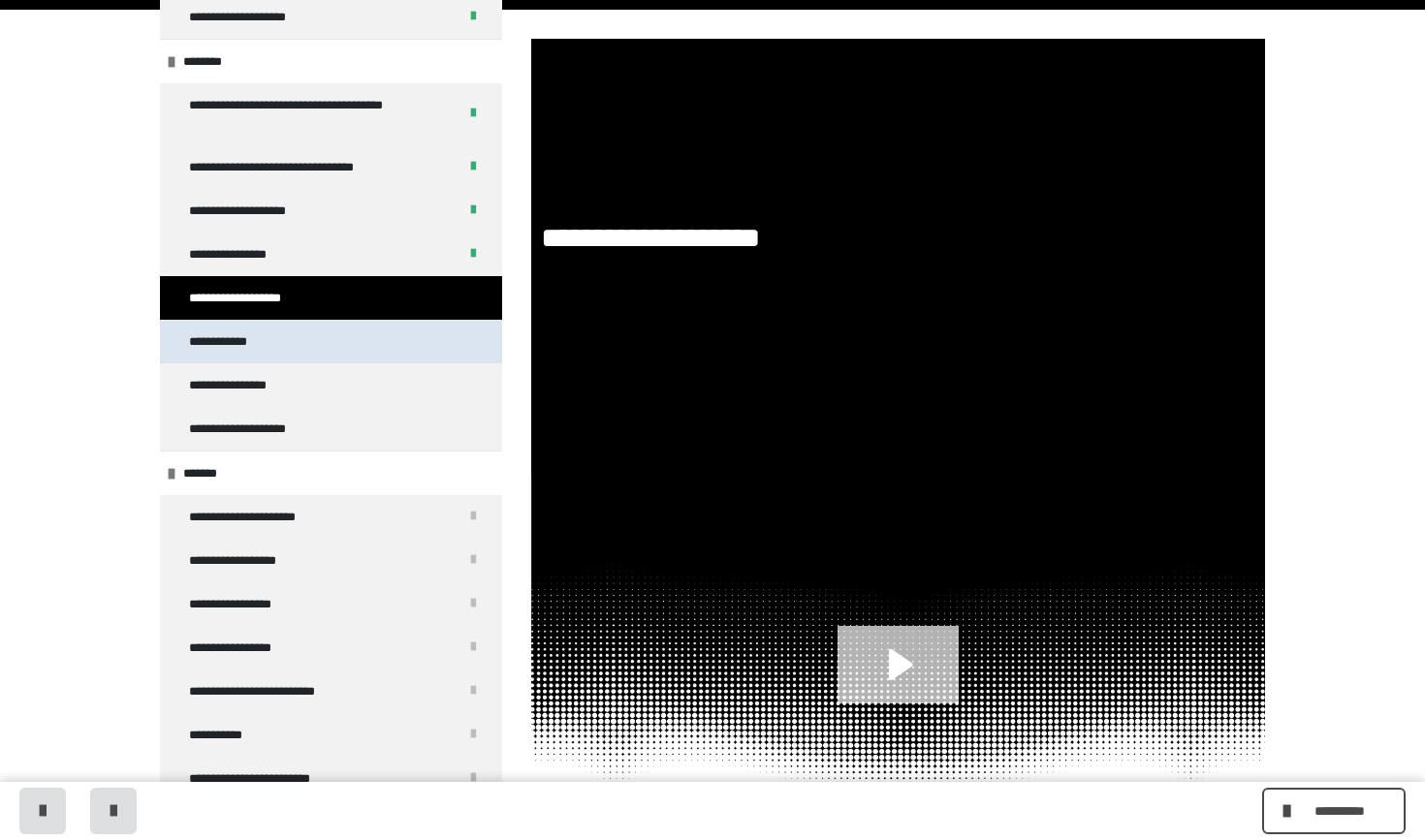 scroll, scrollTop: 0, scrollLeft: 0, axis: both 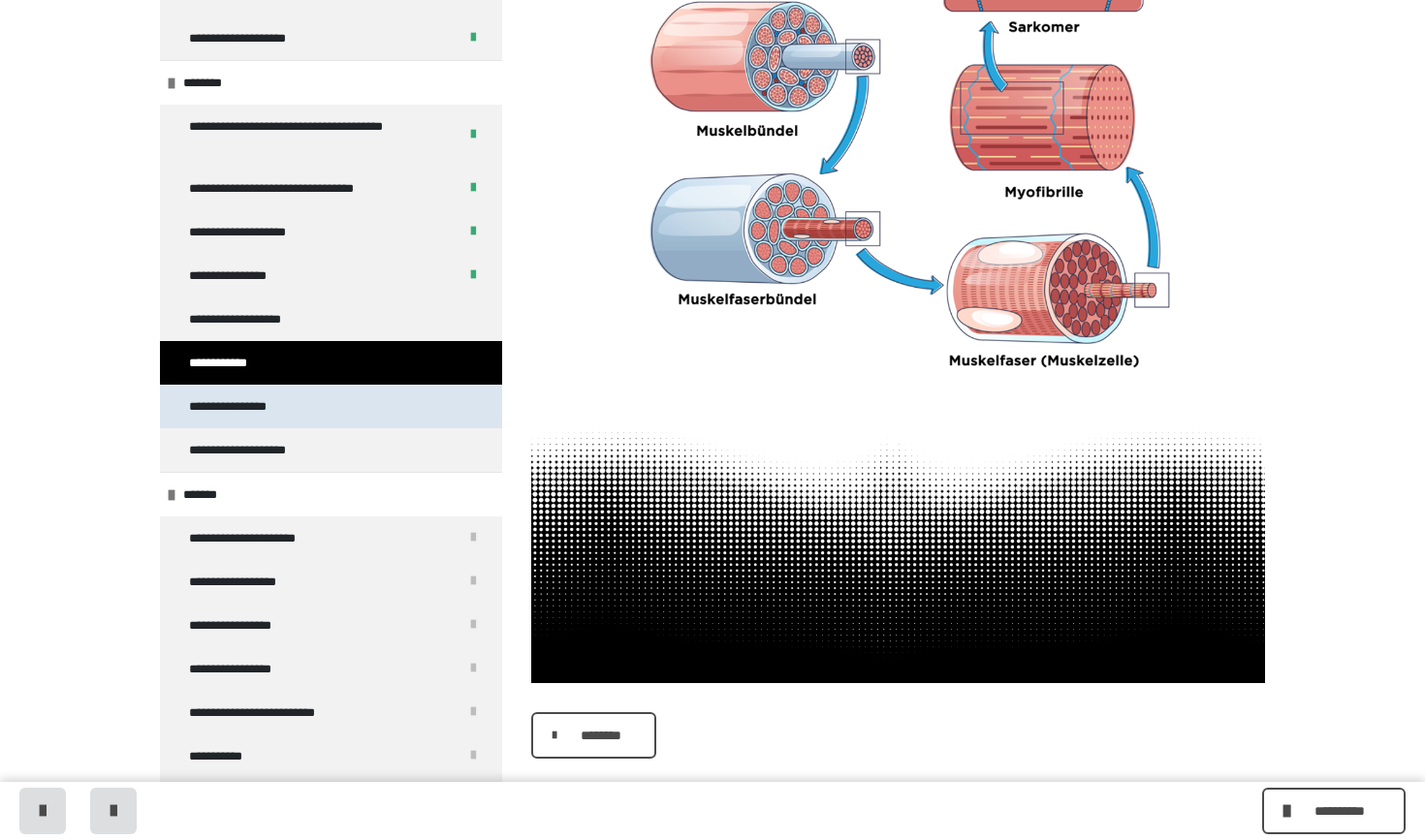 click on "**********" at bounding box center (331, 406) 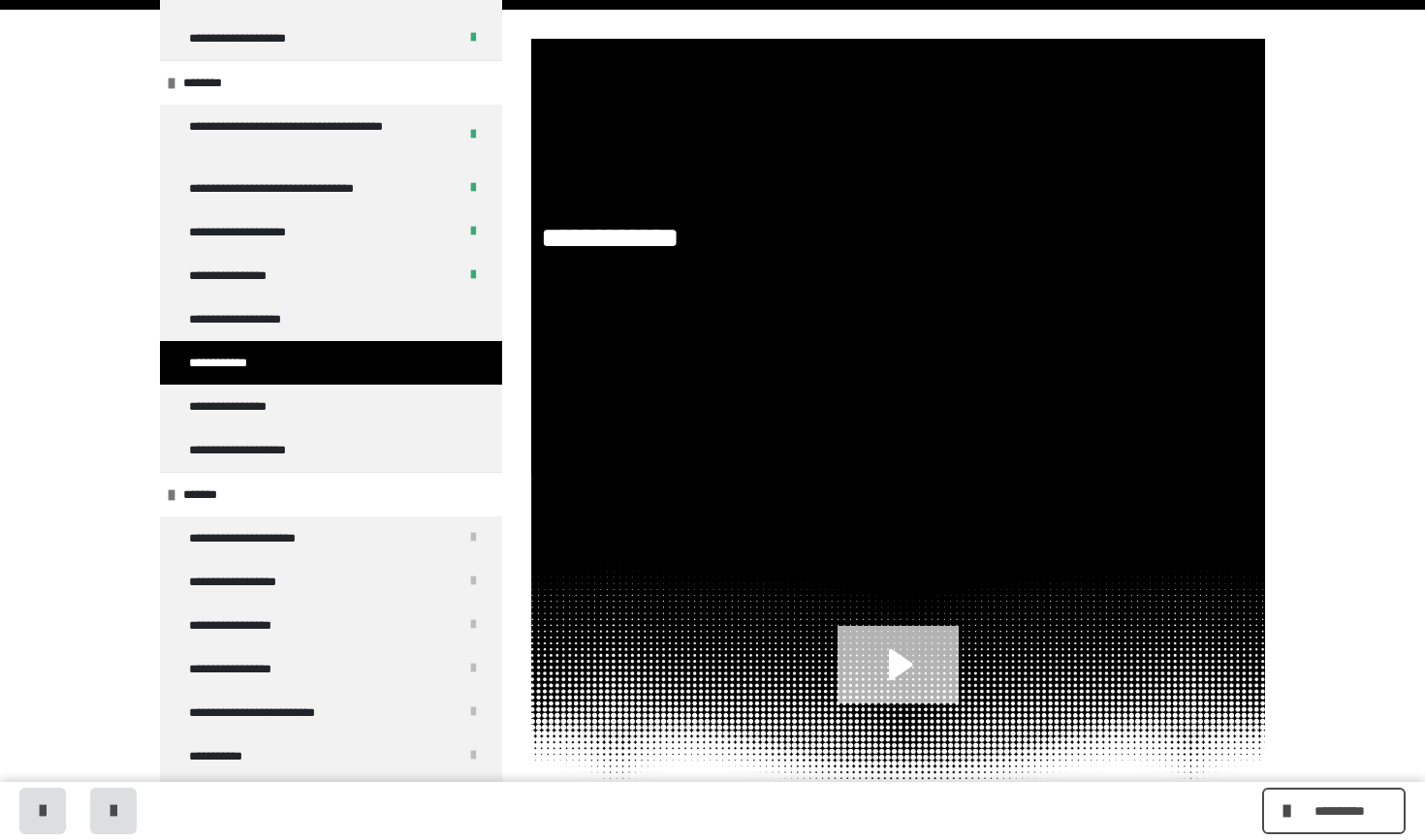 scroll, scrollTop: 0, scrollLeft: 0, axis: both 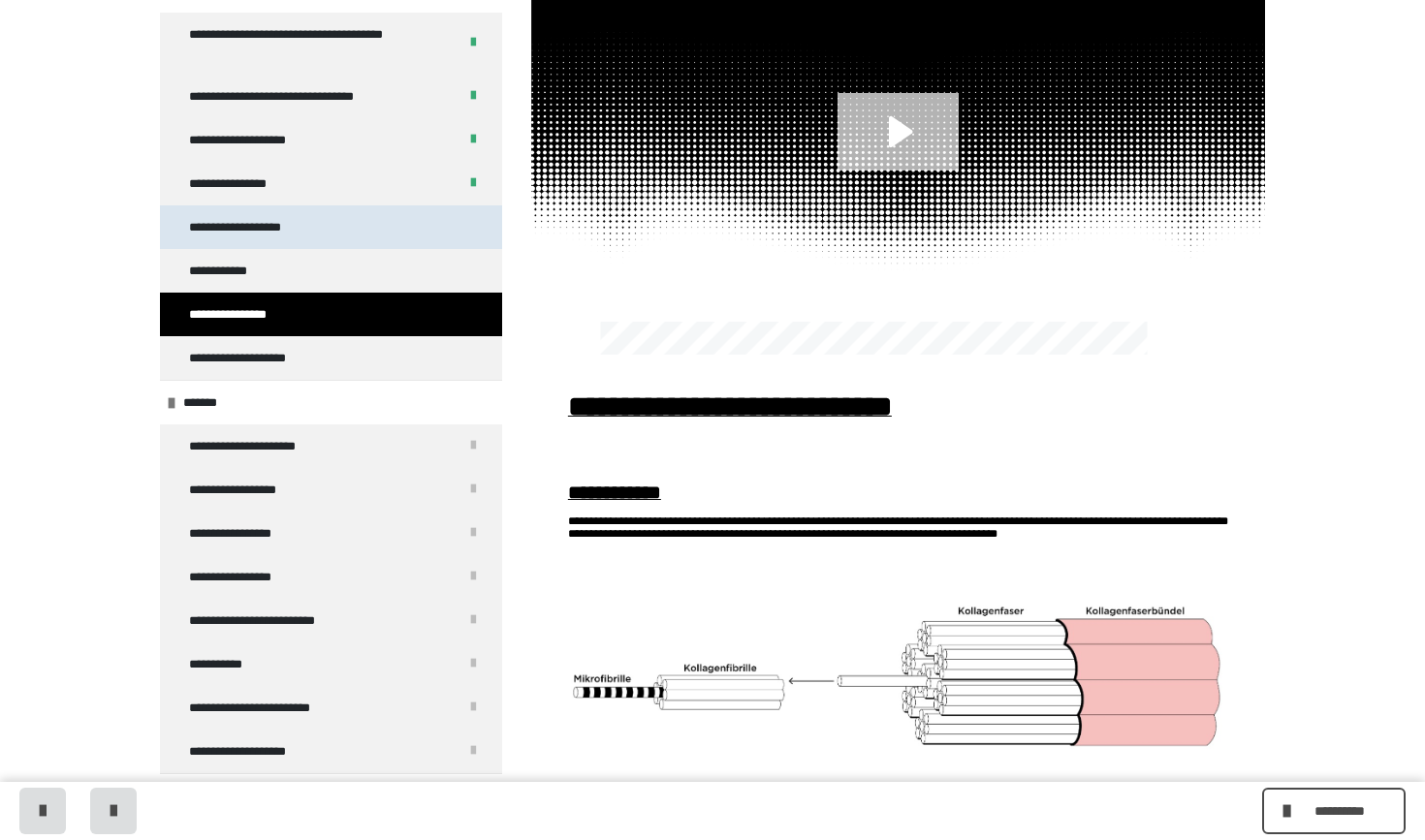 click on "**********" at bounding box center (331, 227) 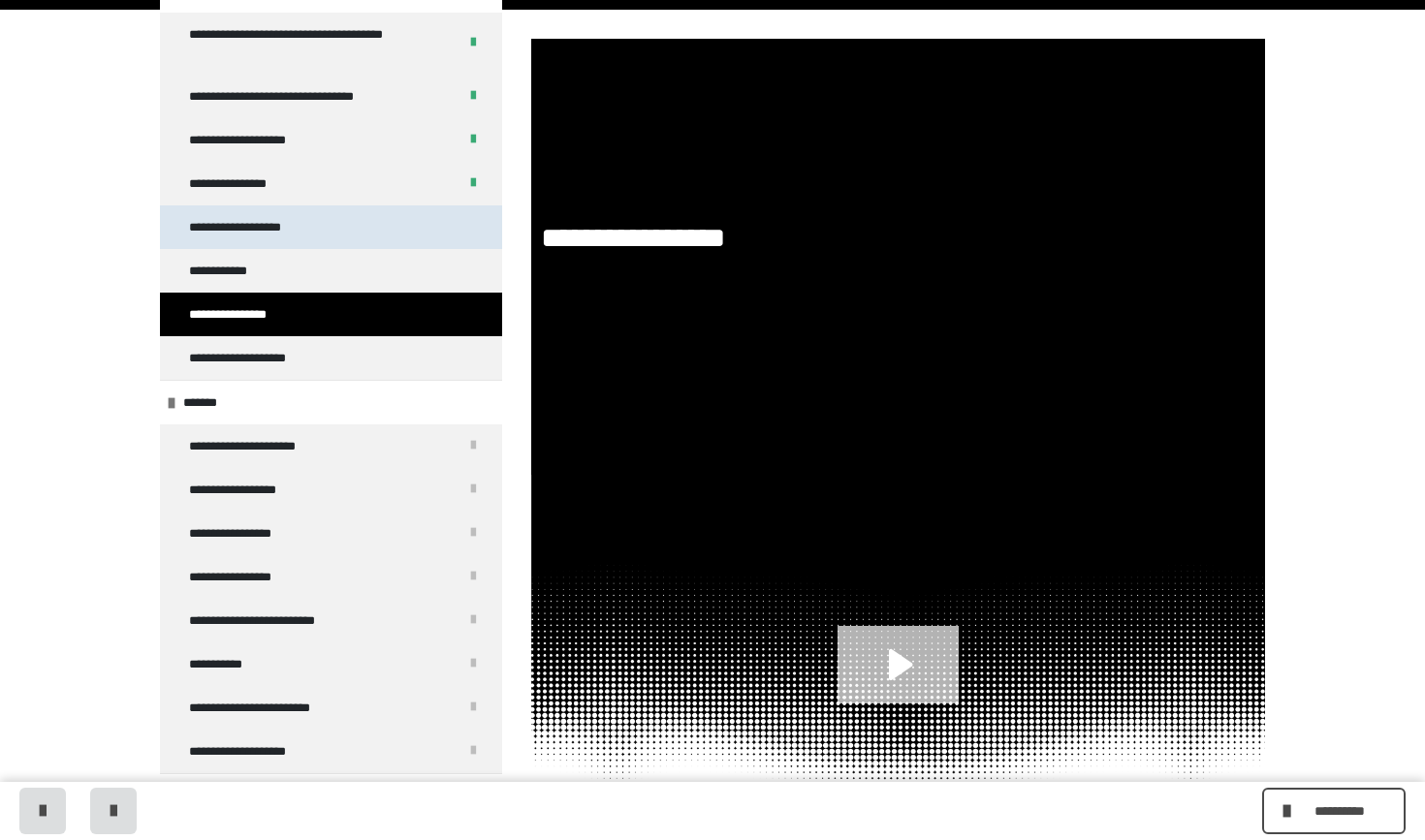 scroll, scrollTop: 0, scrollLeft: 0, axis: both 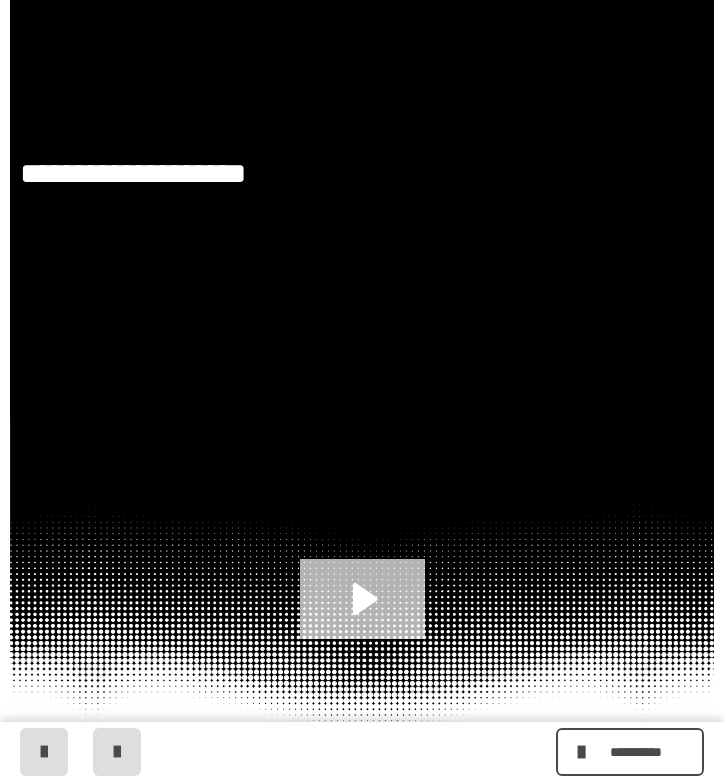 click 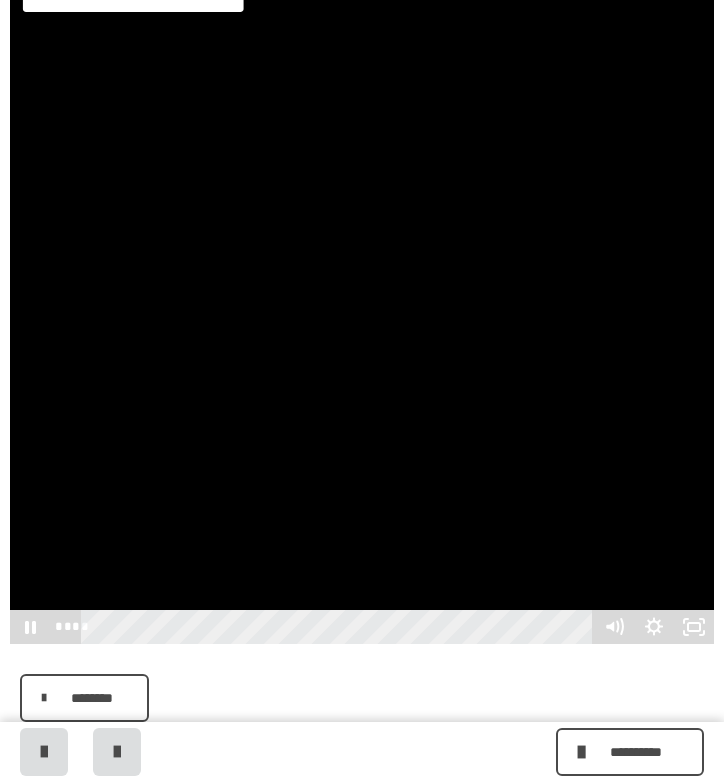 scroll, scrollTop: 492, scrollLeft: 0, axis: vertical 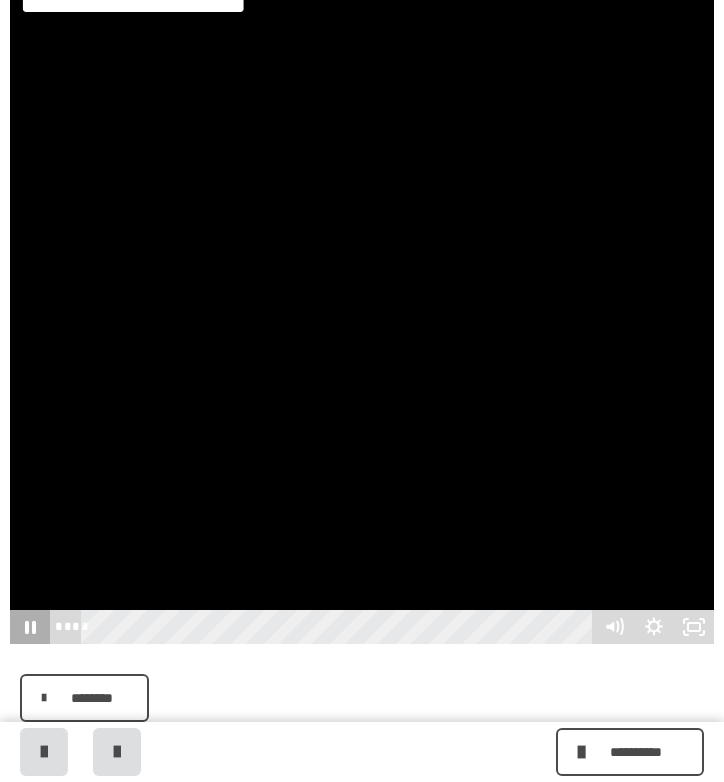 click 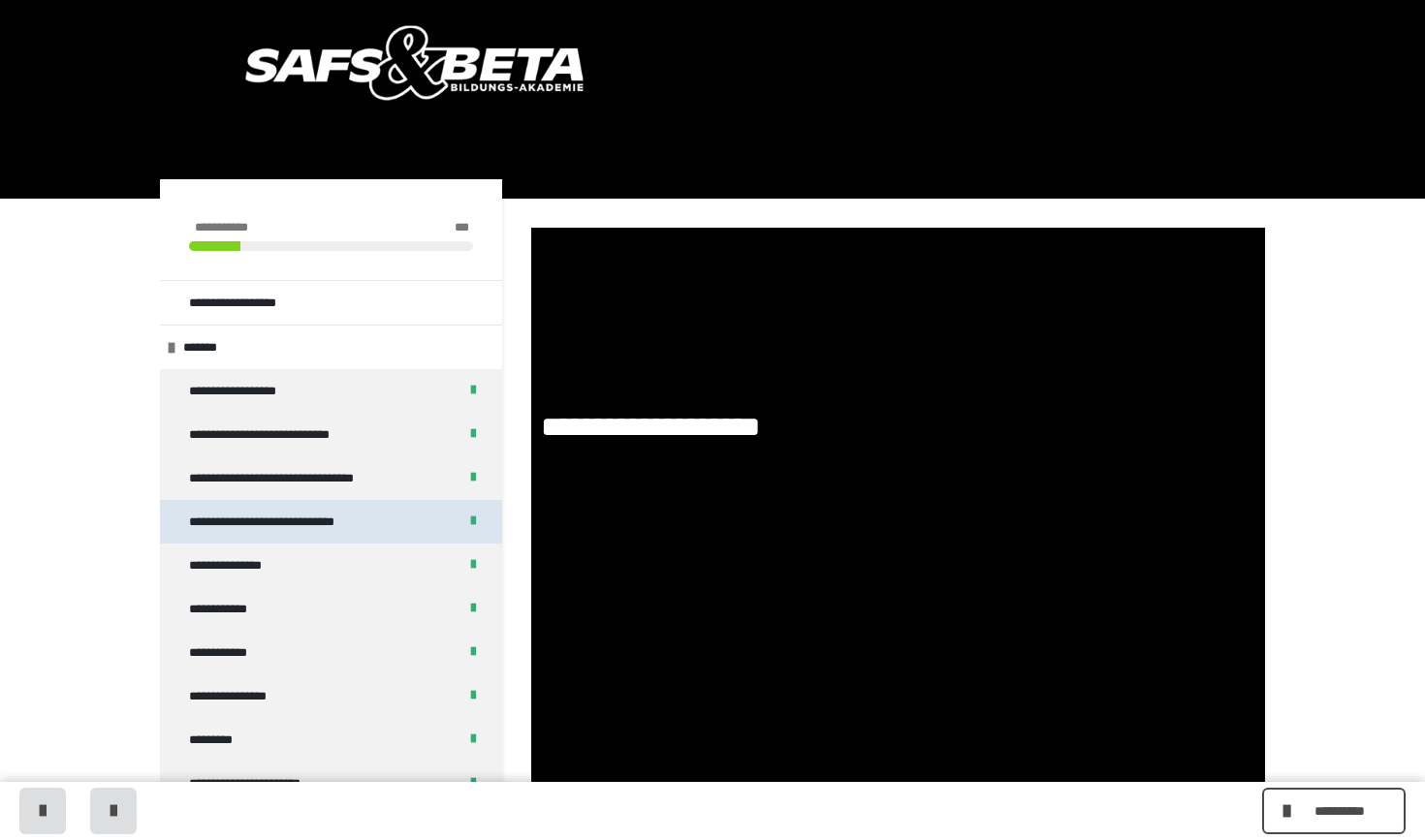 scroll, scrollTop: 117, scrollLeft: 0, axis: vertical 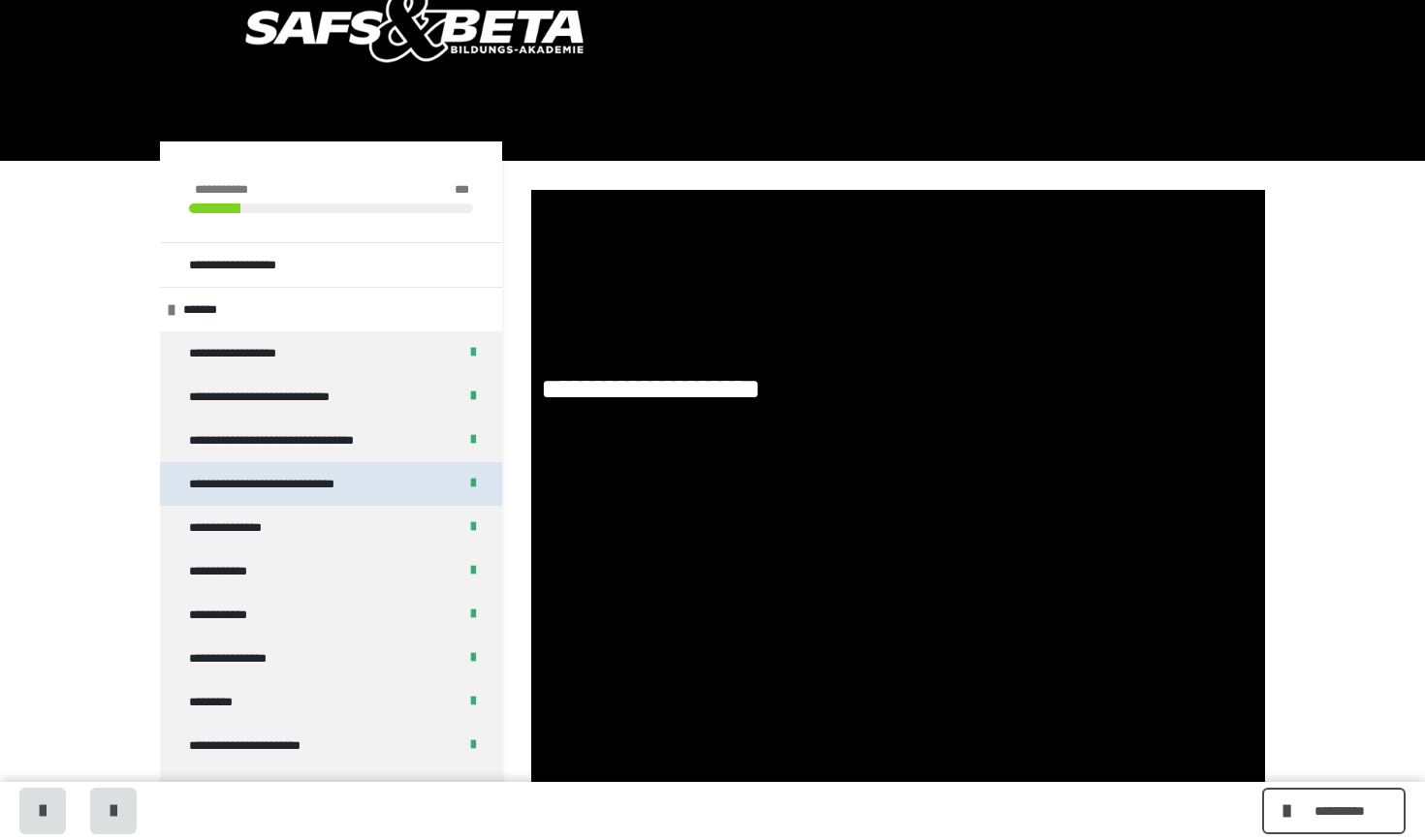 click on "**********" at bounding box center [331, 527] 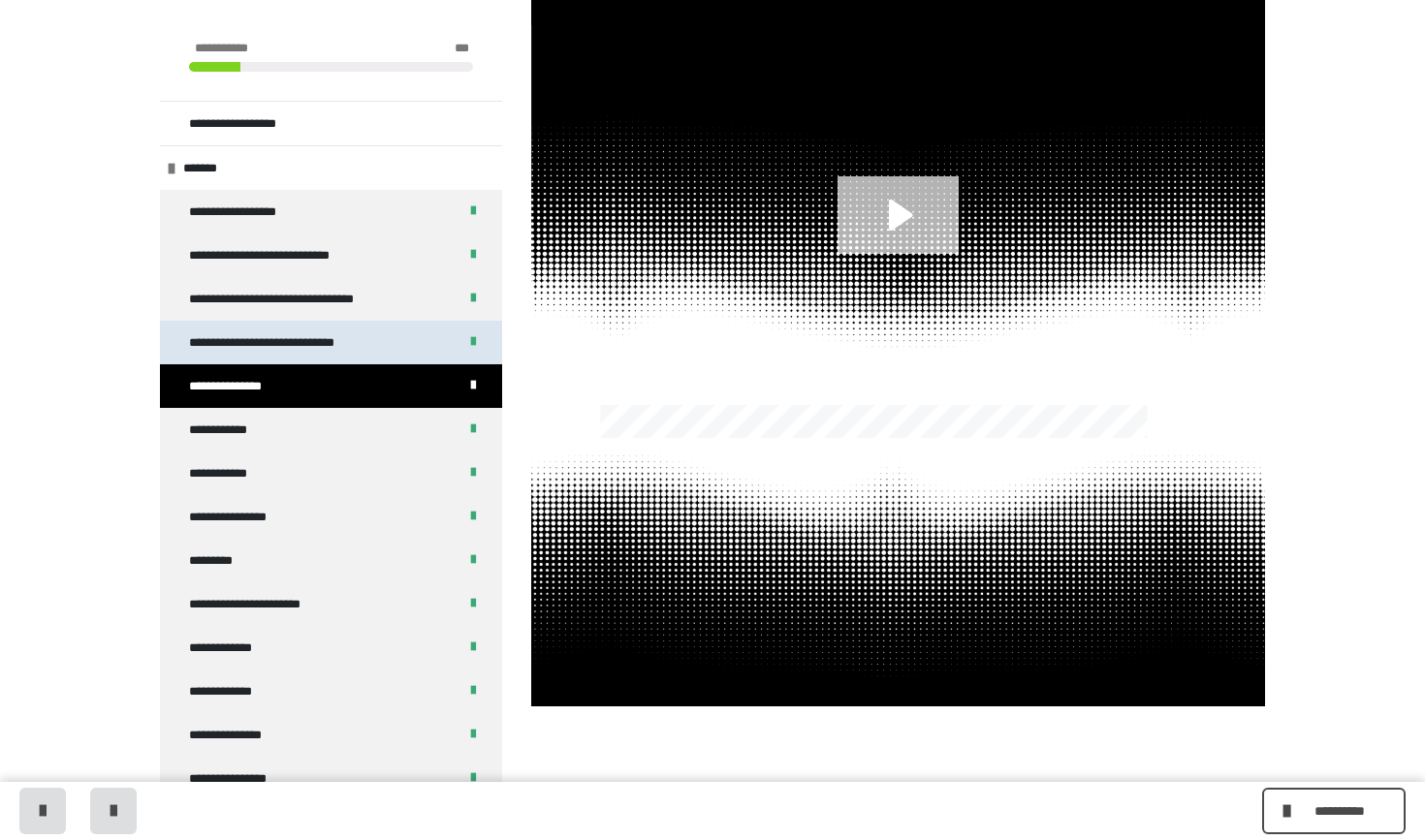 scroll, scrollTop: 712, scrollLeft: 0, axis: vertical 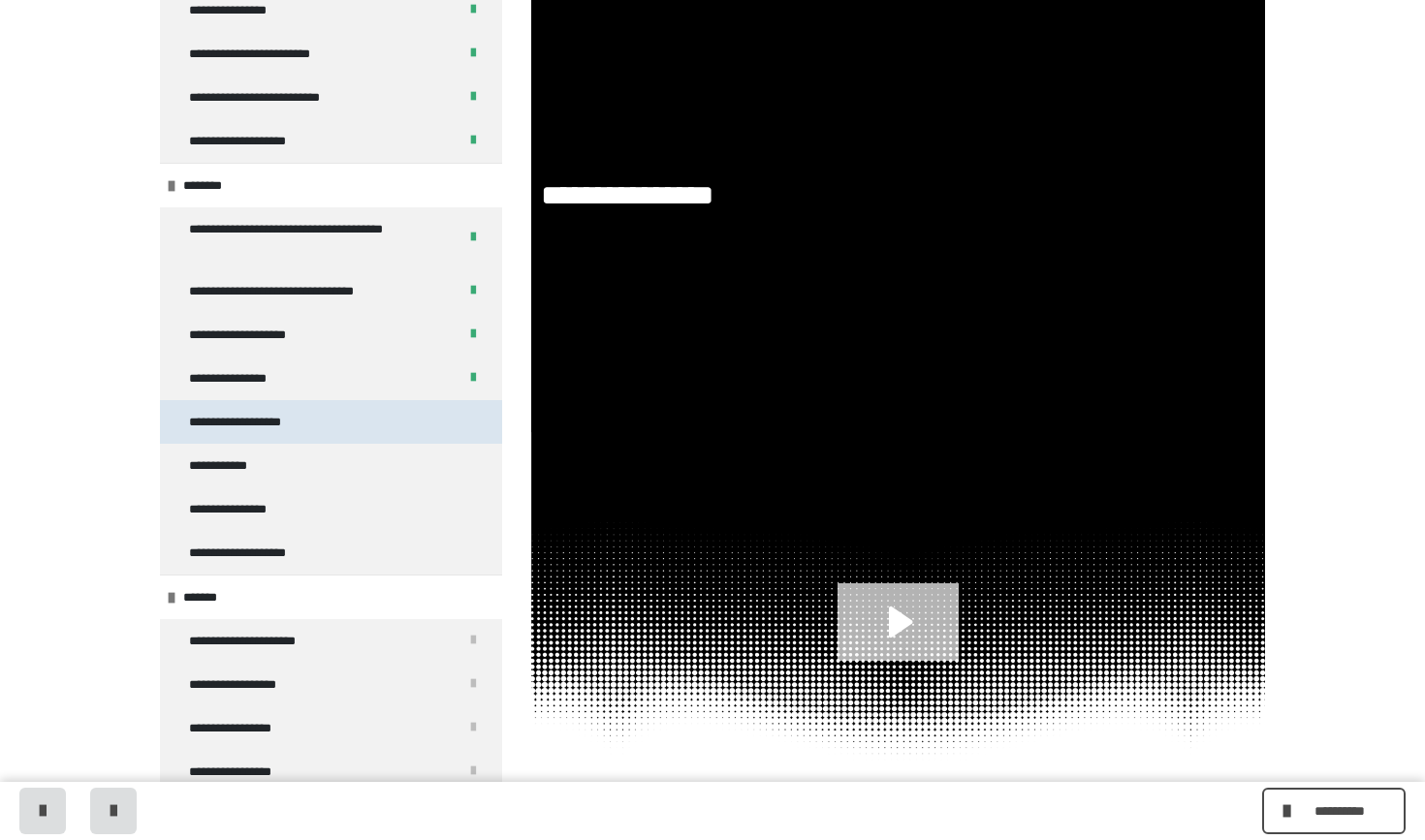 click on "**********" at bounding box center (331, 421) 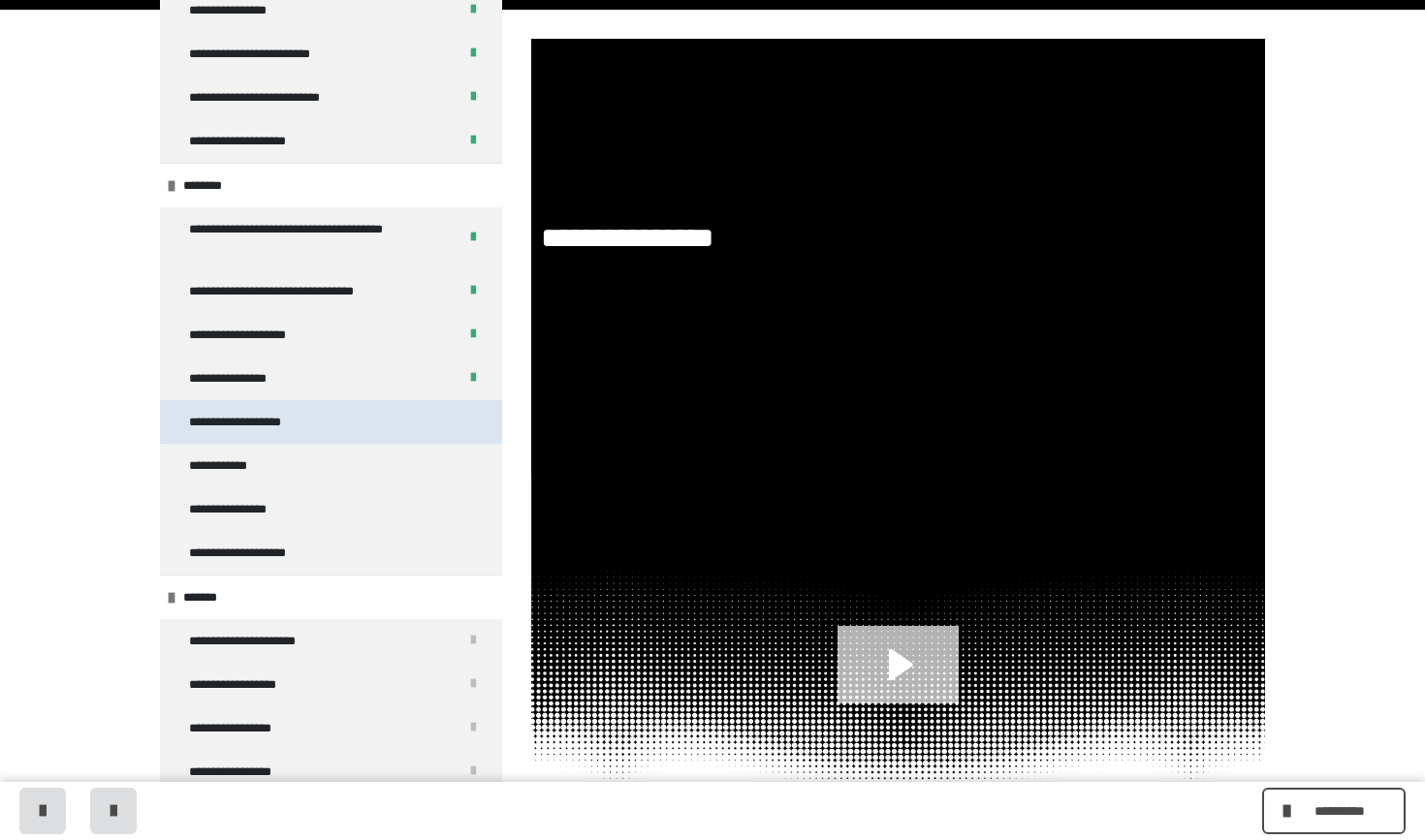scroll, scrollTop: 0, scrollLeft: 0, axis: both 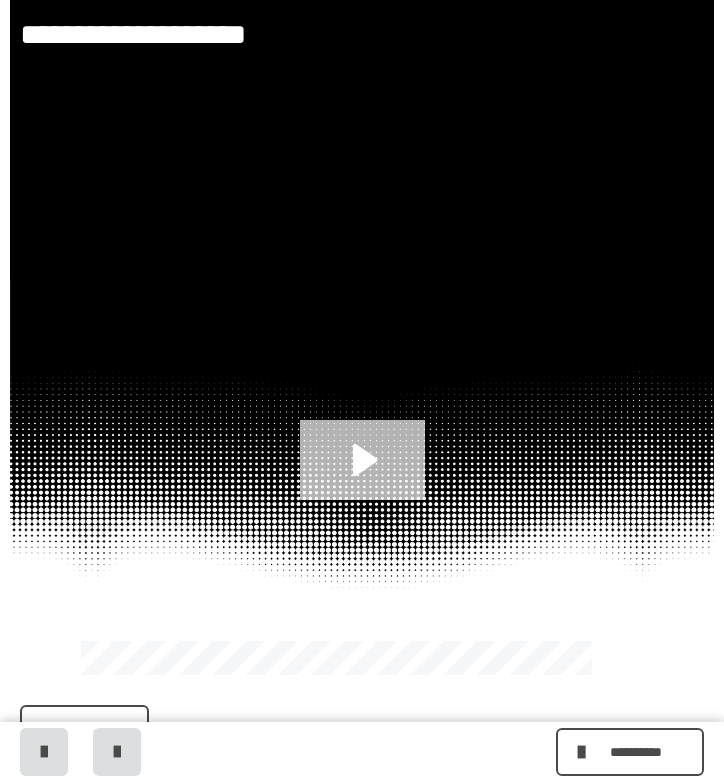 click 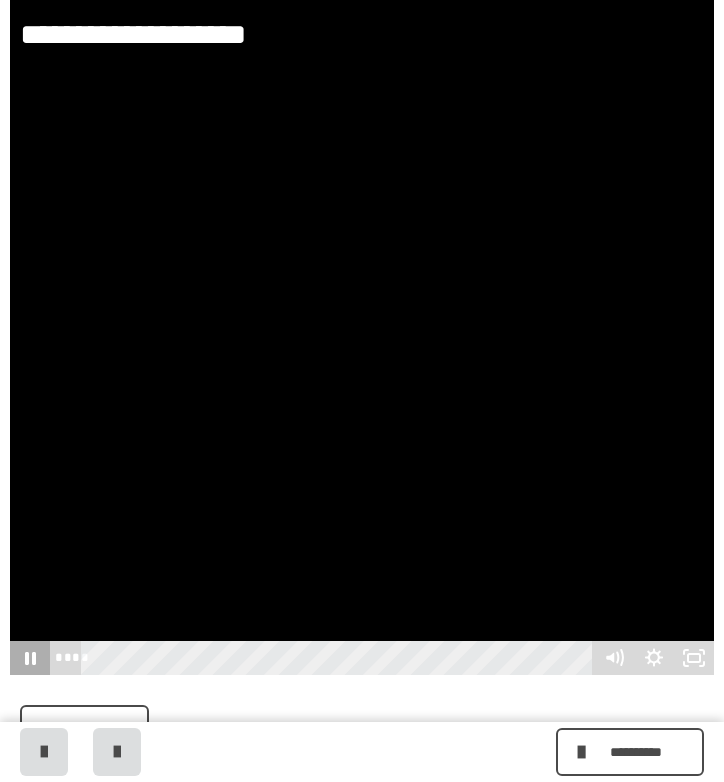 click 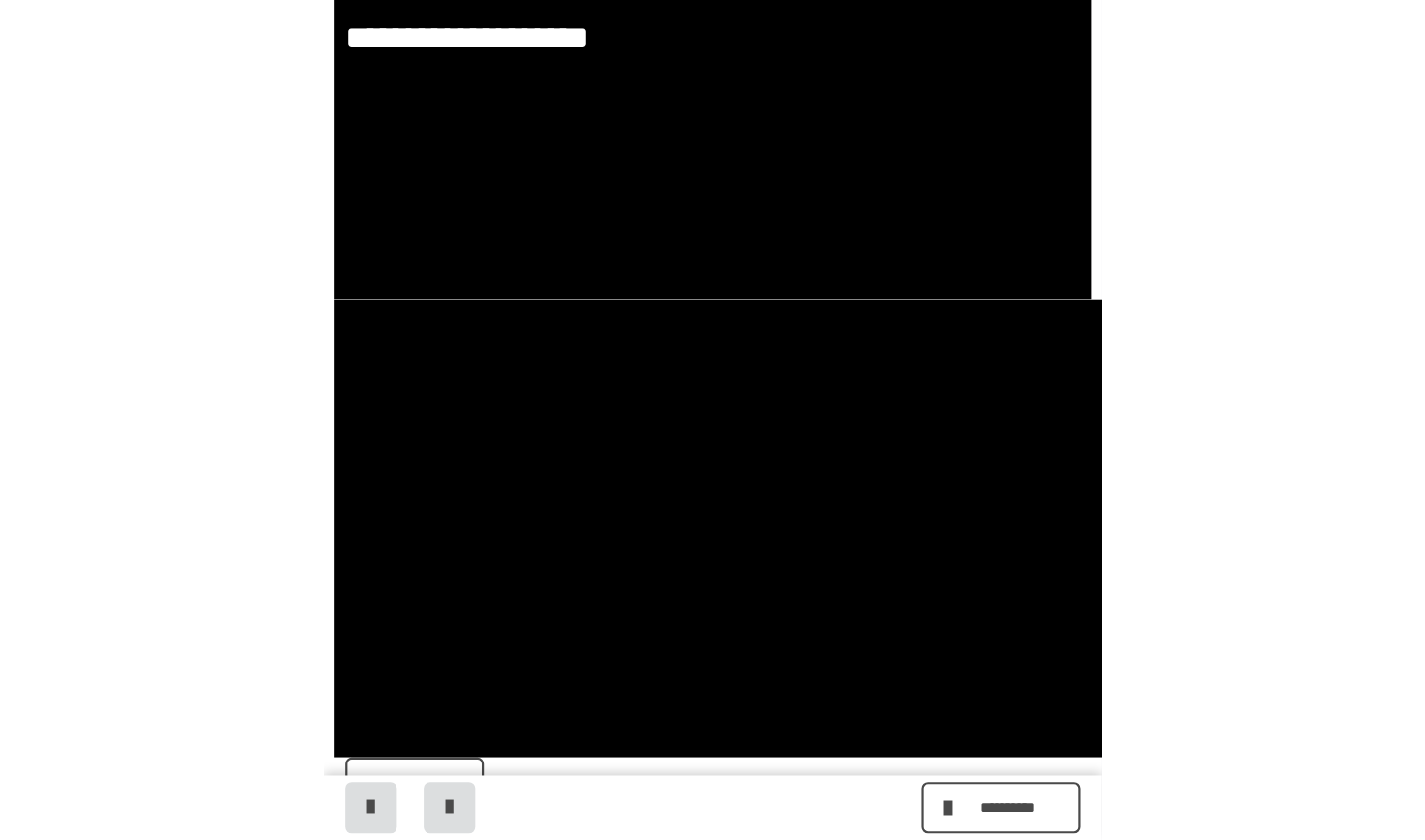 scroll, scrollTop: 394, scrollLeft: 0, axis: vertical 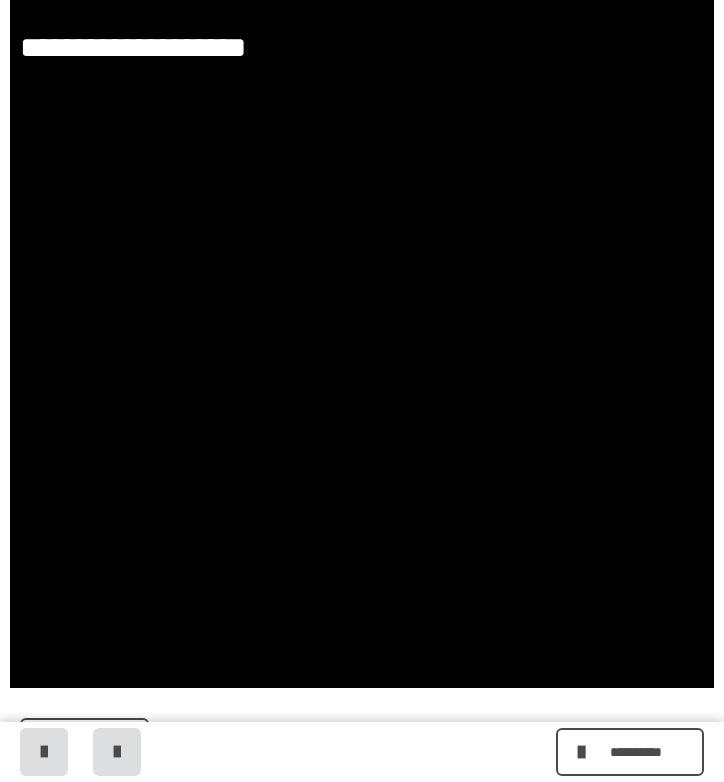 click at bounding box center (362, 67) 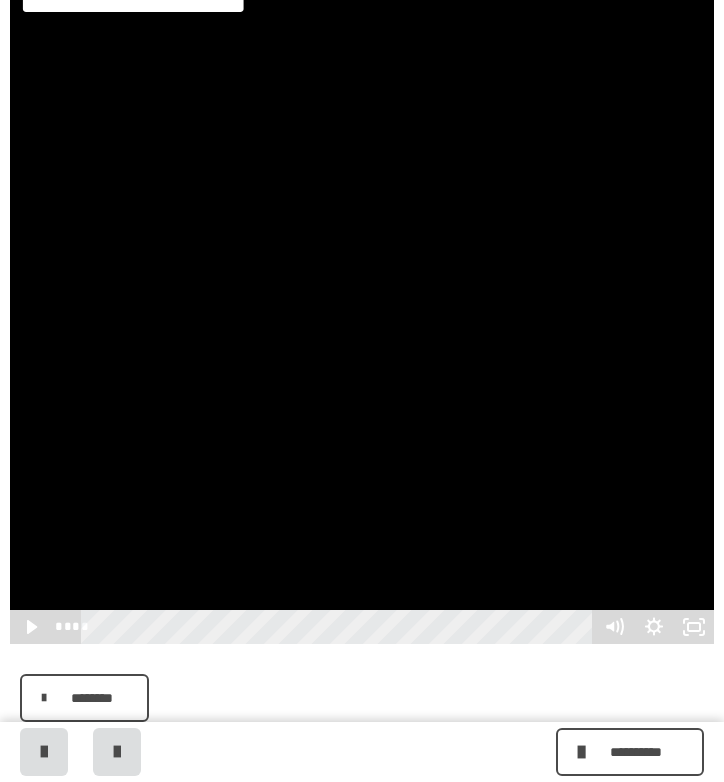 scroll, scrollTop: 492, scrollLeft: 0, axis: vertical 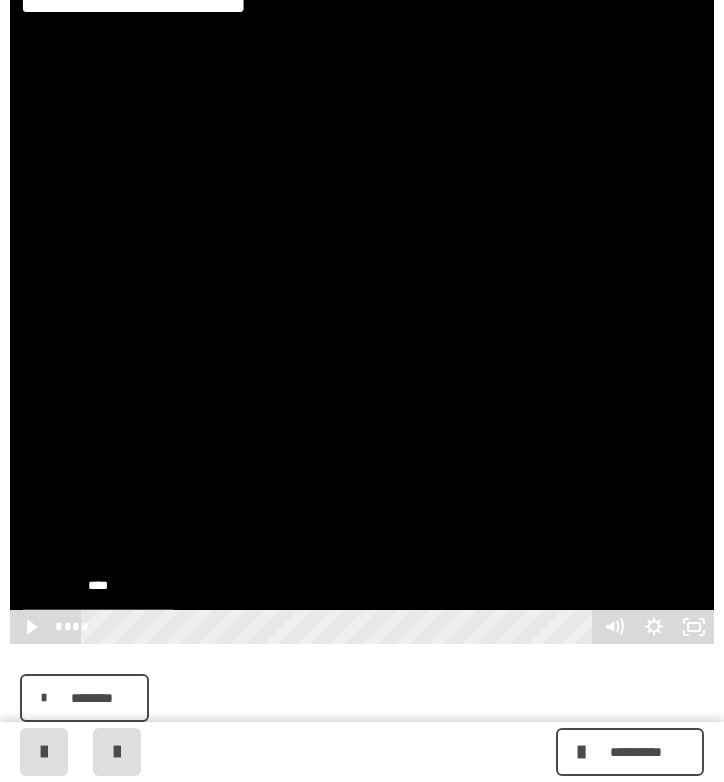click on "****" at bounding box center (340, 627) 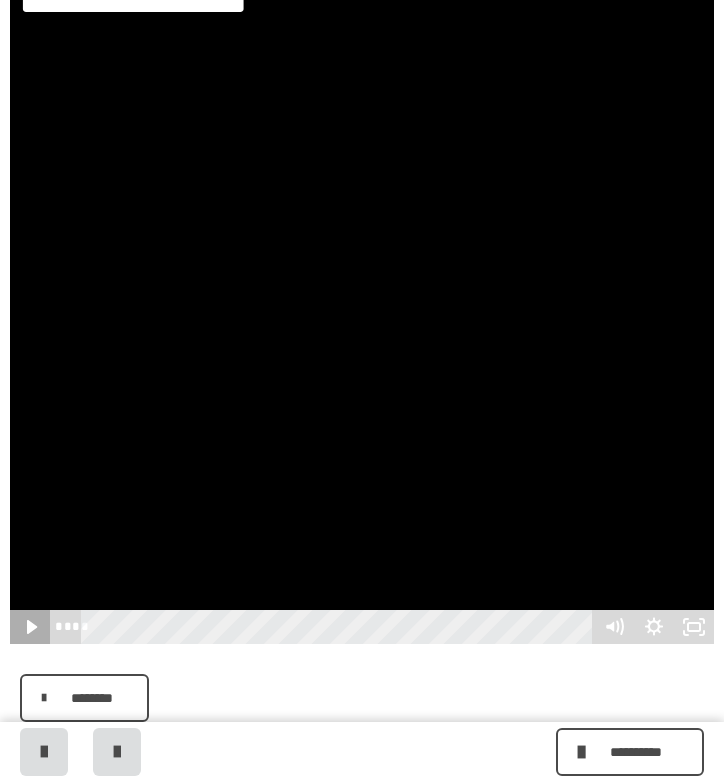 click 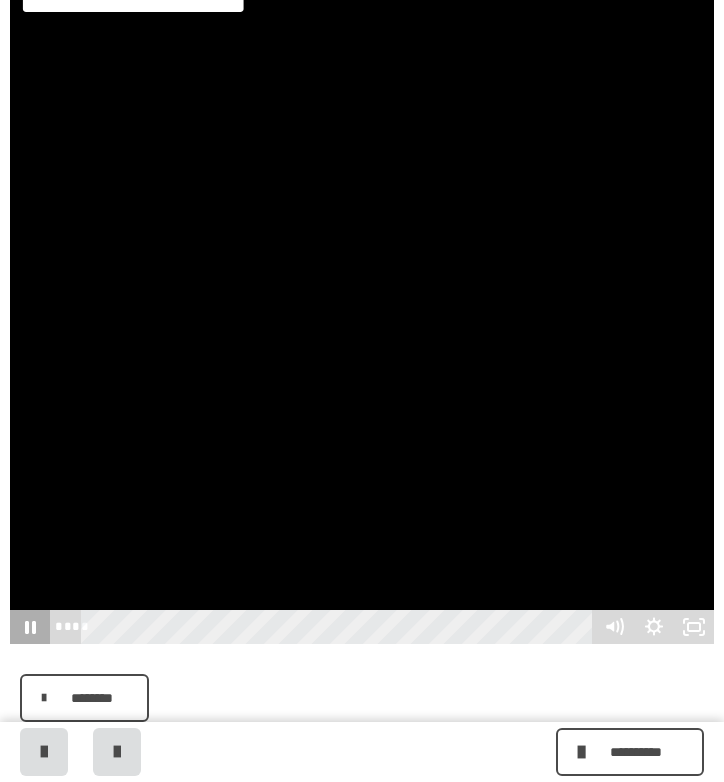 click 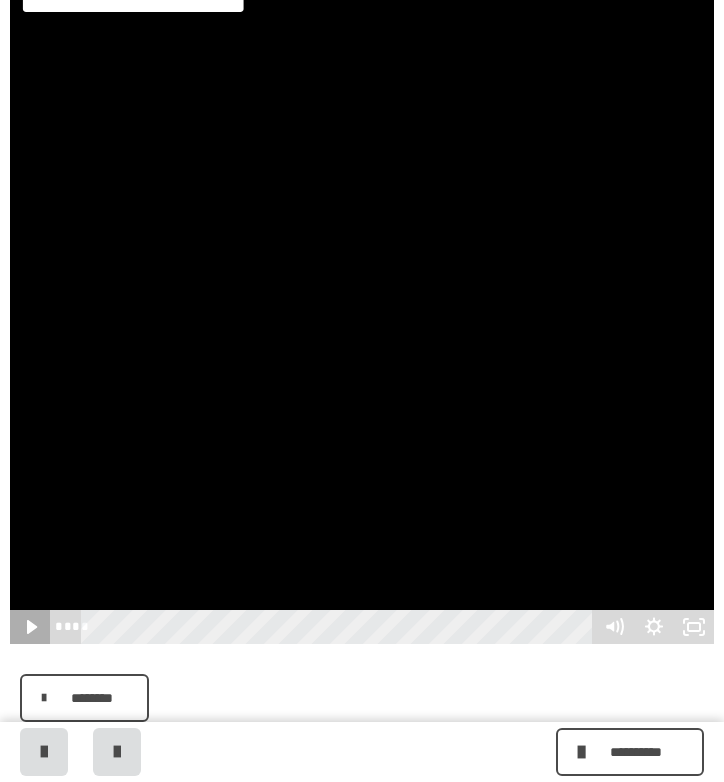 click 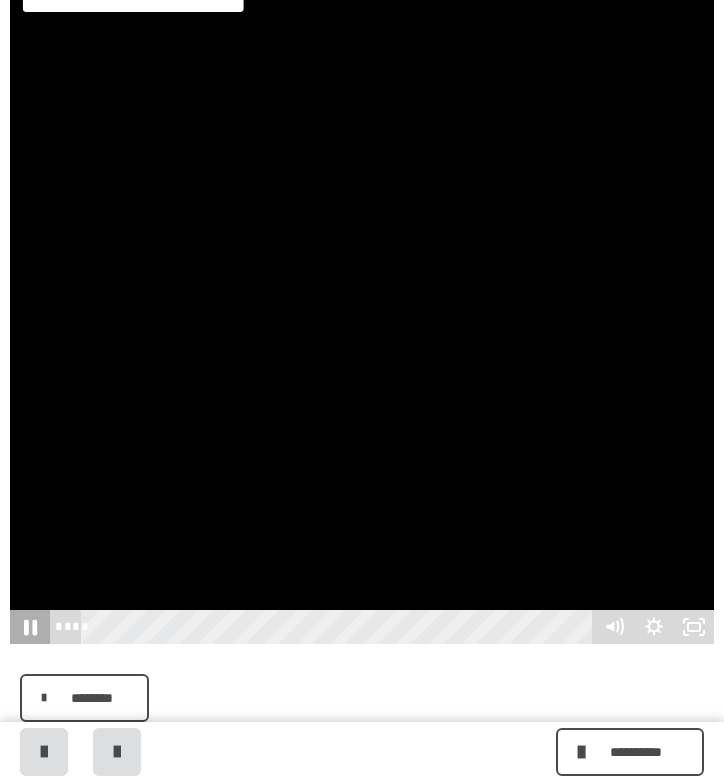 click 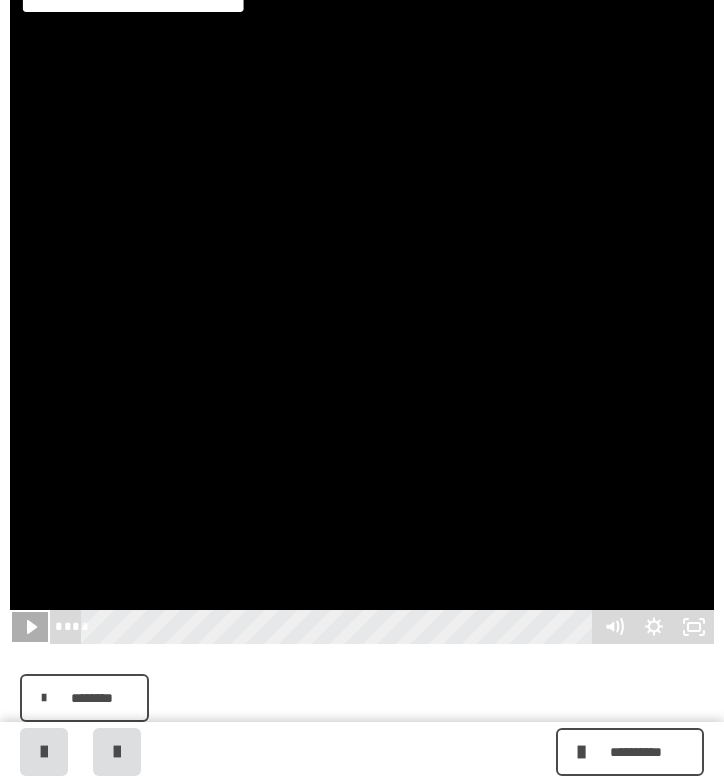 click 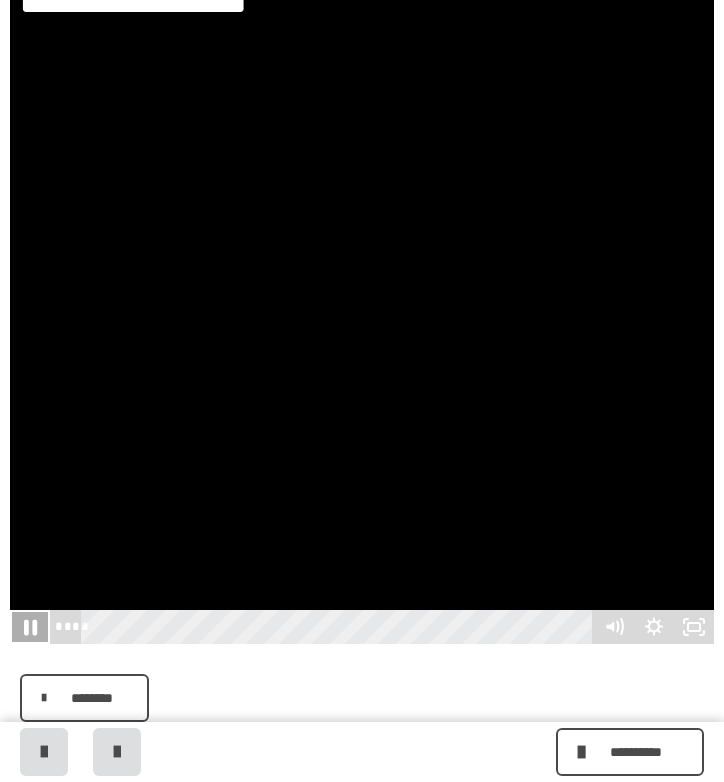 click 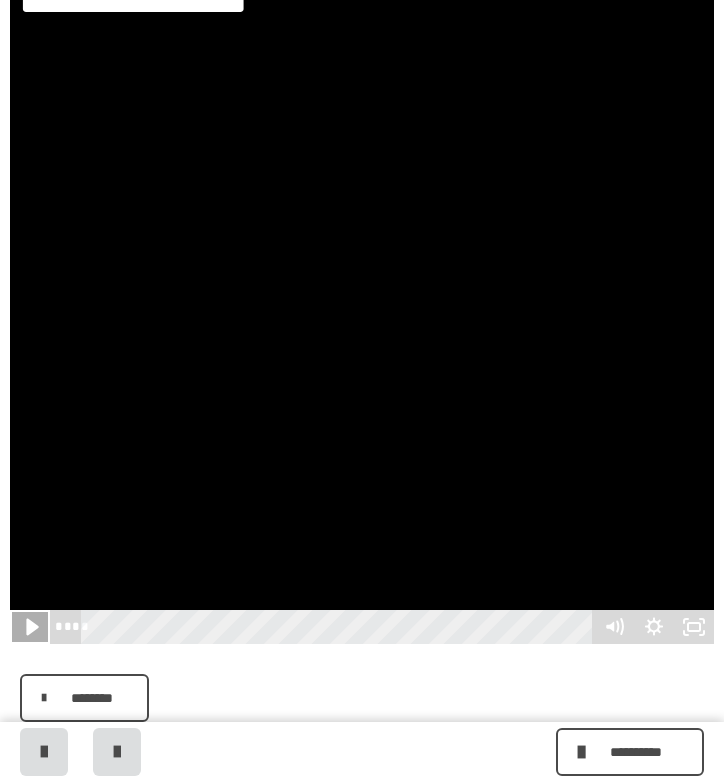 click 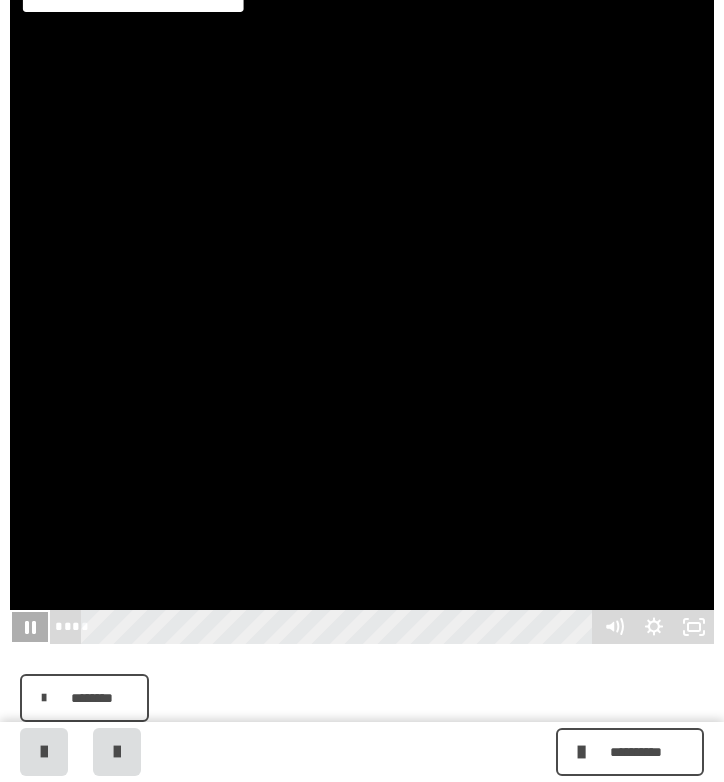 click 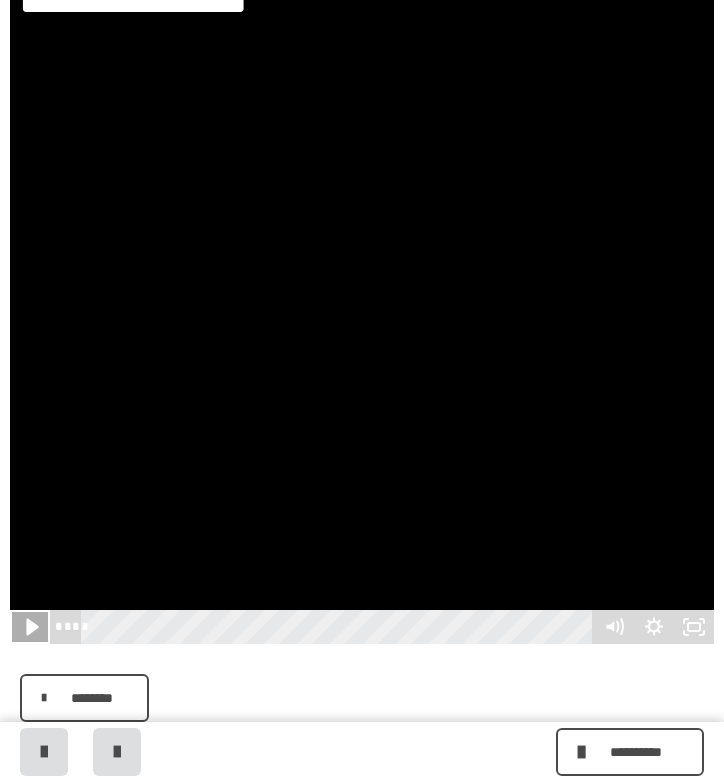 click 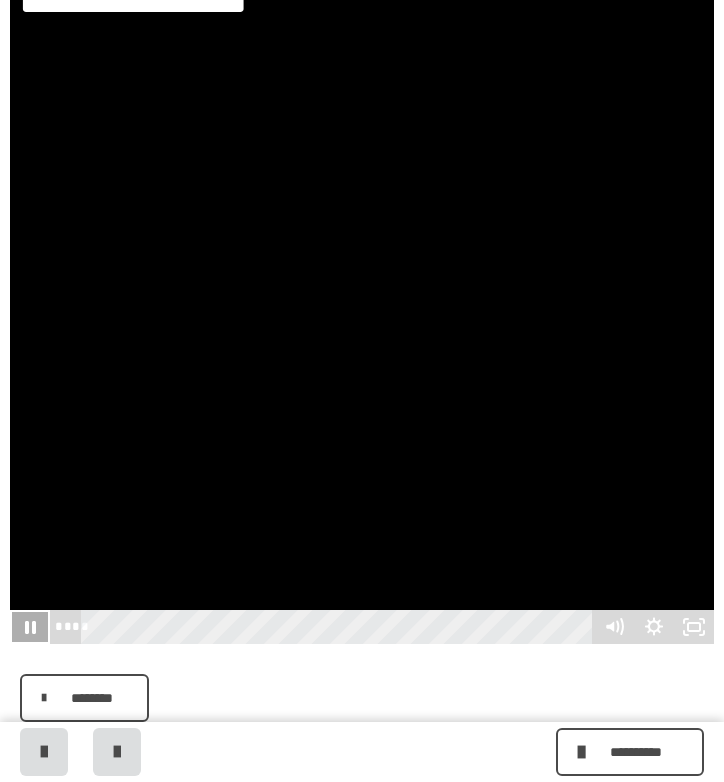 click 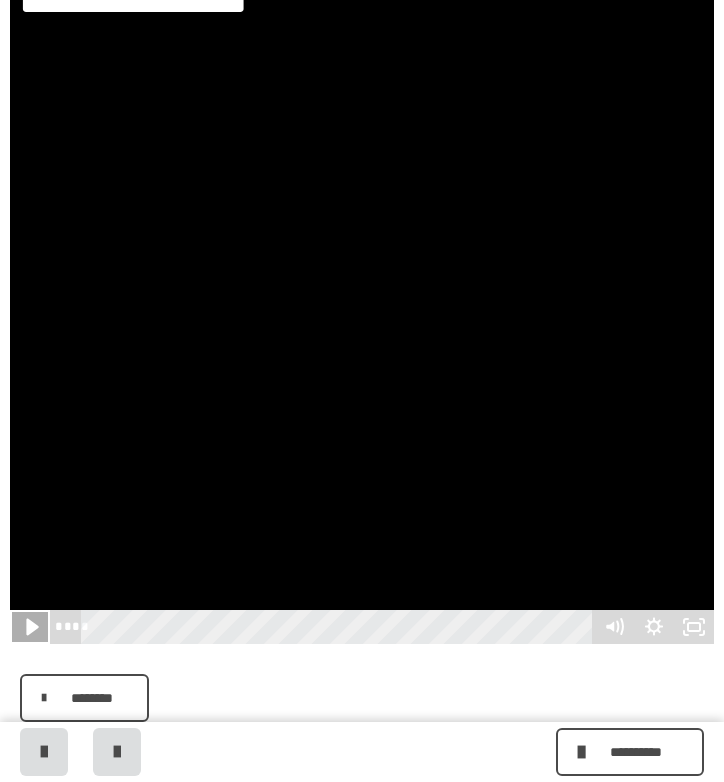click 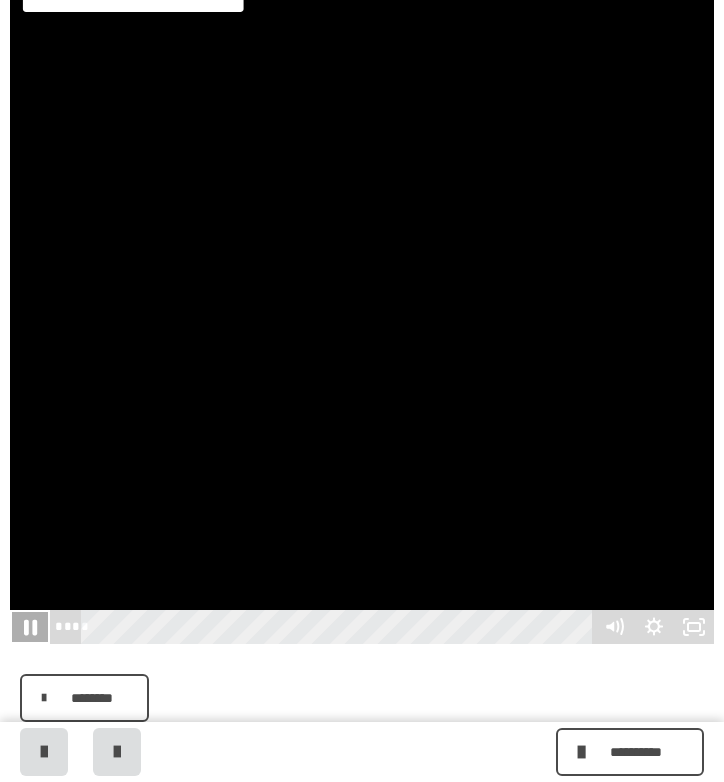 click 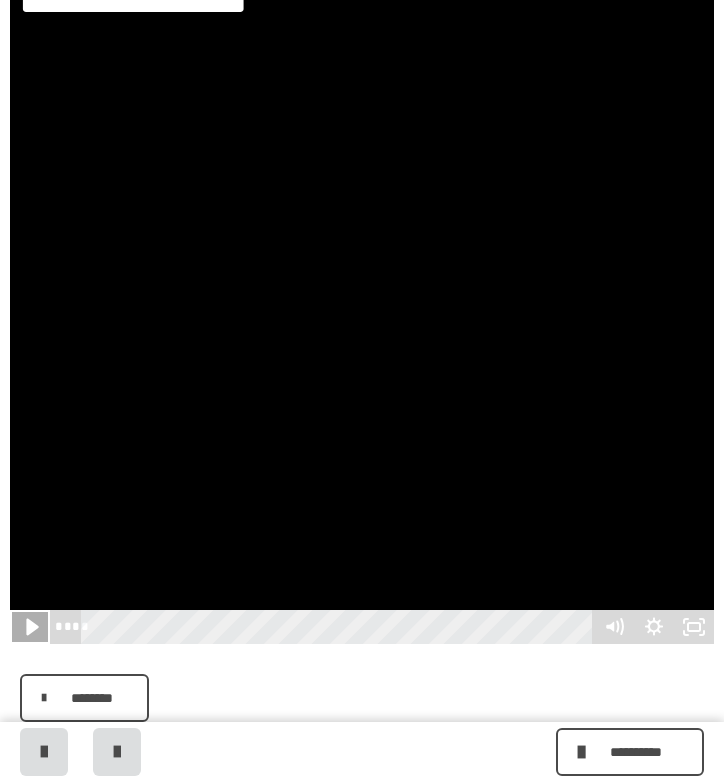 click 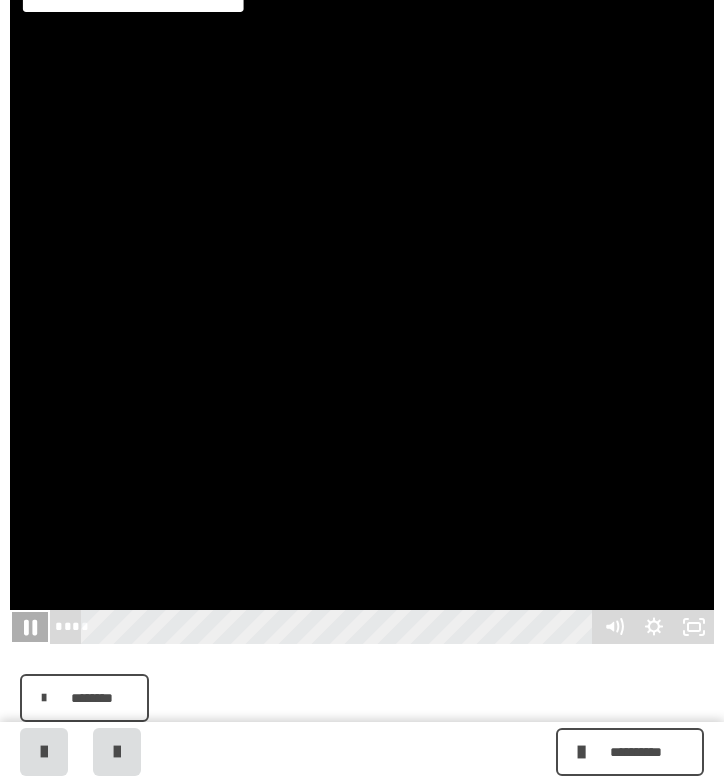 click 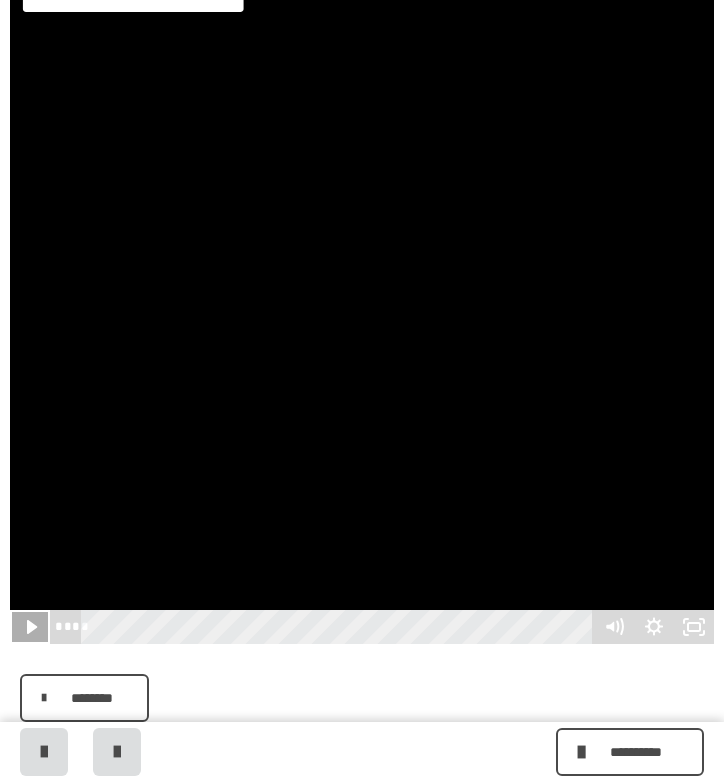 click 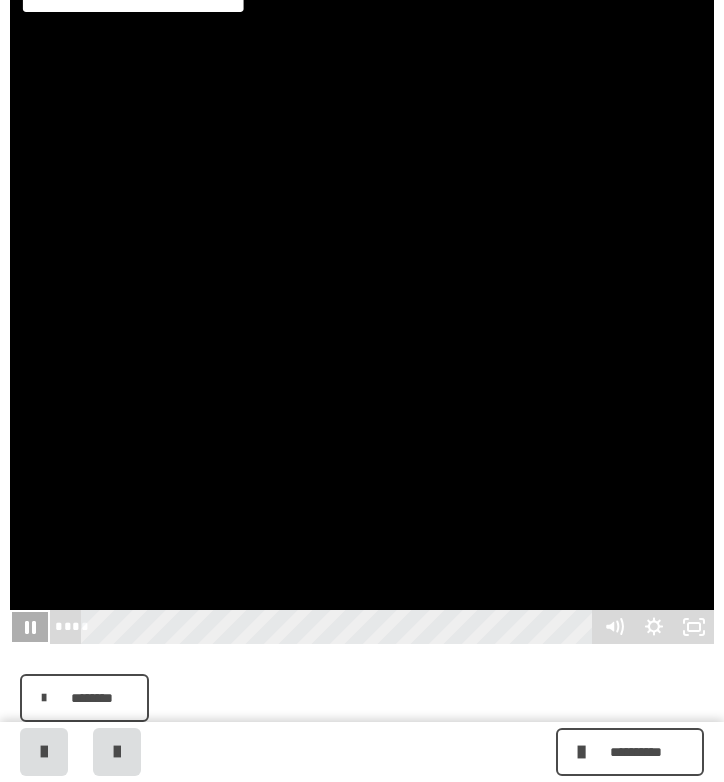 click 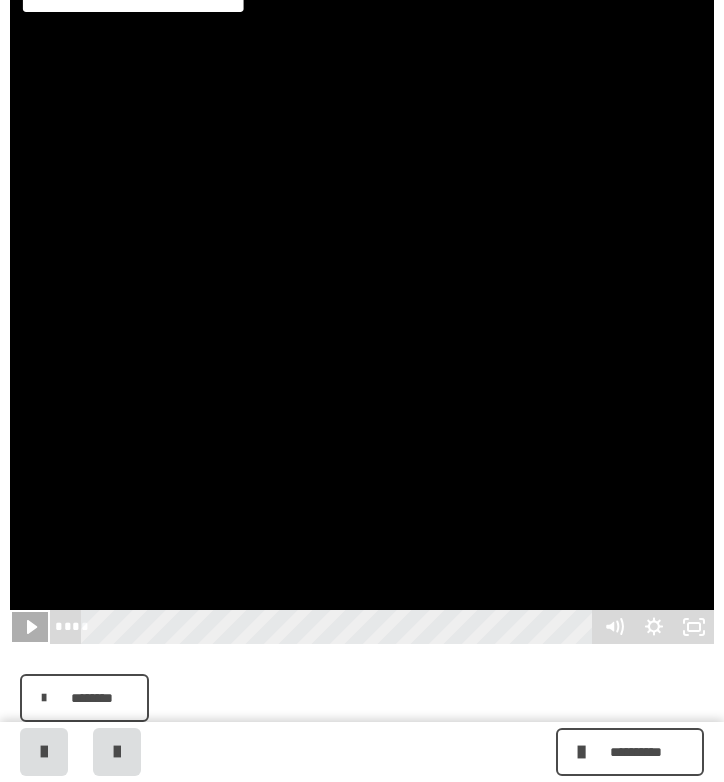 click 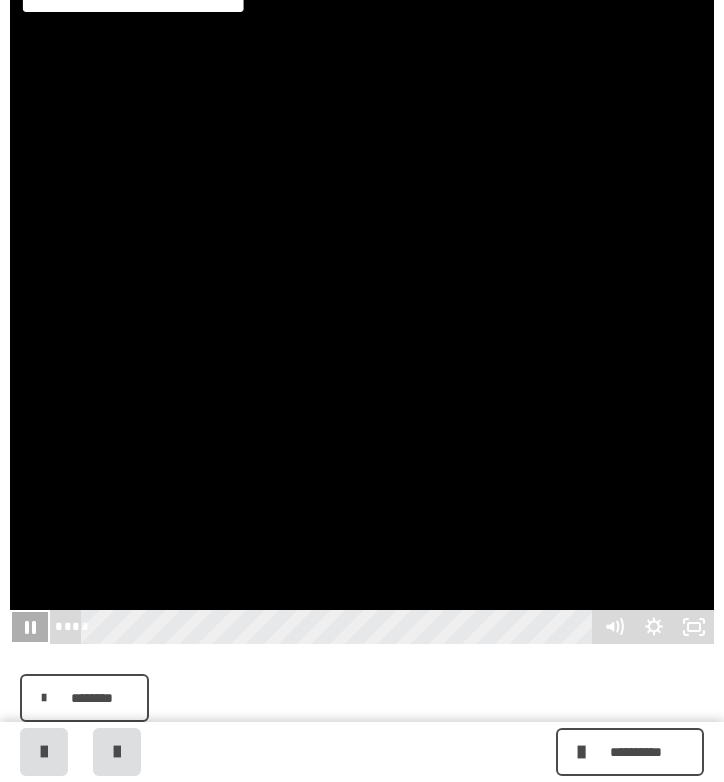click 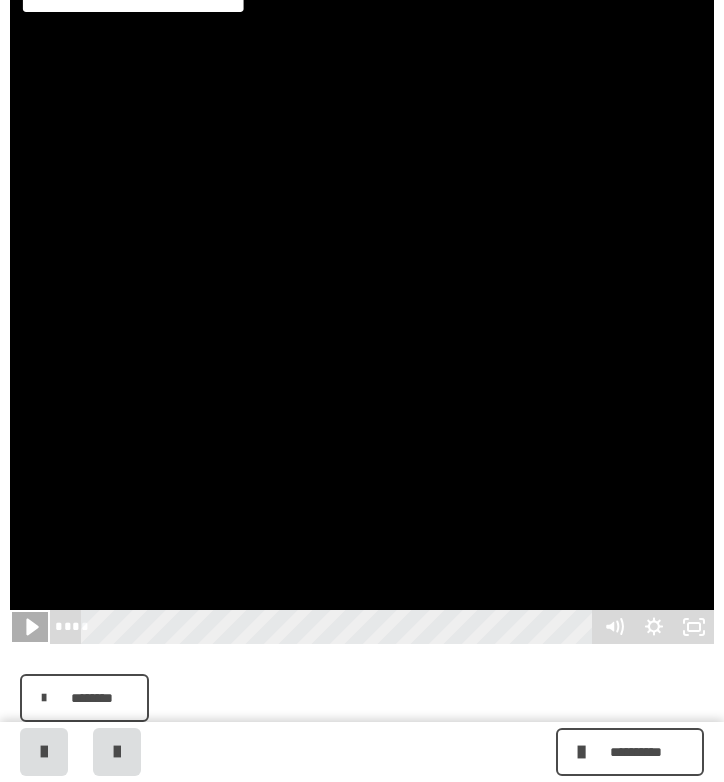 click 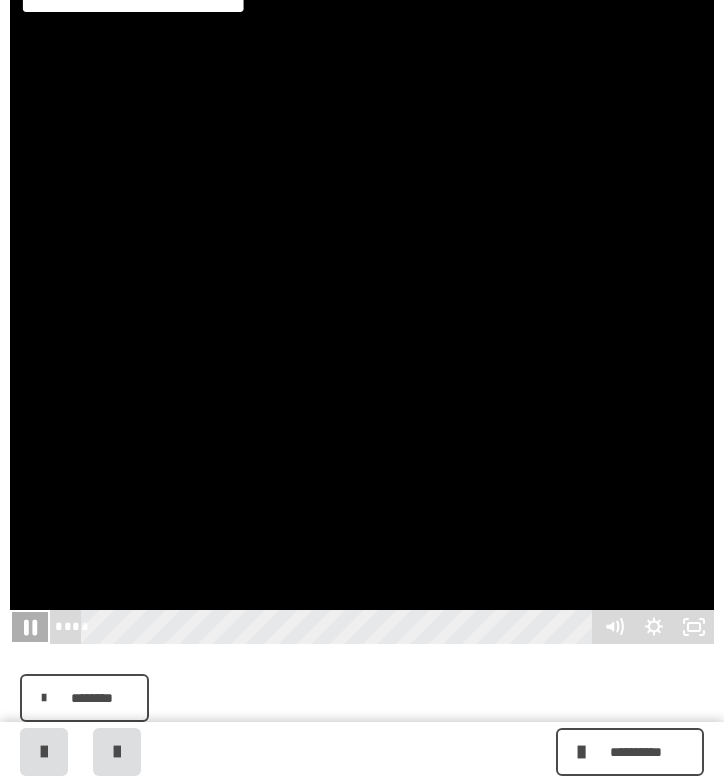 click 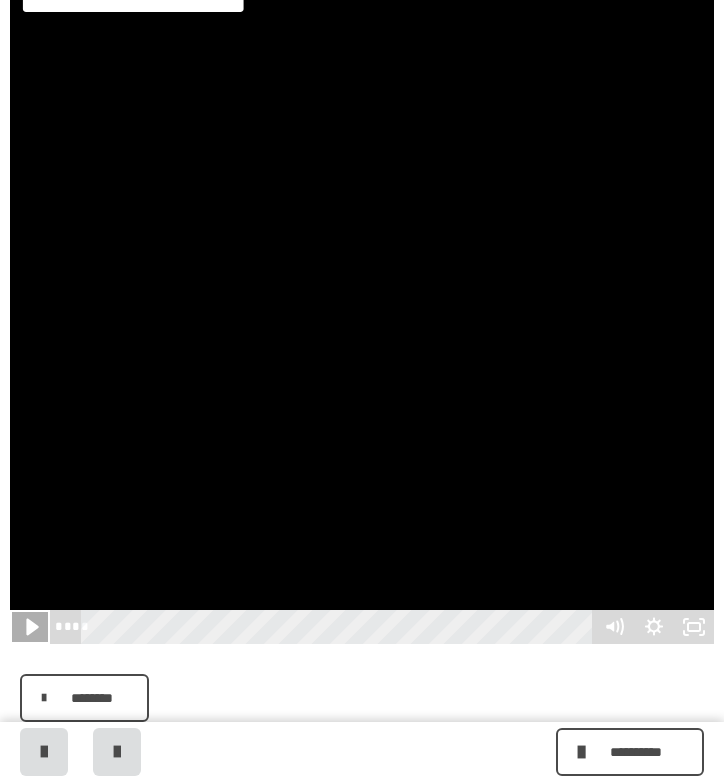 click 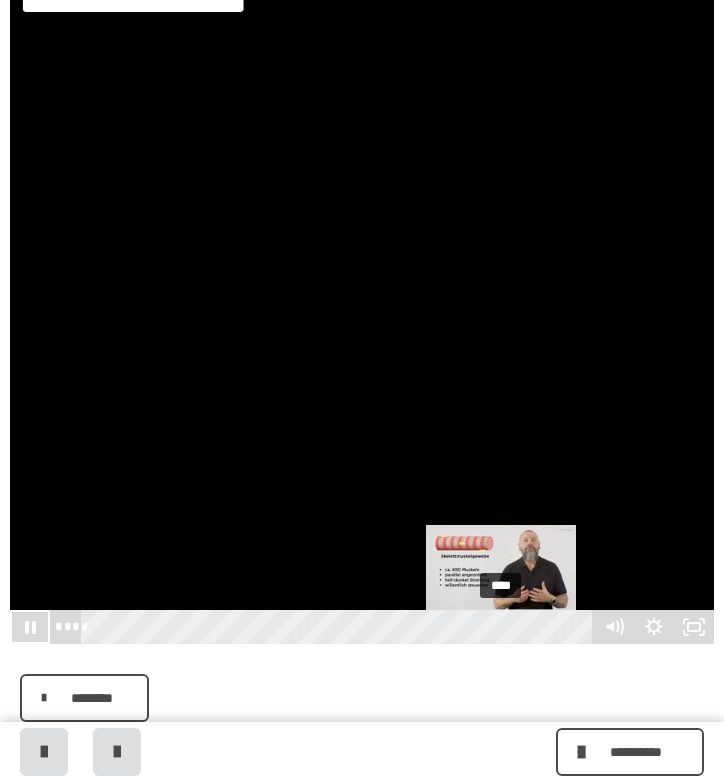 click on "****" at bounding box center [340, 627] 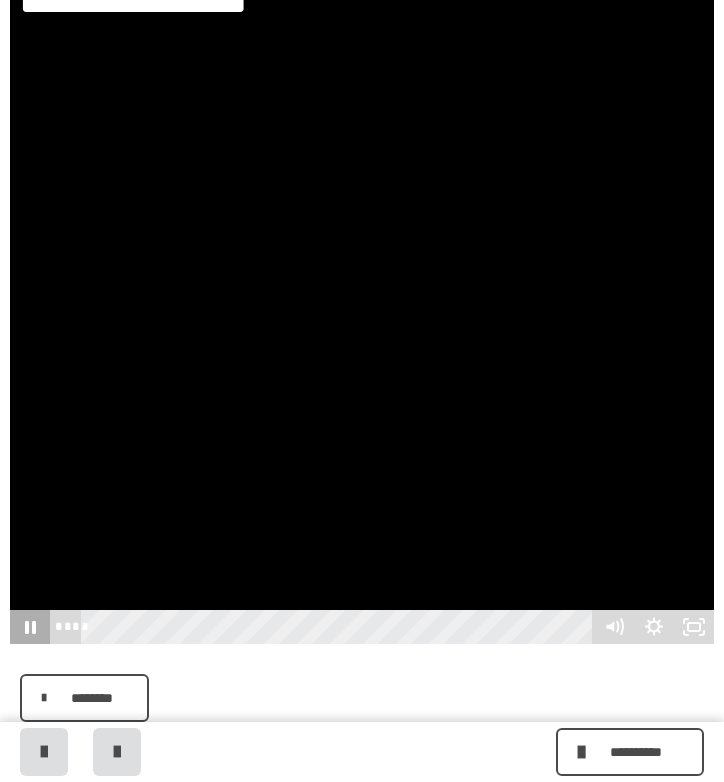 click 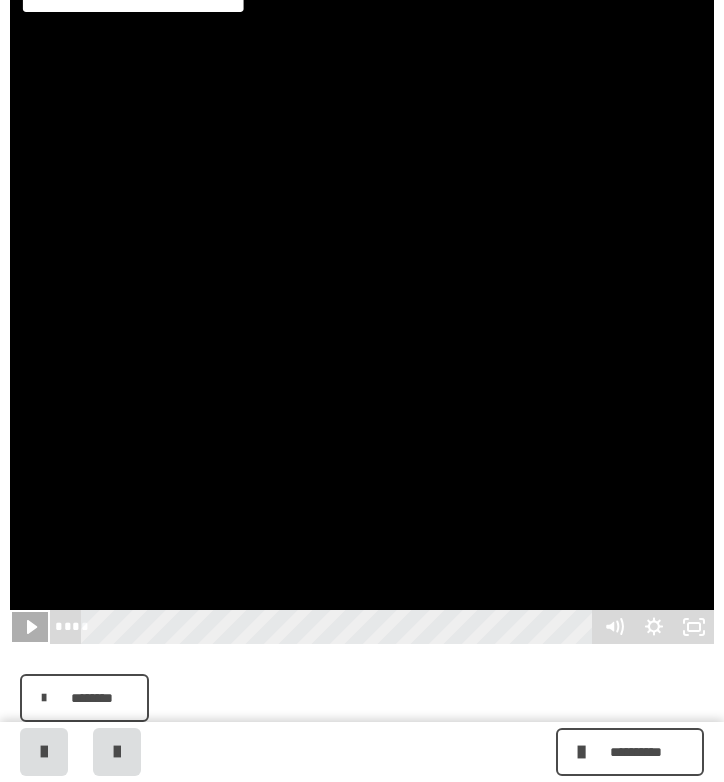 click 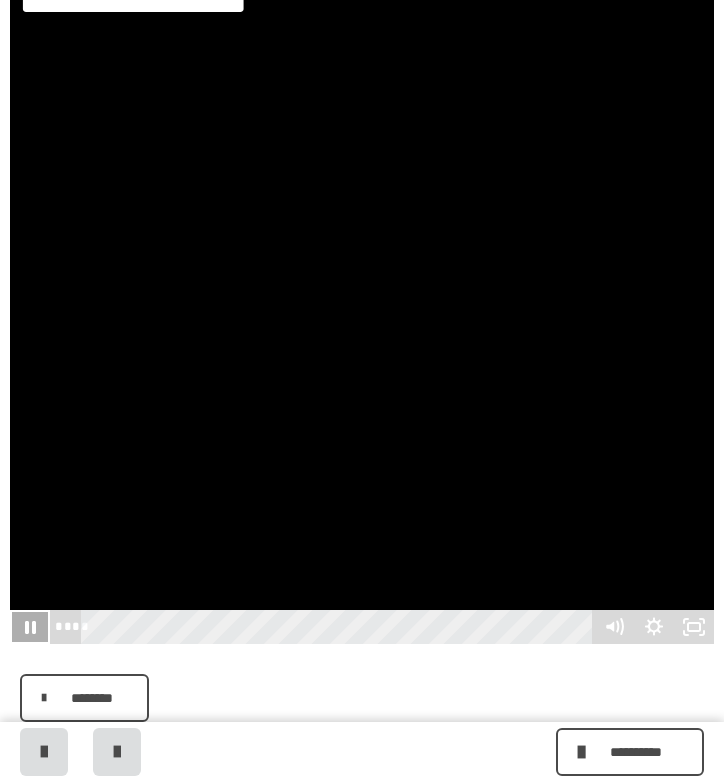click 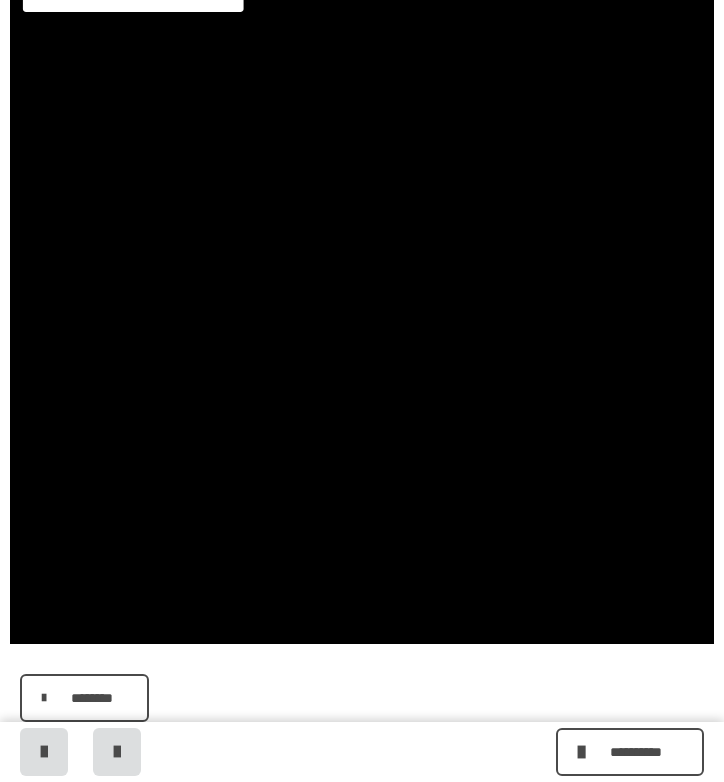 click on "********" at bounding box center (362, 698) 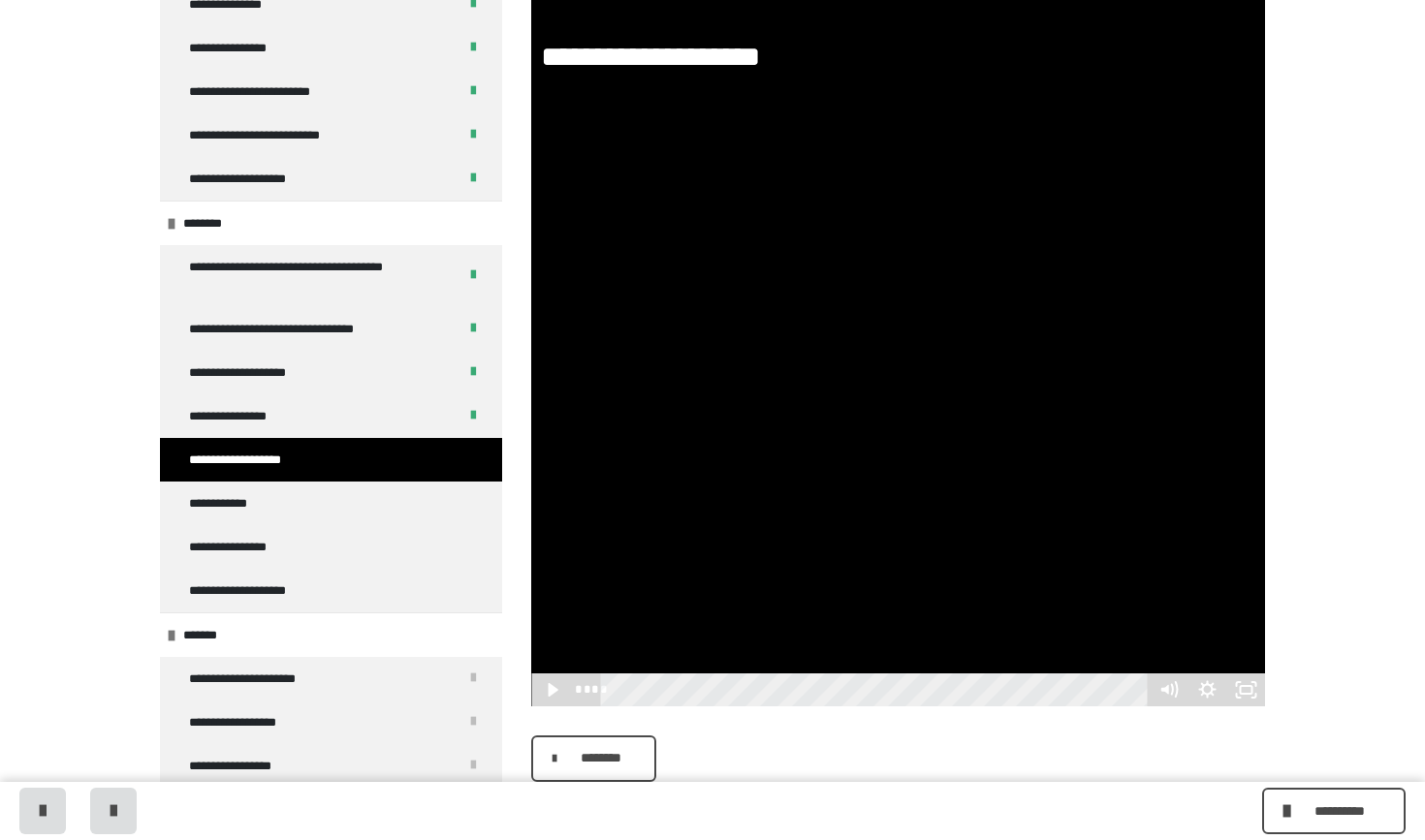 scroll, scrollTop: 443, scrollLeft: 0, axis: vertical 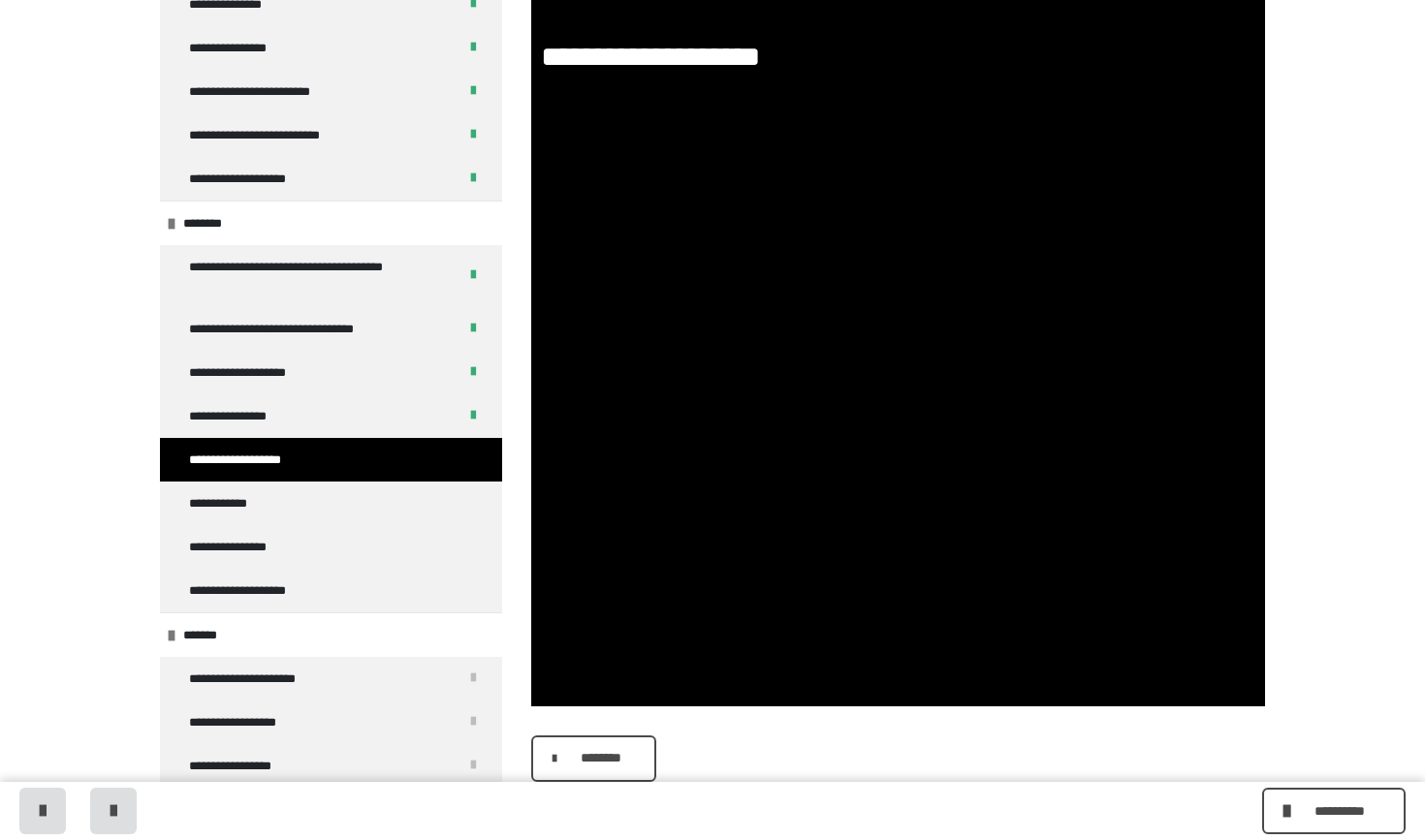 click on "********" at bounding box center (600, 758) 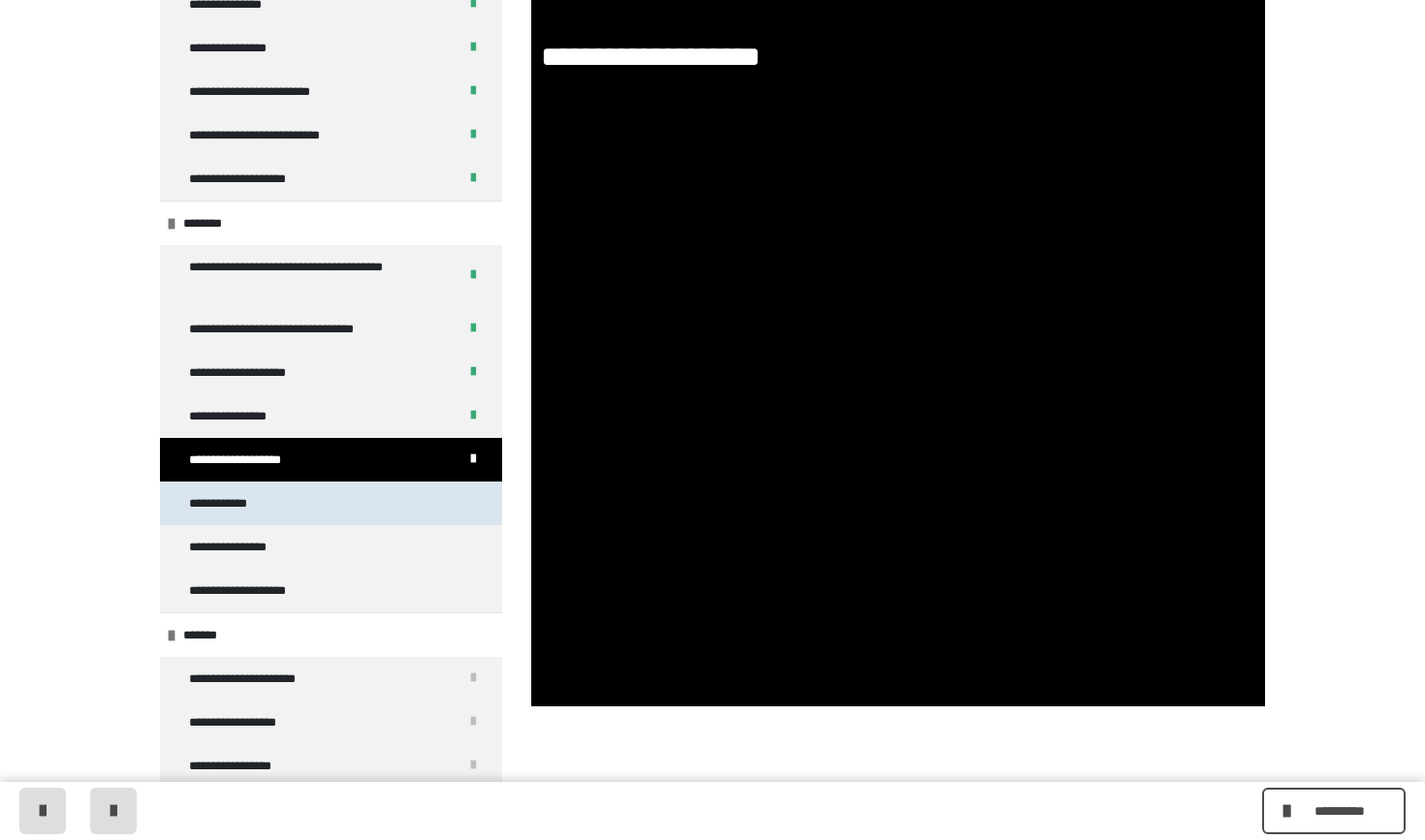 click on "**********" at bounding box center (331, 503) 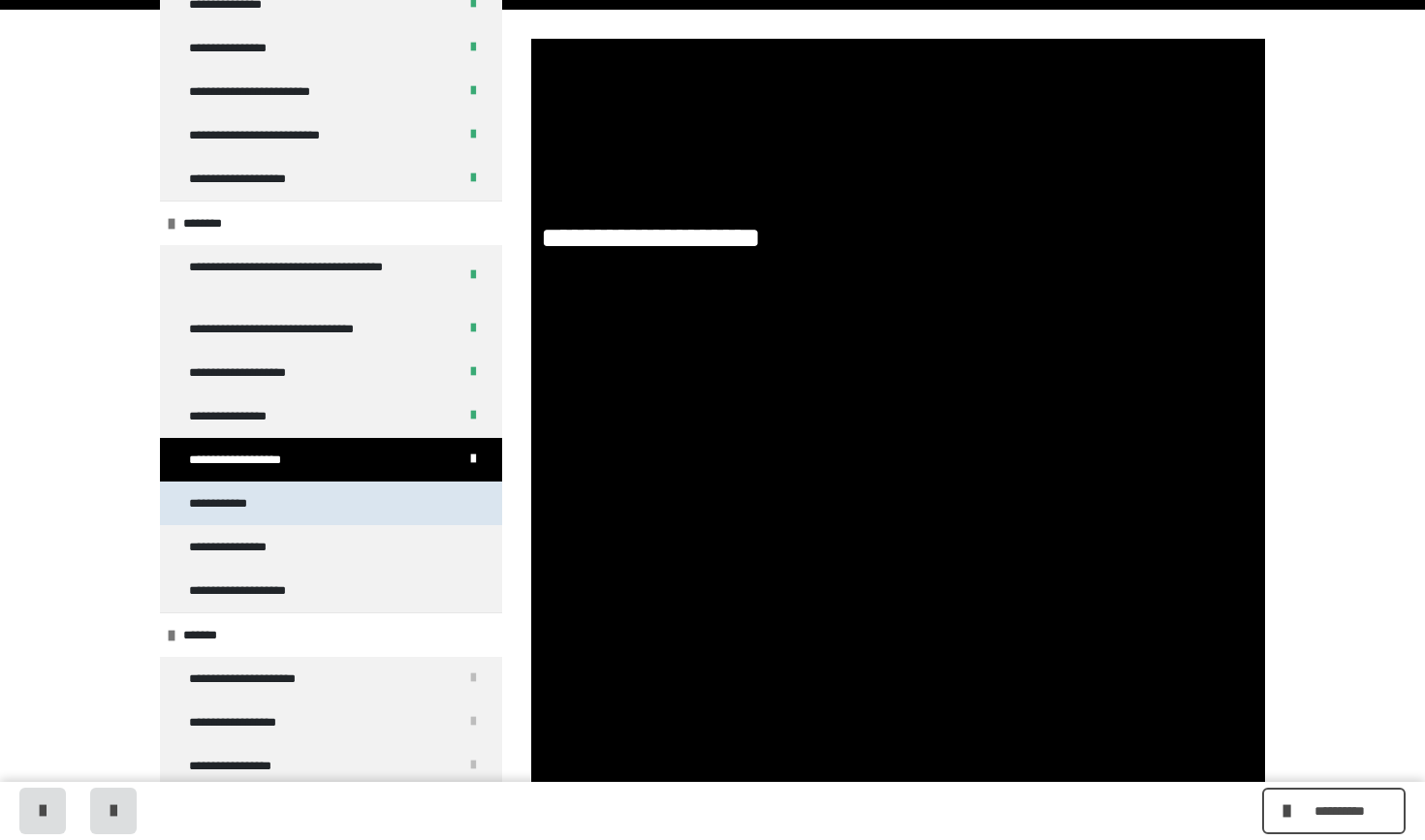 scroll, scrollTop: 0, scrollLeft: 0, axis: both 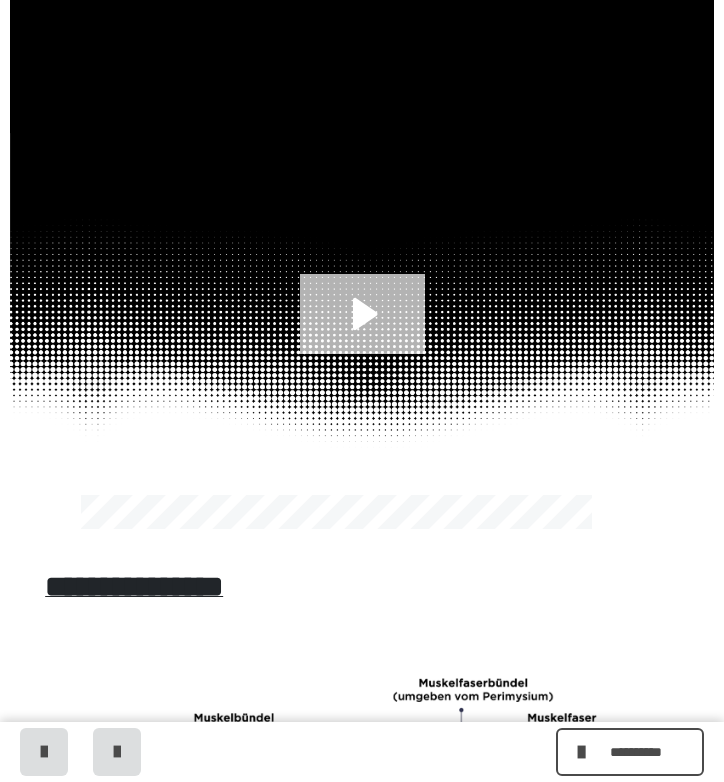 click 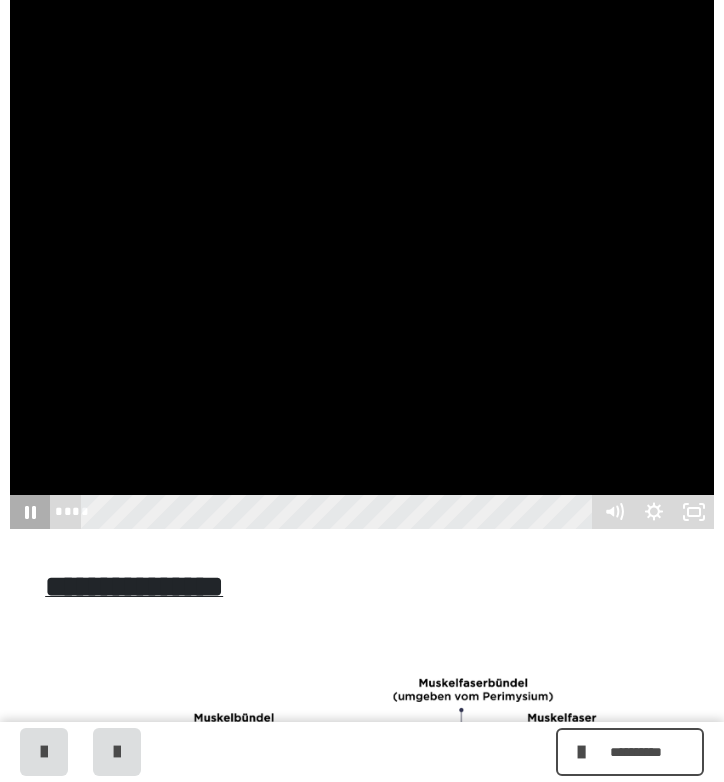 click 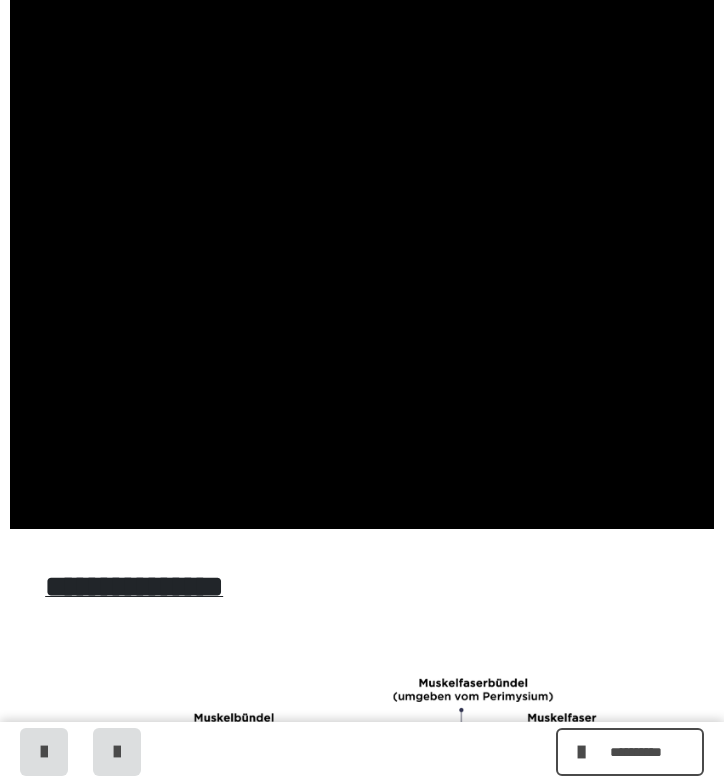 click at bounding box center (362, -92) 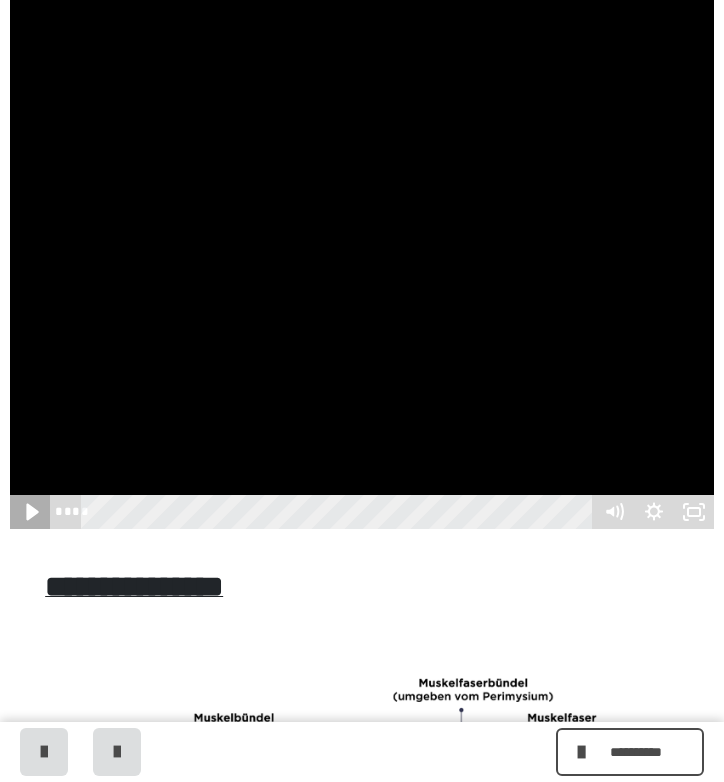 click 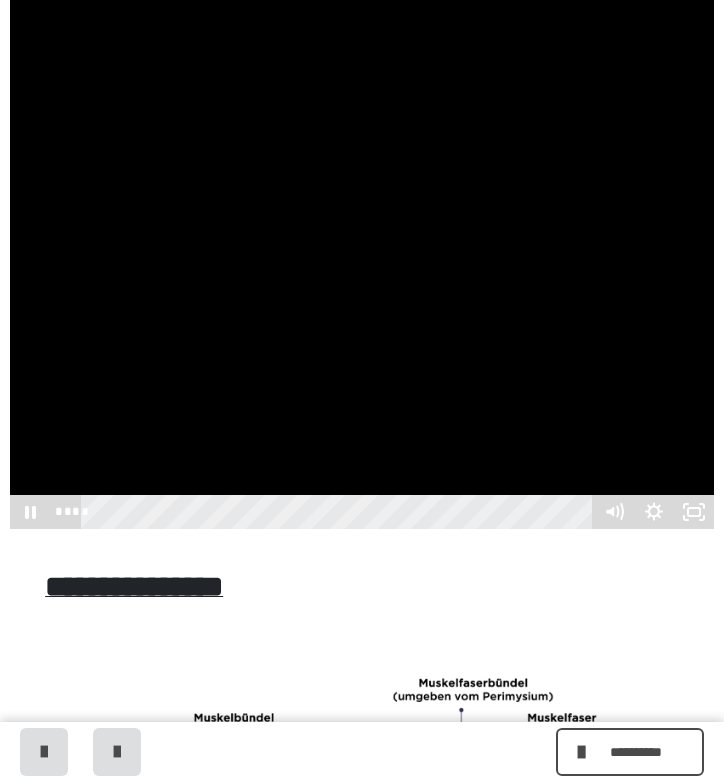 drag, startPoint x: 116, startPoint y: 511, endPoint x: 41, endPoint y: 516, distance: 75.16648 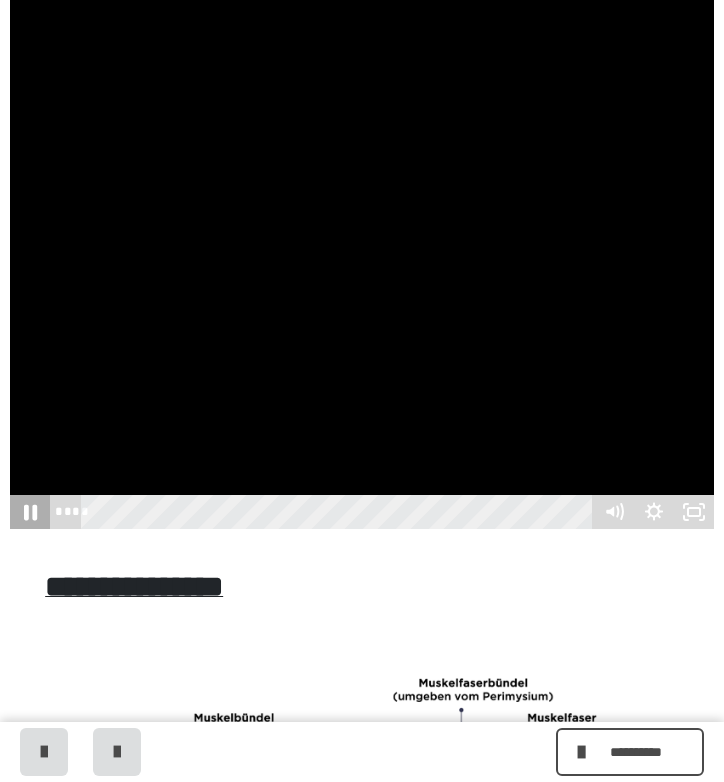 click 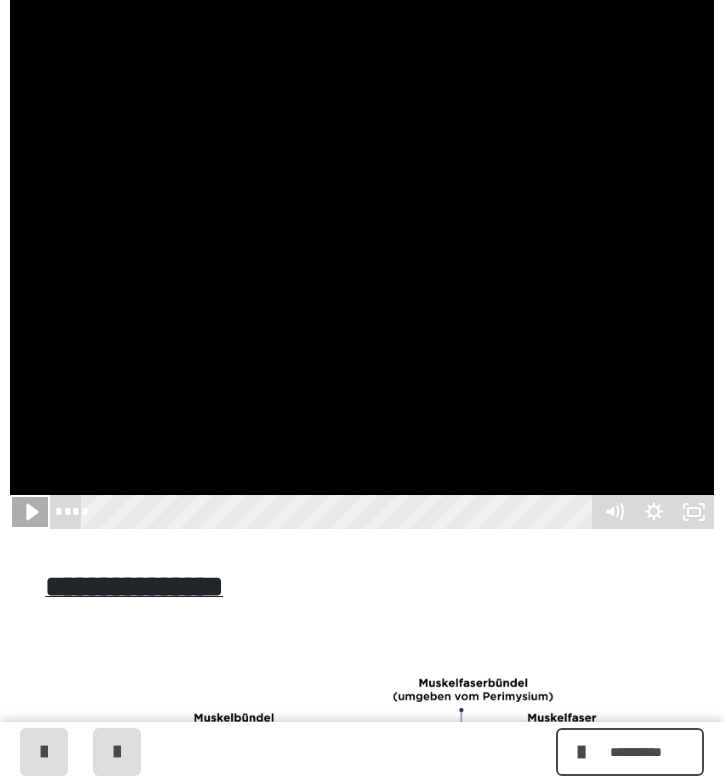 click 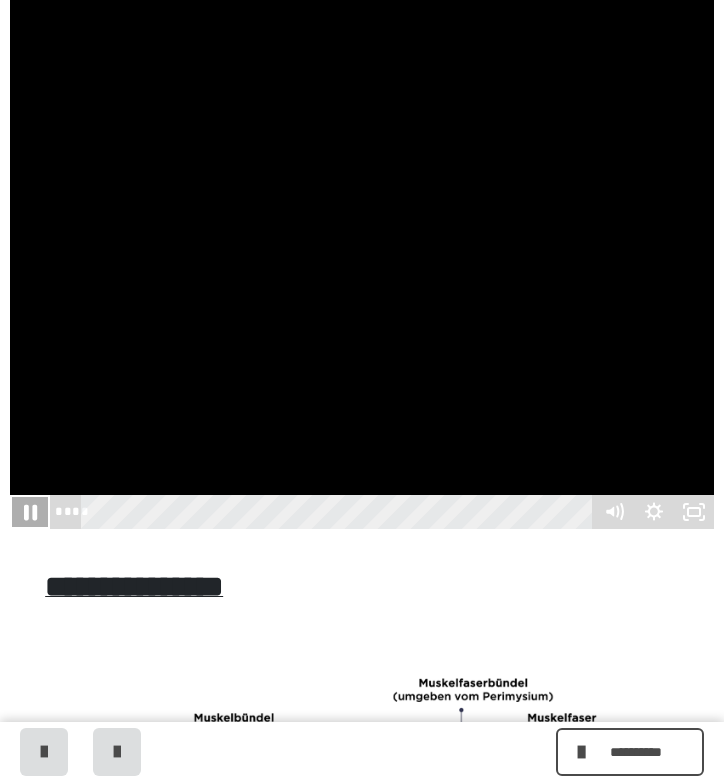 click 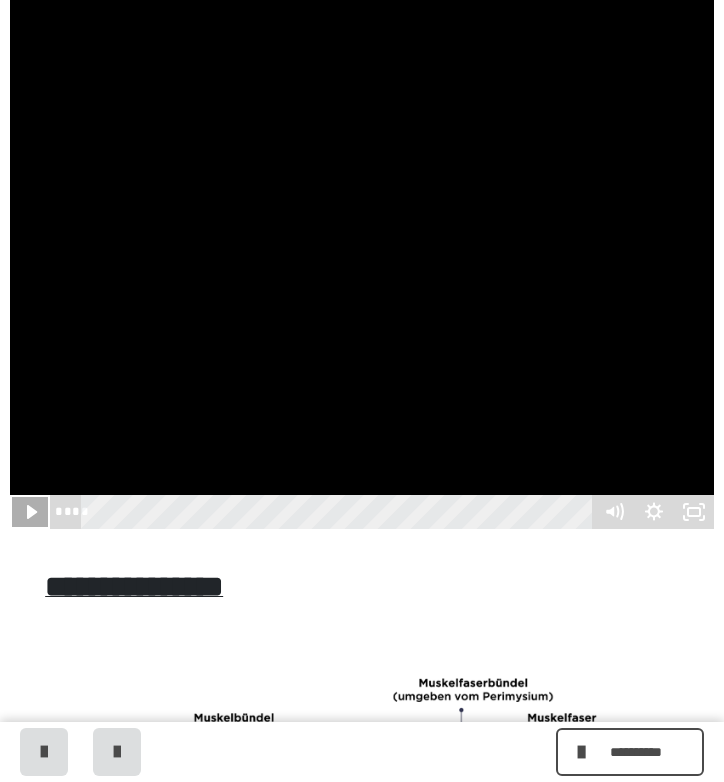 click 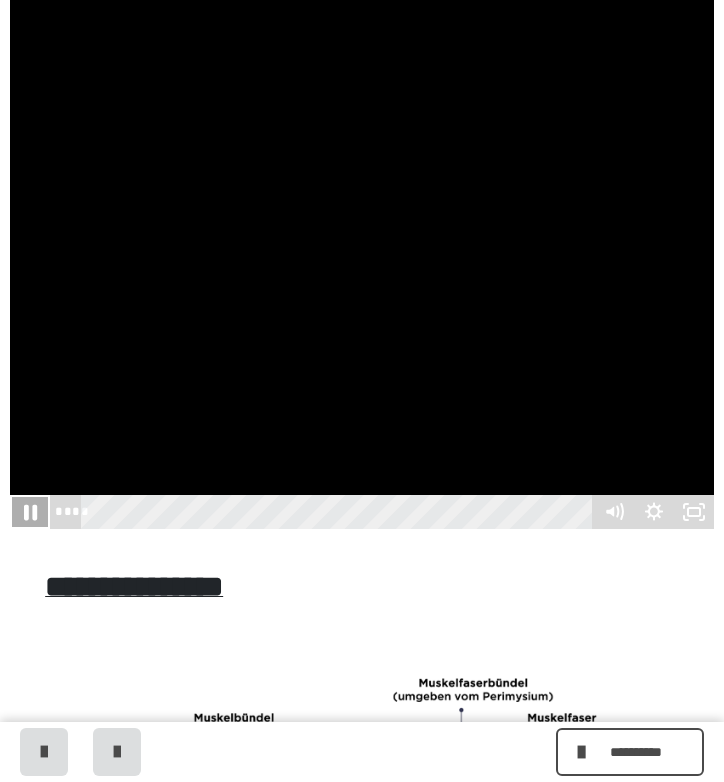 click 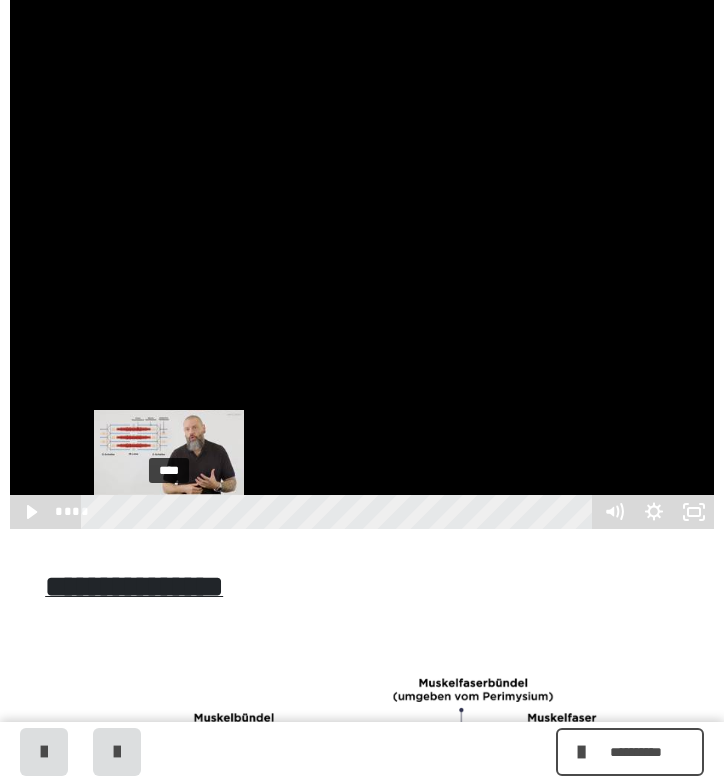 click on "****" at bounding box center (340, 512) 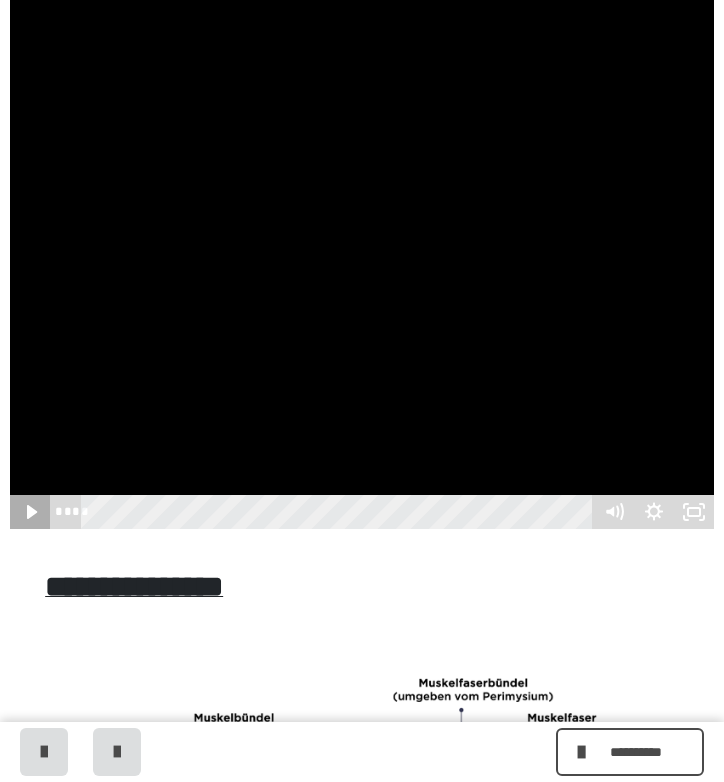 click 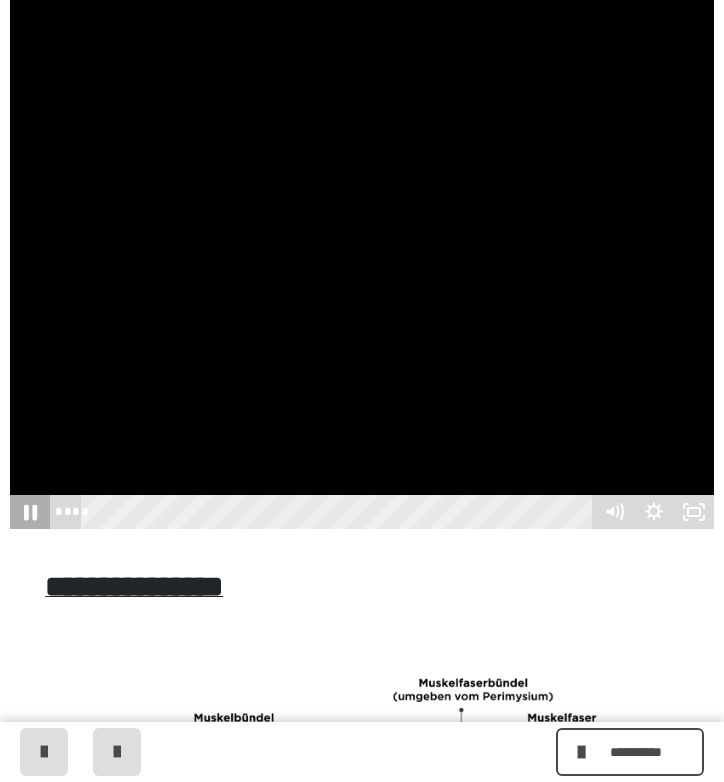 click 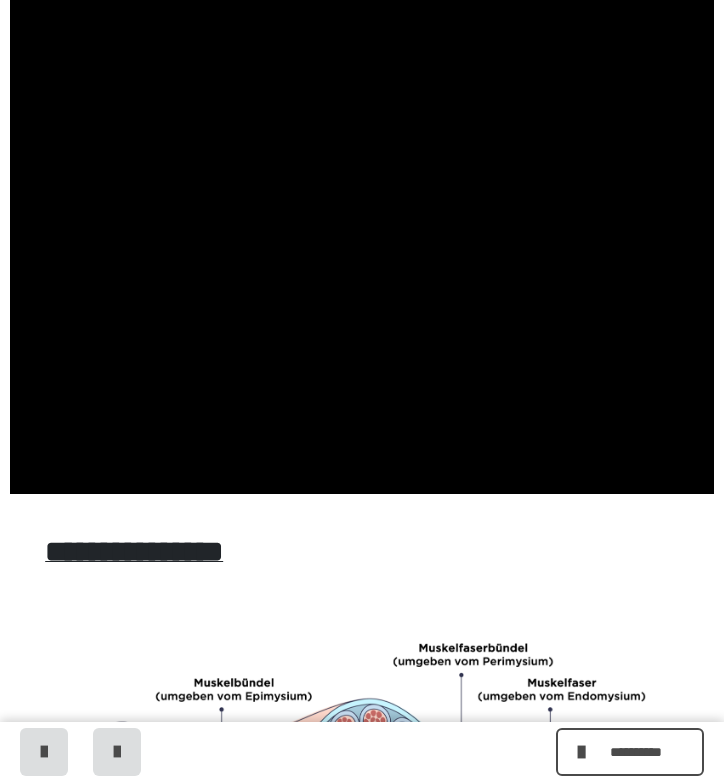 scroll, scrollTop: 677, scrollLeft: 0, axis: vertical 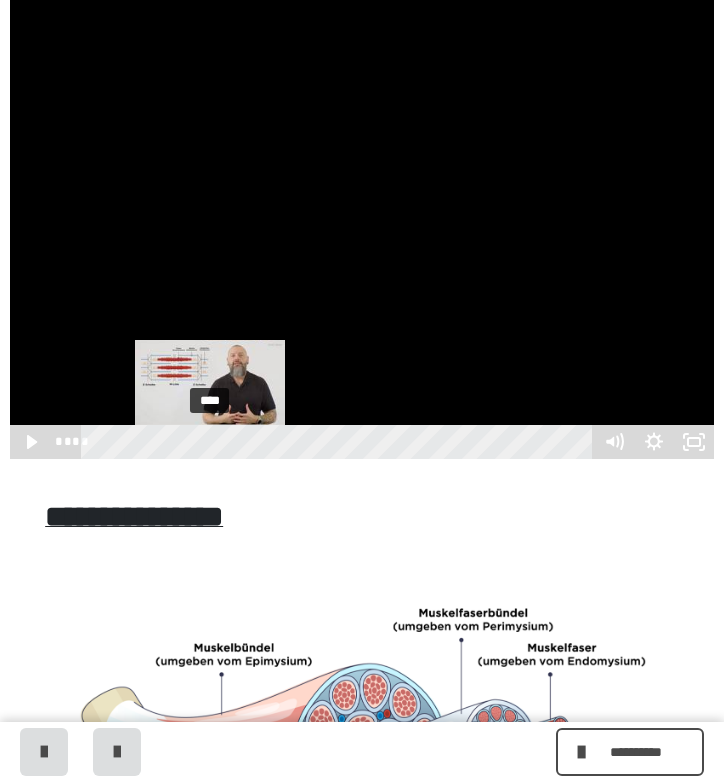 click on "****" at bounding box center (340, 442) 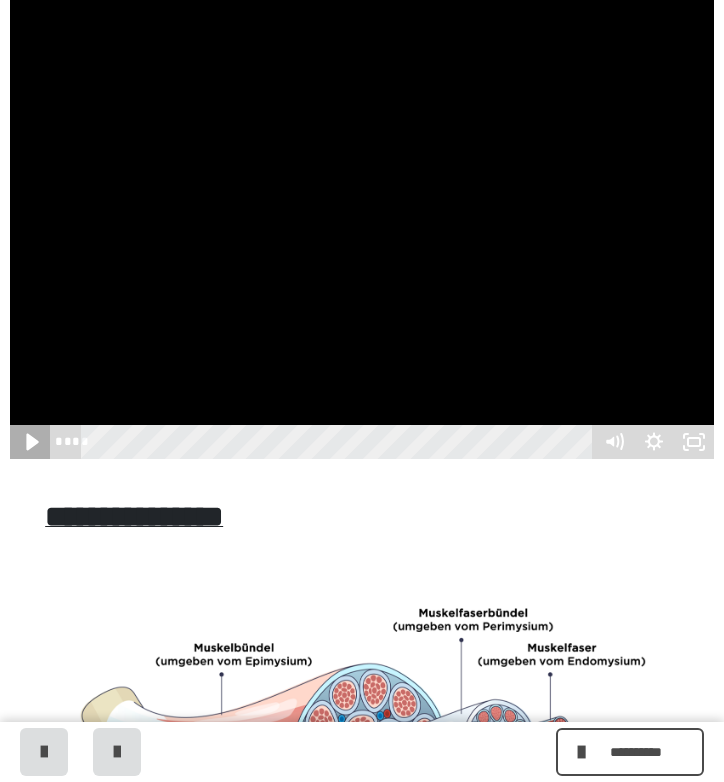 click 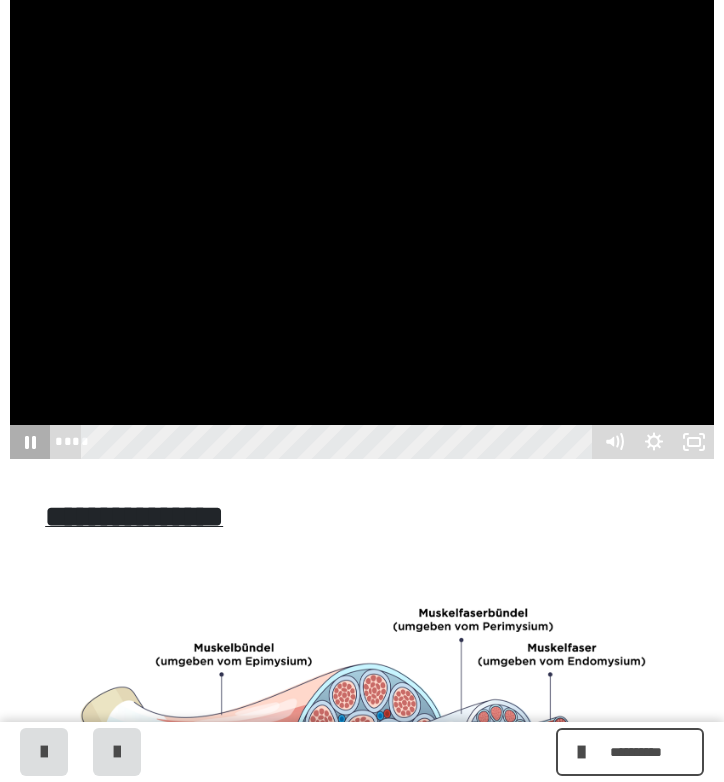 click 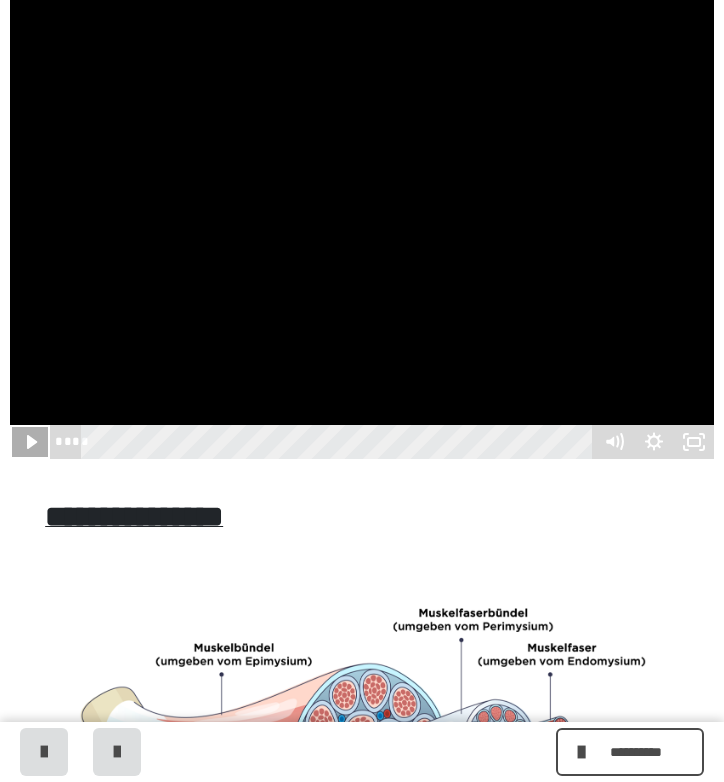 click 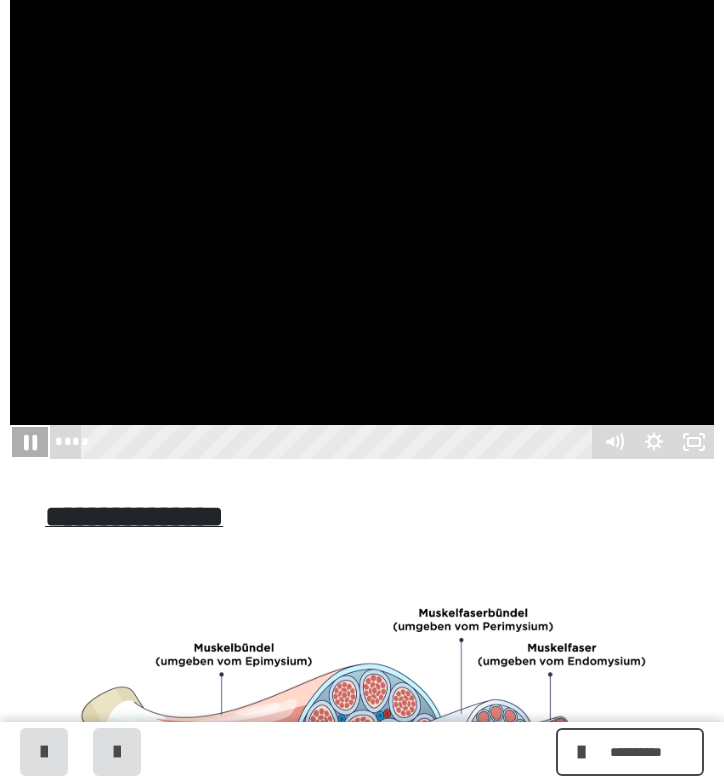 click 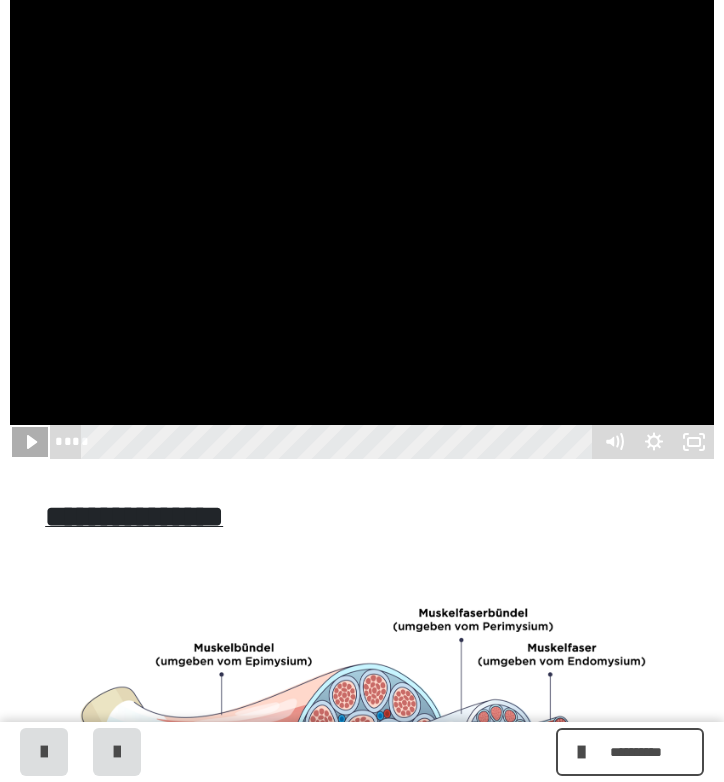 click 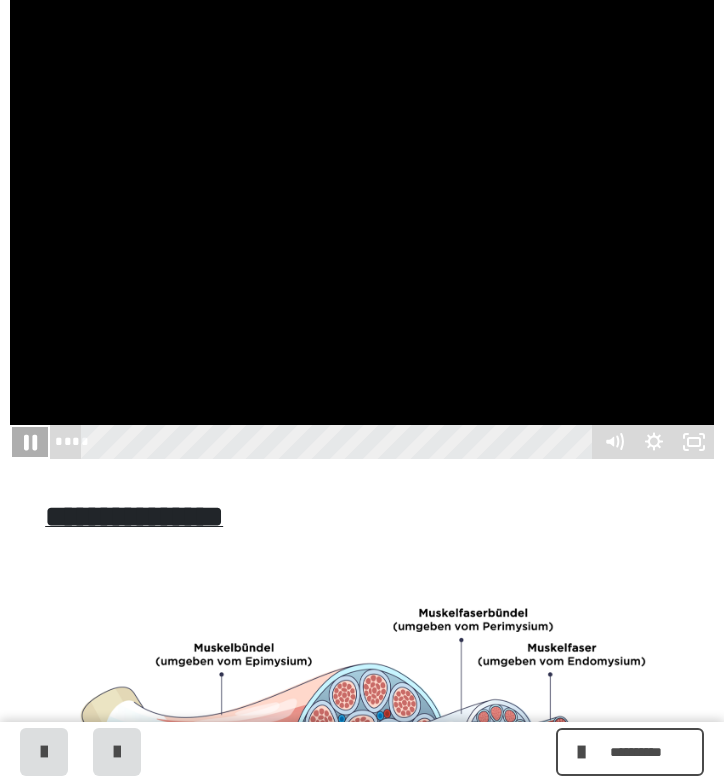 click 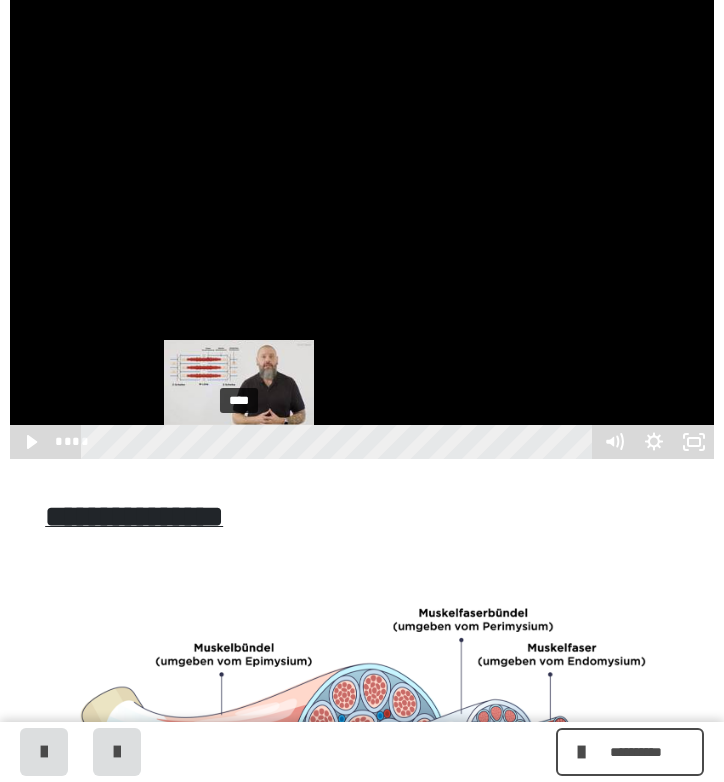 click on "****" at bounding box center (340, 442) 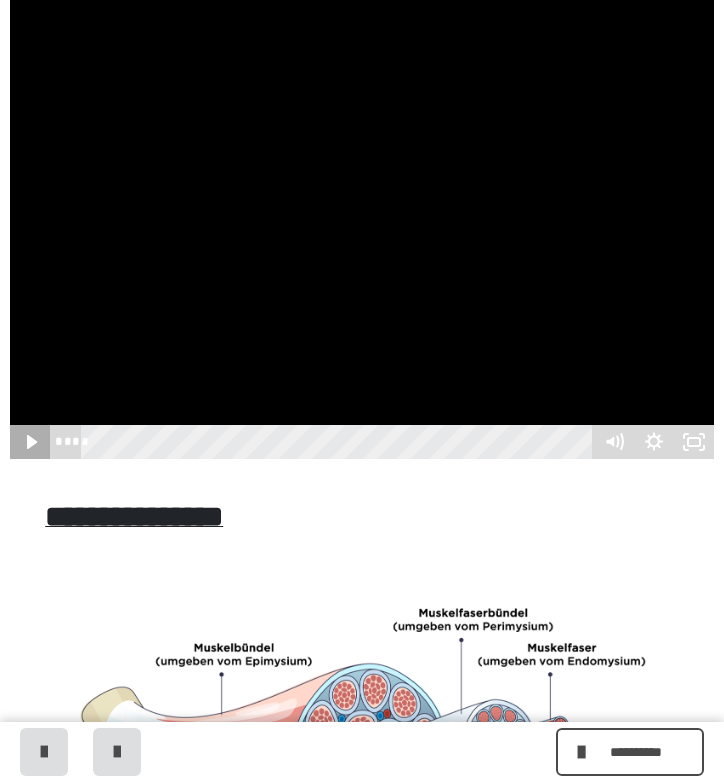click 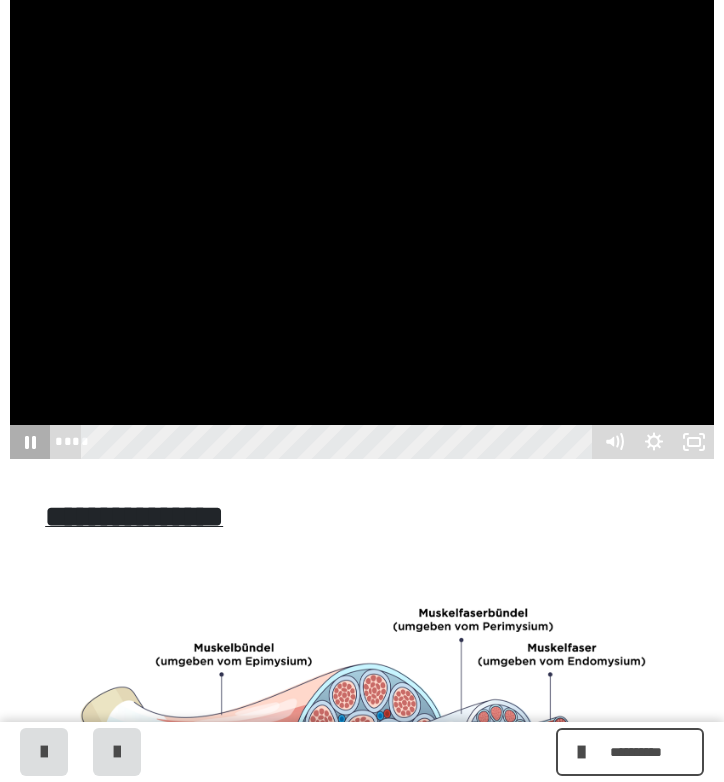 click 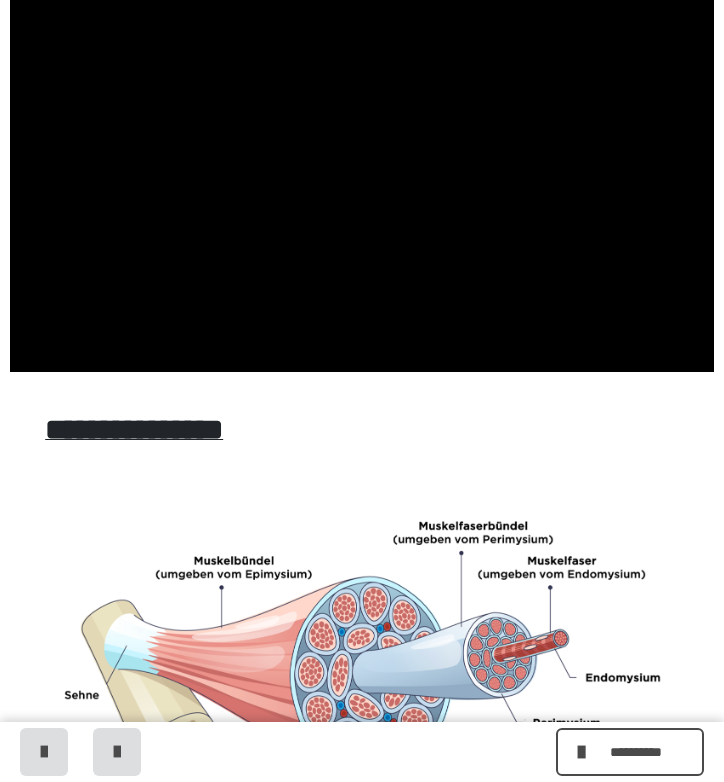 scroll, scrollTop: 623, scrollLeft: 0, axis: vertical 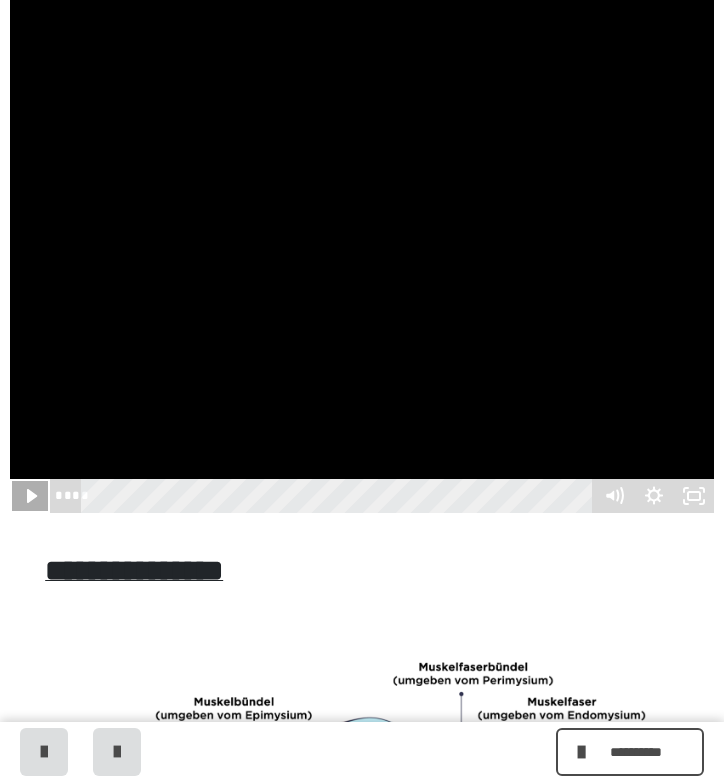 click 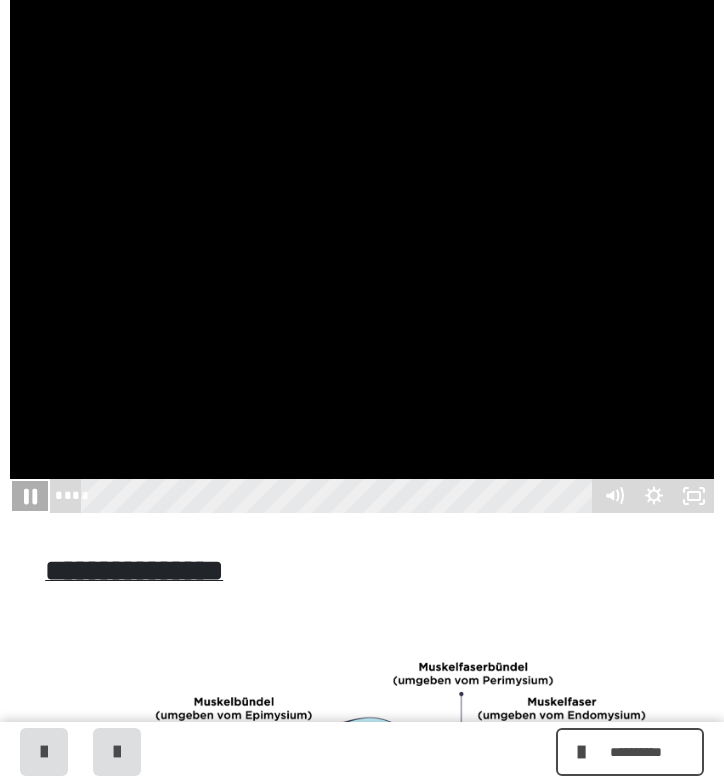 click 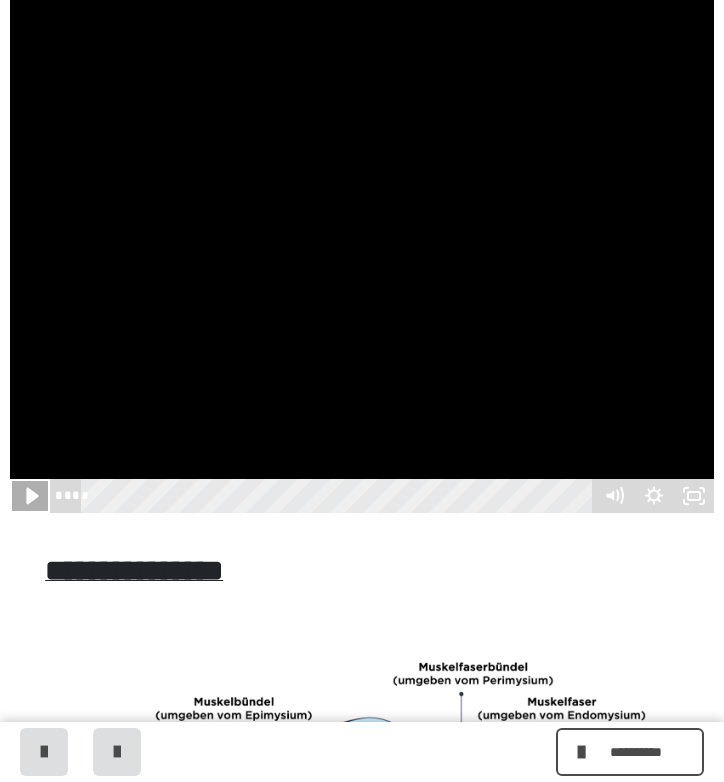 click 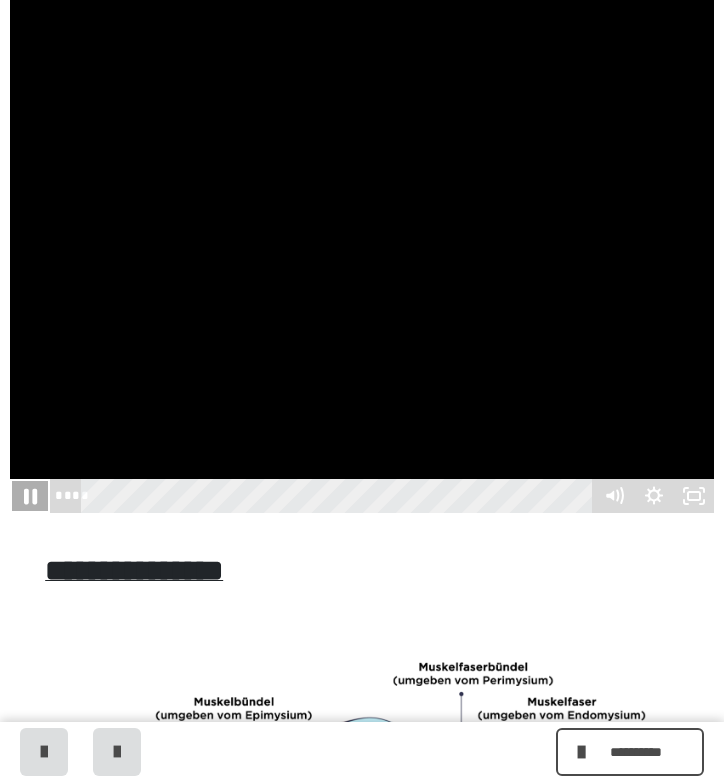 click 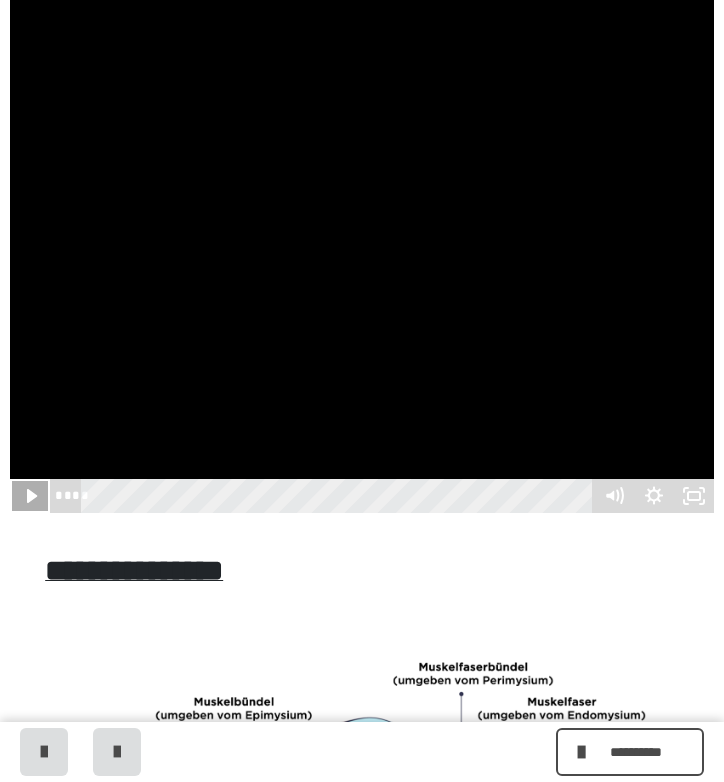 click 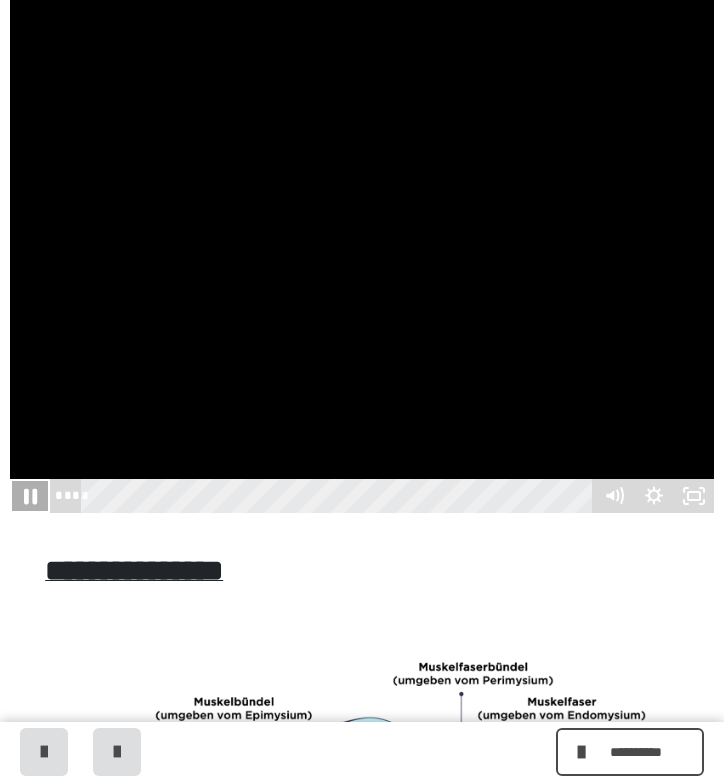 click 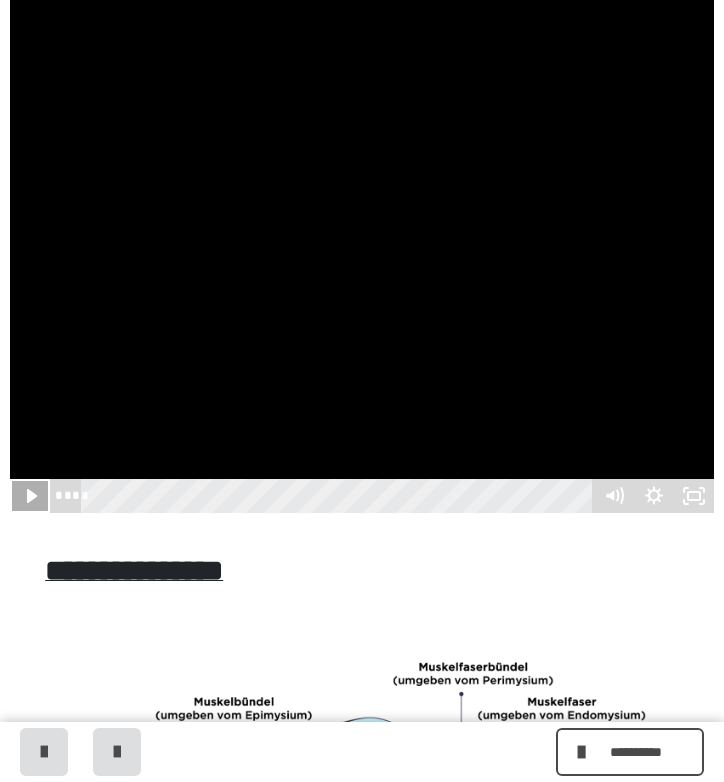 click 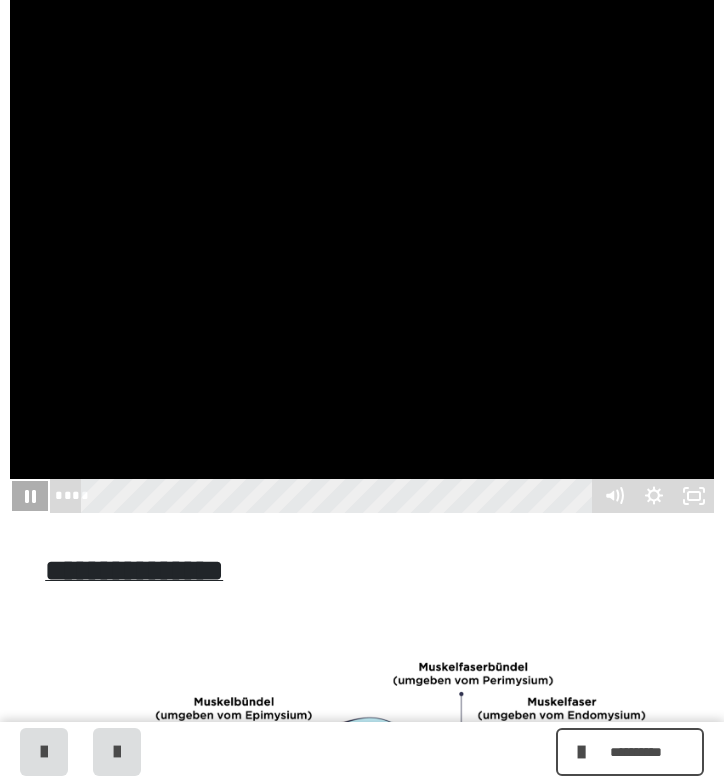 click 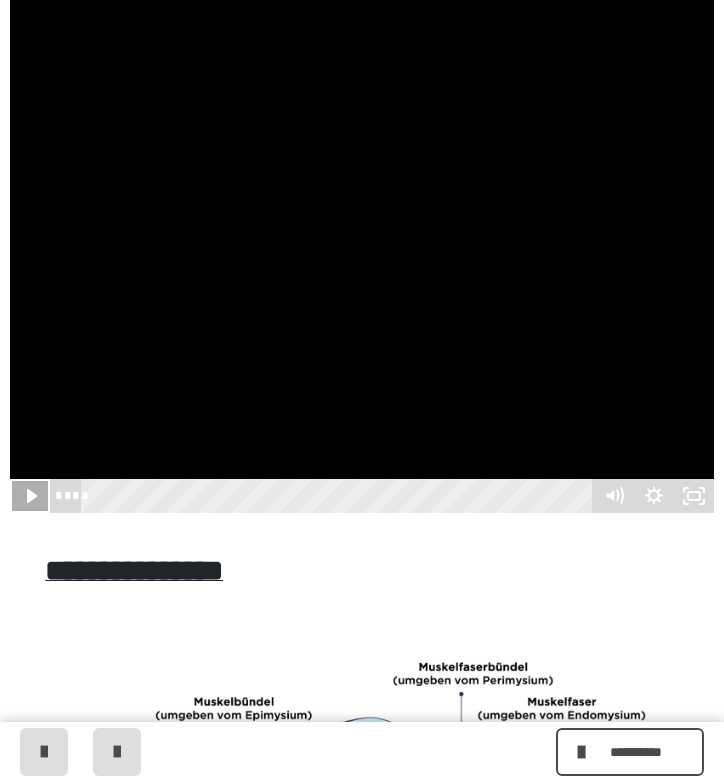 click 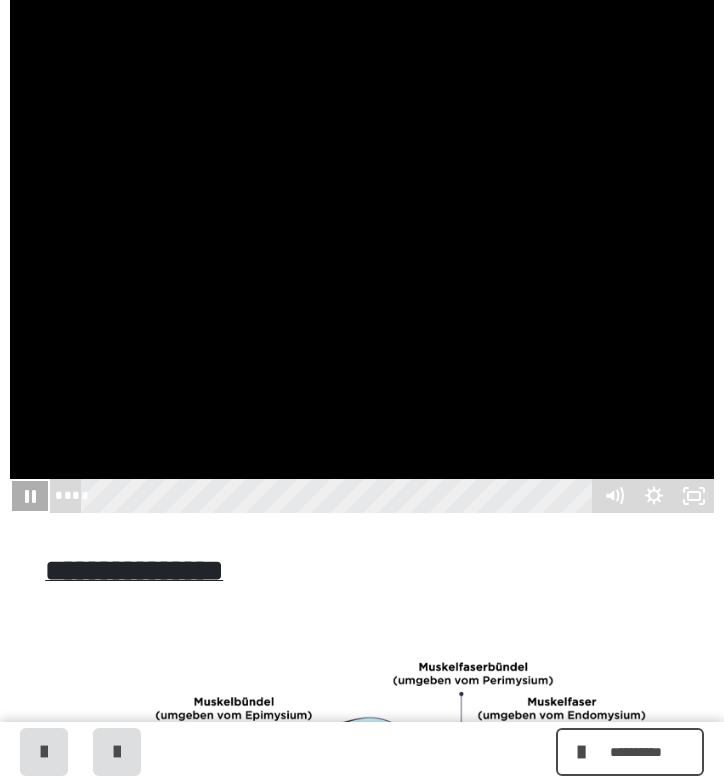 click 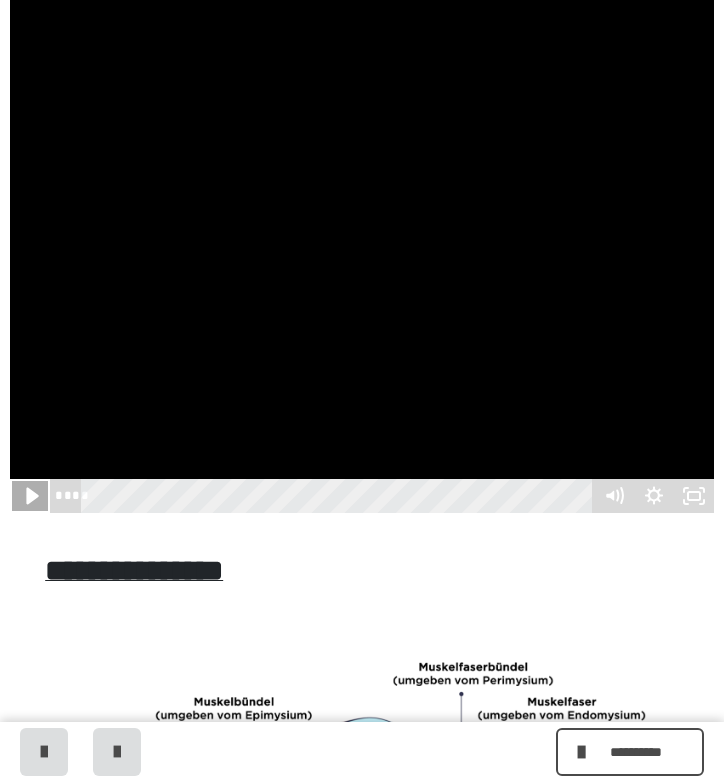 click 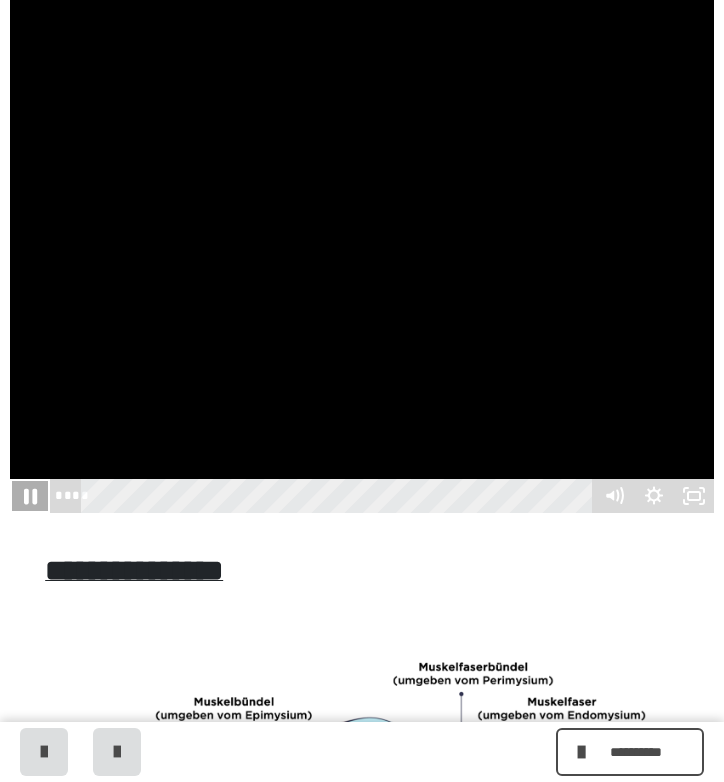 click 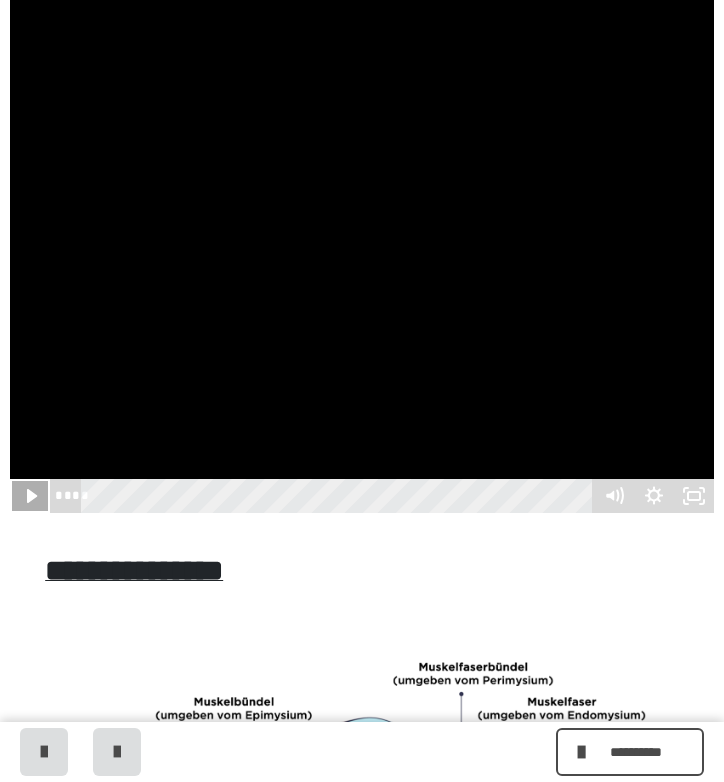 click 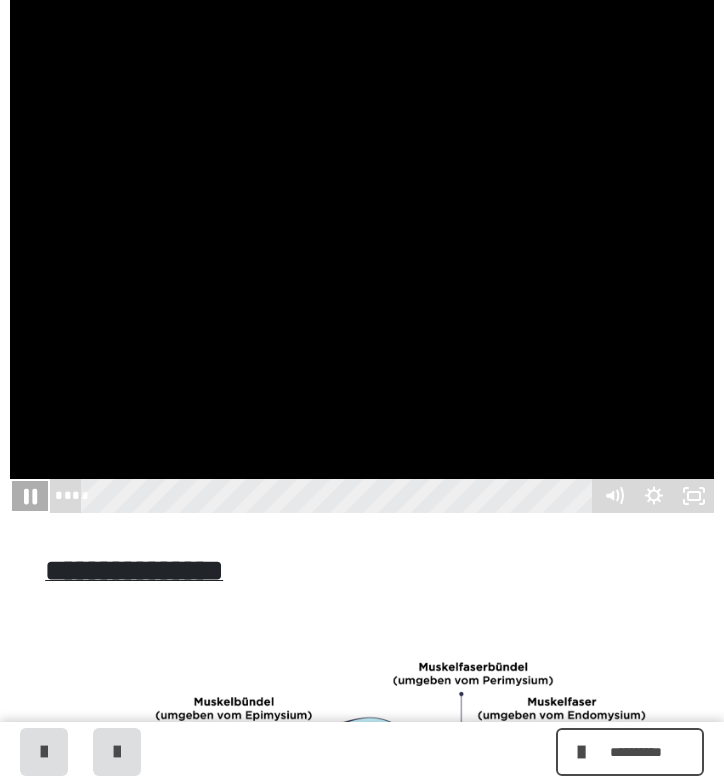 click 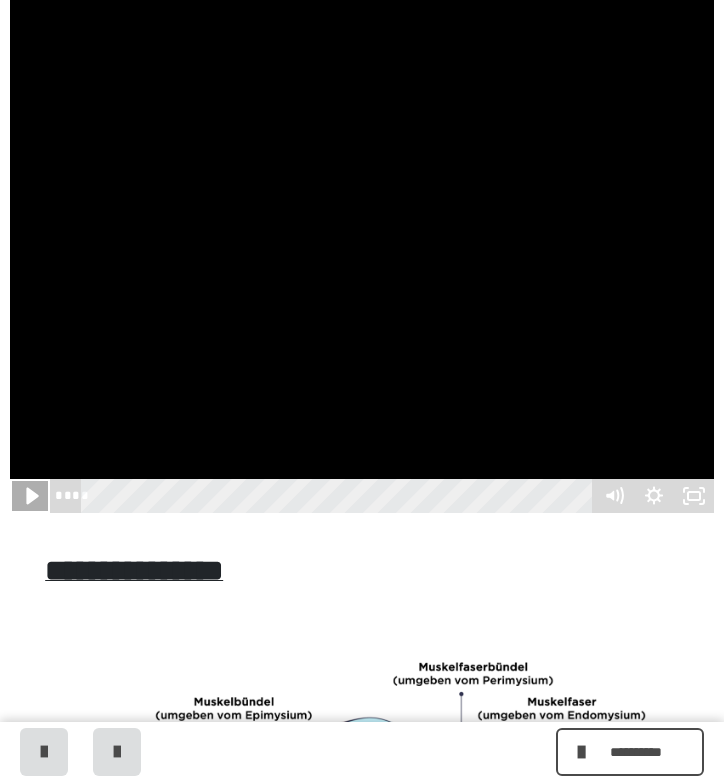 click 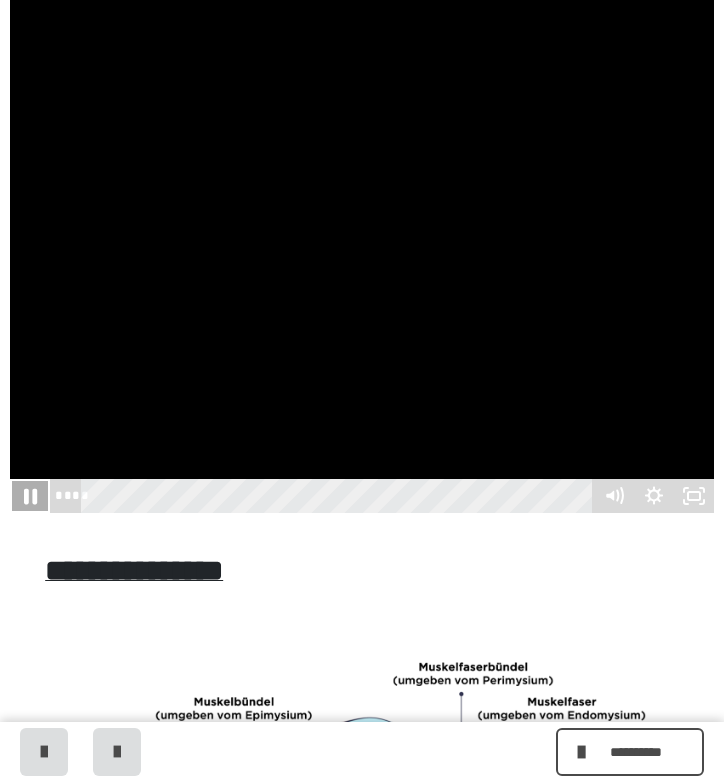 click 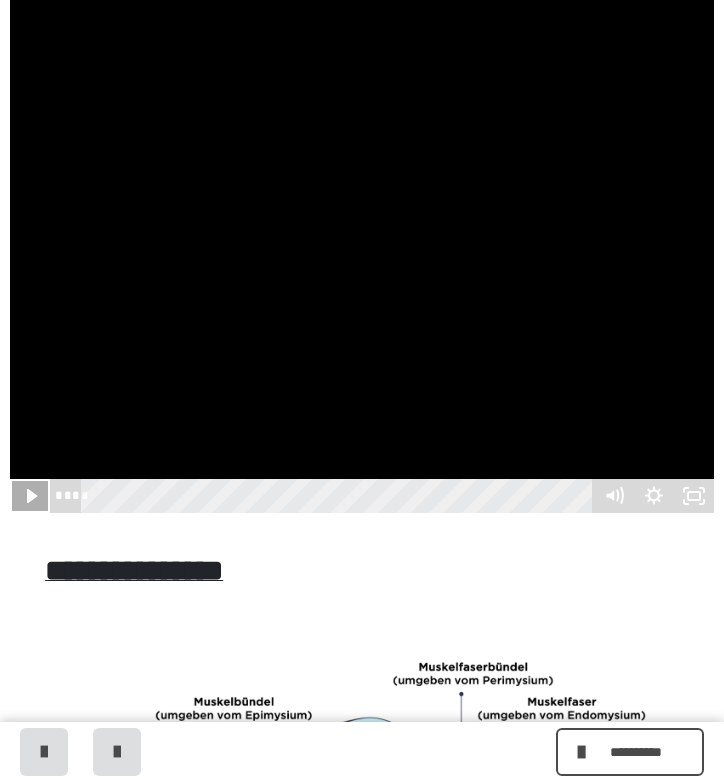 click 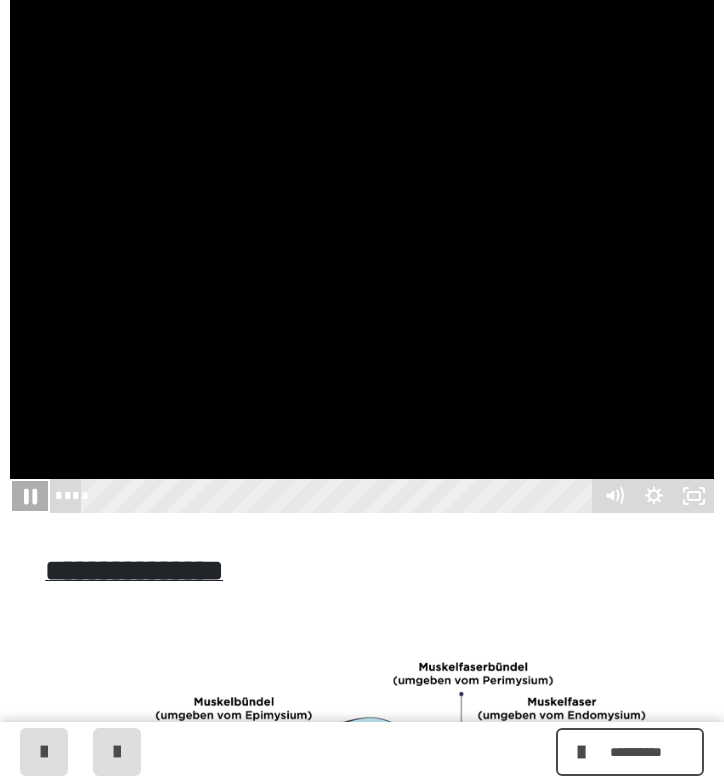 click 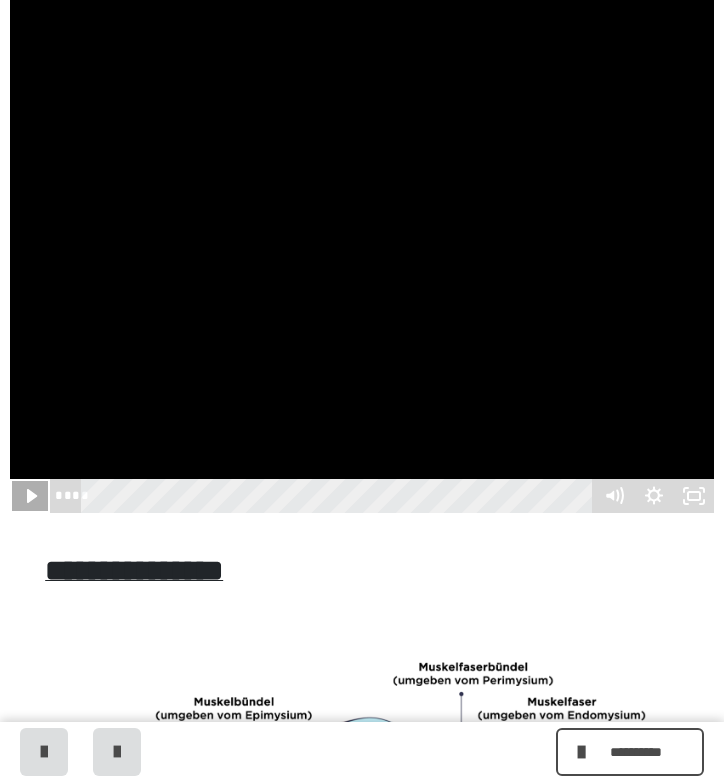 click 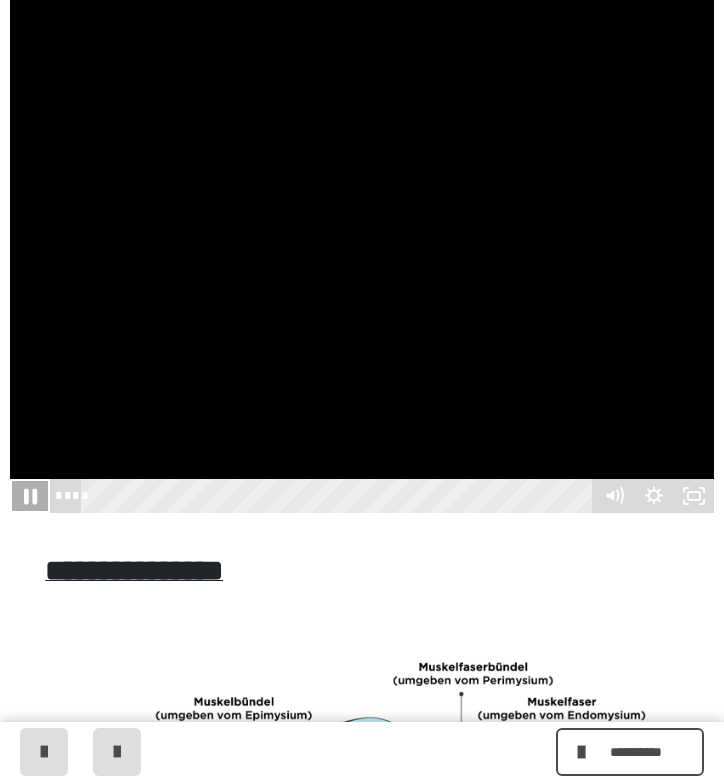 click 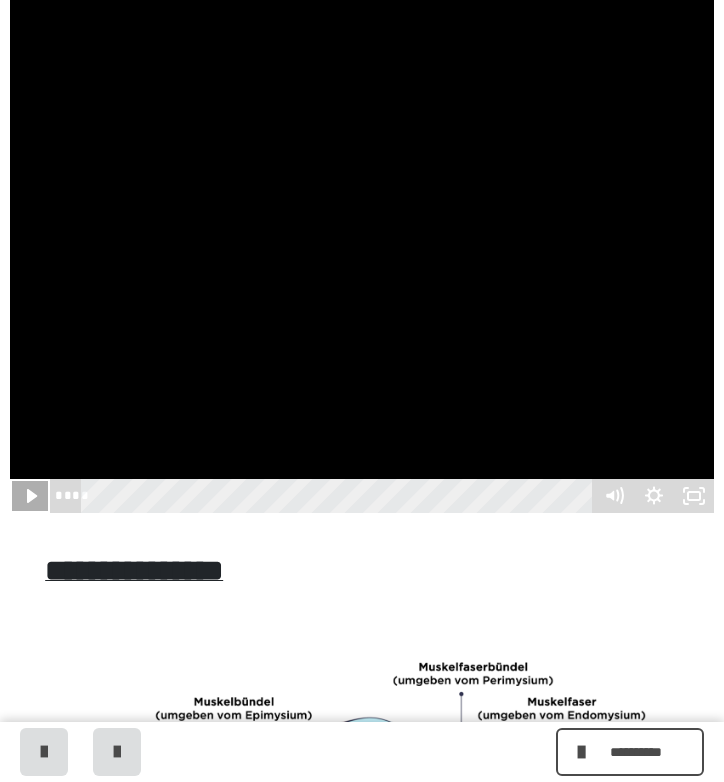 click 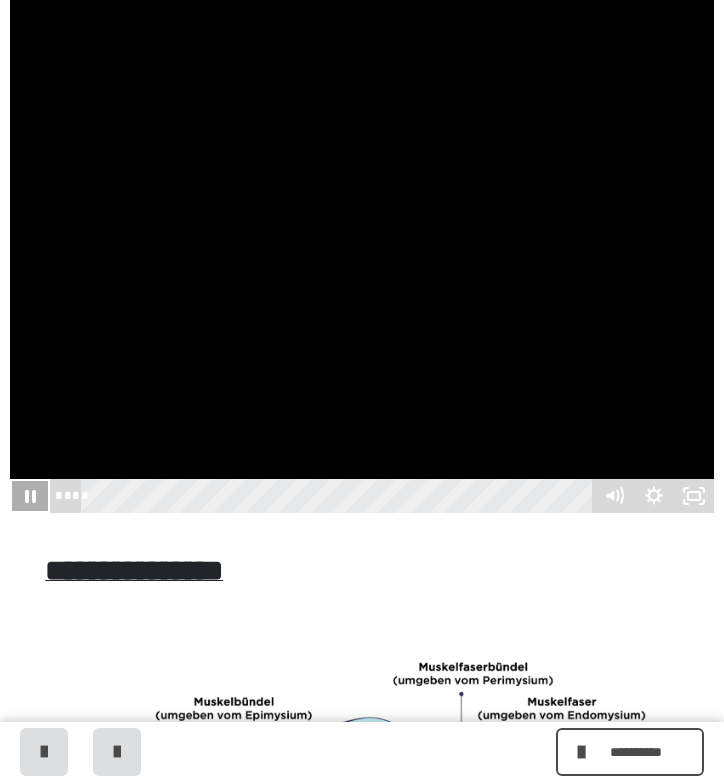 click 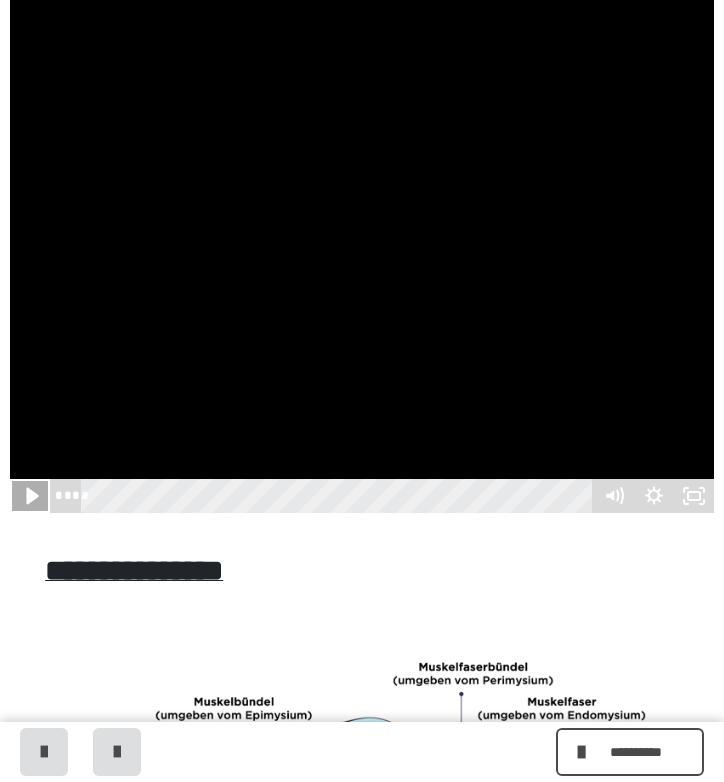 click 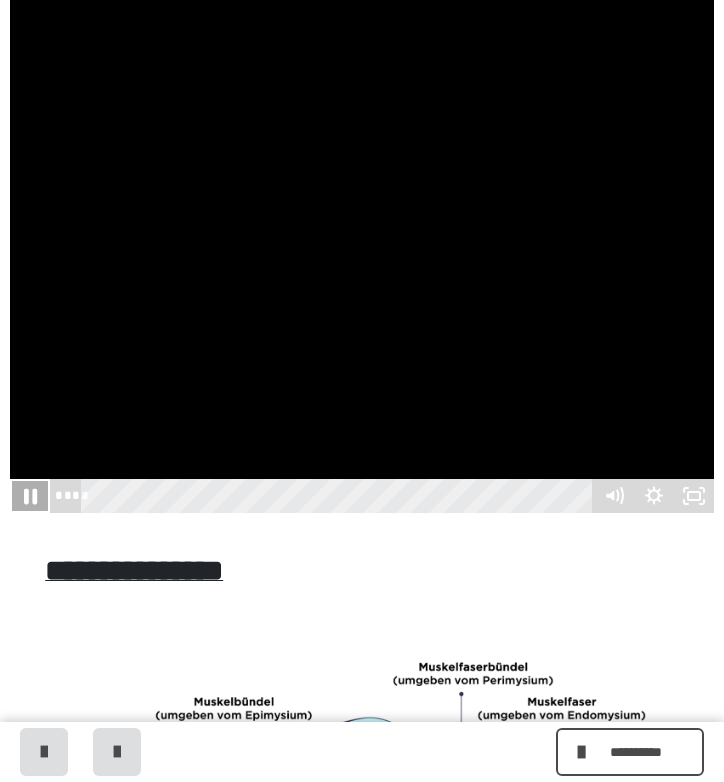 click 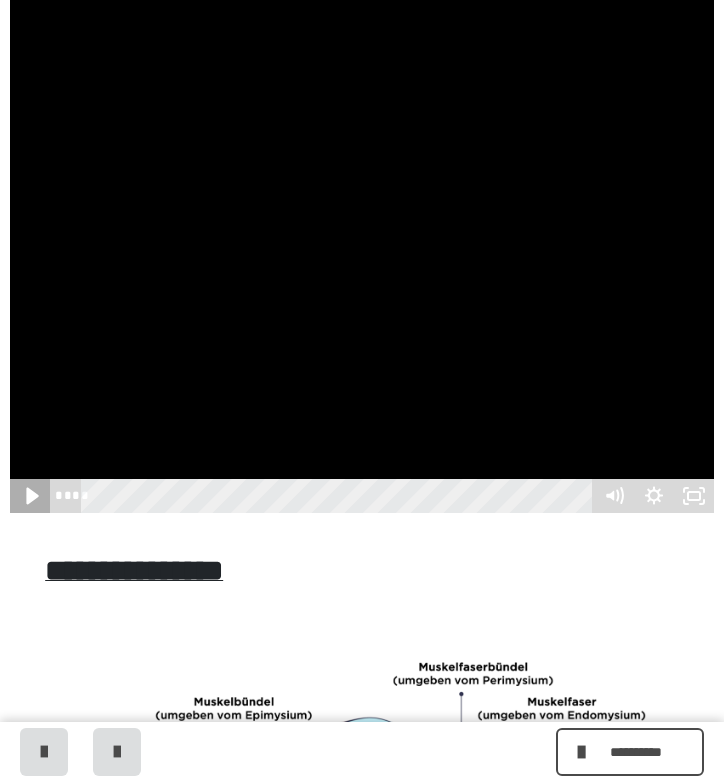 click 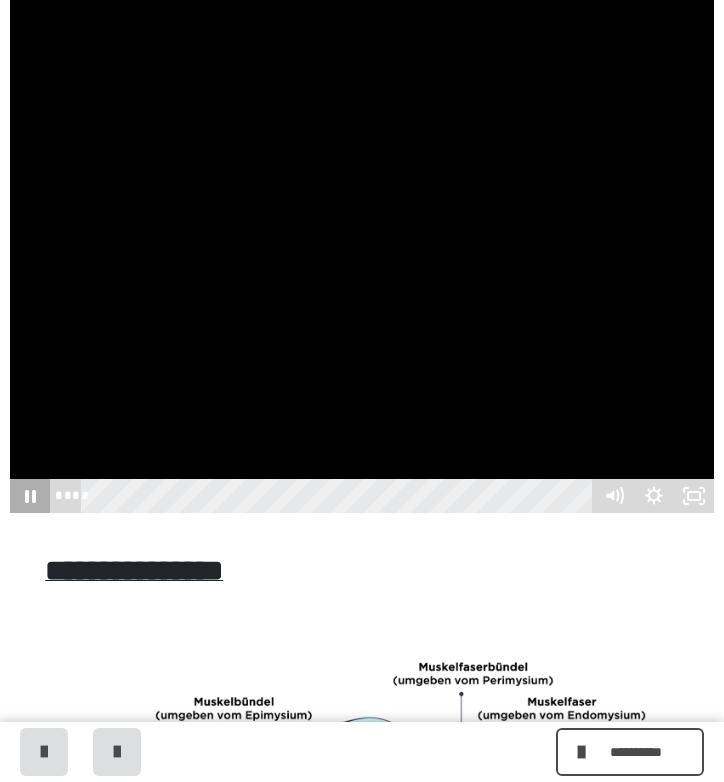click 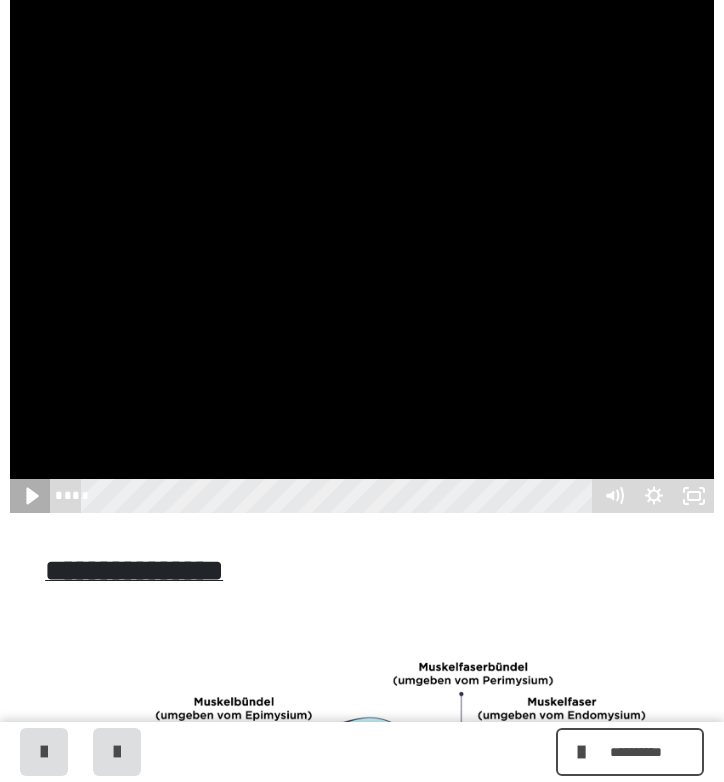 click 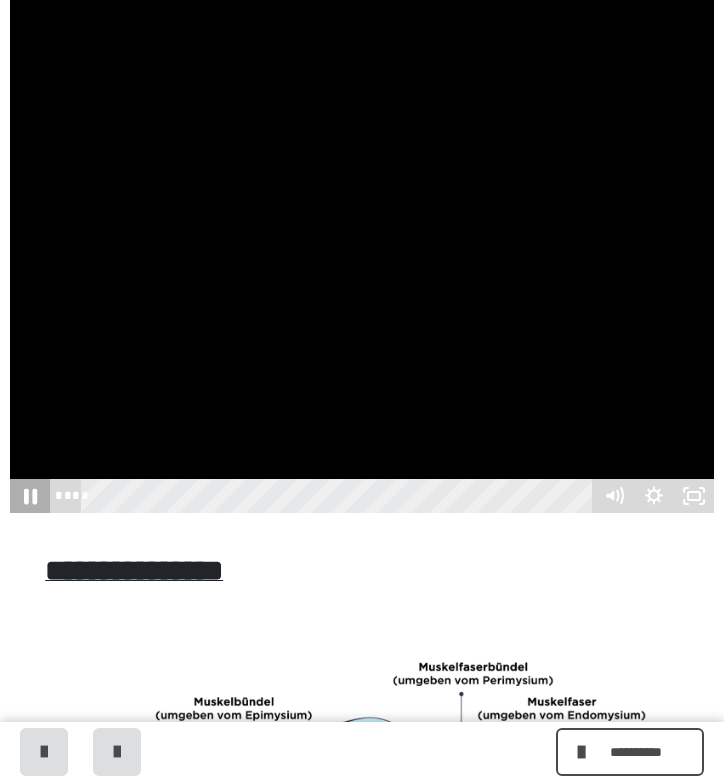 click 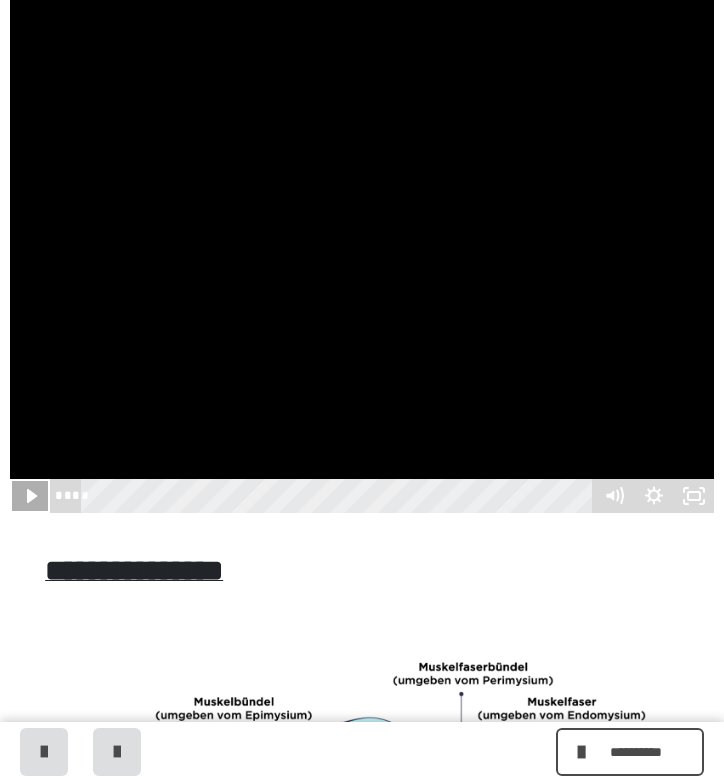 click 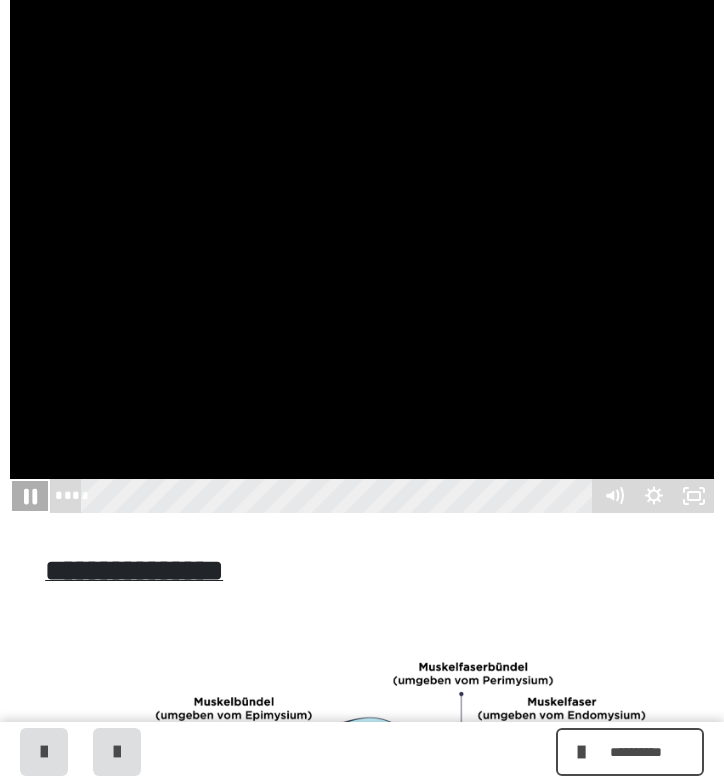 click 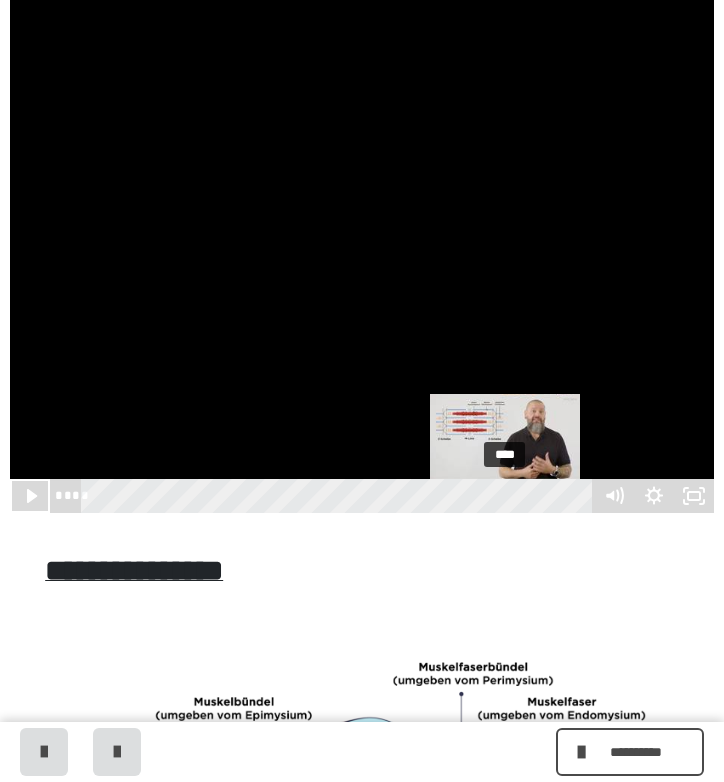 click on "****" at bounding box center (340, 496) 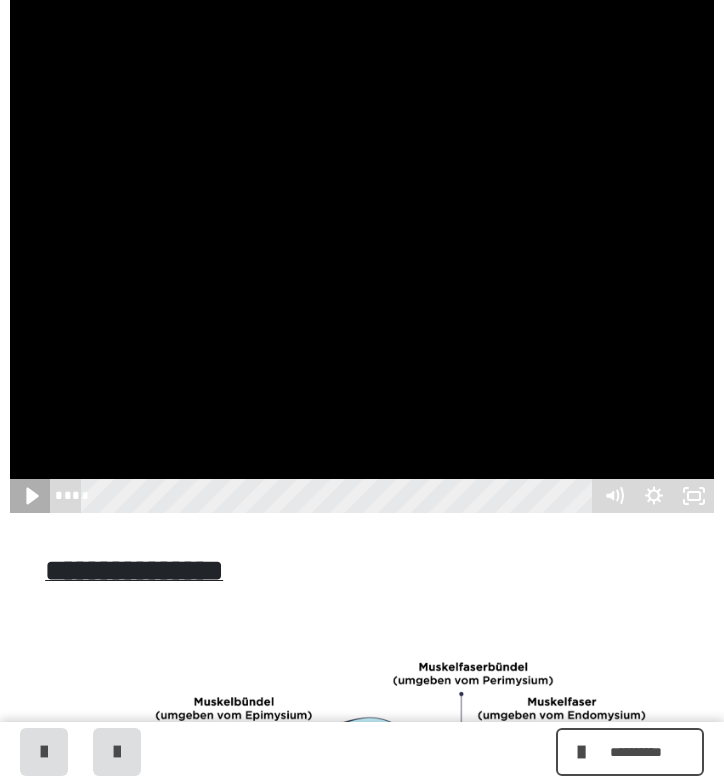 click 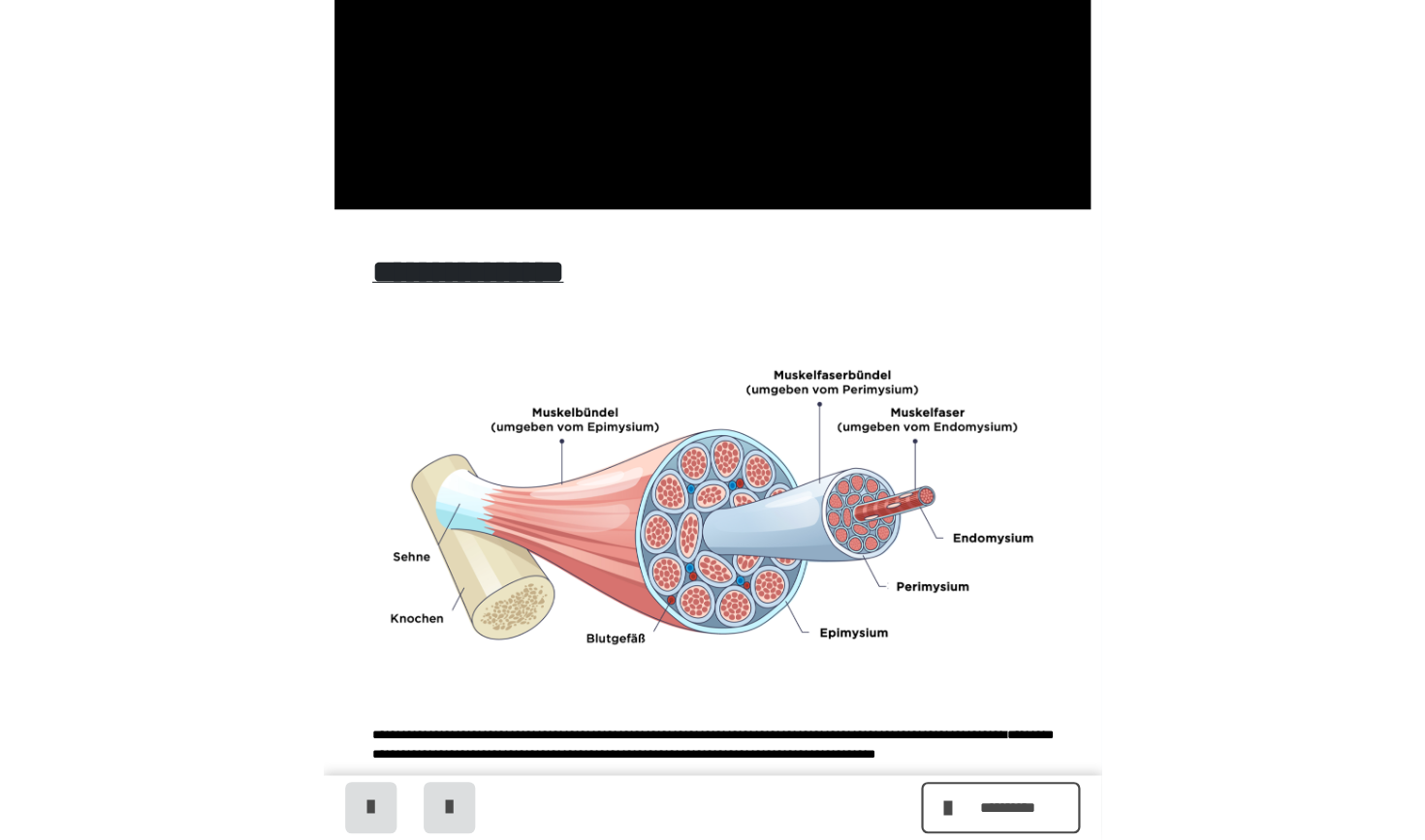 scroll, scrollTop: 868, scrollLeft: 0, axis: vertical 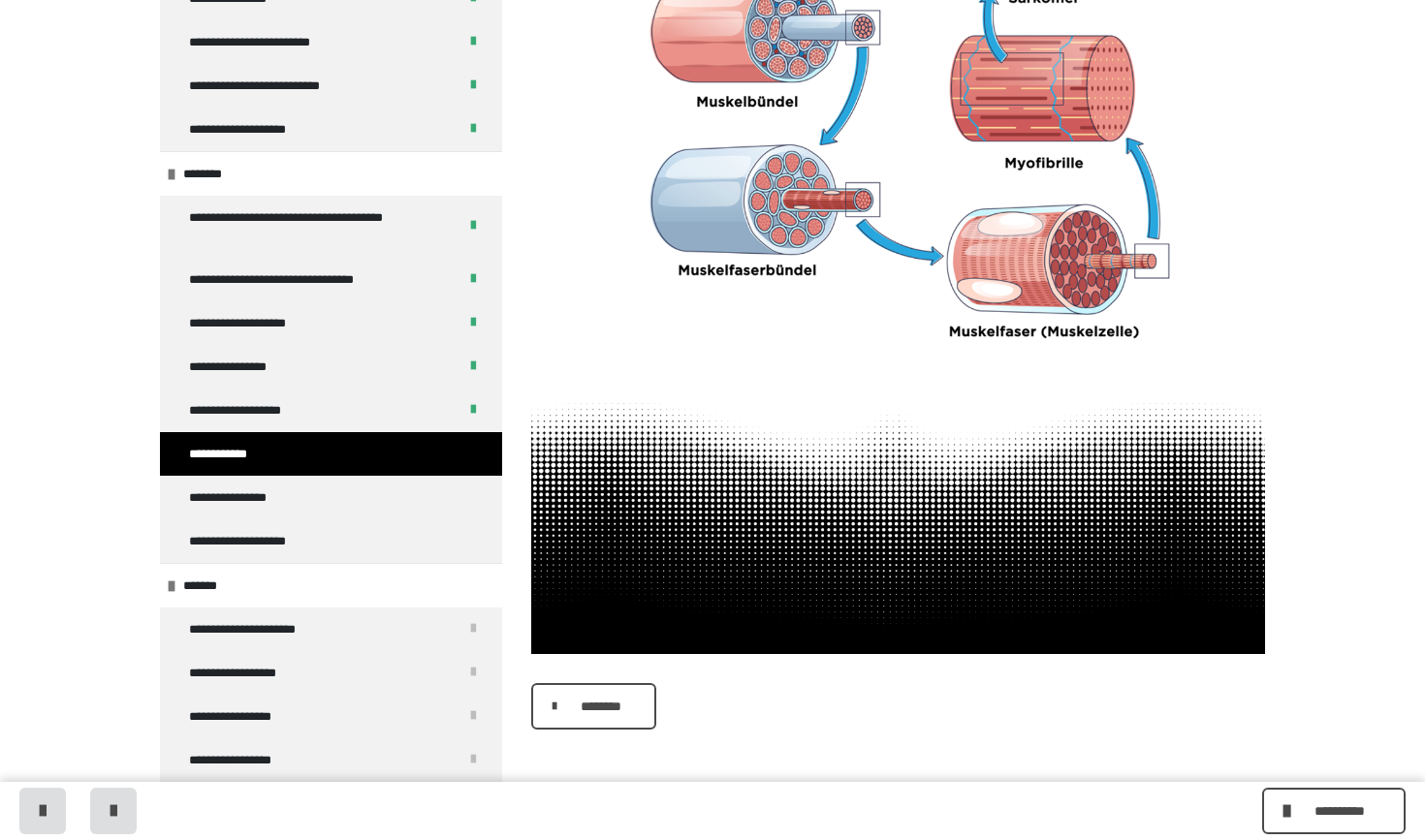 click on "********" at bounding box center [600, 706] 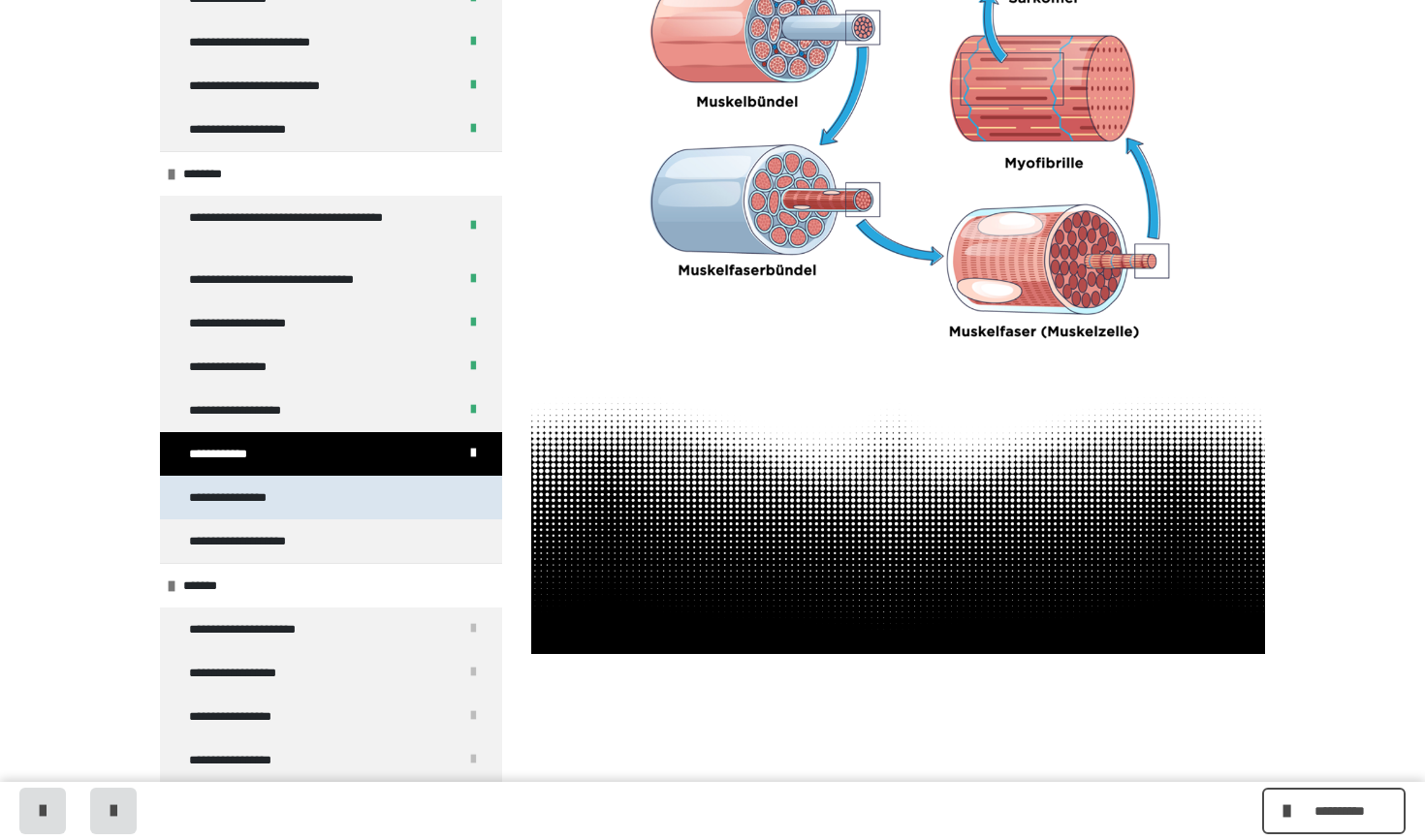 click on "**********" at bounding box center [331, 497] 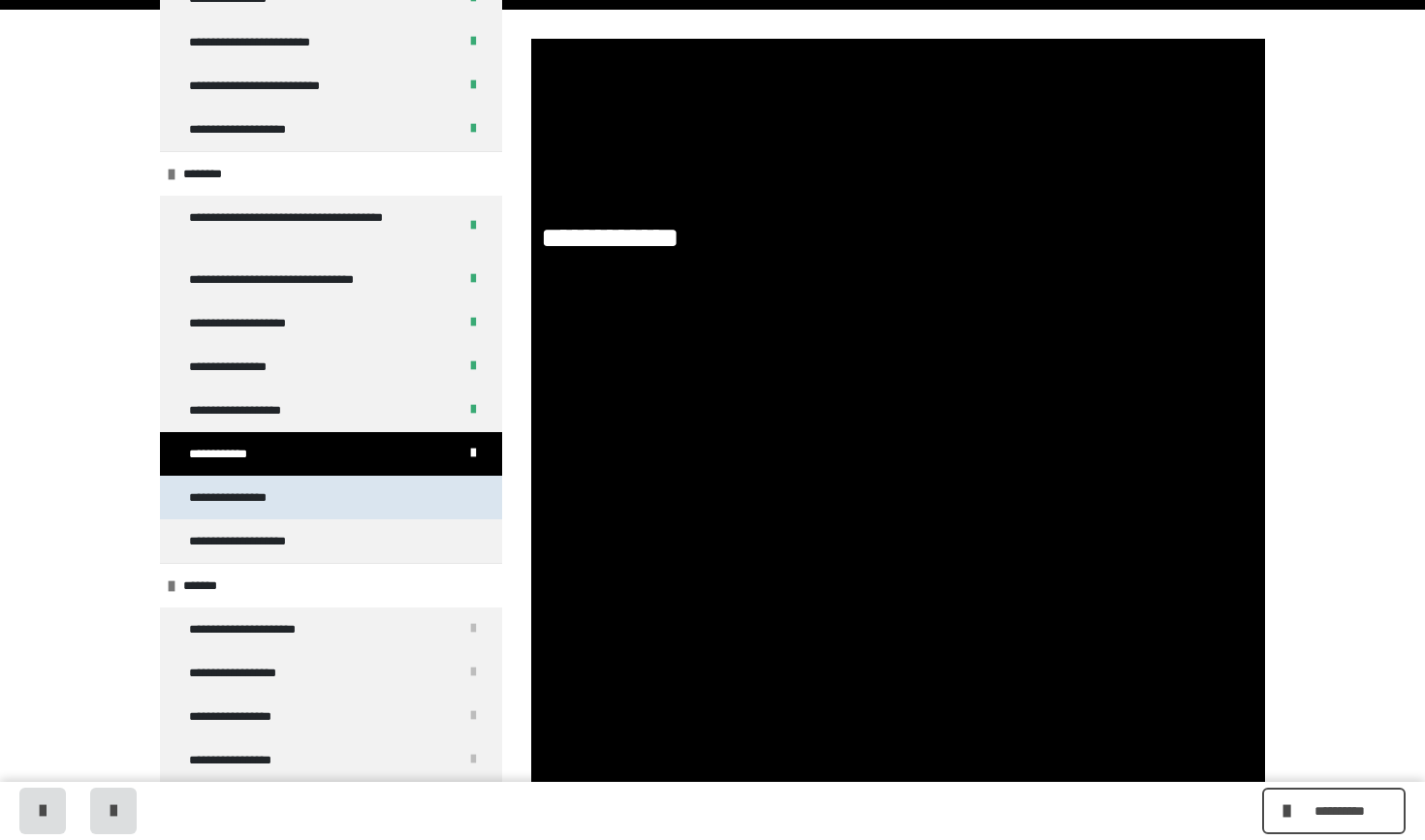 scroll, scrollTop: 0, scrollLeft: 0, axis: both 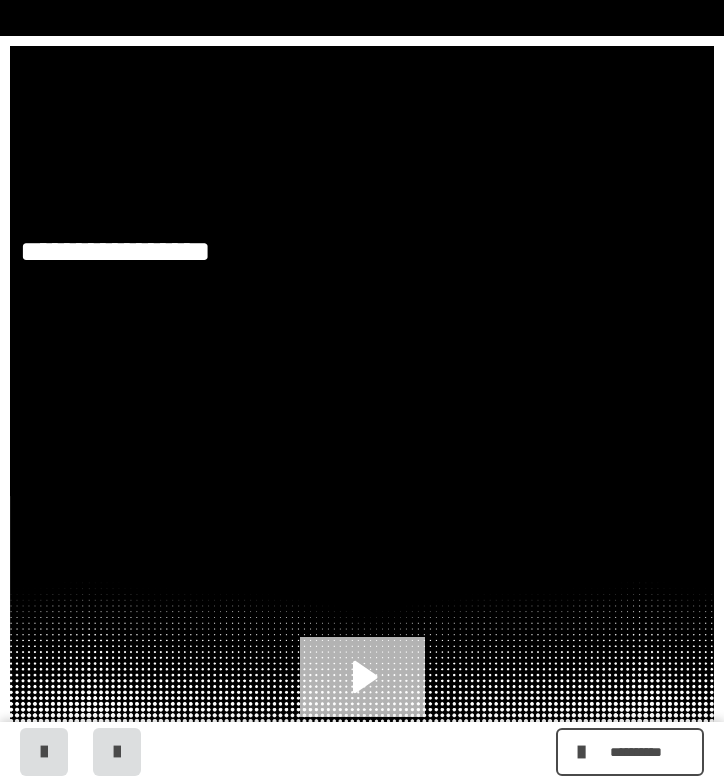 click 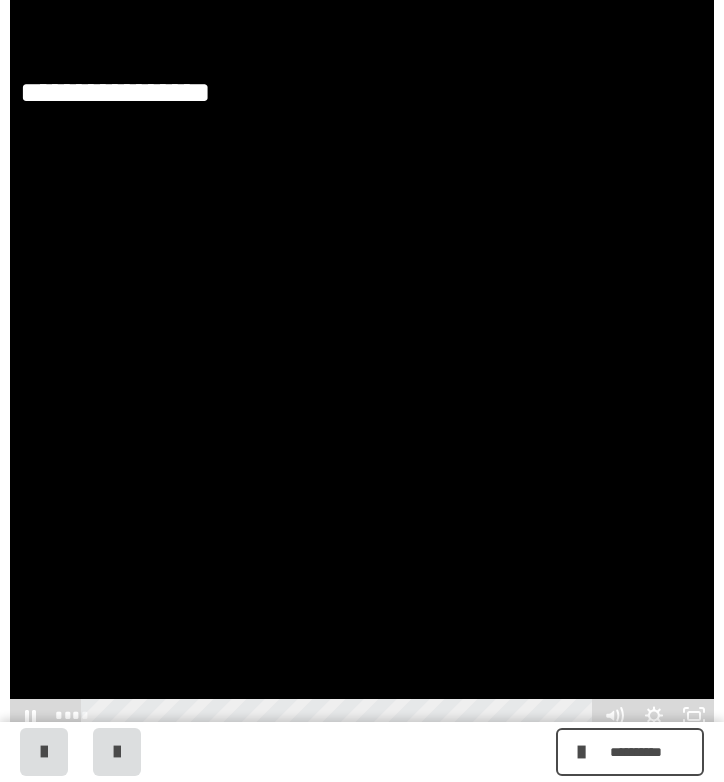 scroll, scrollTop: 419, scrollLeft: 0, axis: vertical 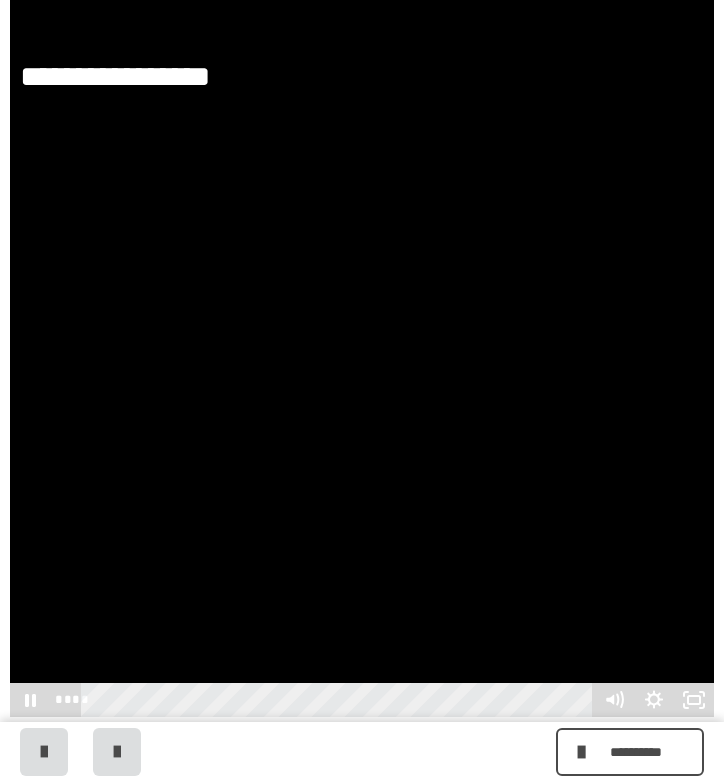 click at bounding box center [362, 519] 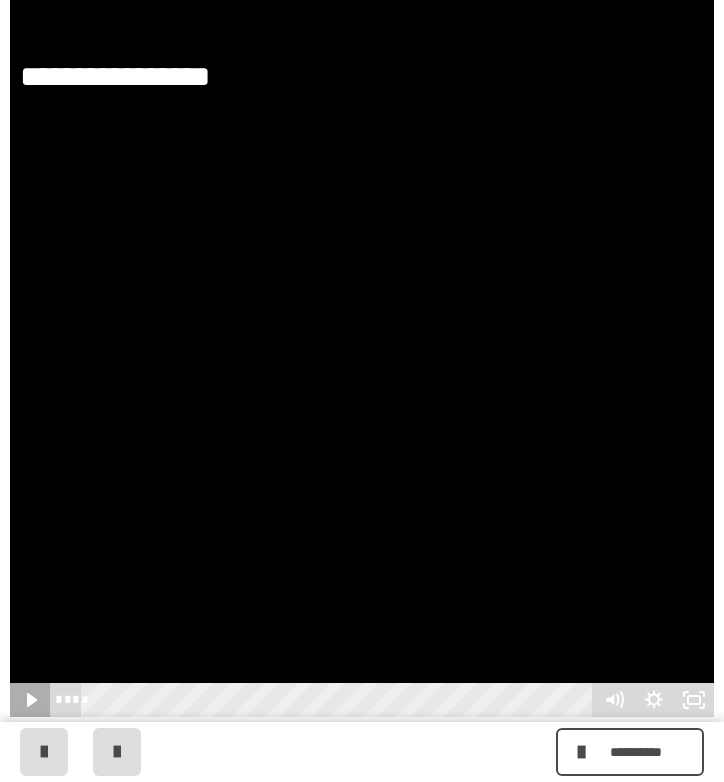 click 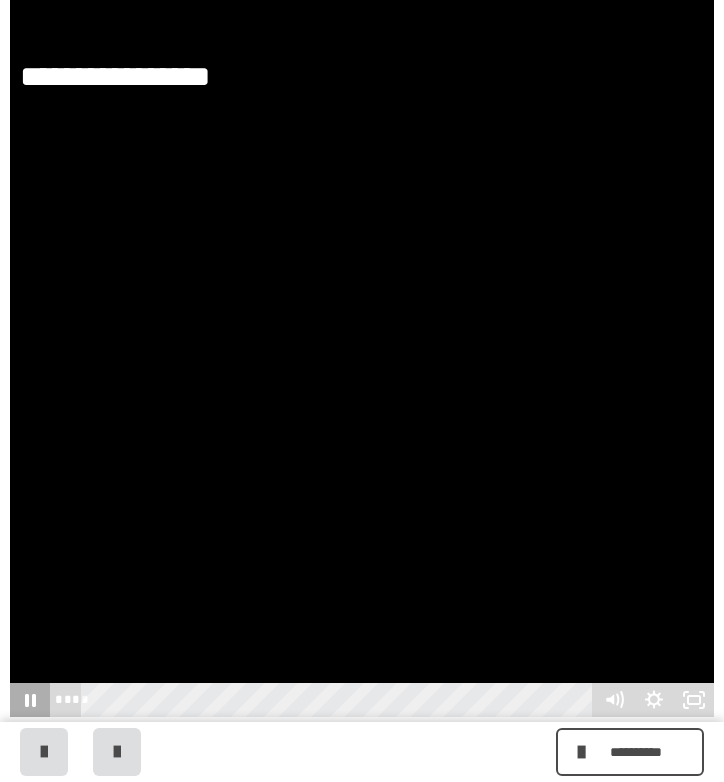 click 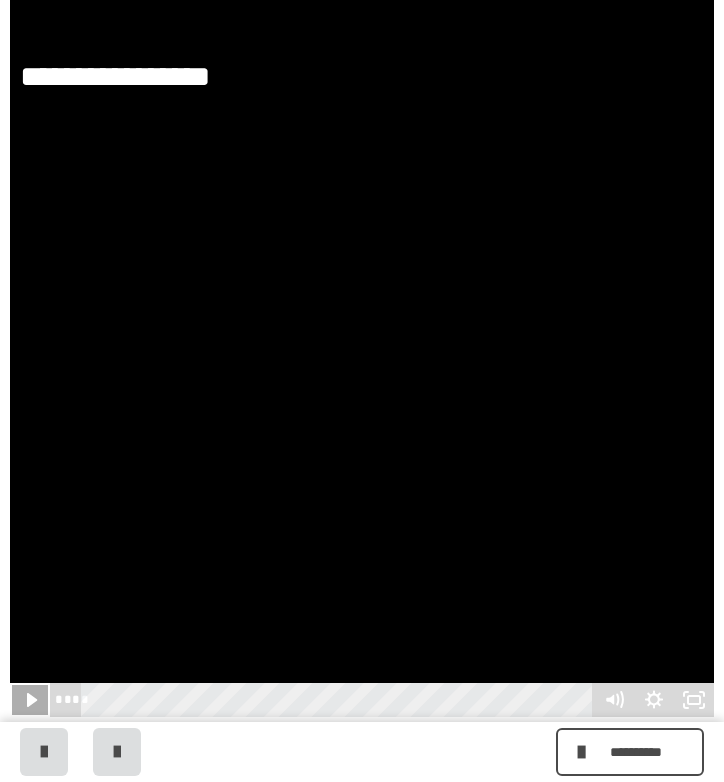 click 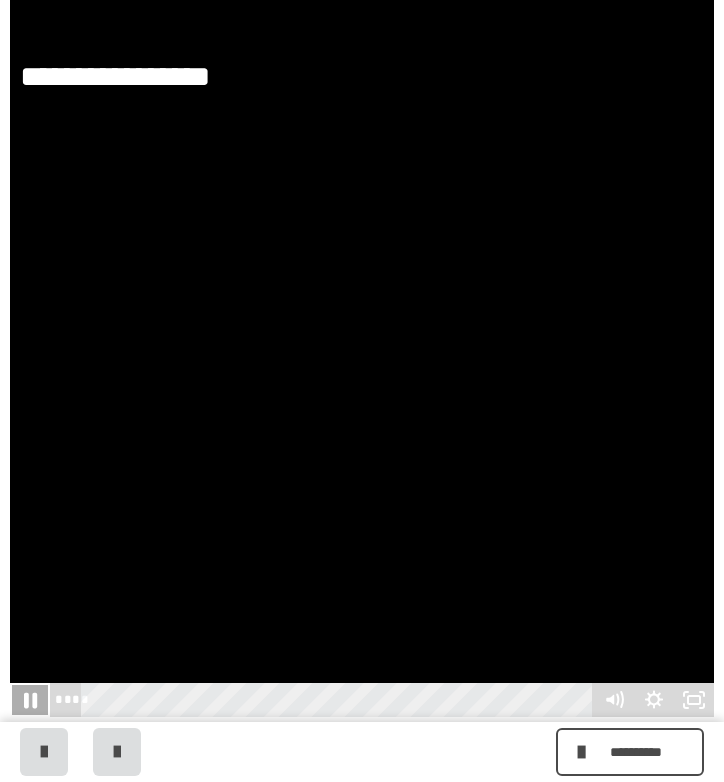 click 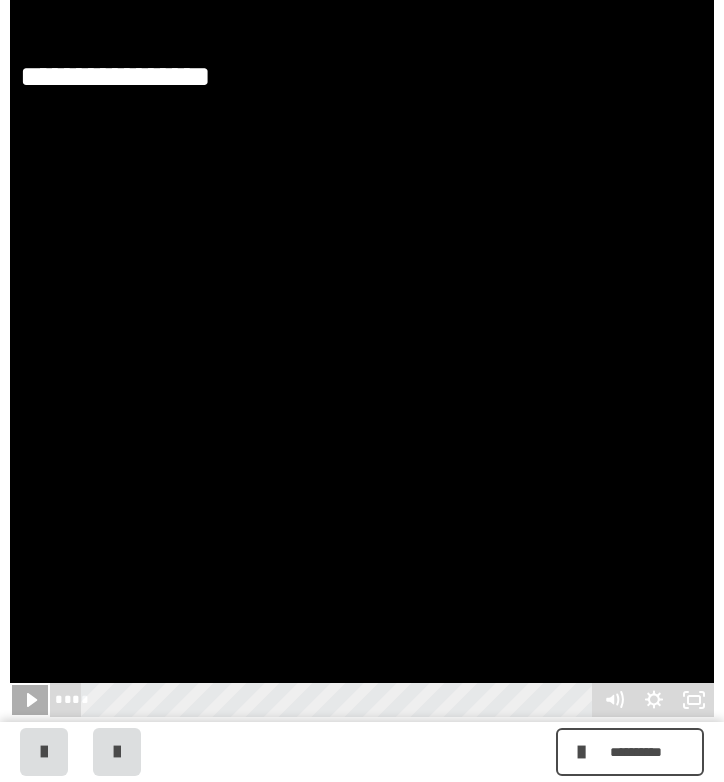 click 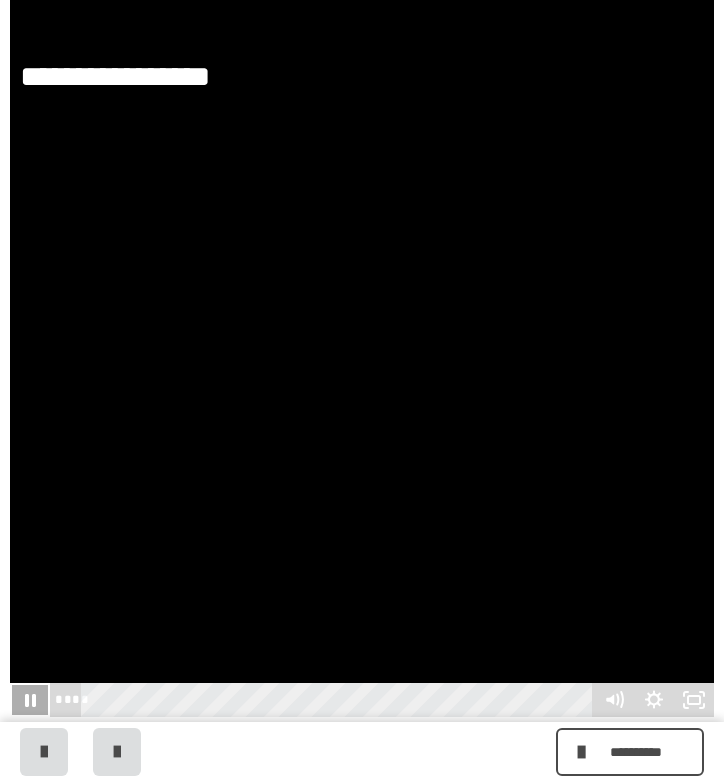 click 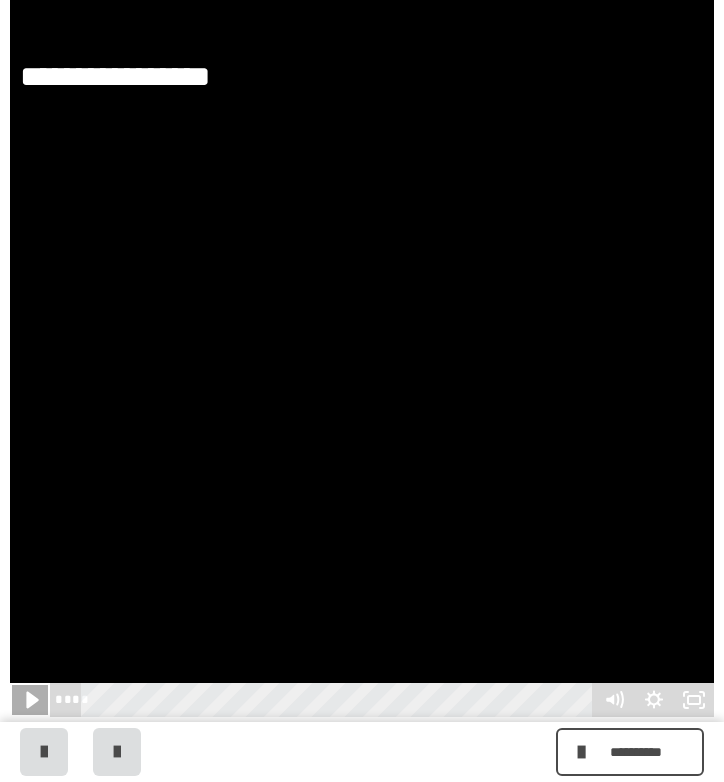 click 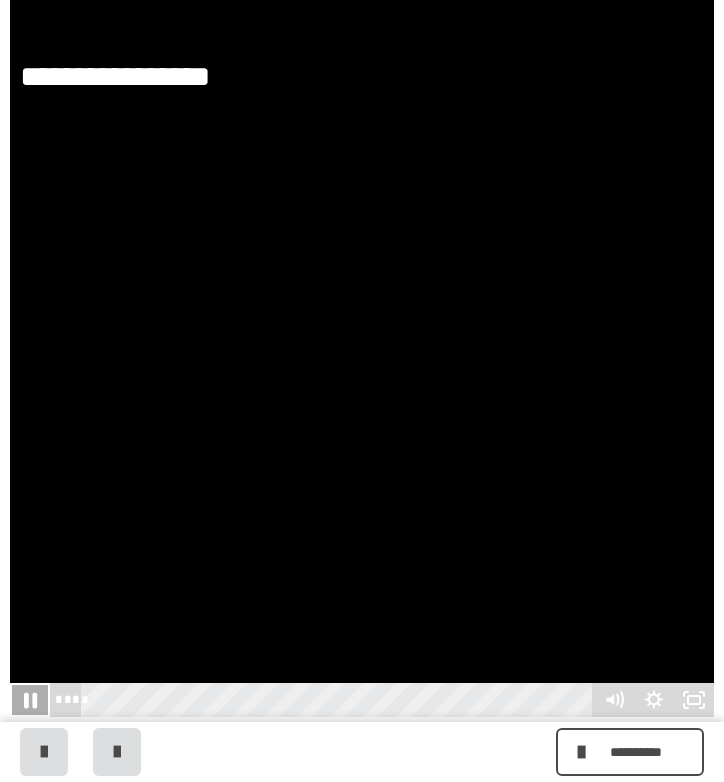 click 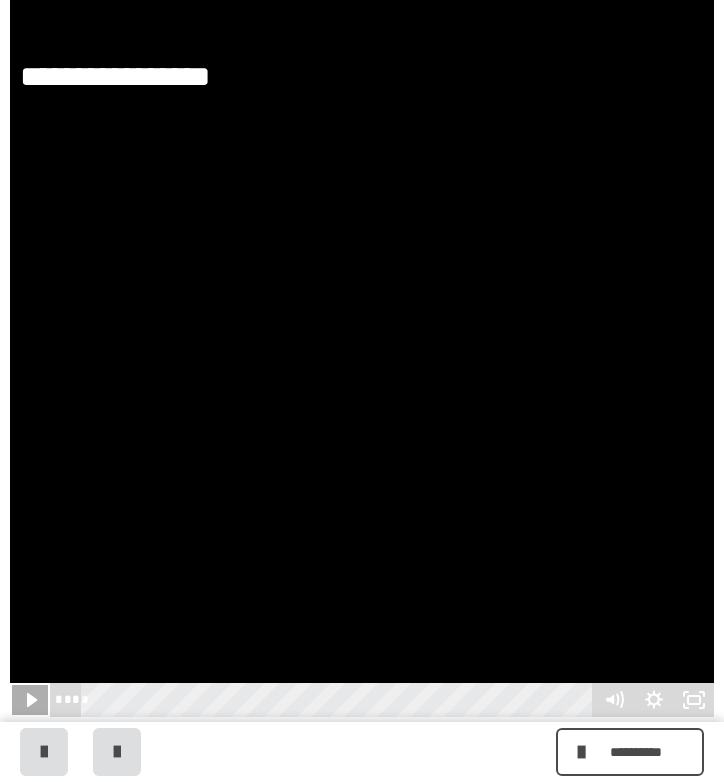 click 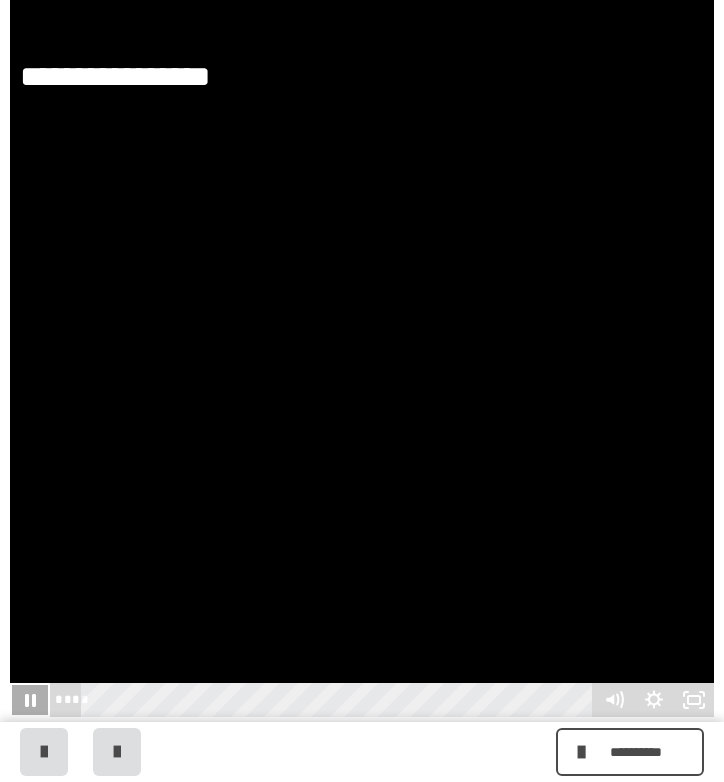 click 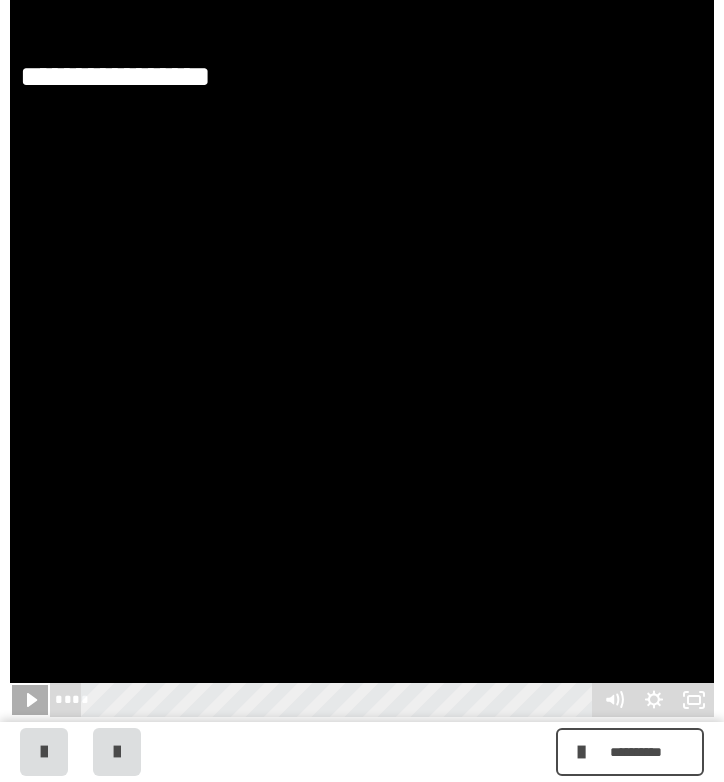 click 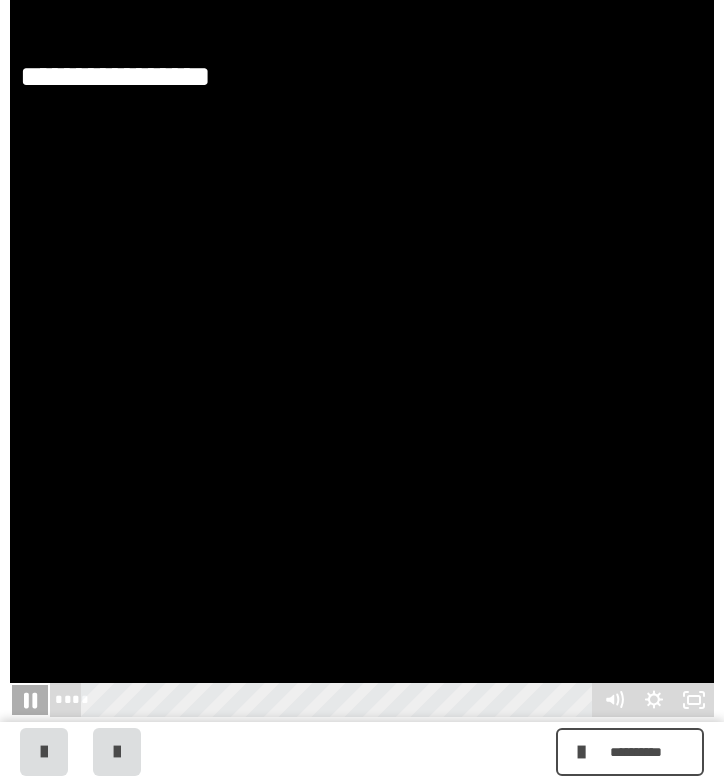 click 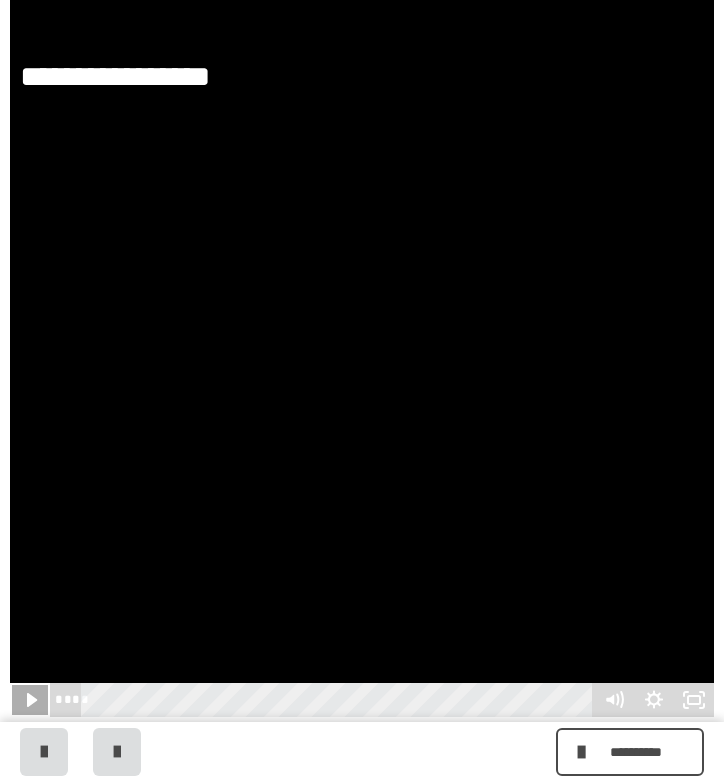 click 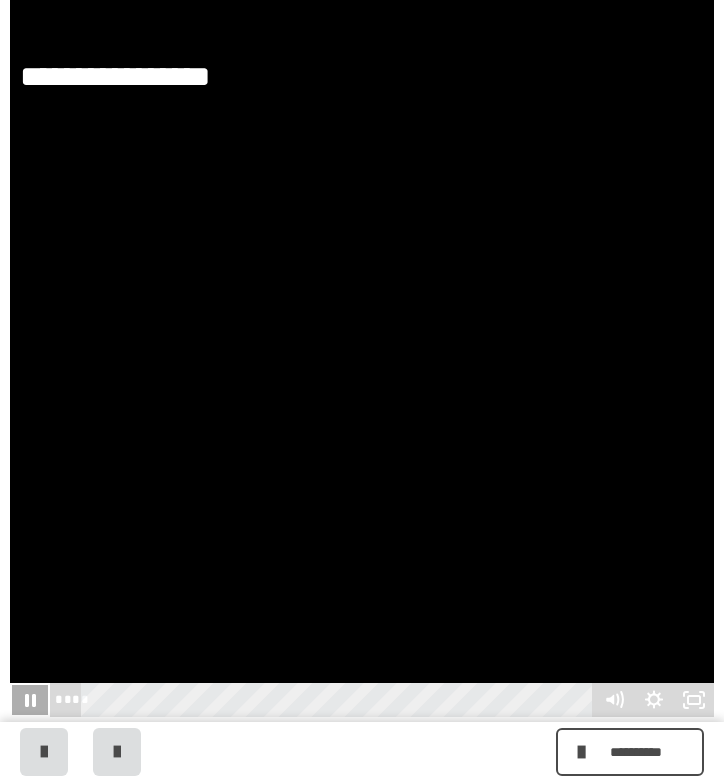 click 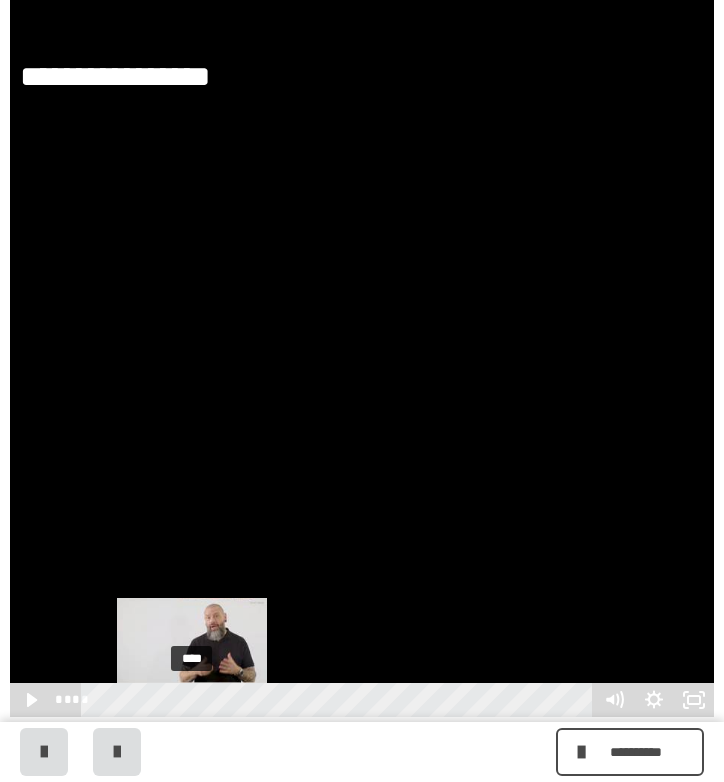 click on "****" at bounding box center (340, 700) 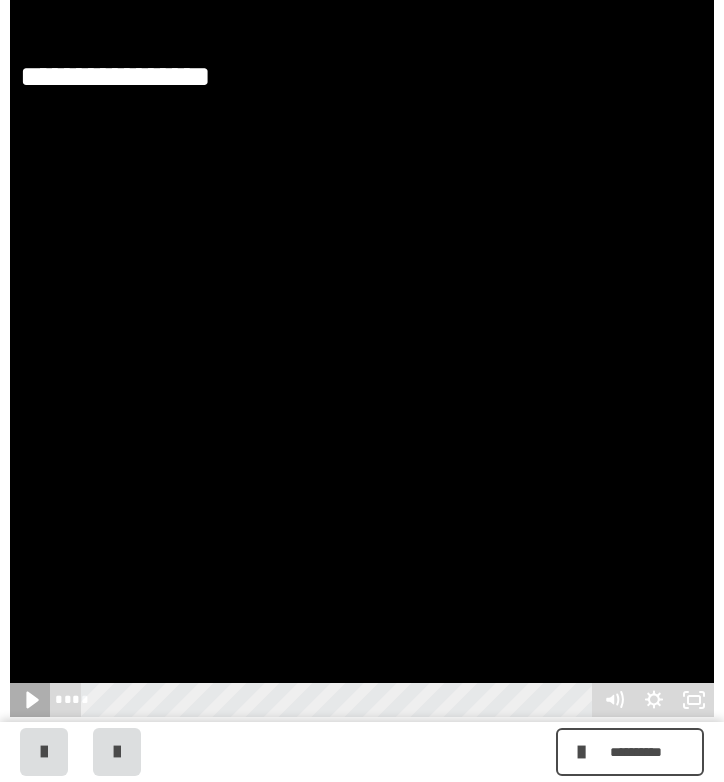click 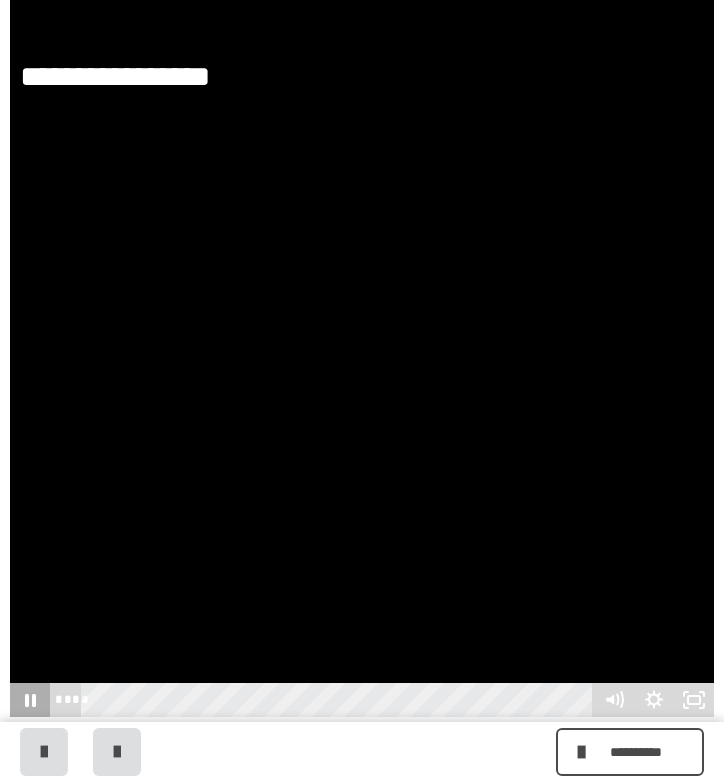 click 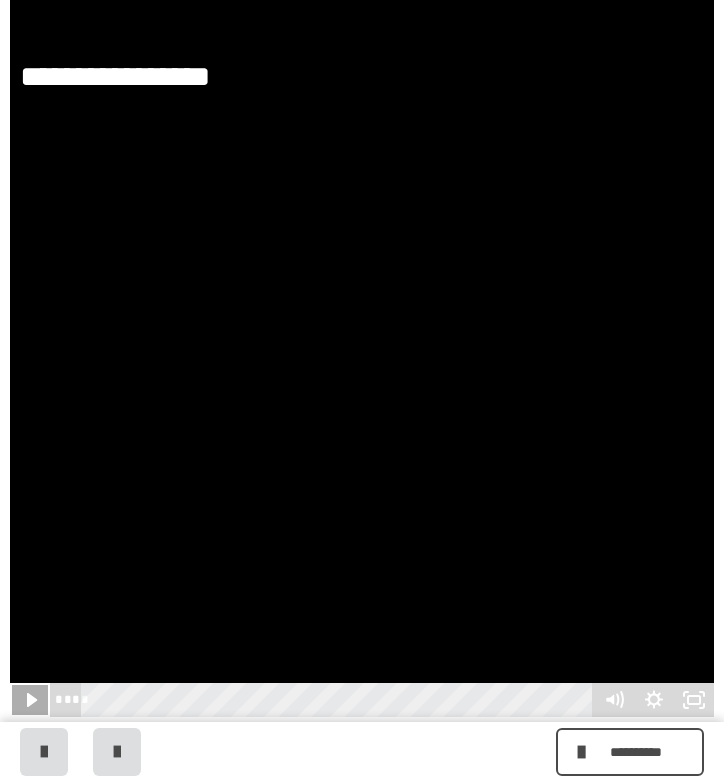 click 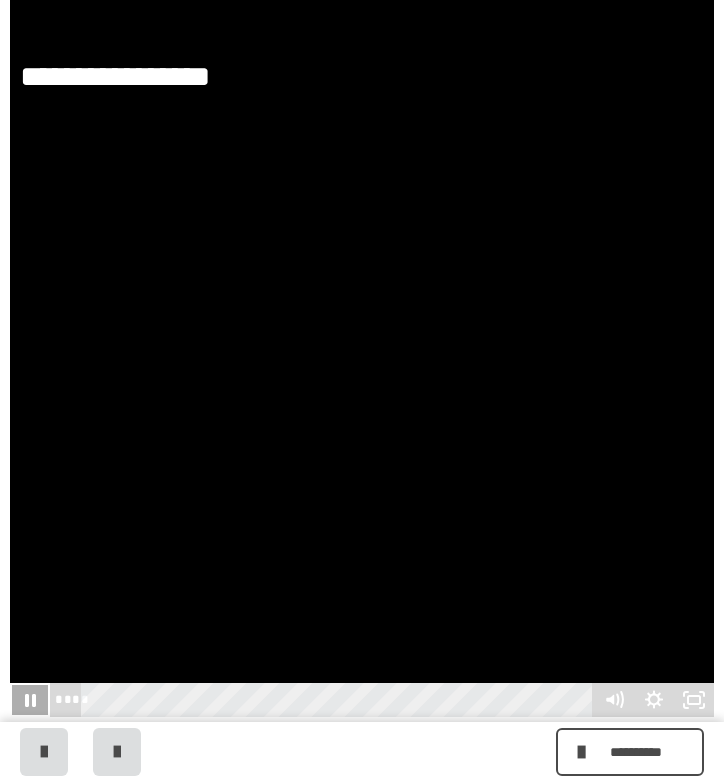 click 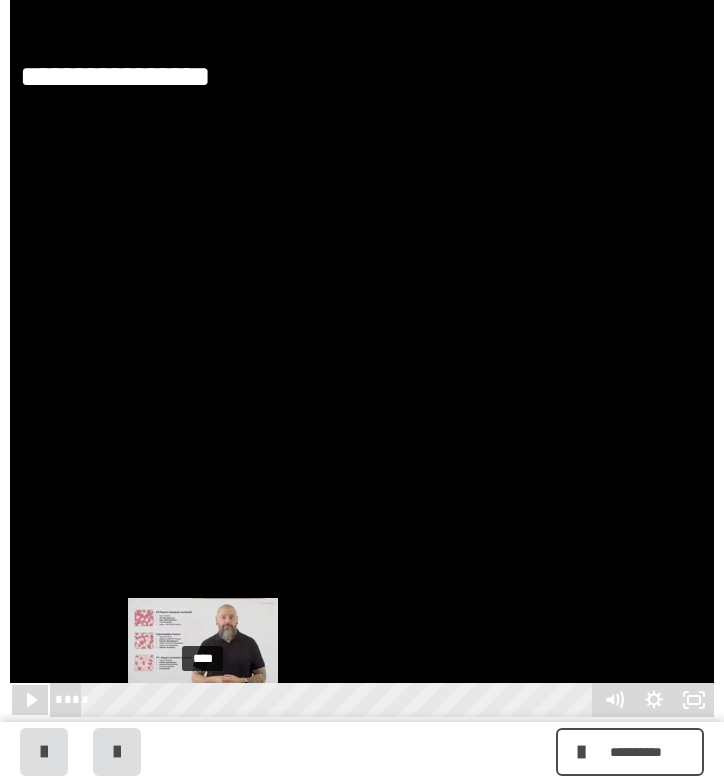 click on "****" at bounding box center [340, 700] 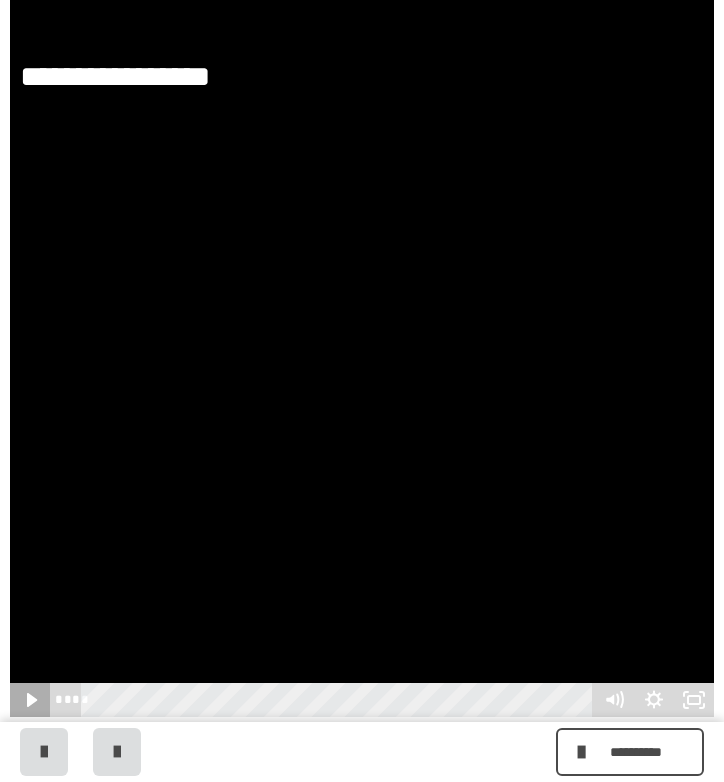 click 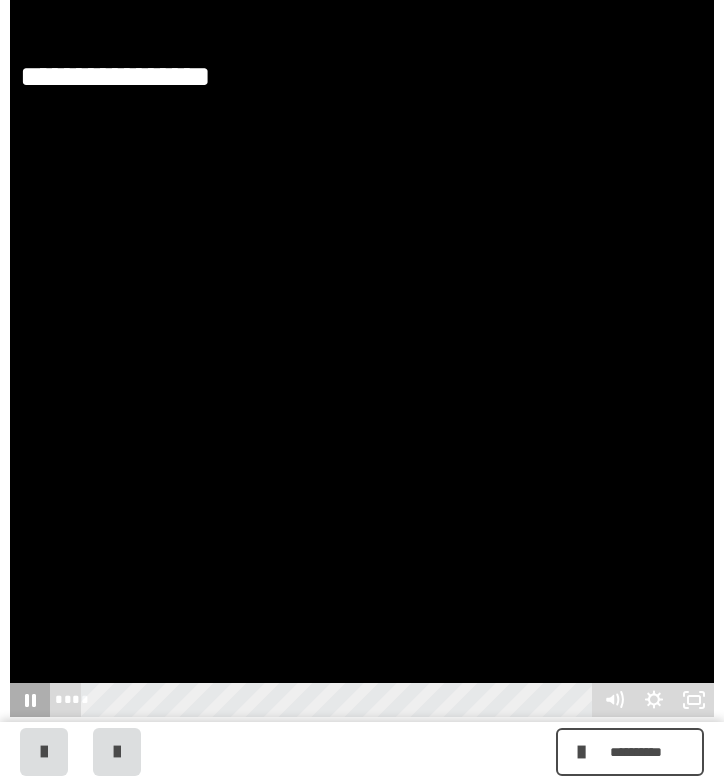click 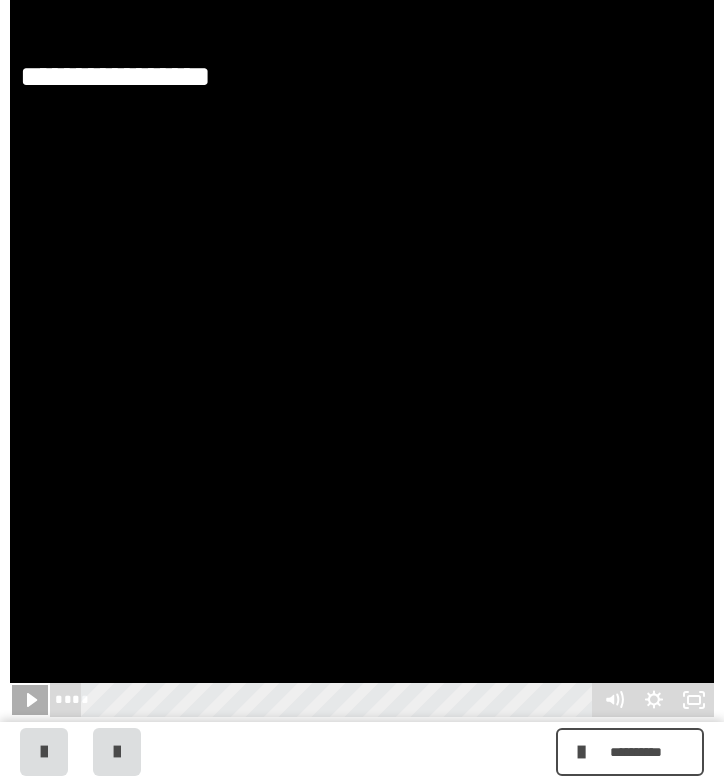 click 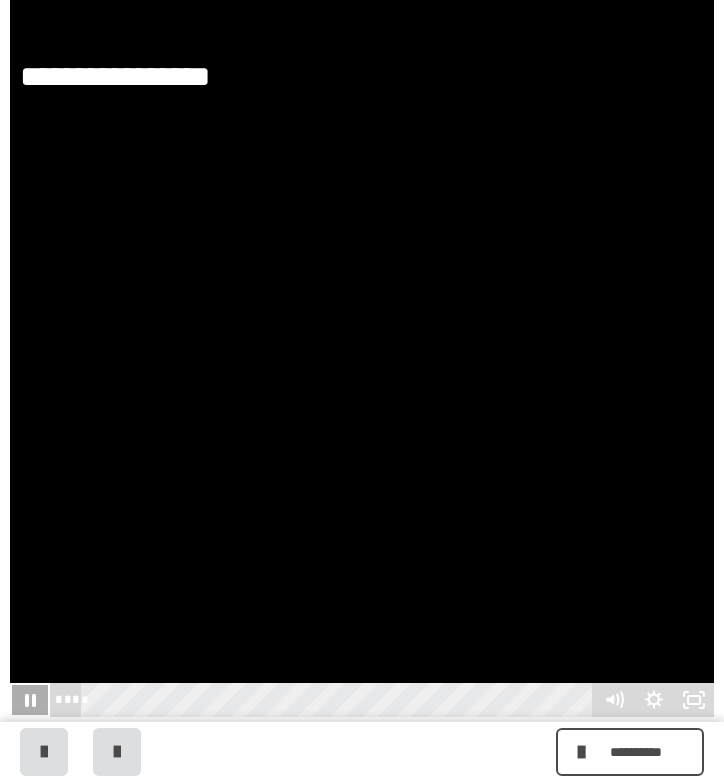 click 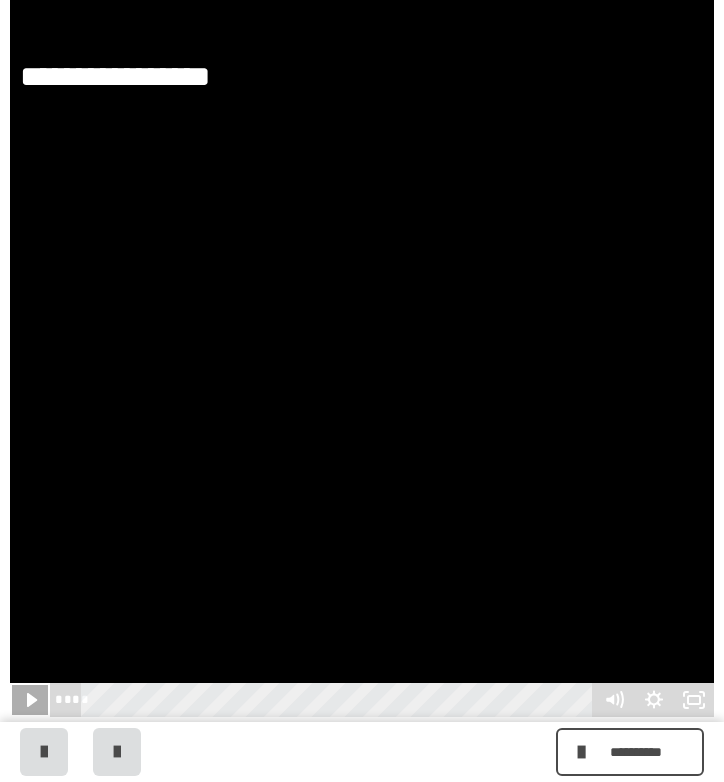 click 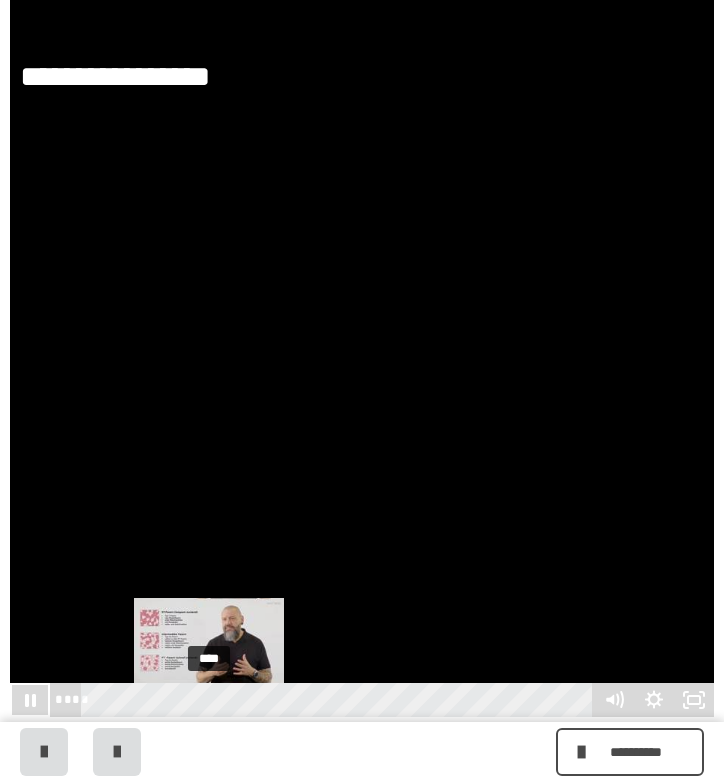 click on "****" at bounding box center (340, 700) 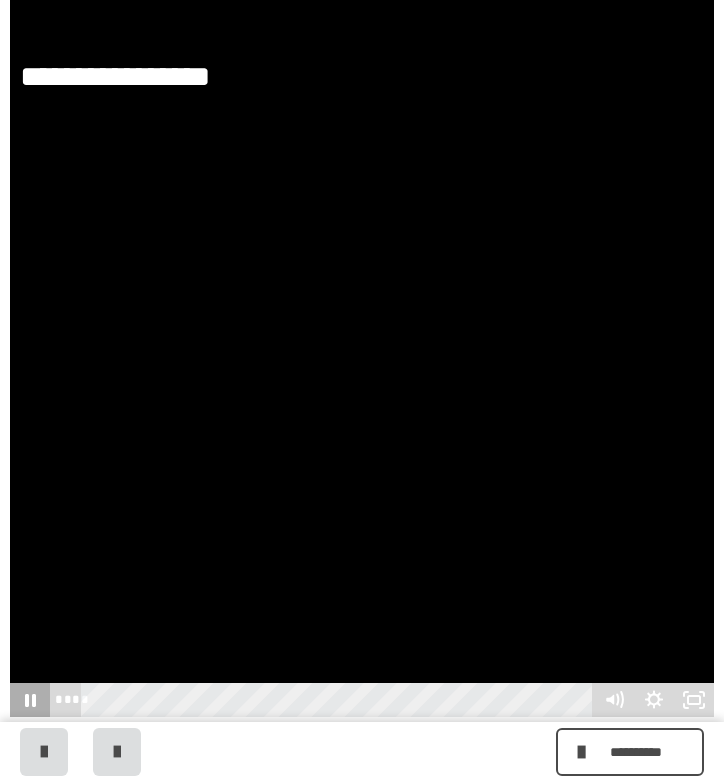 click 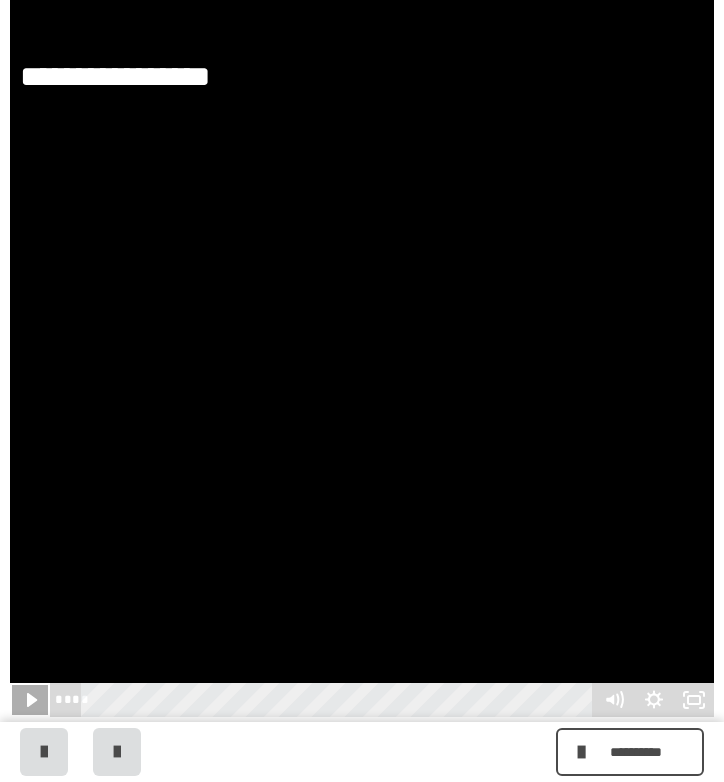 click 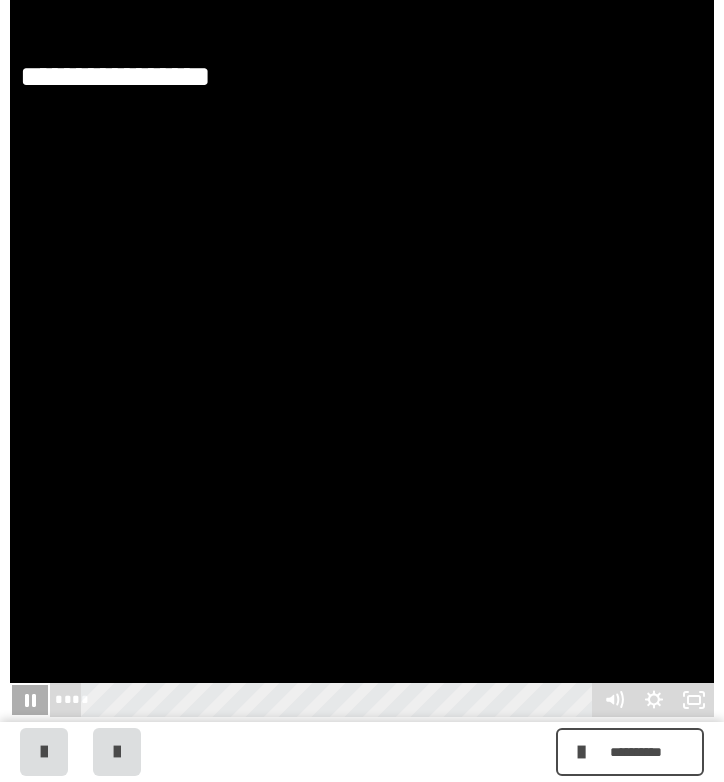 click 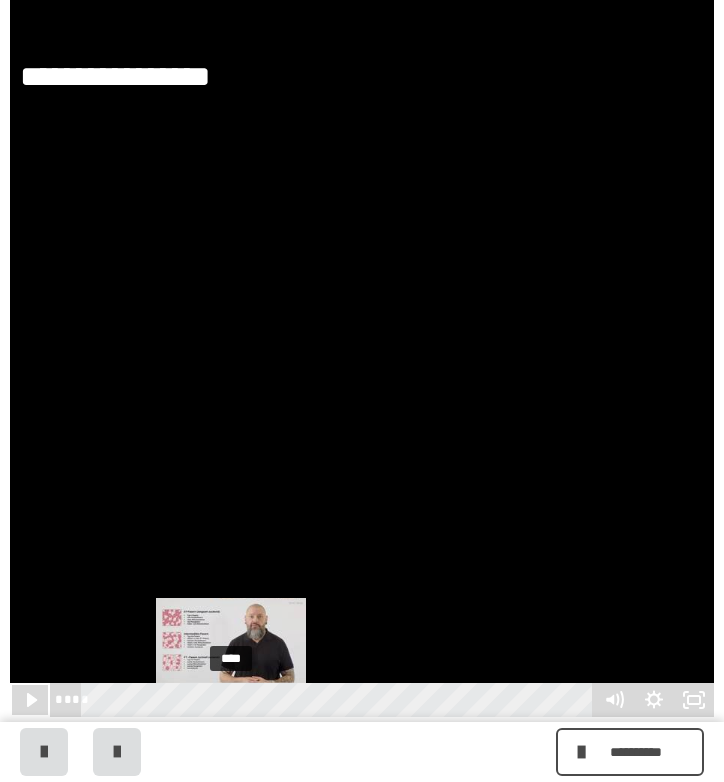 click on "****" at bounding box center (340, 700) 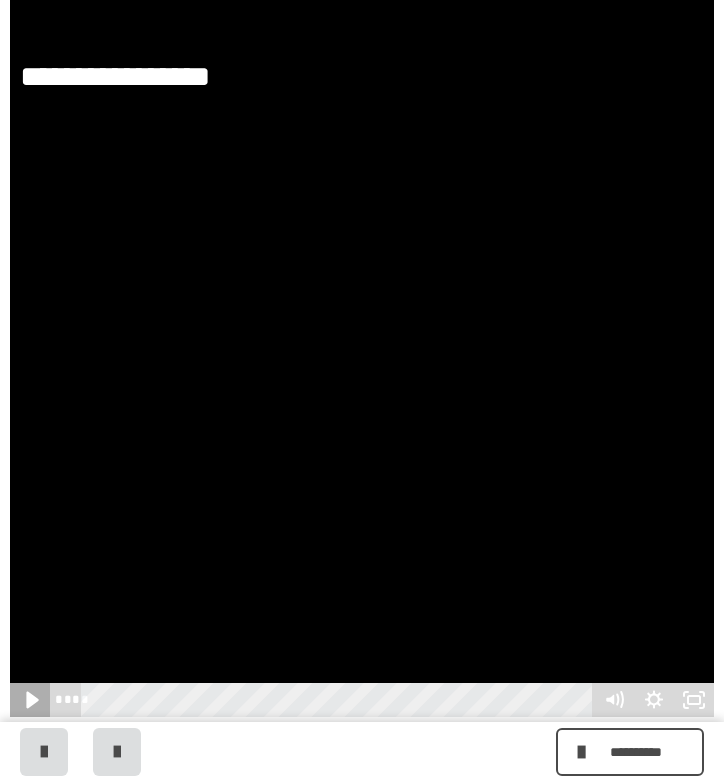 click 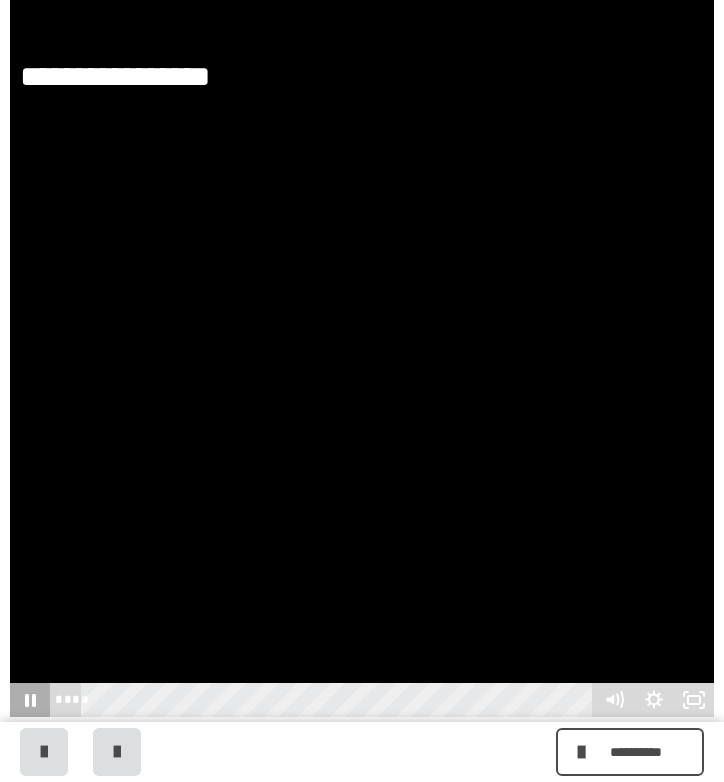 click 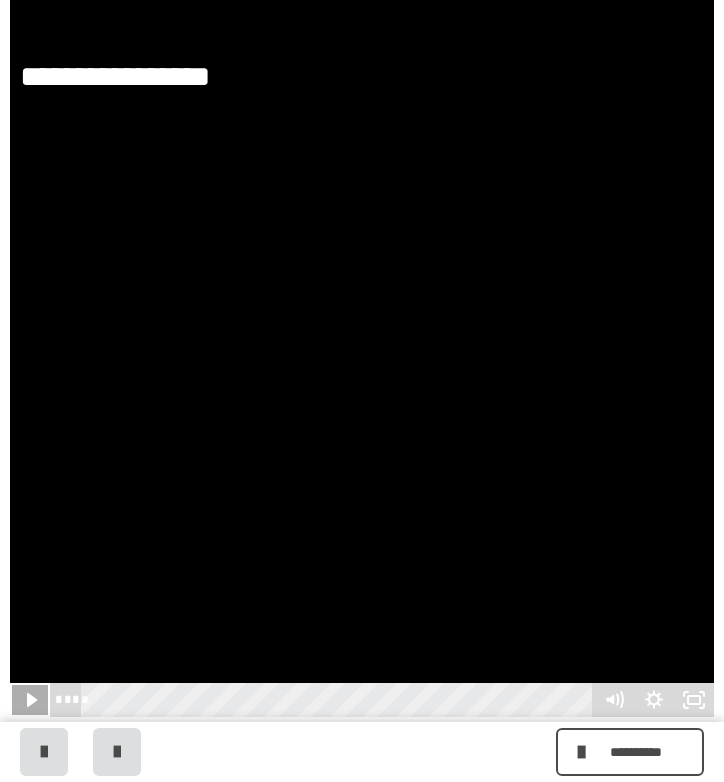 click 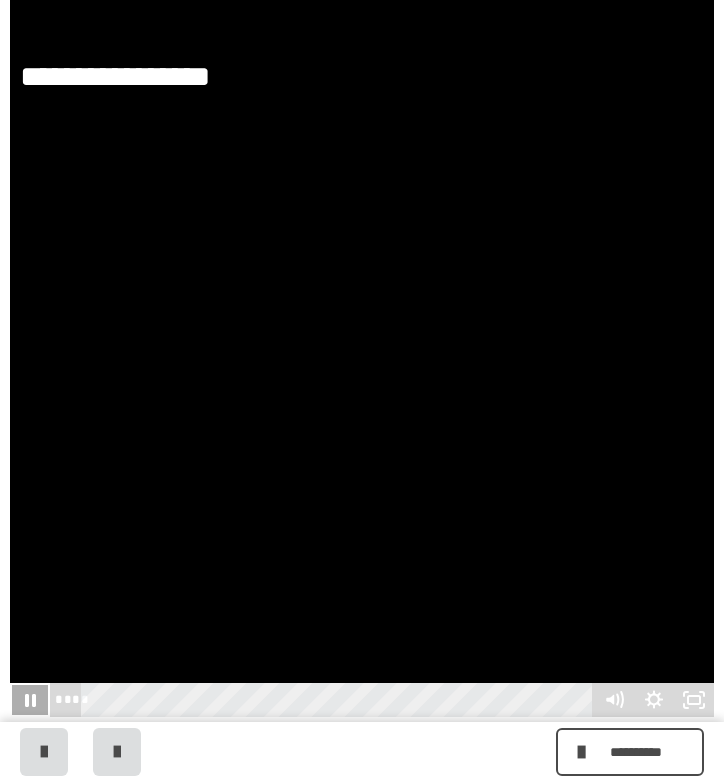 click 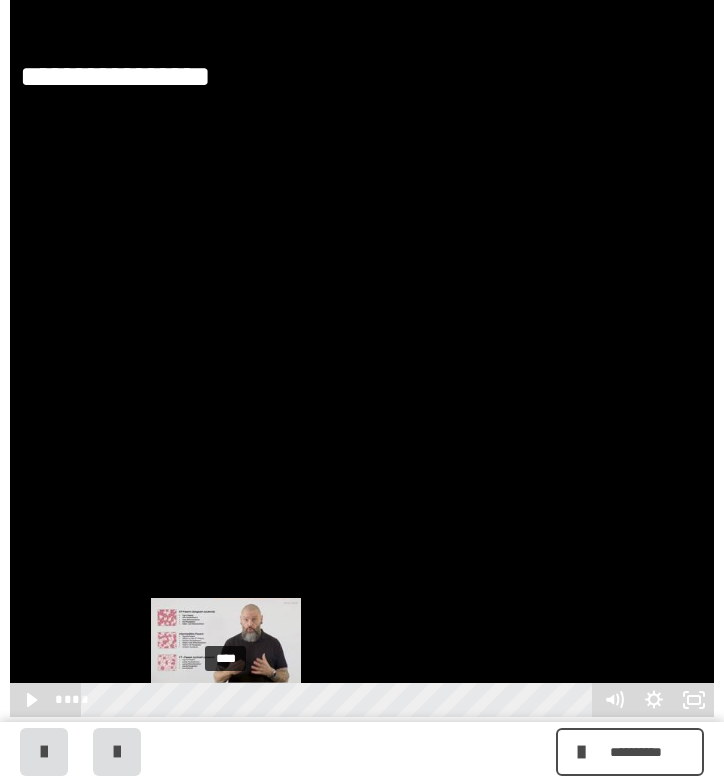 click on "****" at bounding box center [340, 700] 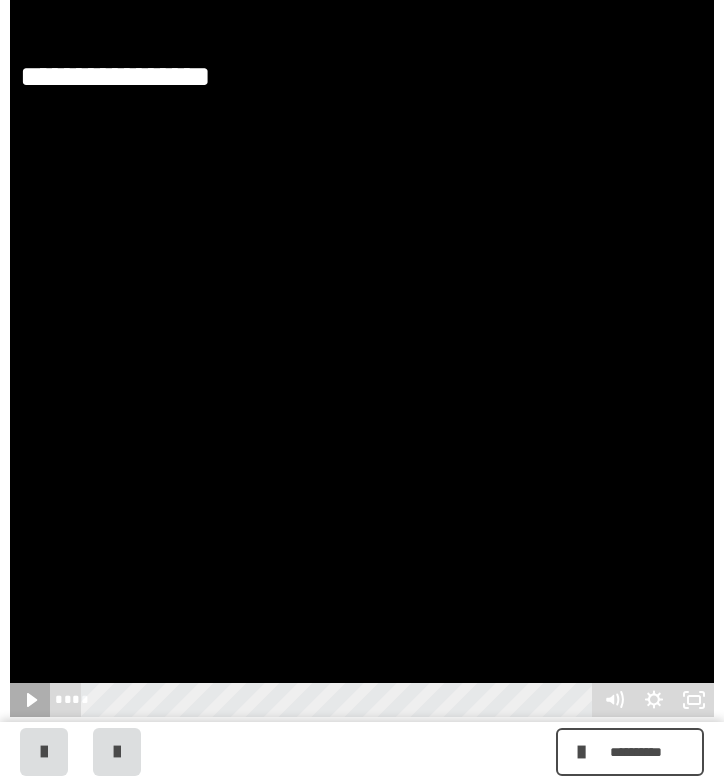 click 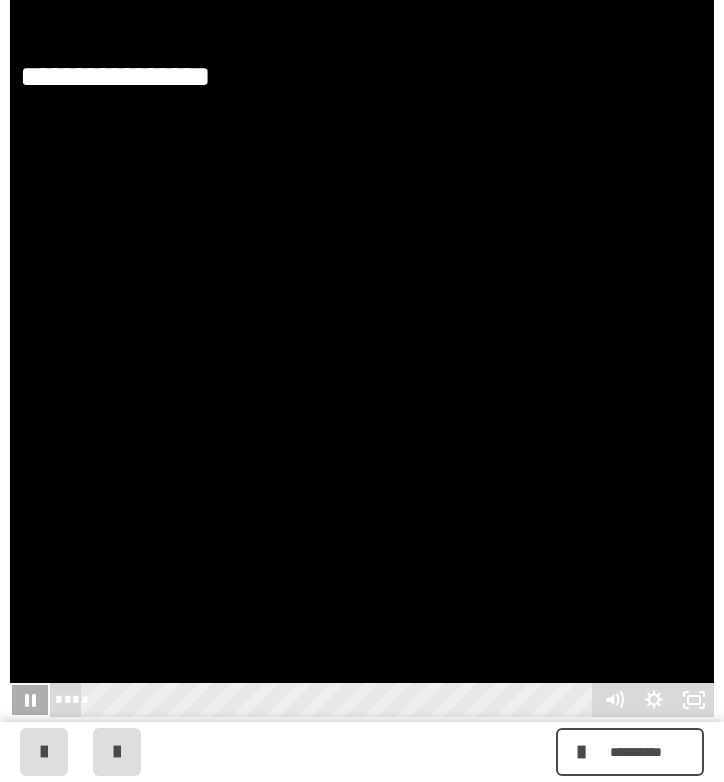 click 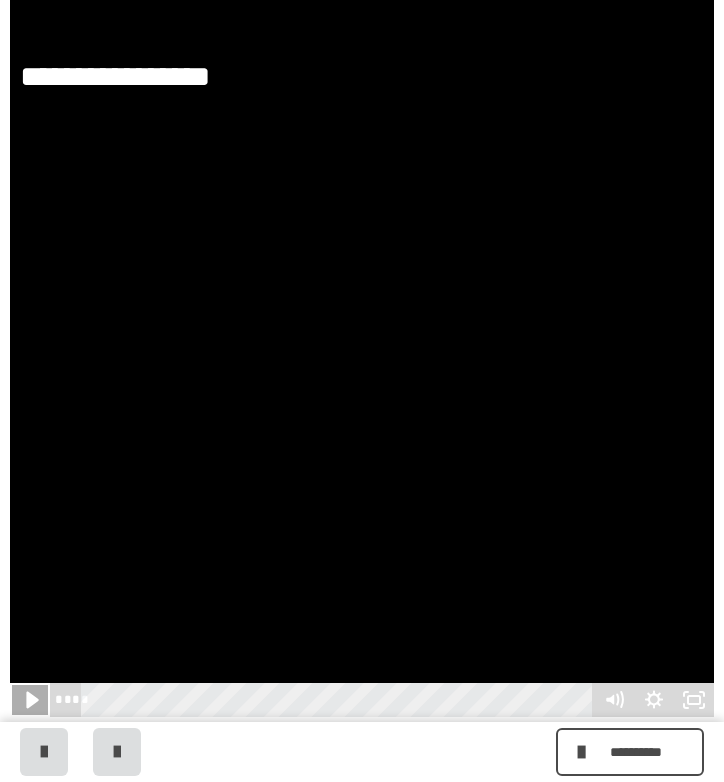 click 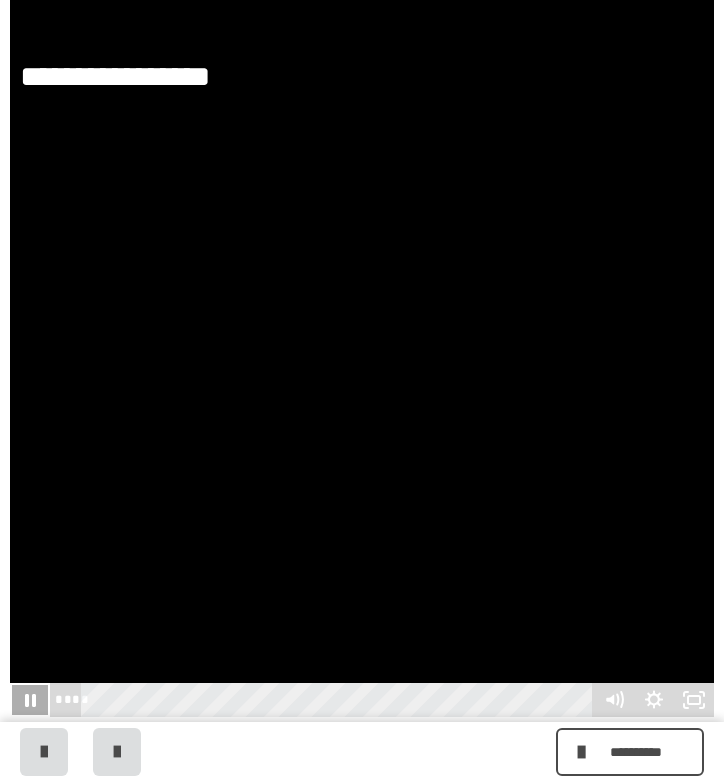 click 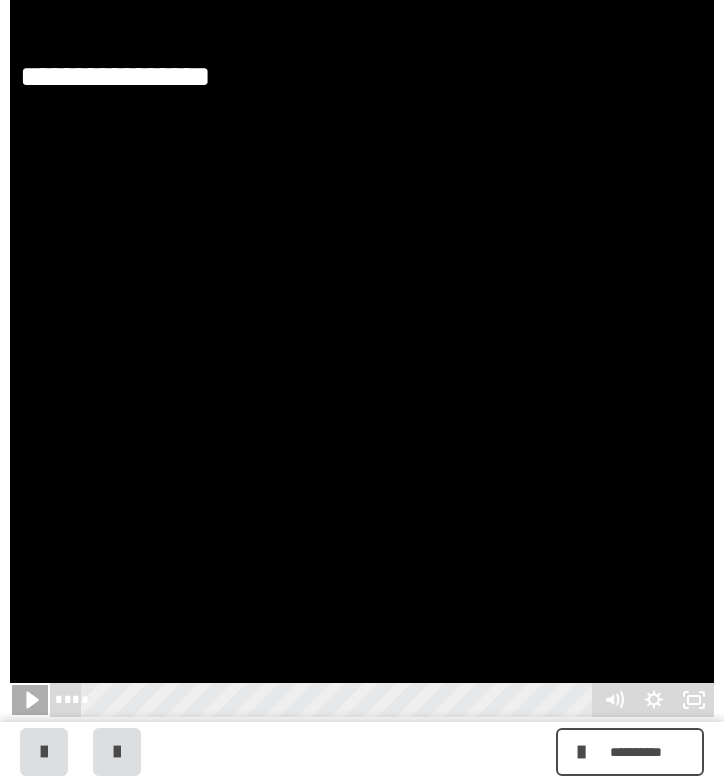 click 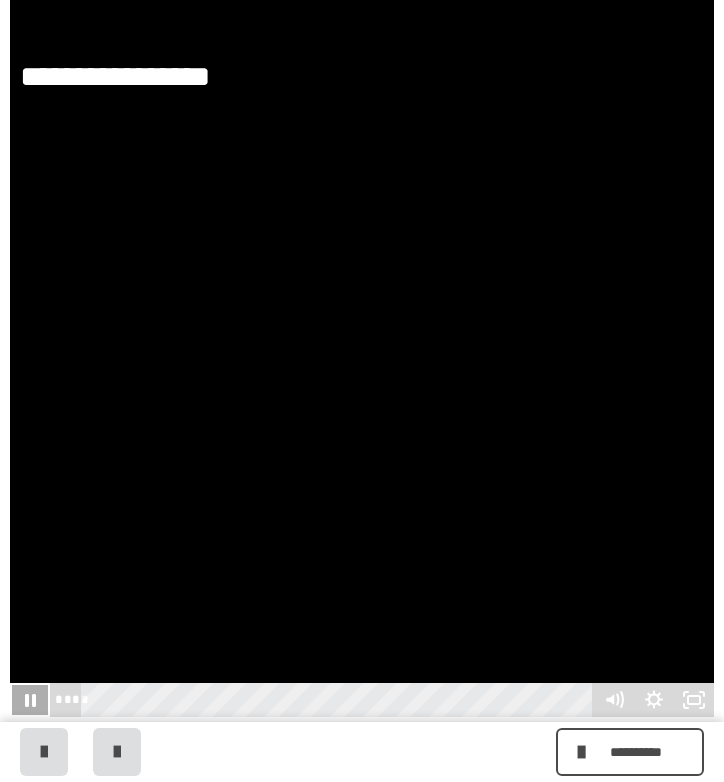 click 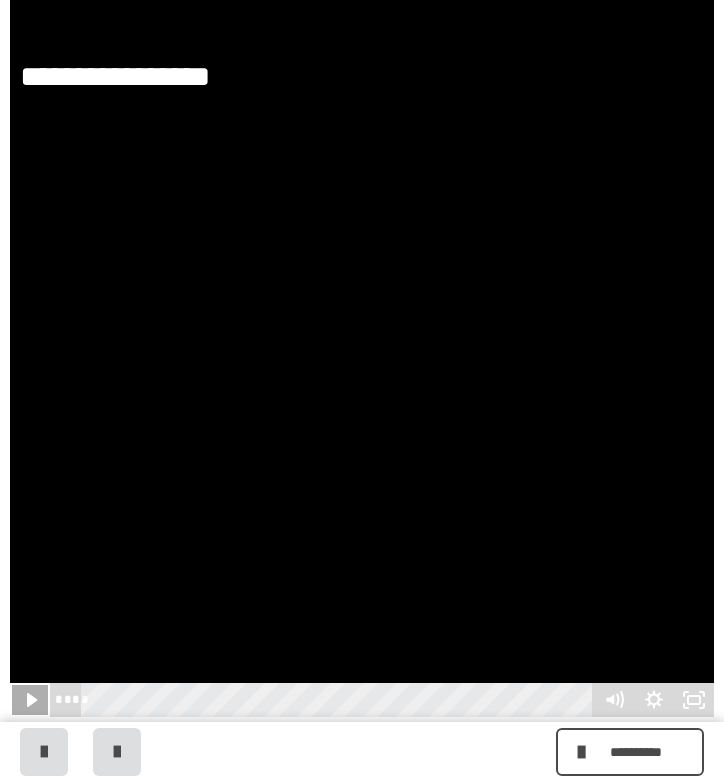 click 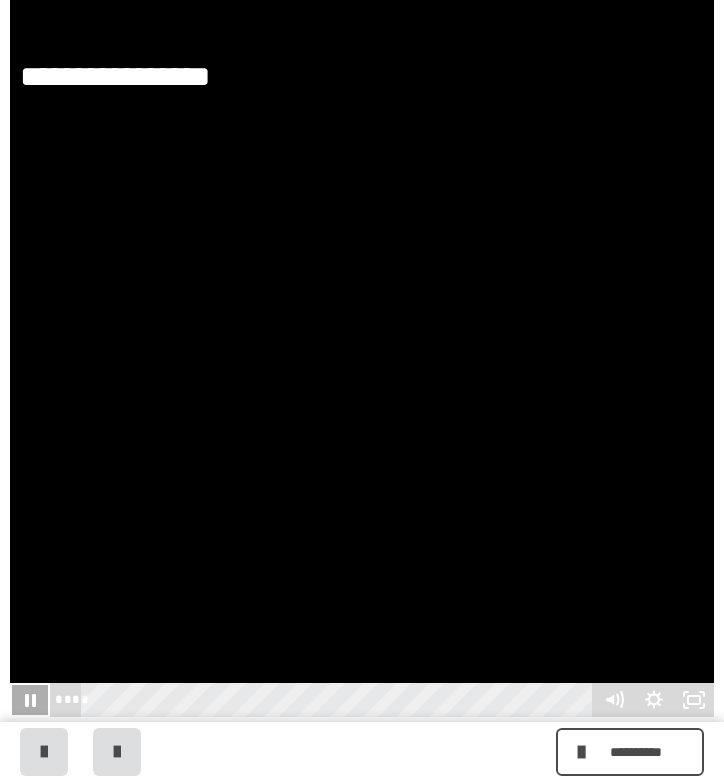 click 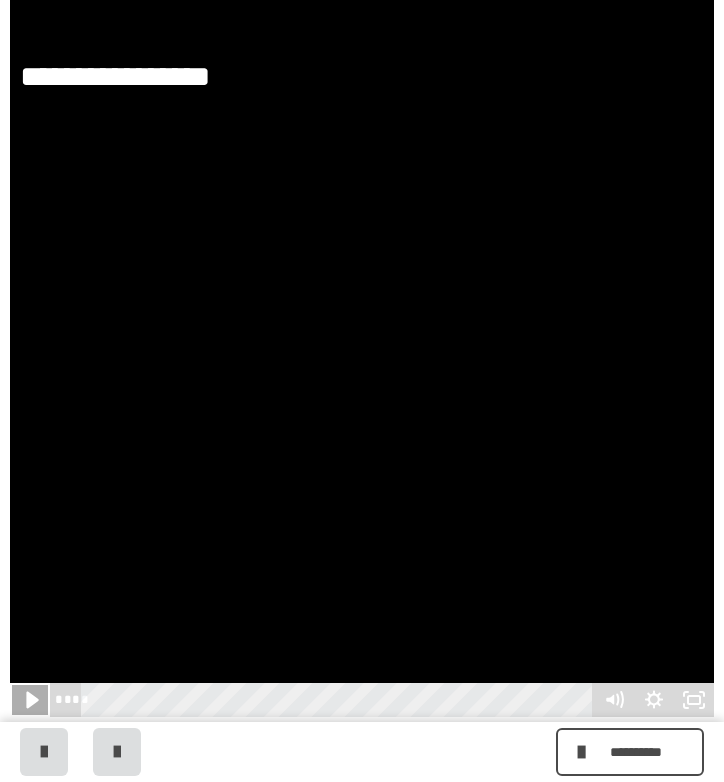 click 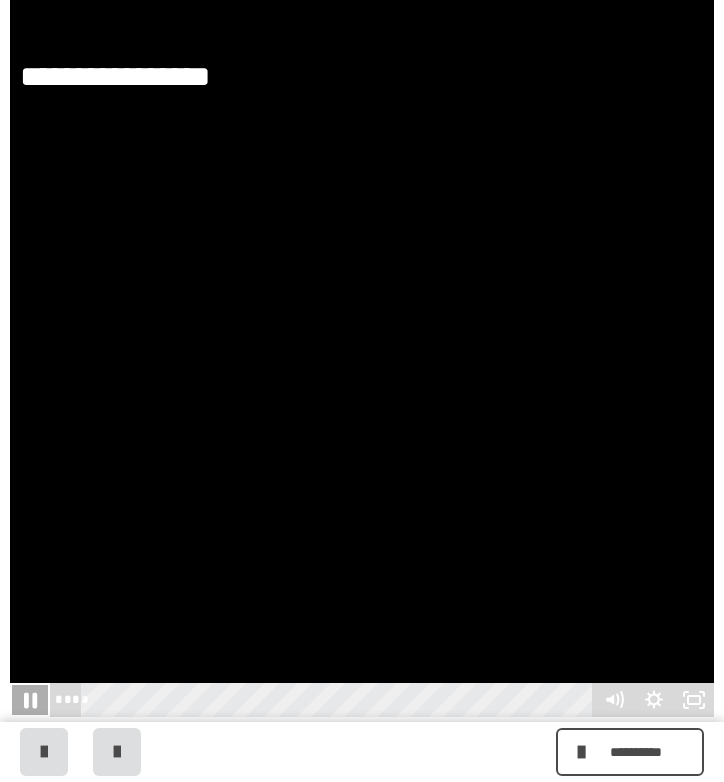 click 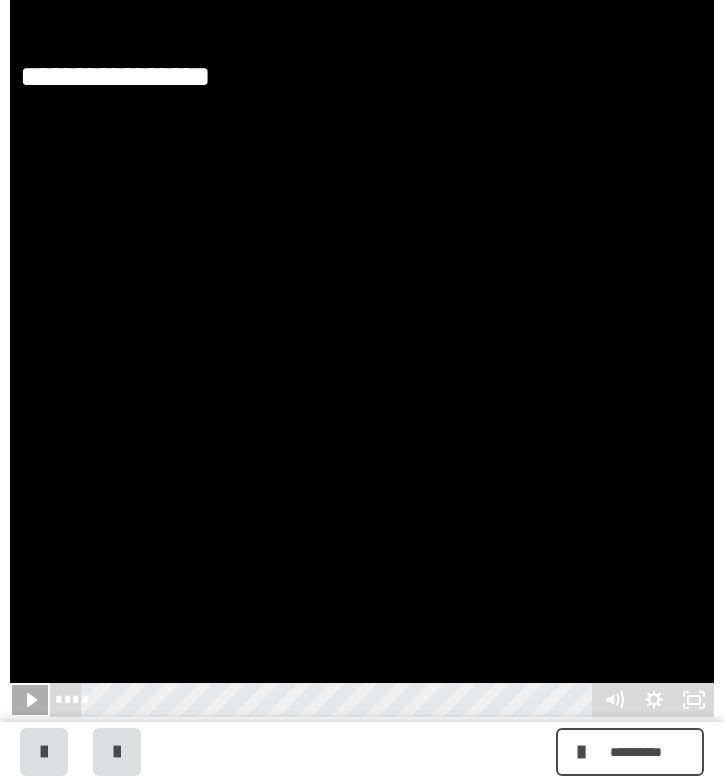 click 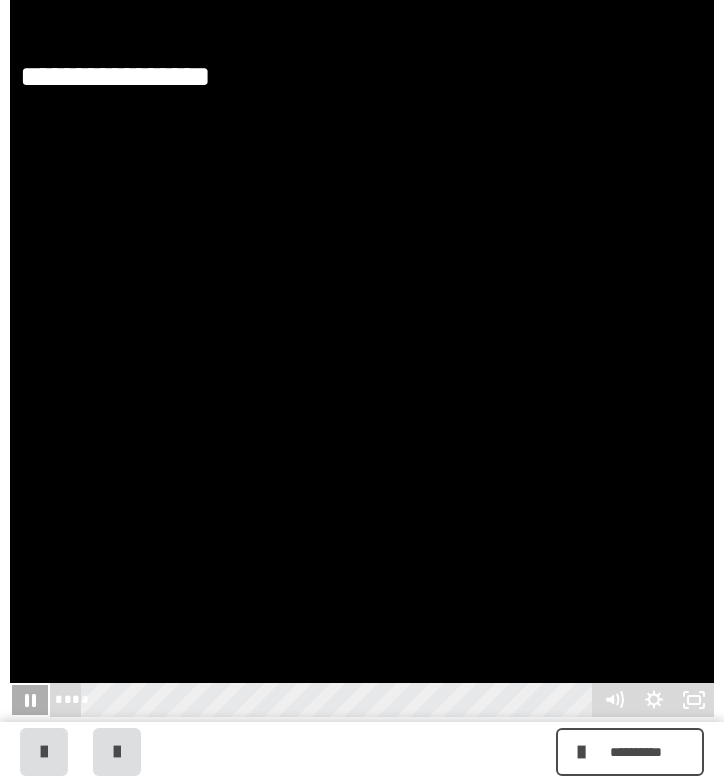 click 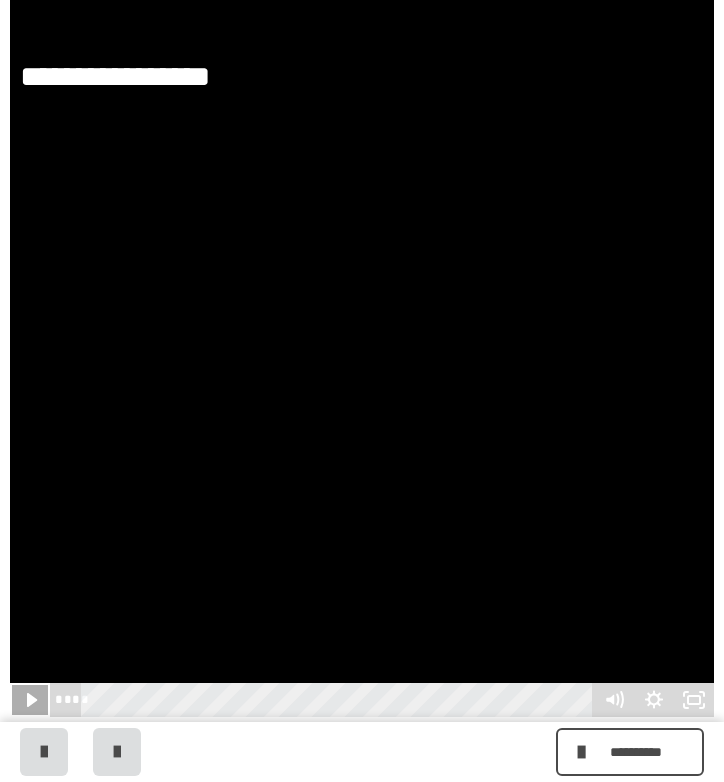 click 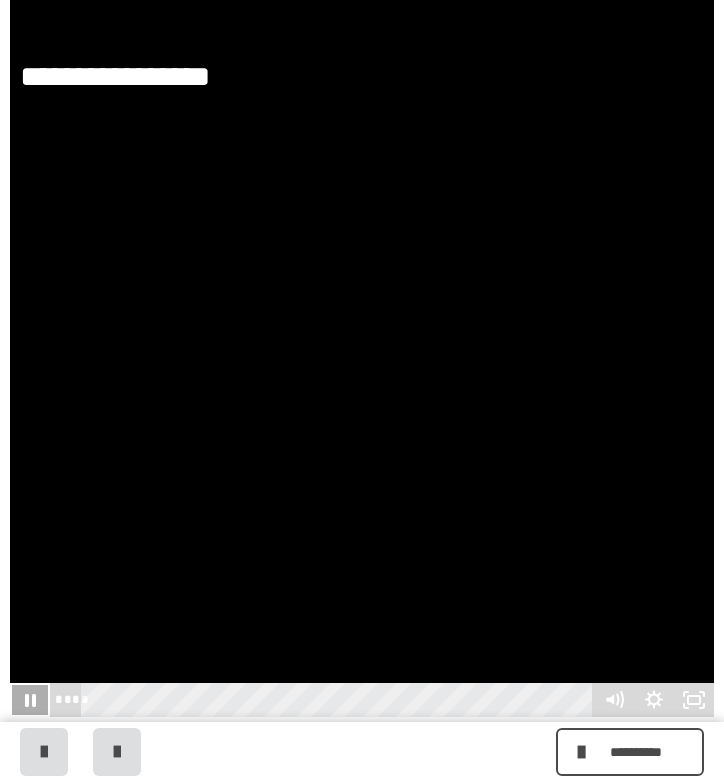 click 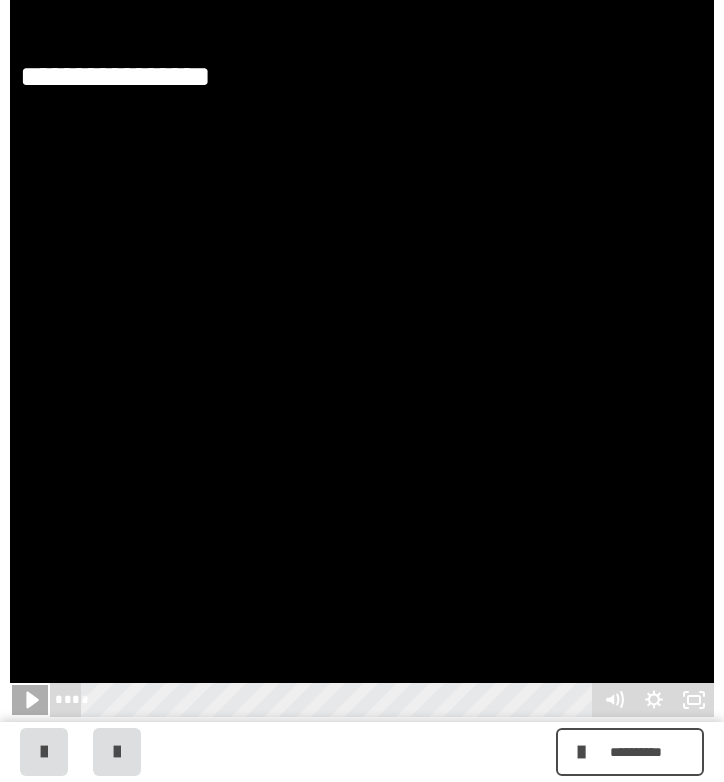 click 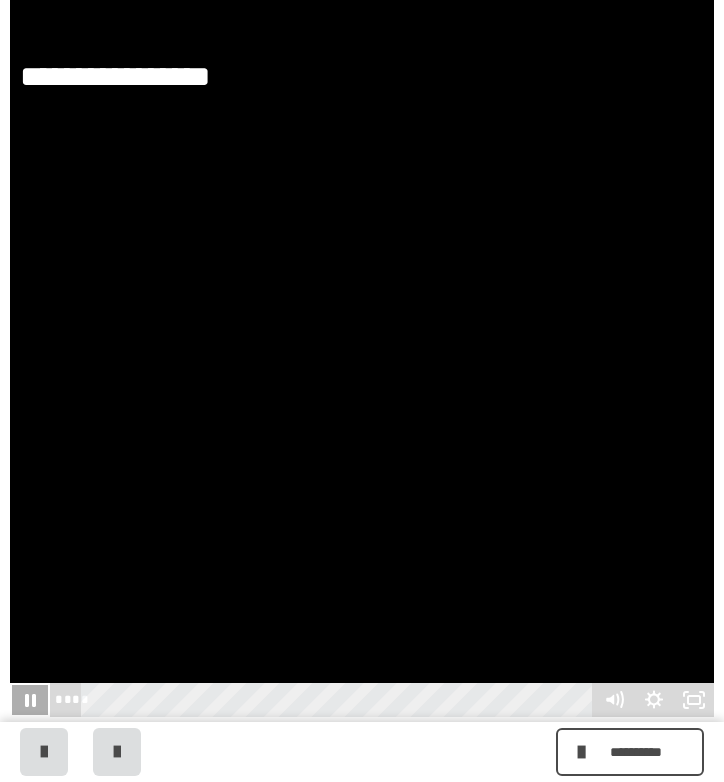 click 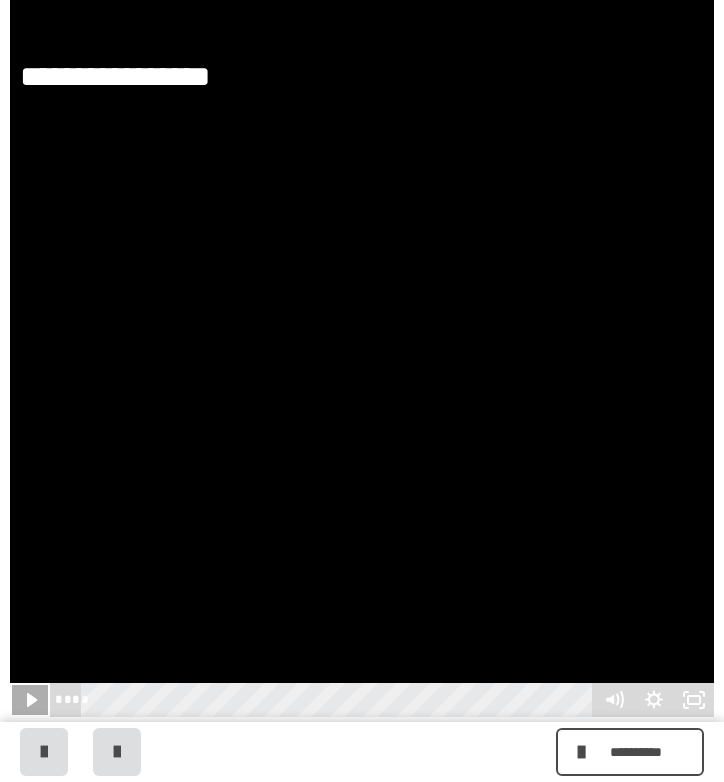 click 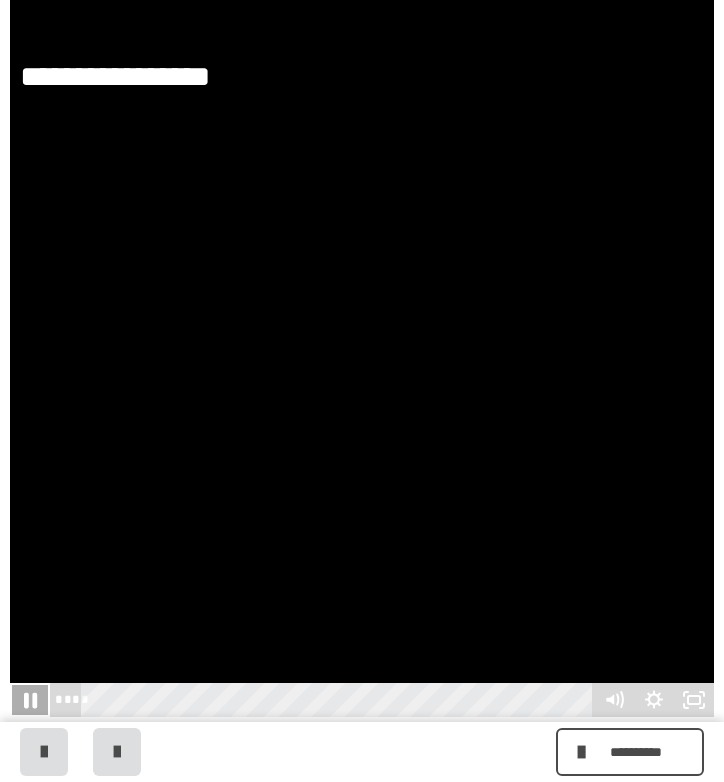 click 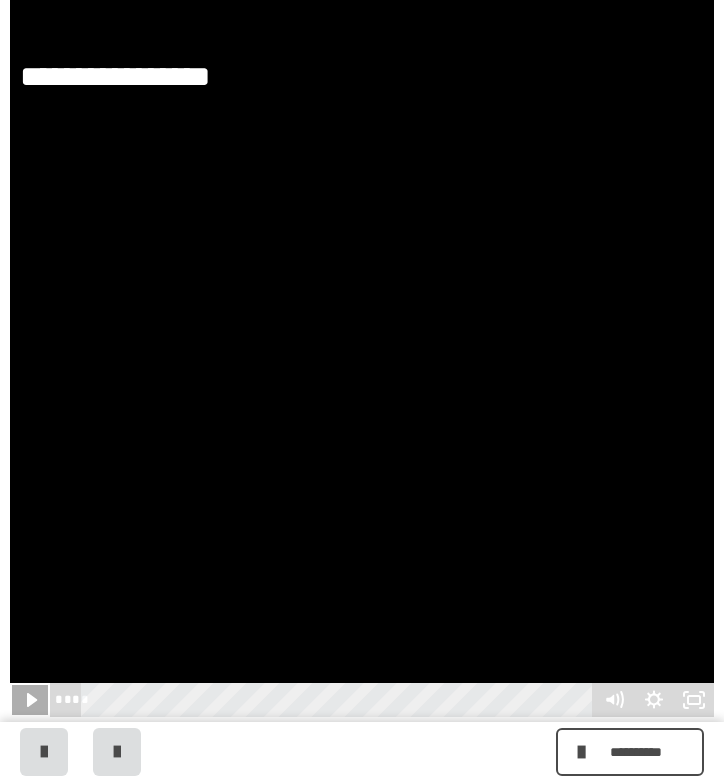 click 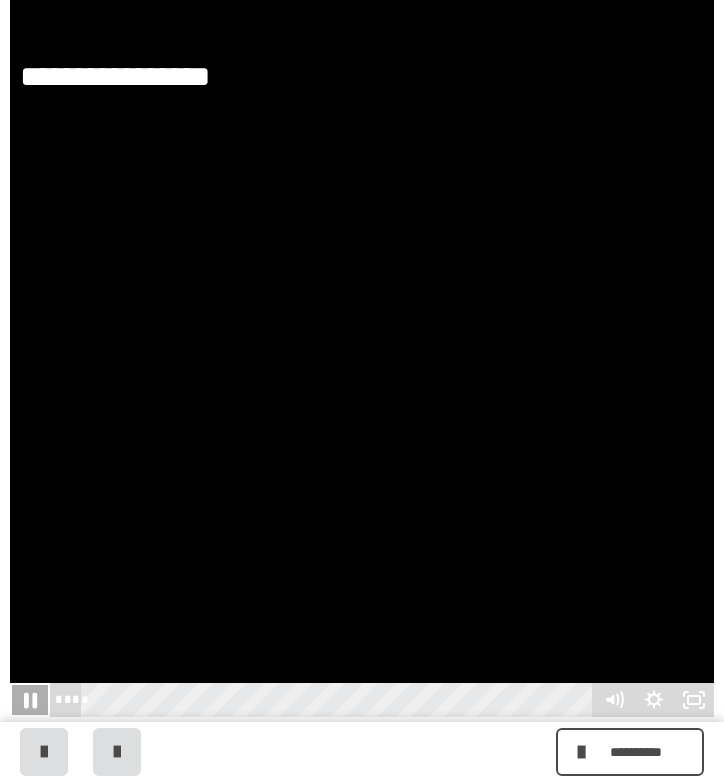 click 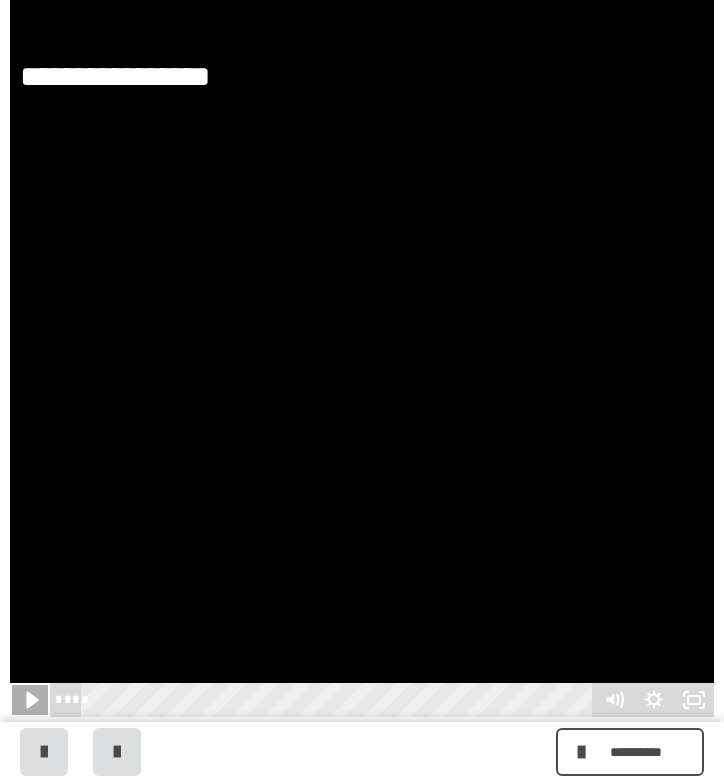 click 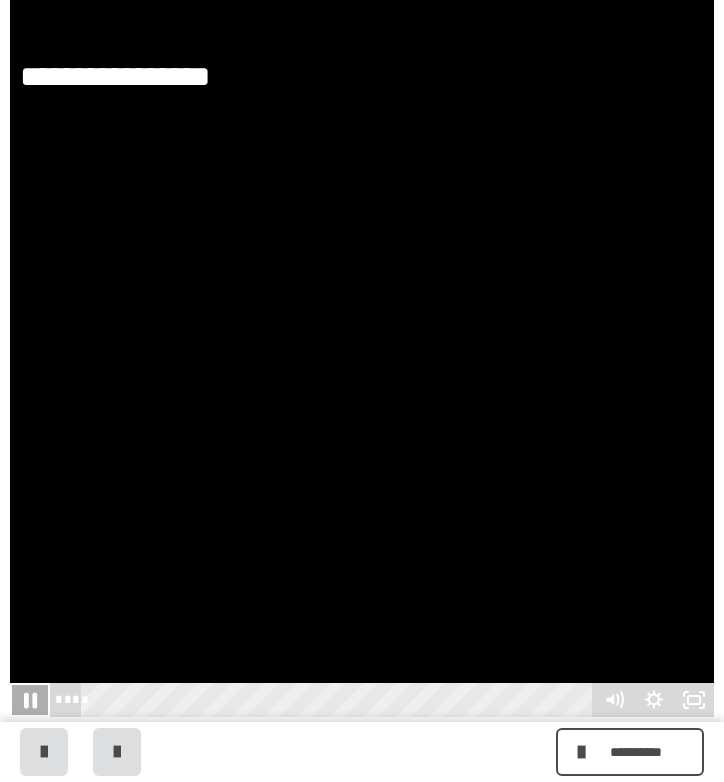 click 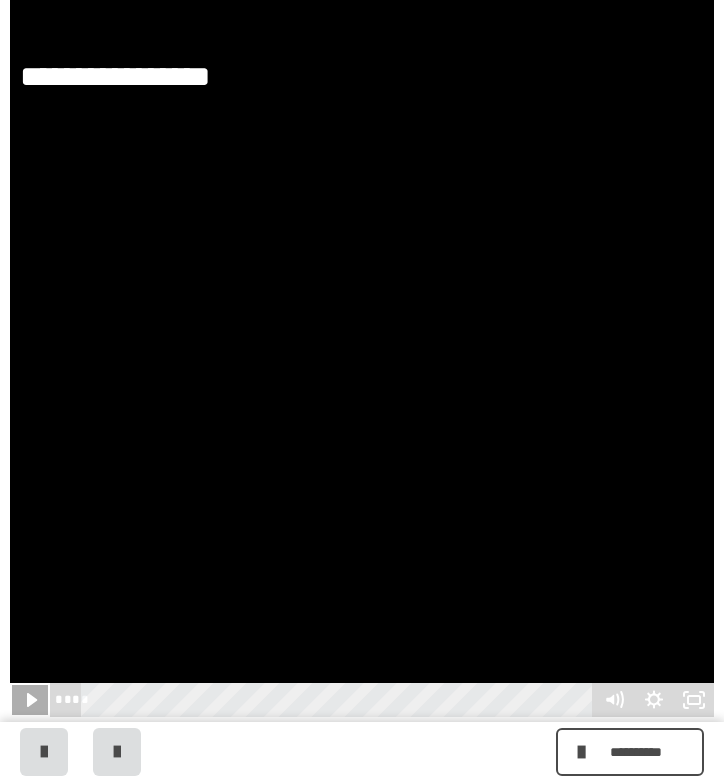 click 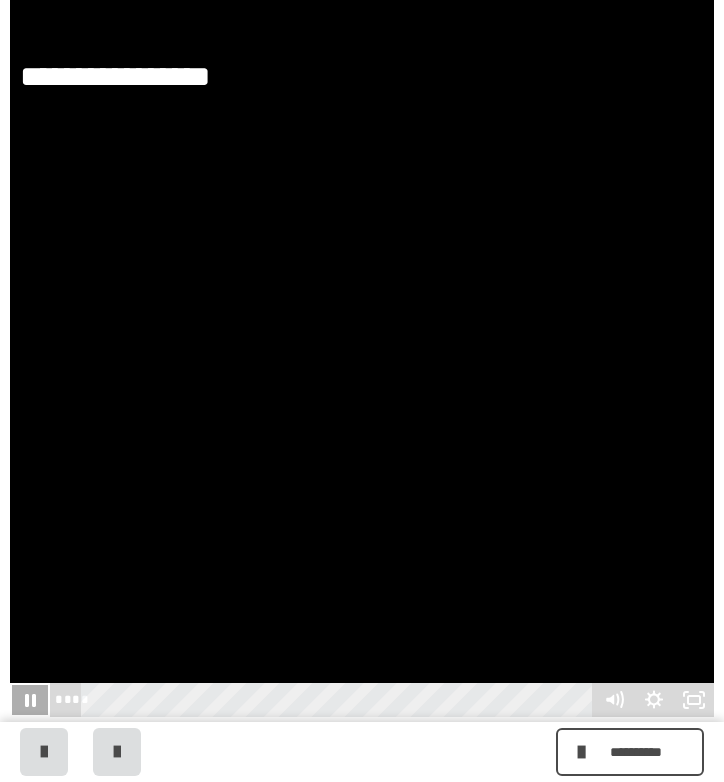 click 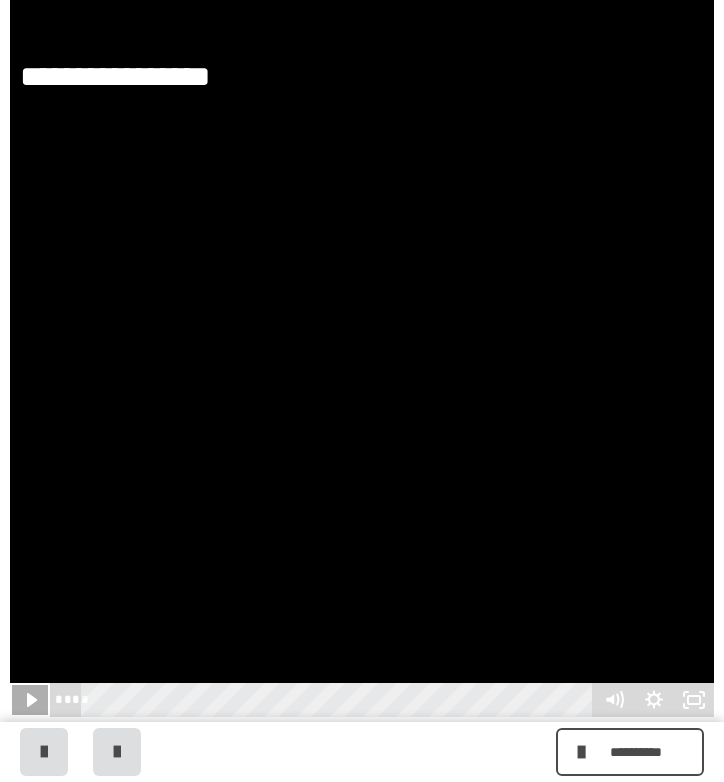 click 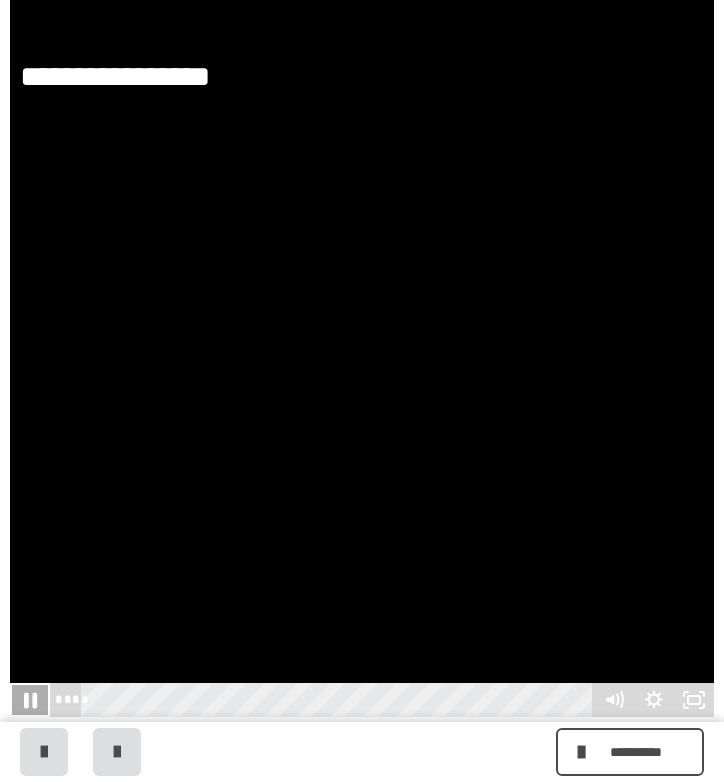 click 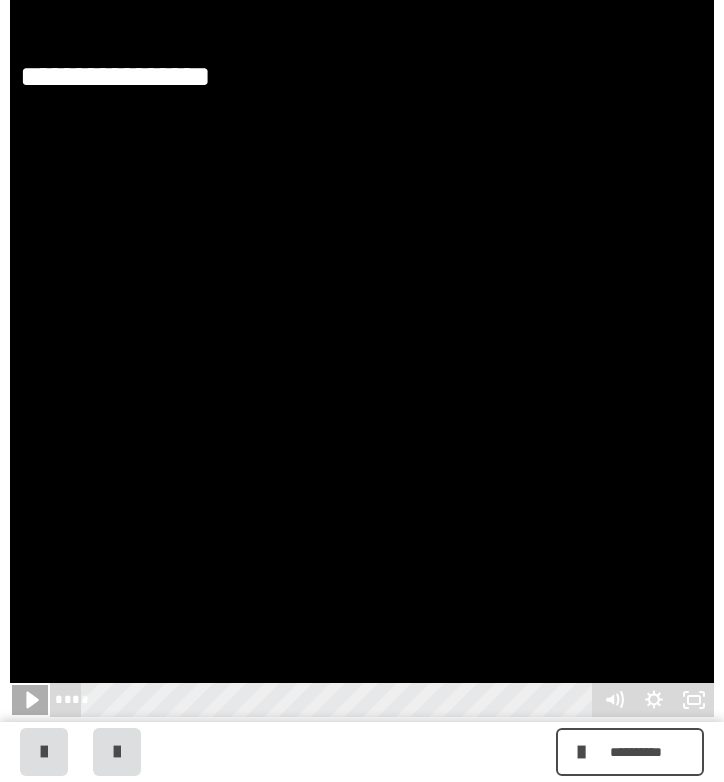 click 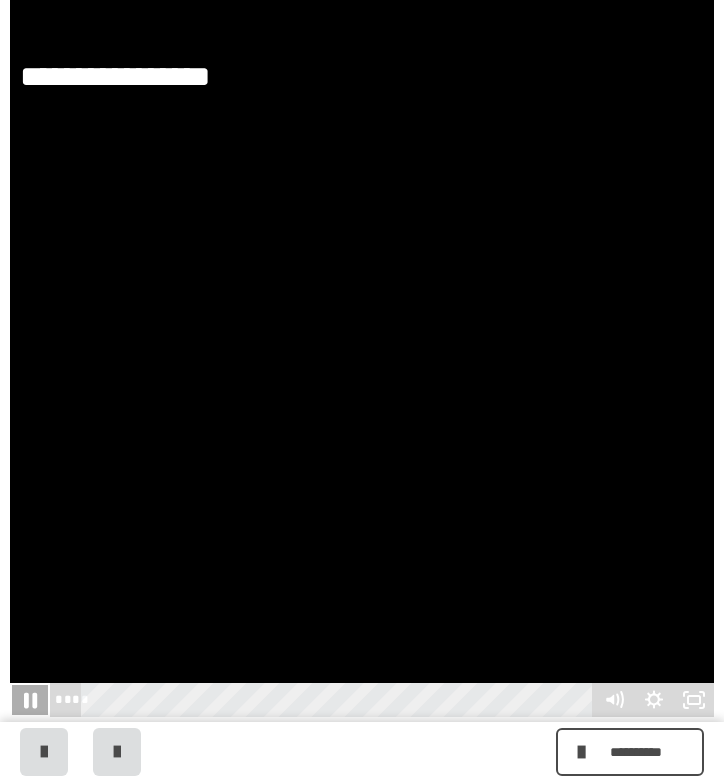click 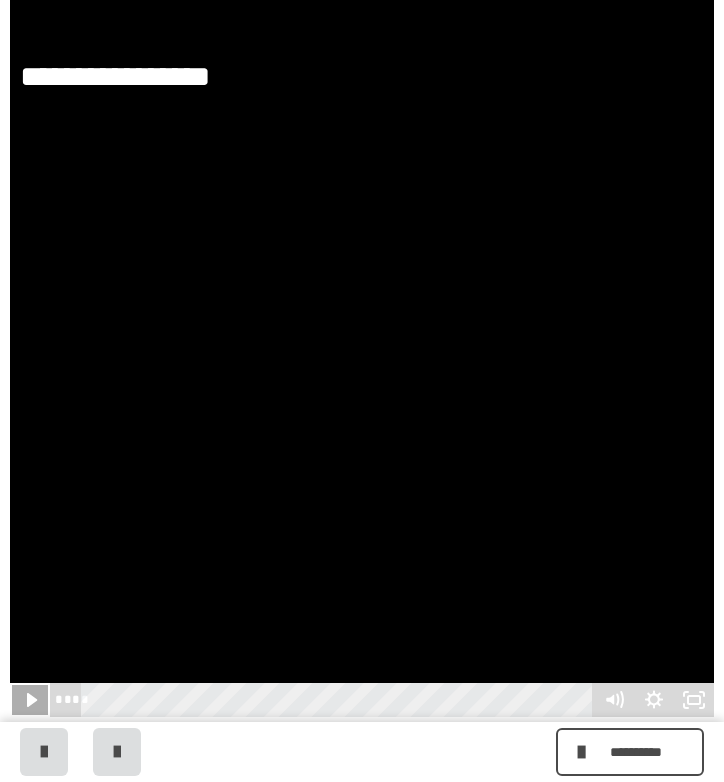 click 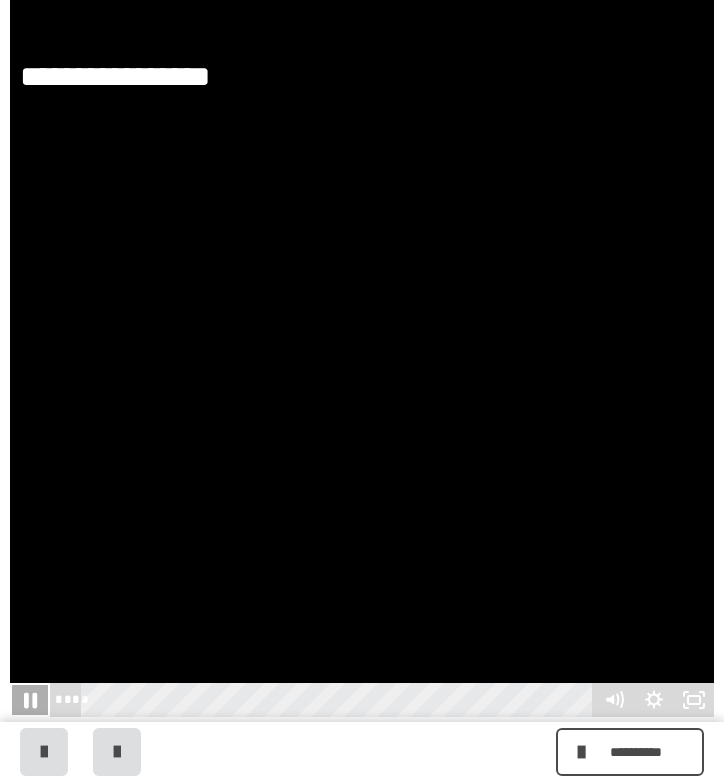 click 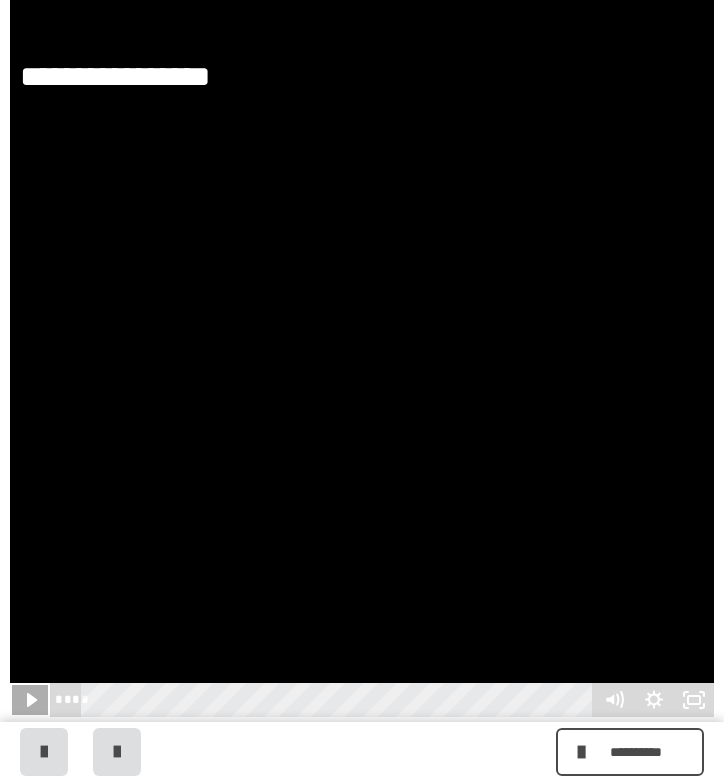 click 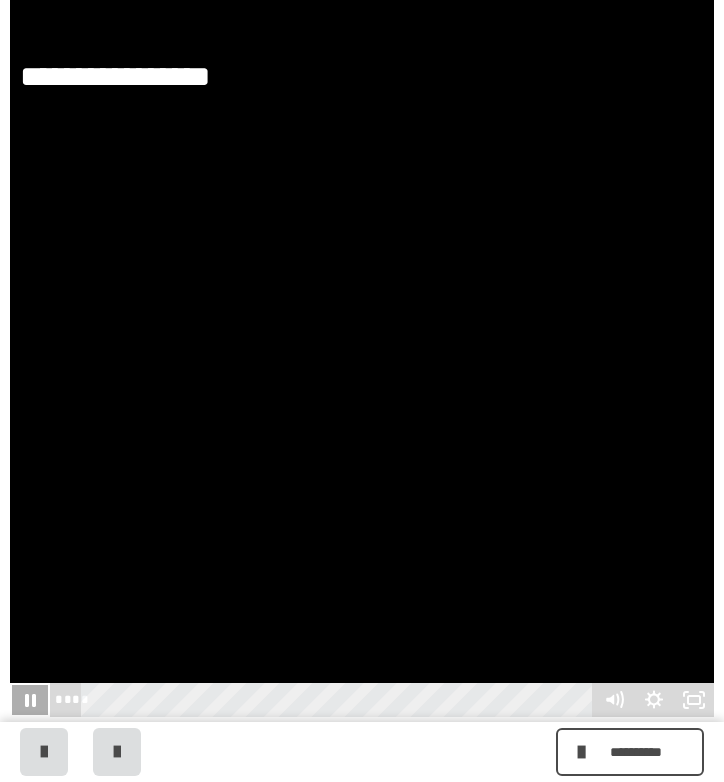 click 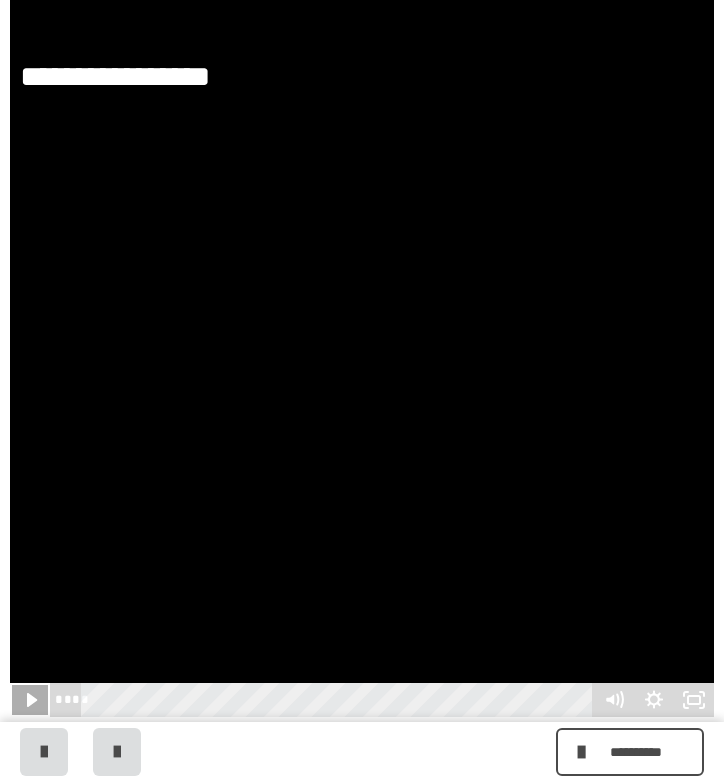 click 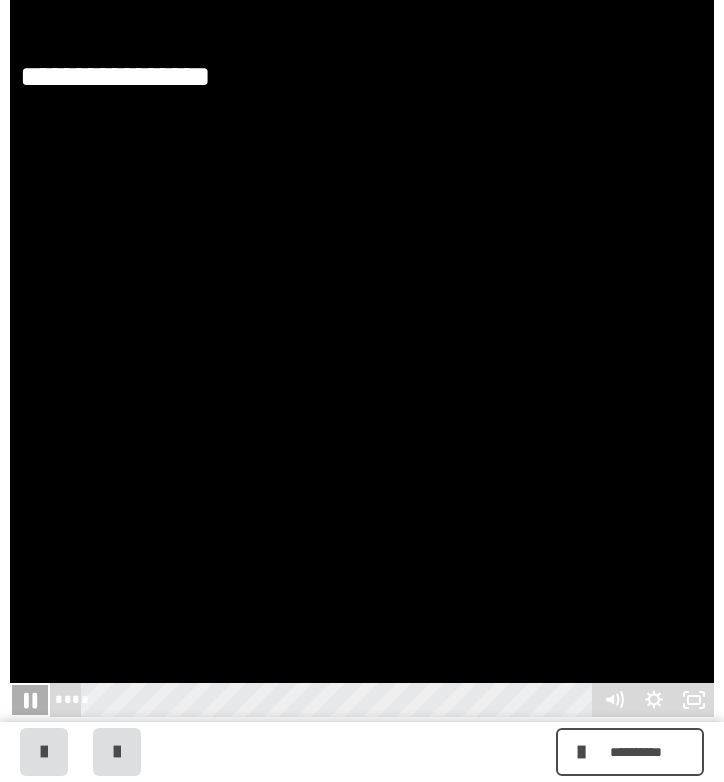 click 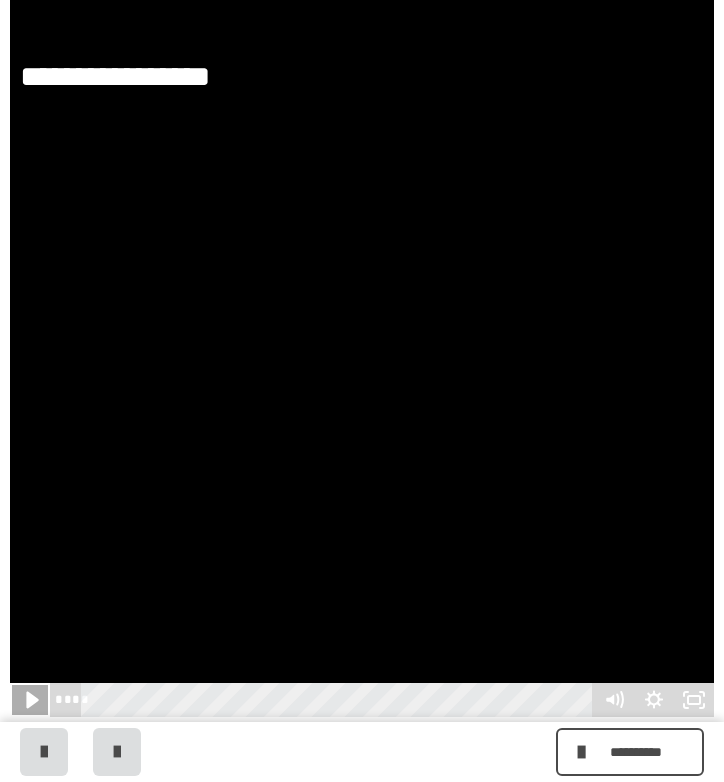 click 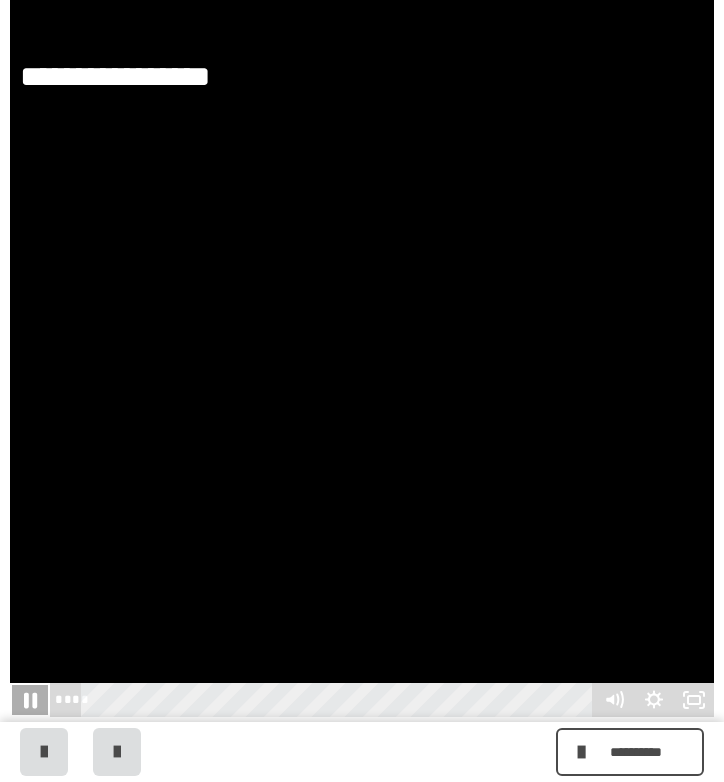 click 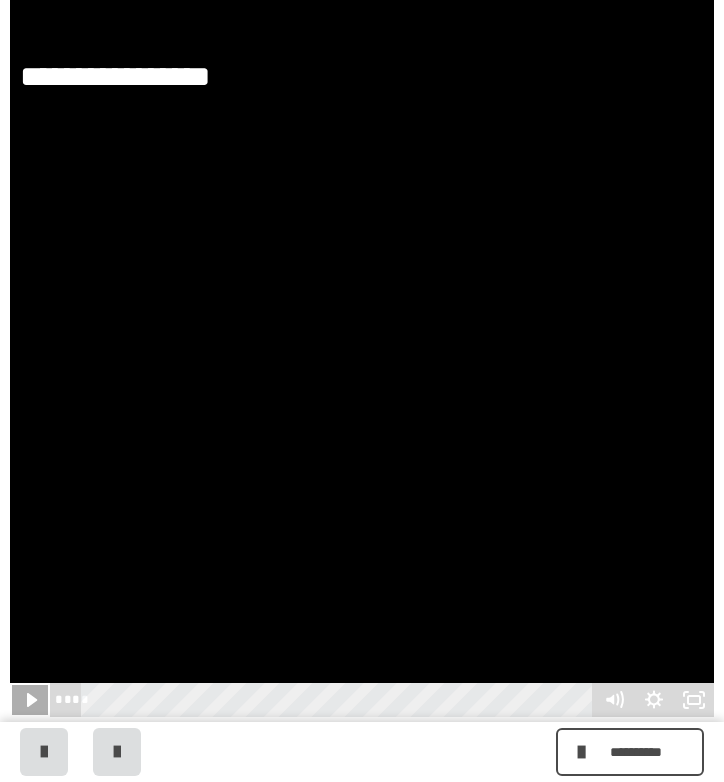 click 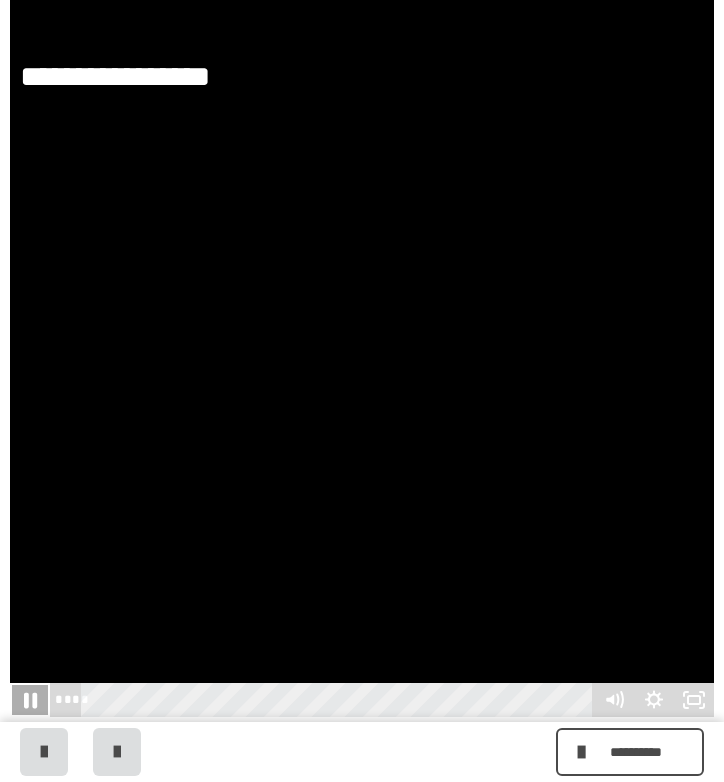 click 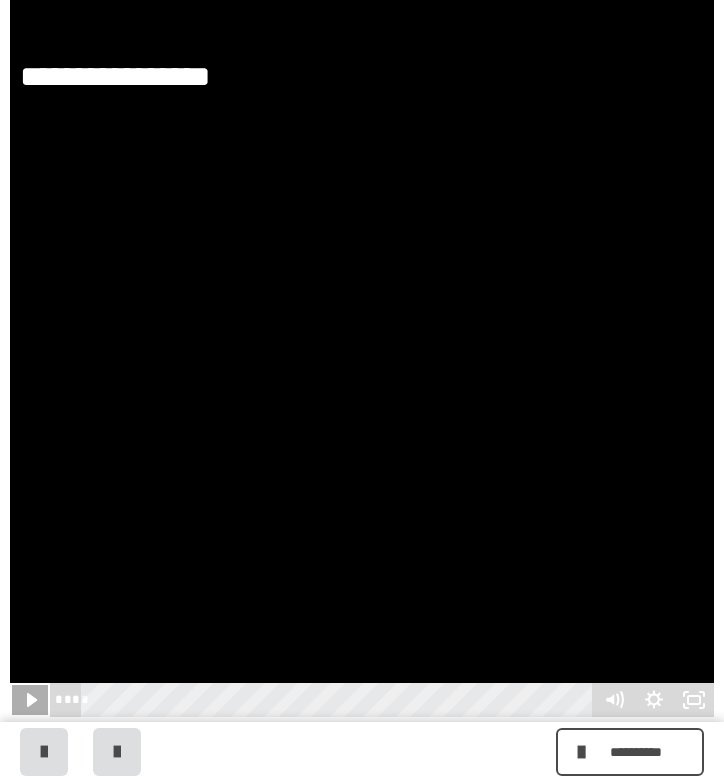 click 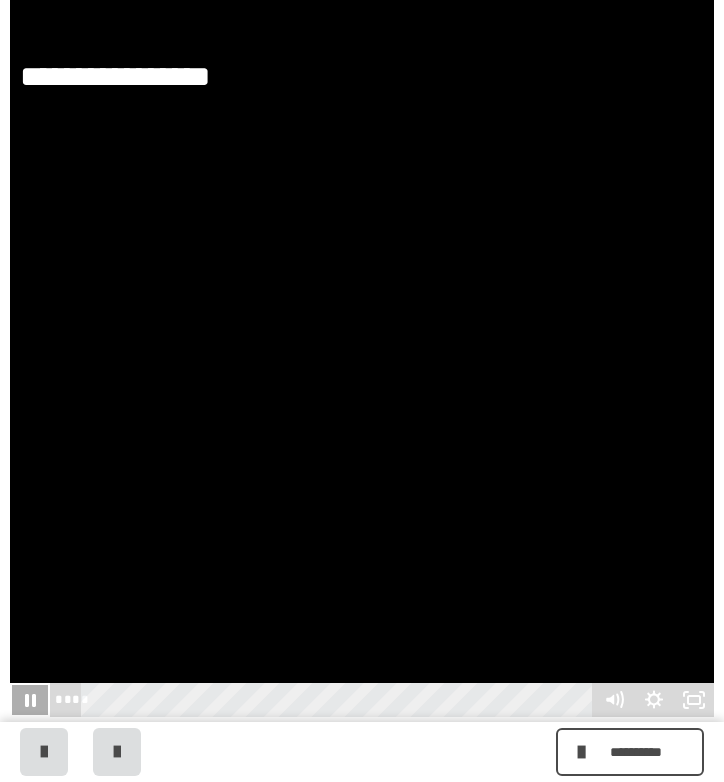 click 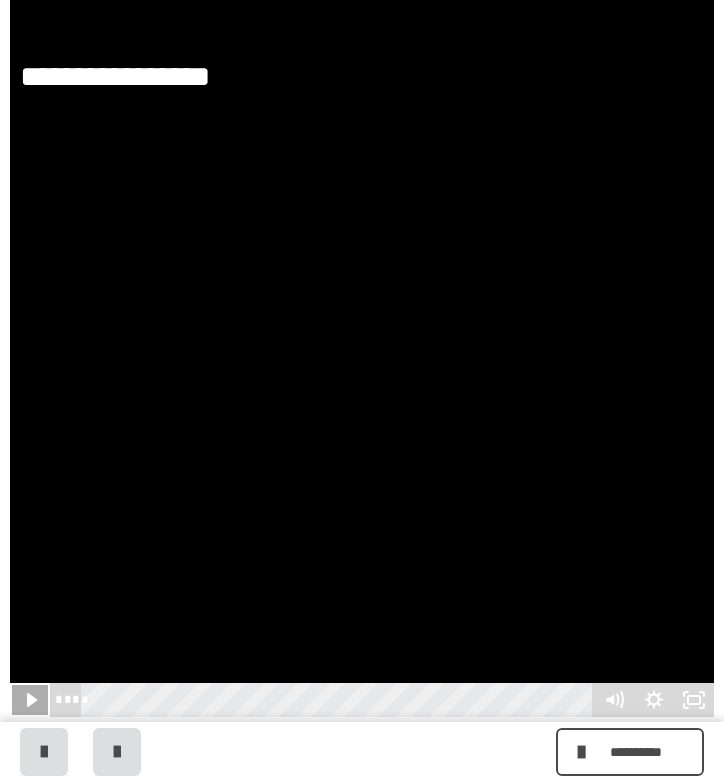click 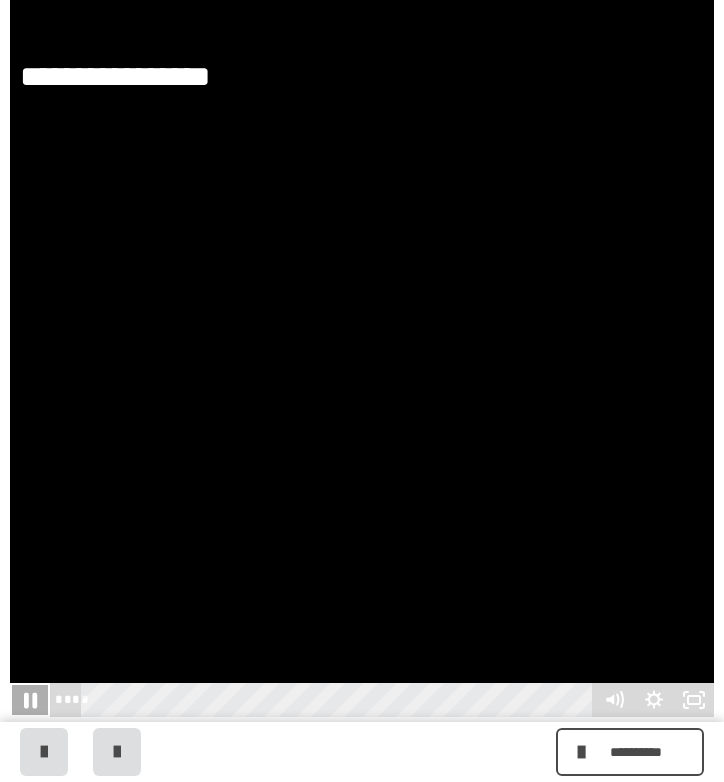 click 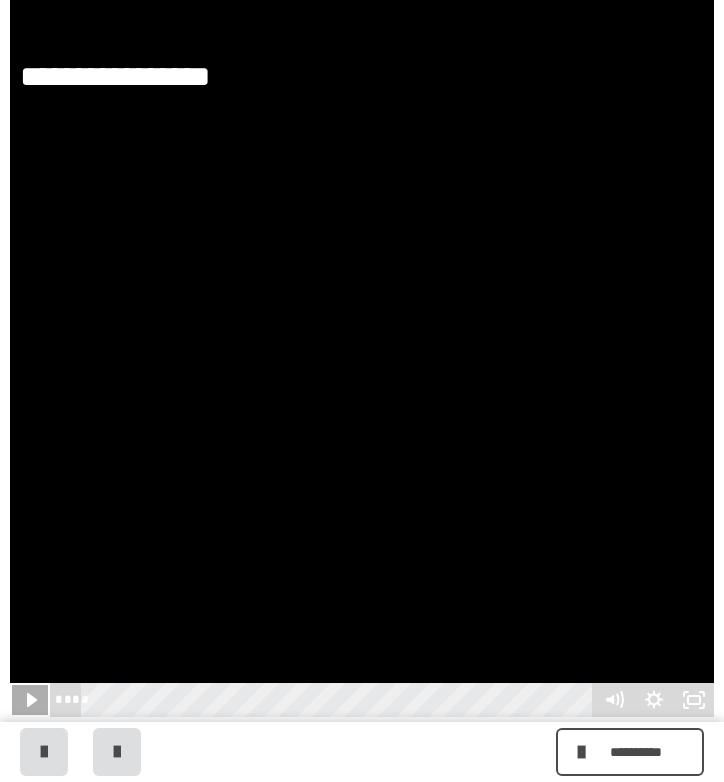 click 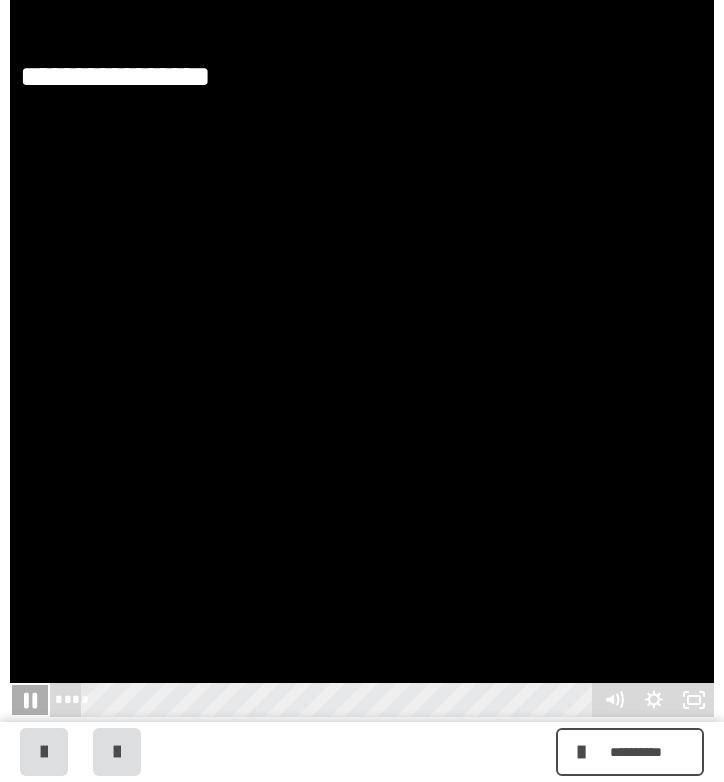 click 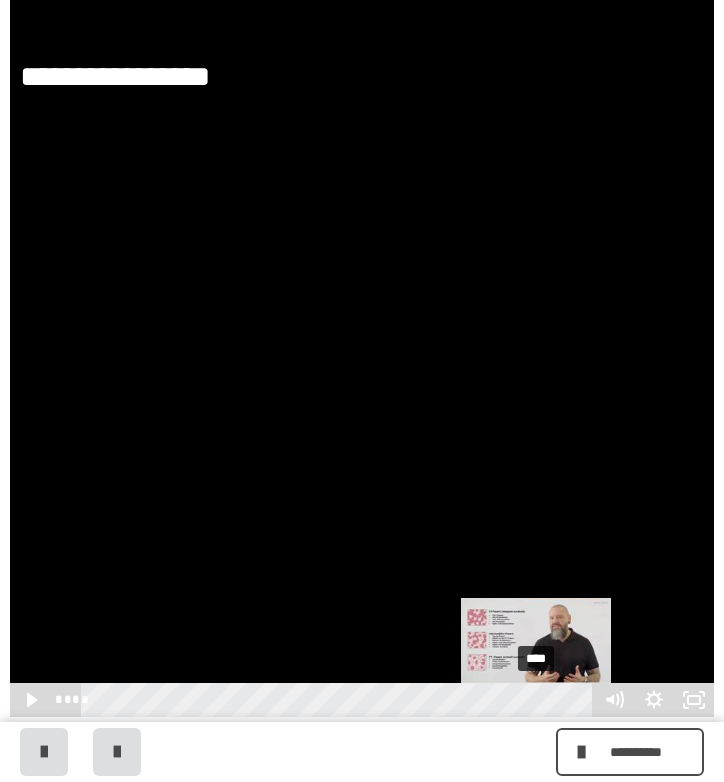 drag, startPoint x: 558, startPoint y: 698, endPoint x: 537, endPoint y: 701, distance: 21.213203 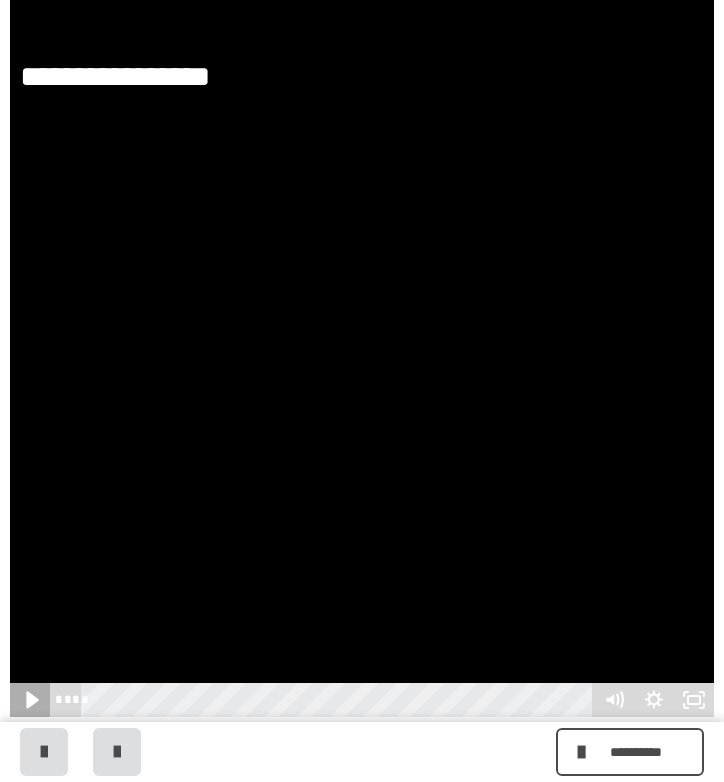 click 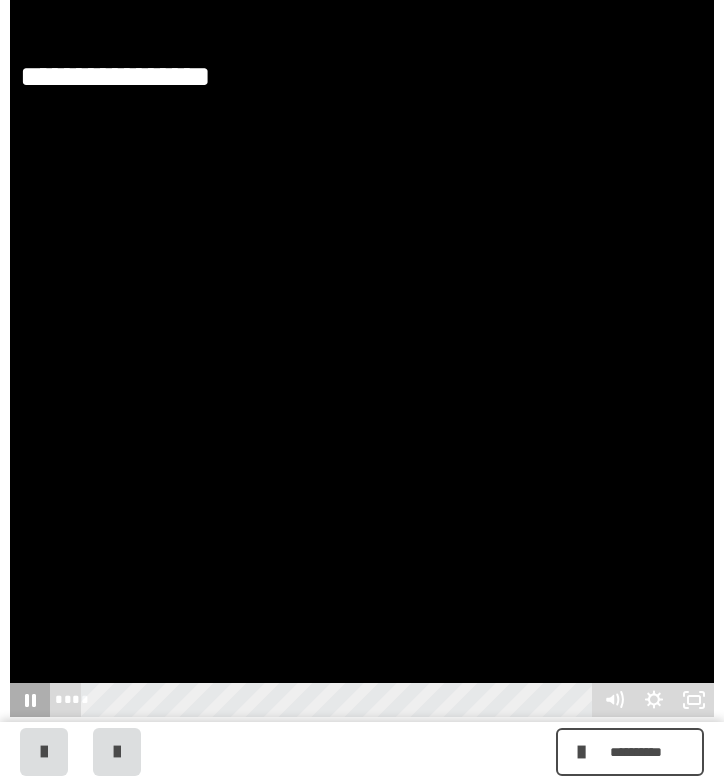 click 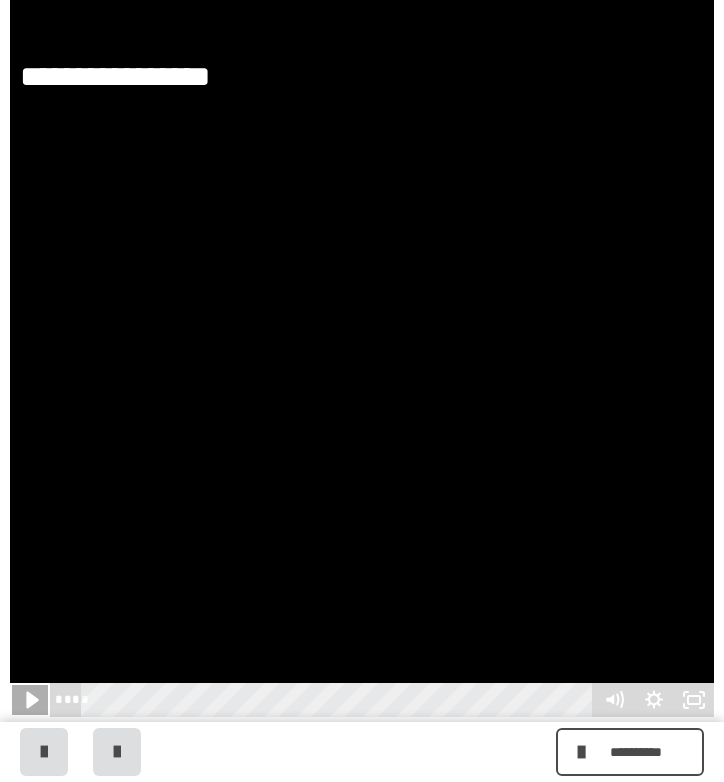 click 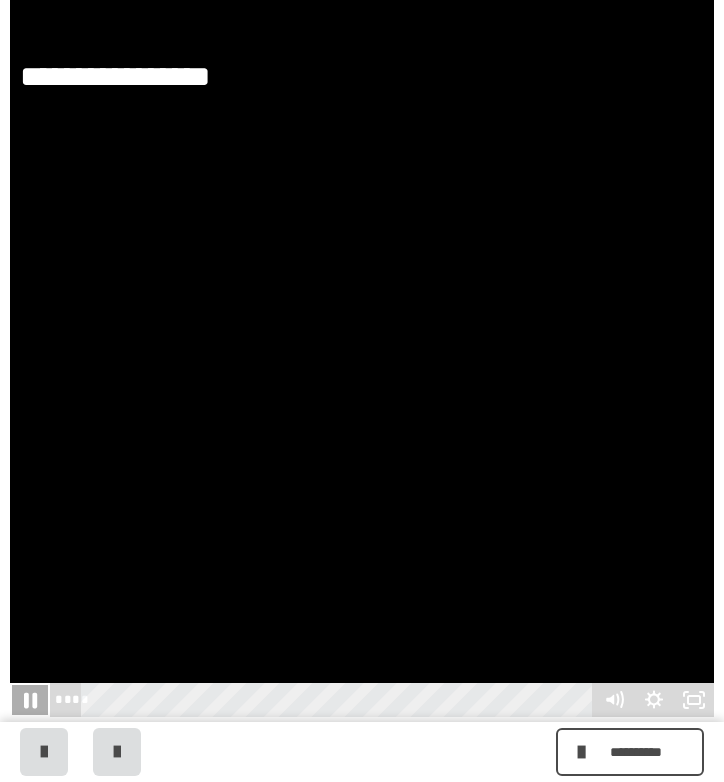 click 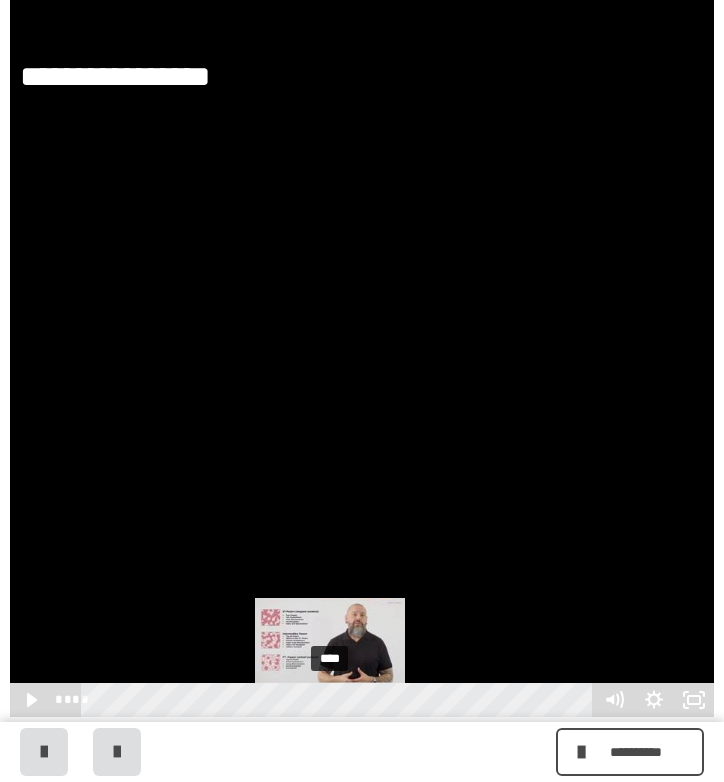 click on "****" at bounding box center [340, 700] 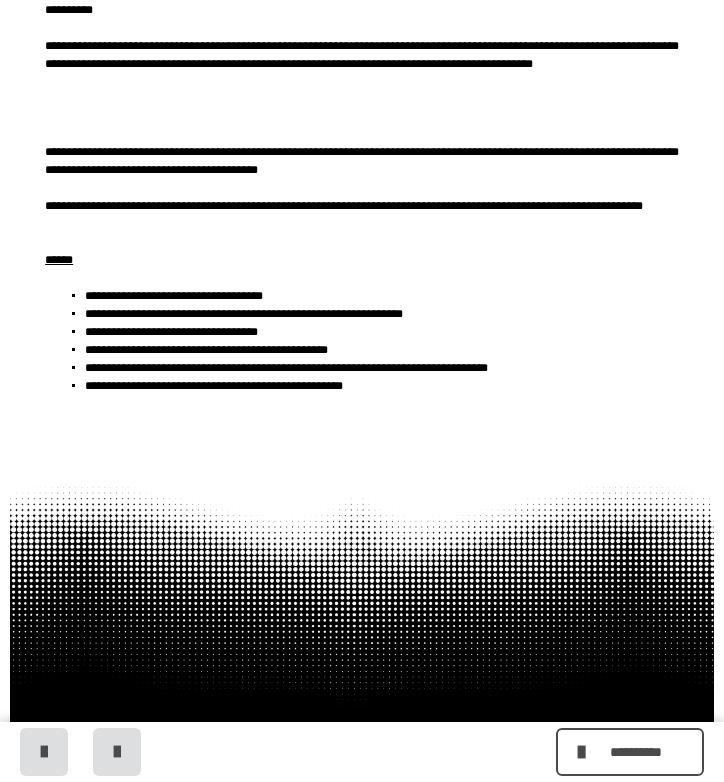 scroll, scrollTop: 2735, scrollLeft: 0, axis: vertical 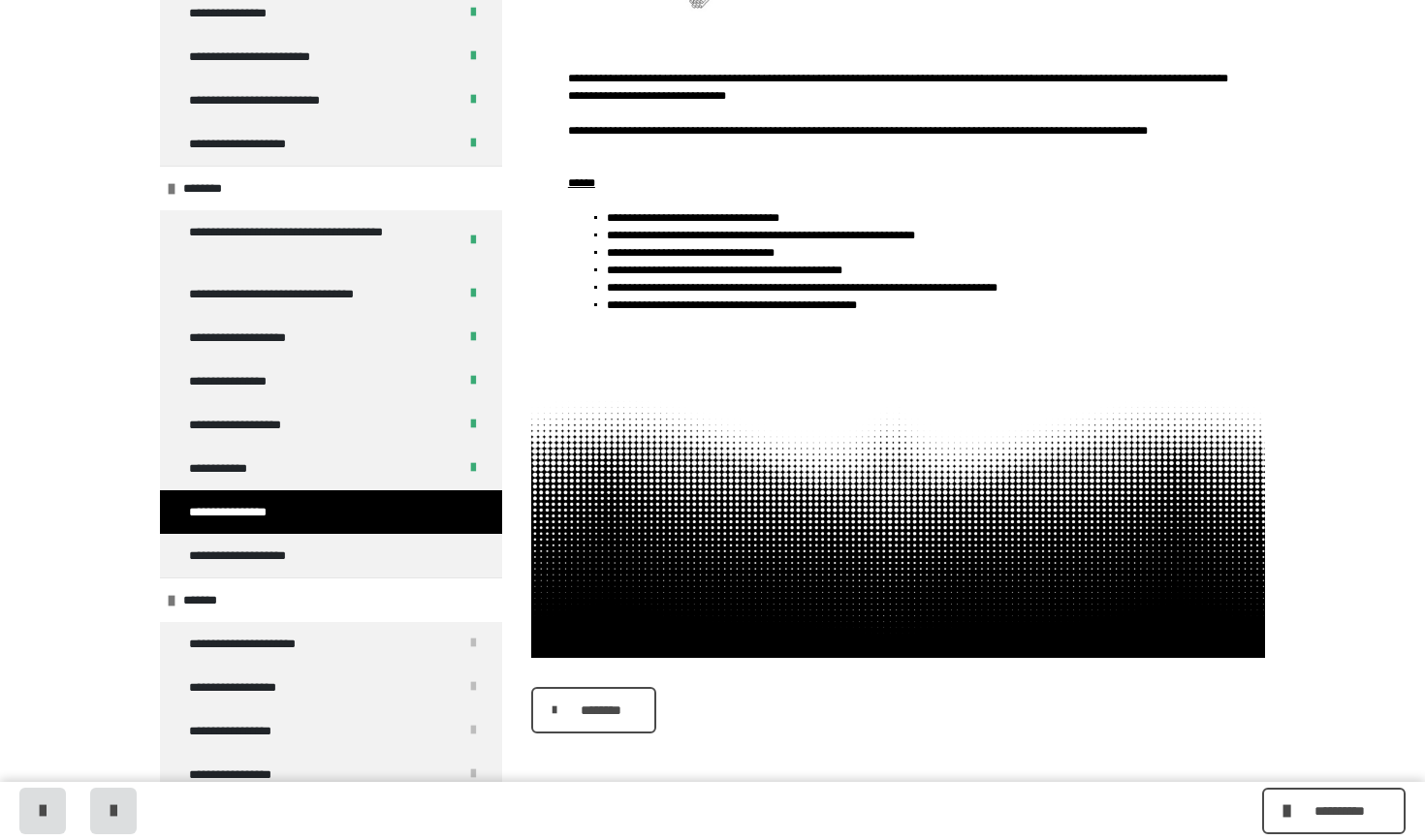 click on "********" at bounding box center (593, 710) 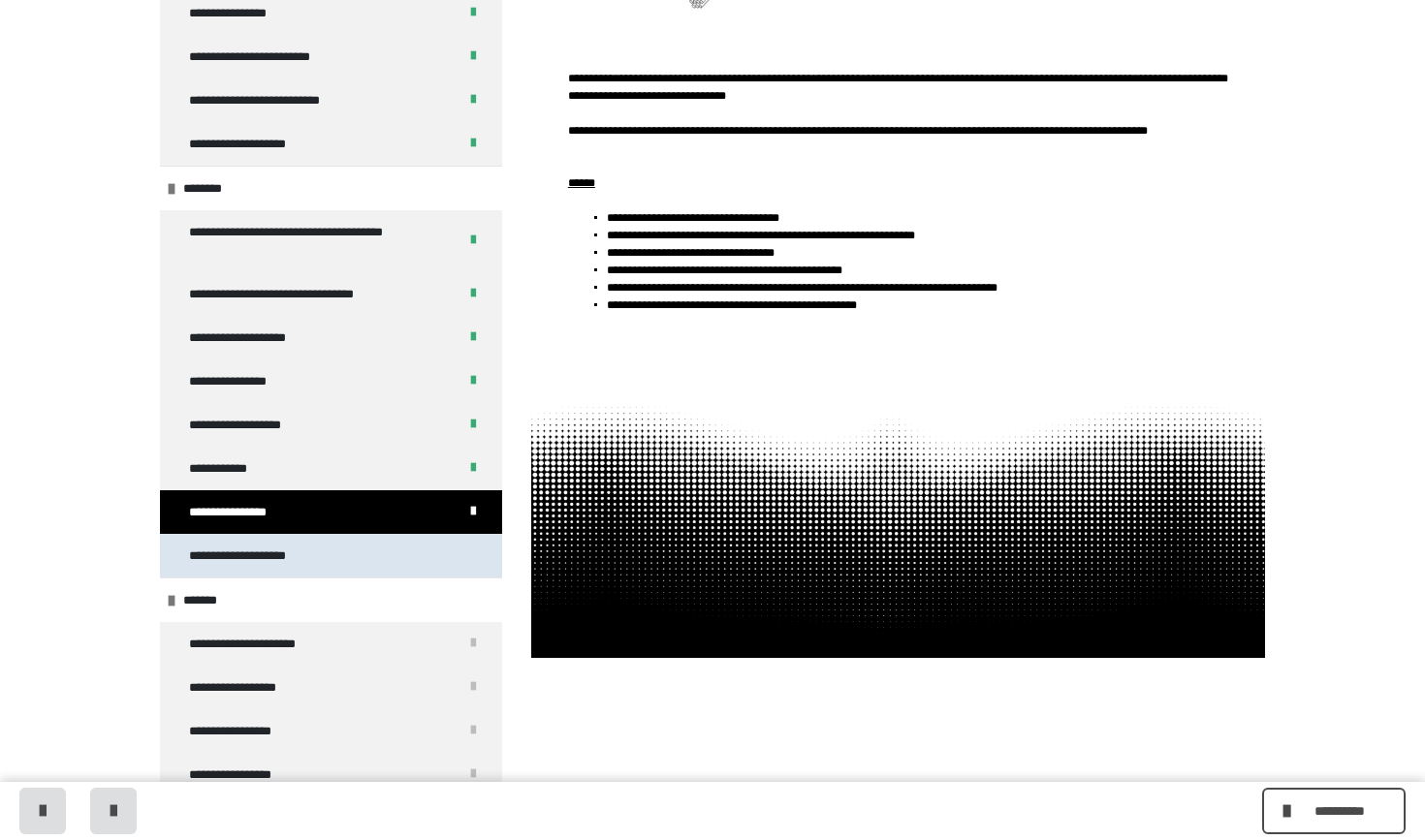 click on "**********" at bounding box center (331, 555) 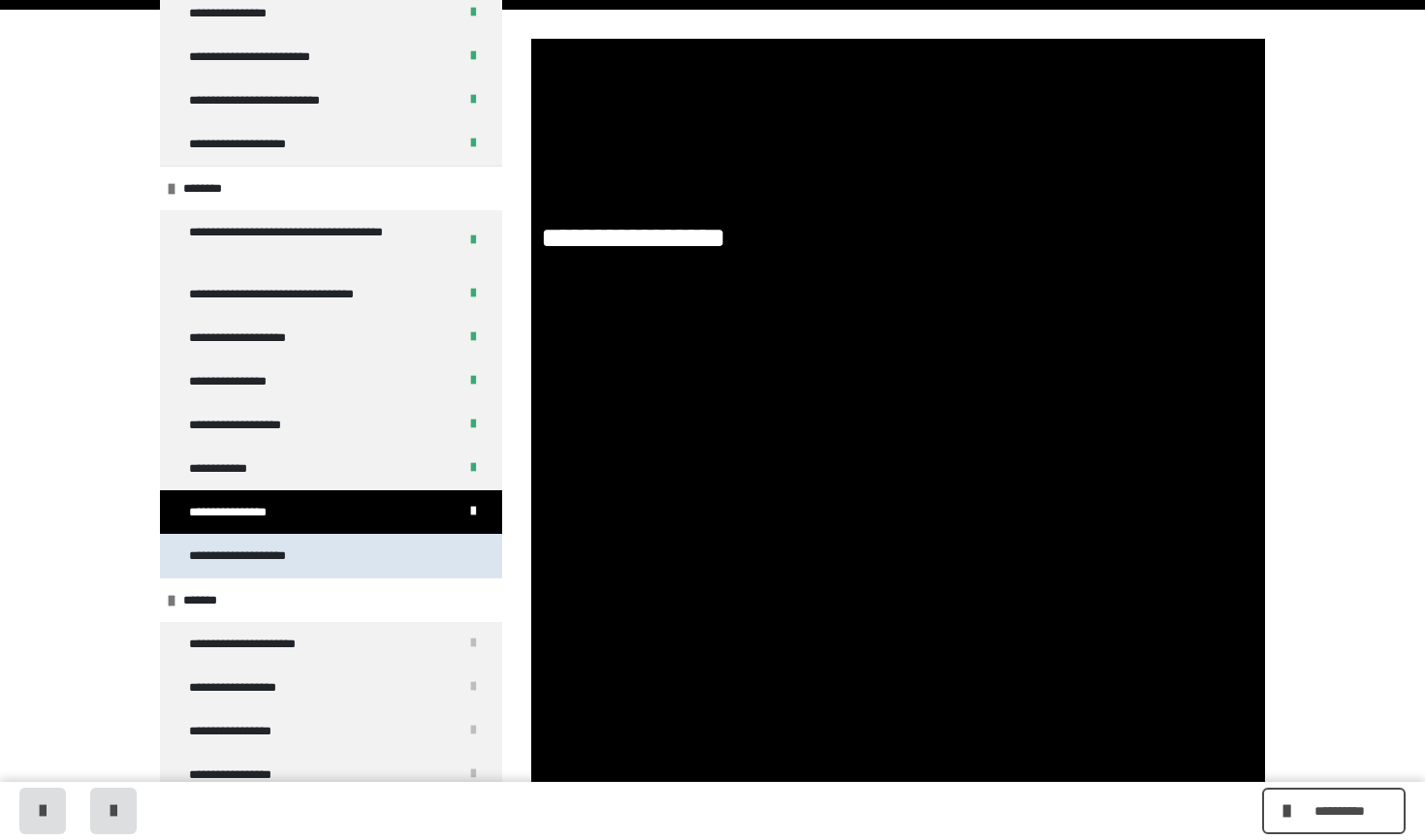 scroll, scrollTop: 0, scrollLeft: 0, axis: both 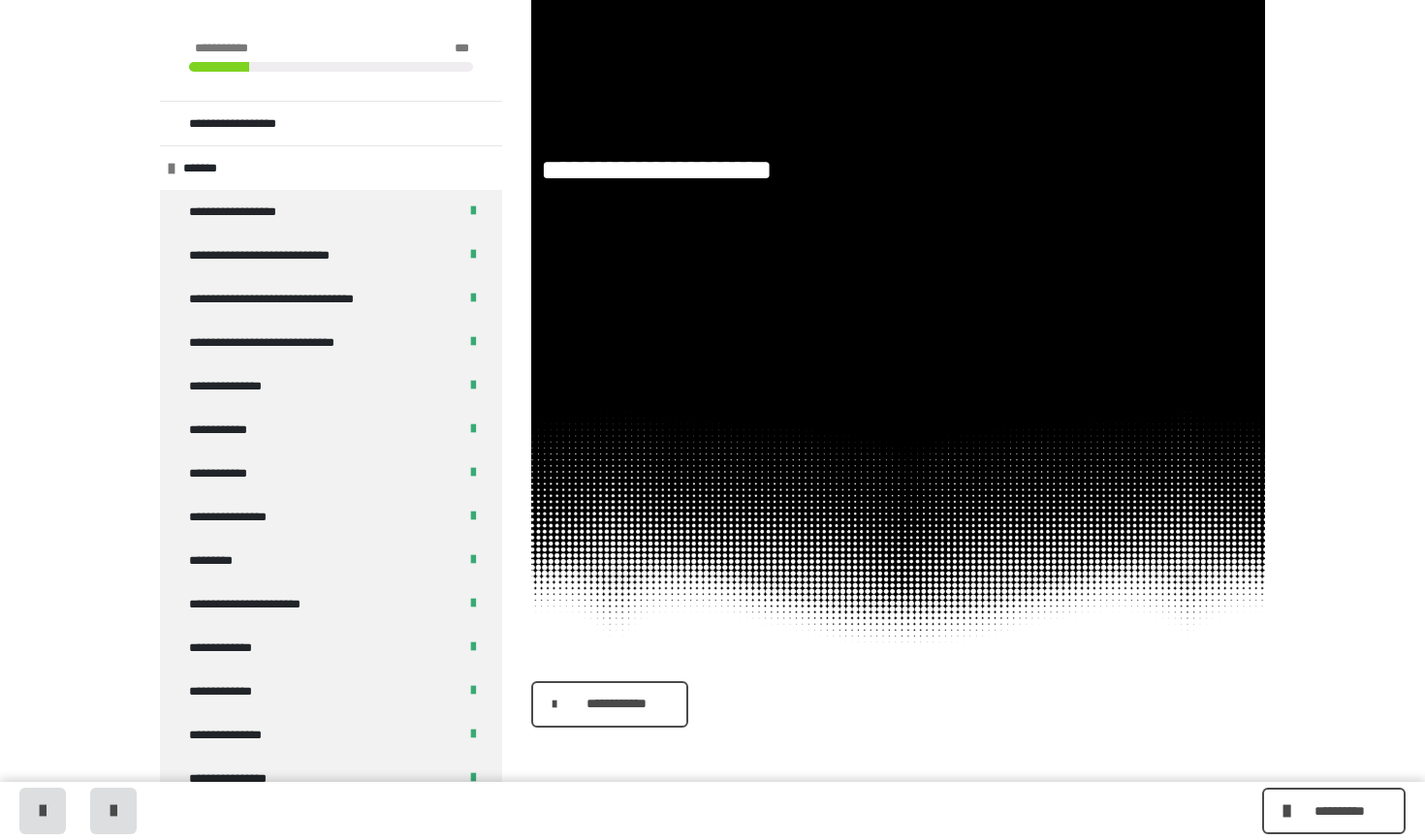 click on "**********" at bounding box center (617, 703) 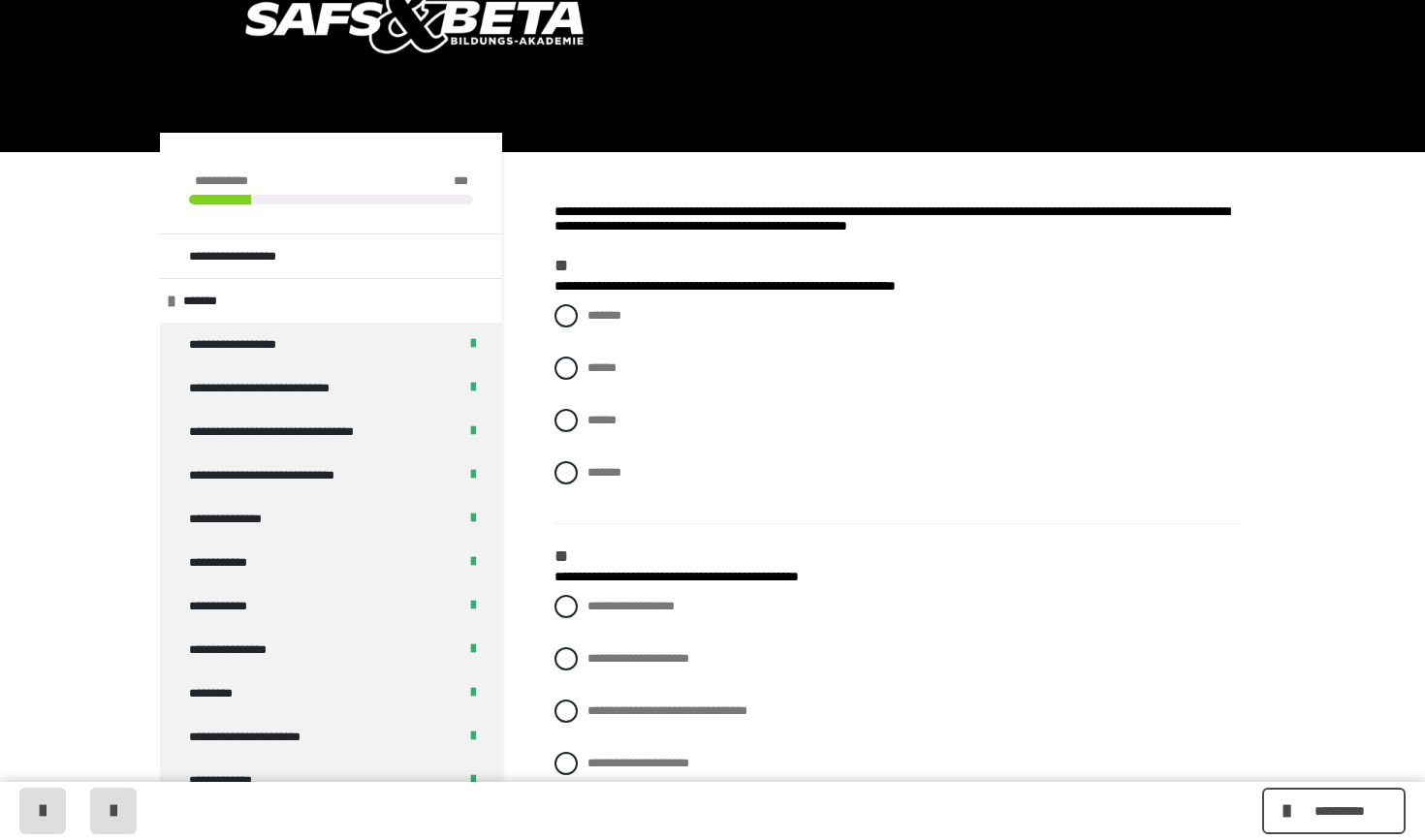 scroll, scrollTop: 138, scrollLeft: 0, axis: vertical 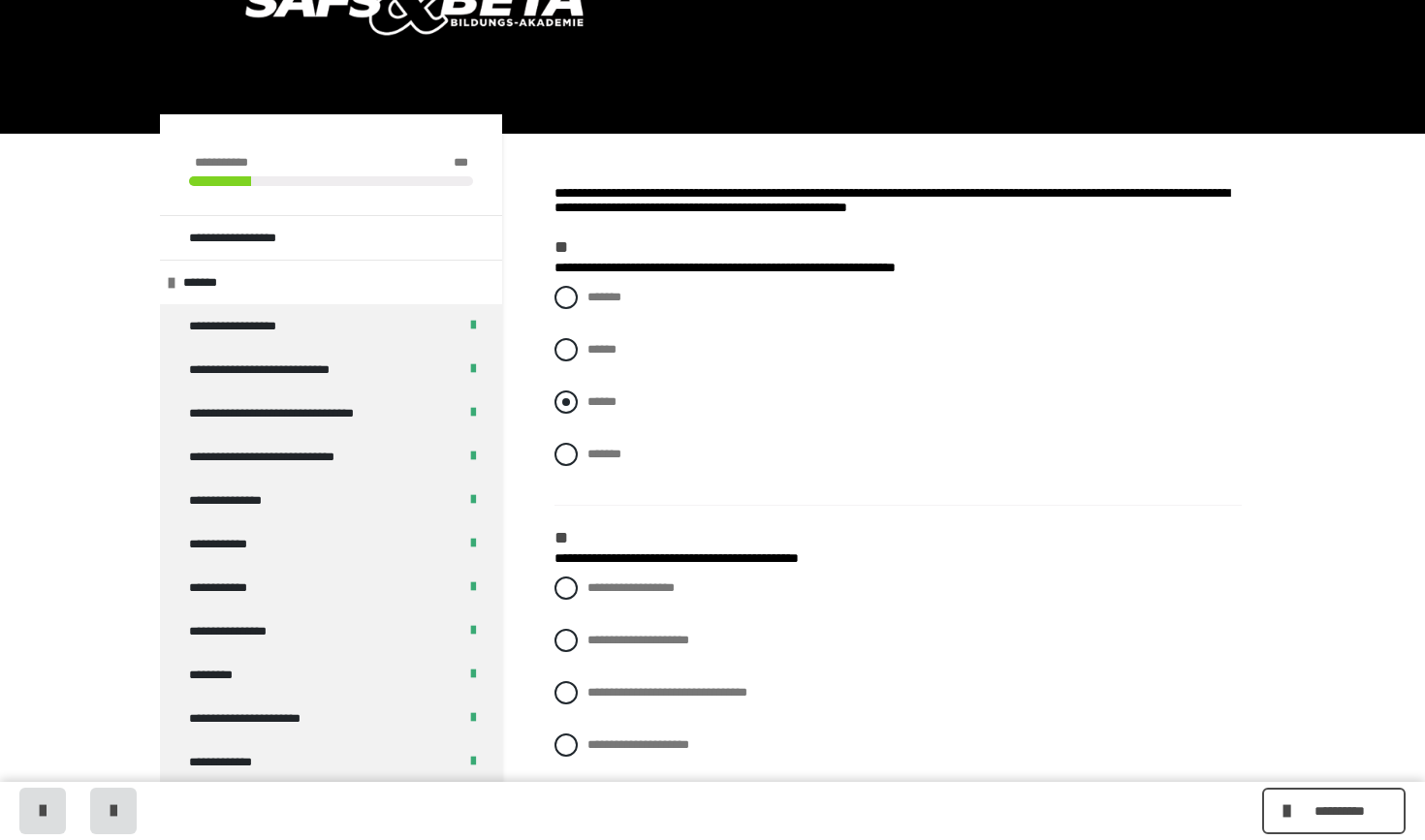 click at bounding box center [566, 402] 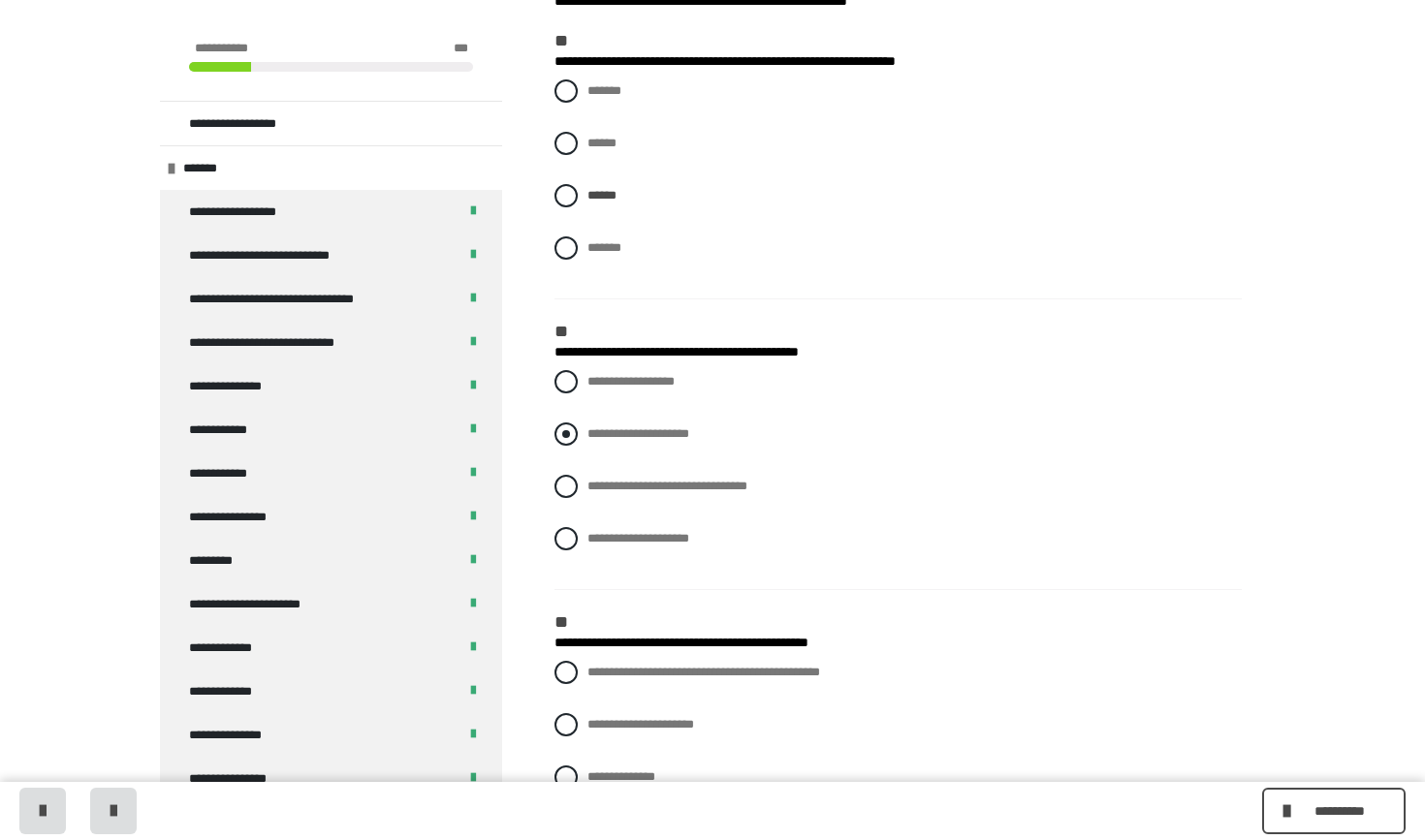 click on "**********" at bounding box center (898, 475) 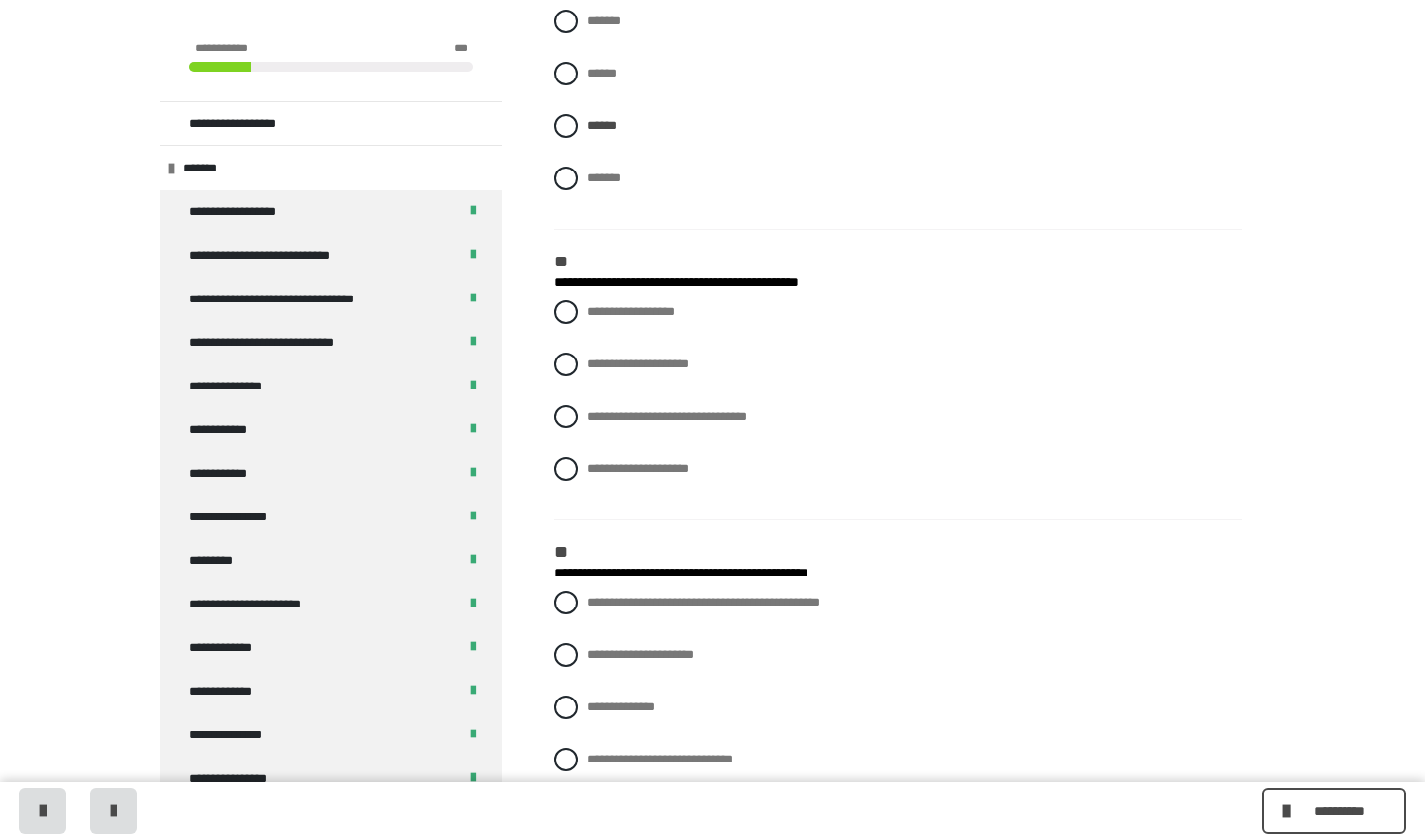 scroll, scrollTop: 430, scrollLeft: 0, axis: vertical 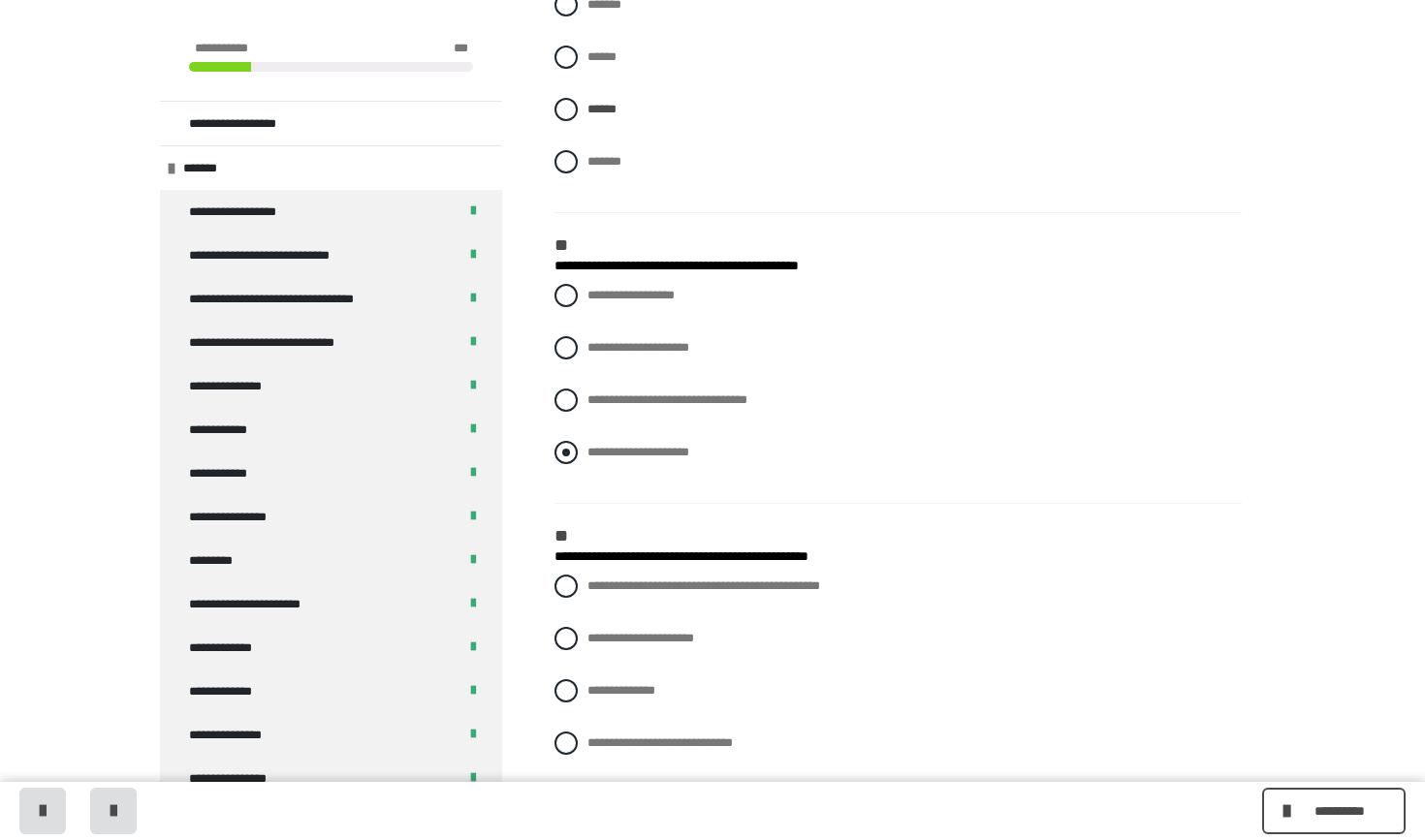 click at bounding box center (566, 452) 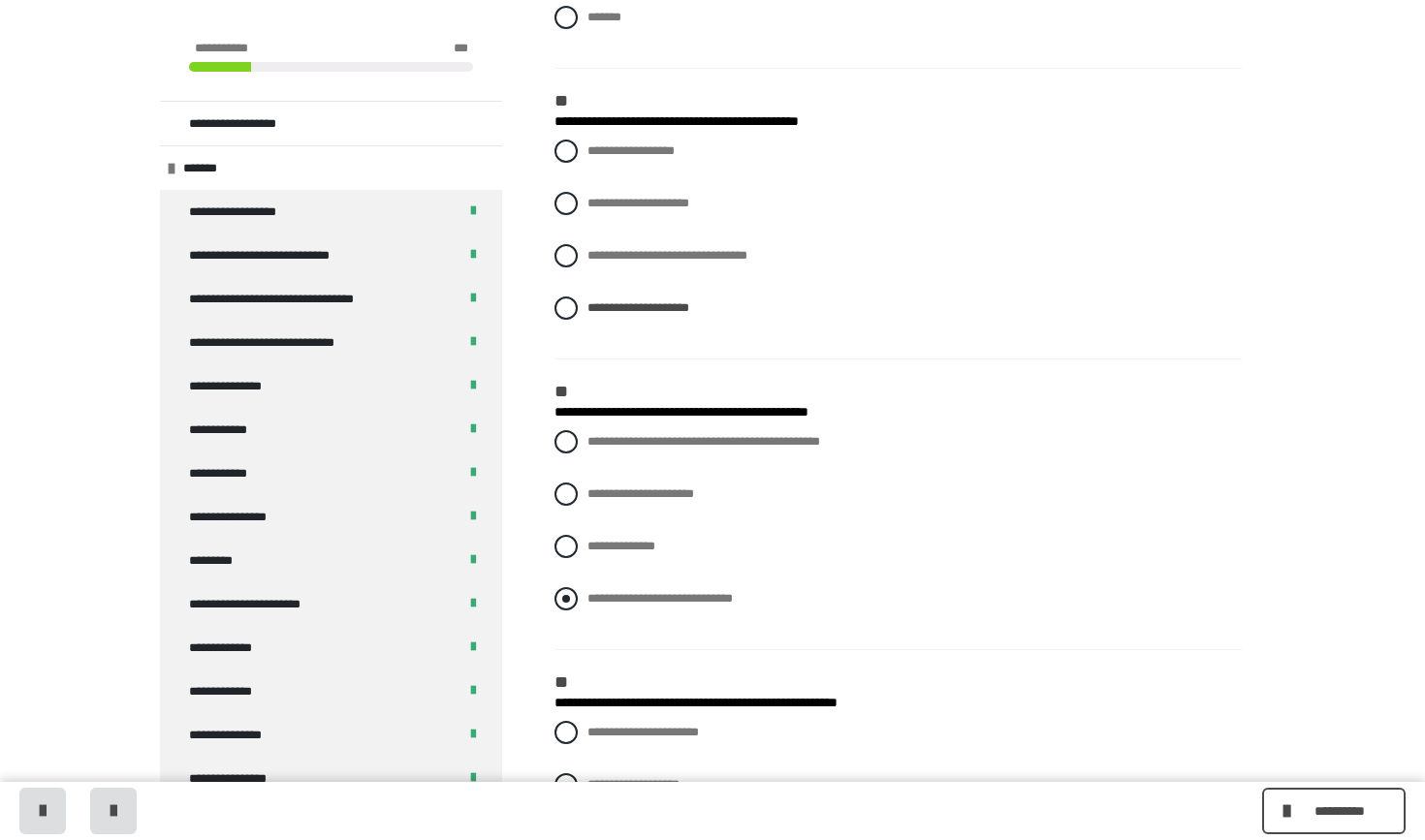 scroll, scrollTop: 581, scrollLeft: 0, axis: vertical 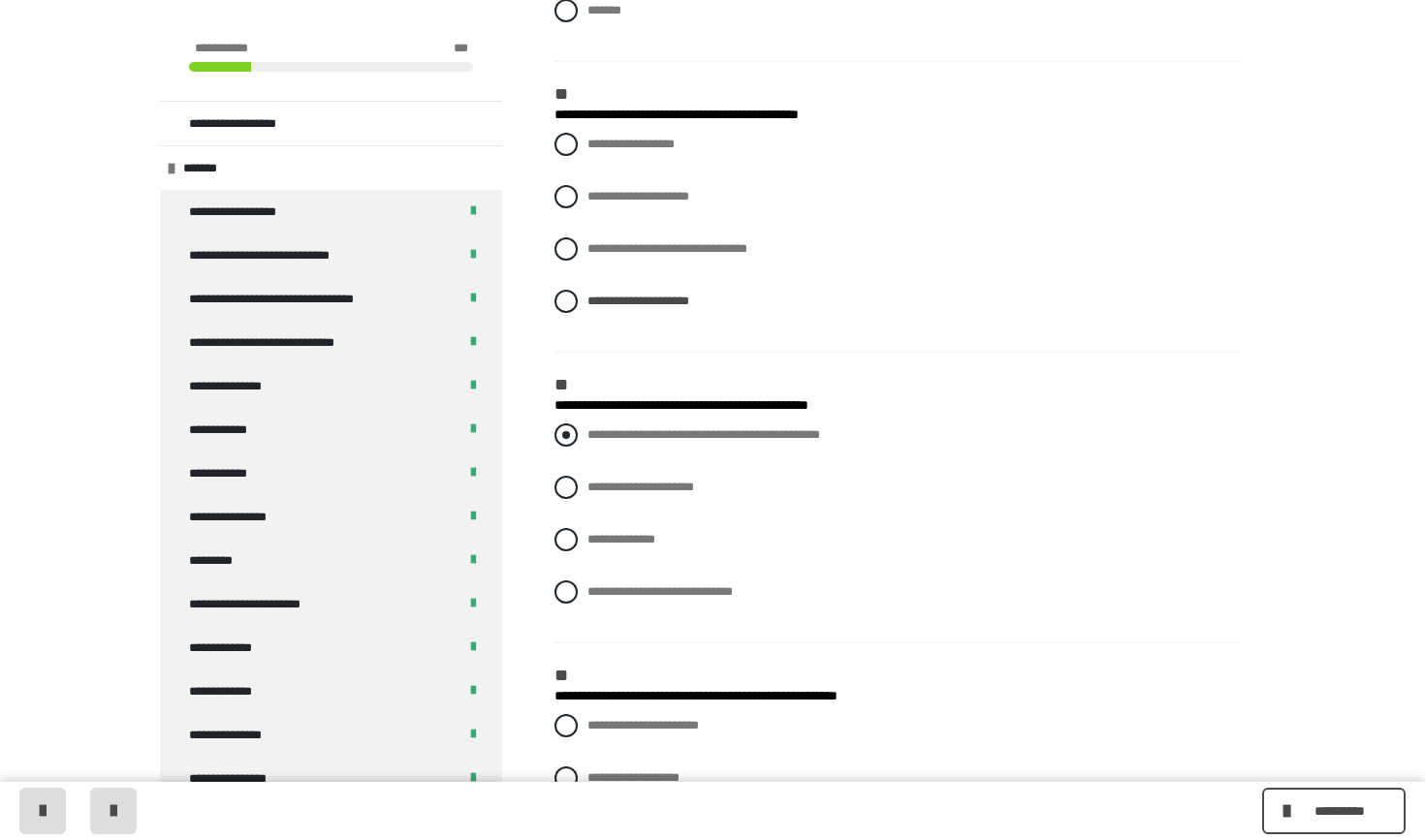 click on "**********" at bounding box center (898, 435) 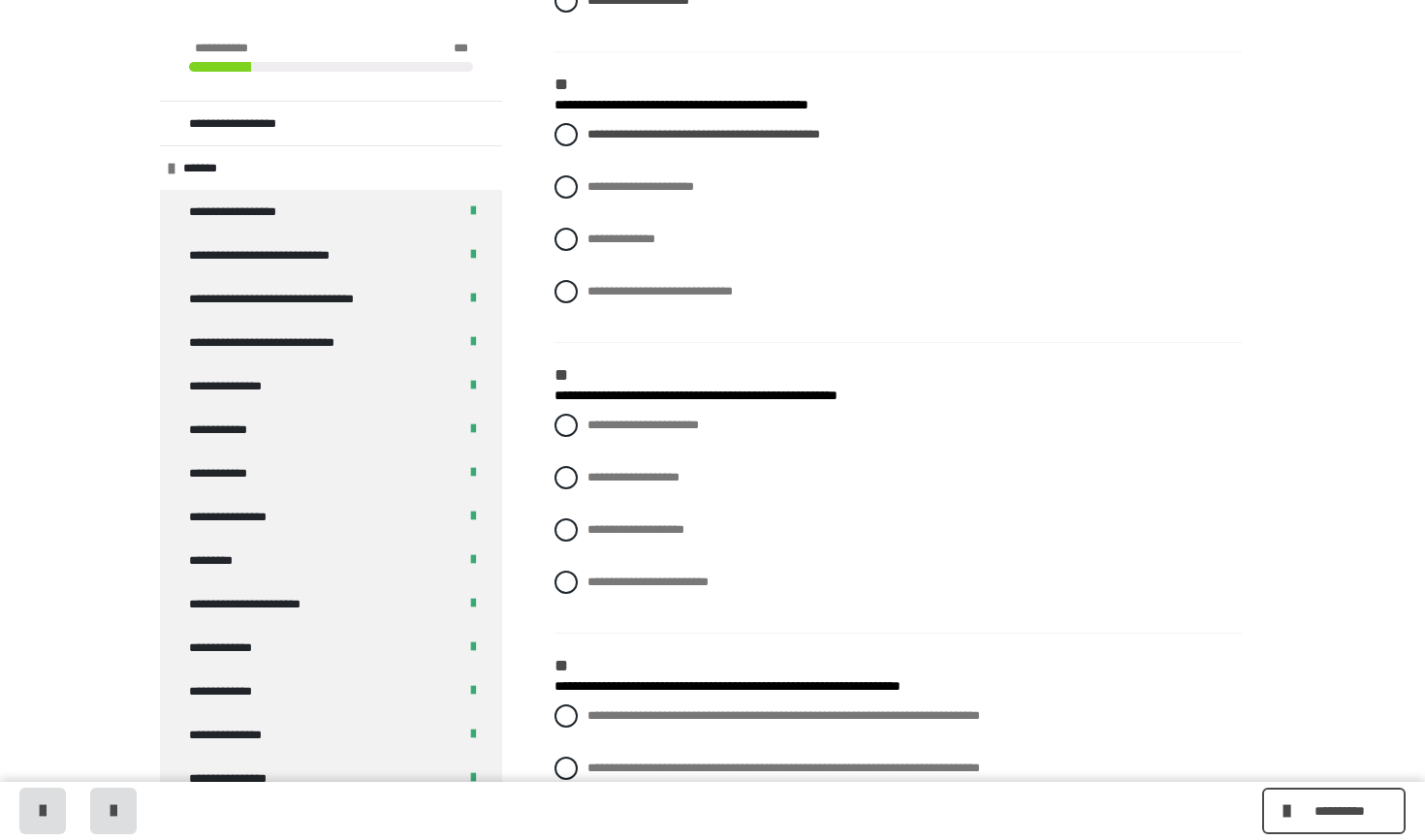scroll, scrollTop: 898, scrollLeft: 0, axis: vertical 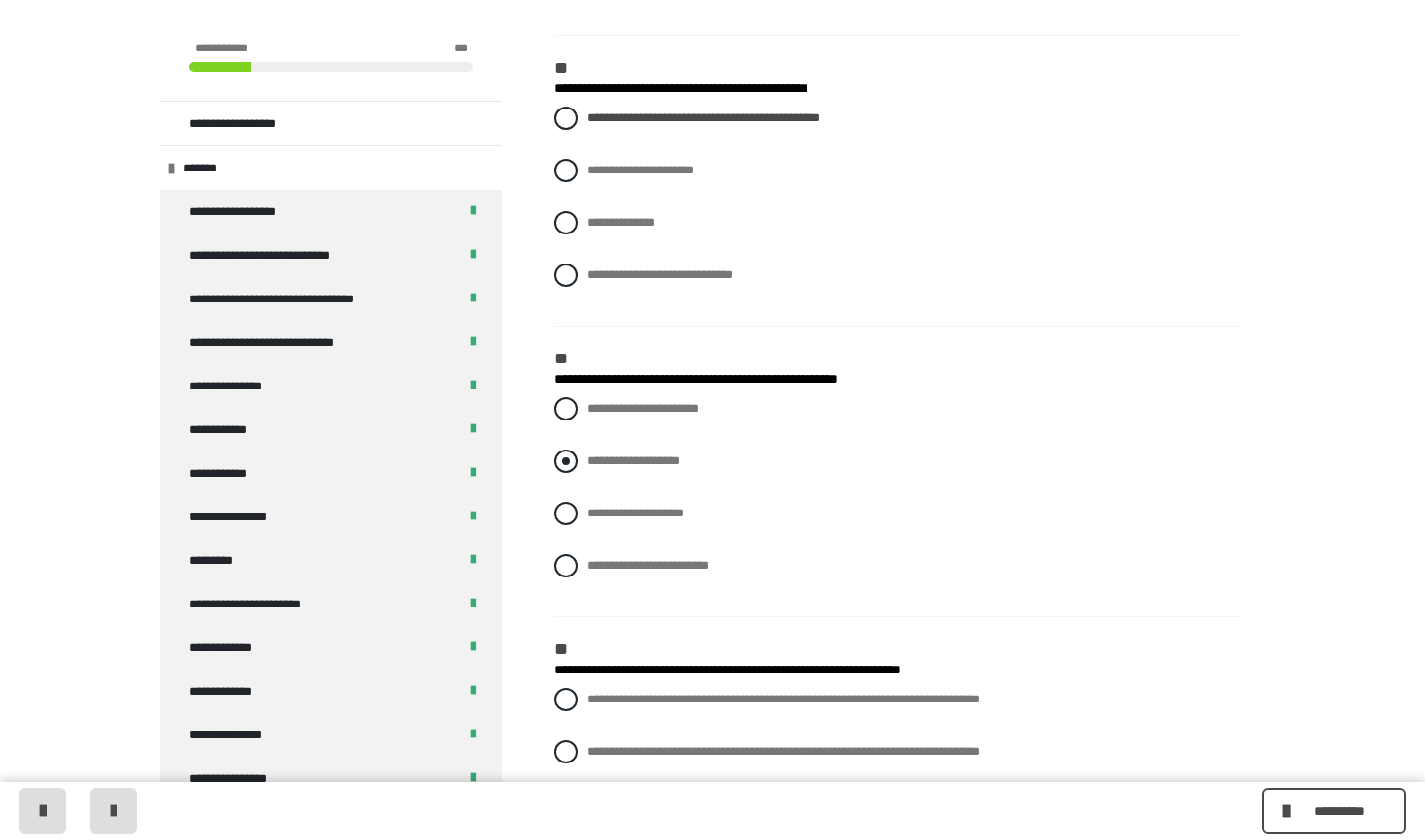 click at bounding box center (566, 461) 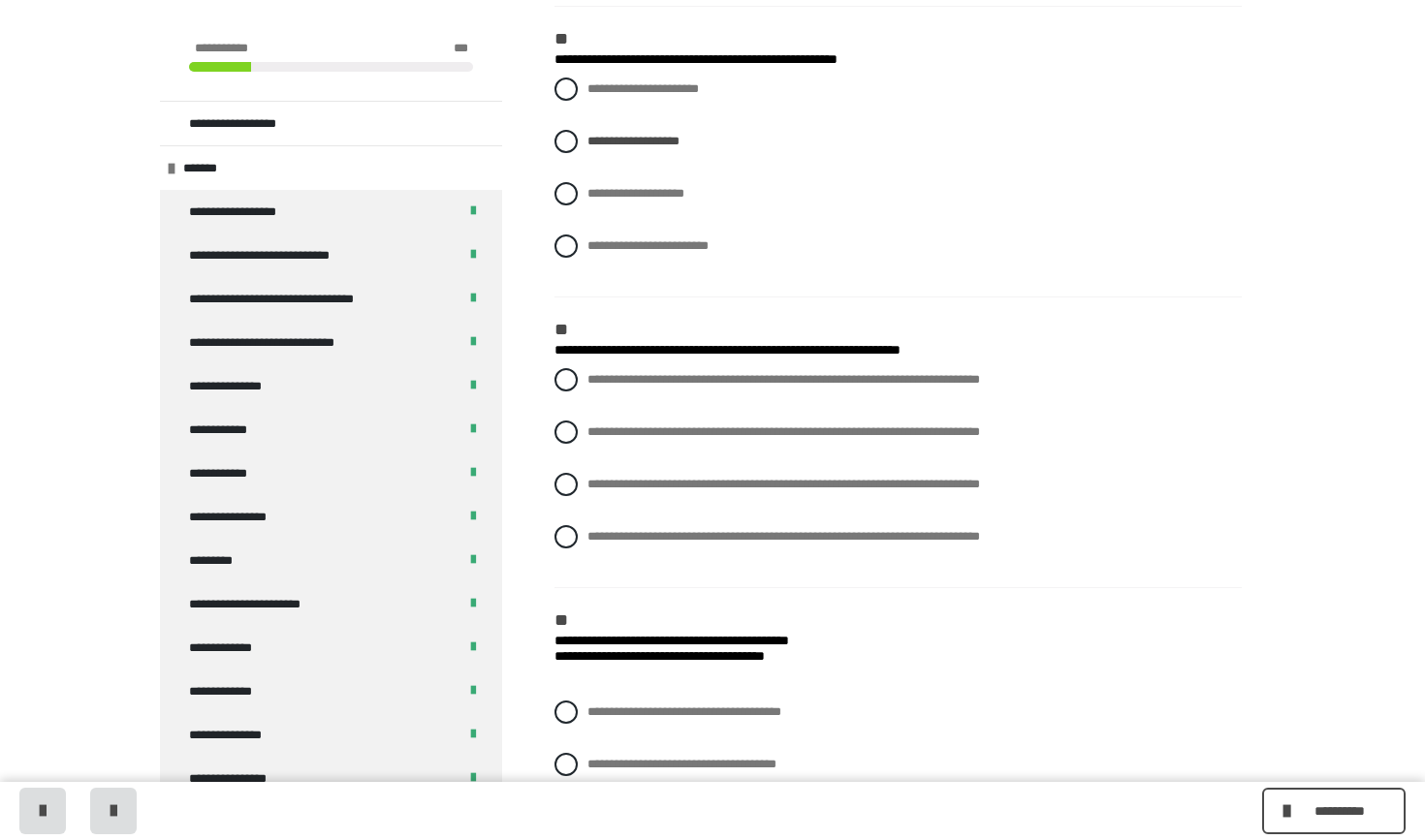 scroll, scrollTop: 1229, scrollLeft: 0, axis: vertical 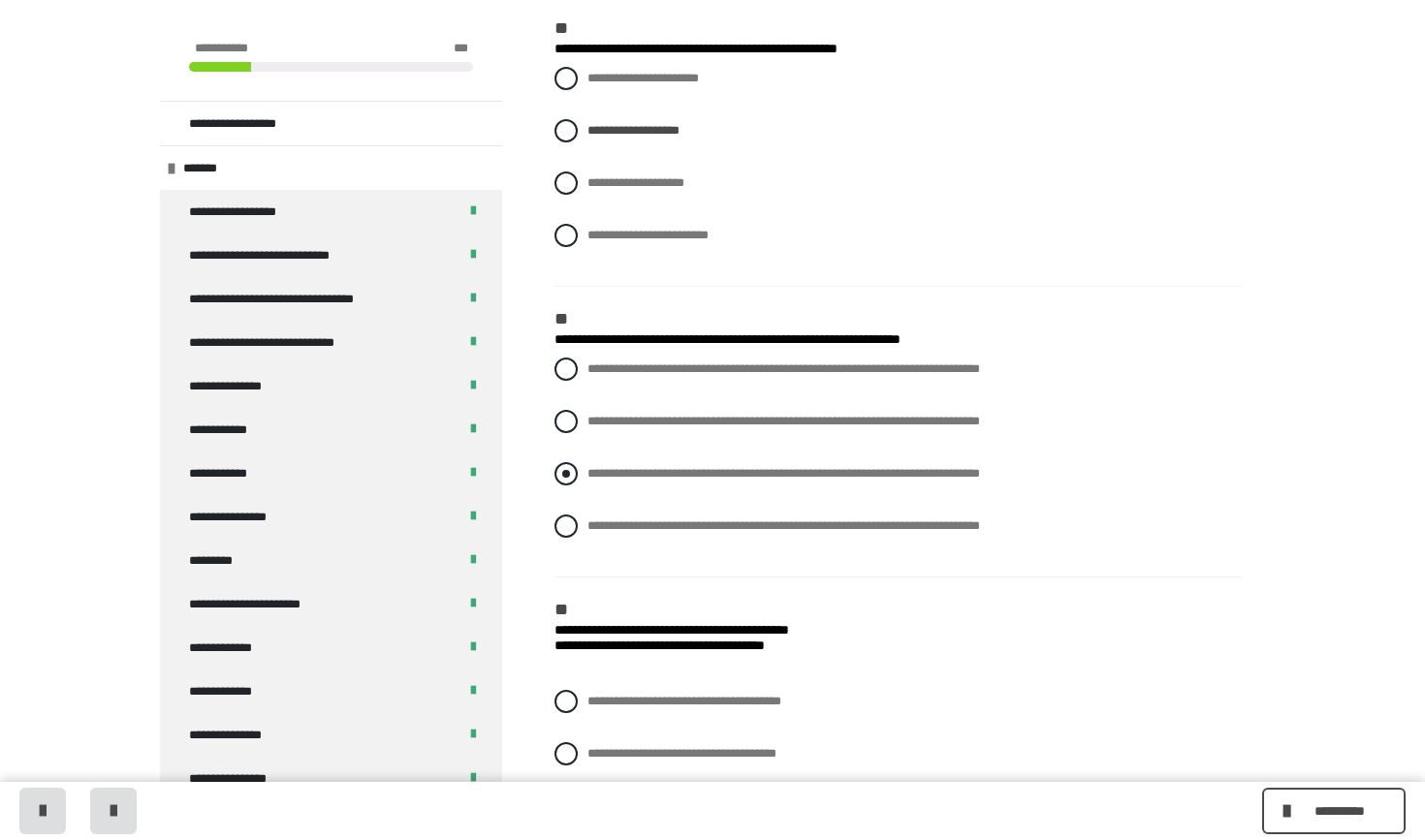 click at bounding box center (566, 474) 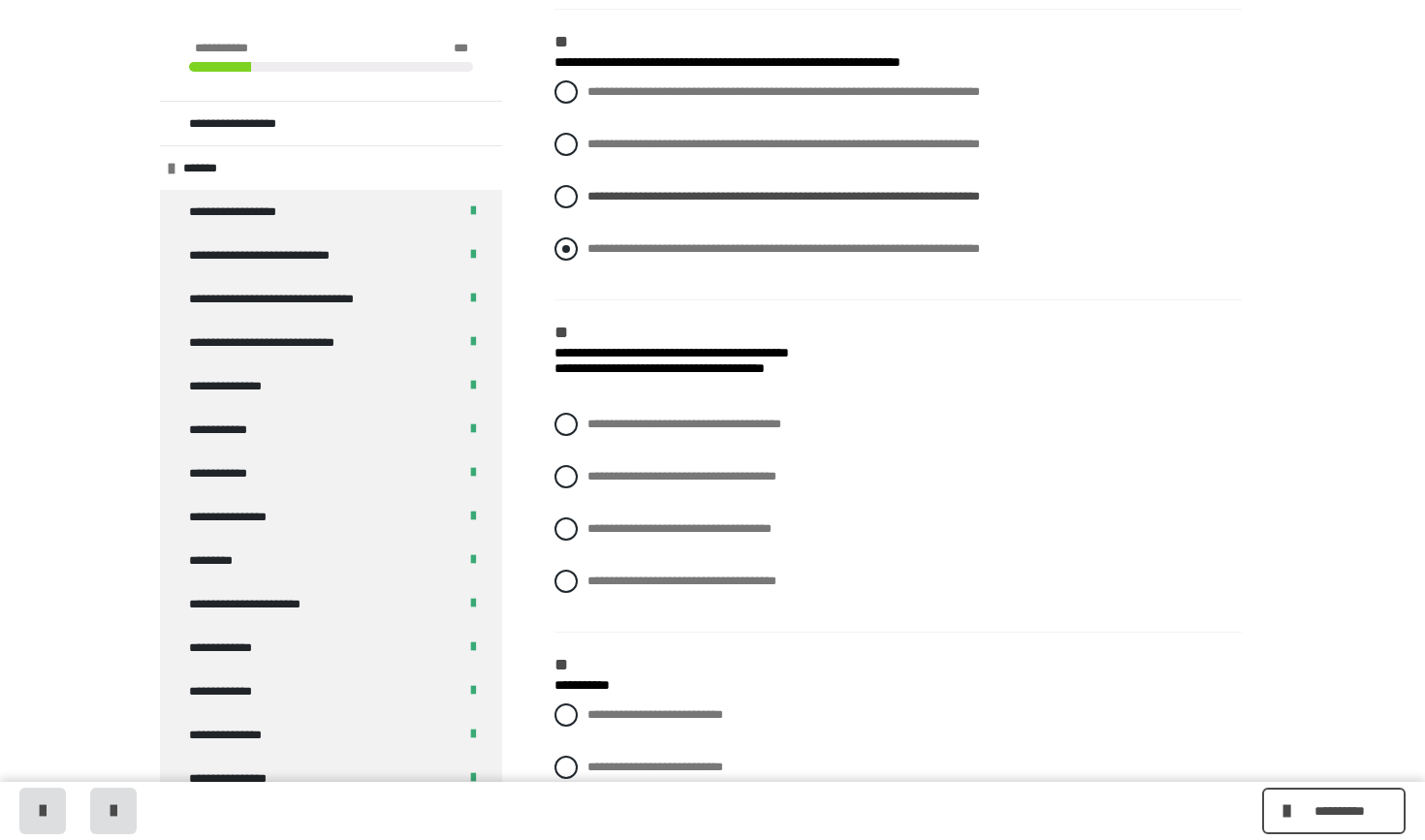 scroll, scrollTop: 1526, scrollLeft: 0, axis: vertical 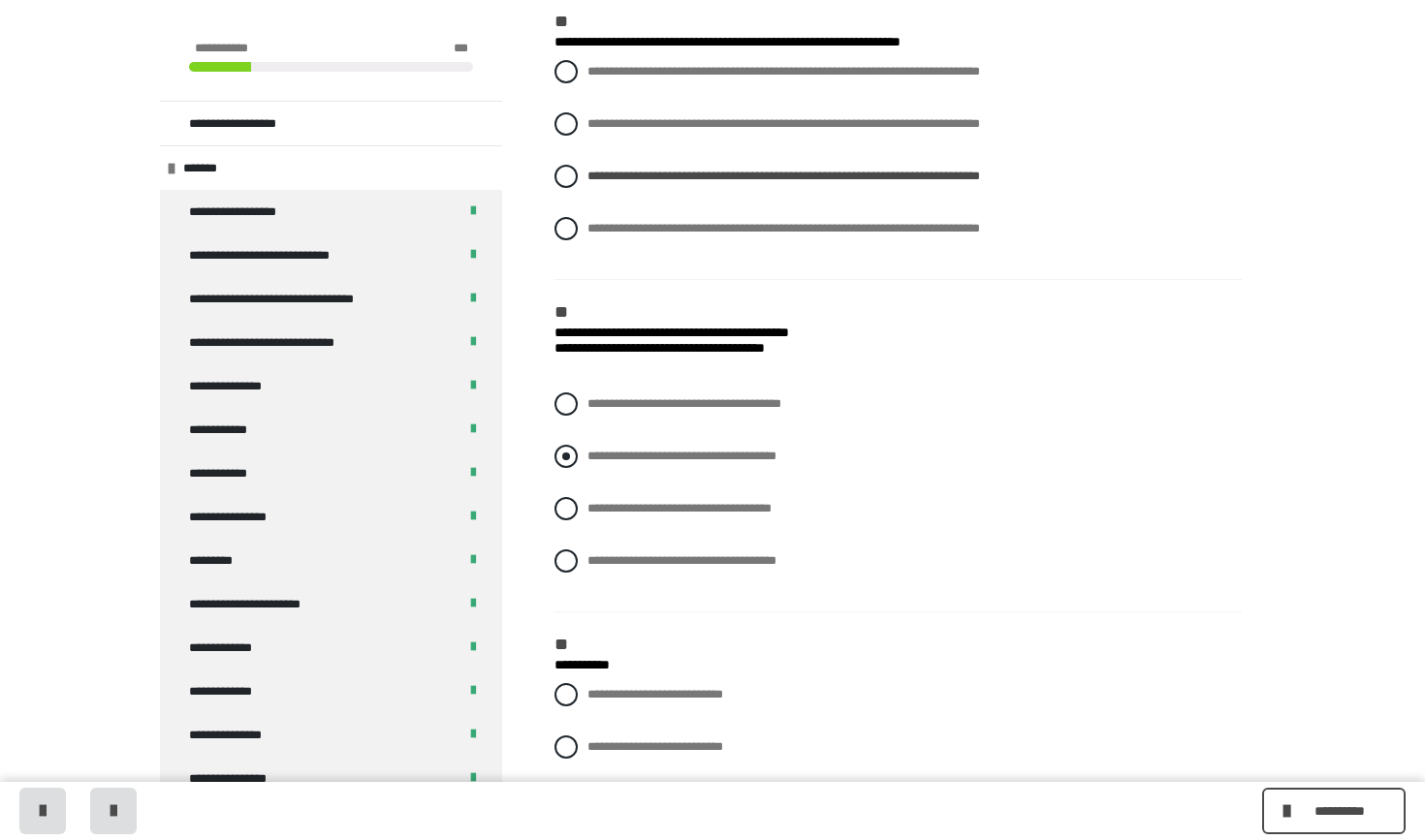 click at bounding box center [566, 456] 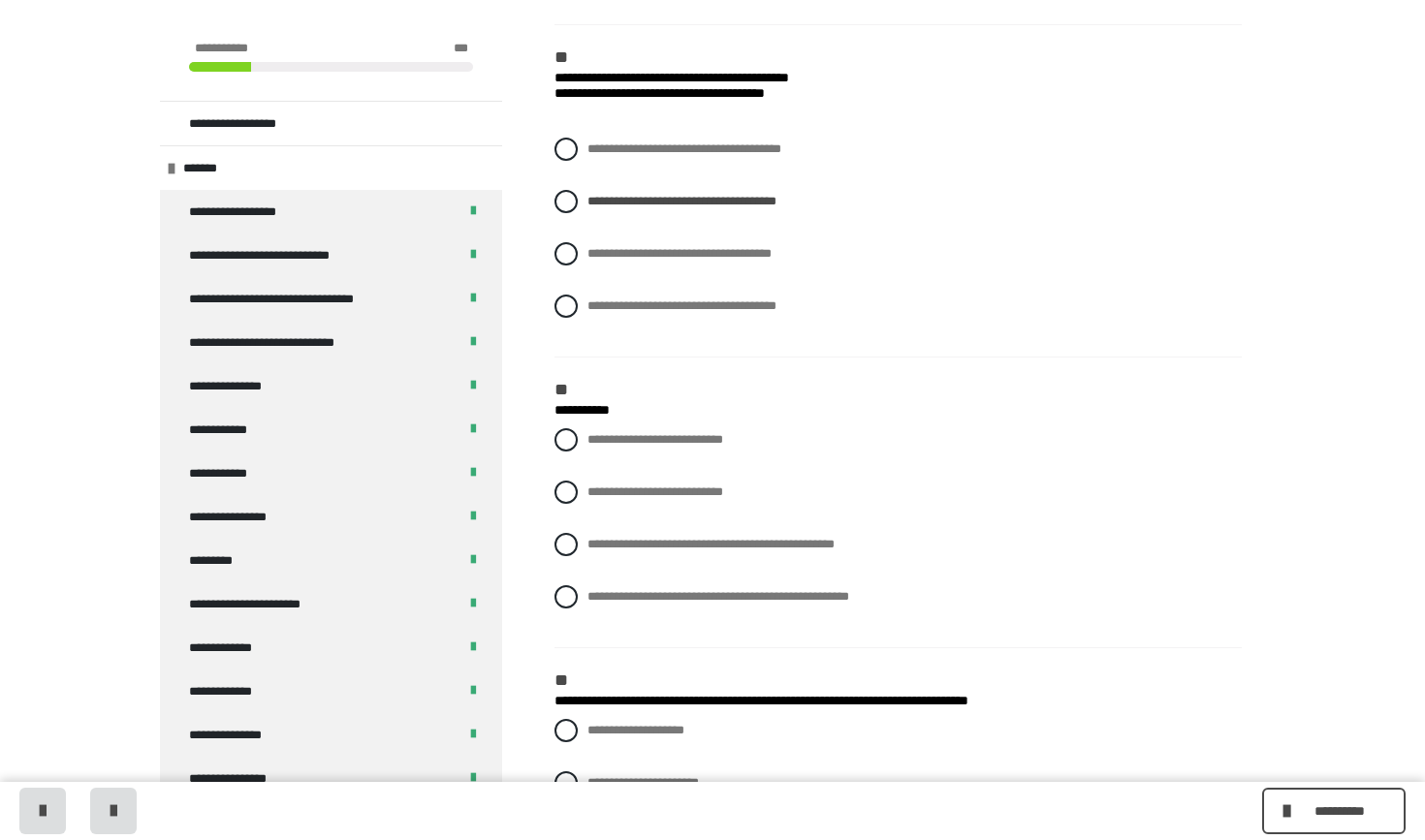 scroll, scrollTop: 1792, scrollLeft: 0, axis: vertical 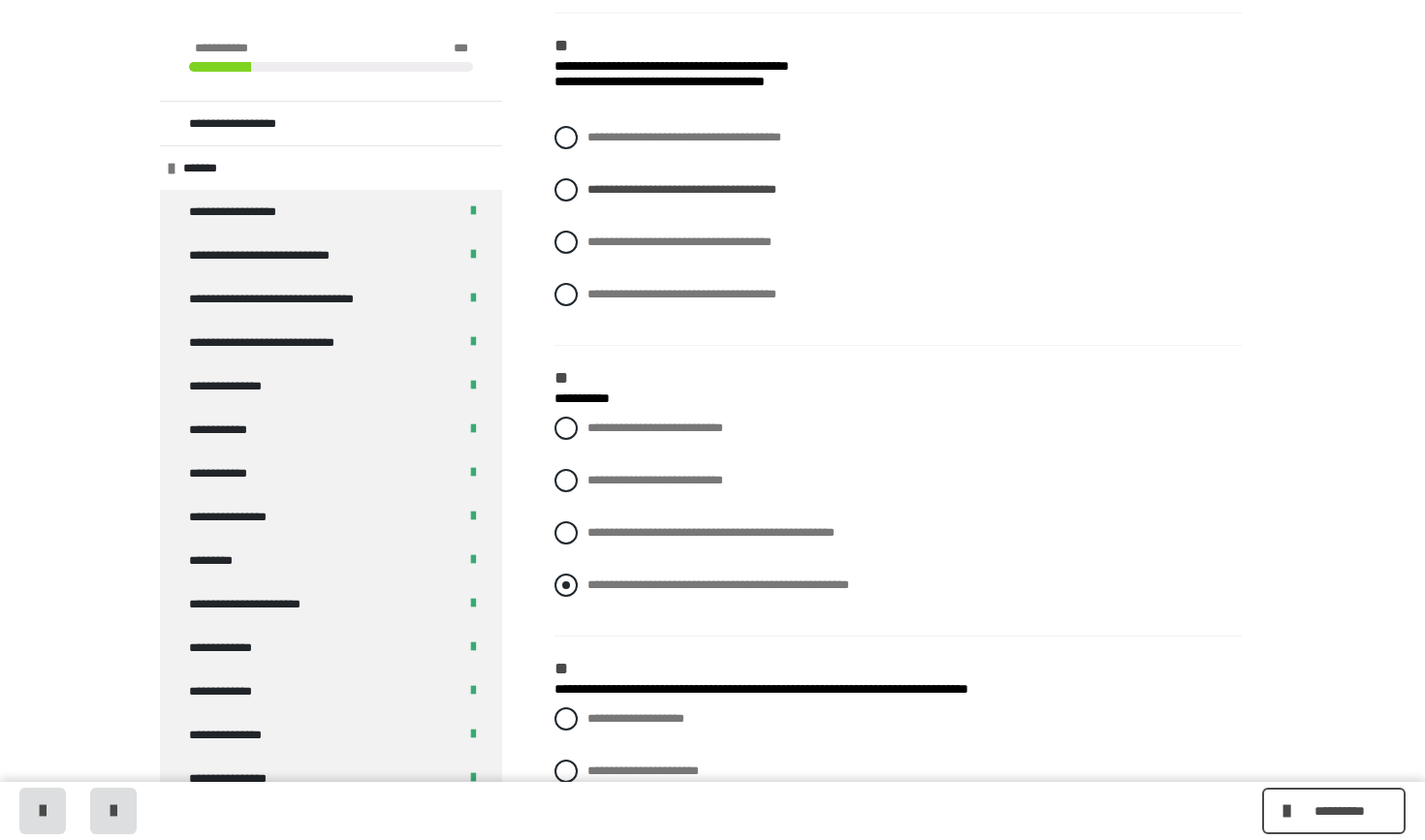 click at bounding box center [566, 585] 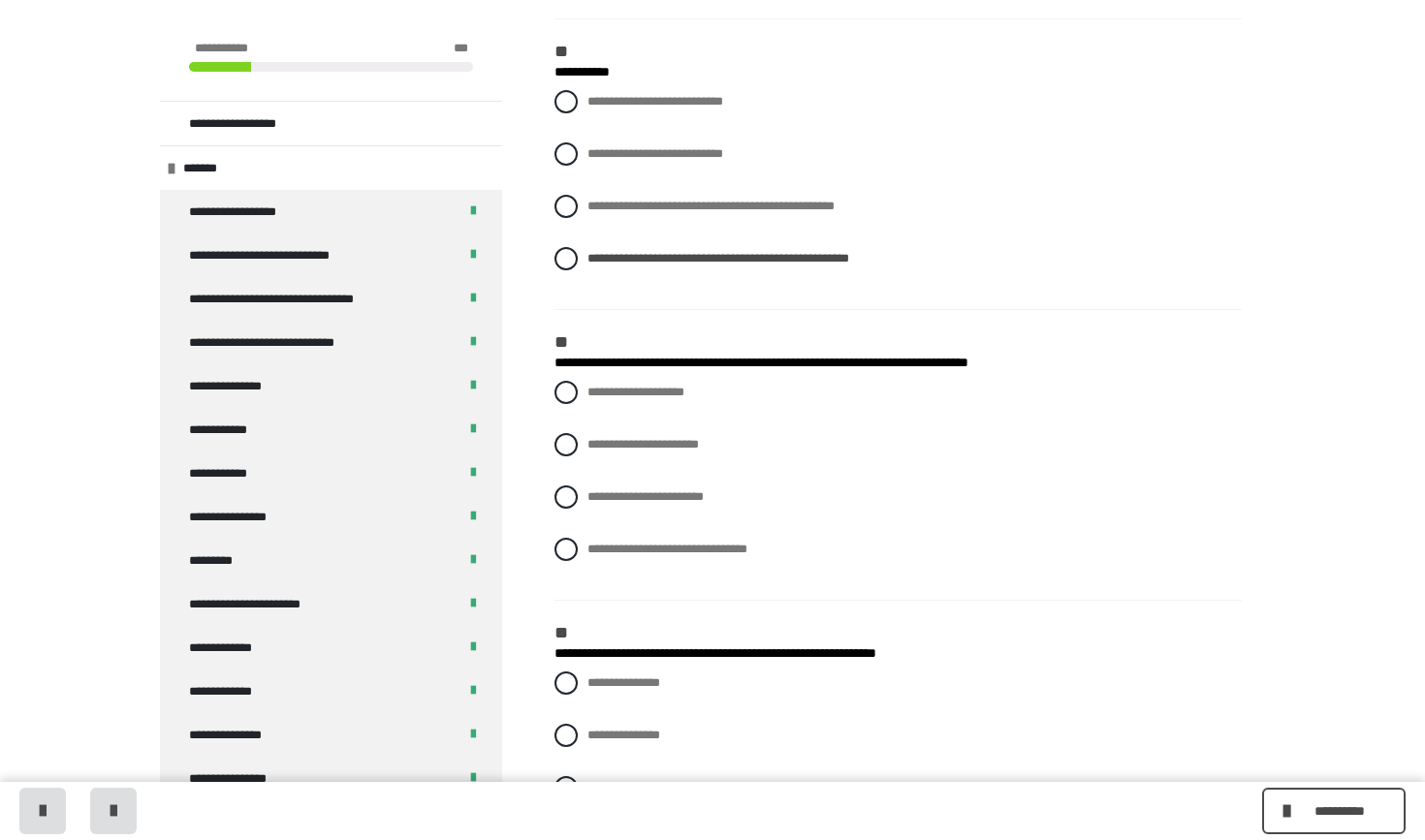scroll, scrollTop: 2141, scrollLeft: 0, axis: vertical 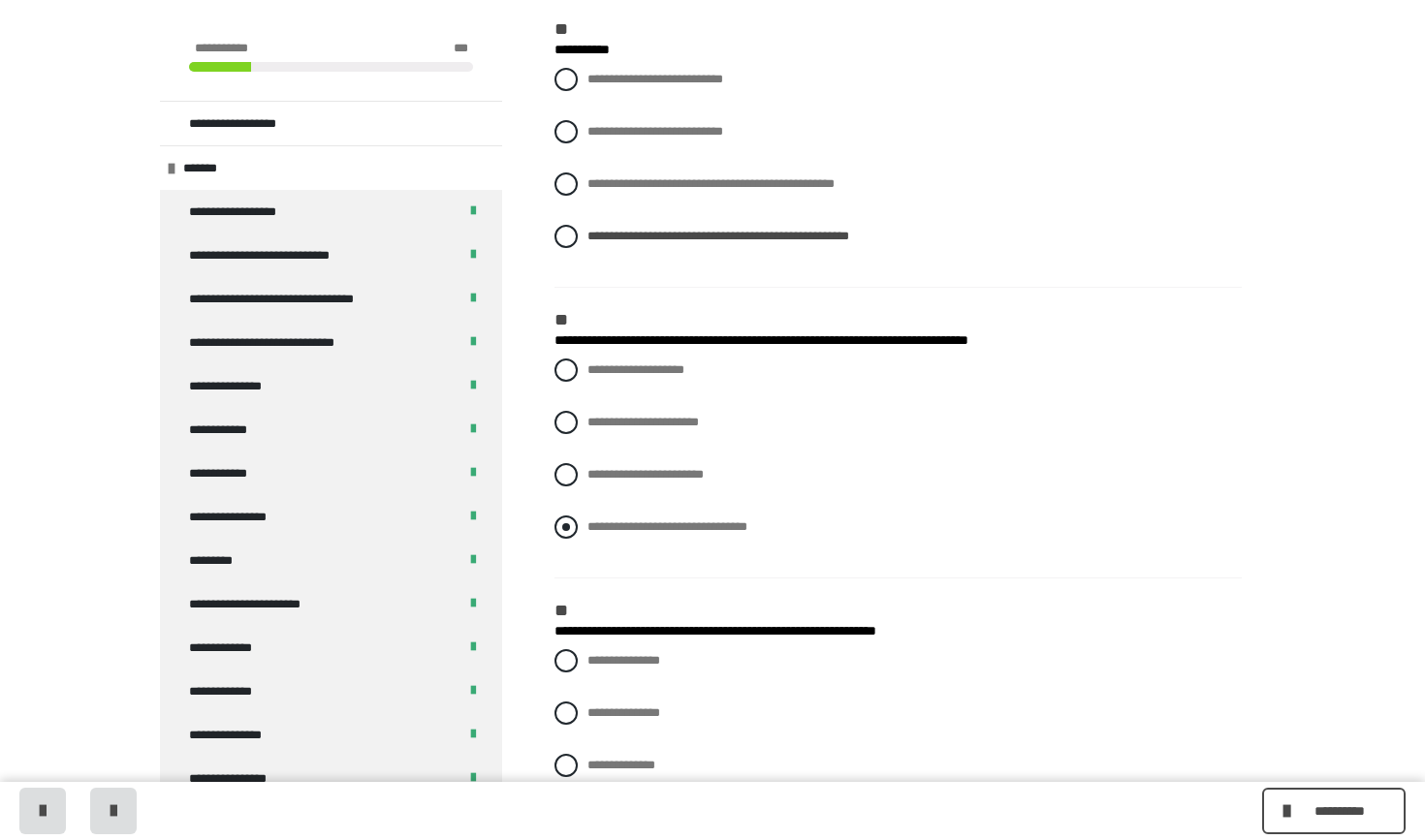 click at bounding box center (566, 527) 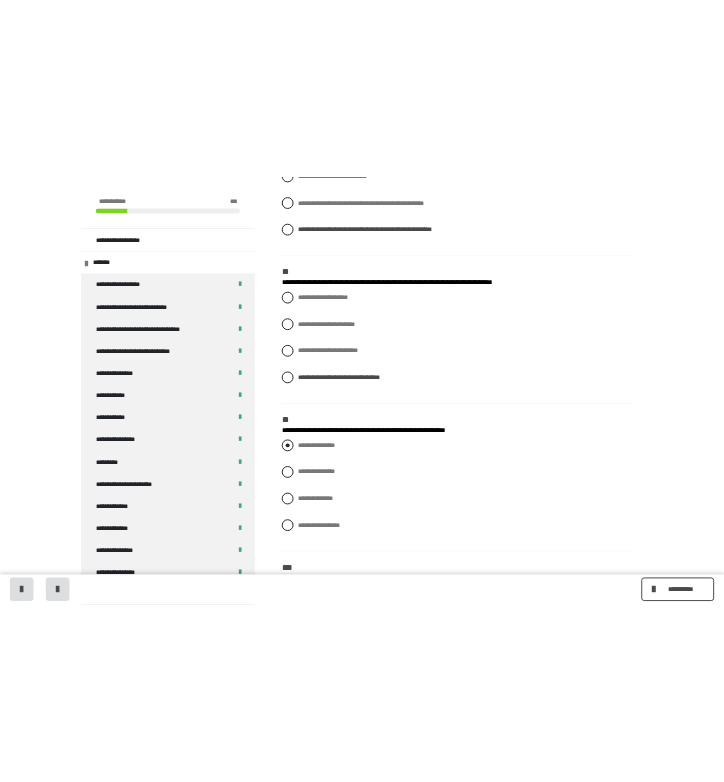 scroll, scrollTop: 2383, scrollLeft: 0, axis: vertical 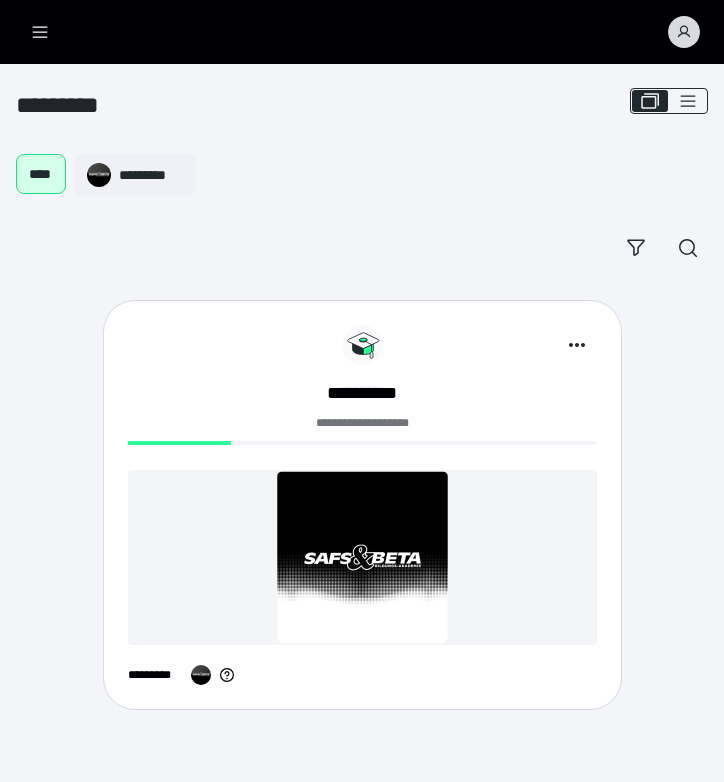 click on "**********" at bounding box center (362, 505) 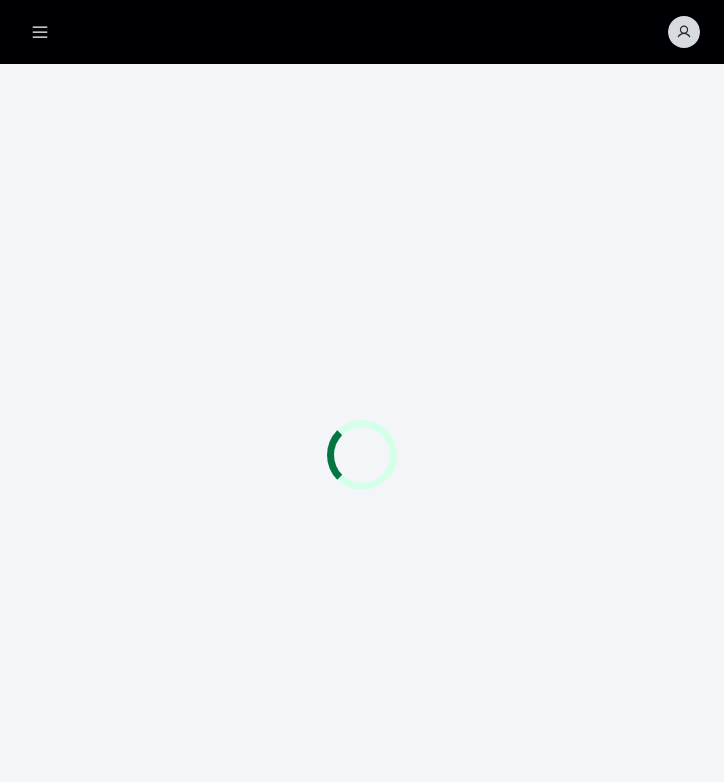 scroll, scrollTop: 0, scrollLeft: 0, axis: both 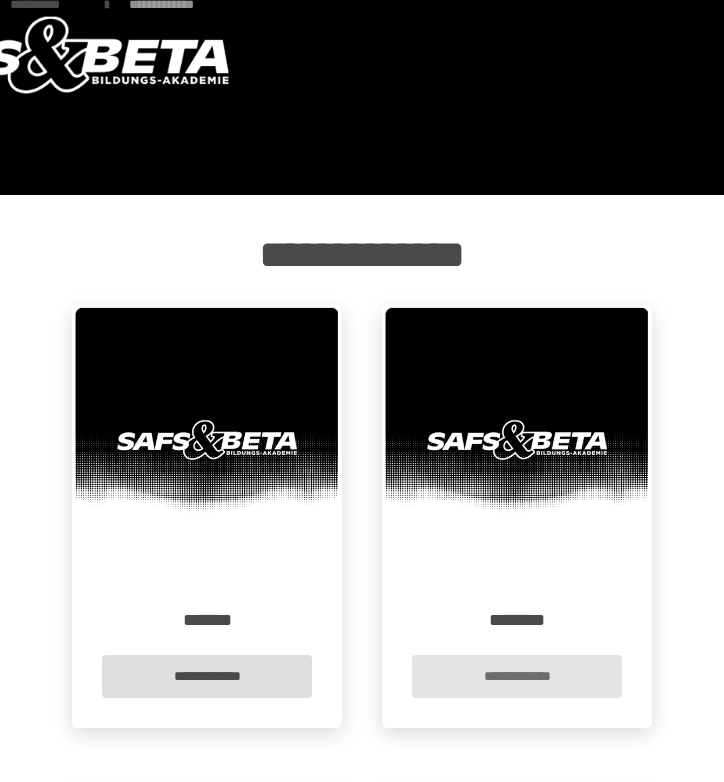 click on "**********" at bounding box center (517, 676) 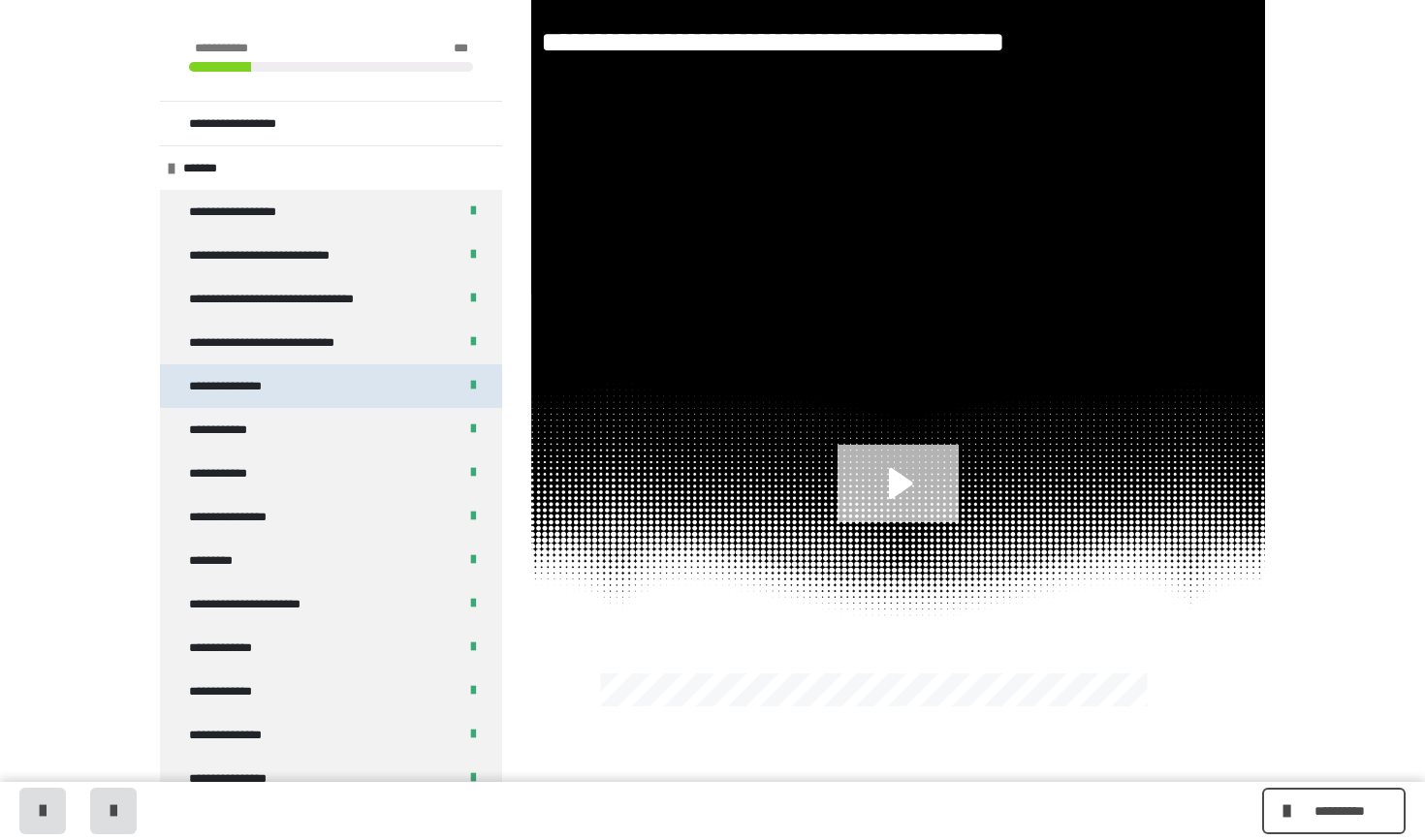 scroll, scrollTop: 445, scrollLeft: 0, axis: vertical 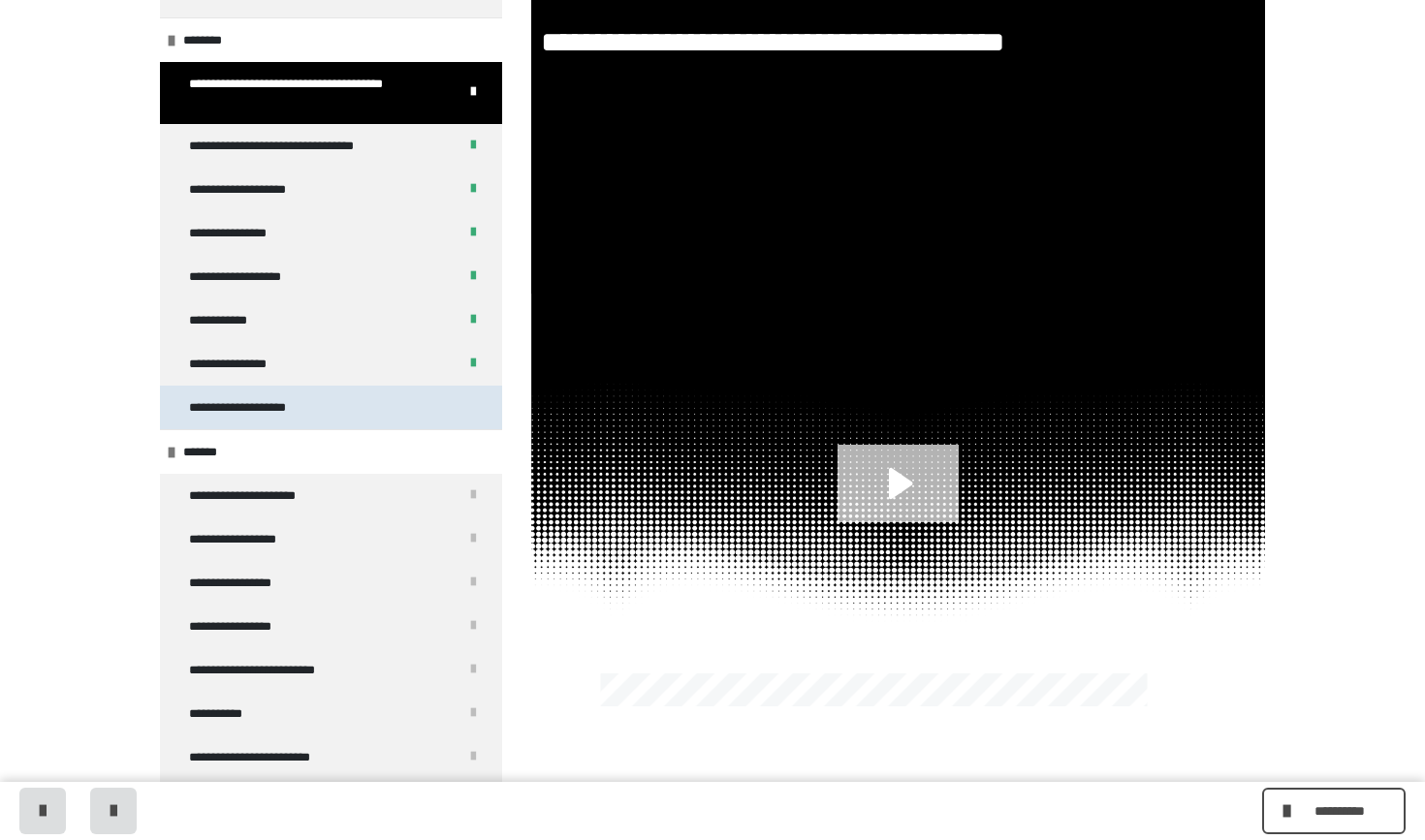 click on "**********" at bounding box center (331, 407) 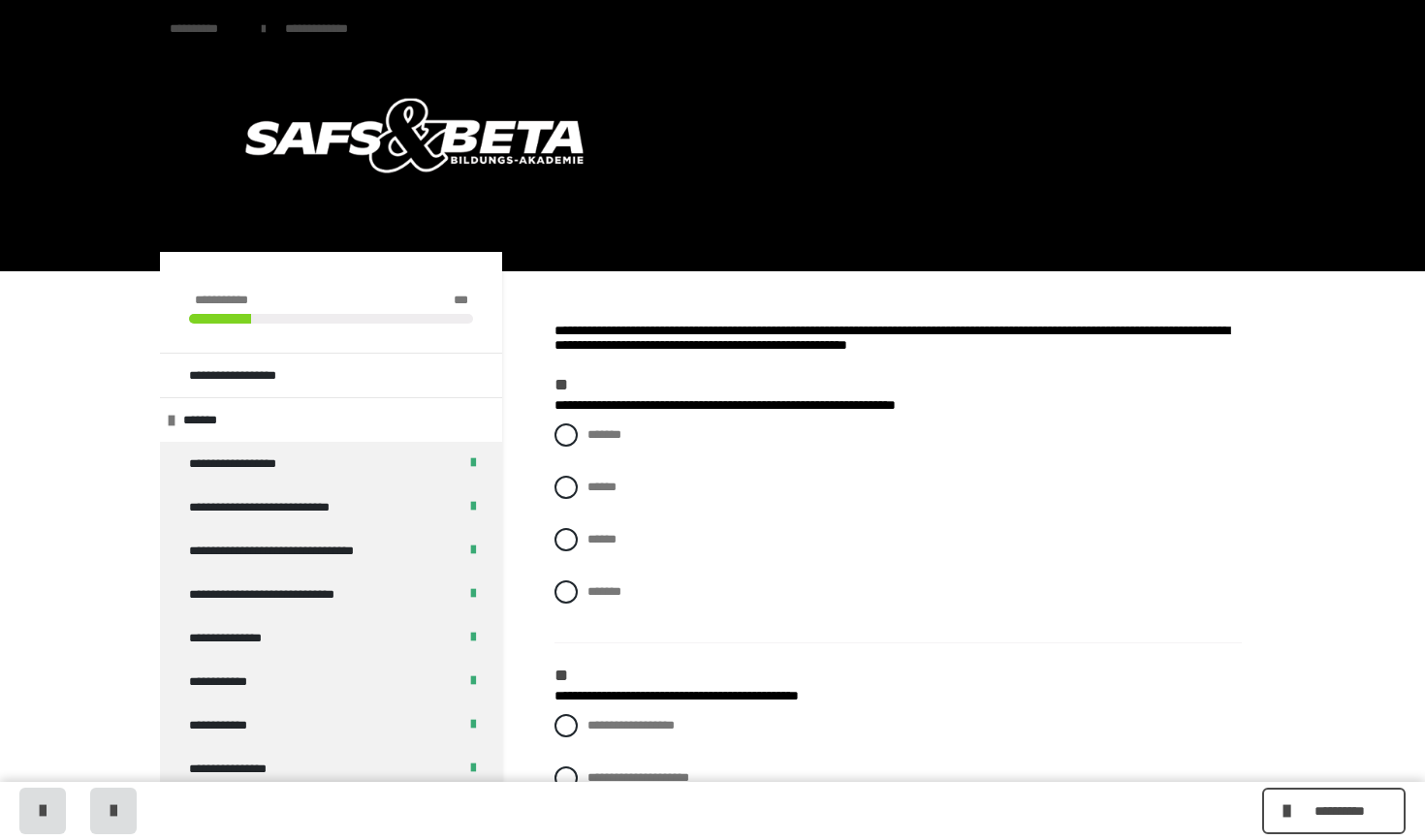 scroll, scrollTop: 0, scrollLeft: 0, axis: both 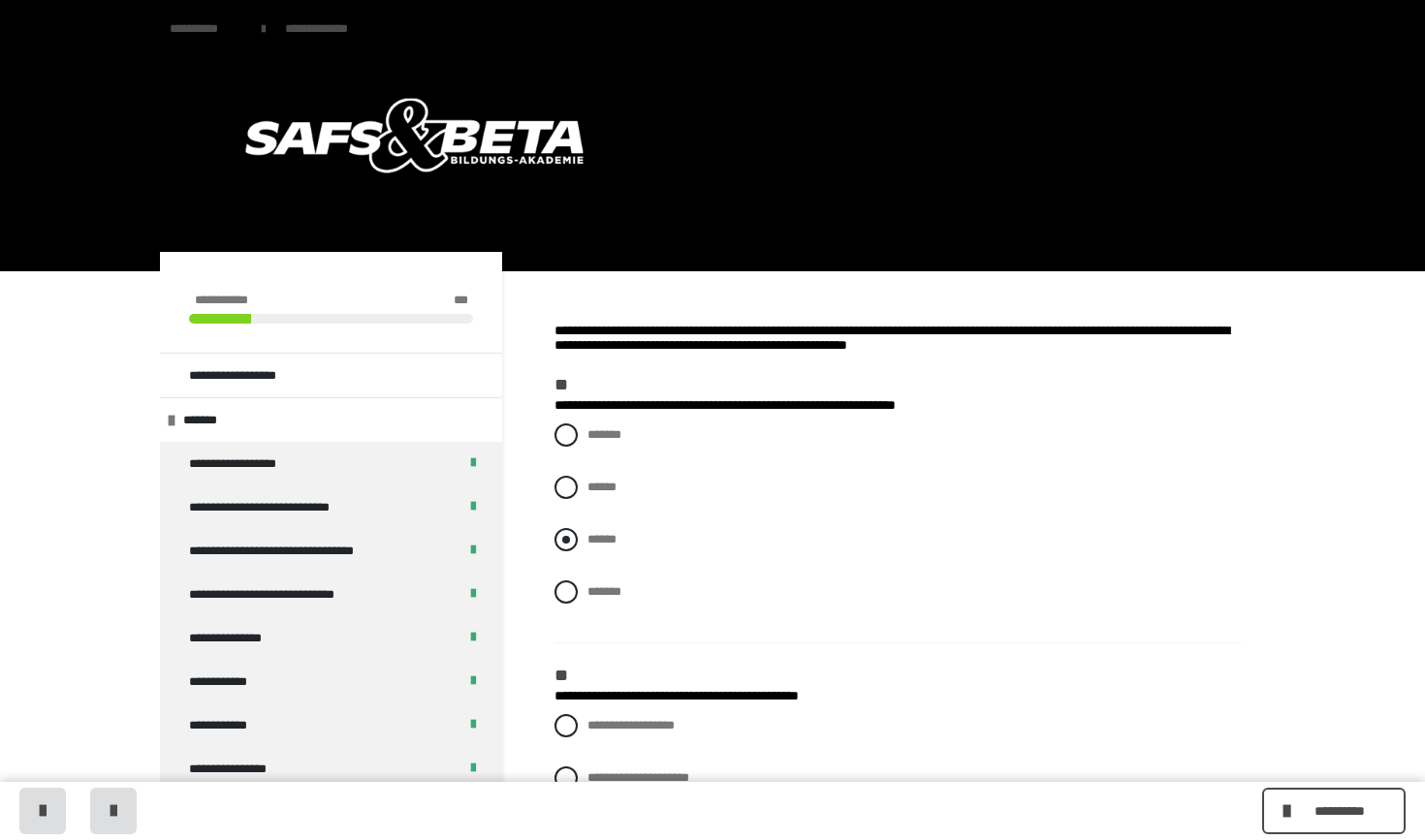 click at bounding box center [566, 540] 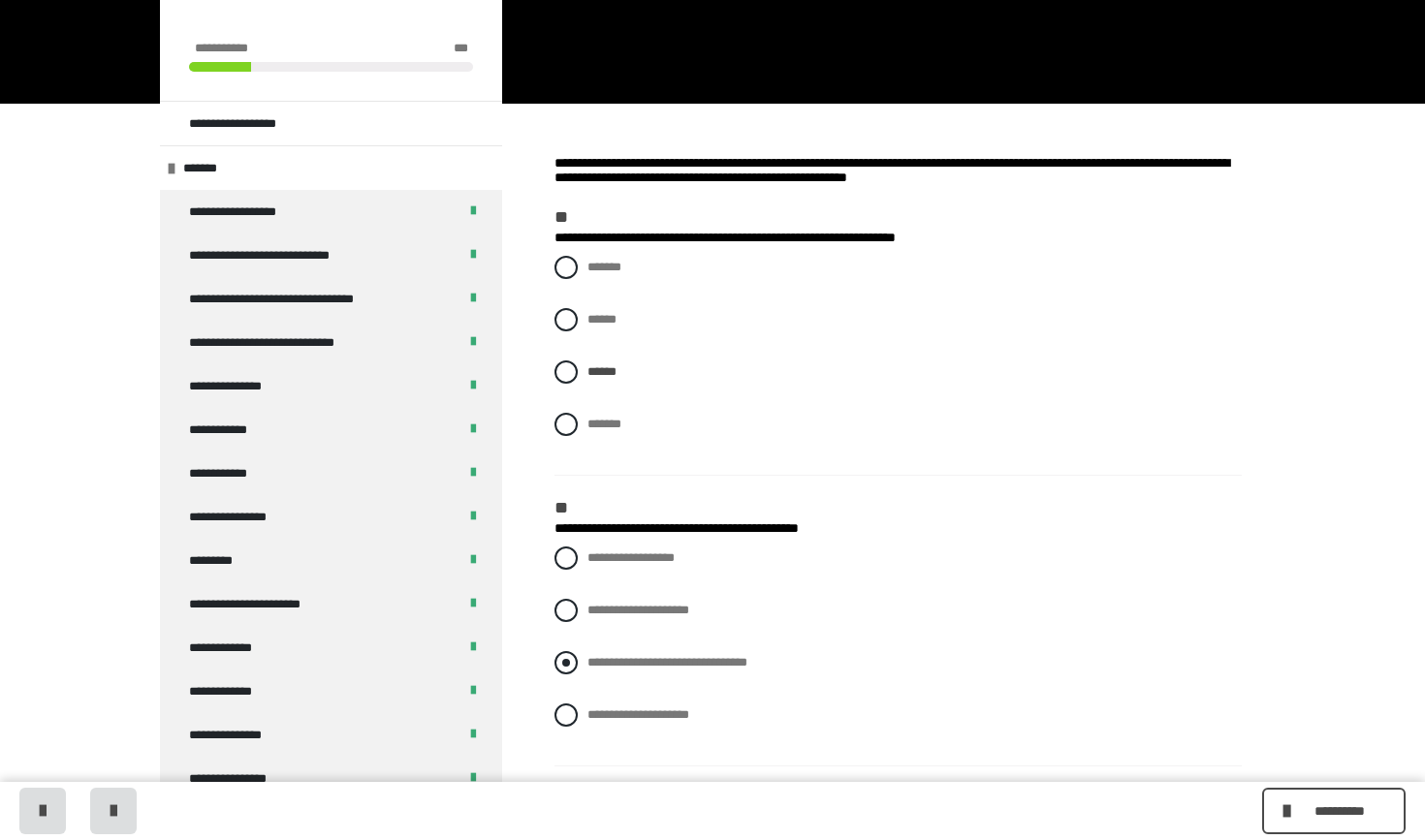 scroll, scrollTop: 167, scrollLeft: 0, axis: vertical 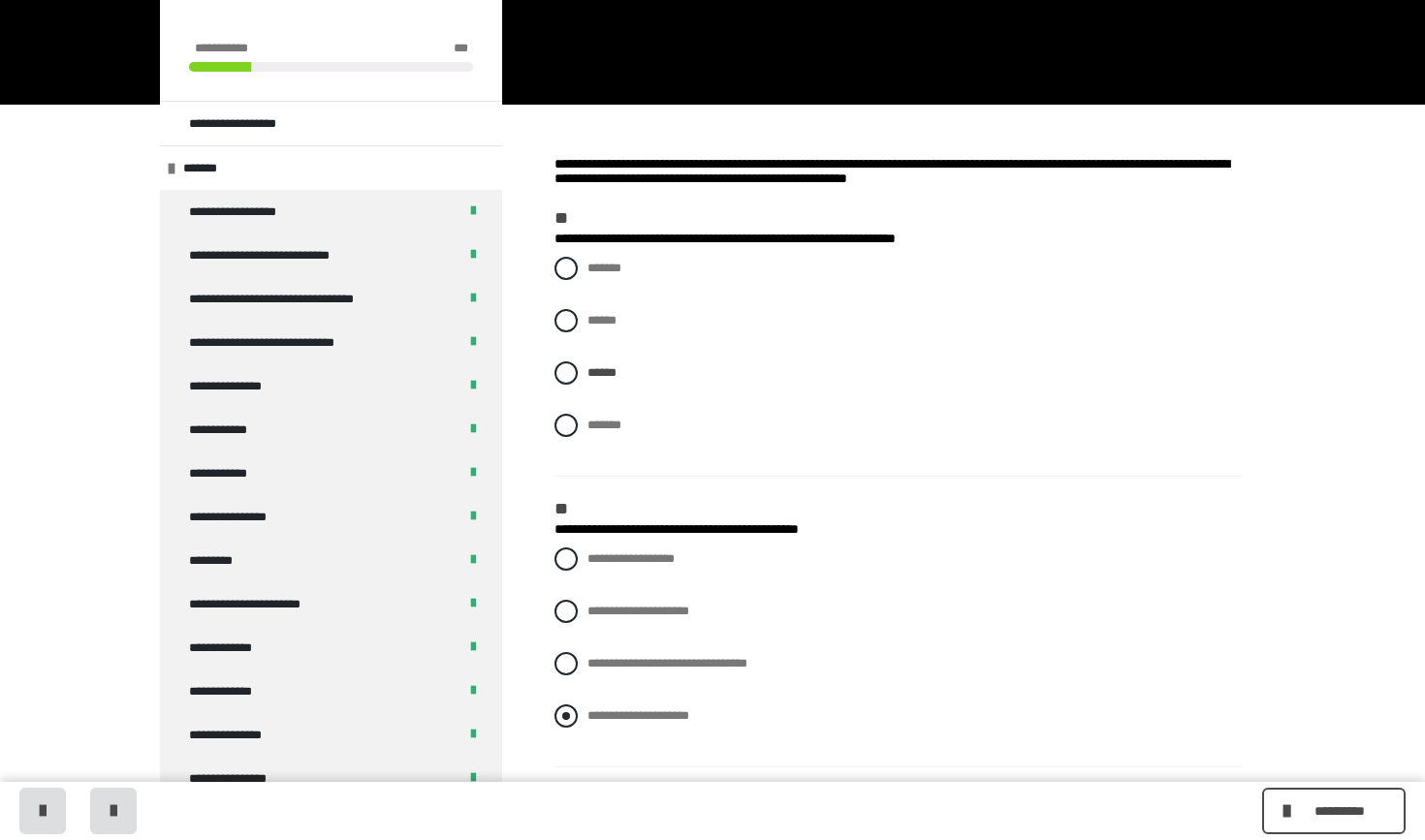 click at bounding box center (566, 716) 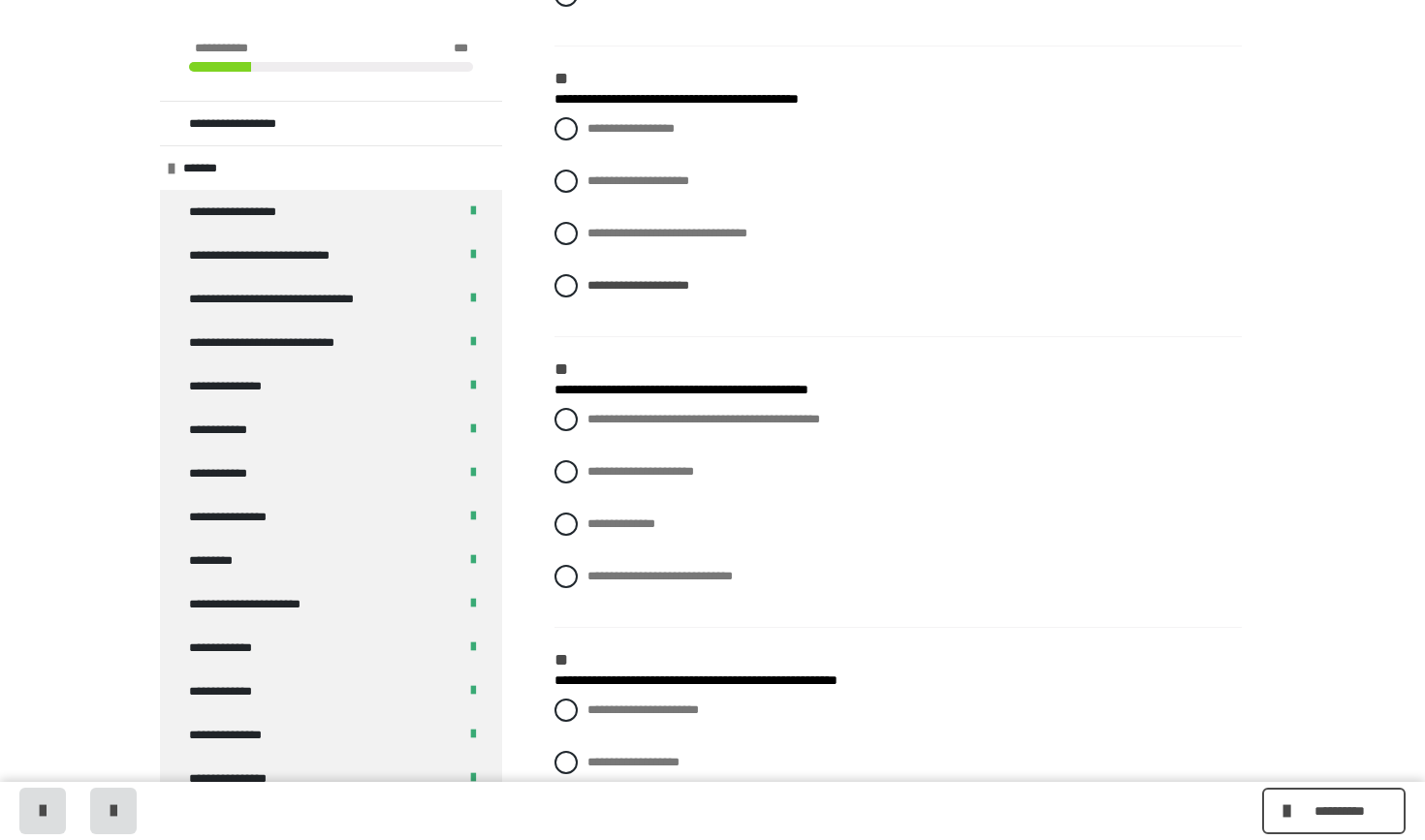 scroll, scrollTop: 599, scrollLeft: 0, axis: vertical 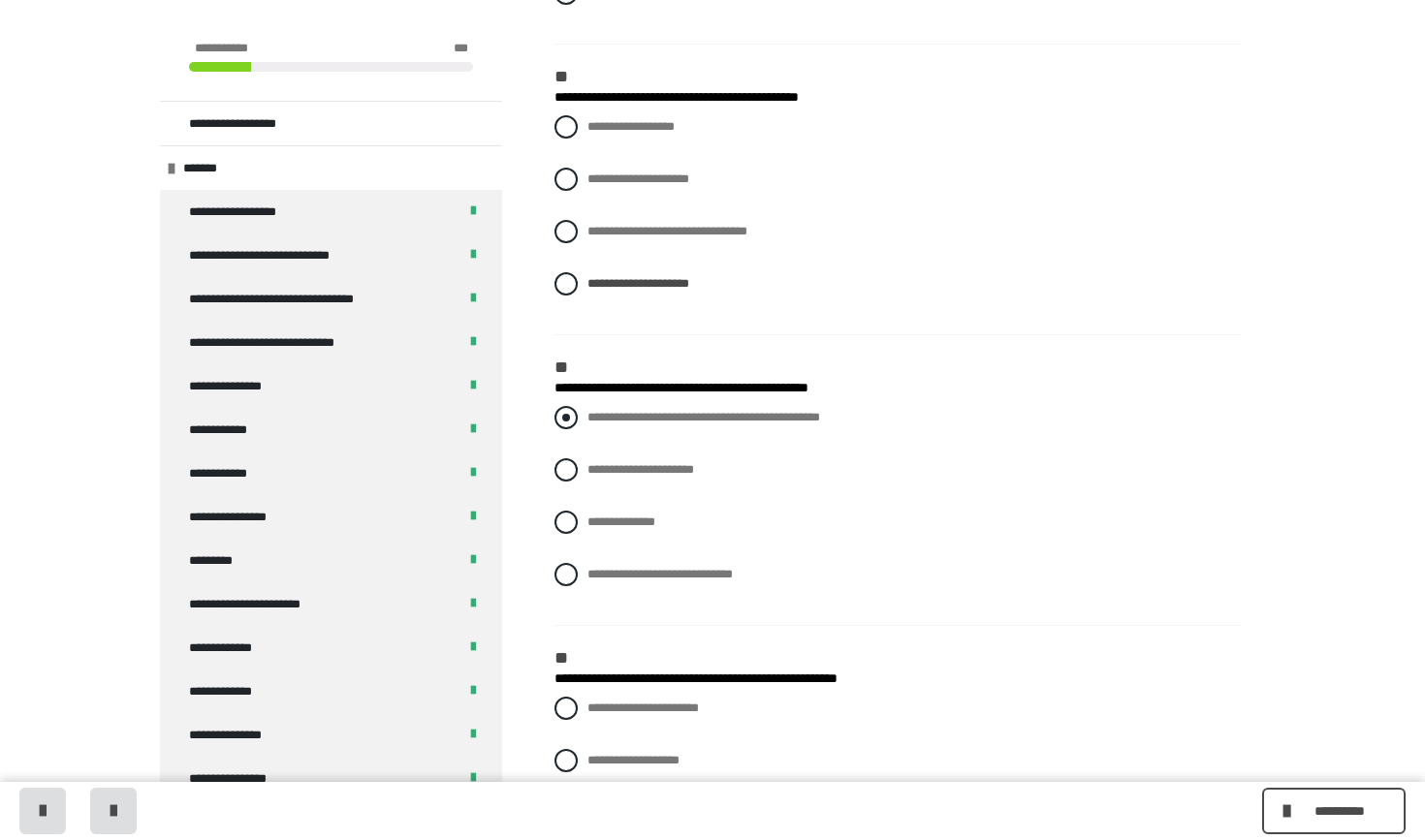 click at bounding box center [566, 418] 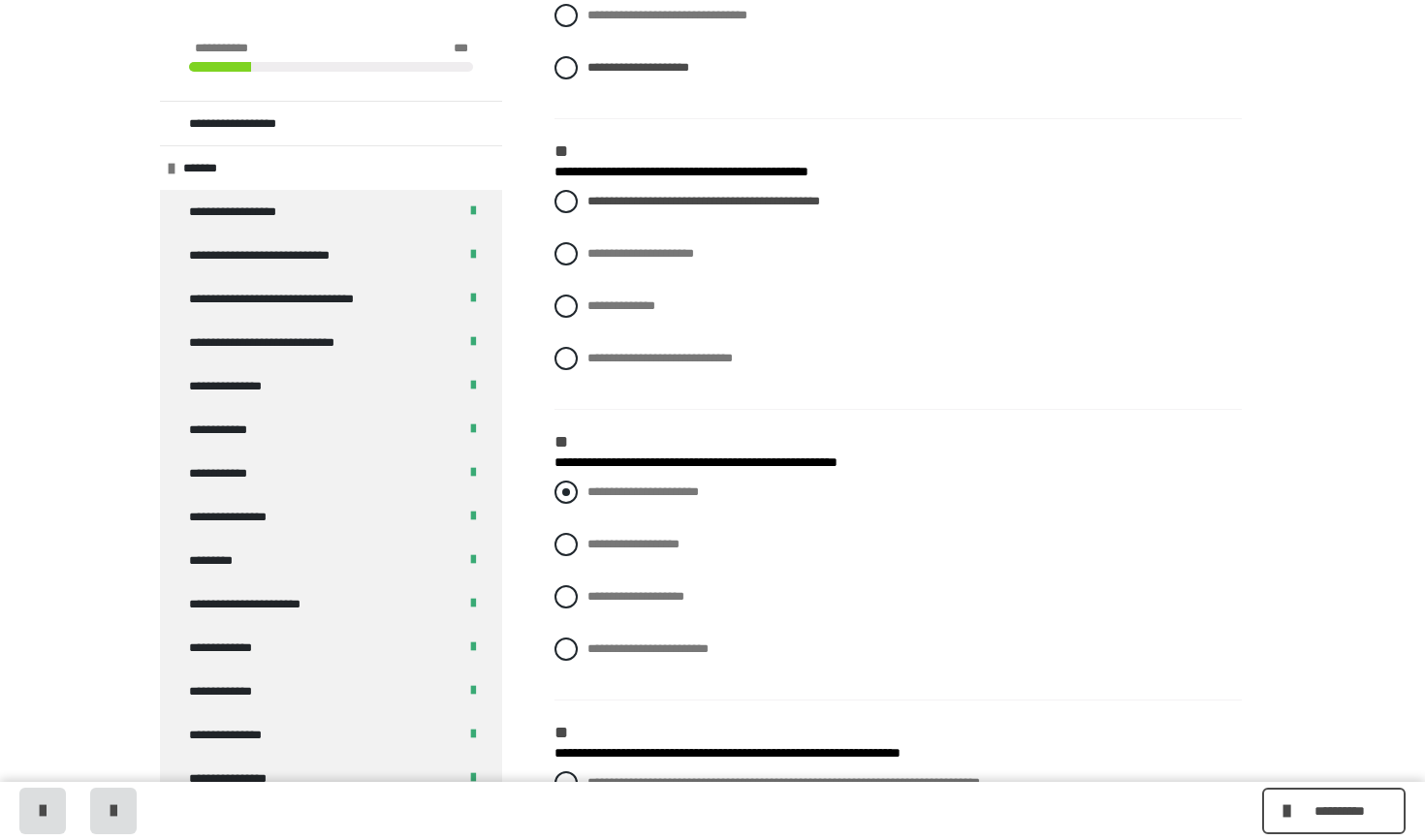 scroll, scrollTop: 833, scrollLeft: 0, axis: vertical 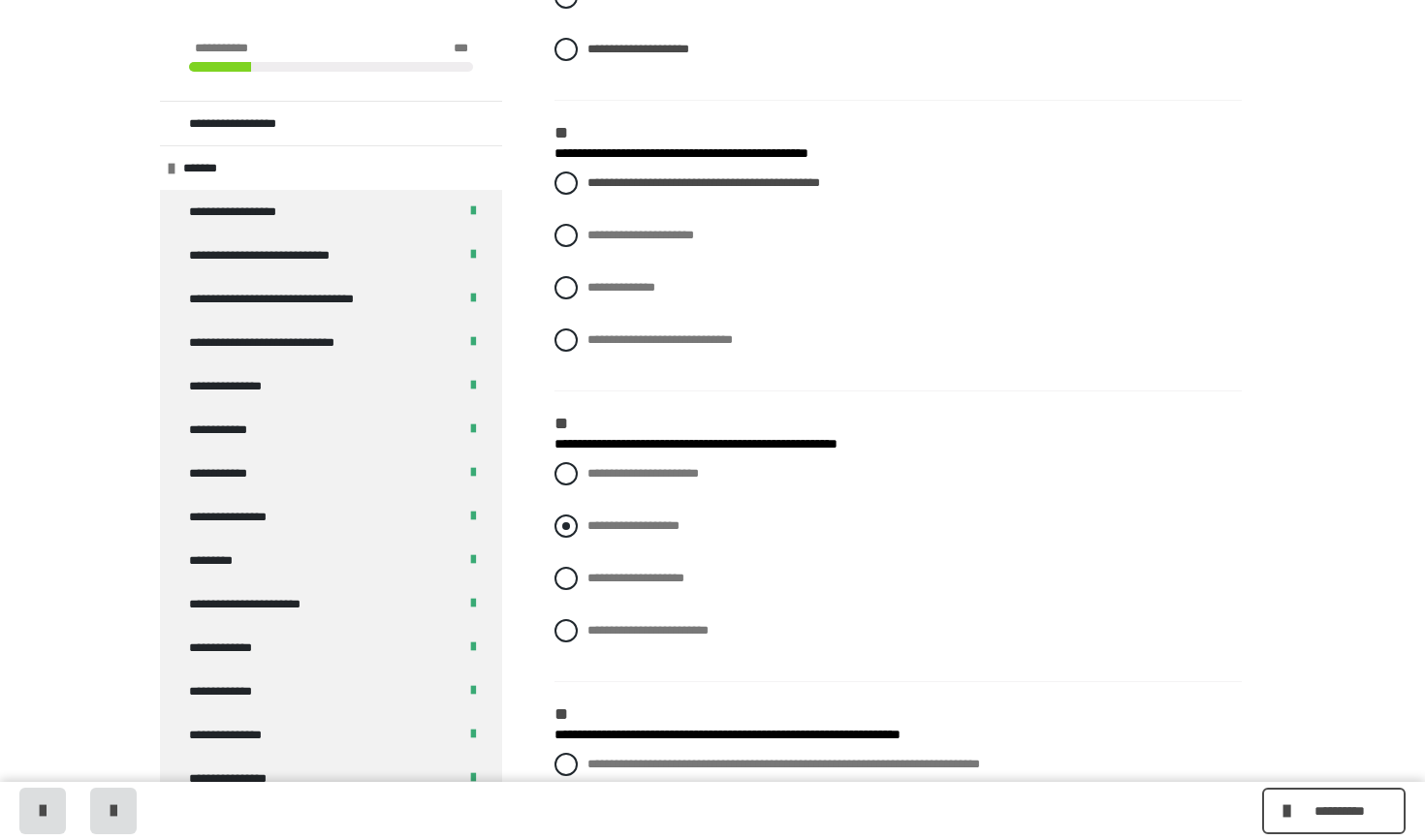 click at bounding box center (566, 526) 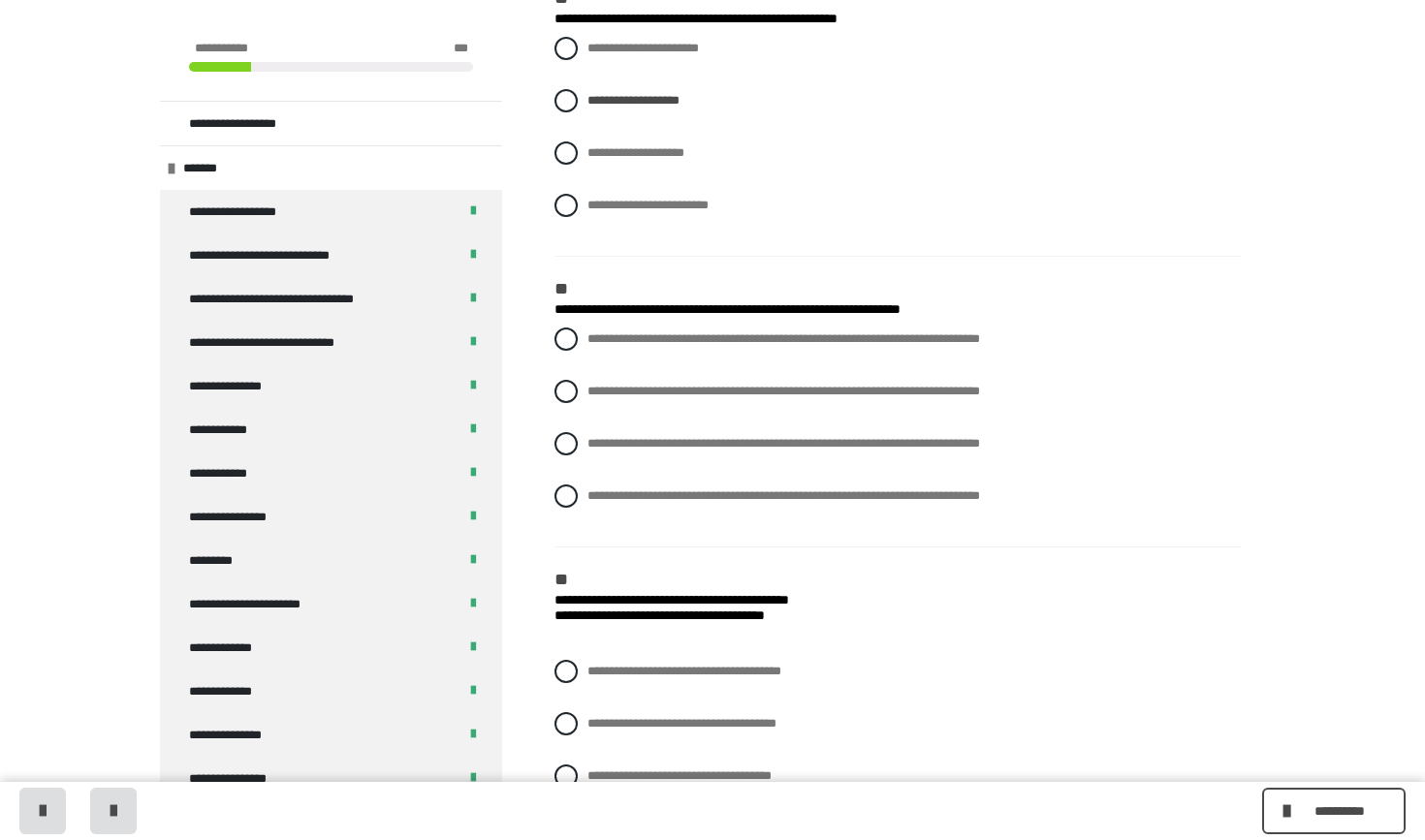scroll, scrollTop: 1303, scrollLeft: 0, axis: vertical 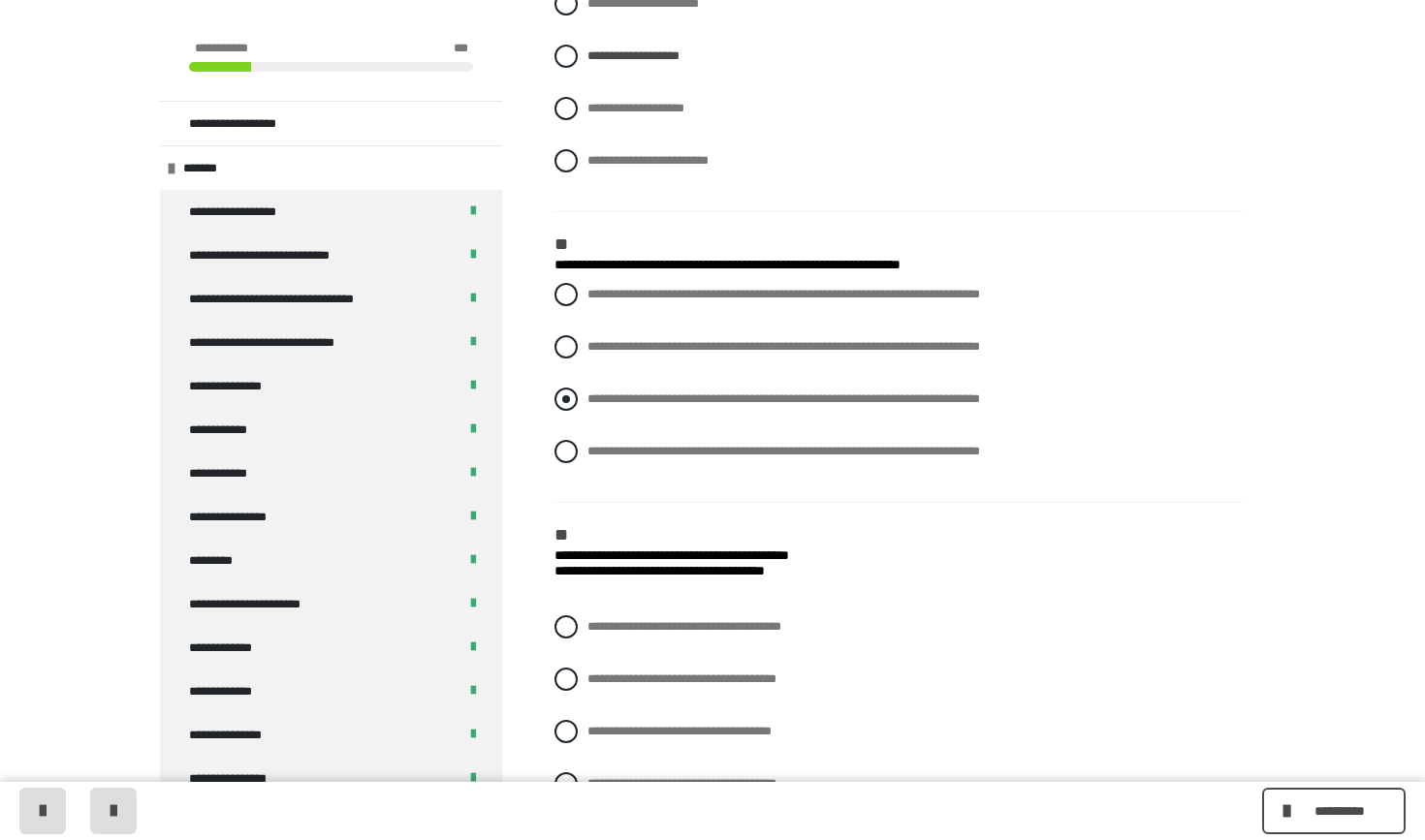 click at bounding box center [566, 399] 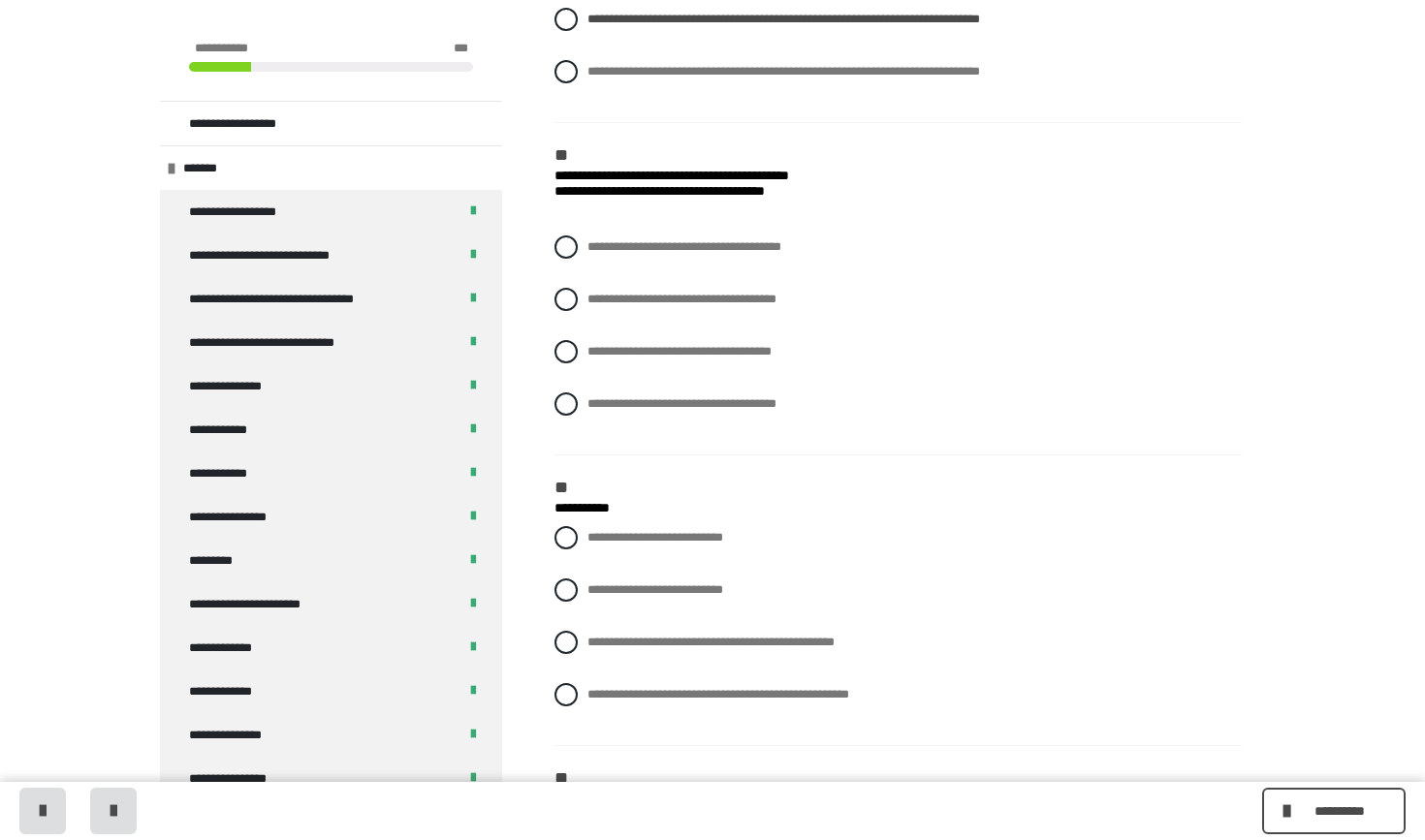 scroll, scrollTop: 1689, scrollLeft: 0, axis: vertical 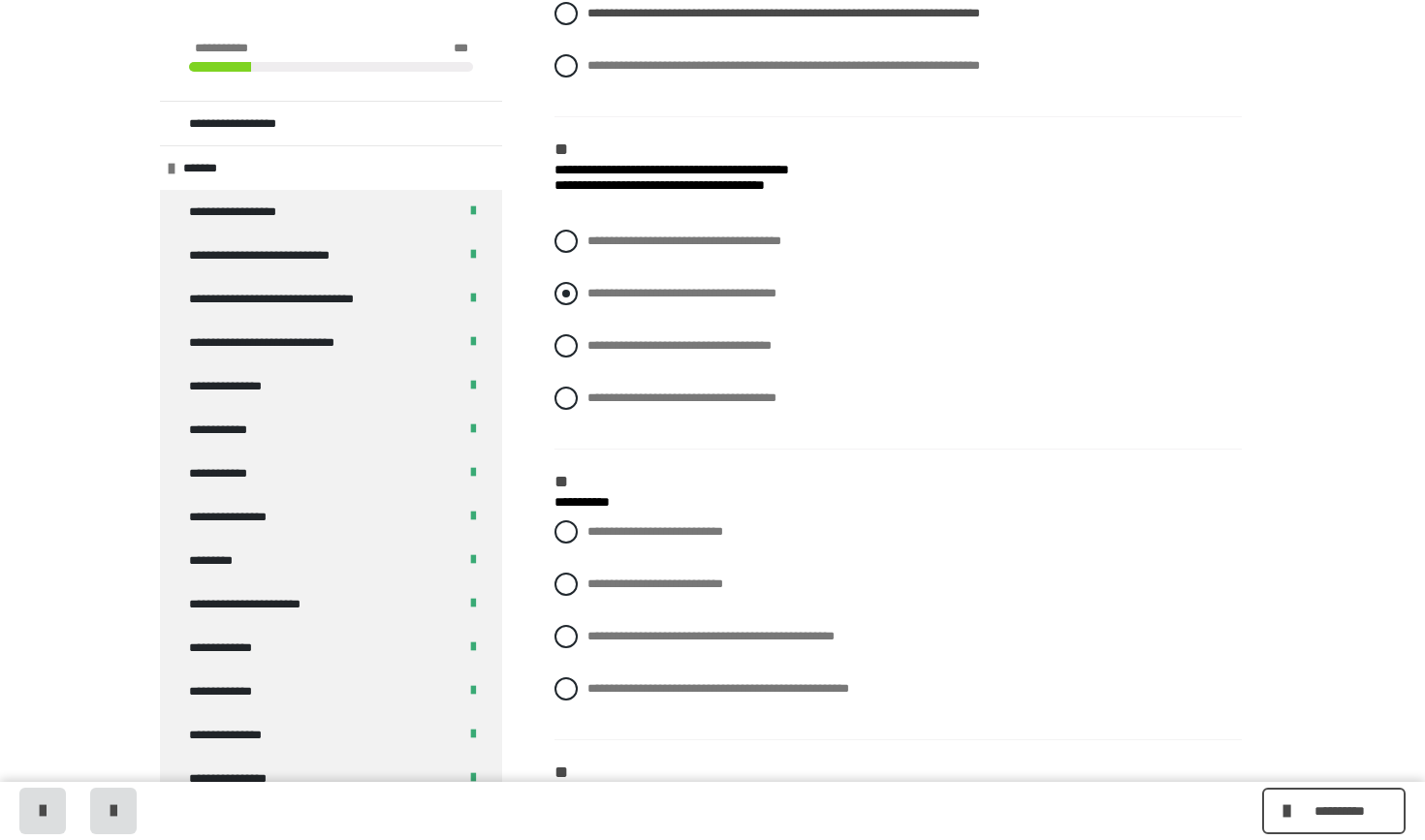 click at bounding box center (566, 294) 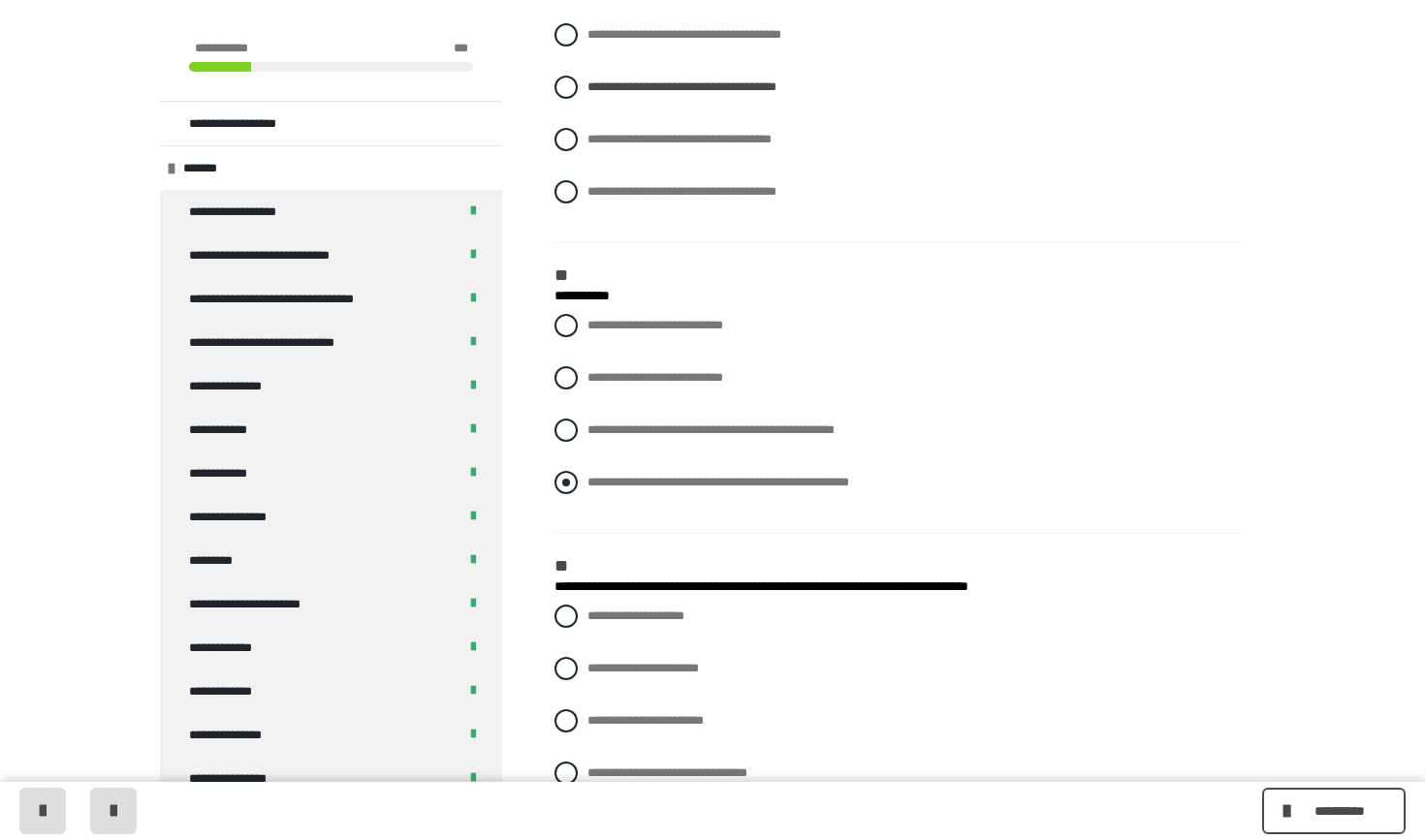 scroll, scrollTop: 1896, scrollLeft: 0, axis: vertical 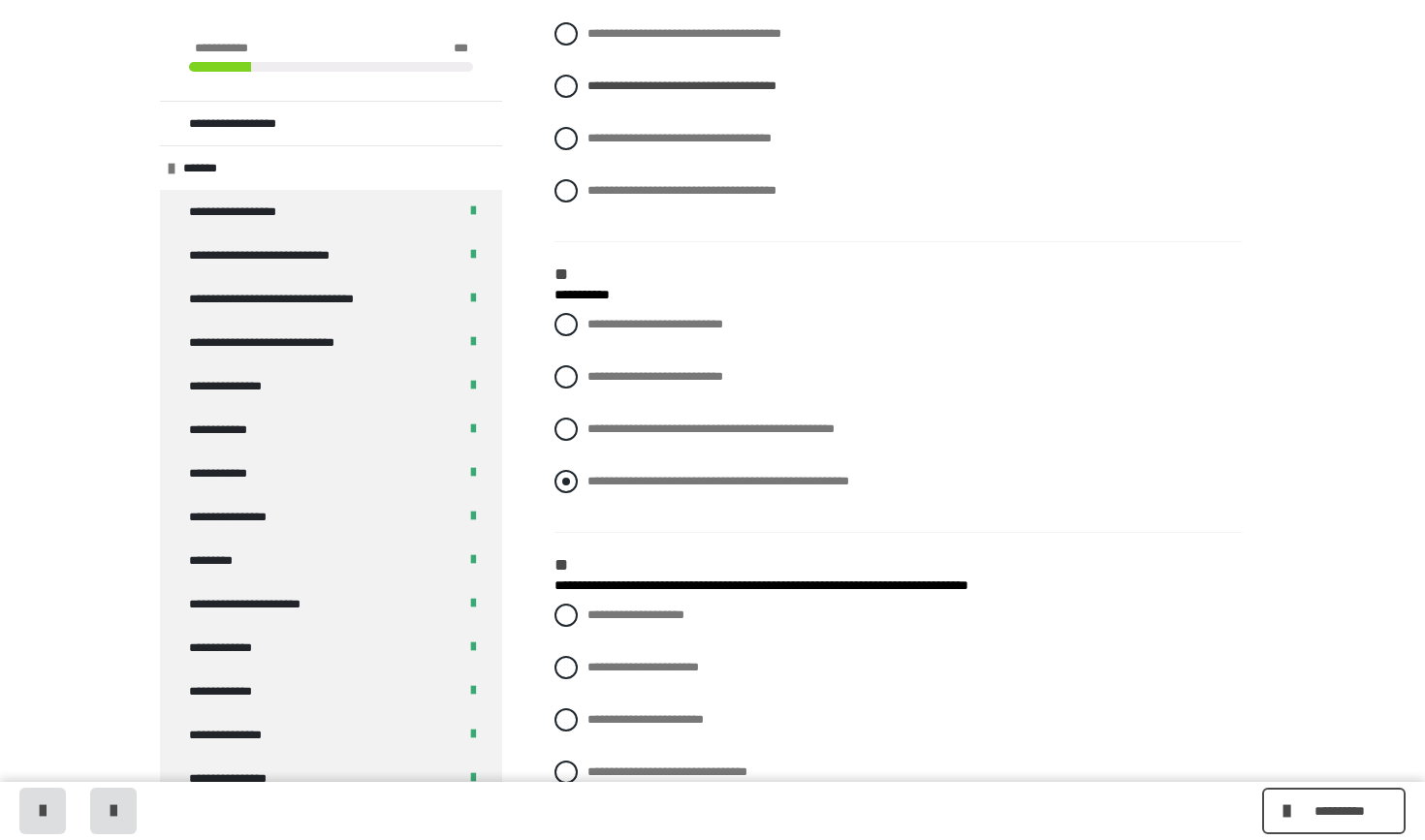 click at bounding box center (566, 482) 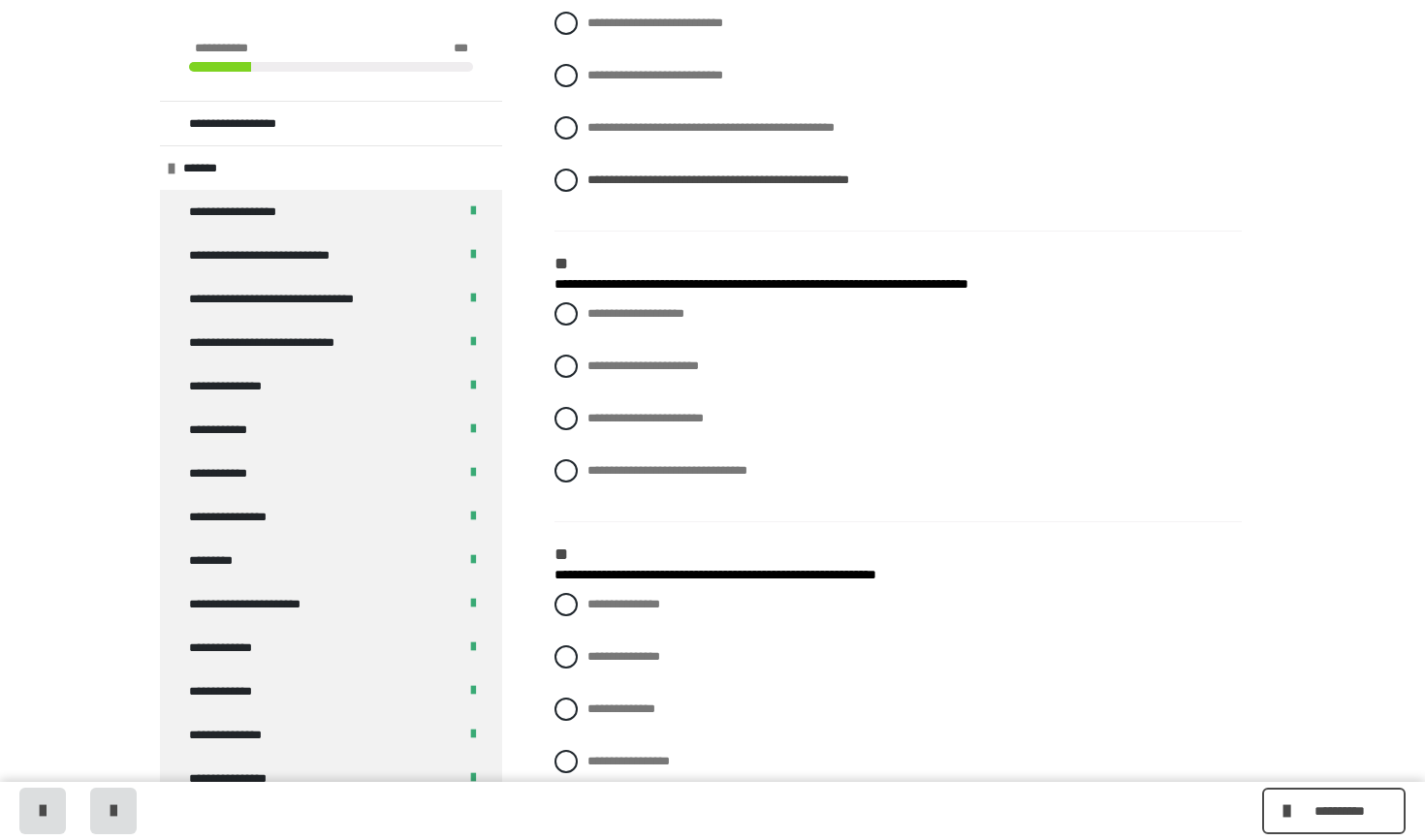 scroll, scrollTop: 2209, scrollLeft: 0, axis: vertical 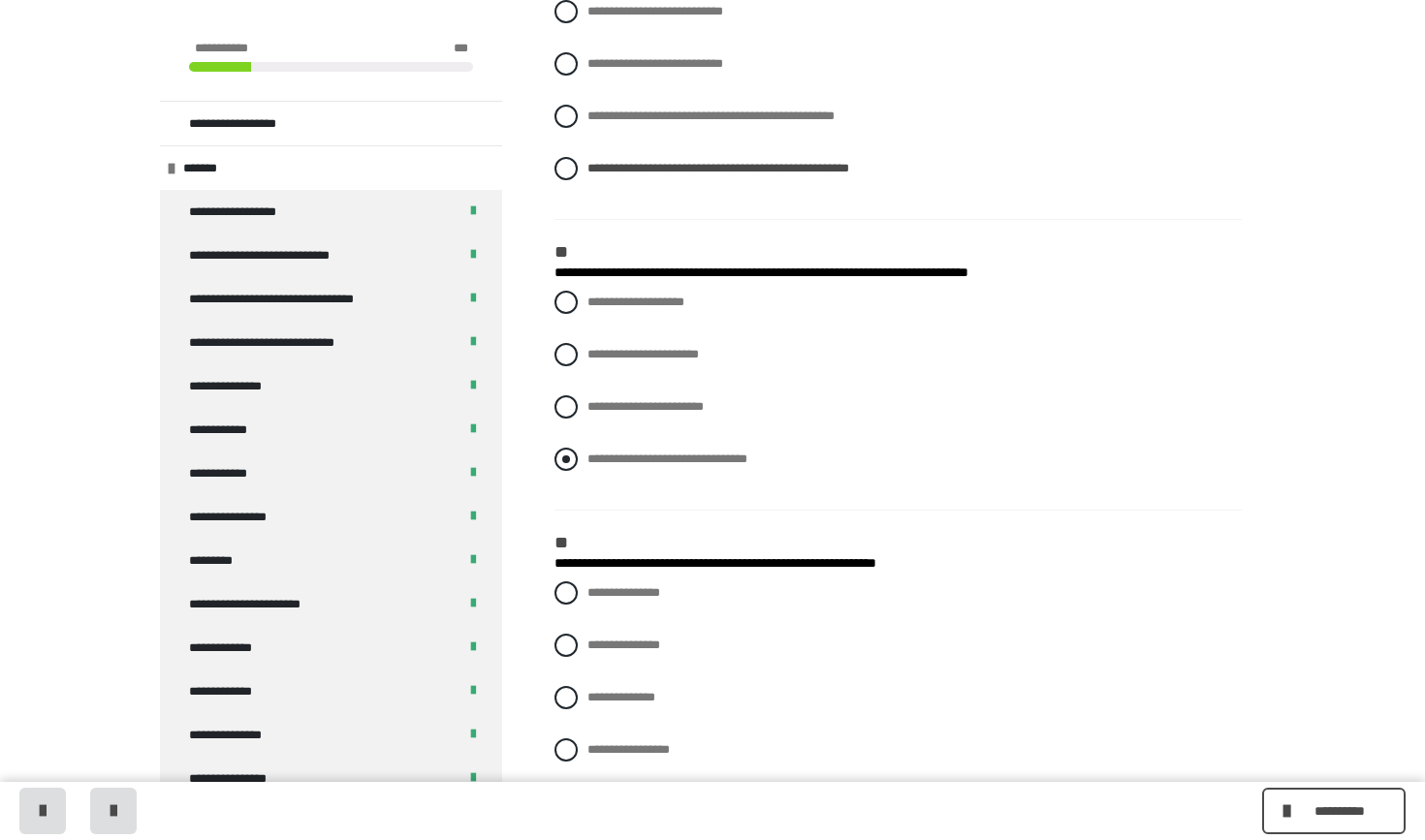 click on "**********" at bounding box center (898, 459) 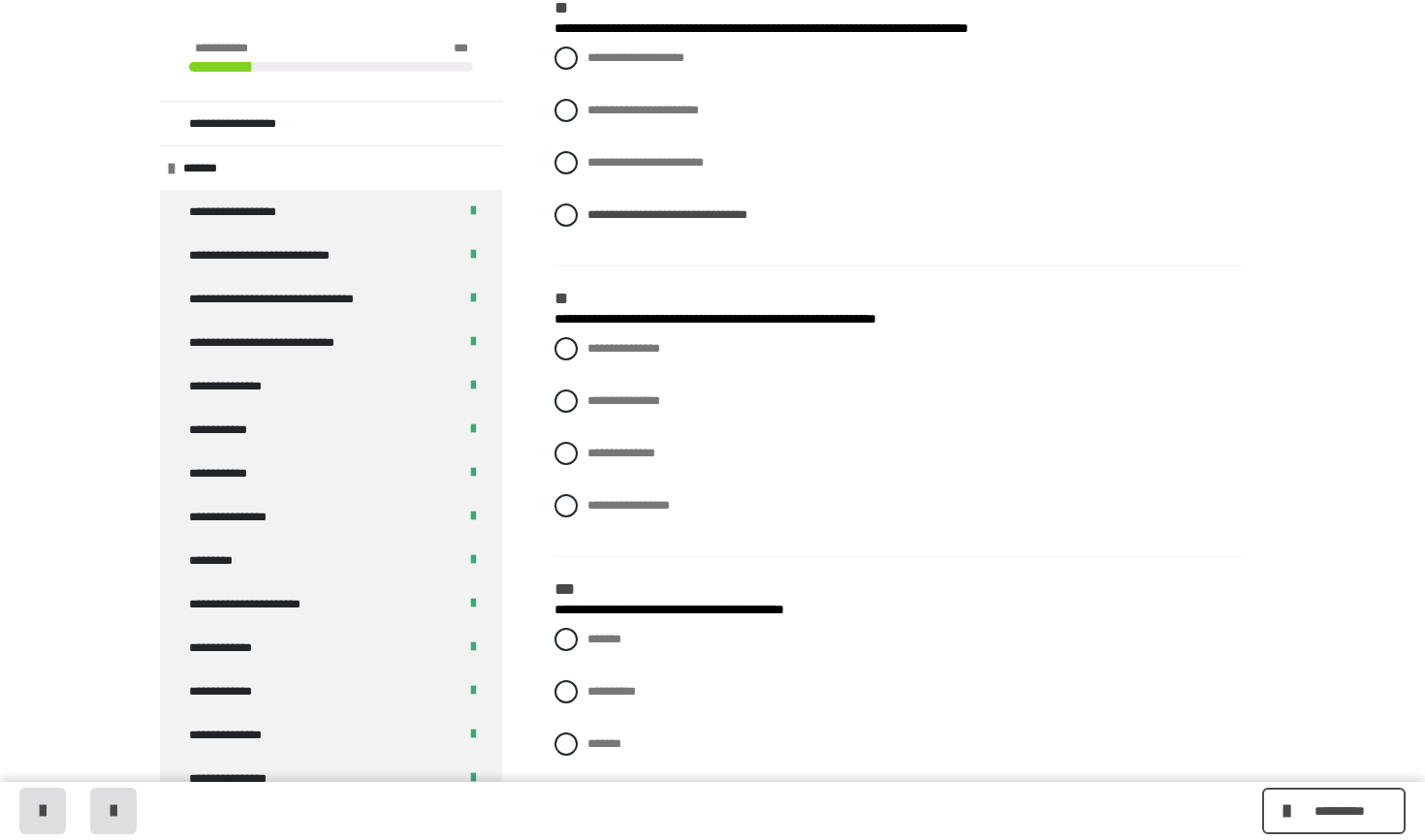 scroll, scrollTop: 2464, scrollLeft: 0, axis: vertical 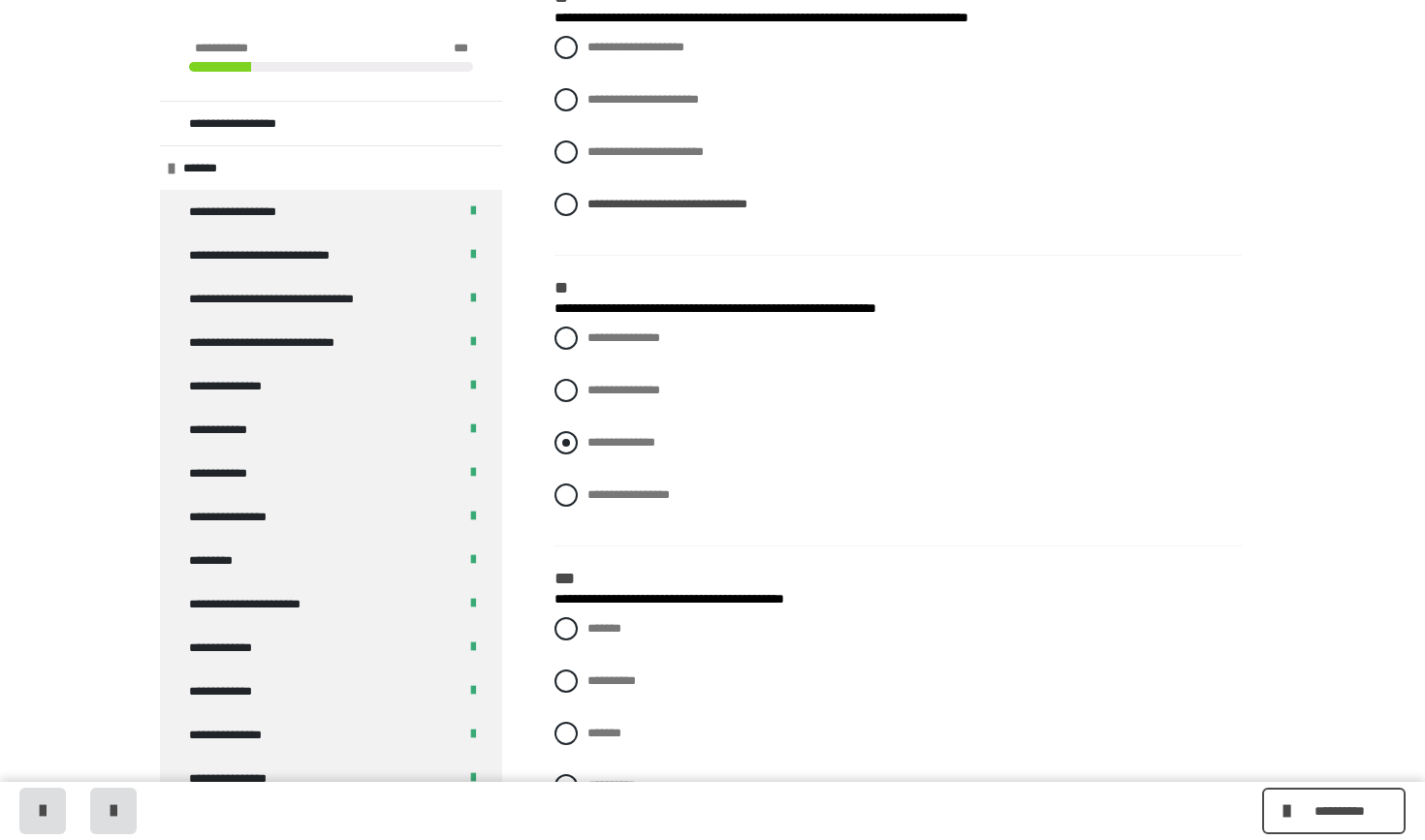 click at bounding box center (566, 443) 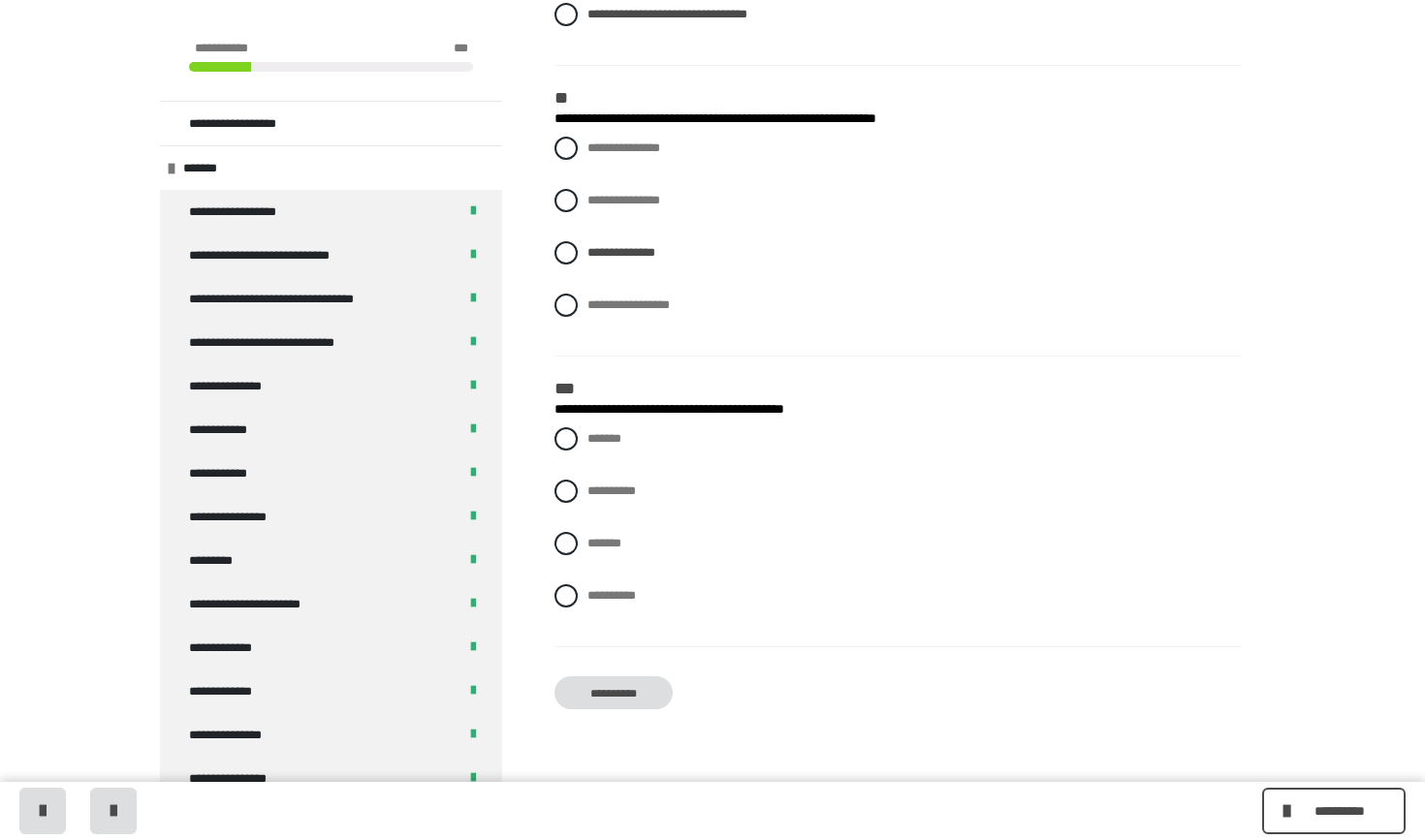 scroll, scrollTop: 2658, scrollLeft: 0, axis: vertical 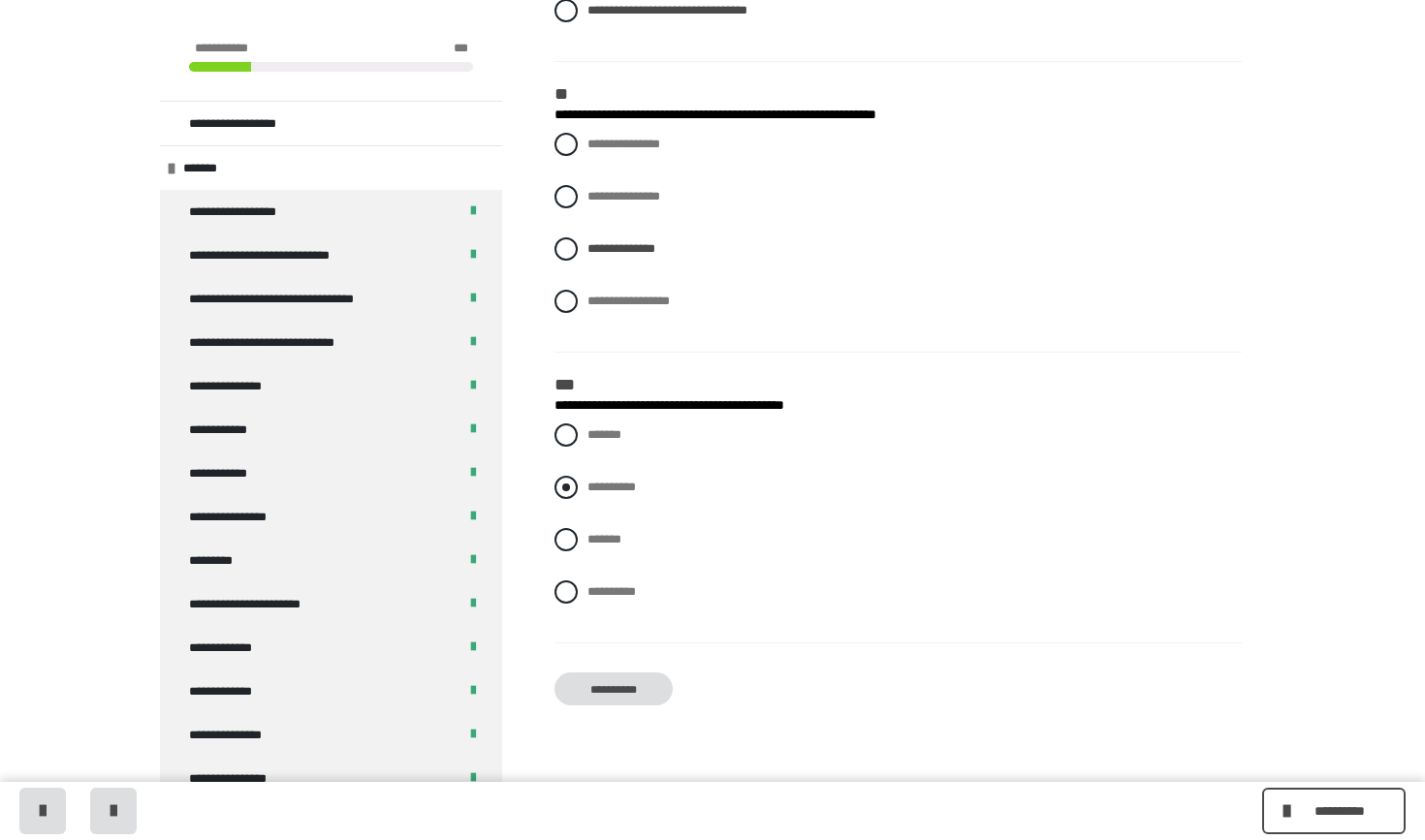 click at bounding box center (566, 487) 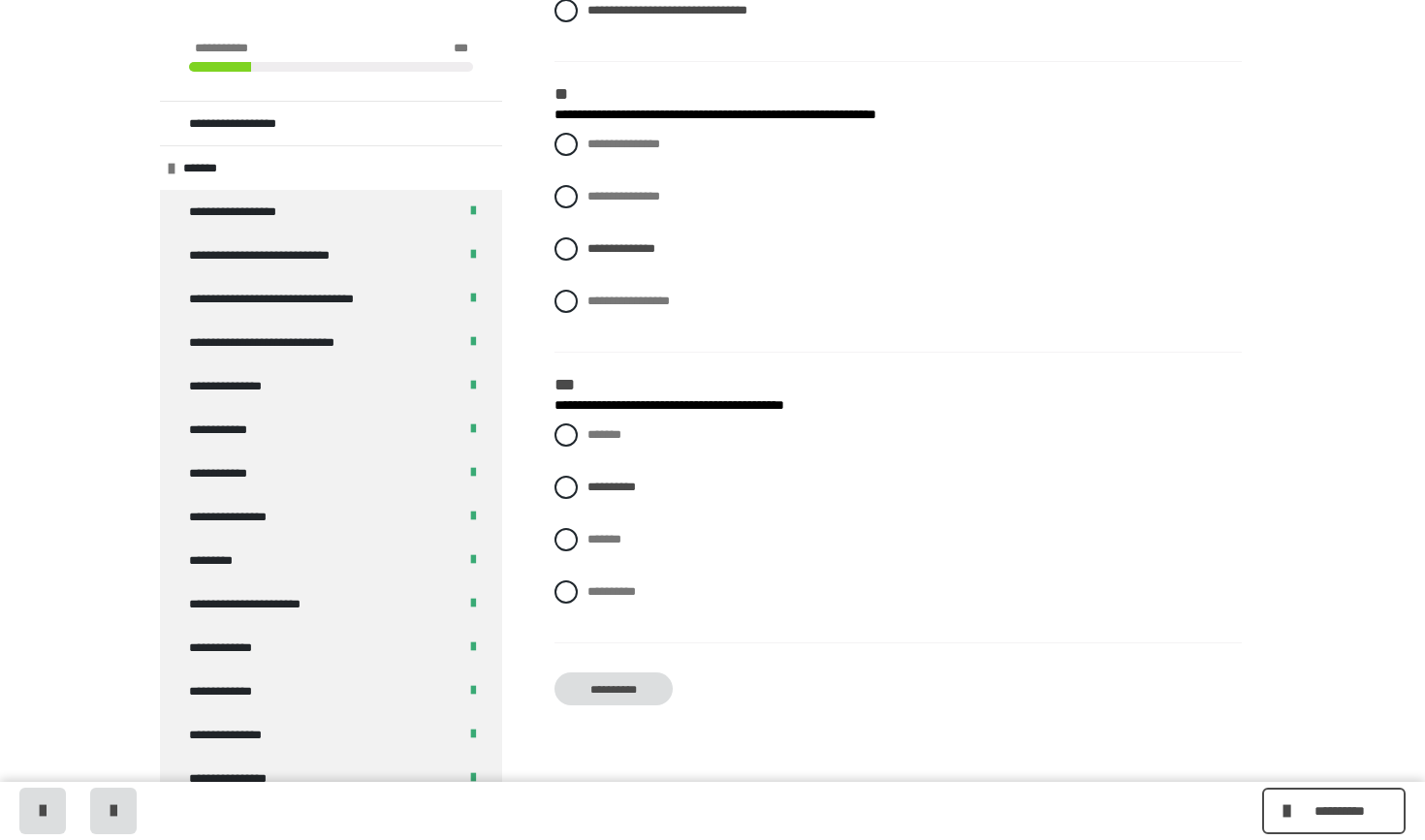 click on "**********" at bounding box center [614, 689] 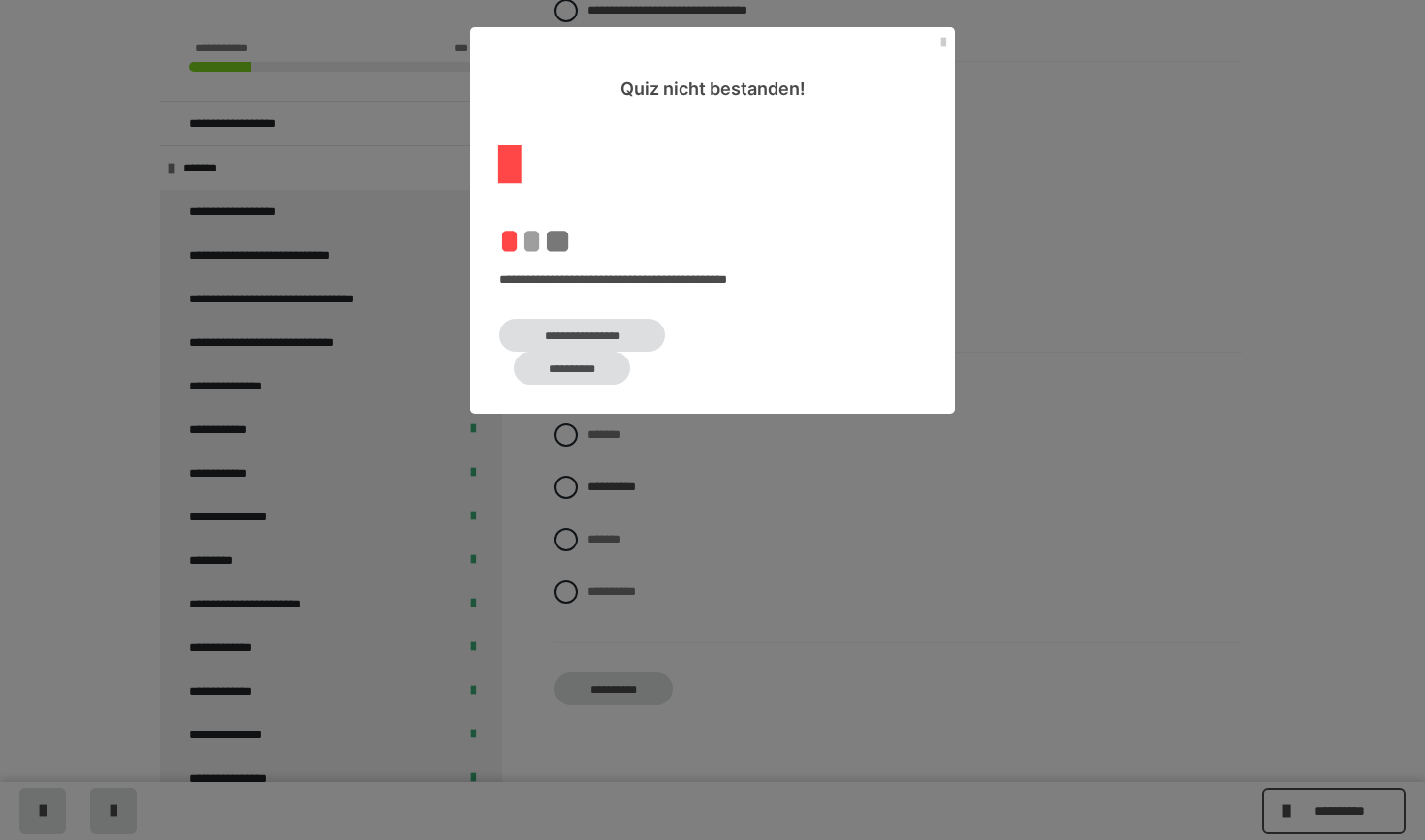 scroll, scrollTop: 329, scrollLeft: 0, axis: vertical 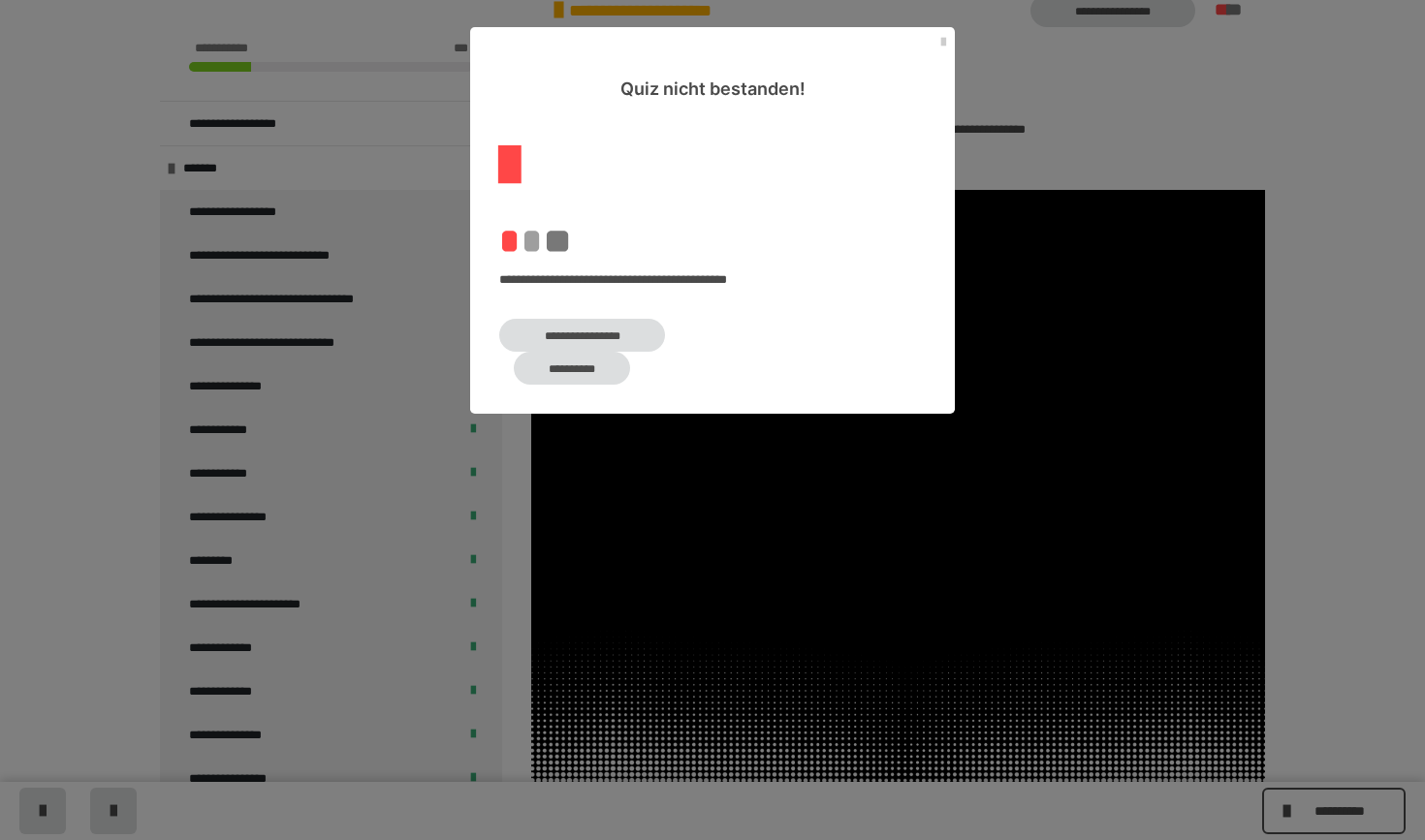 click on "**********" at bounding box center (582, 335) 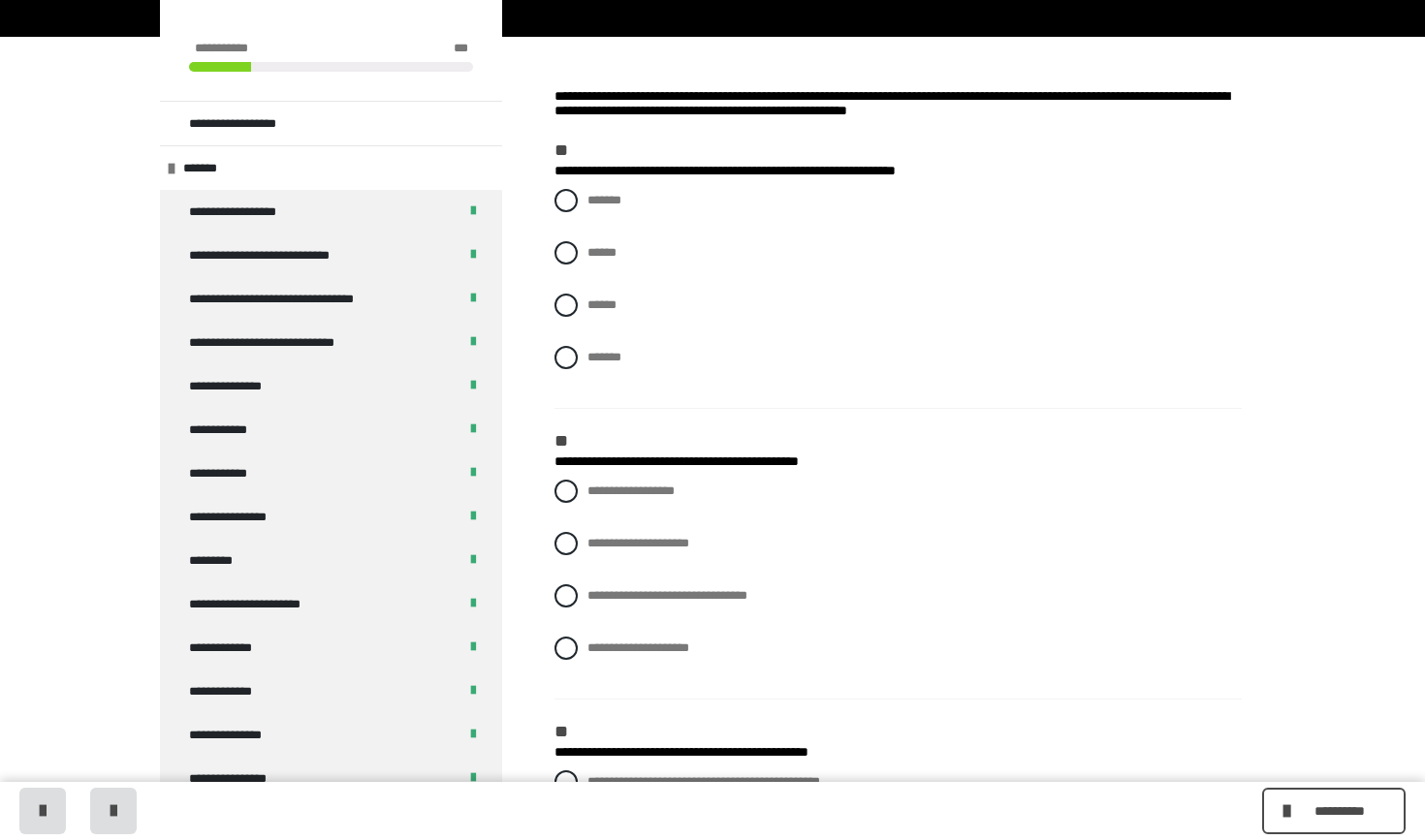 scroll, scrollTop: 234, scrollLeft: 0, axis: vertical 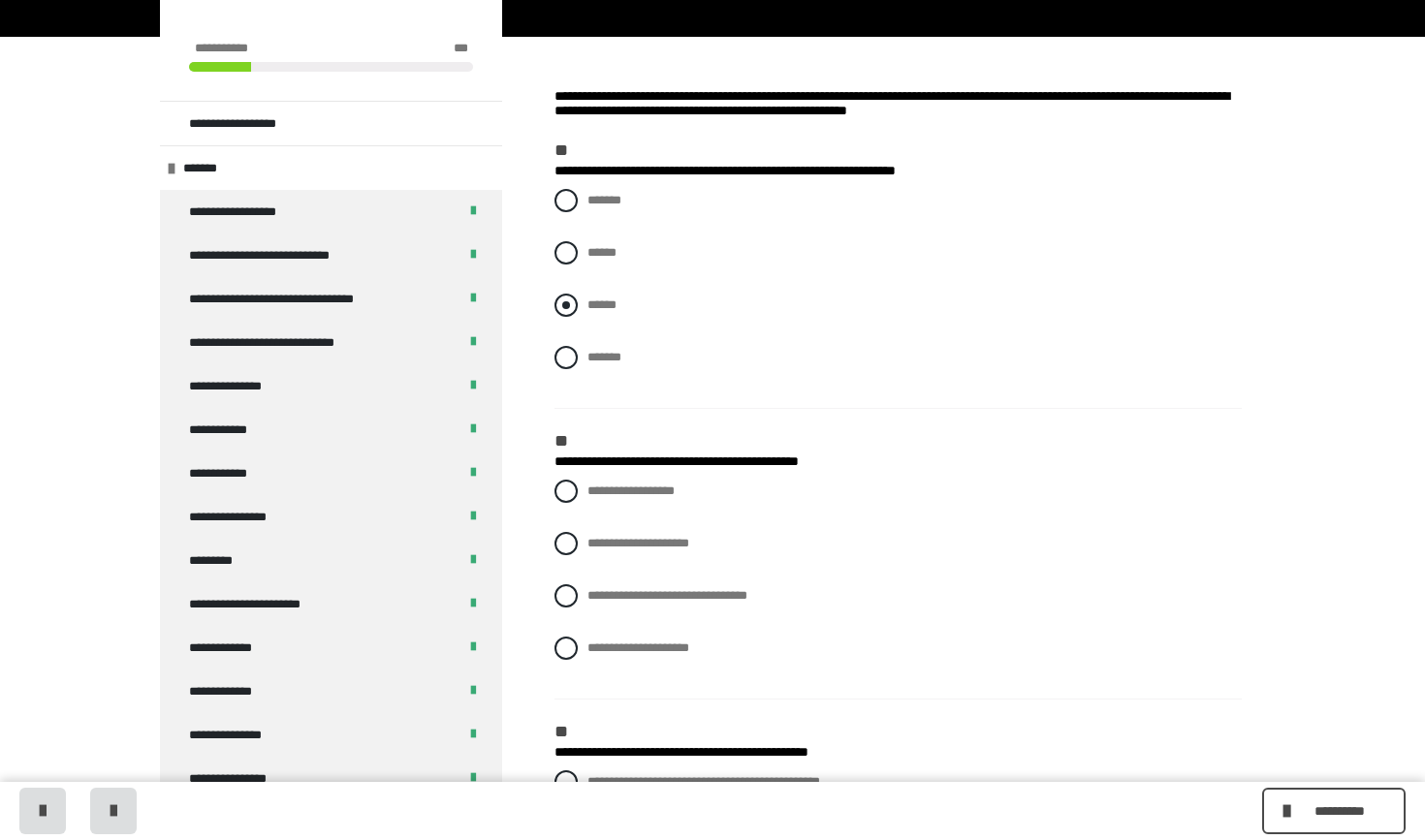 click at bounding box center (566, 305) 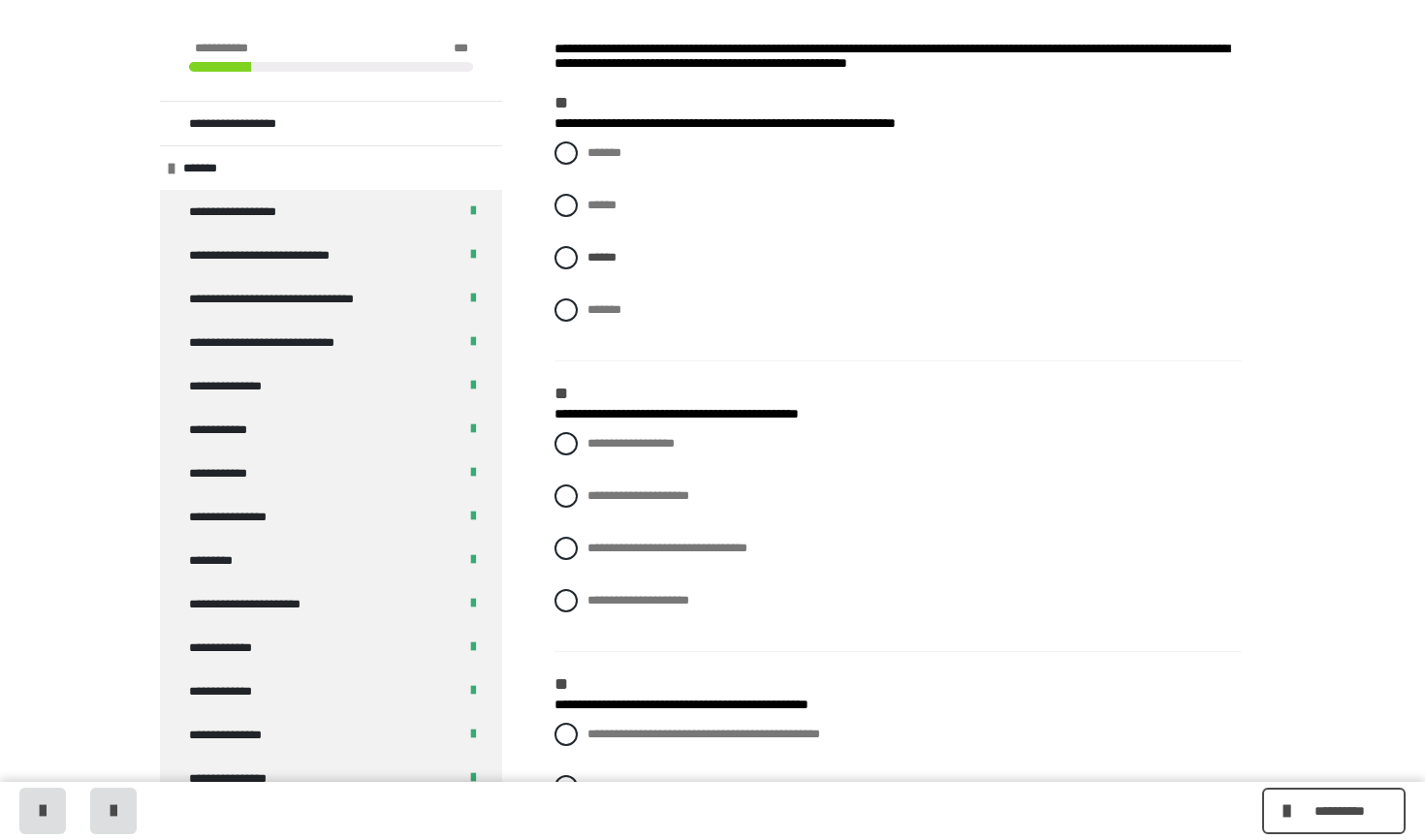 scroll, scrollTop: 295, scrollLeft: 0, axis: vertical 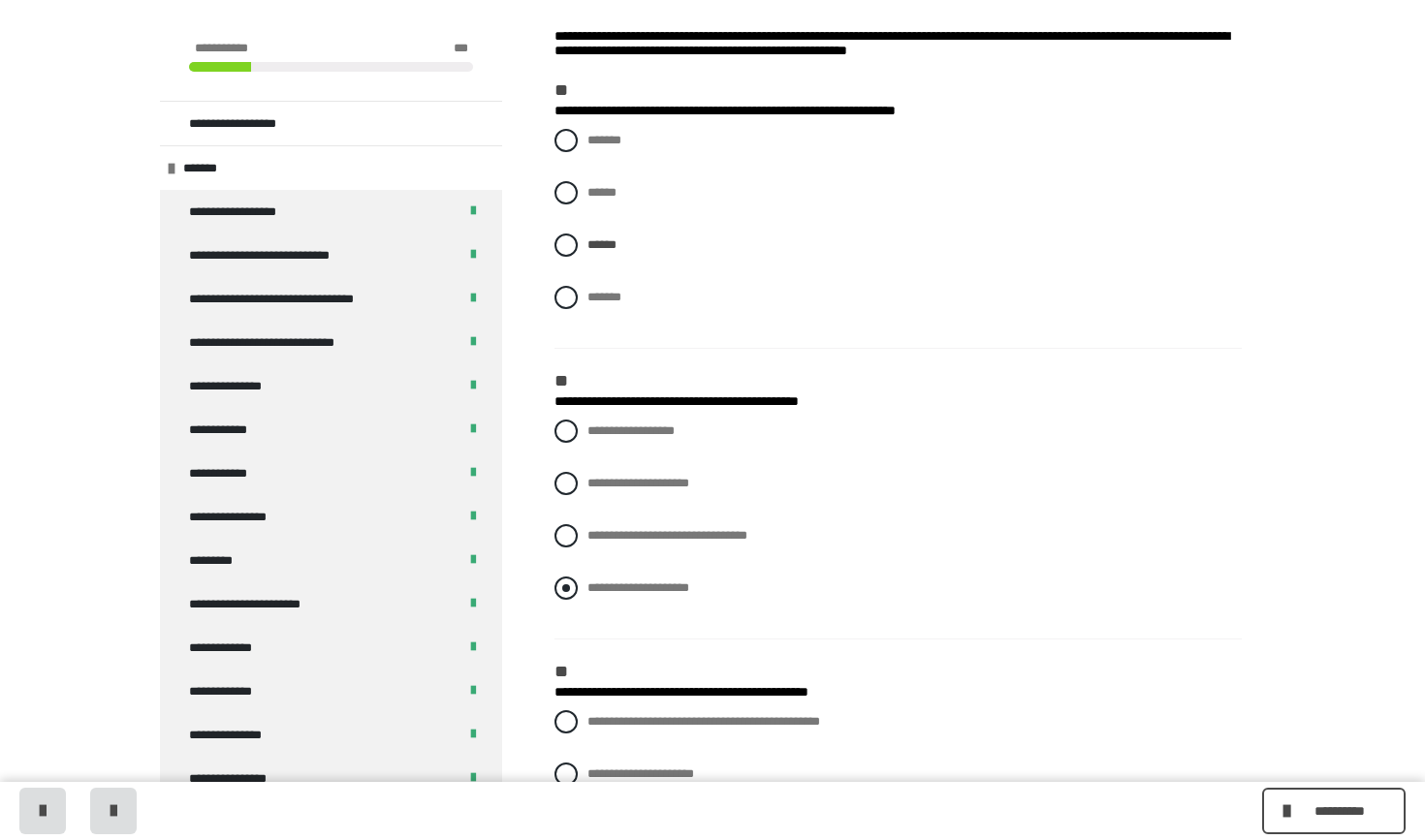 click at bounding box center (566, 588) 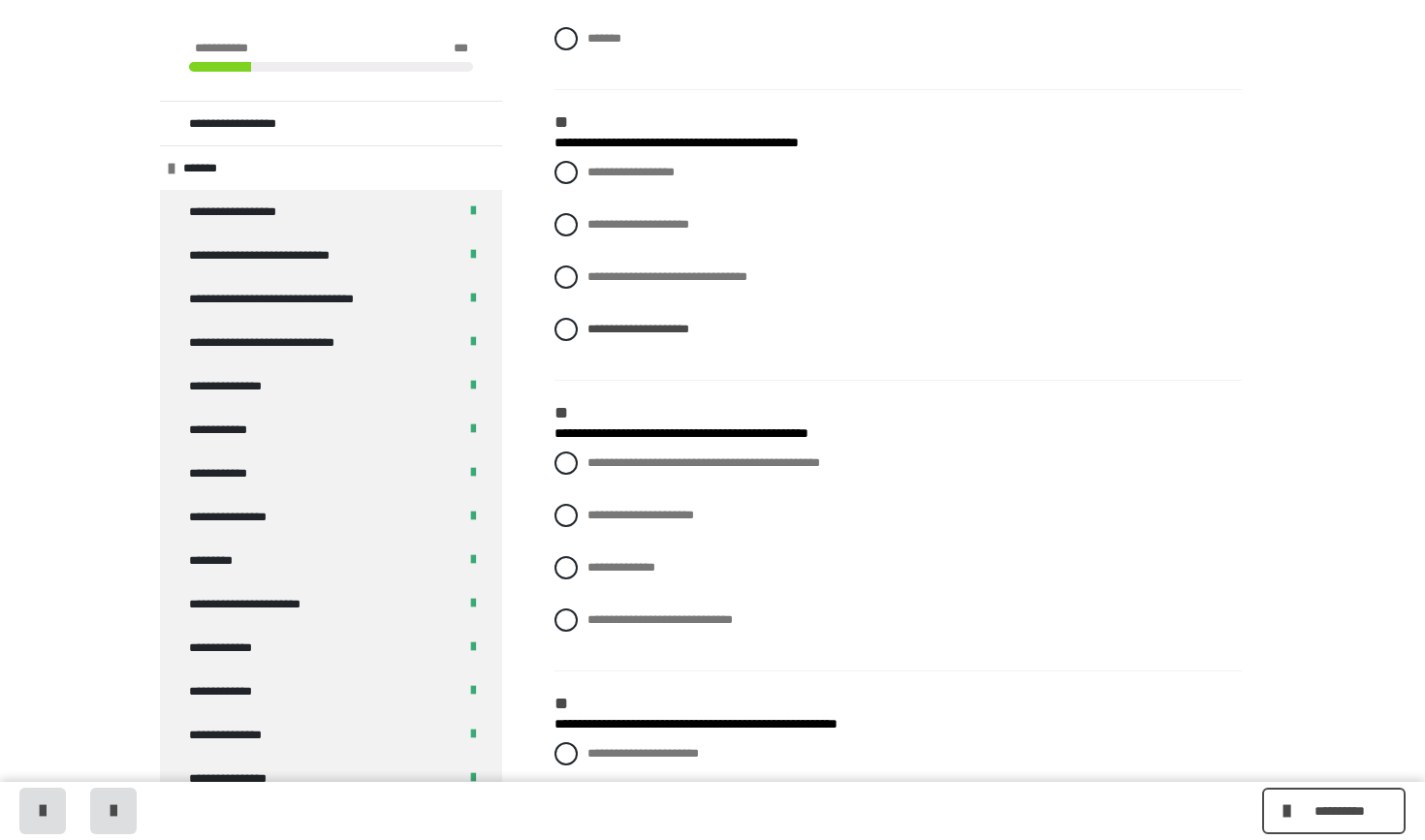 scroll, scrollTop: 556, scrollLeft: 0, axis: vertical 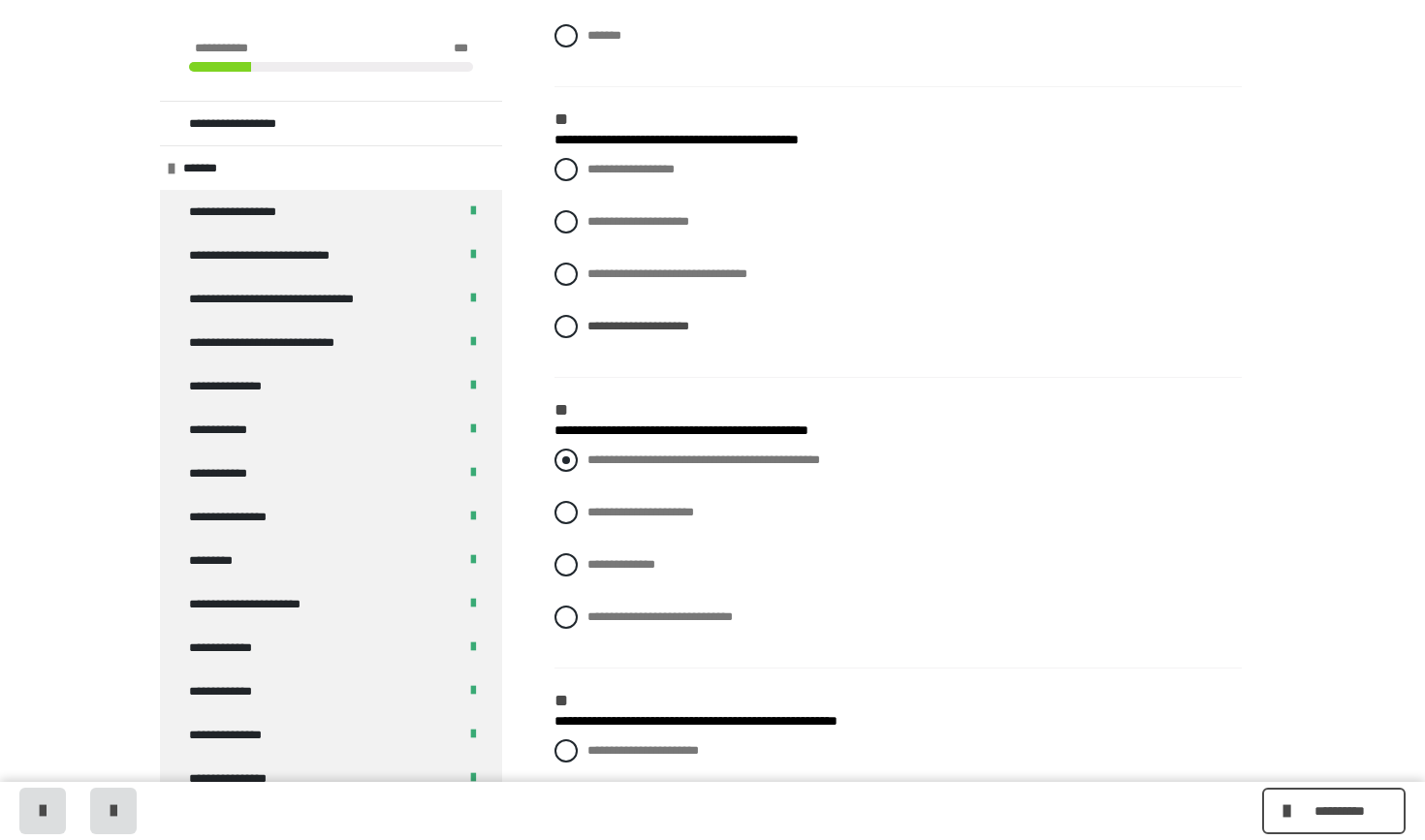 click at bounding box center [566, 460] 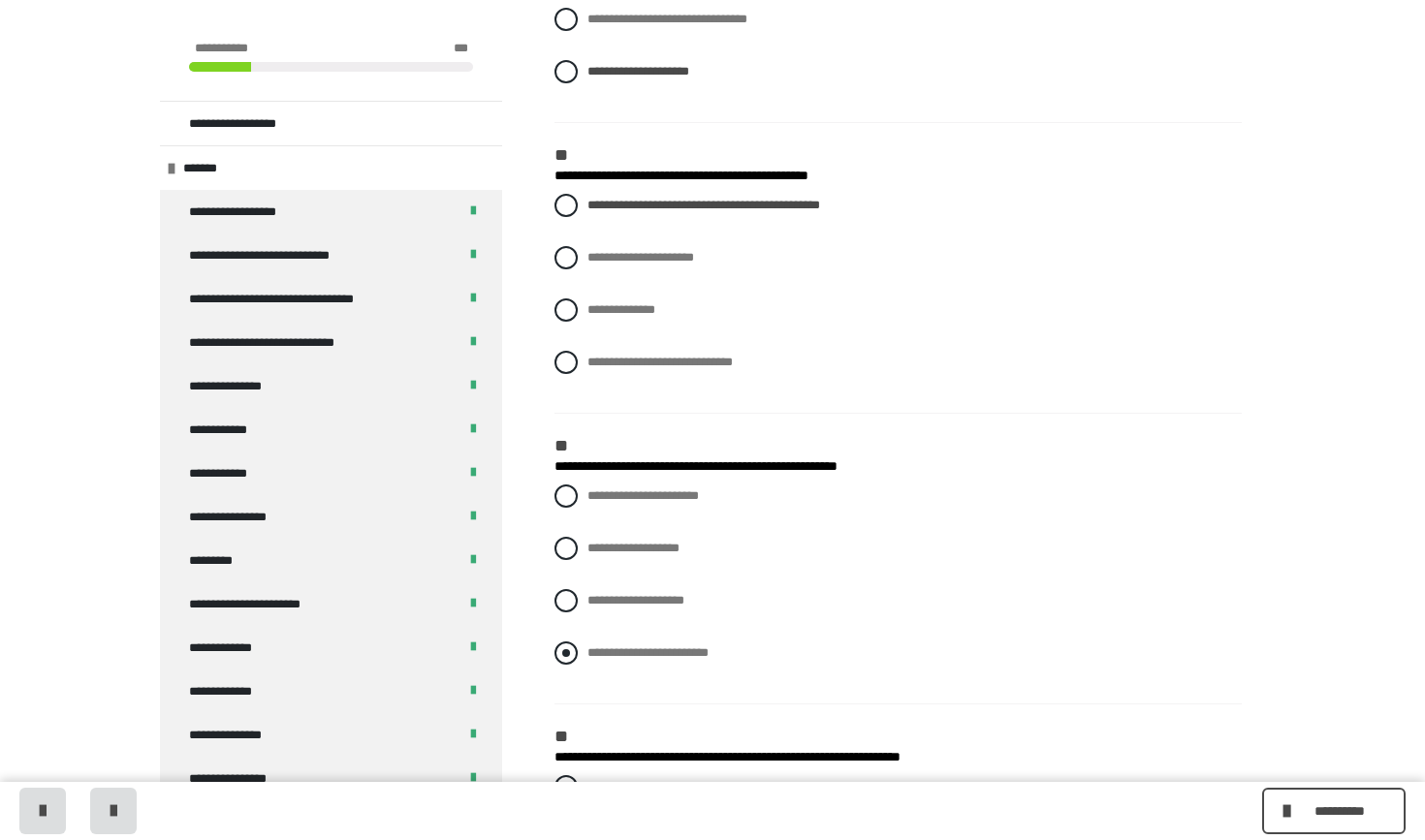 scroll, scrollTop: 817, scrollLeft: 0, axis: vertical 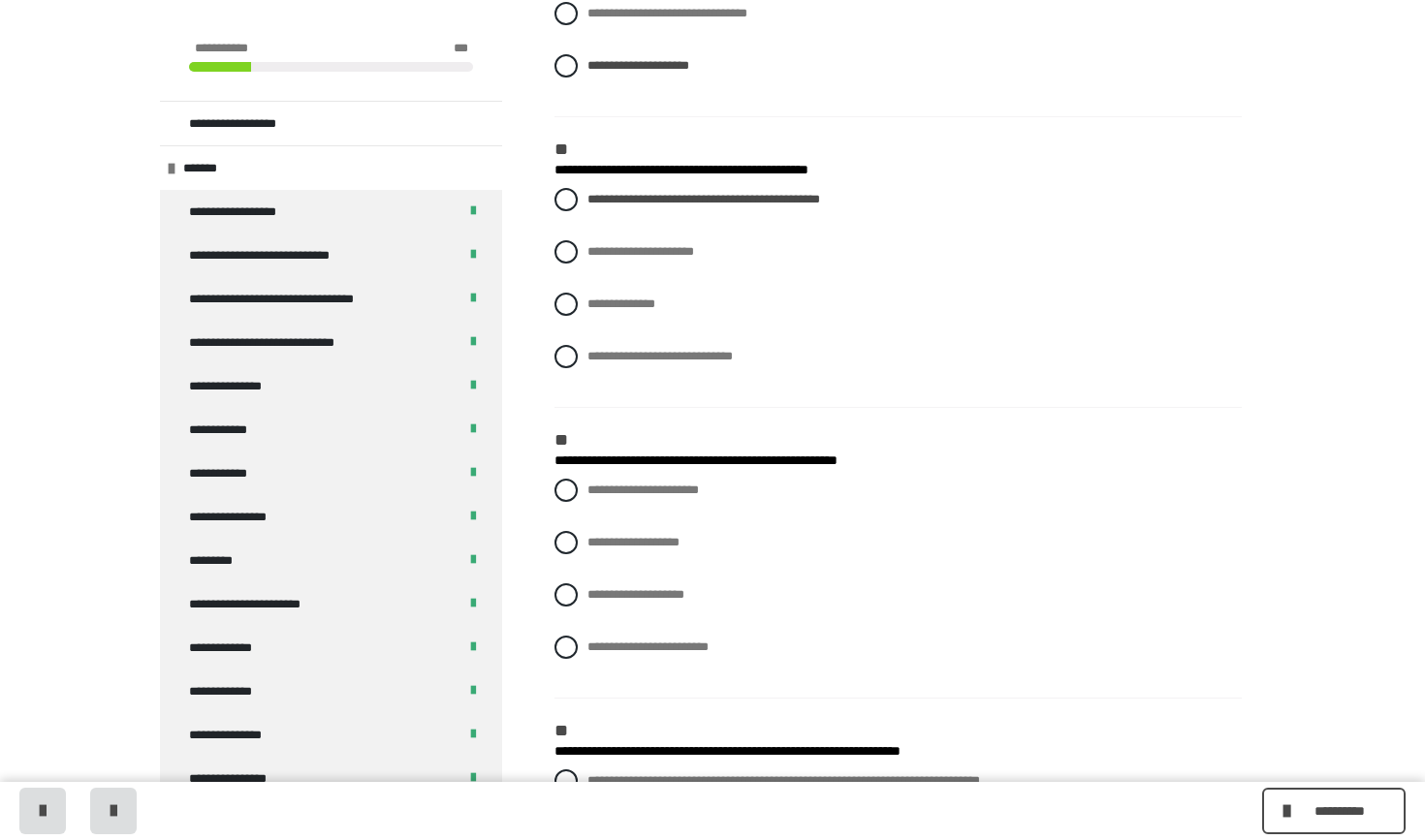 click on "**********" at bounding box center [898, 583] 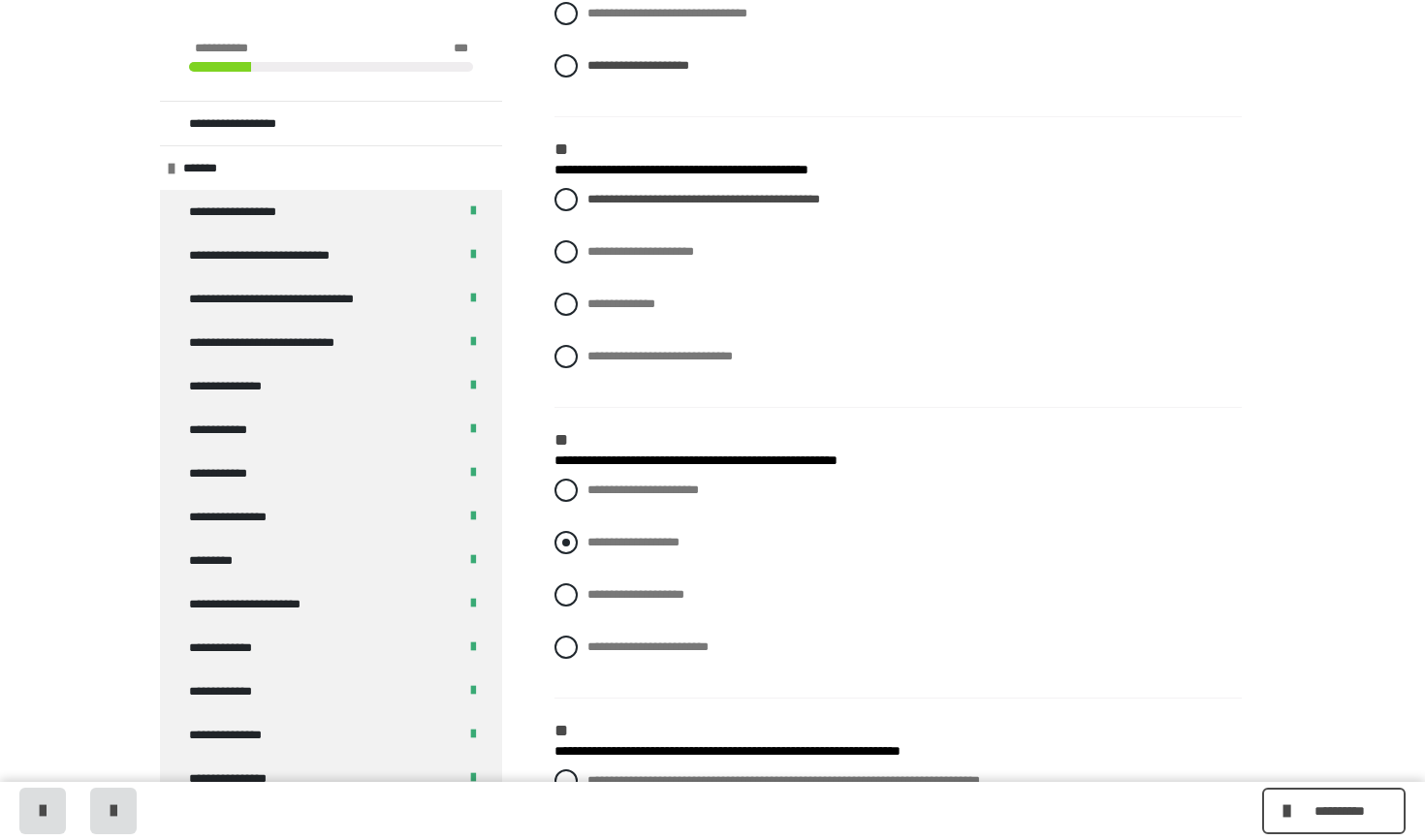click at bounding box center [566, 543] 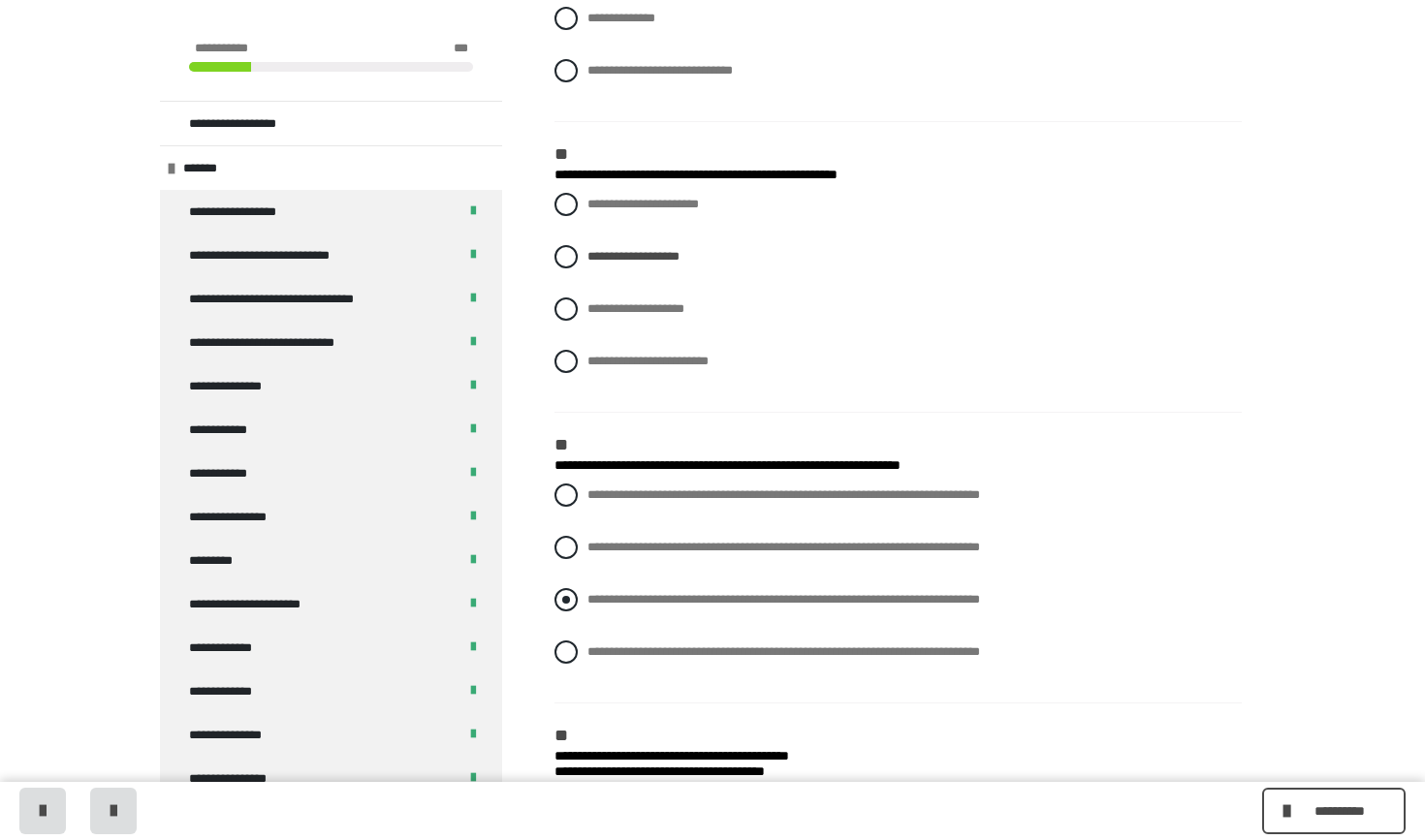 scroll, scrollTop: 1104, scrollLeft: 0, axis: vertical 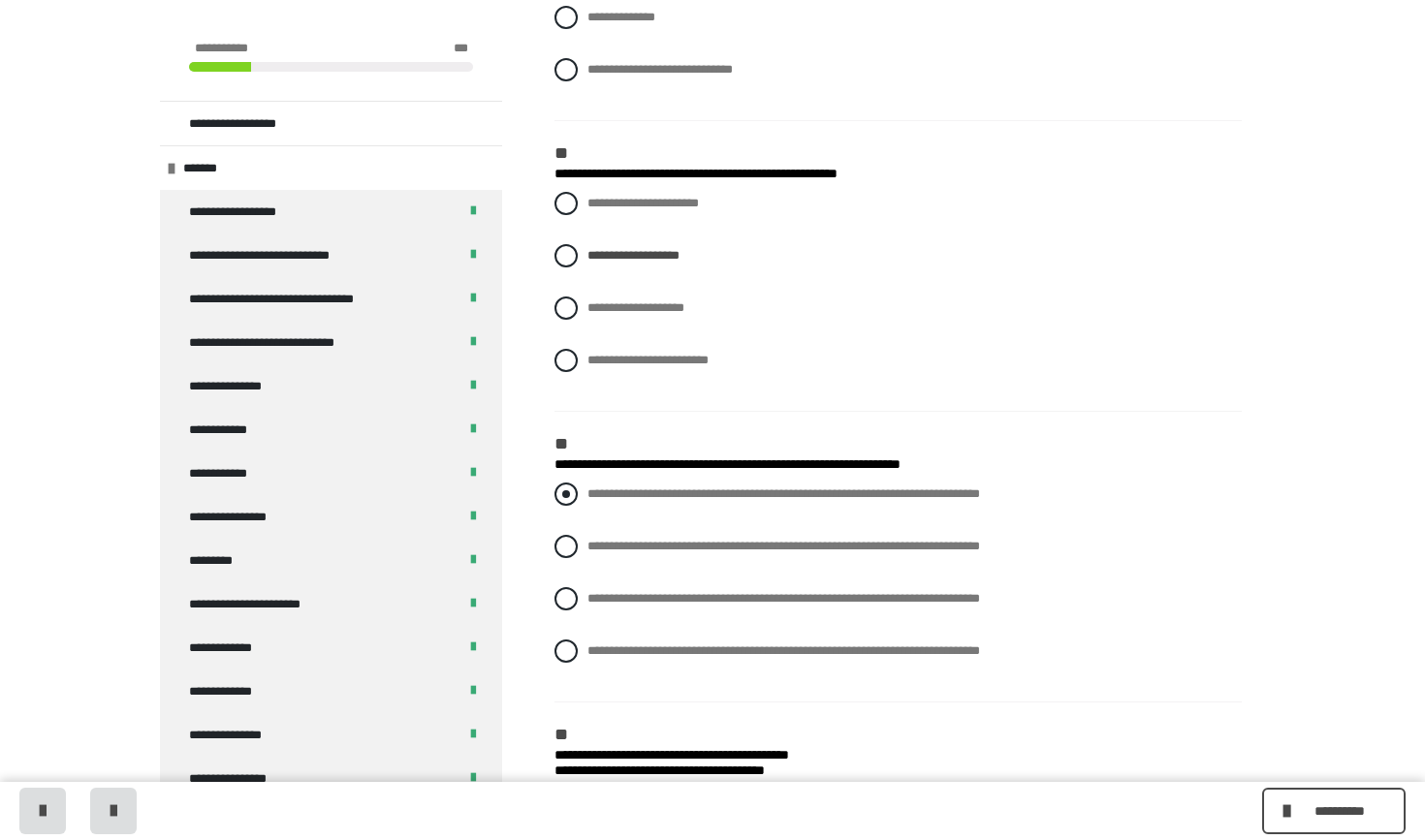 click on "**********" at bounding box center (593, 488) 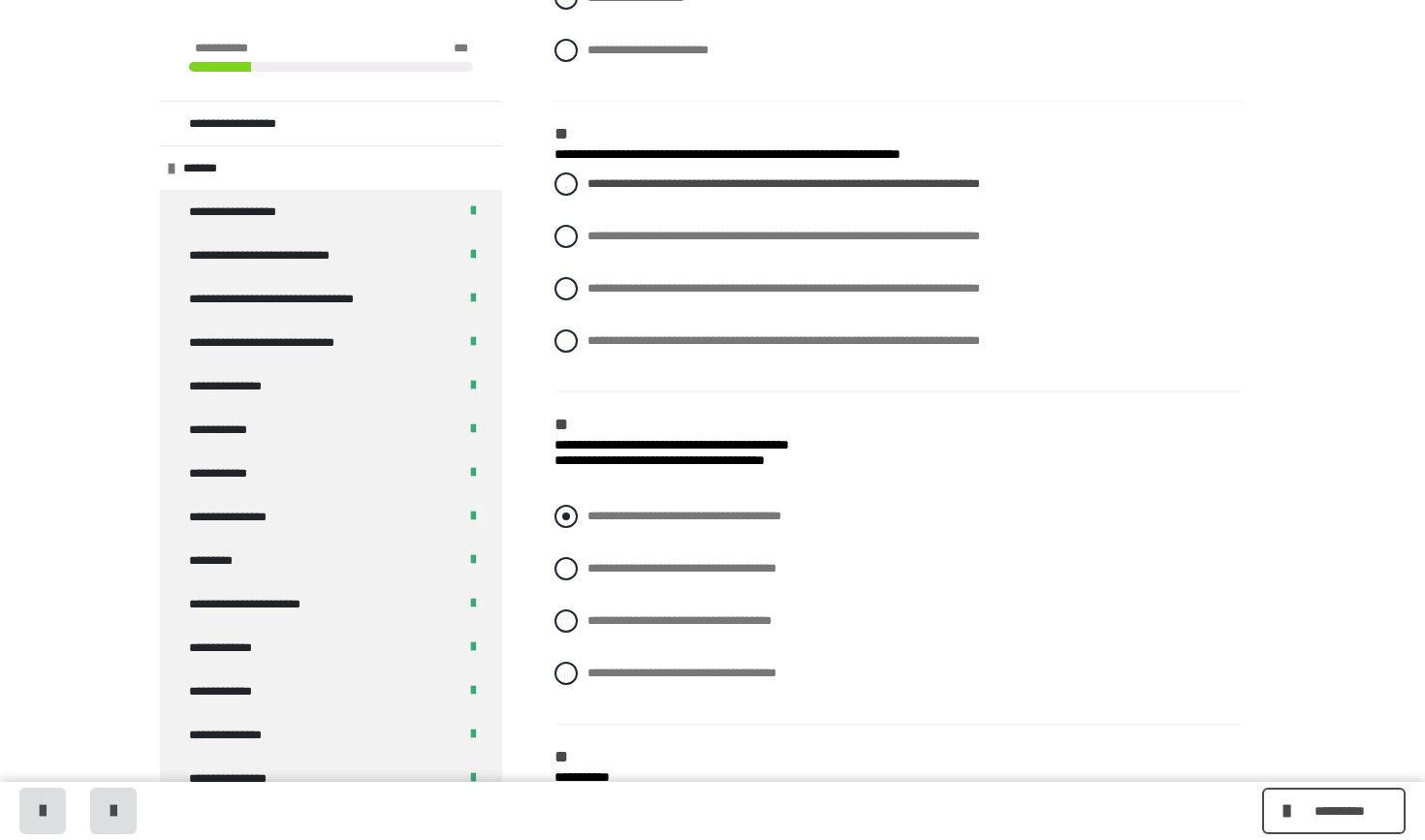 scroll, scrollTop: 1423, scrollLeft: 0, axis: vertical 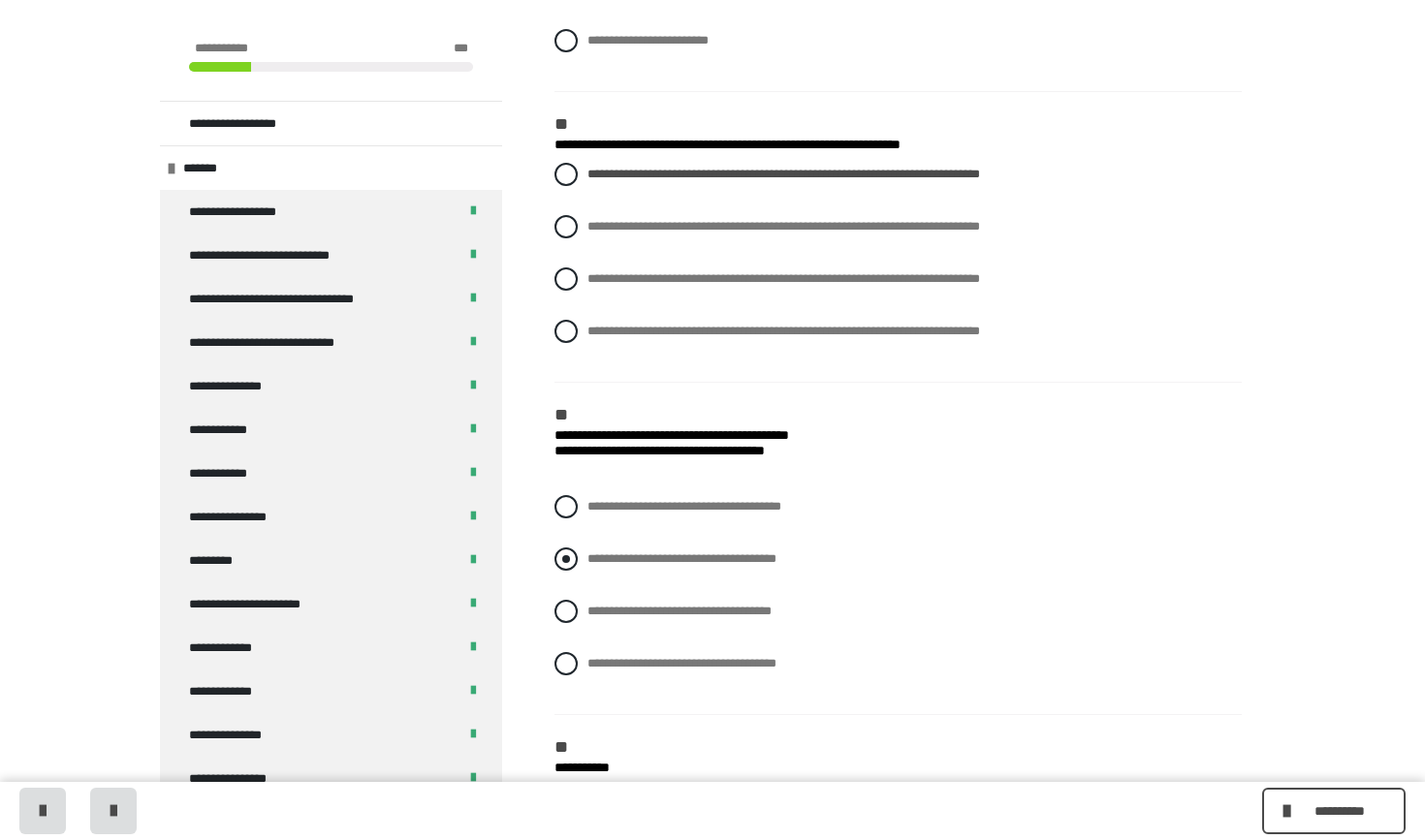 click at bounding box center [566, 559] 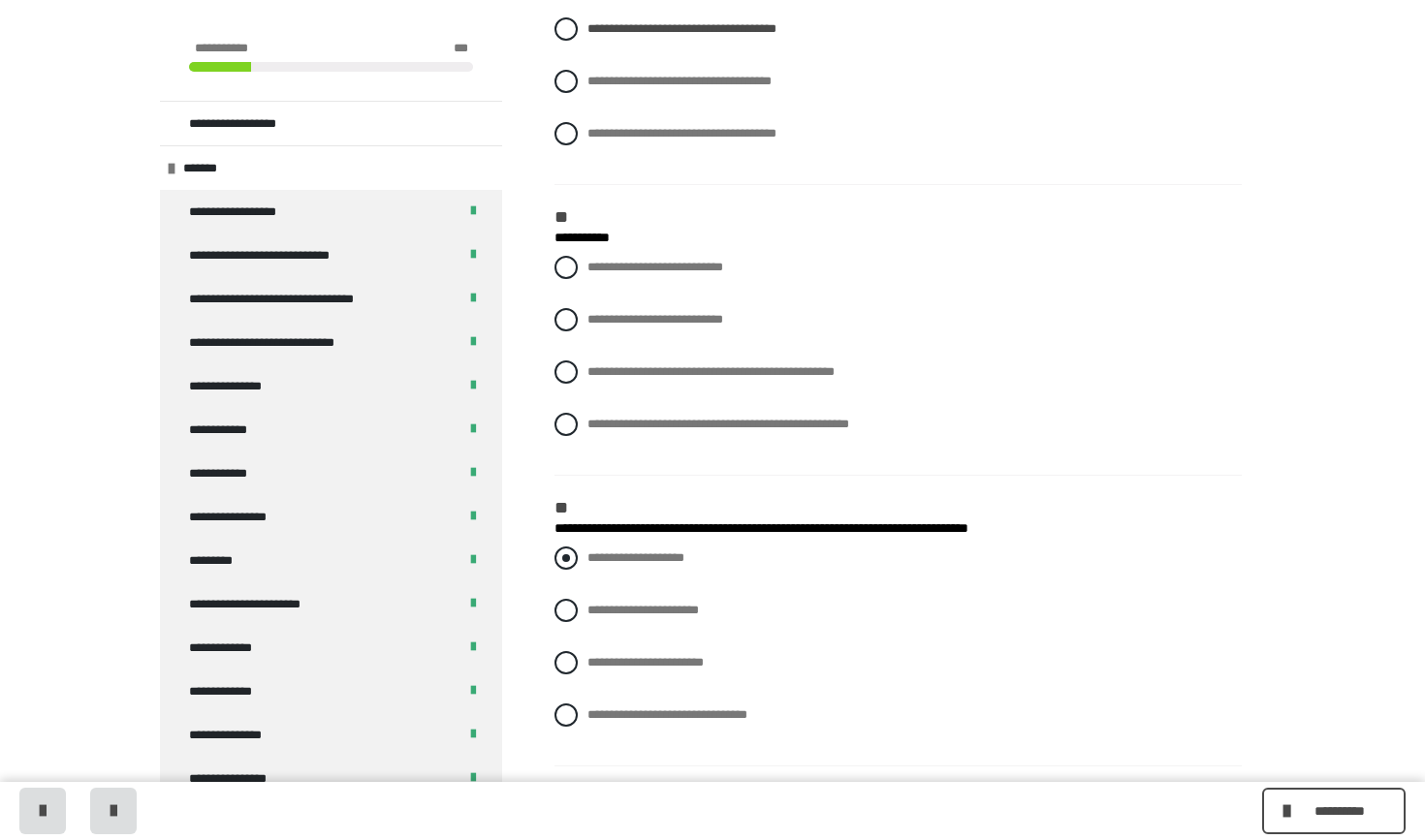 scroll, scrollTop: 1959, scrollLeft: 0, axis: vertical 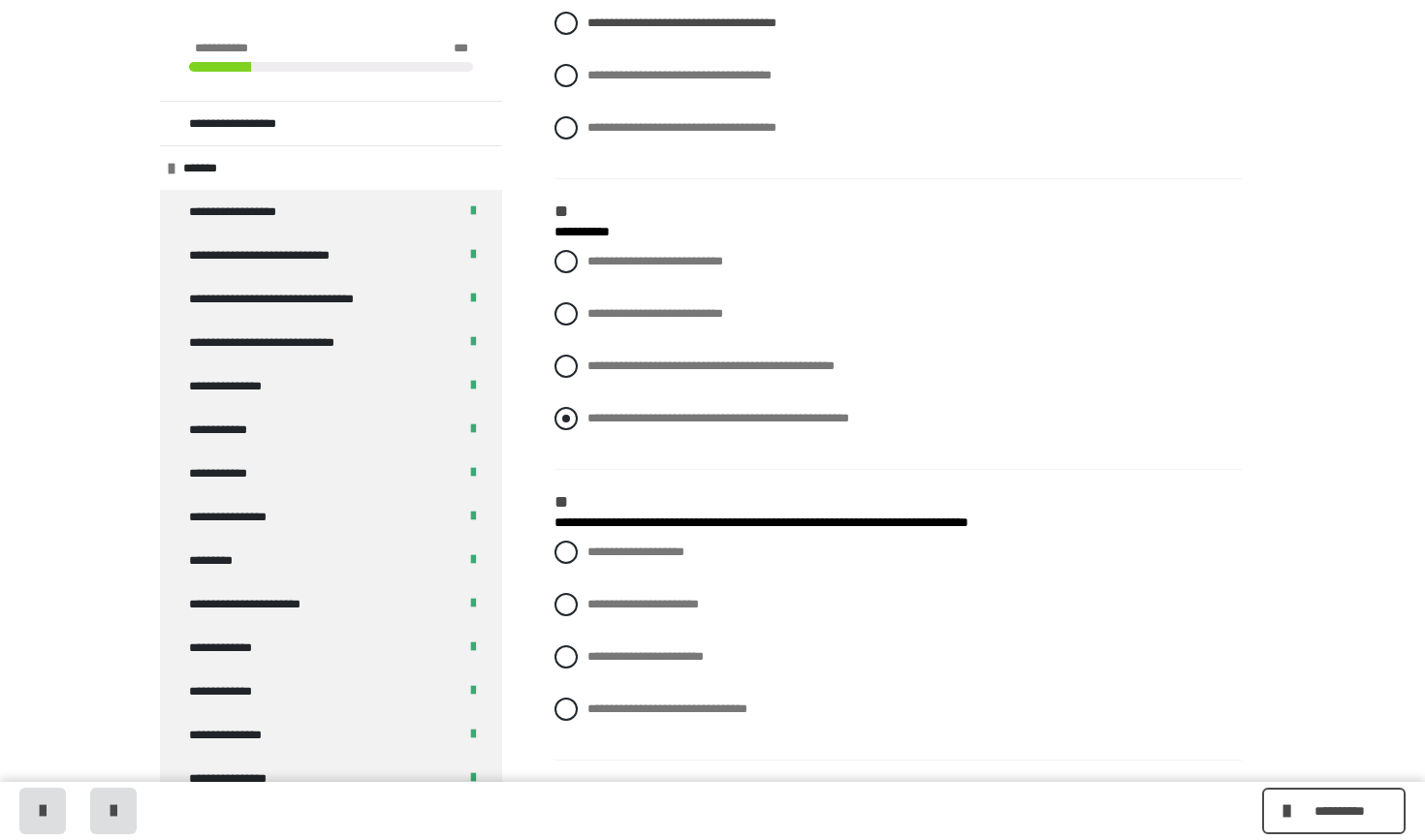 click at bounding box center [566, 419] 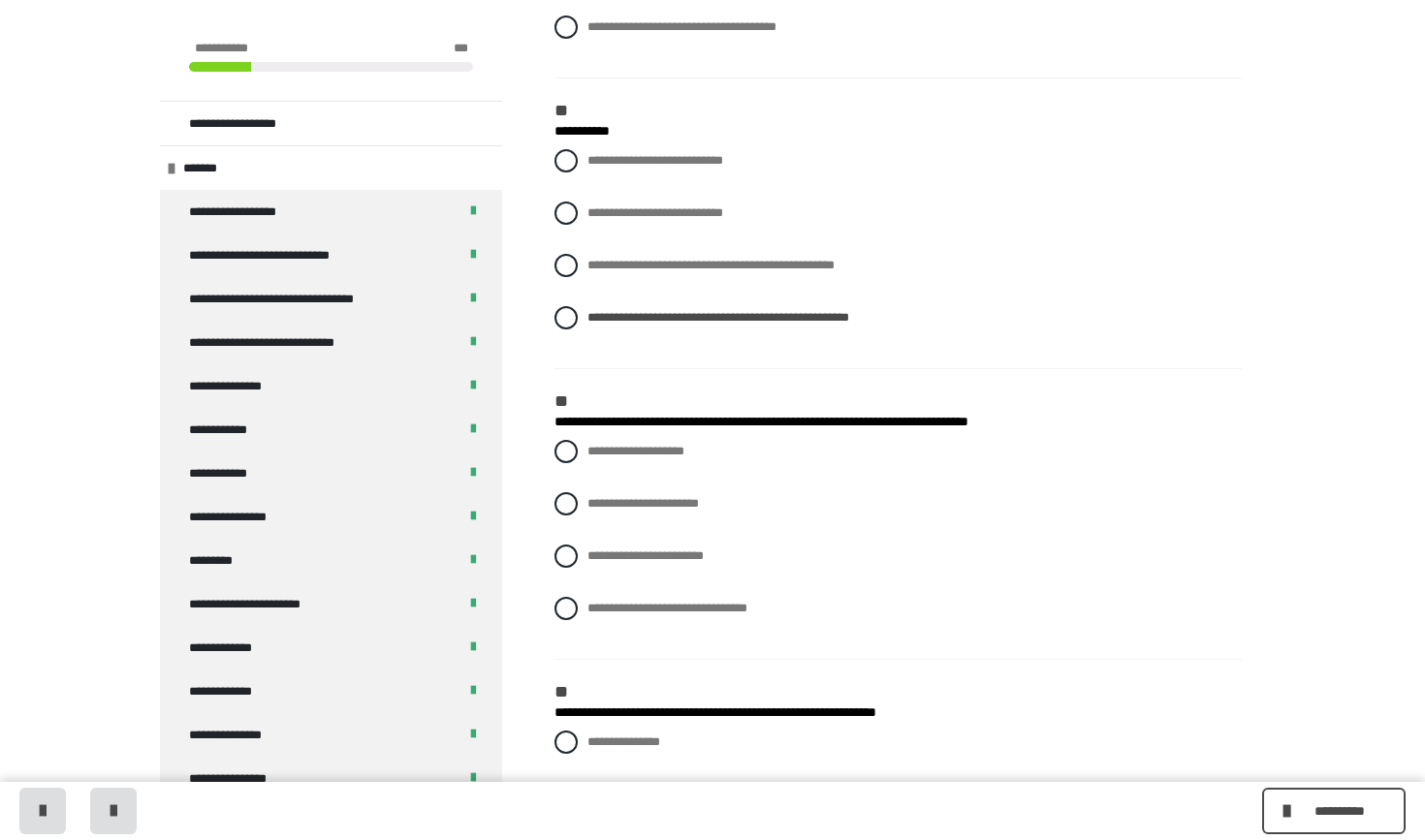 scroll, scrollTop: 2087, scrollLeft: 0, axis: vertical 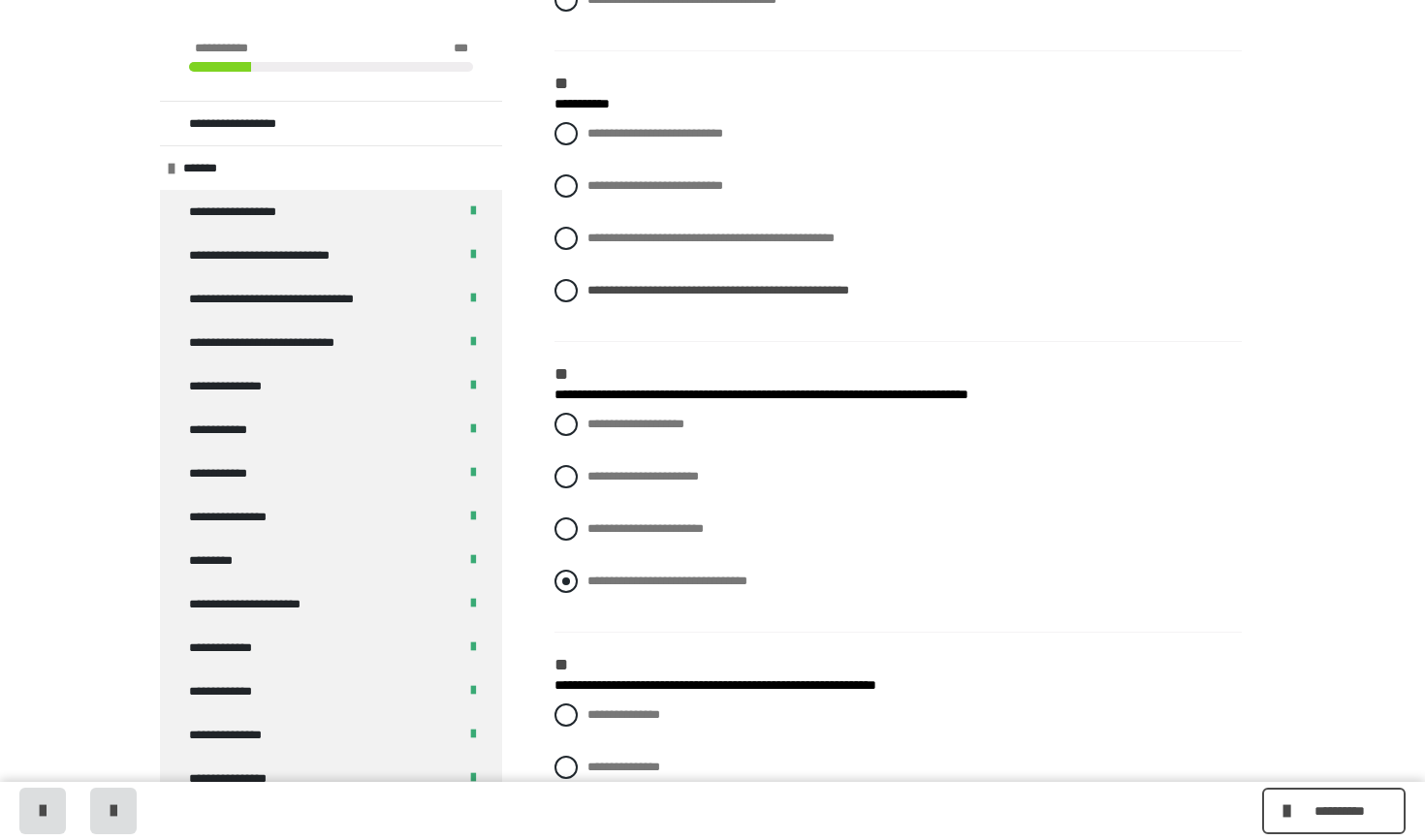 click at bounding box center (566, 581) 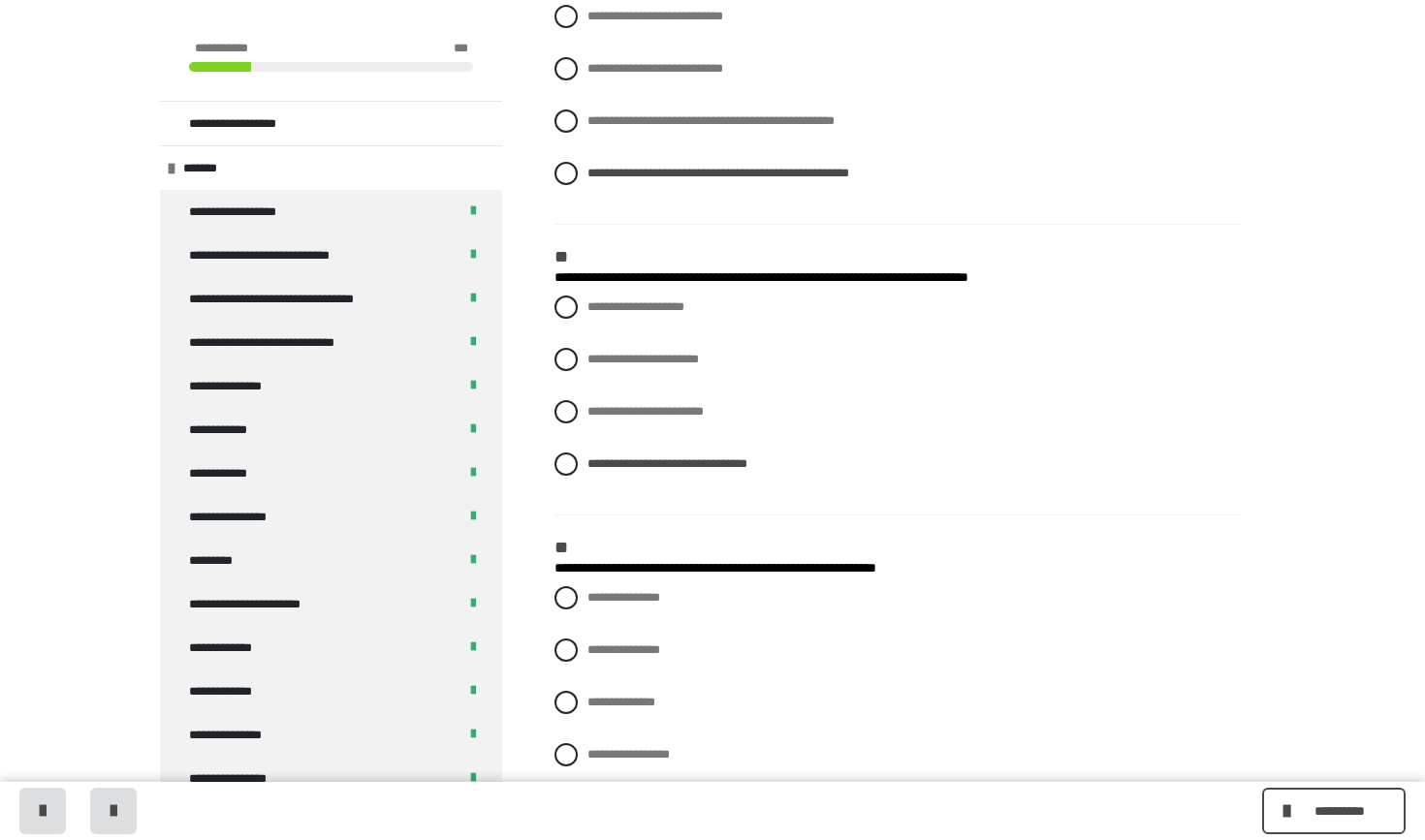 scroll, scrollTop: 2220, scrollLeft: 0, axis: vertical 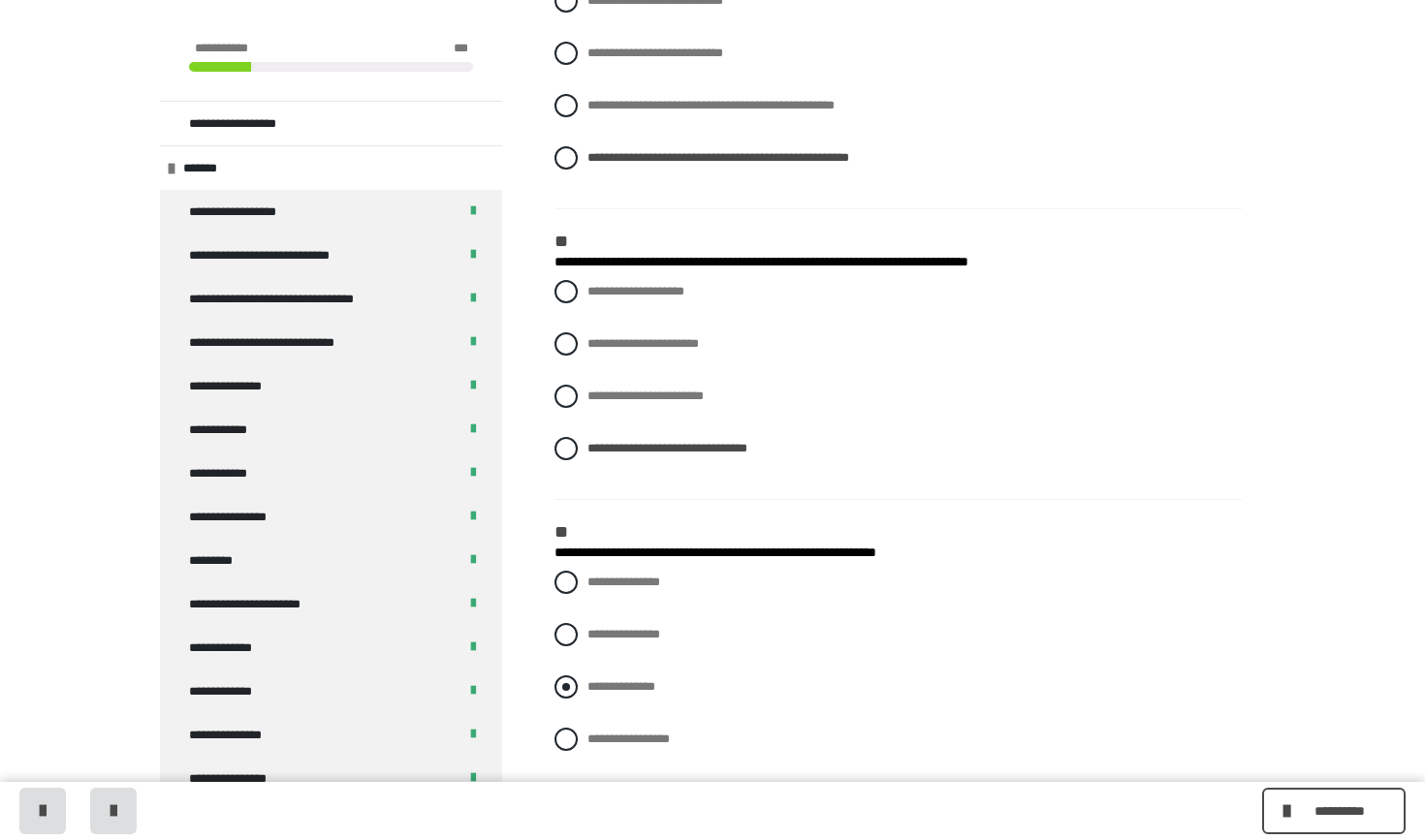 click at bounding box center [566, 687] 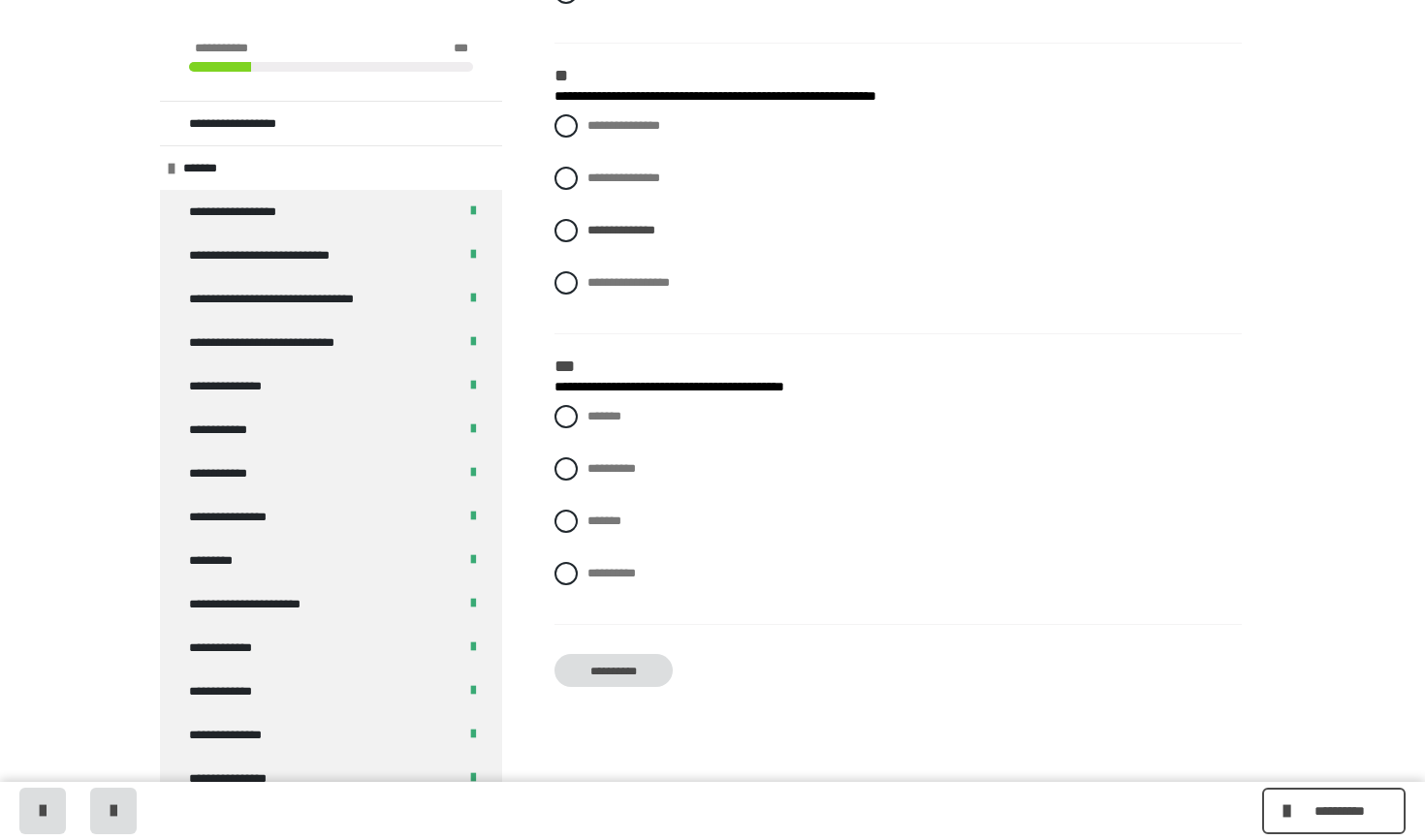 scroll, scrollTop: 2686, scrollLeft: 0, axis: vertical 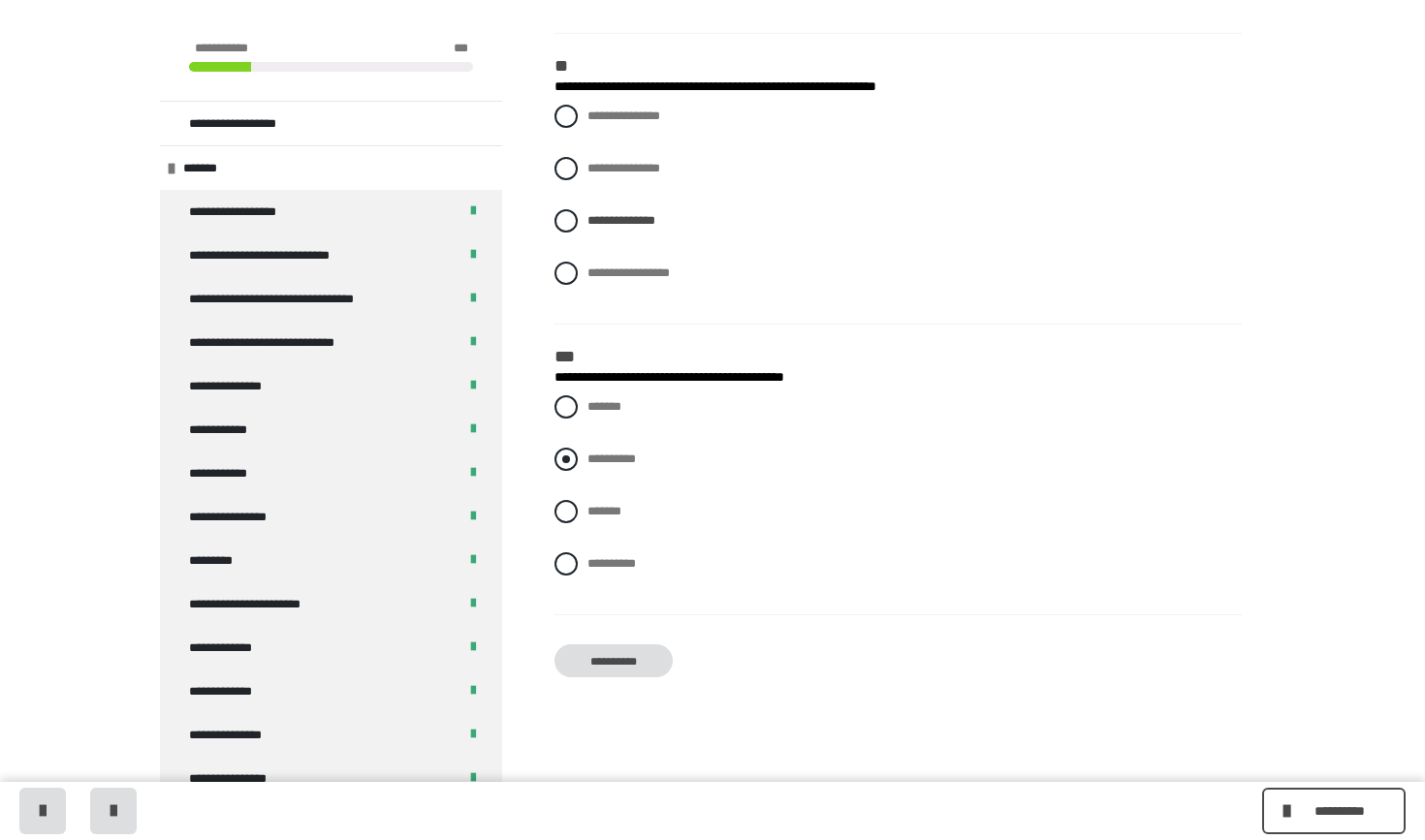 click at bounding box center (566, 459) 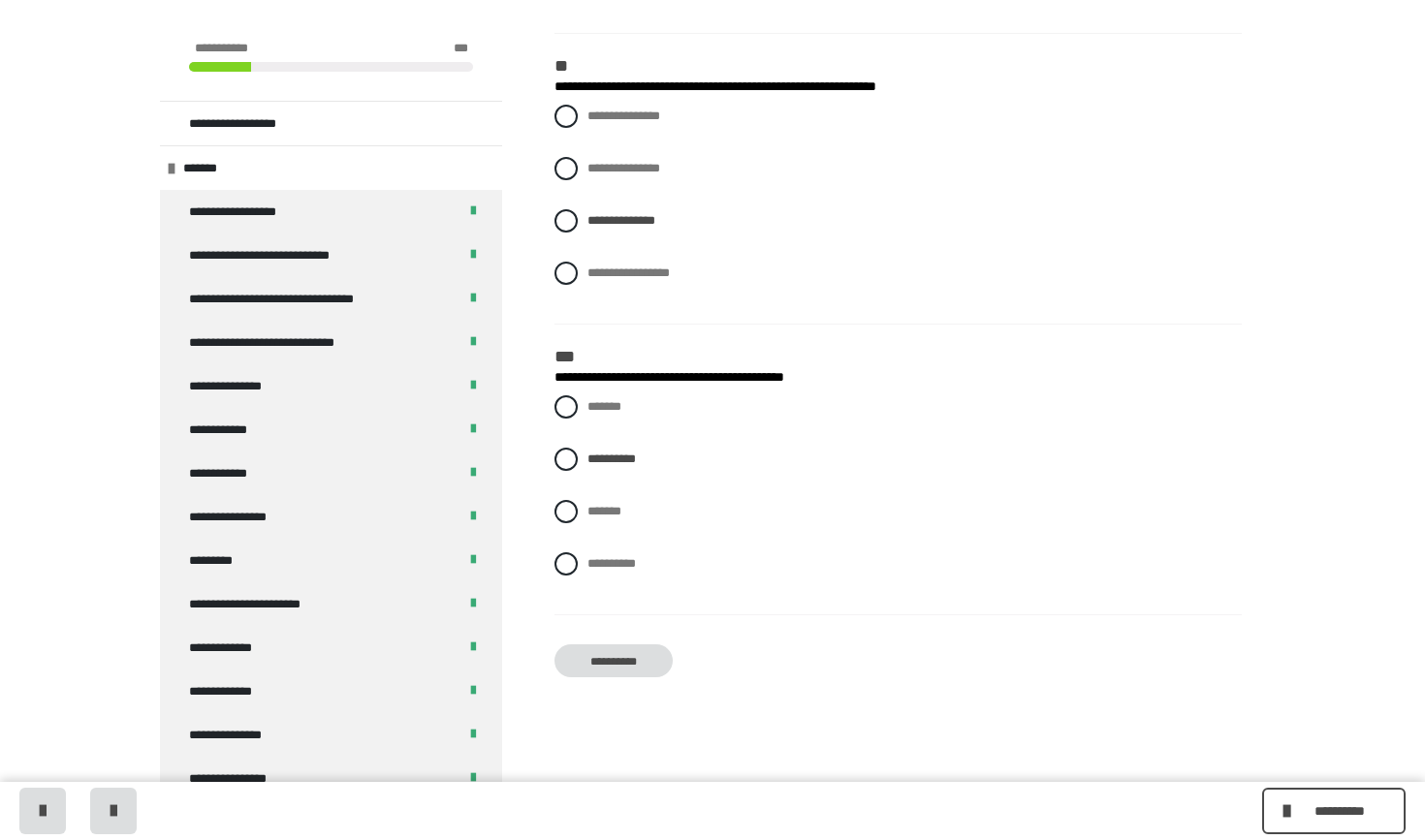 click on "**********" at bounding box center (614, 661) 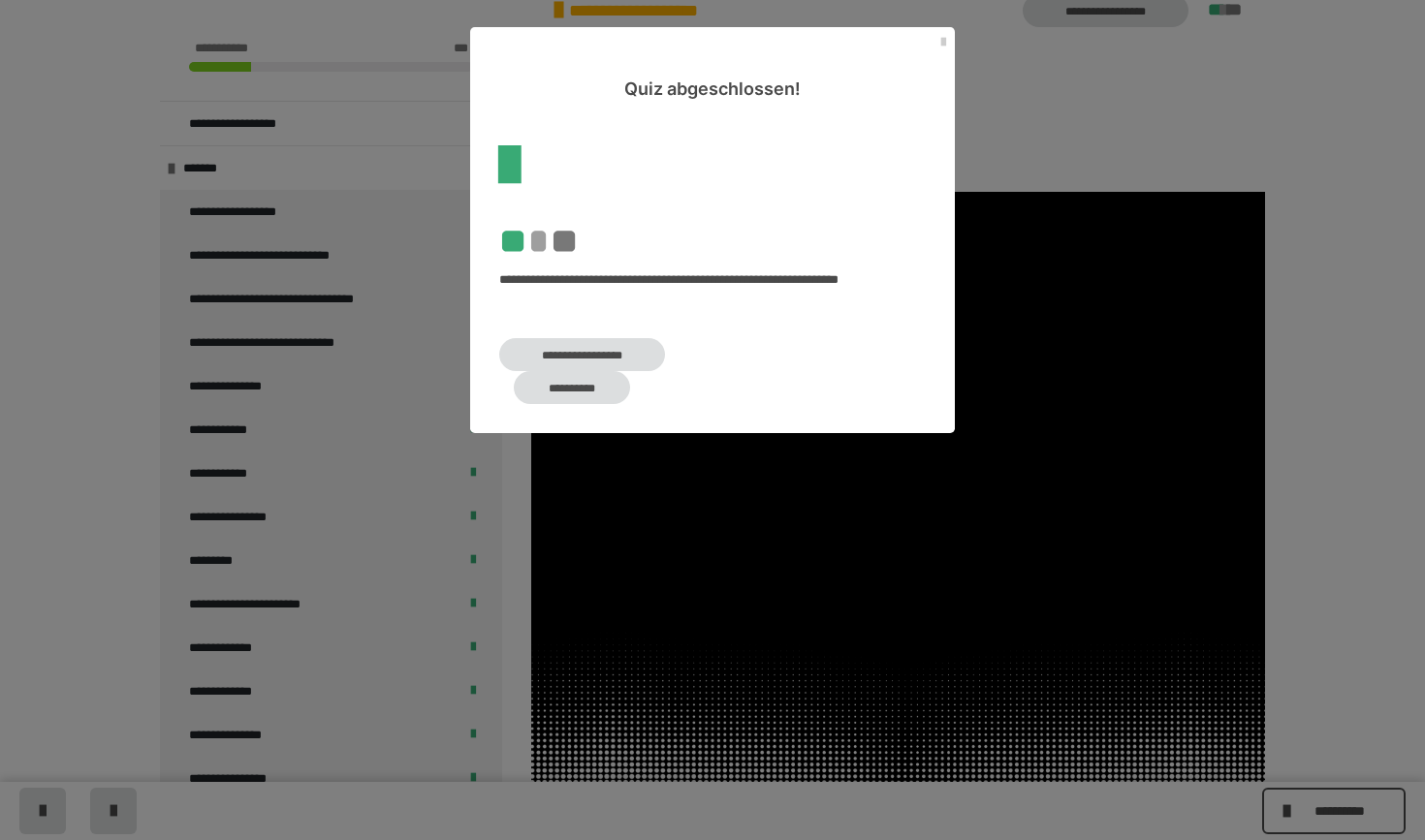 click on "**********" at bounding box center (582, 355) 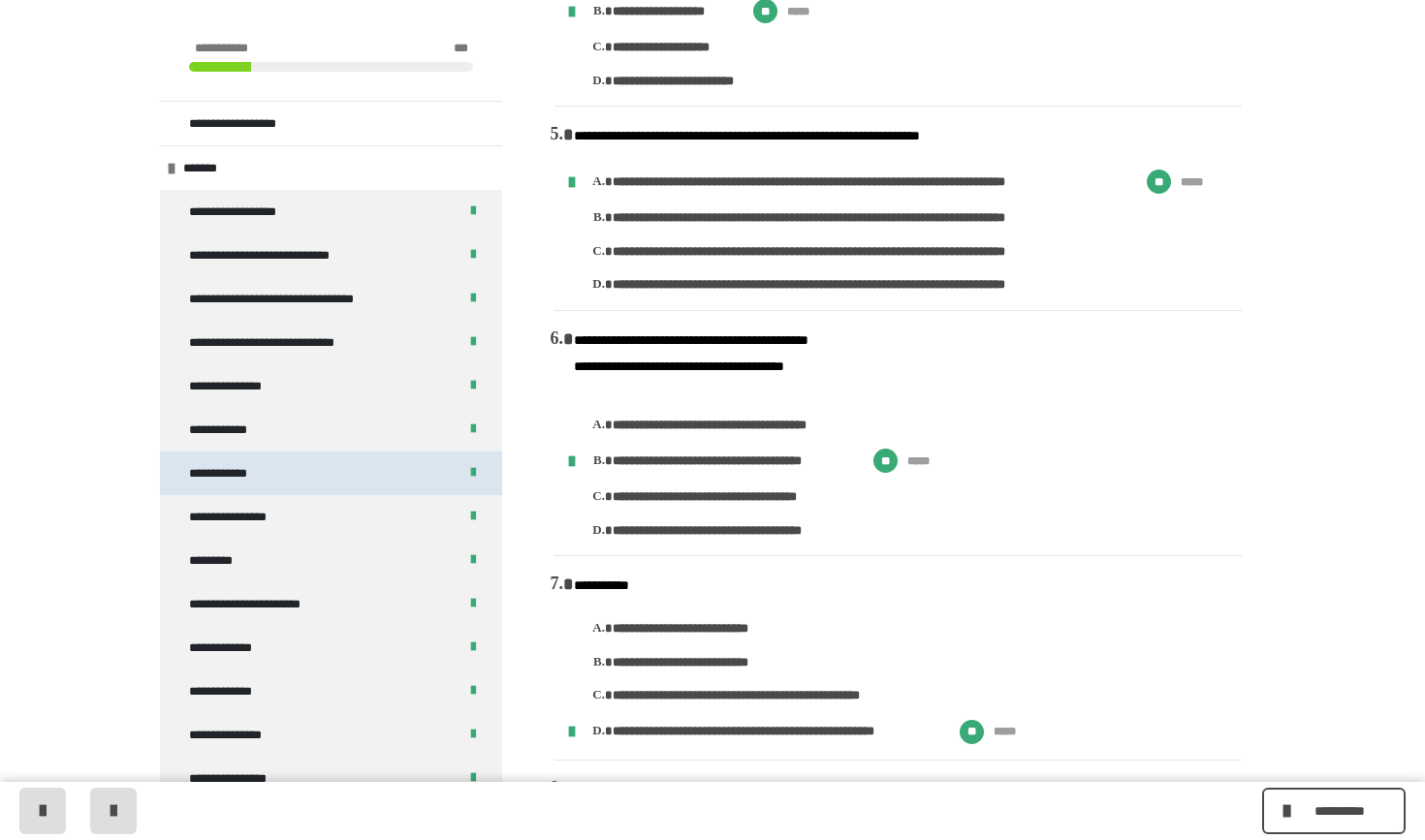 scroll, scrollTop: 1073, scrollLeft: 0, axis: vertical 